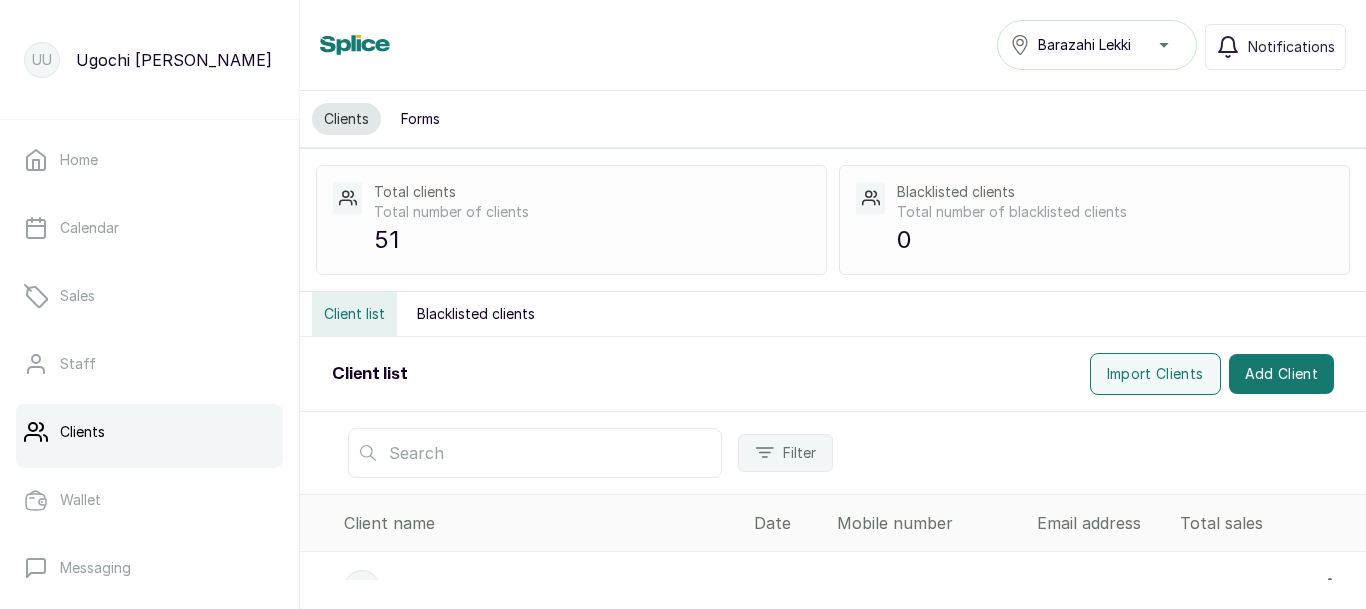 scroll, scrollTop: 0, scrollLeft: 0, axis: both 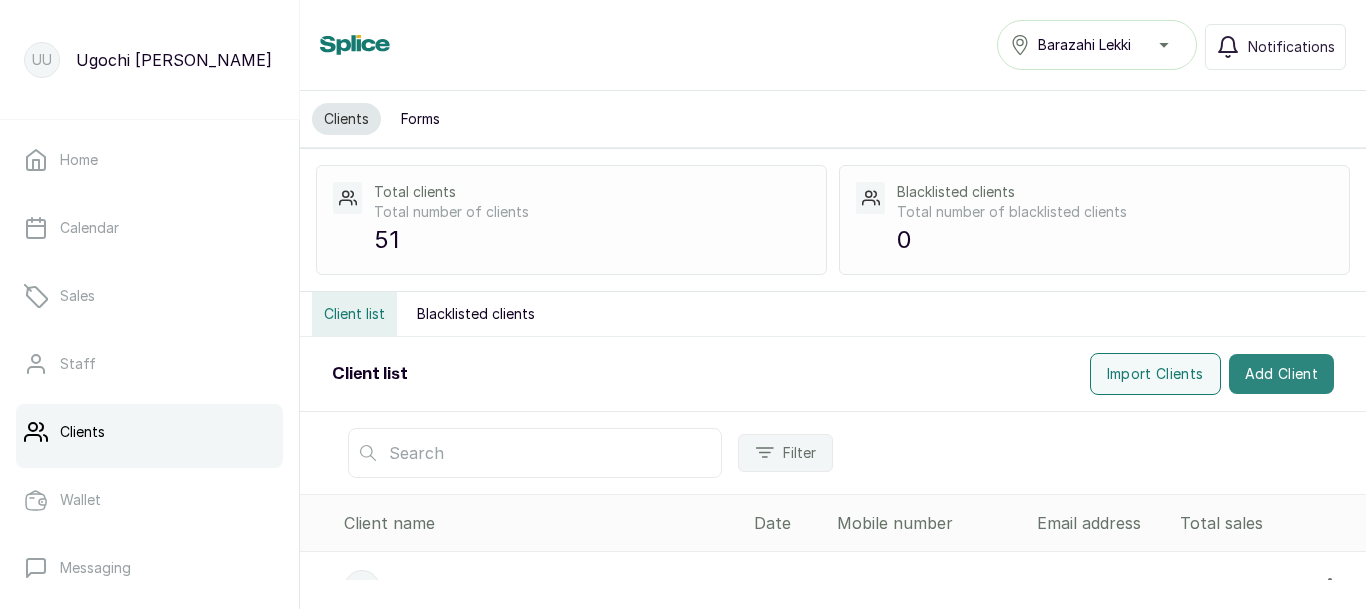 click on "Add Client" at bounding box center (1282, 374) 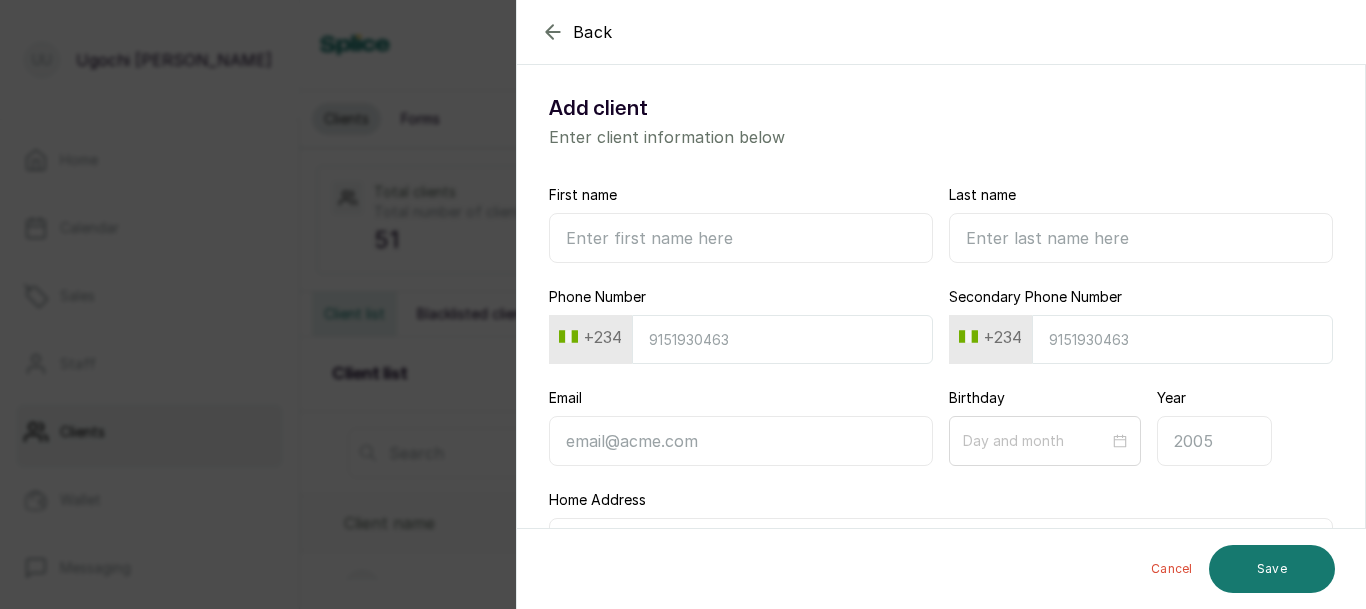 click 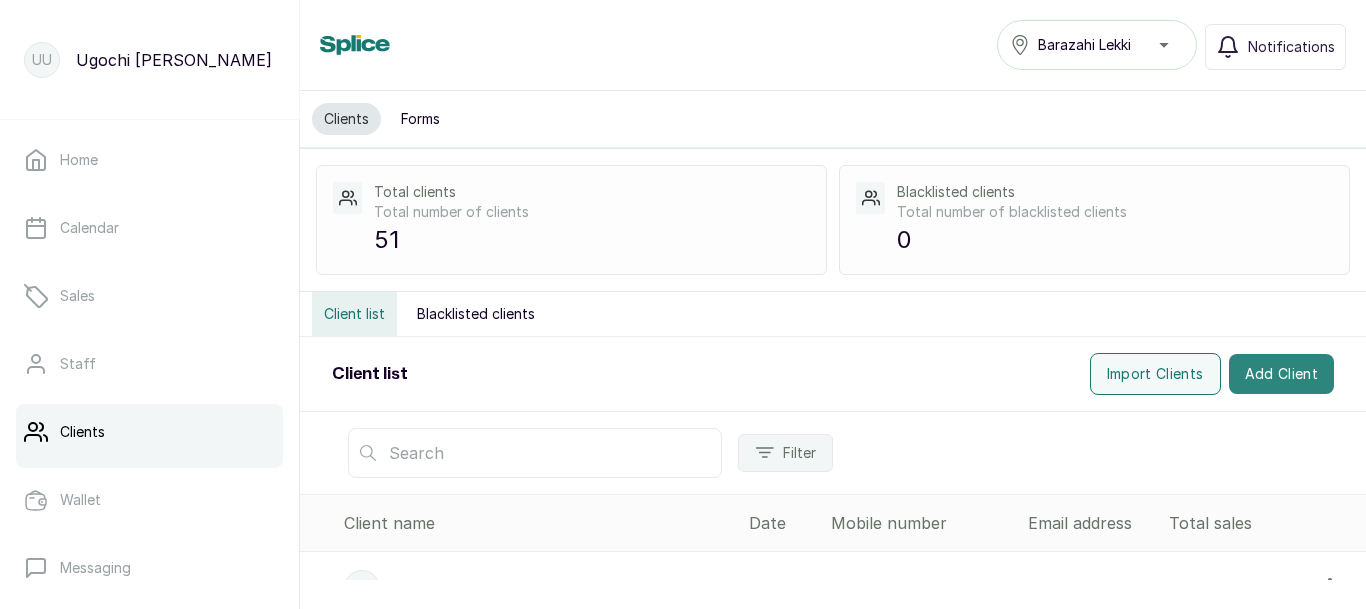 click on "Add Client" at bounding box center [1282, 374] 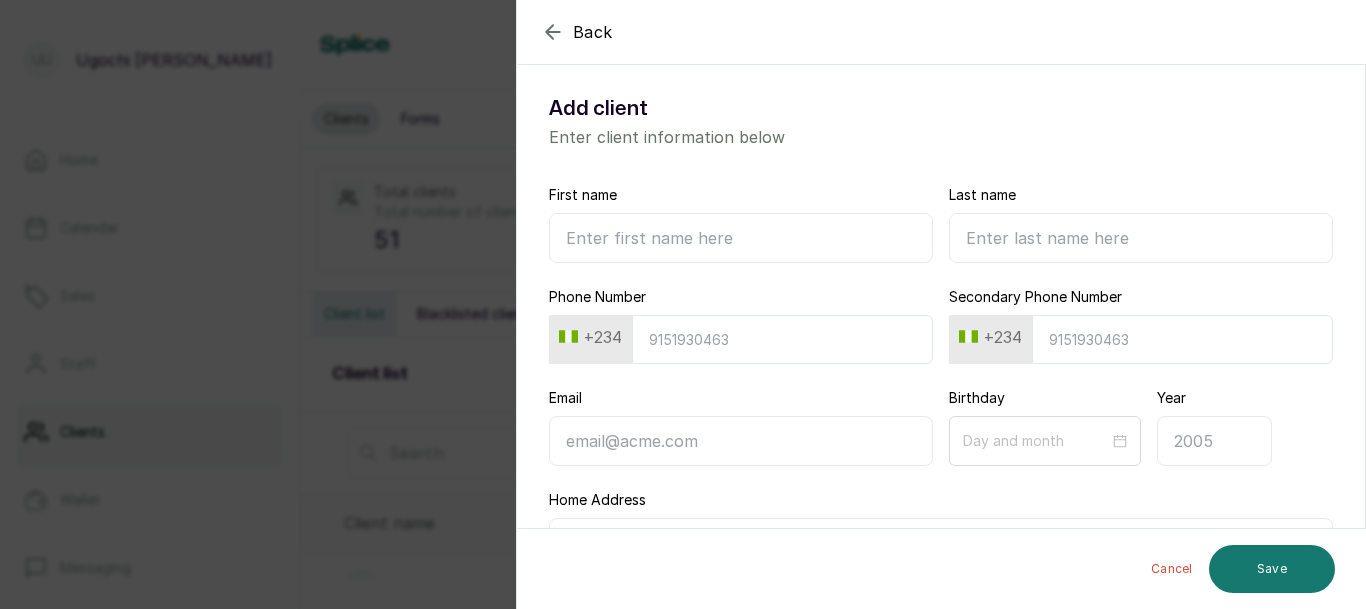 click on "First name" at bounding box center [741, 238] 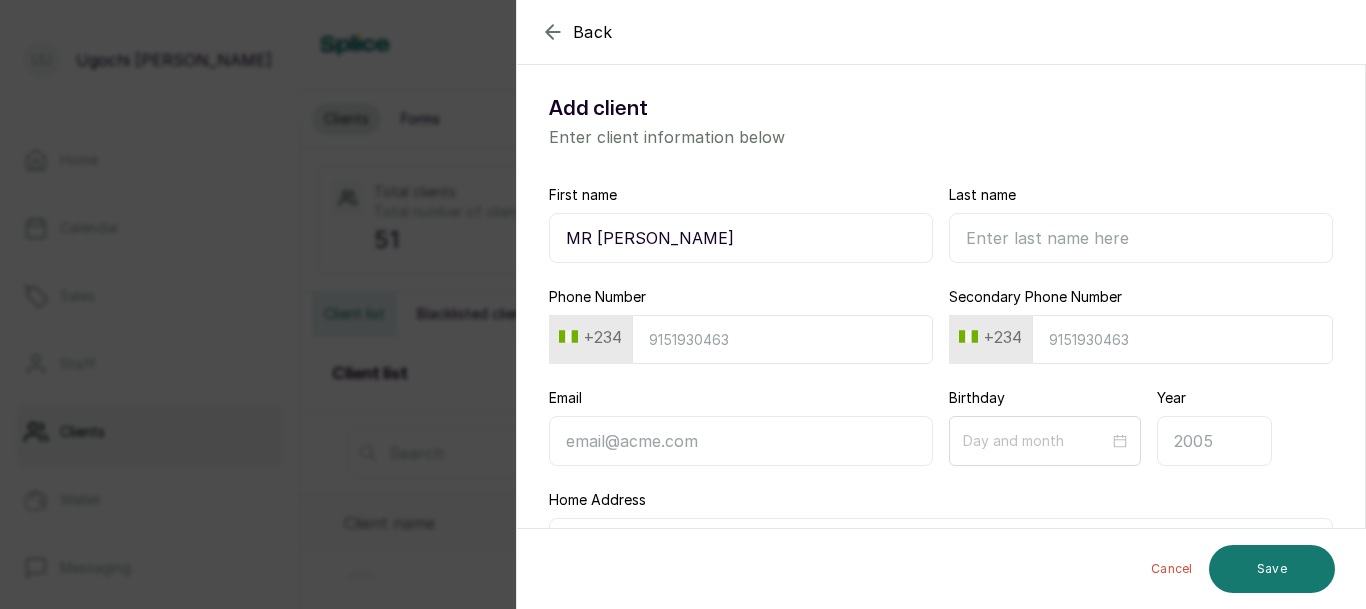 type on "MR [PERSON_NAME]" 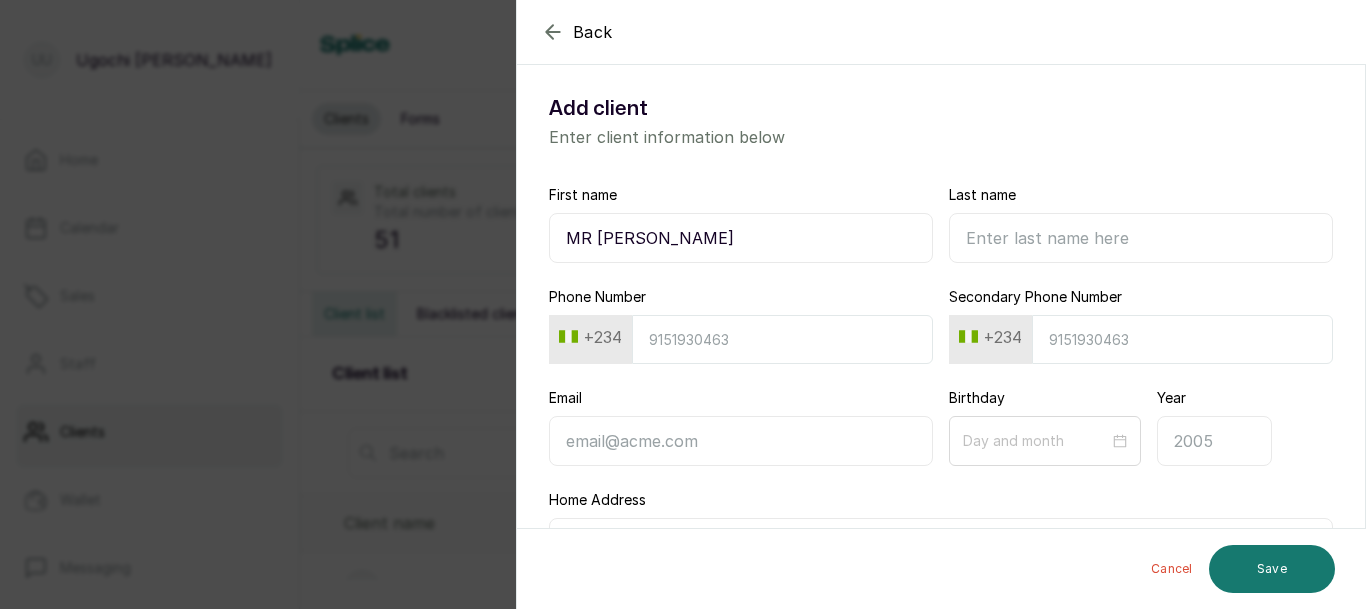 click on "Last name" at bounding box center [1141, 238] 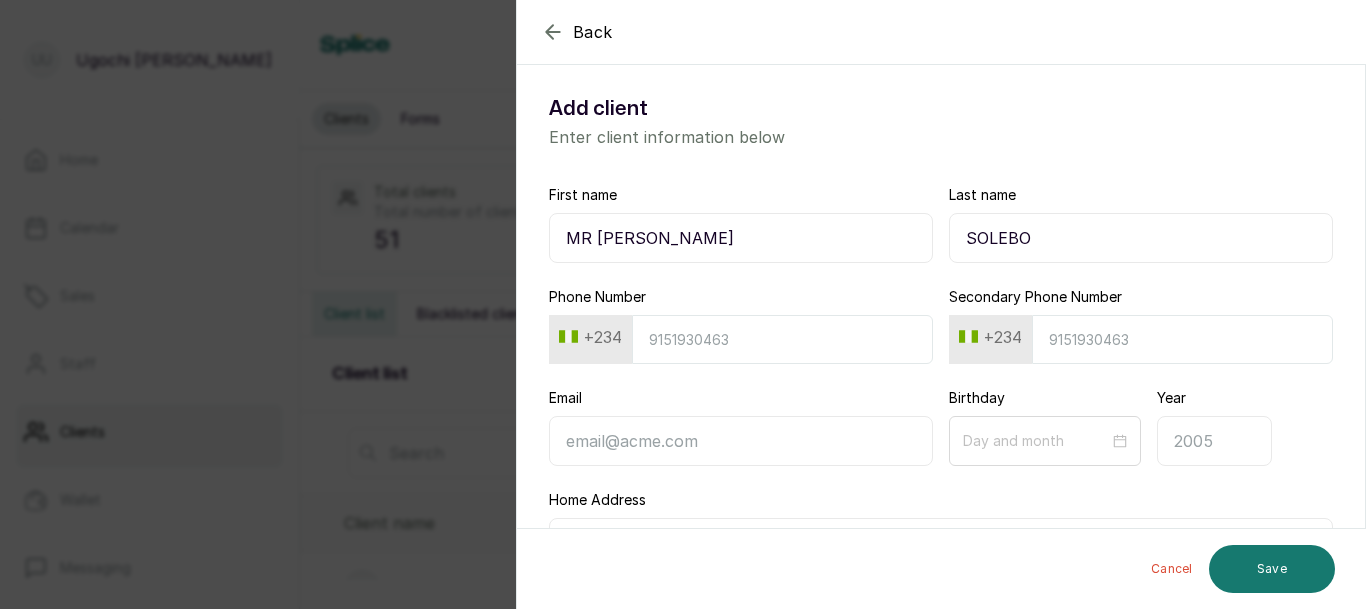 type on "SOLEBO" 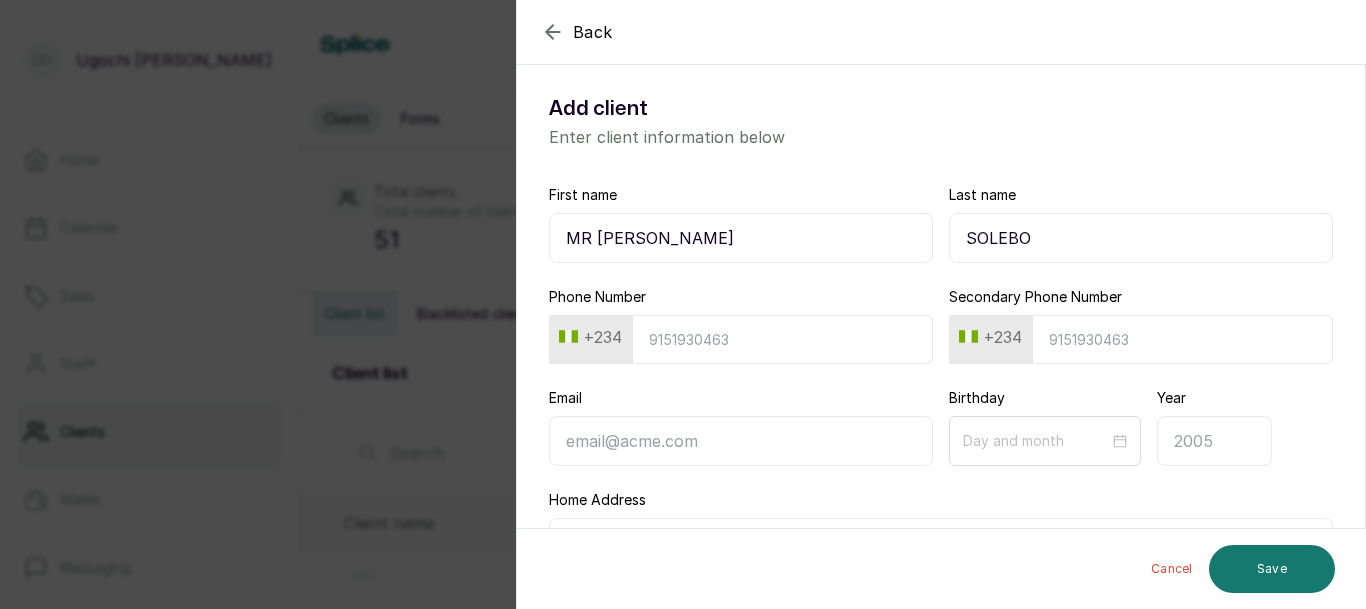 click on "Phone Number" at bounding box center [782, 339] 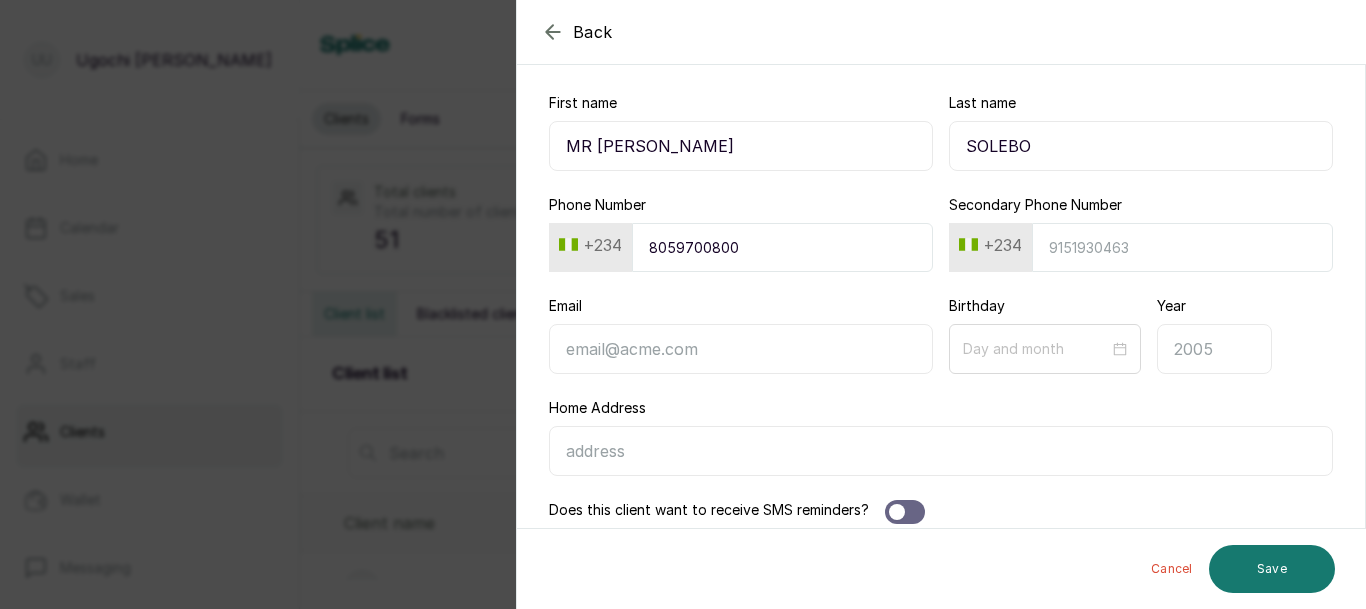 scroll, scrollTop: 160, scrollLeft: 0, axis: vertical 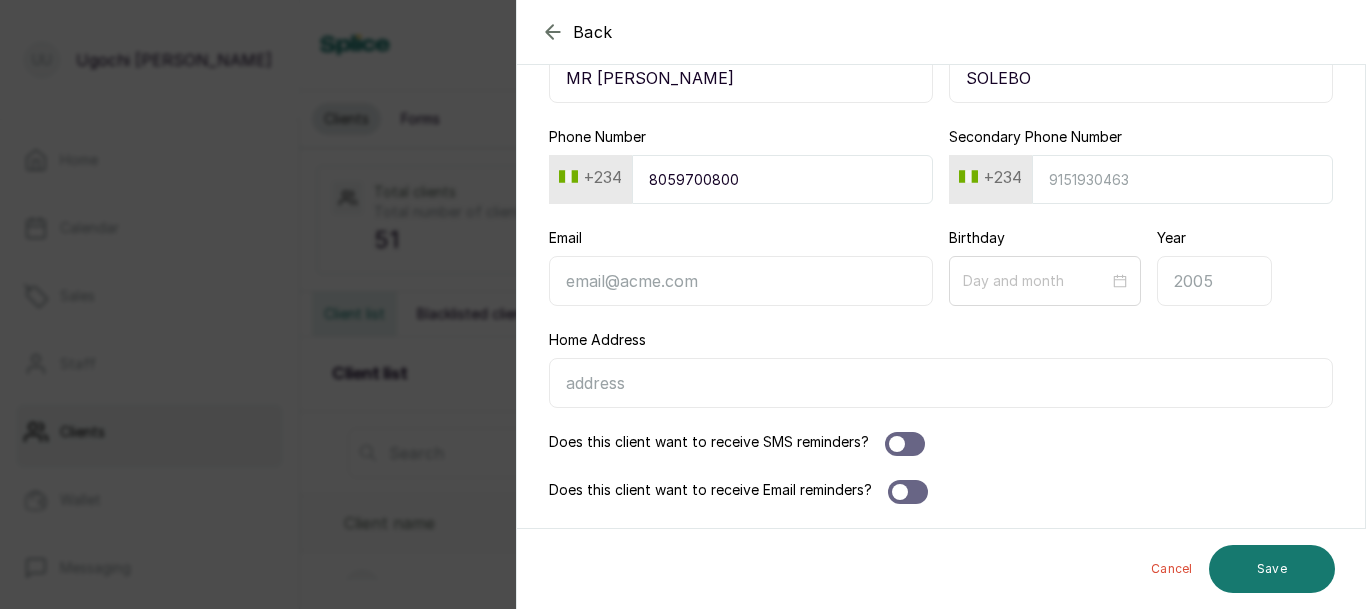 type on "8059700800" 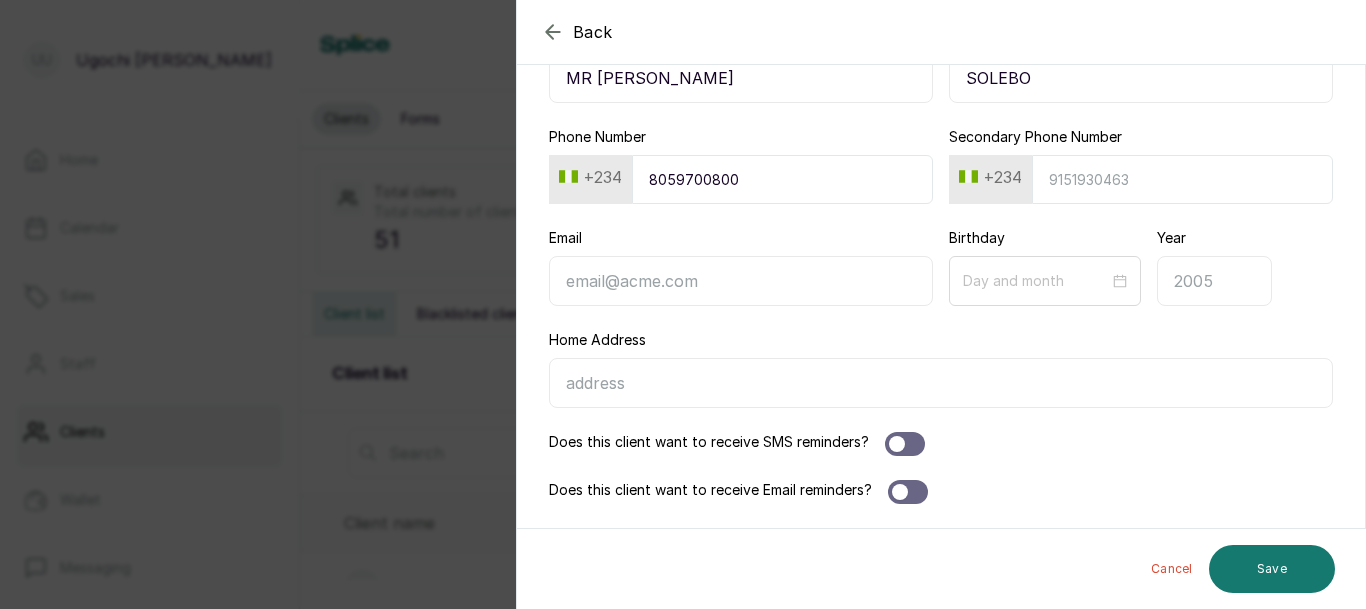 click at bounding box center (897, 444) 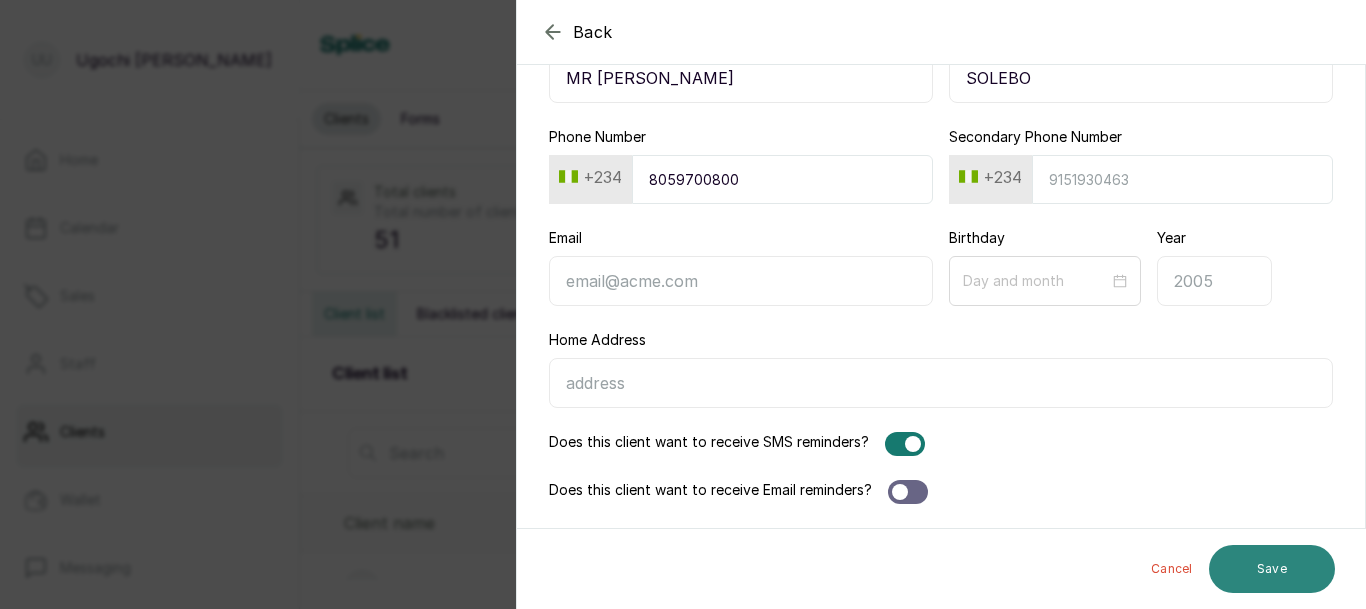 click on "Save" at bounding box center [1272, 569] 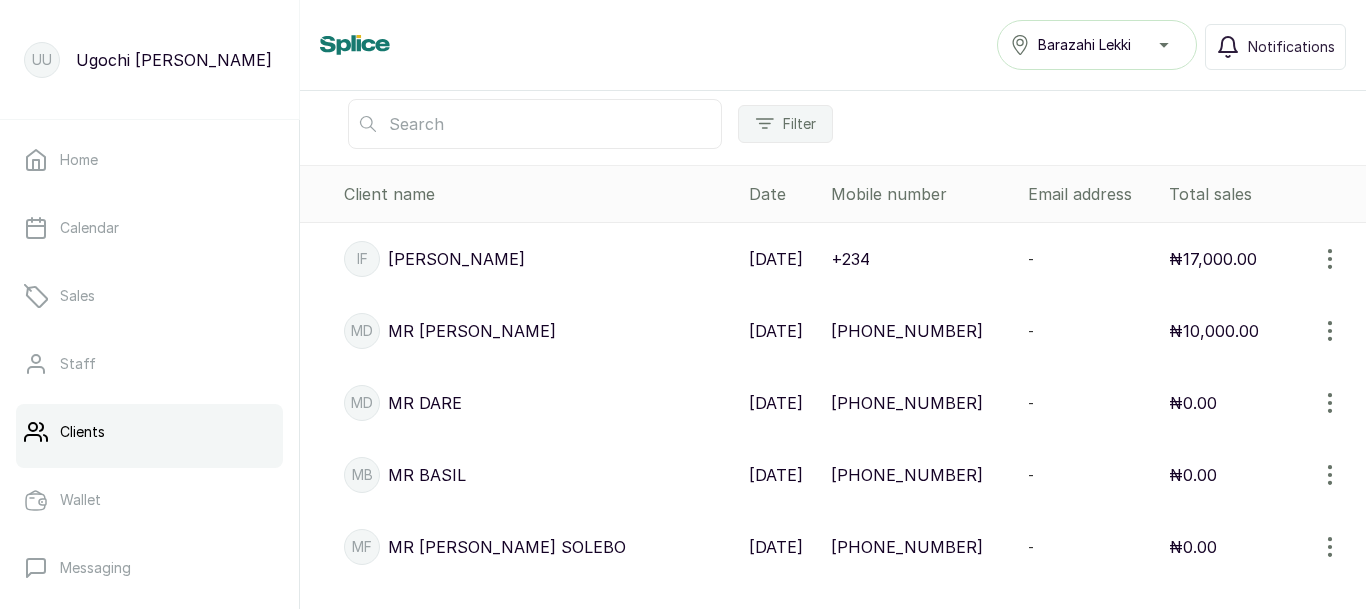 scroll, scrollTop: 342, scrollLeft: 0, axis: vertical 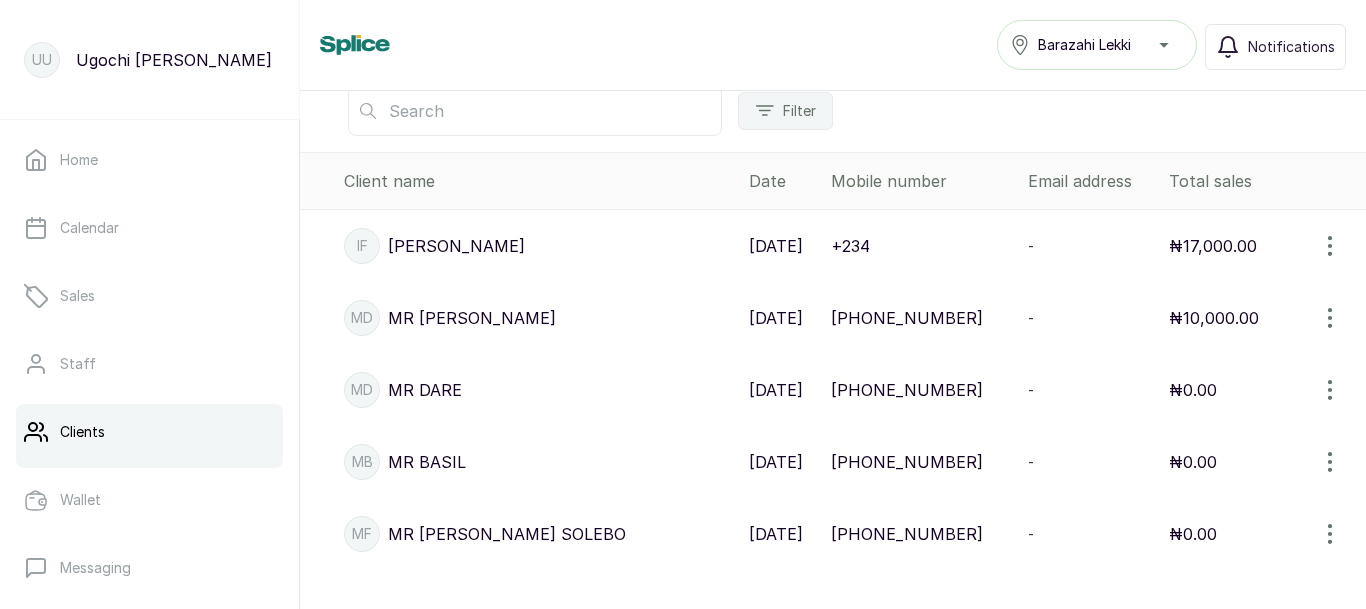 click at bounding box center [535, 111] 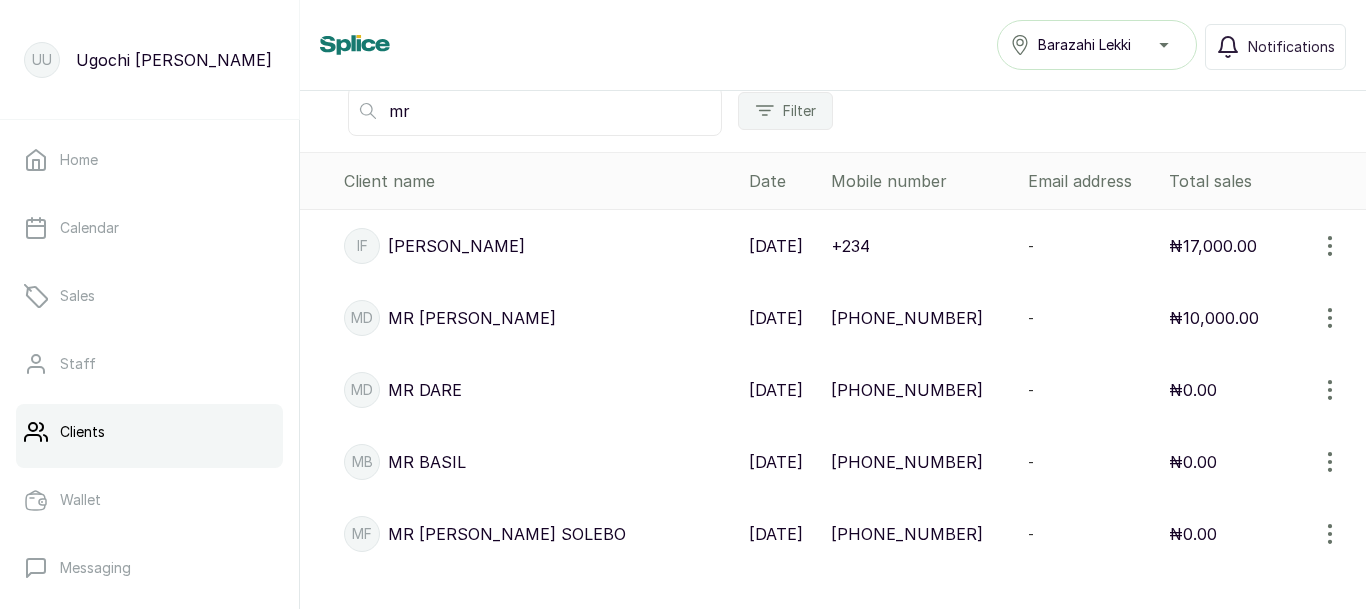 type on "m" 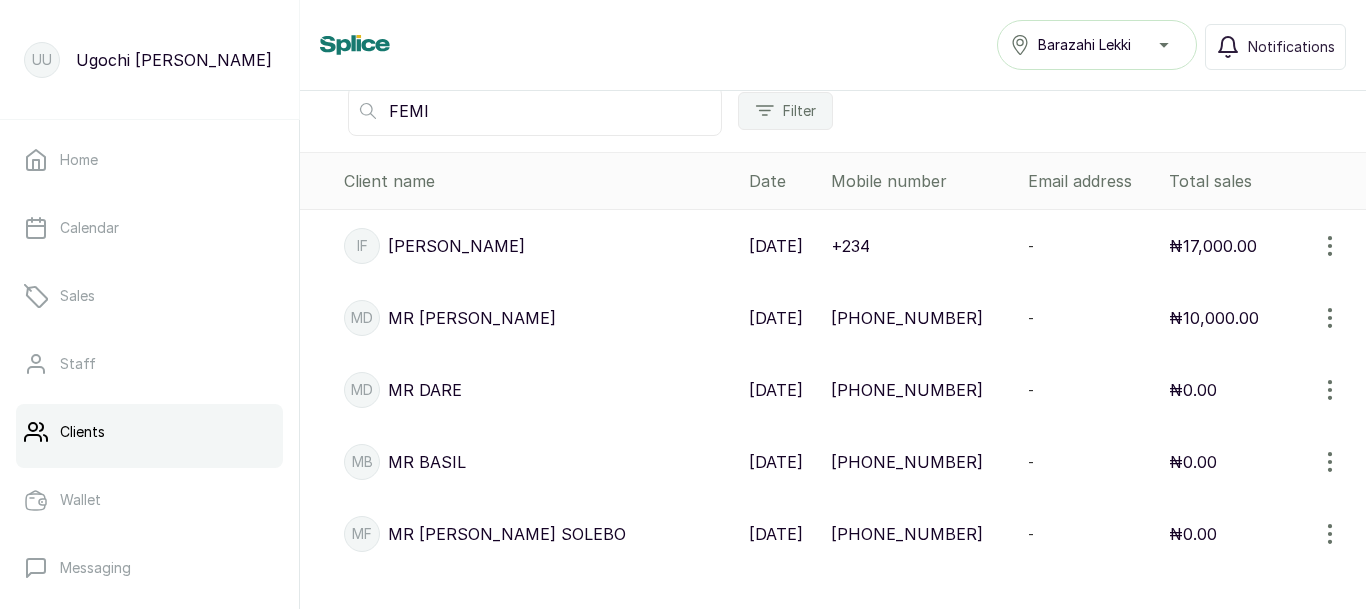 type on "FEMI" 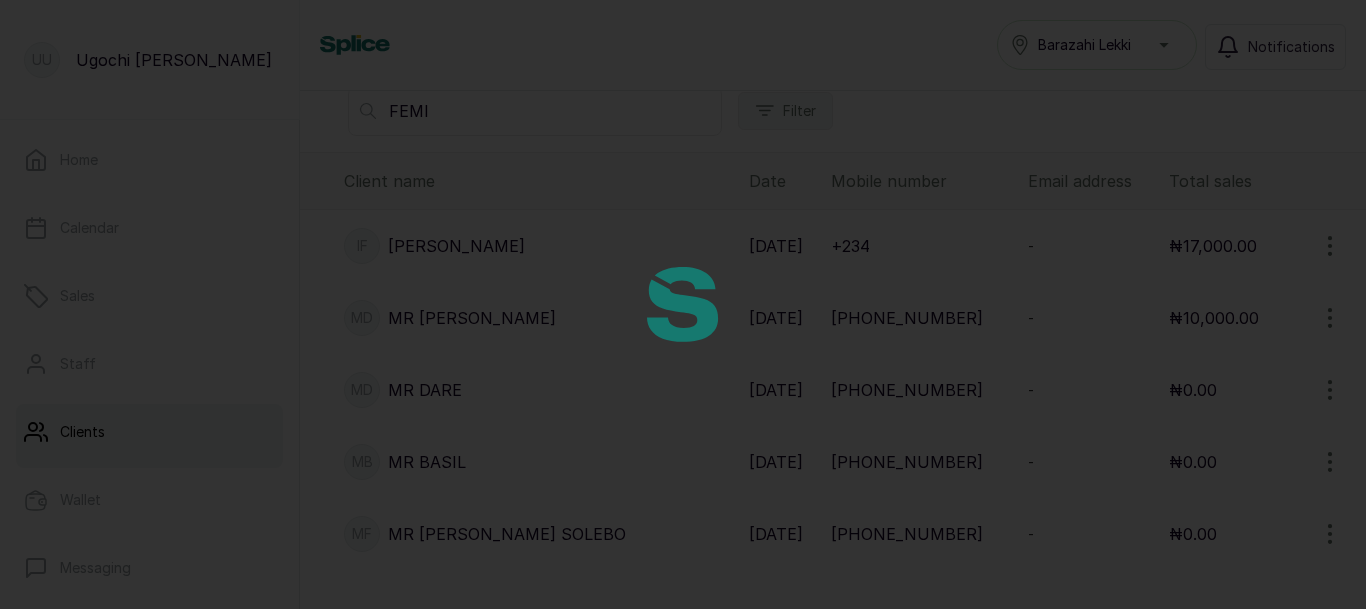 scroll, scrollTop: 76, scrollLeft: 0, axis: vertical 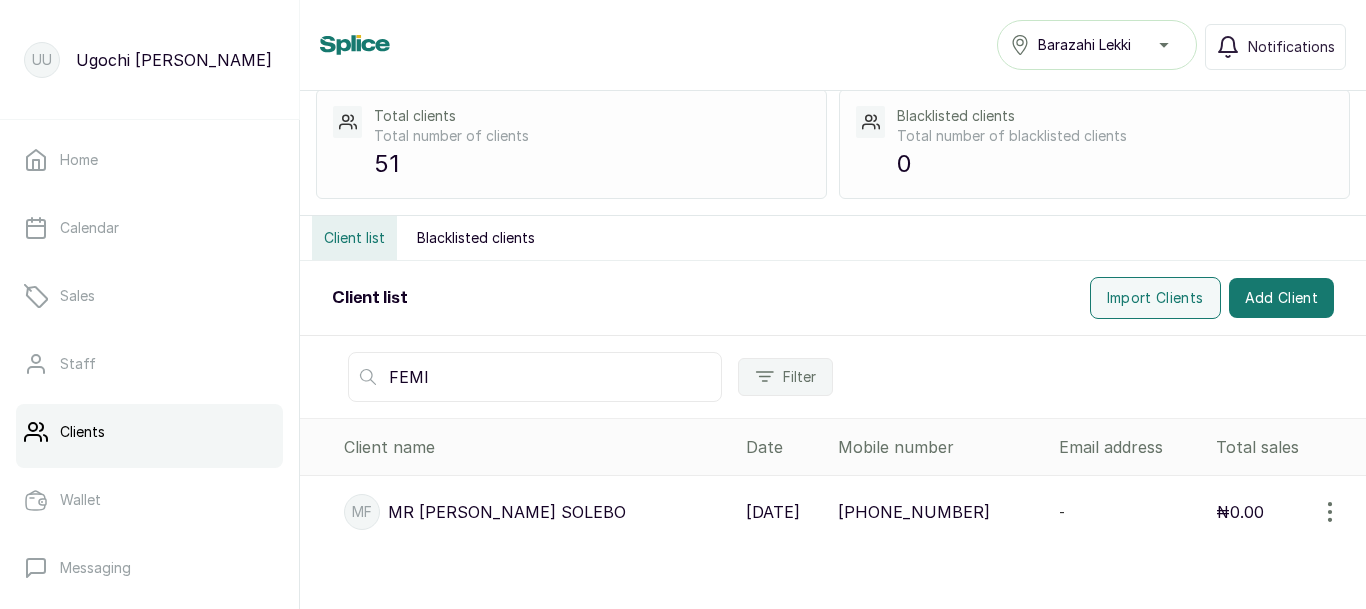 click on "MF" at bounding box center (362, 512) 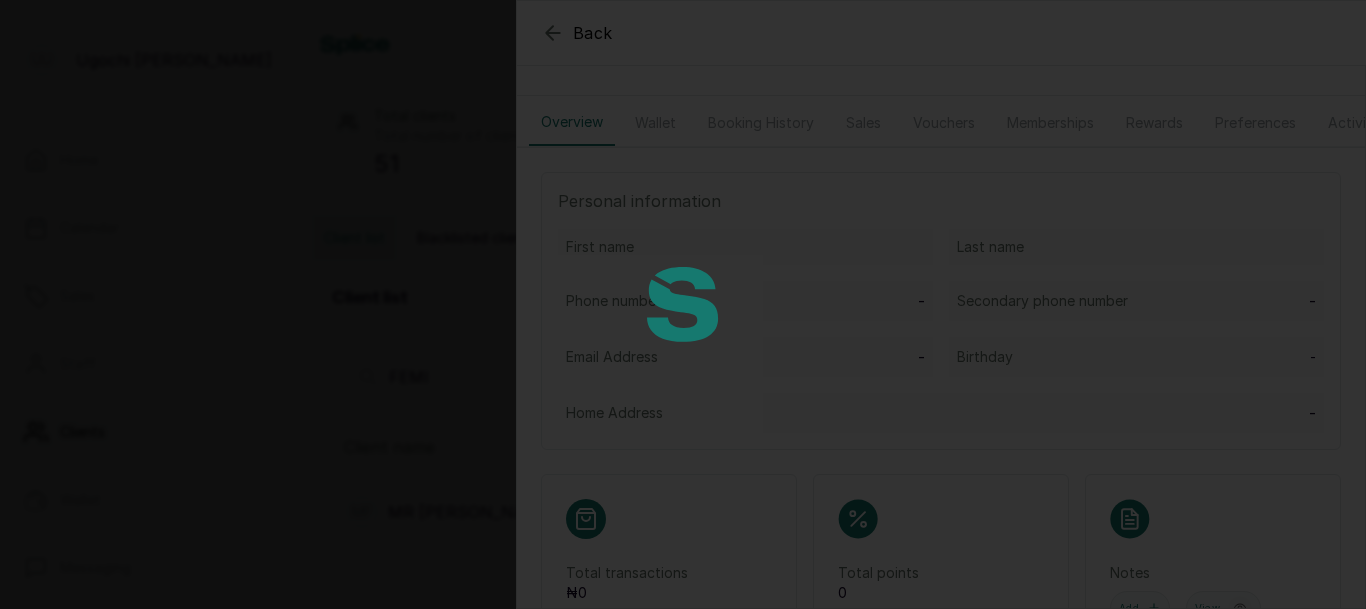 click at bounding box center (683, 304) 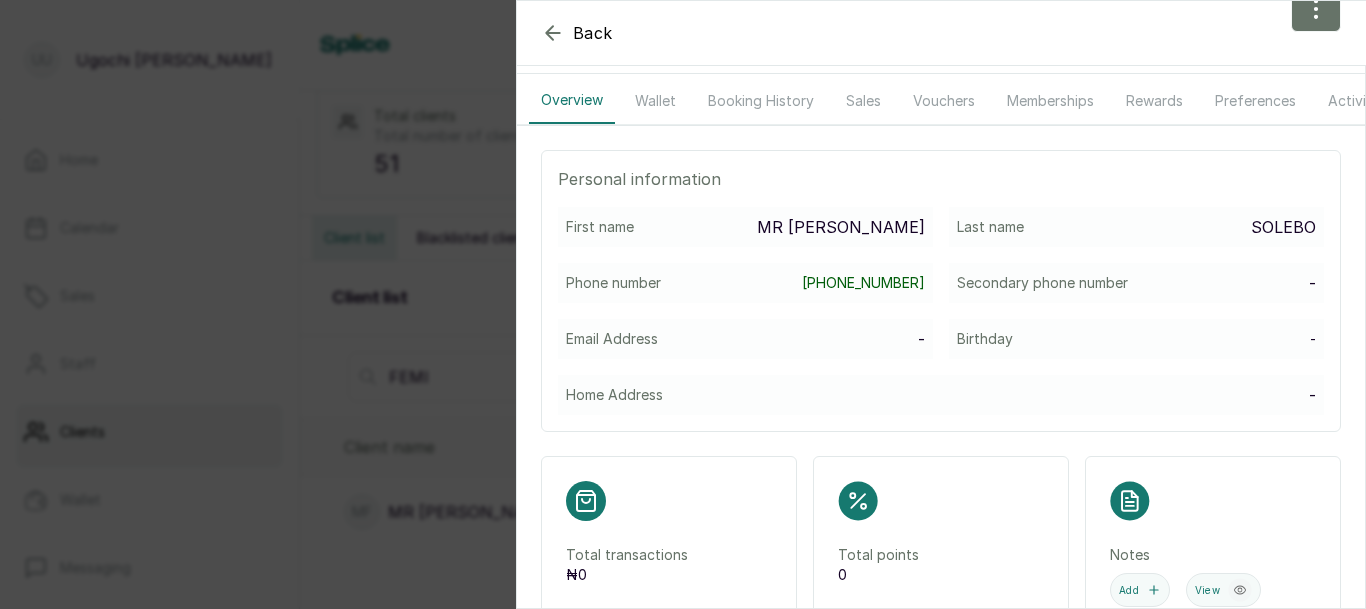 scroll, scrollTop: 76, scrollLeft: 0, axis: vertical 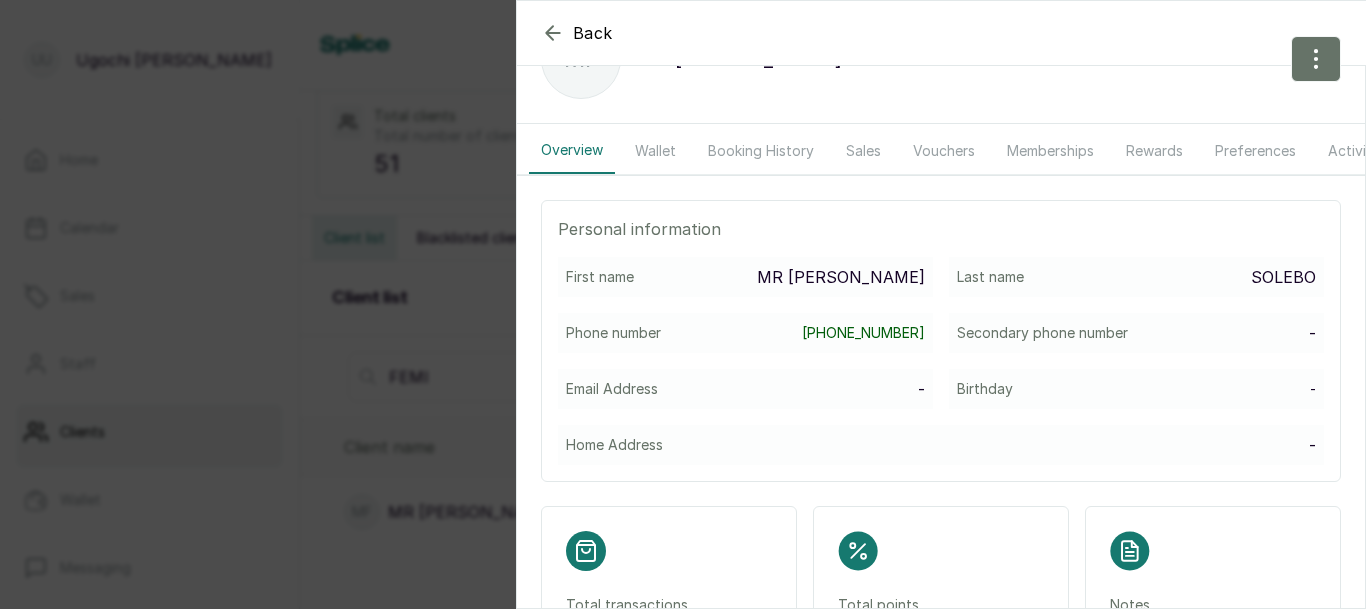 click on "Wallet" at bounding box center (655, 151) 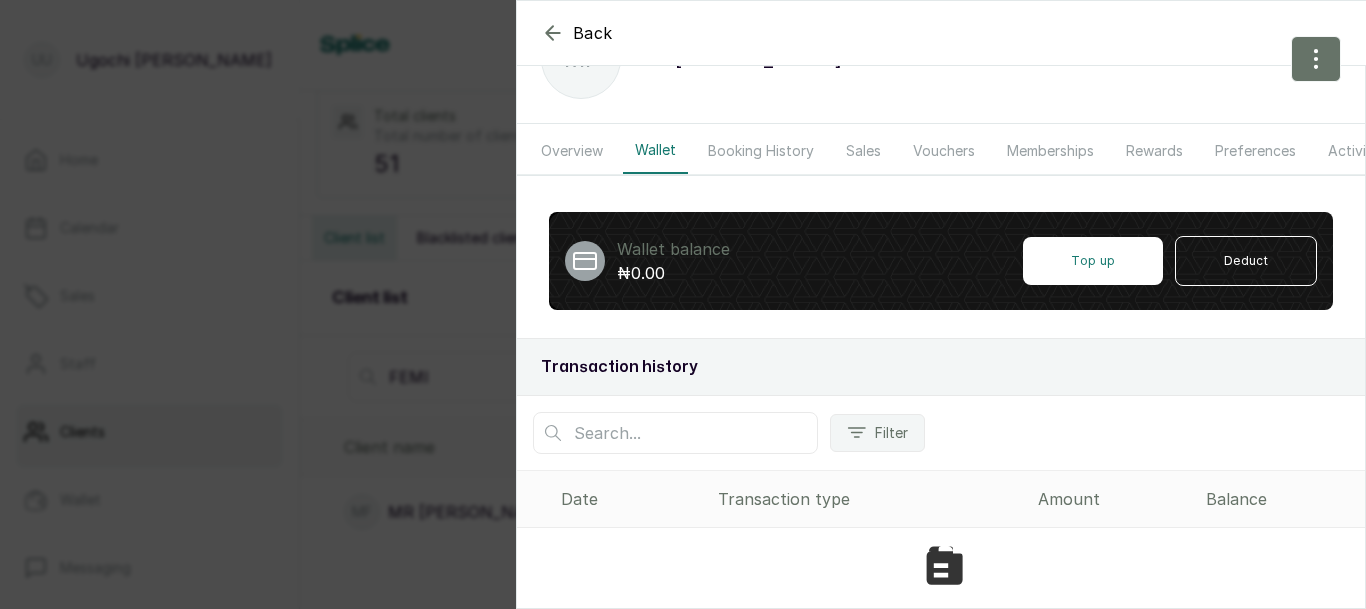 click on "Back [PERSON_NAME] MF [PERSON_NAME]   Overview Wallet Booking History Sales Vouchers Memberships Rewards Preferences Activity Forms Messages Wallet balance ₦0.00 Top up Deduct Transaction history Filter Date Transaction type Amount Balance No items" at bounding box center [683, 304] 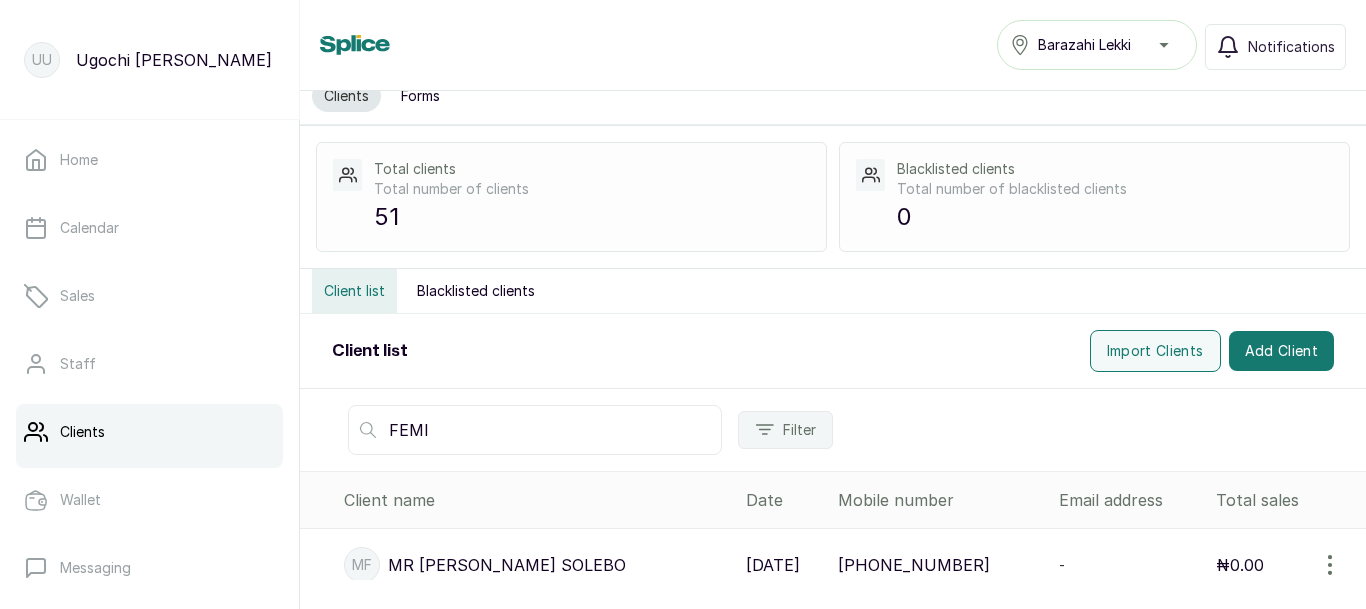 scroll, scrollTop: 76, scrollLeft: 0, axis: vertical 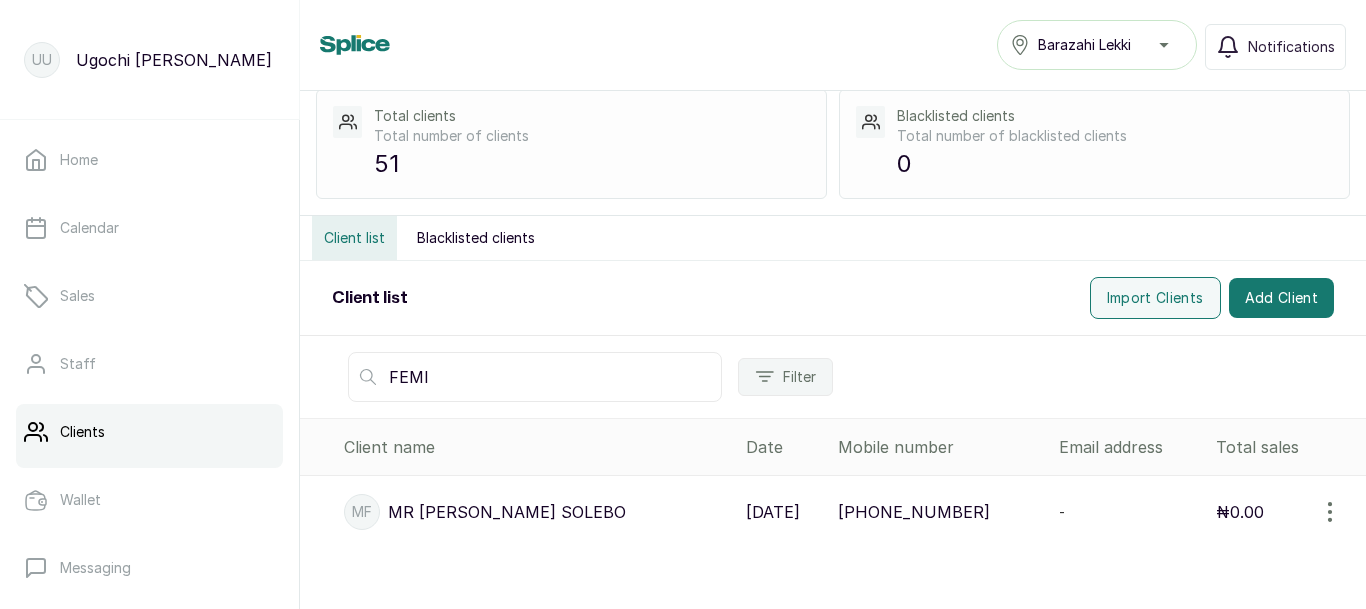 click on "MF" at bounding box center (362, 512) 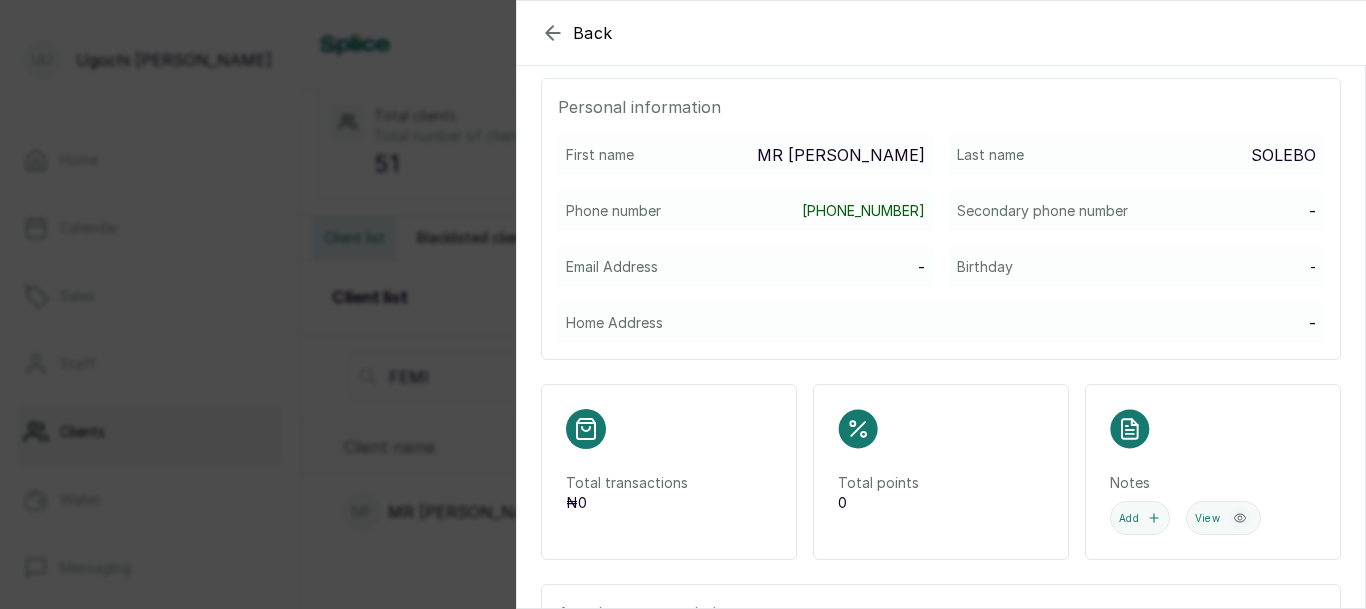 scroll, scrollTop: 0, scrollLeft: 0, axis: both 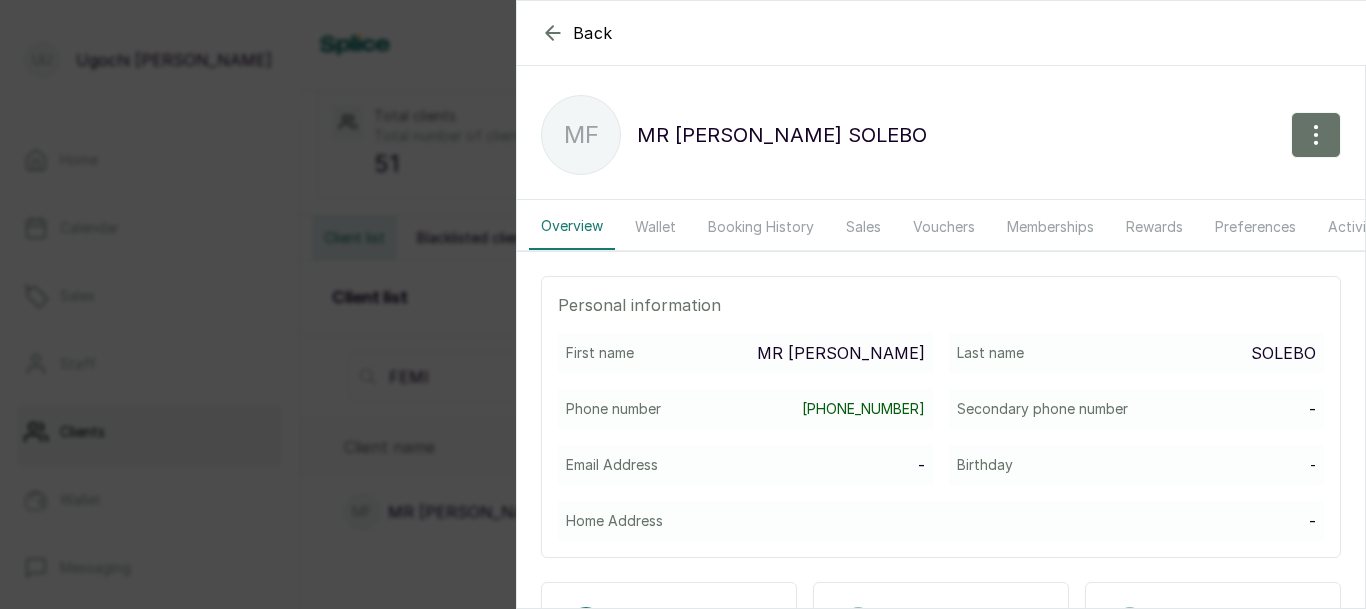click on "Wallet" at bounding box center (655, 227) 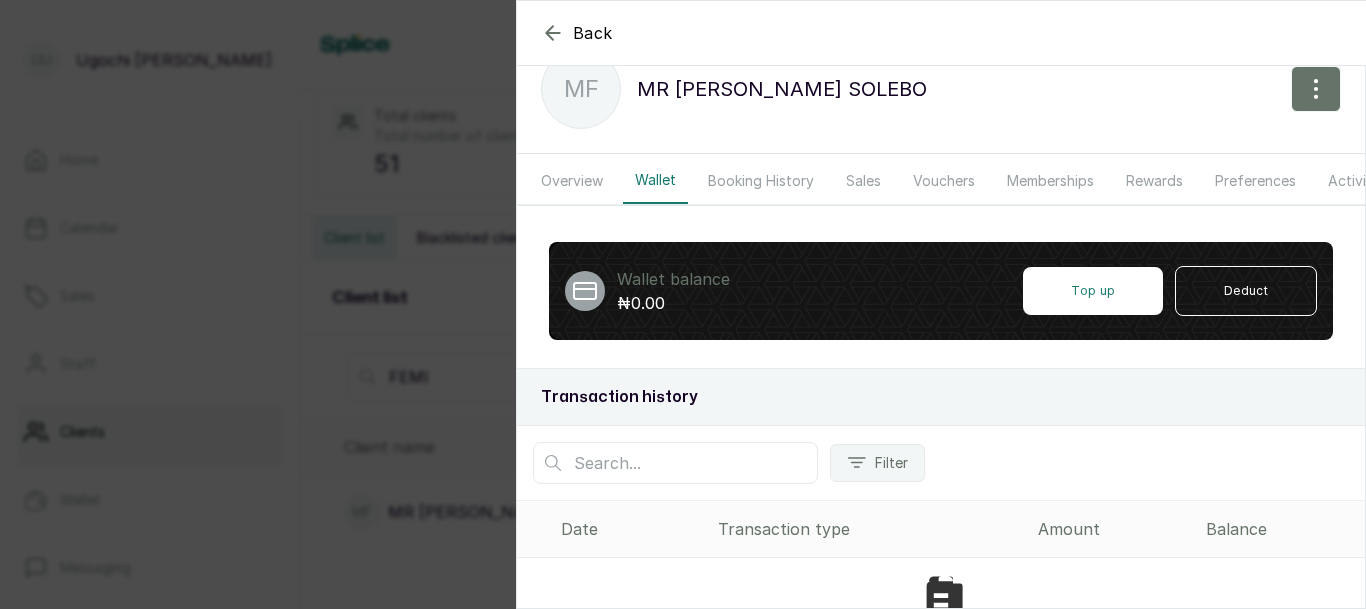 scroll, scrollTop: 127, scrollLeft: 0, axis: vertical 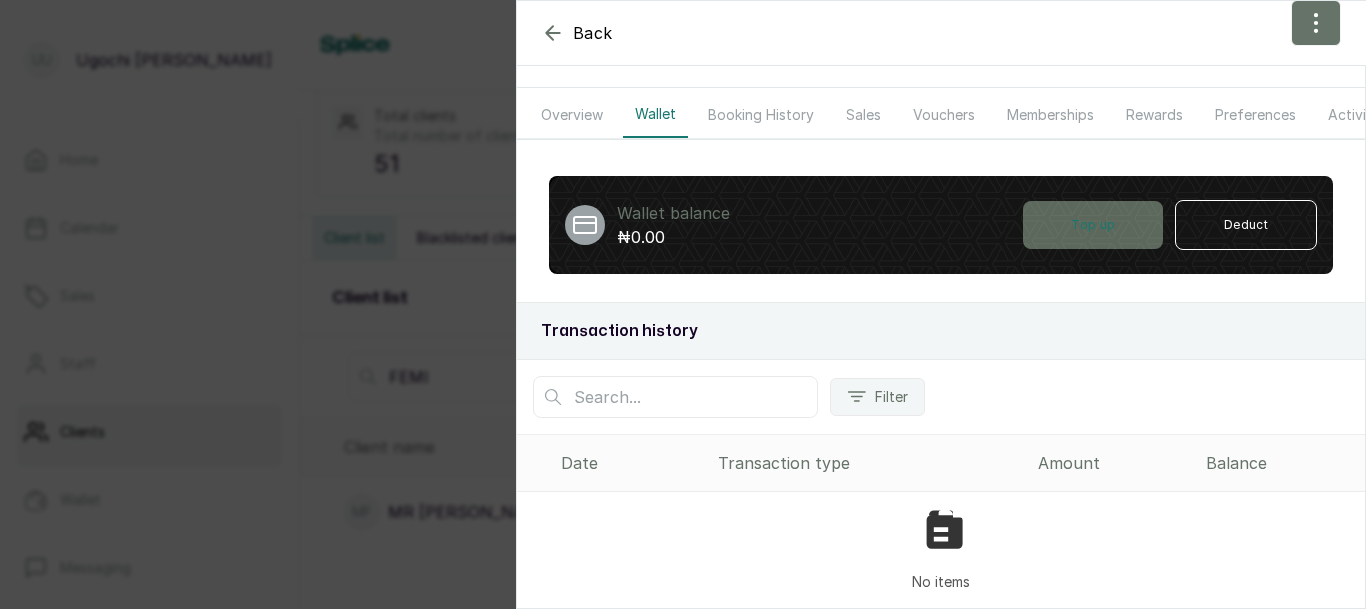 click on "Top up" at bounding box center [1093, 225] 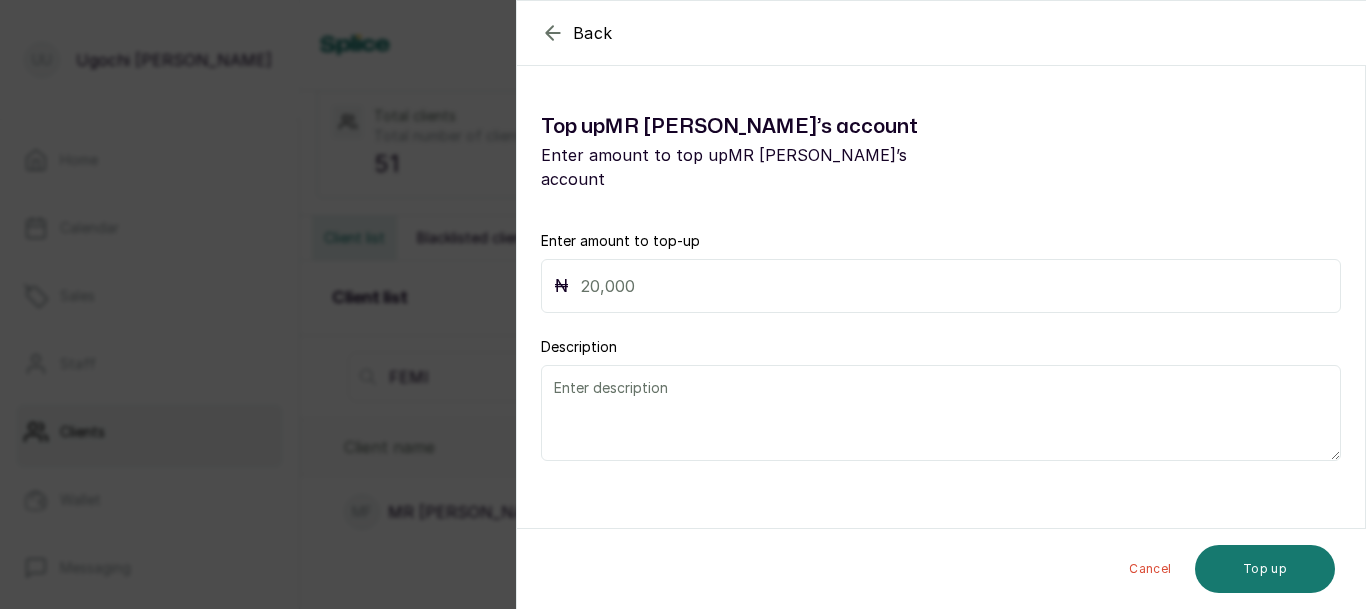 scroll, scrollTop: 0, scrollLeft: 0, axis: both 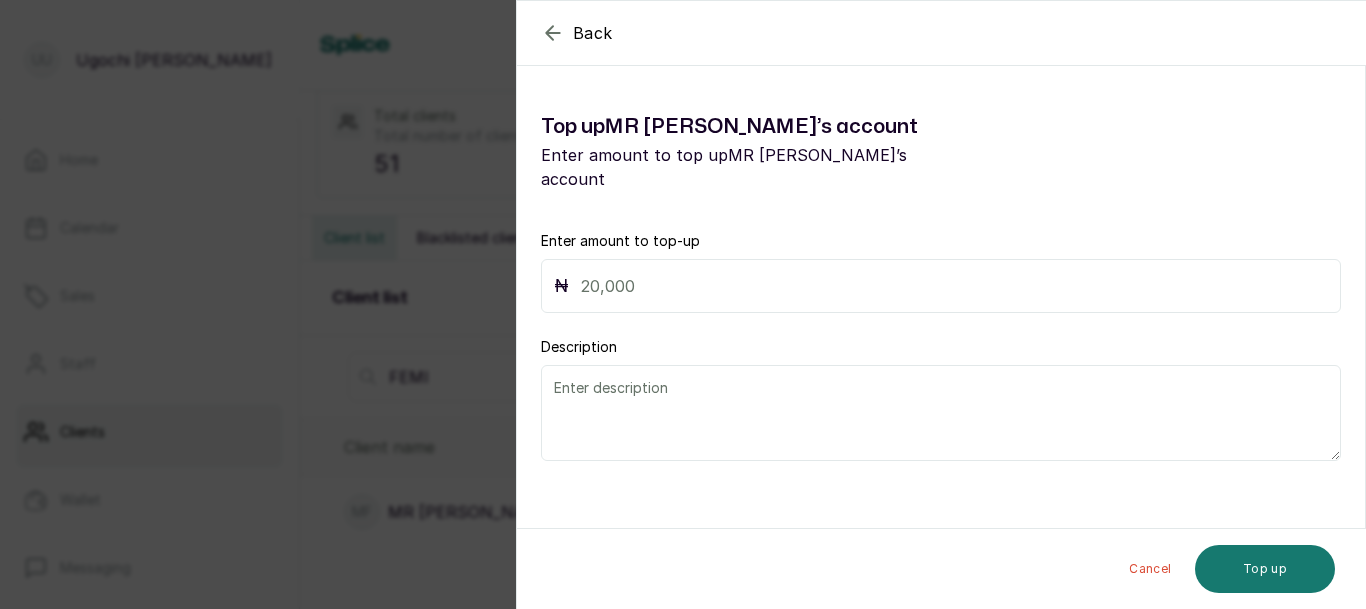 click at bounding box center [954, 286] 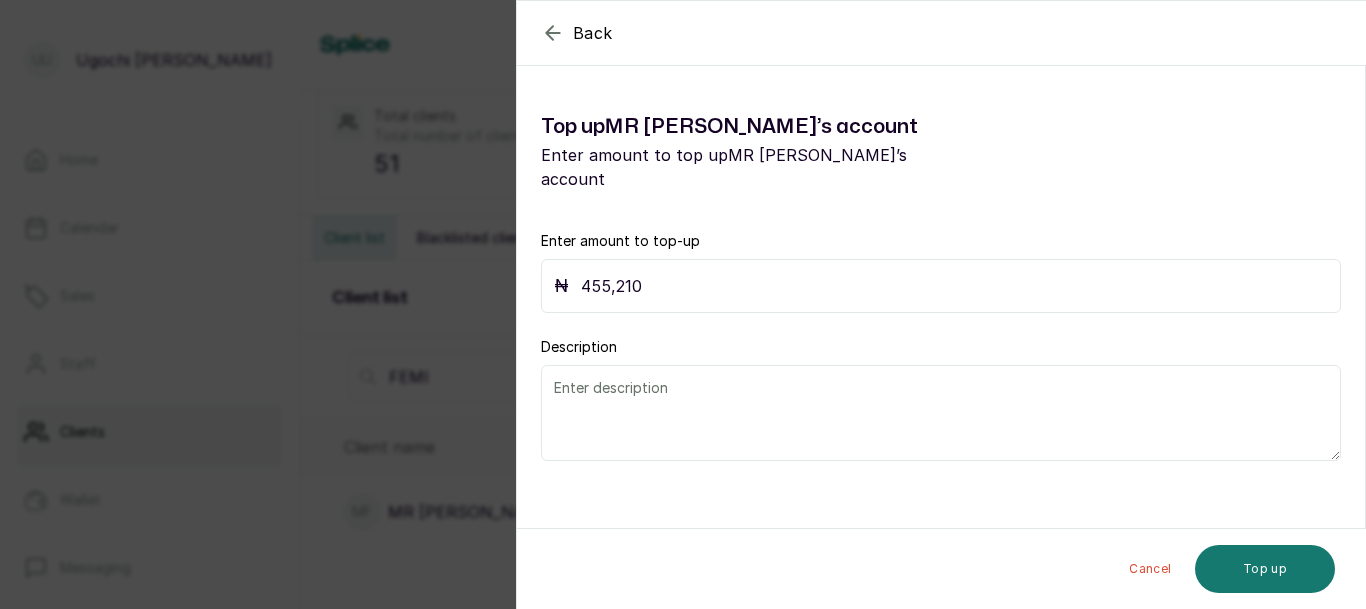 type on "455,210" 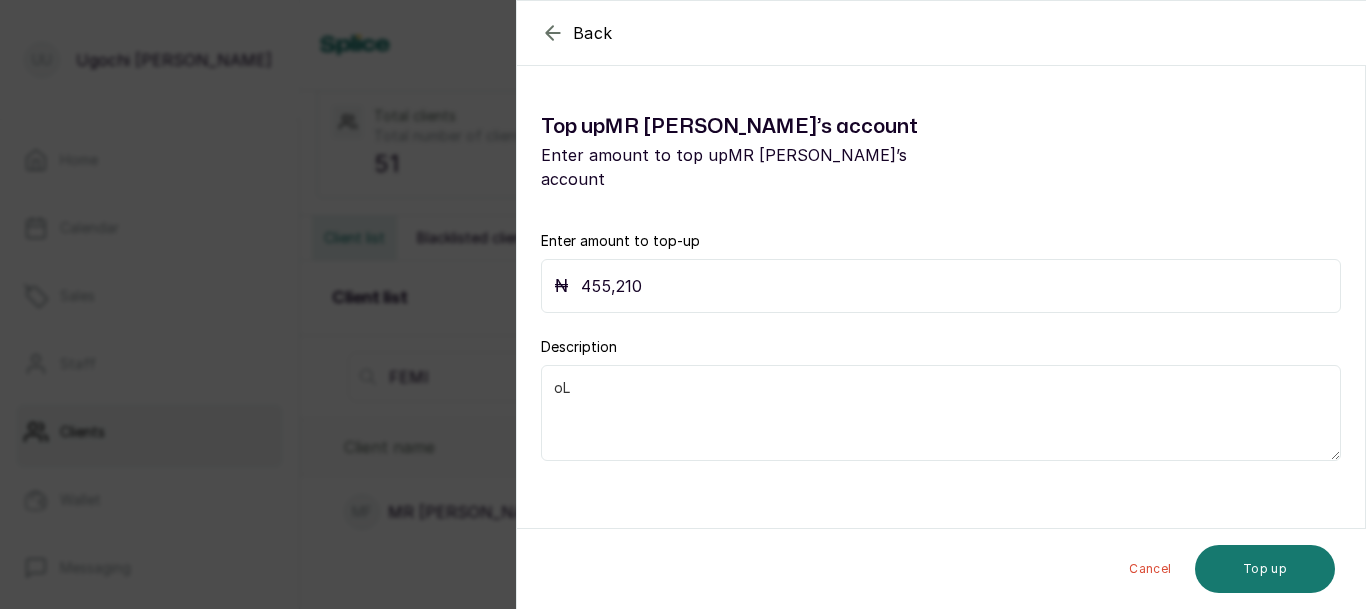 type on "o" 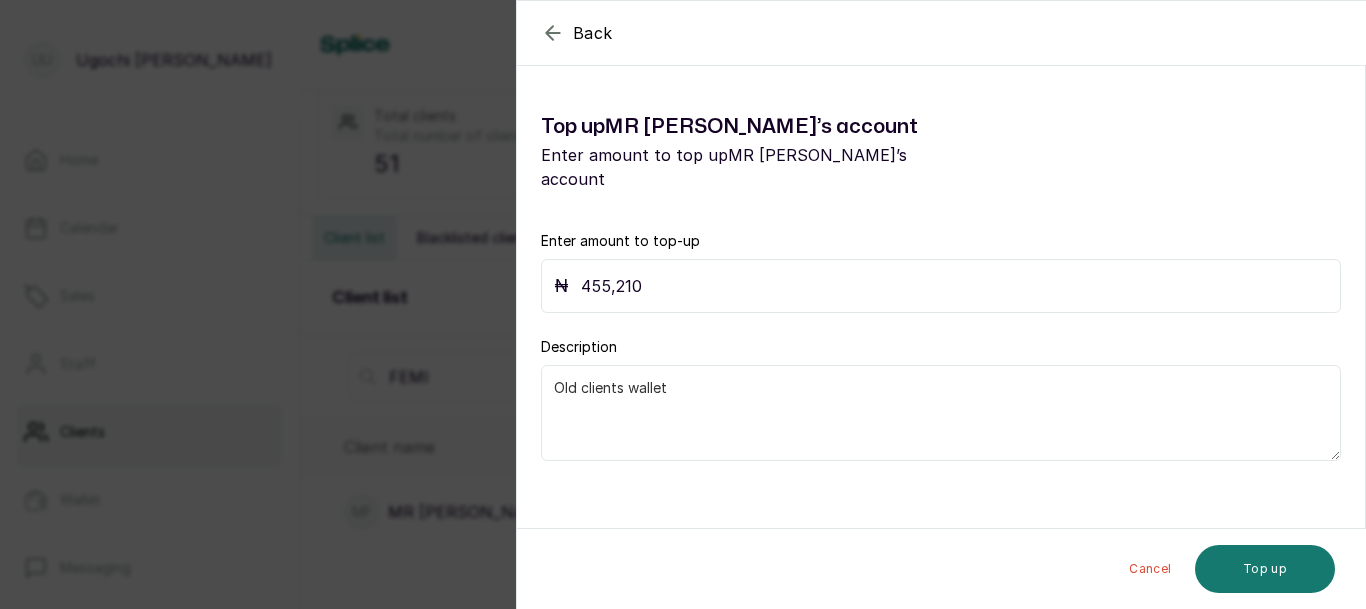 type on "Old clients wallet" 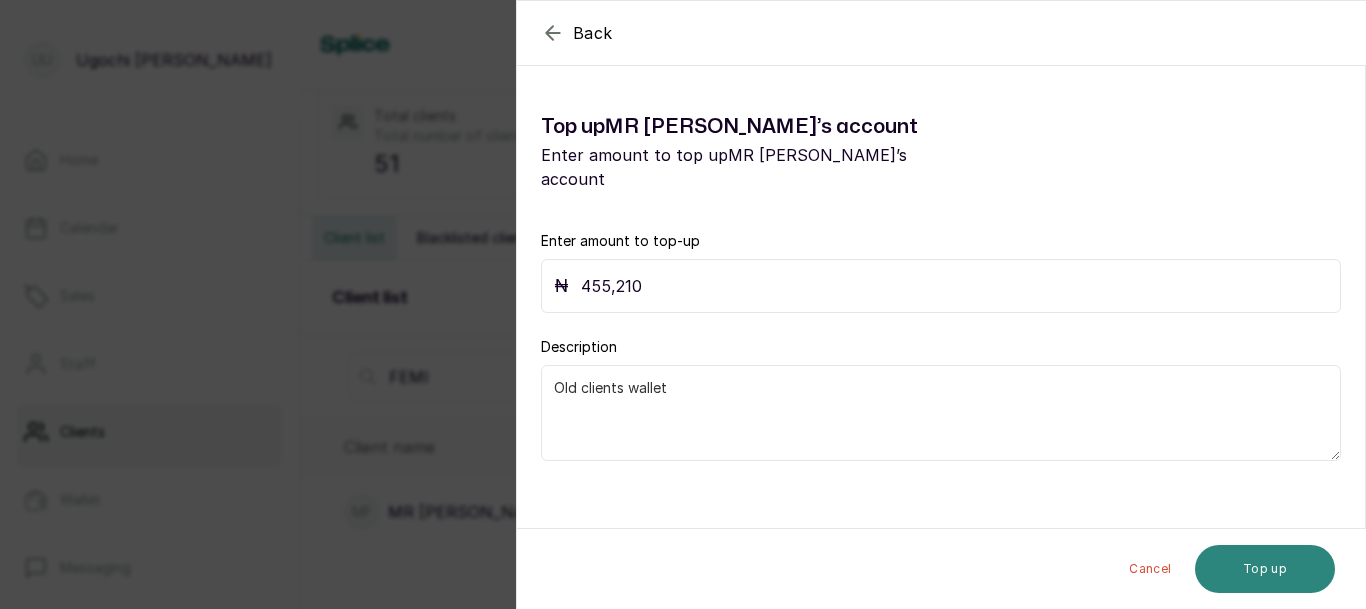 click on "Top up" at bounding box center [1265, 569] 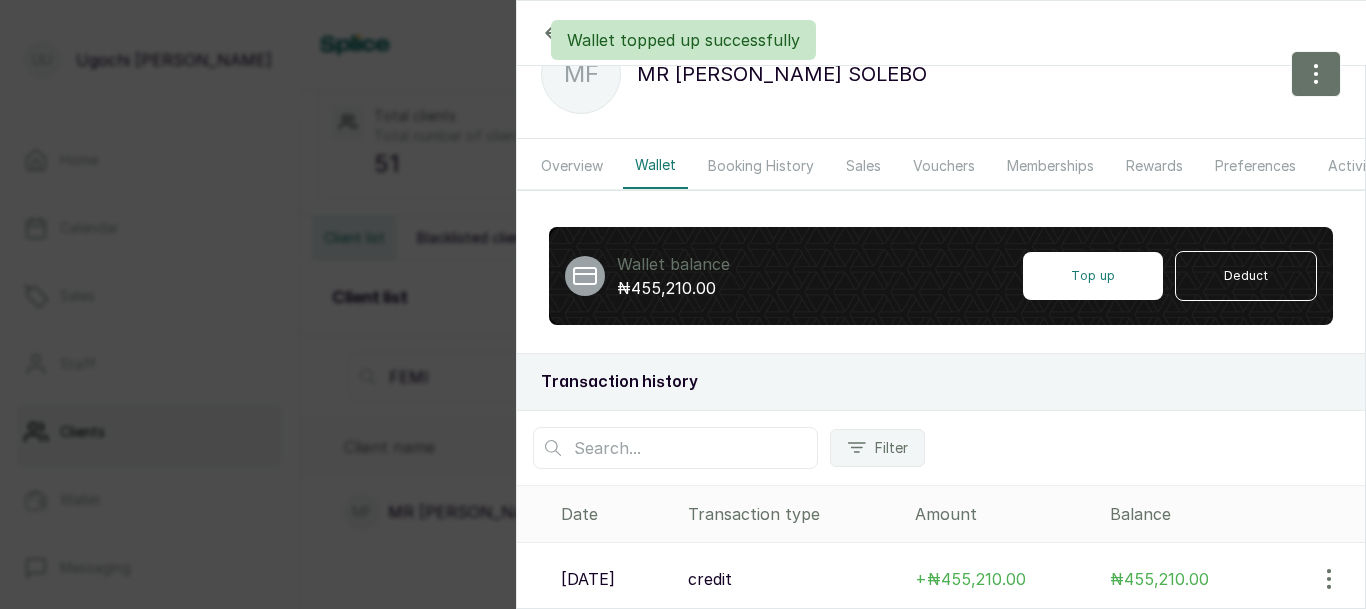 scroll, scrollTop: 83, scrollLeft: 0, axis: vertical 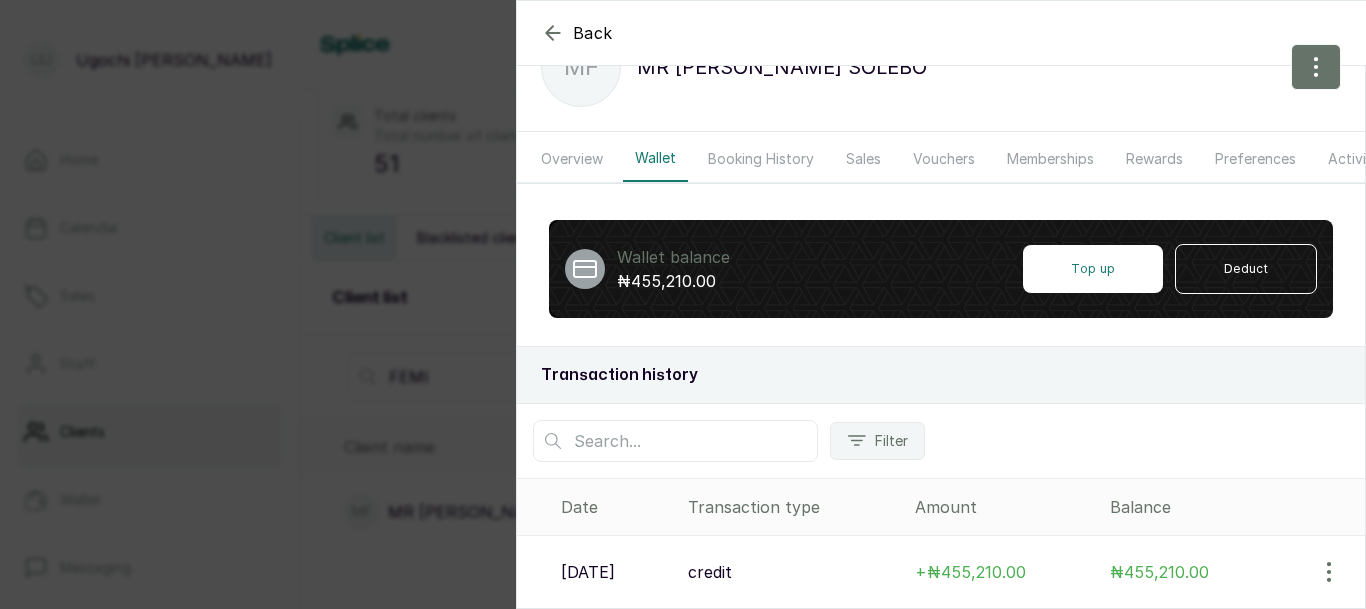 click on "Back [PERSON_NAME] MF [PERSON_NAME]   Overview Wallet Booking History Sales Vouchers Memberships Rewards Preferences Activity Forms Messages Wallet balance ₦455,210.00 Top up Deduct Transaction history Filter Date Transaction type Amount Balance [DATE] credit + ₦455,210.00 ₦455,210.00" at bounding box center (683, 304) 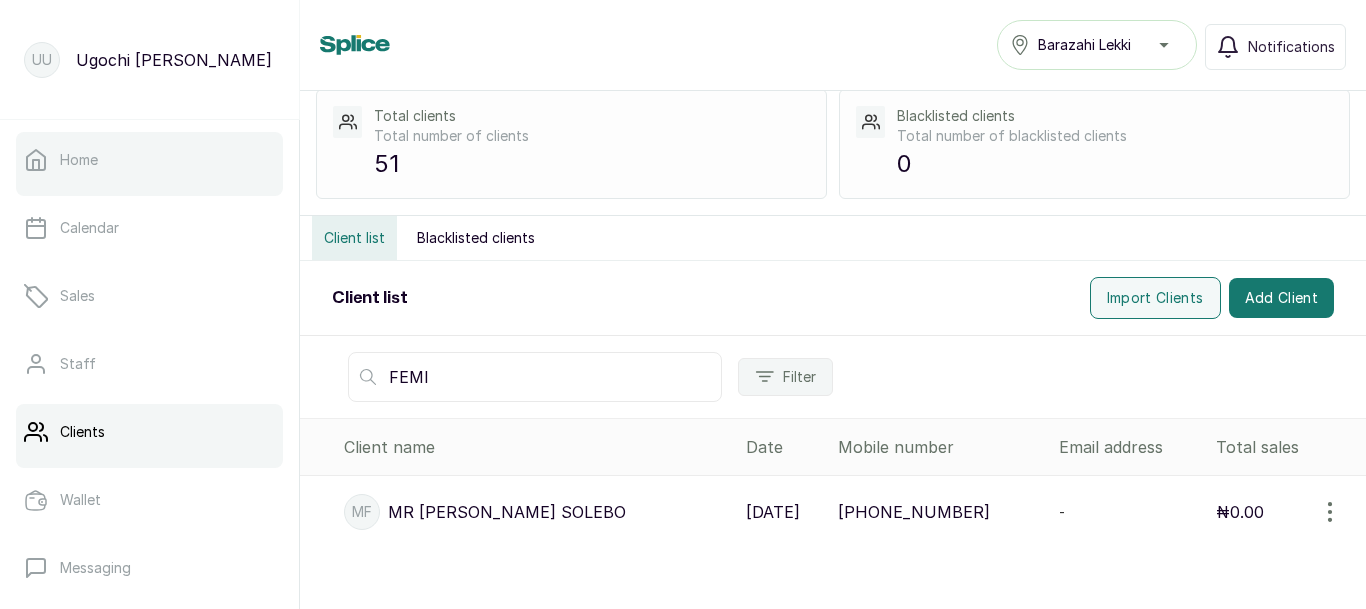 click on "Home" at bounding box center [149, 160] 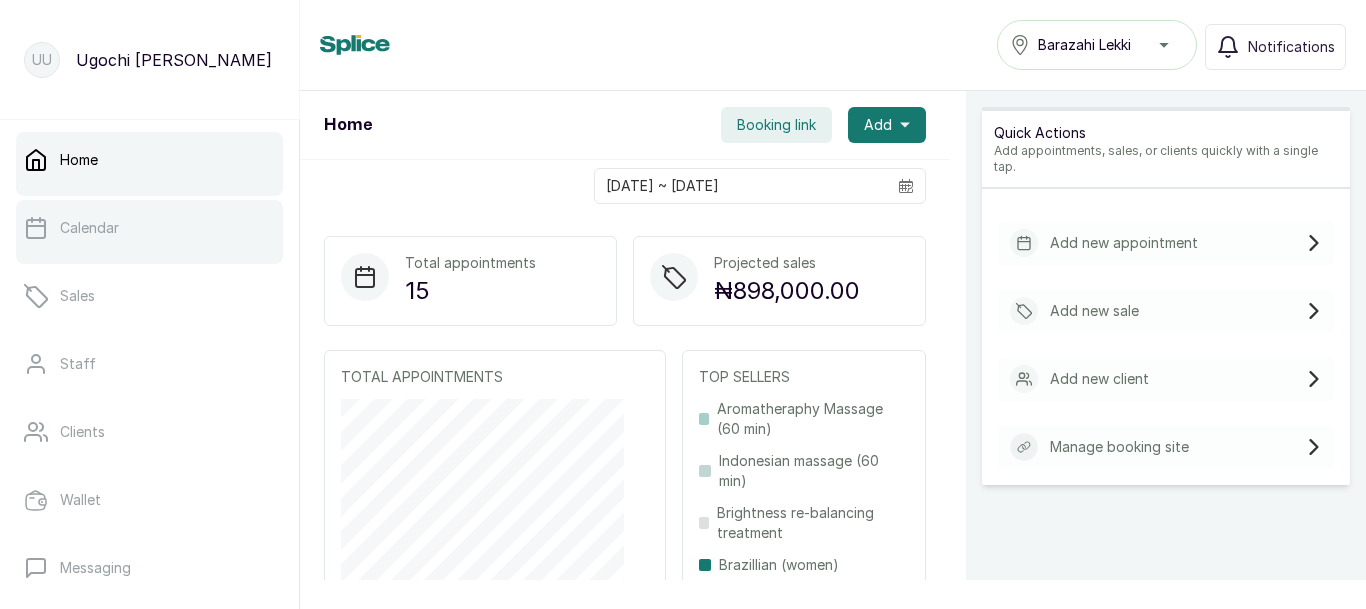 click on "Calendar" at bounding box center [149, 228] 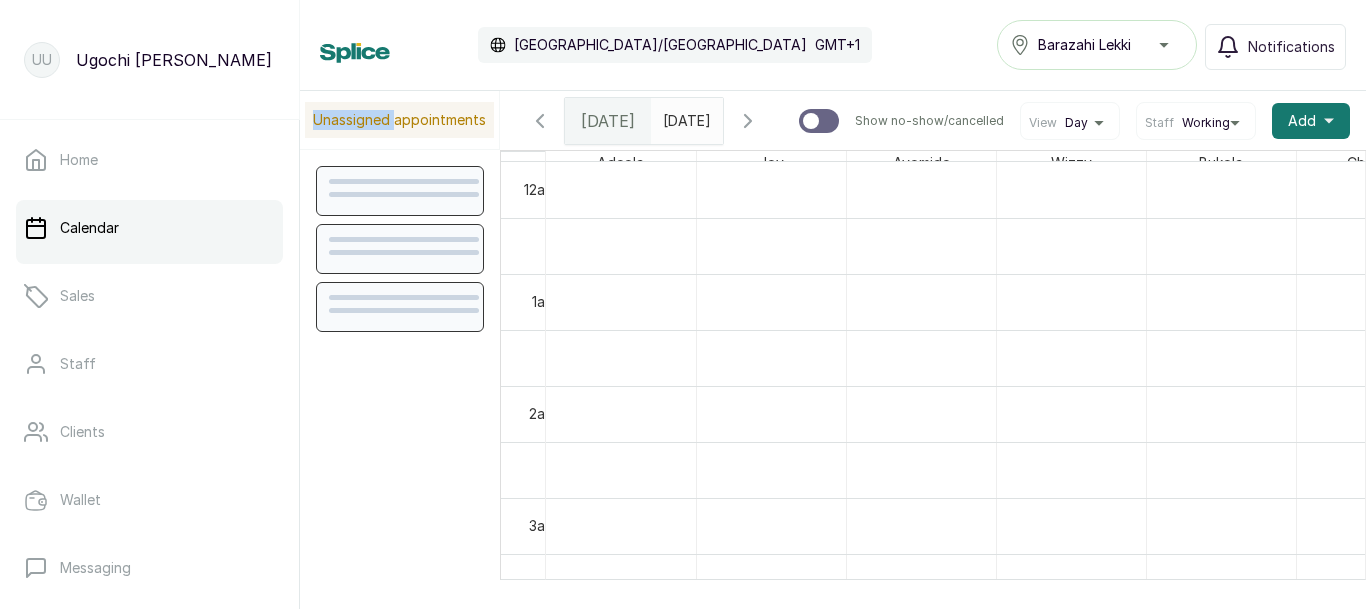 scroll, scrollTop: 673, scrollLeft: 0, axis: vertical 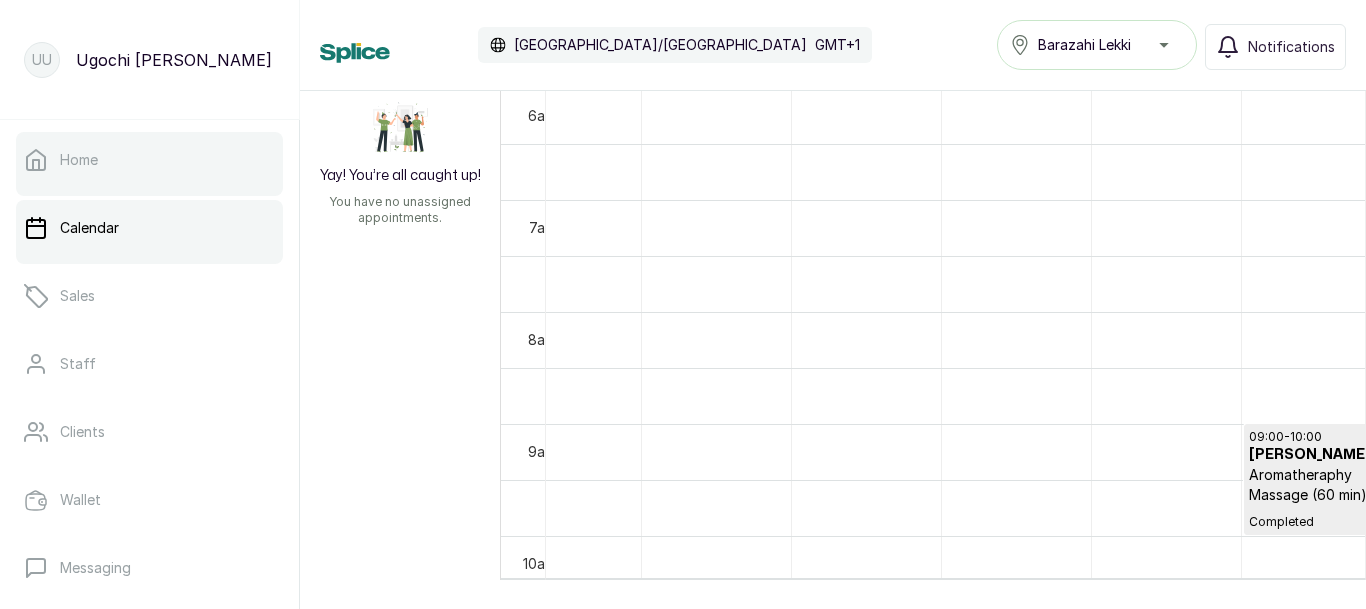 click on "Home" at bounding box center (149, 160) 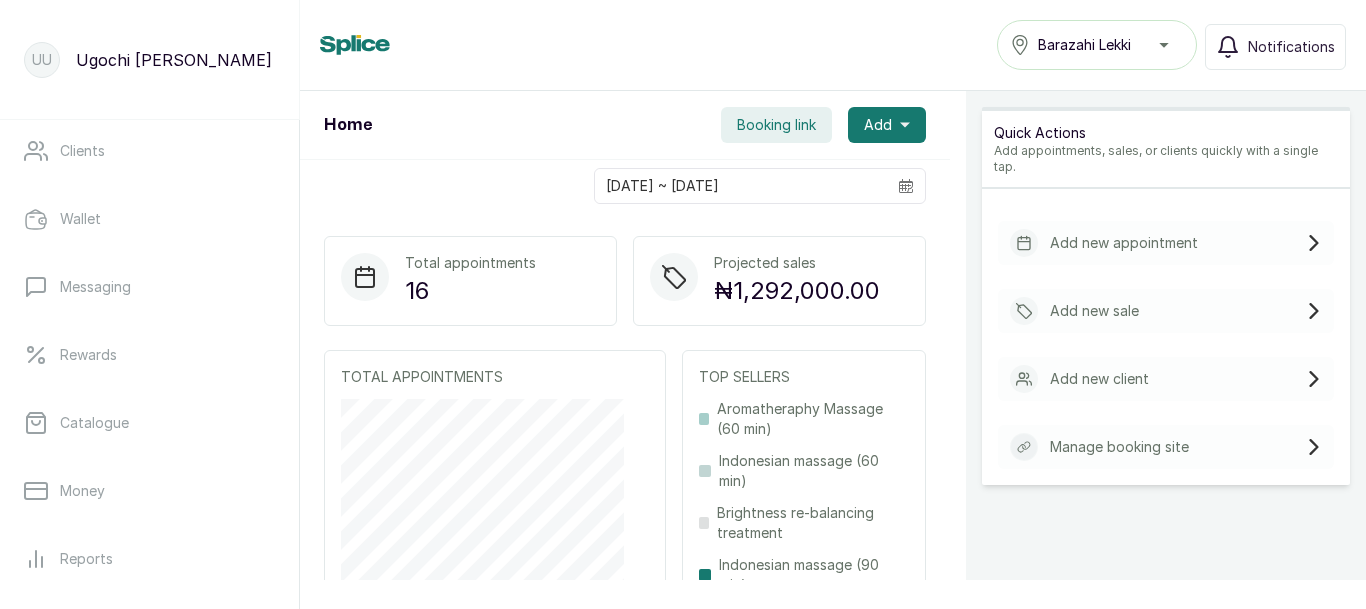 scroll, scrollTop: 487, scrollLeft: 0, axis: vertical 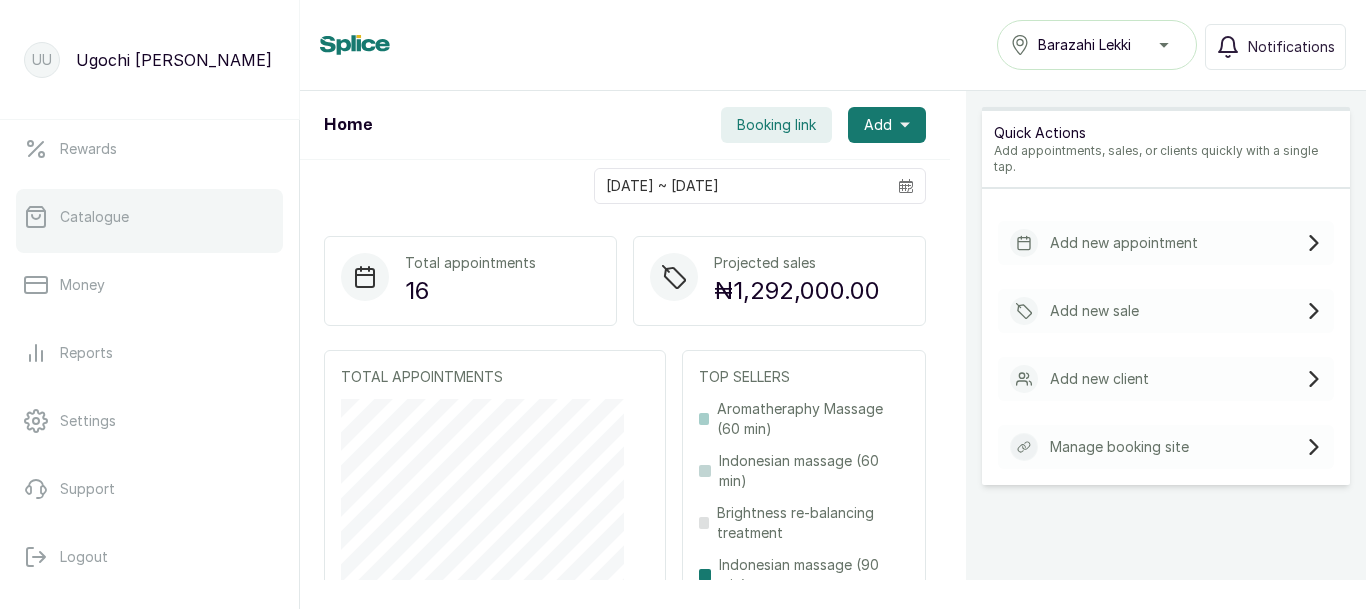 click on "Catalogue" at bounding box center [94, 217] 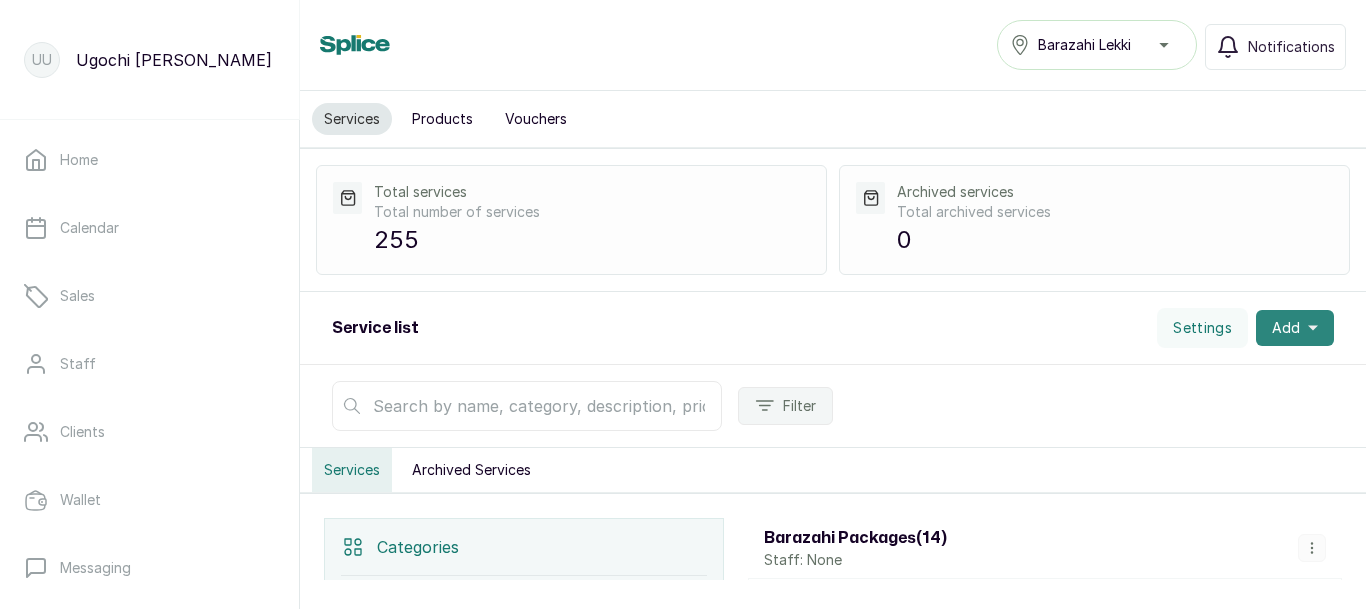 click on "Add" at bounding box center (1286, 328) 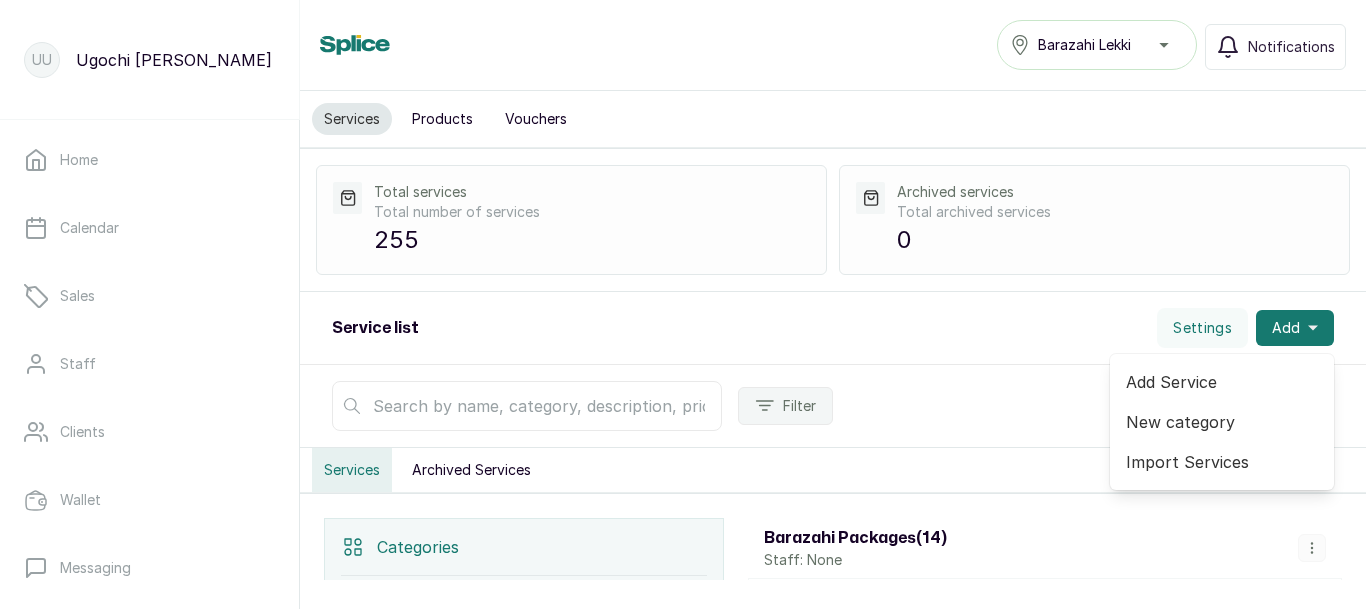 click on "Add Service" at bounding box center (1222, 382) 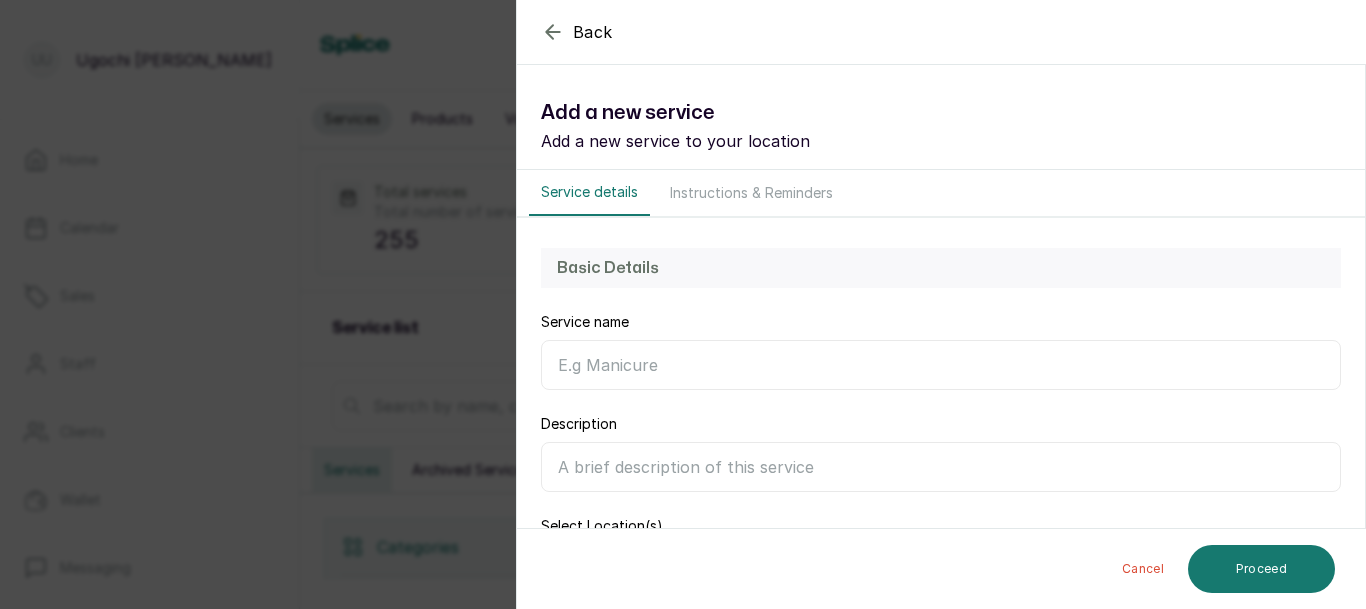 click on "Service name" at bounding box center (941, 365) 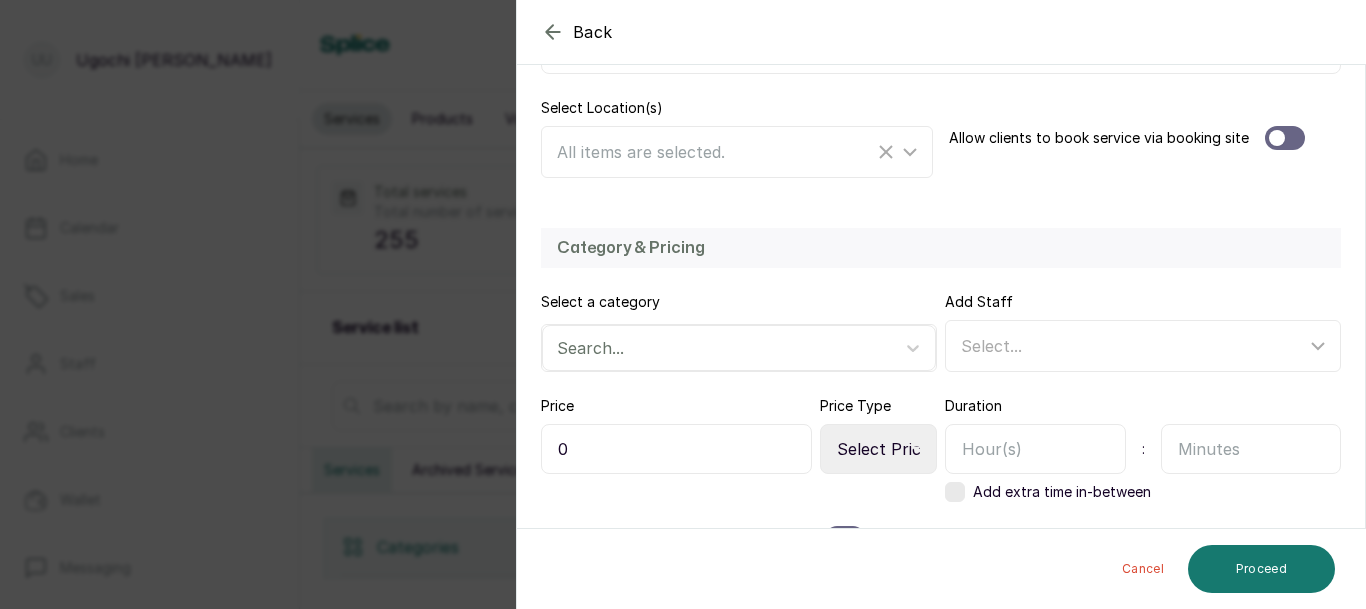 scroll, scrollTop: 460, scrollLeft: 0, axis: vertical 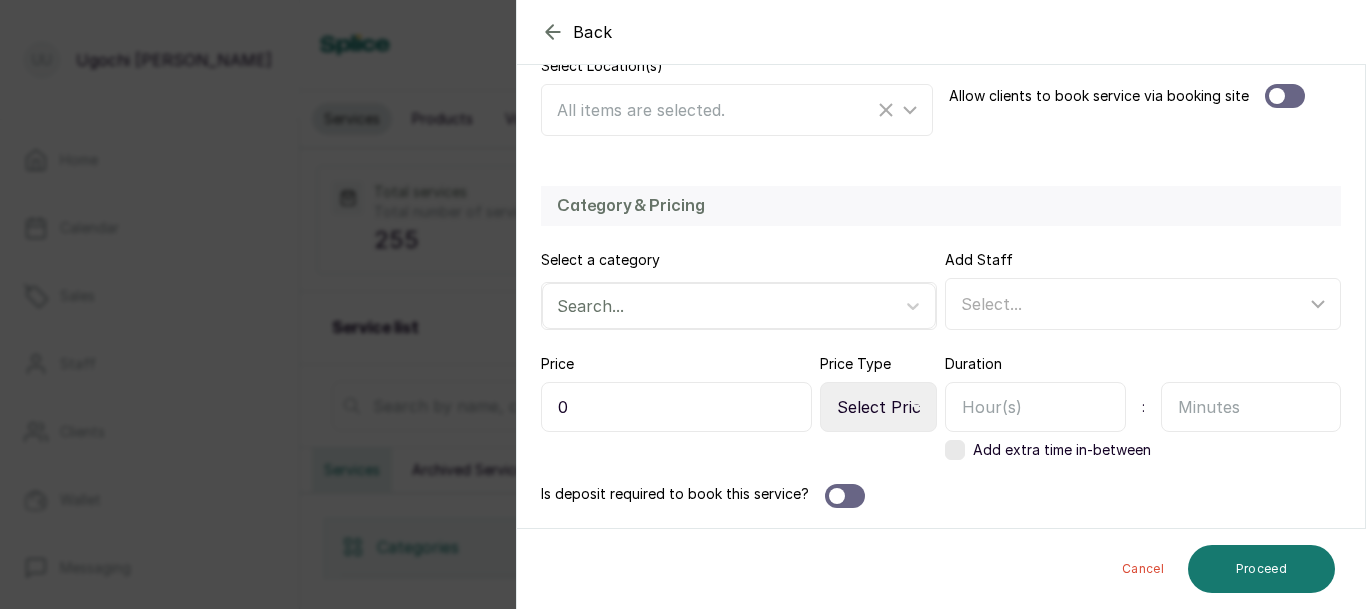 type on "Wigging" 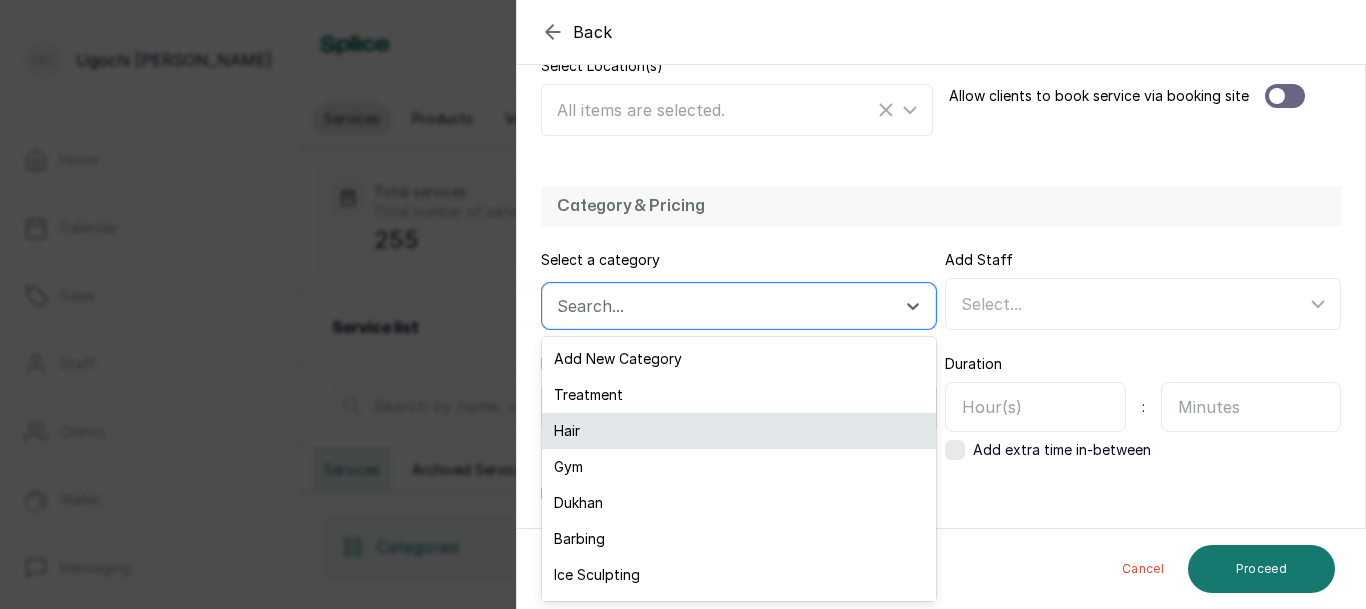 click on "Hair" at bounding box center [739, 431] 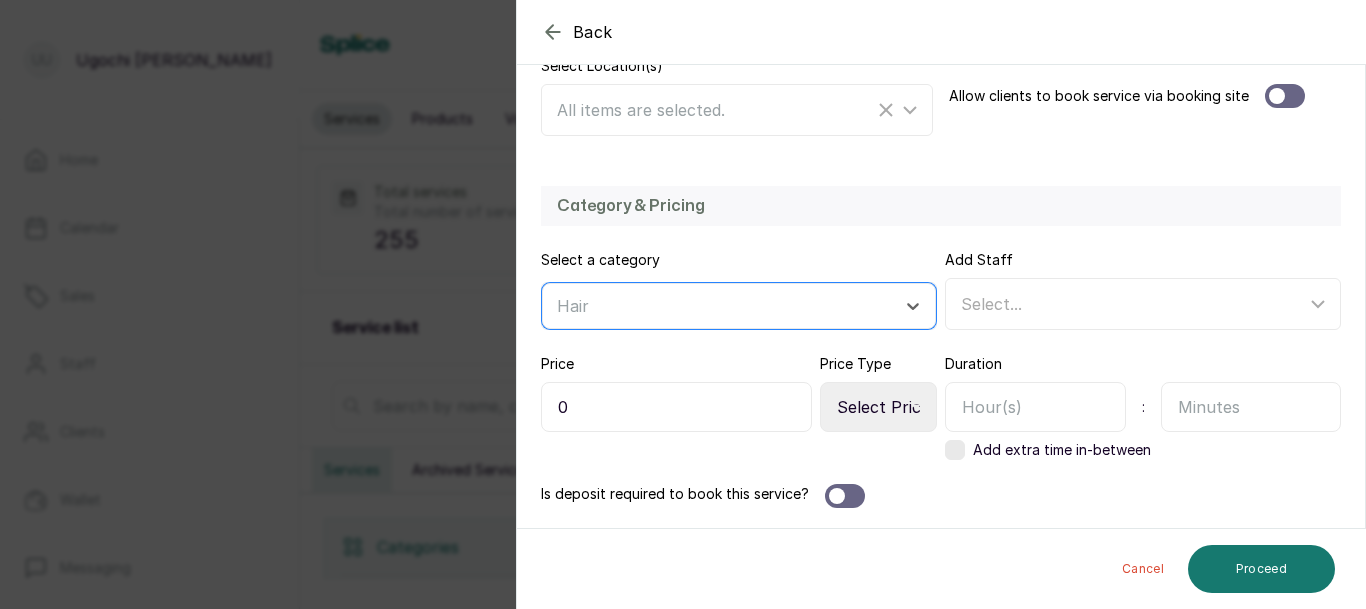click on "0" at bounding box center [676, 407] 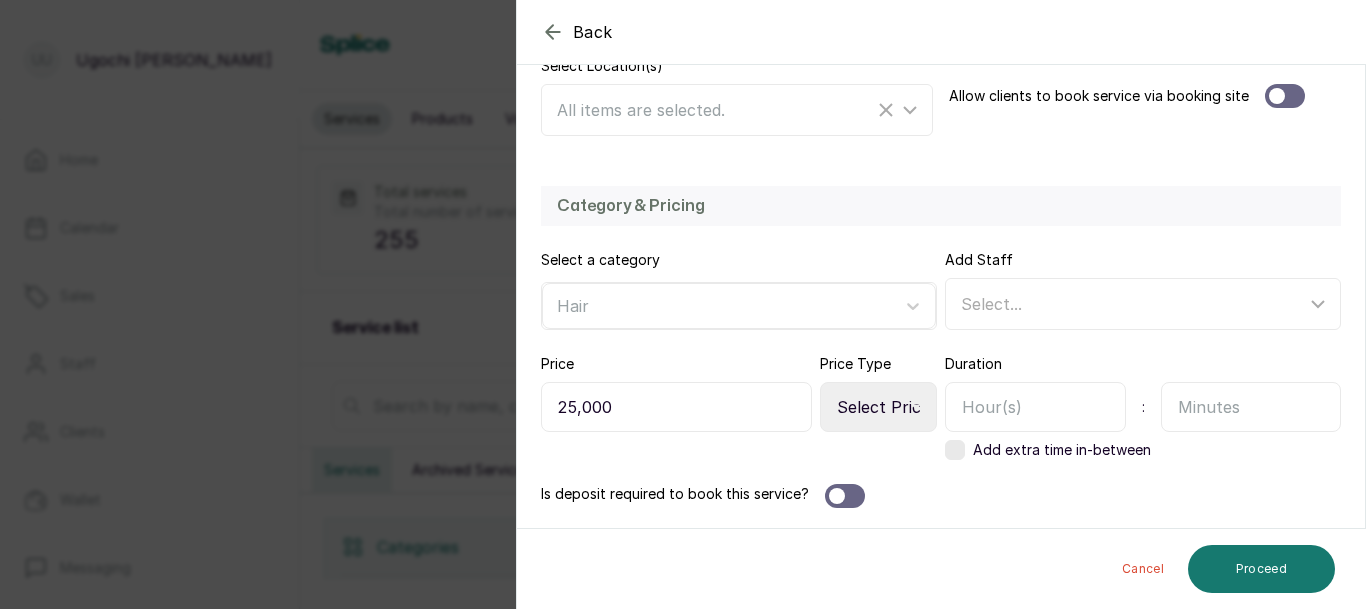 type on "25,000" 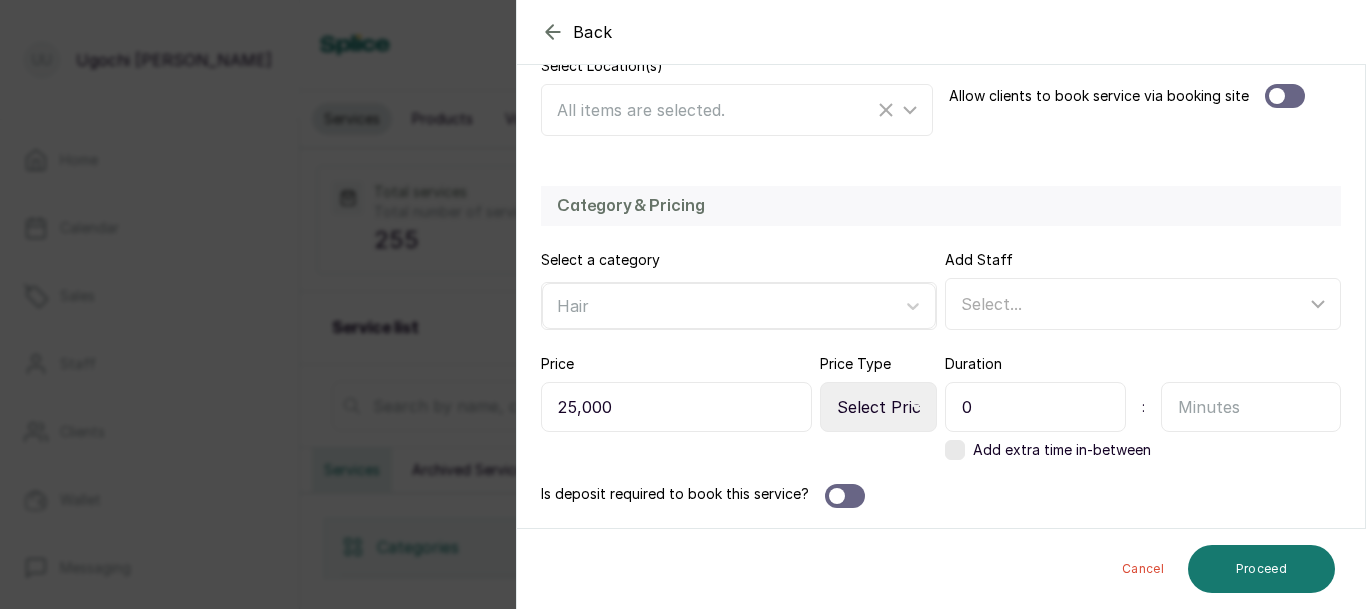 type on "0" 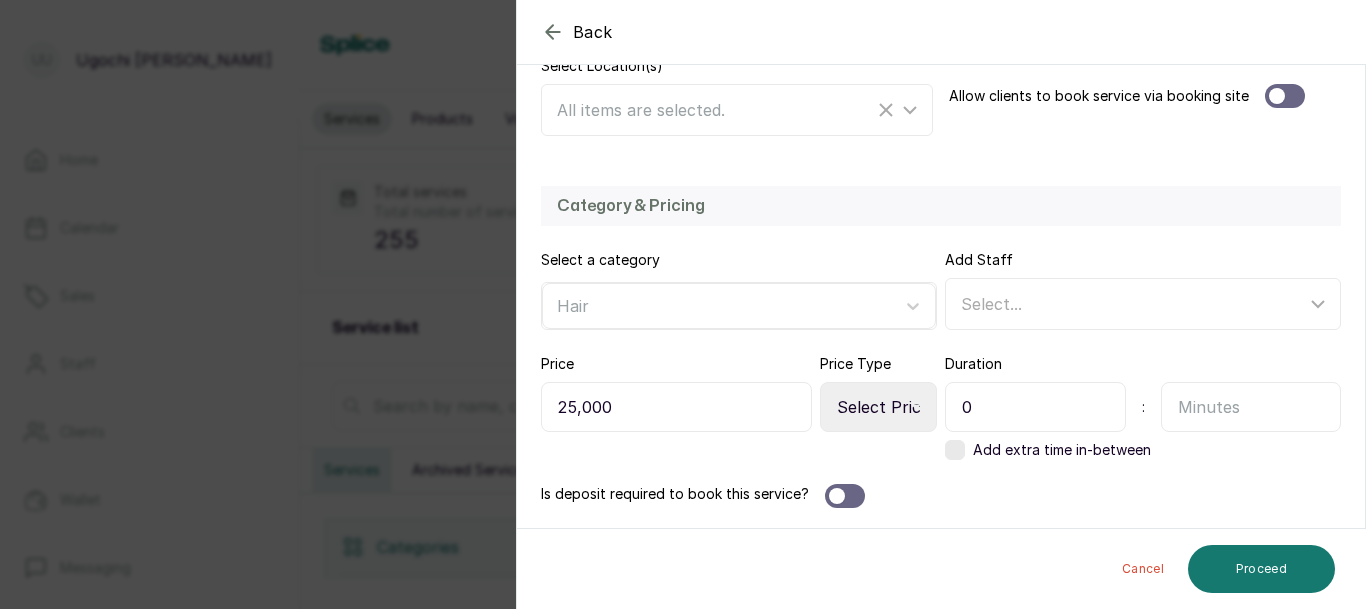 click at bounding box center (1251, 407) 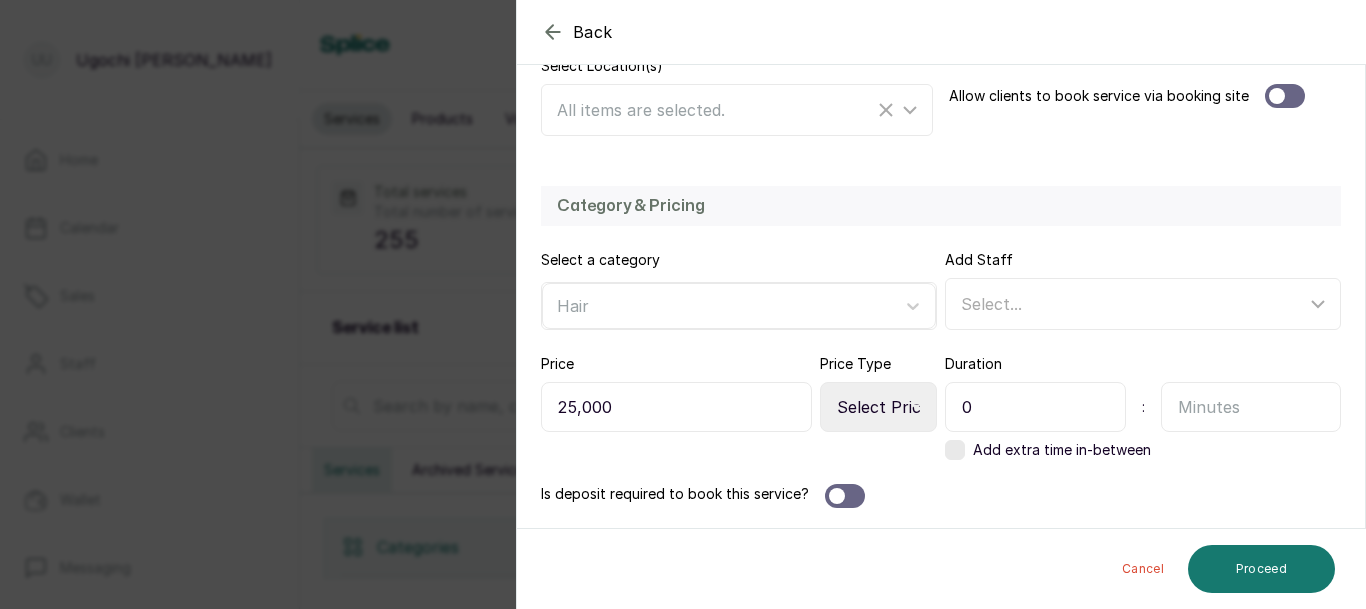 type on "5" 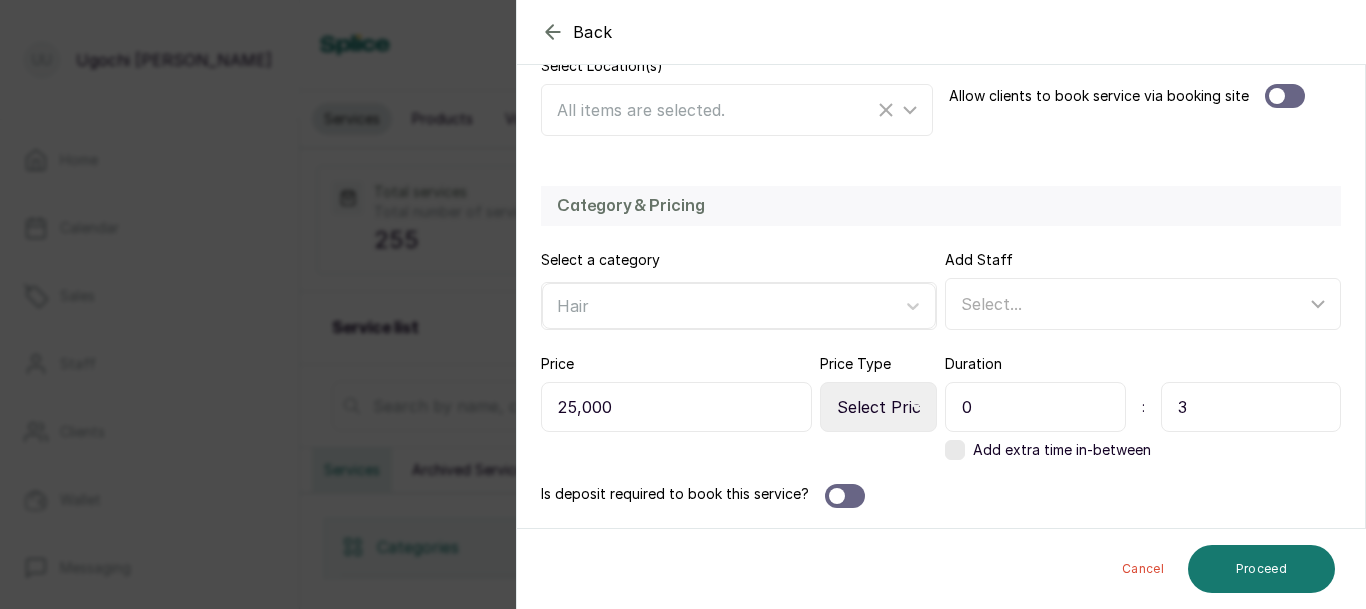 type on "3" 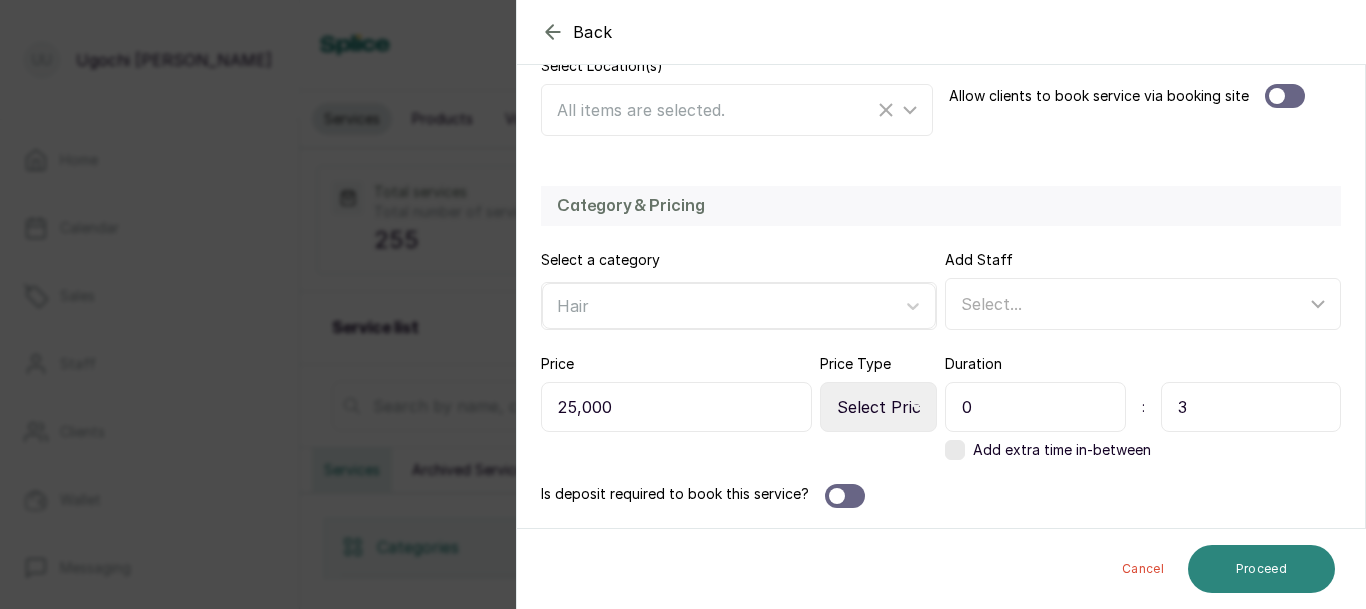 click on "Proceed" at bounding box center (1261, 569) 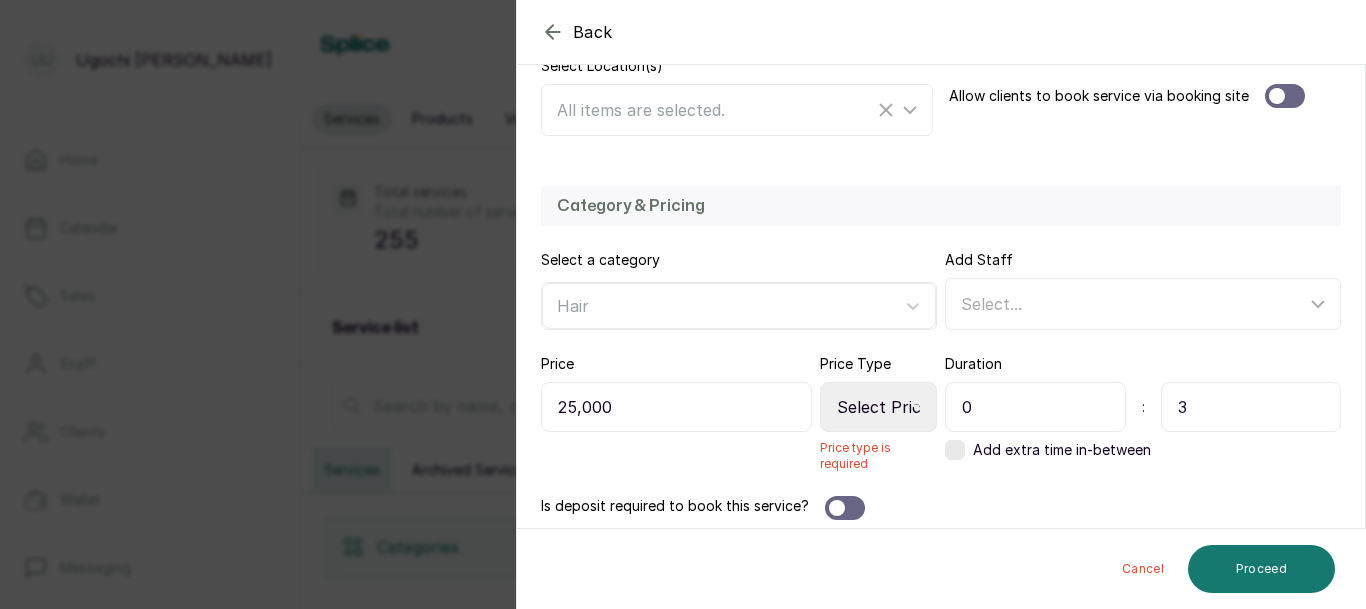 click on "Select Price Type Fixed From" at bounding box center (878, 407) 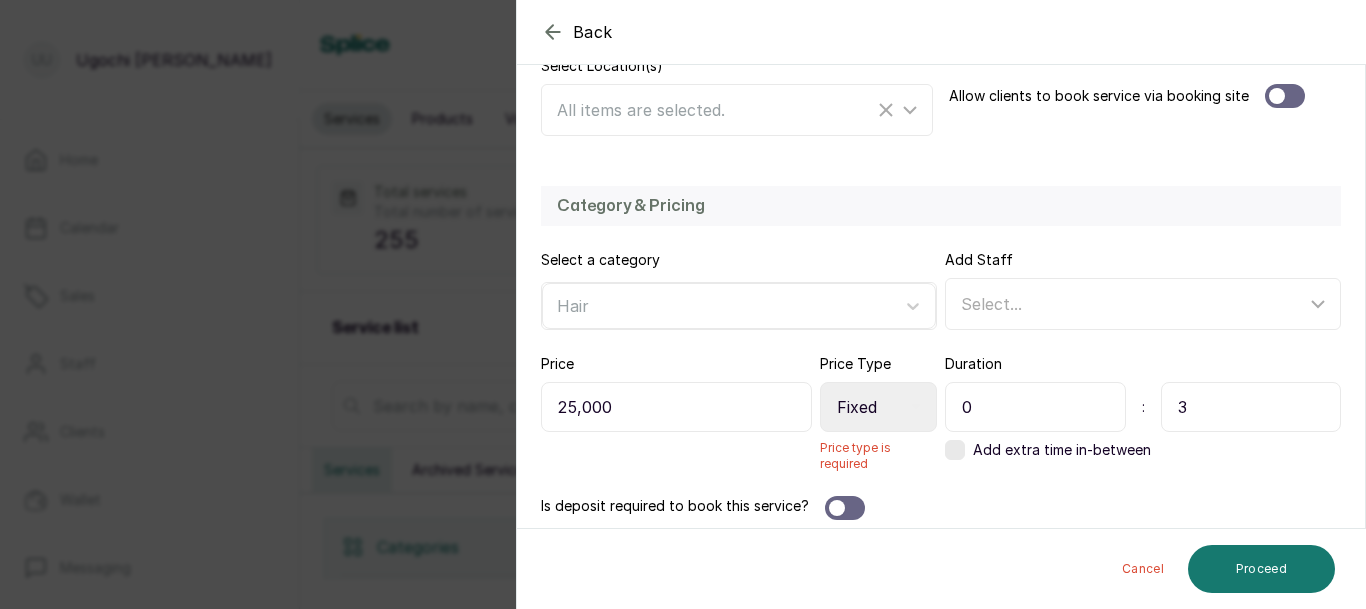 click on "Select Price Type Fixed From" at bounding box center (878, 407) 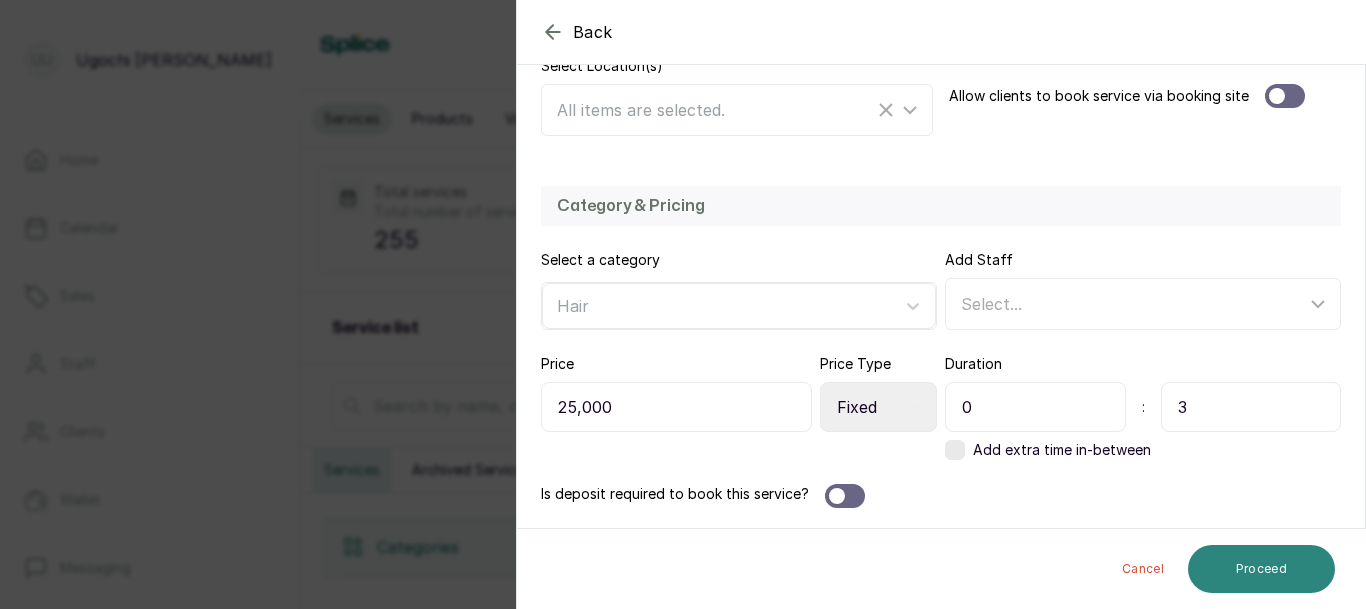 click on "Proceed" at bounding box center (1261, 569) 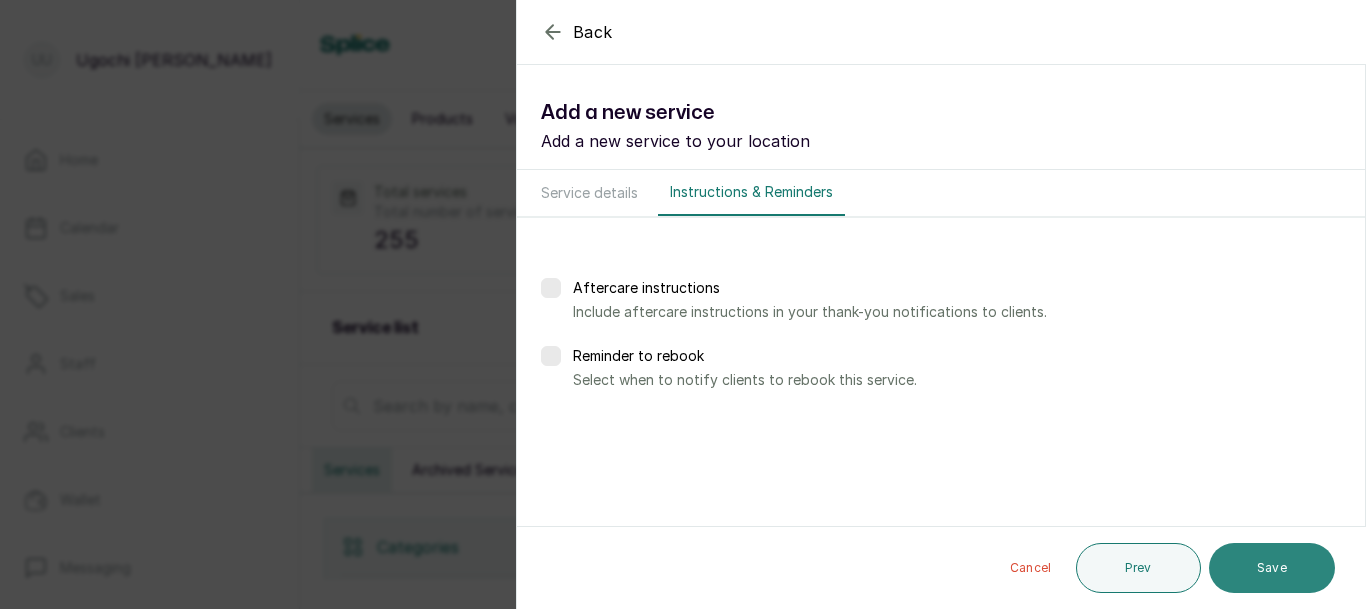 click on "Save" at bounding box center (1272, 568) 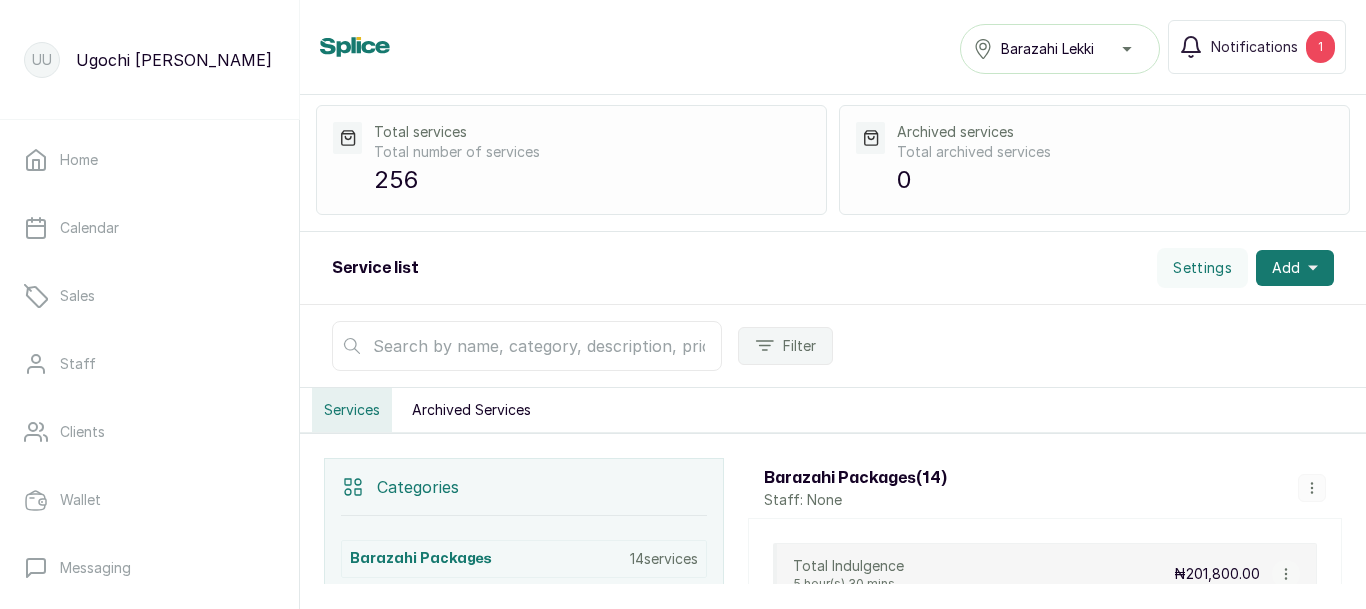scroll, scrollTop: 54, scrollLeft: 0, axis: vertical 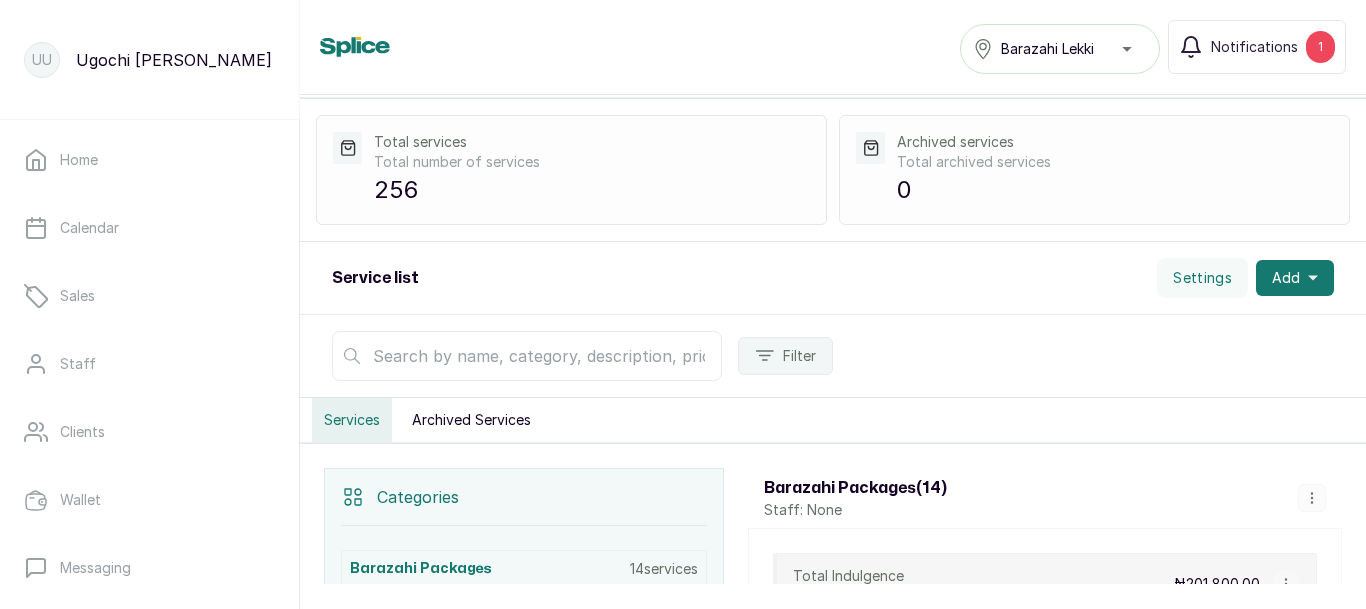 click at bounding box center (527, 356) 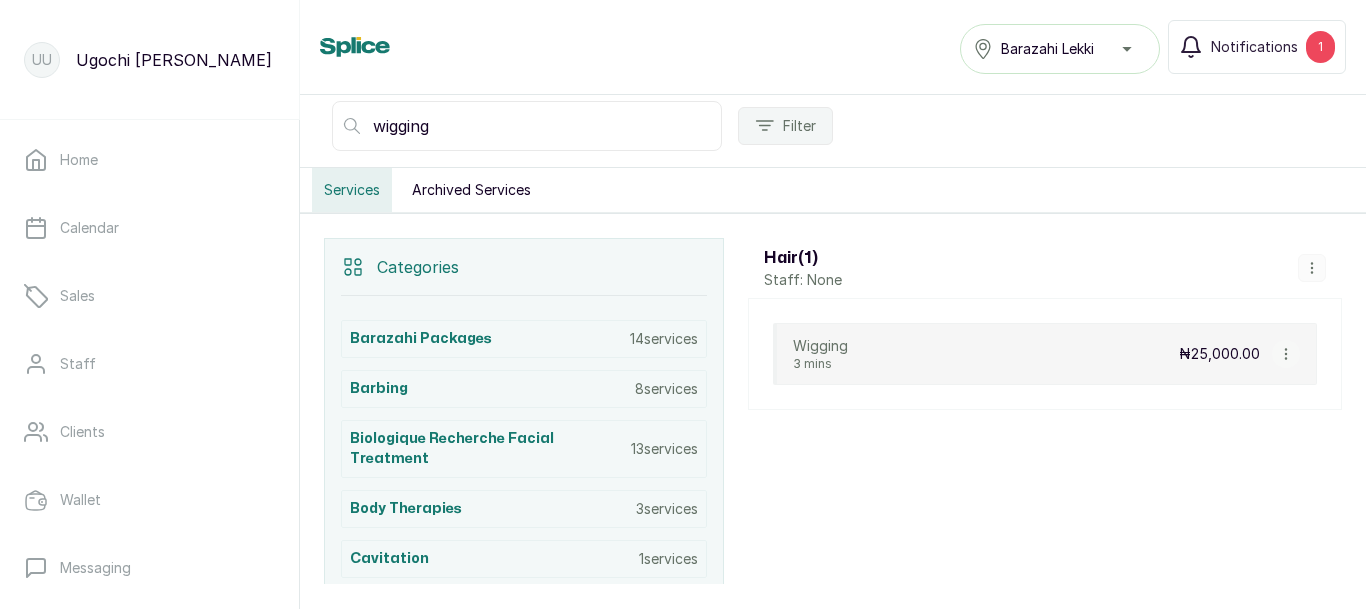 scroll, scrollTop: 286, scrollLeft: 0, axis: vertical 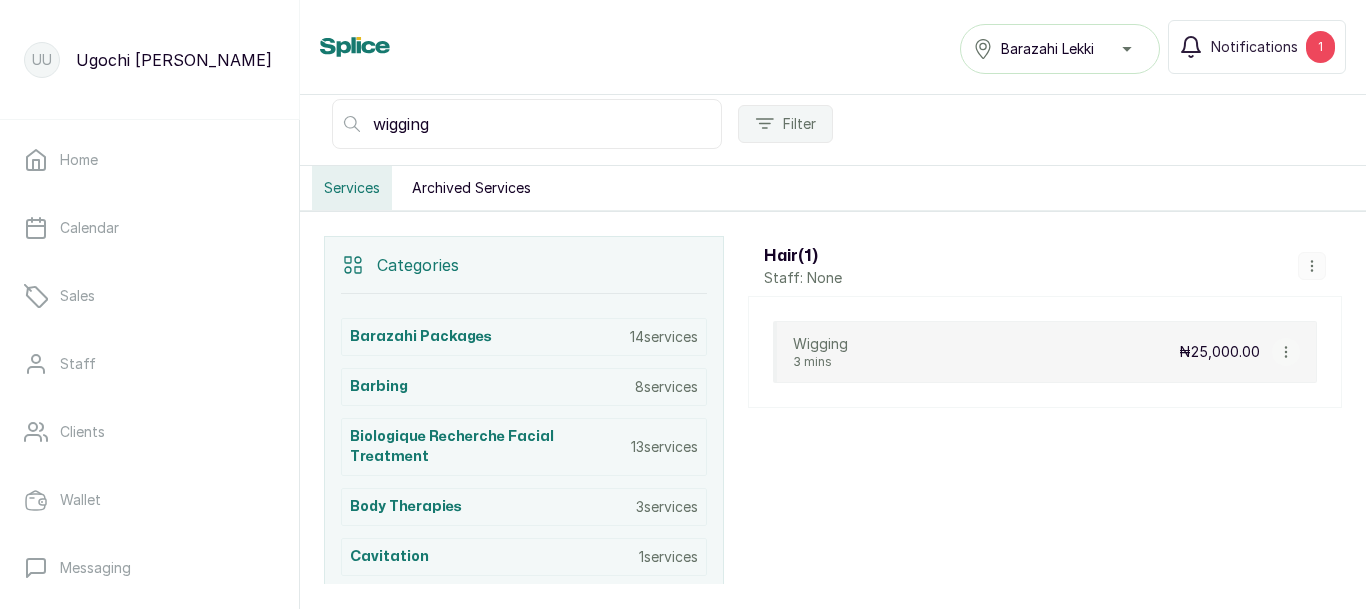 type on "wigging" 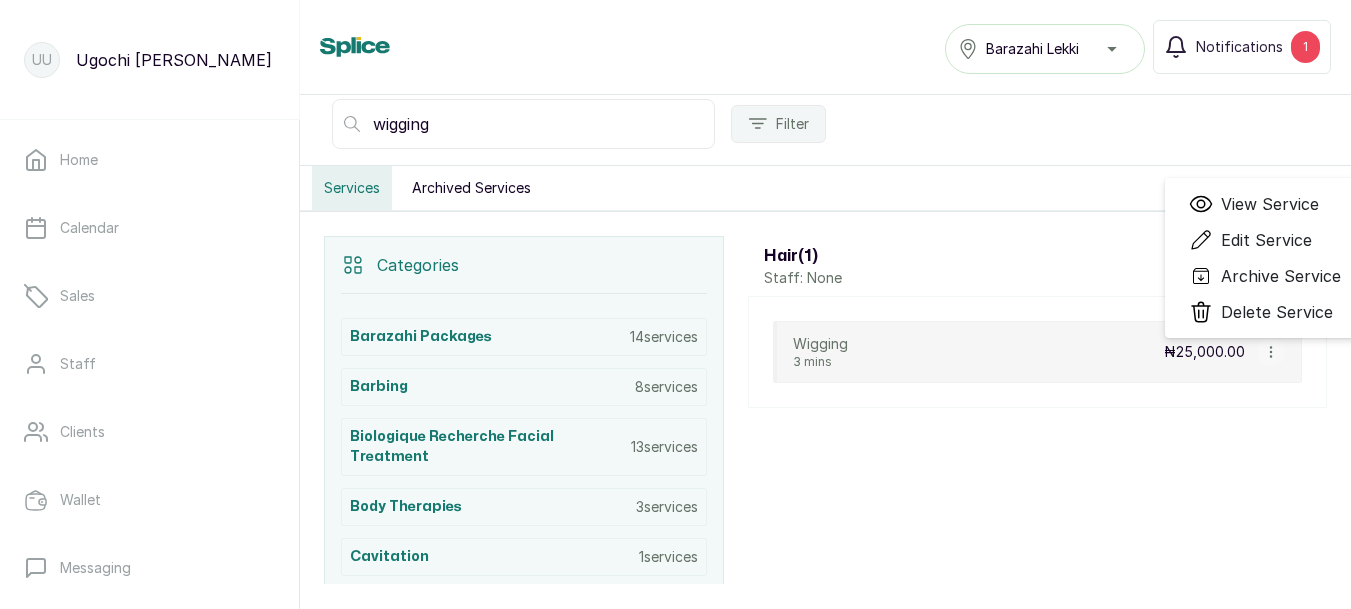 click on "Edit Service" at bounding box center [1266, 240] 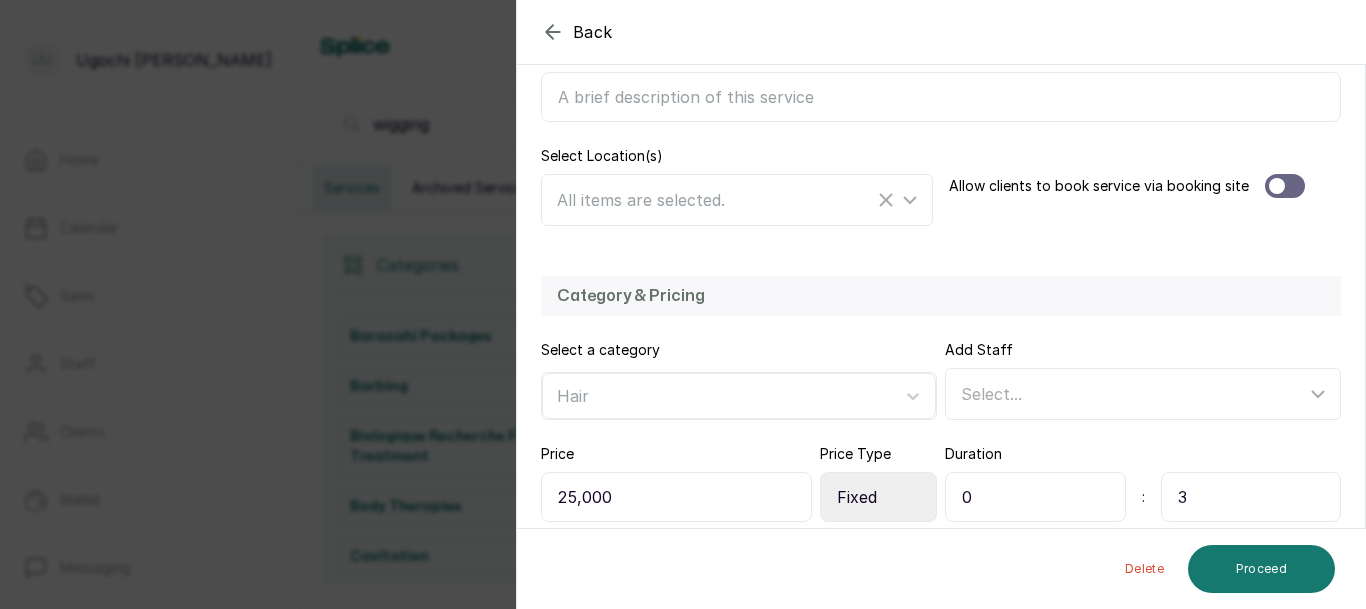 scroll, scrollTop: 379, scrollLeft: 0, axis: vertical 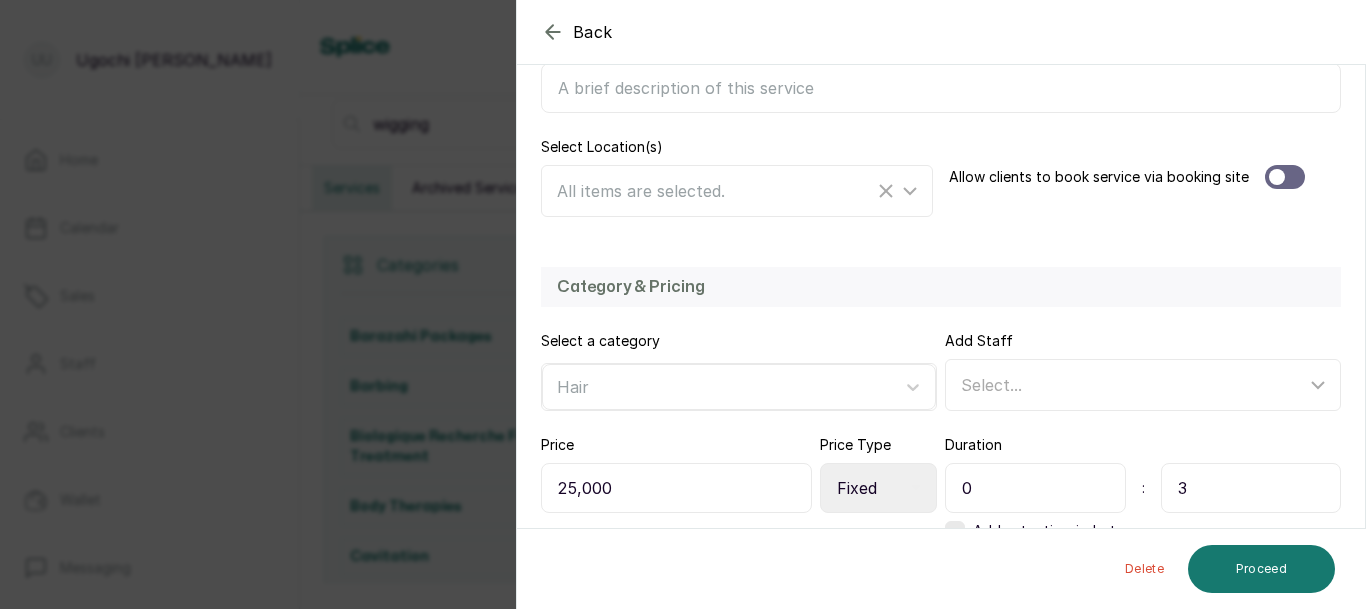 click on "25,000" at bounding box center [676, 488] 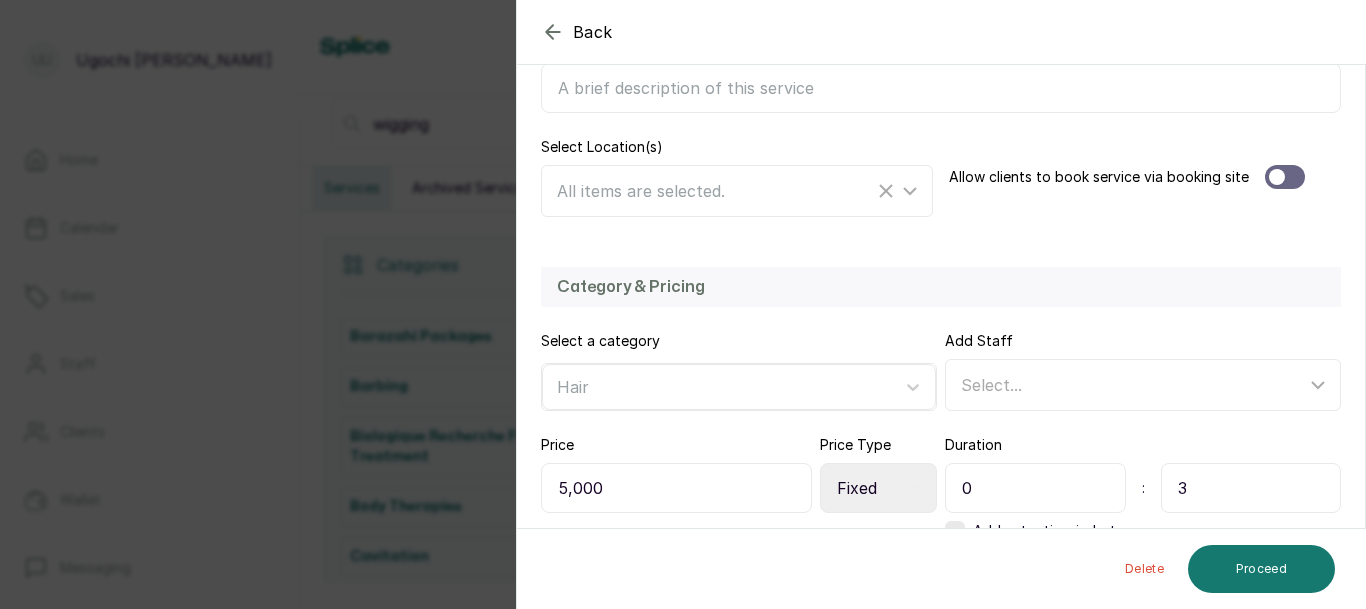 type on "35,000" 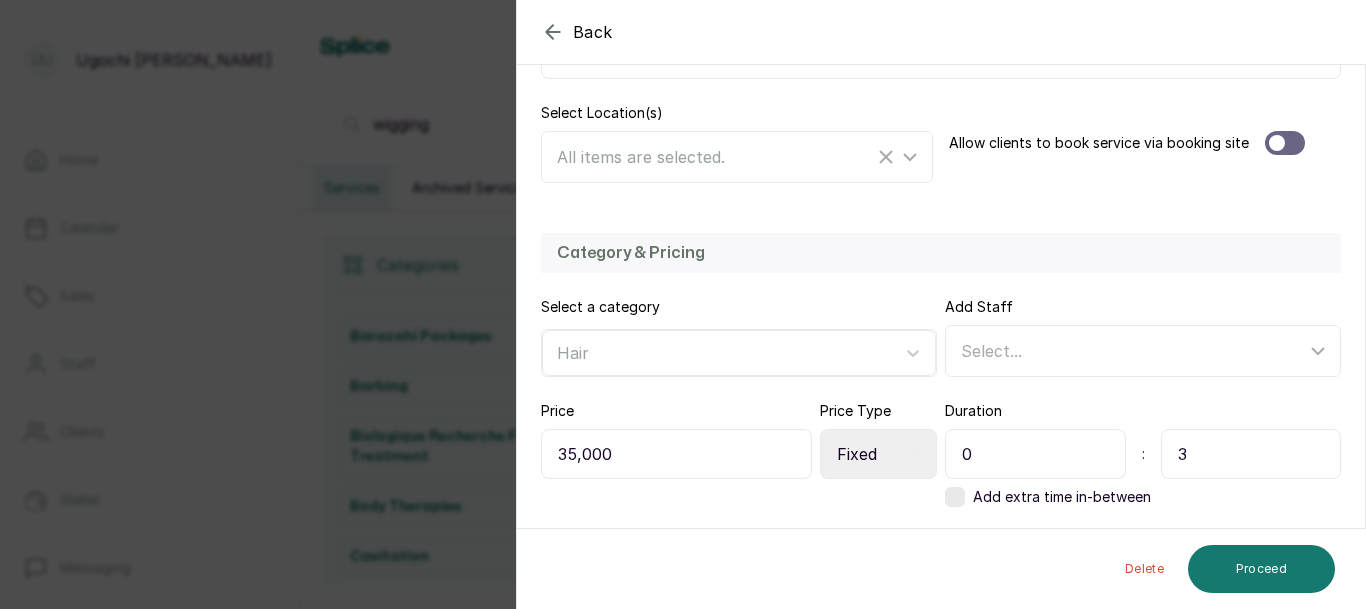 scroll, scrollTop: 414, scrollLeft: 0, axis: vertical 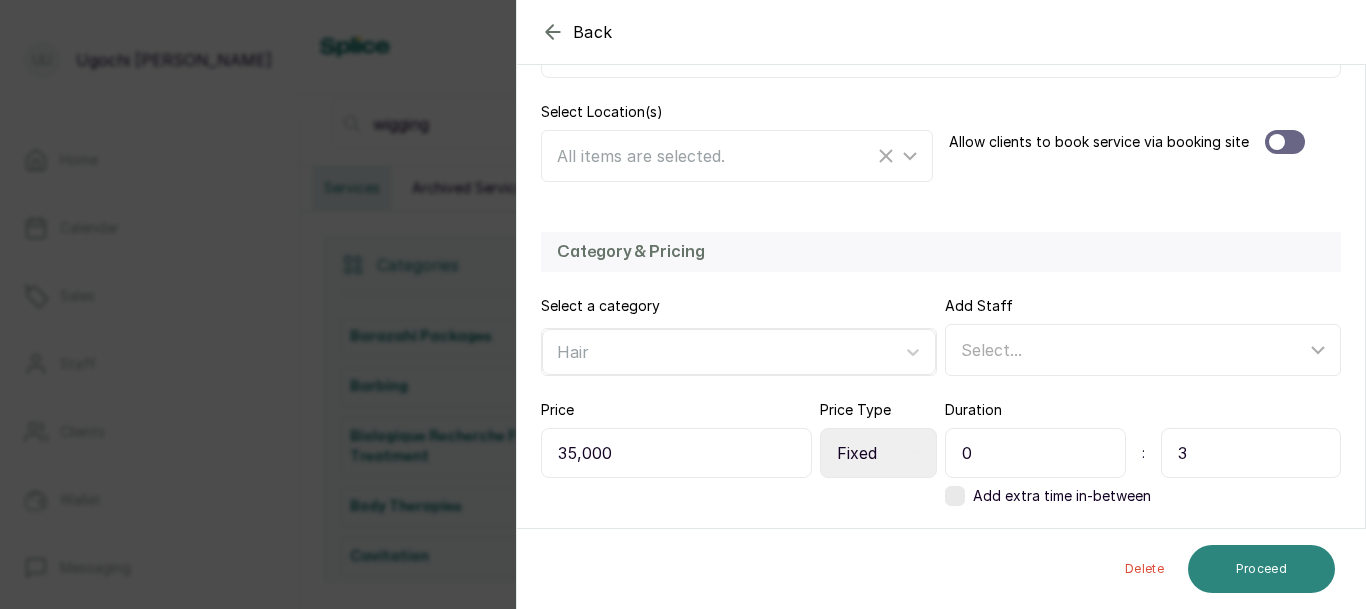 click on "Proceed" at bounding box center [1261, 569] 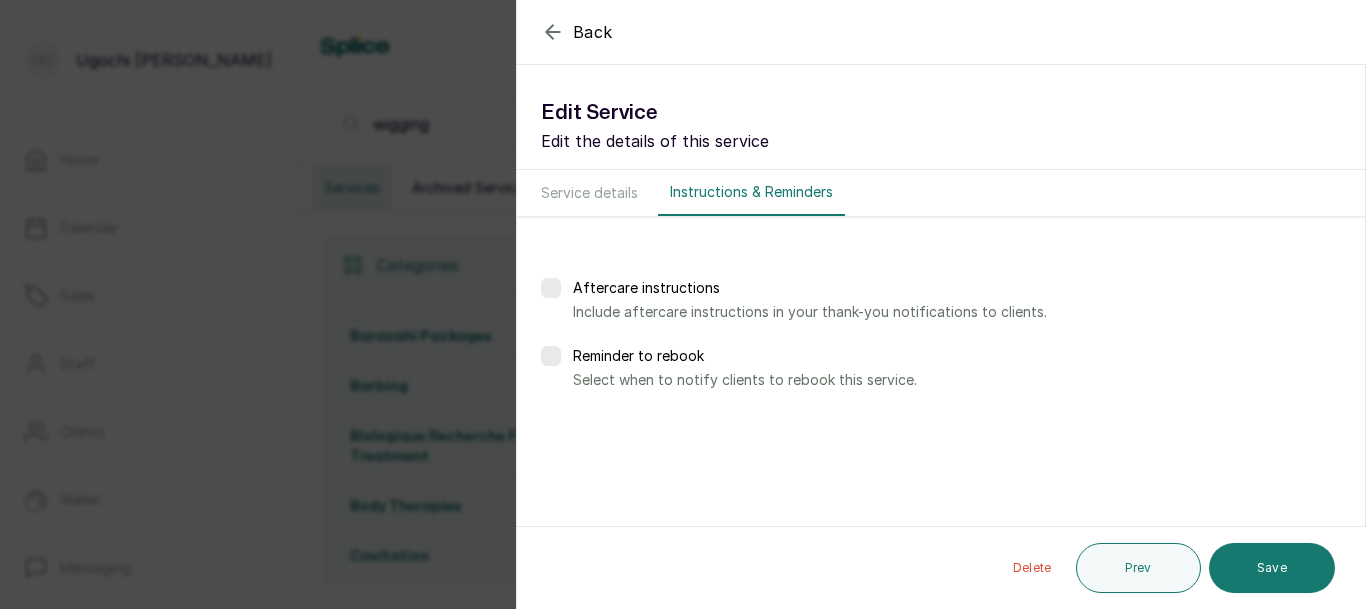 scroll, scrollTop: 0, scrollLeft: 0, axis: both 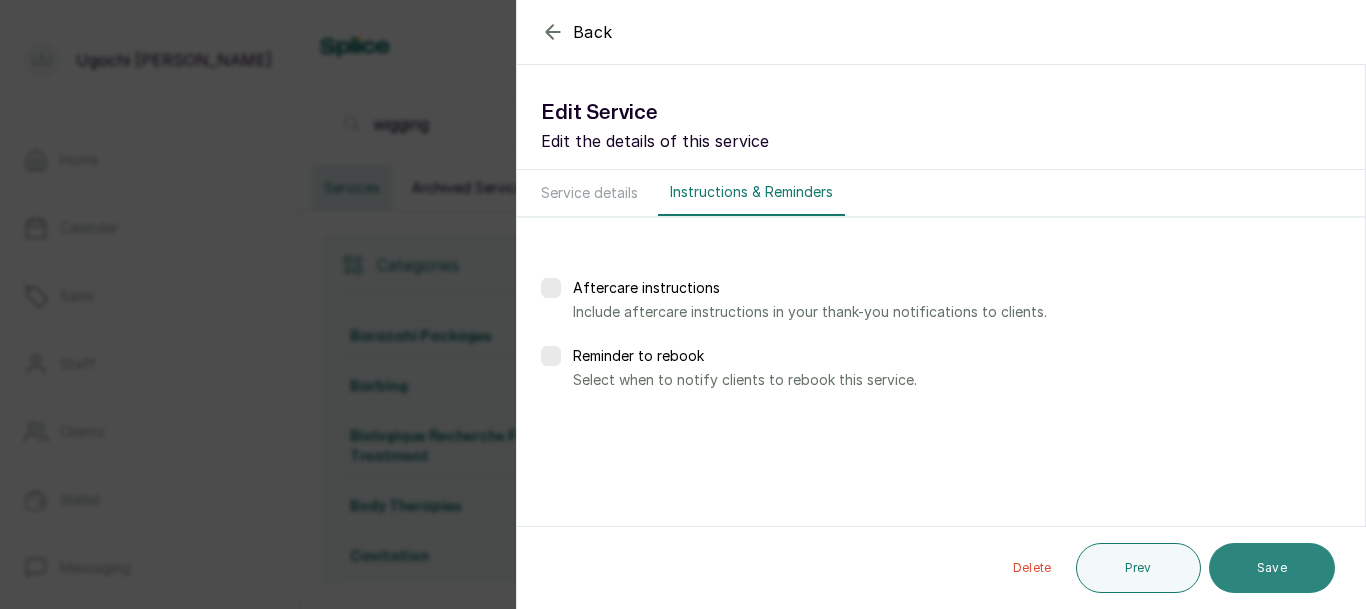 click on "Save" at bounding box center (1272, 568) 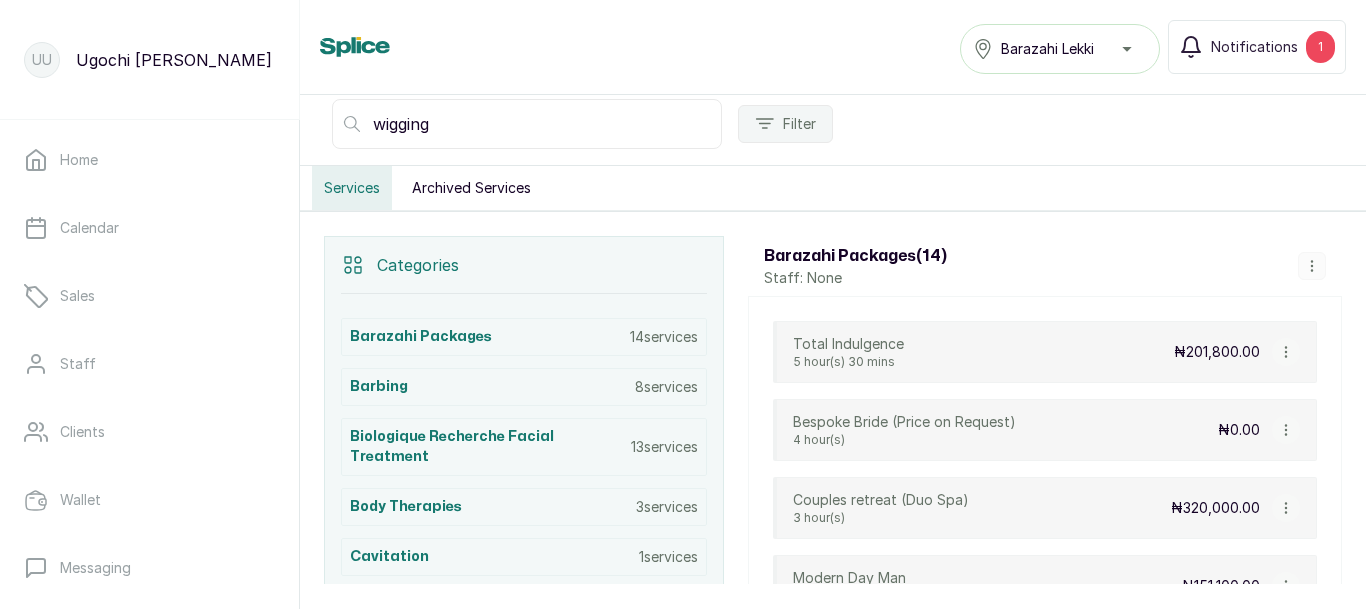 click 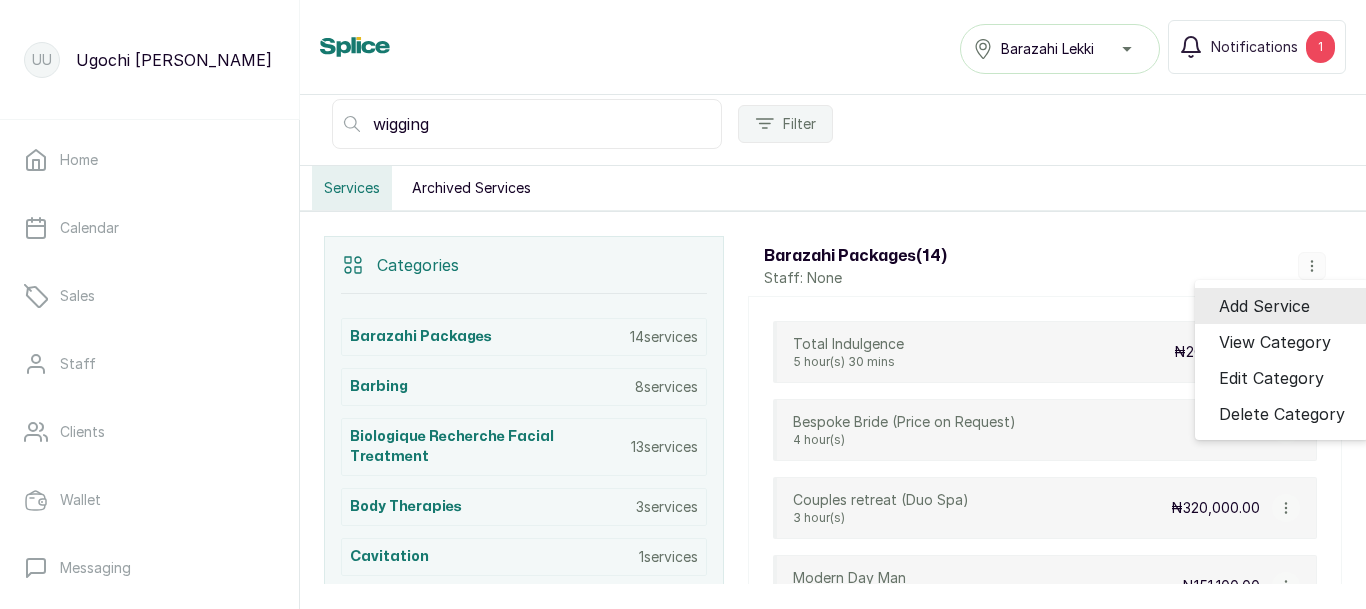 click on "Add Service" at bounding box center (1264, 306) 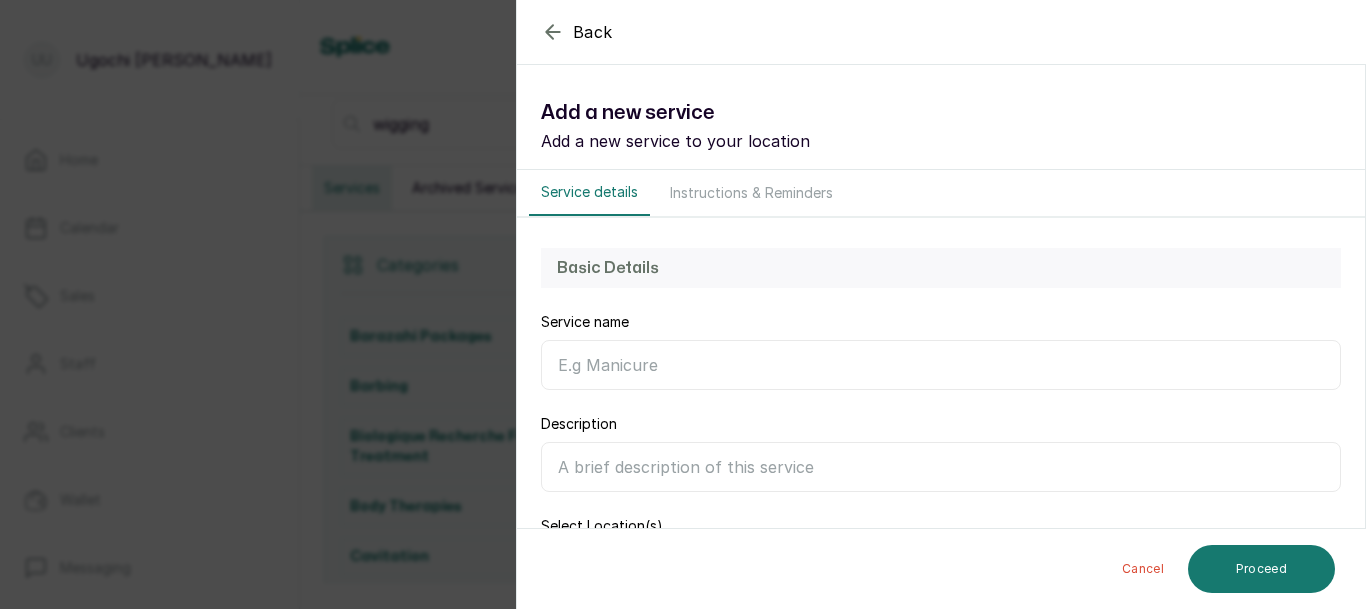 click on "Service name" at bounding box center [941, 365] 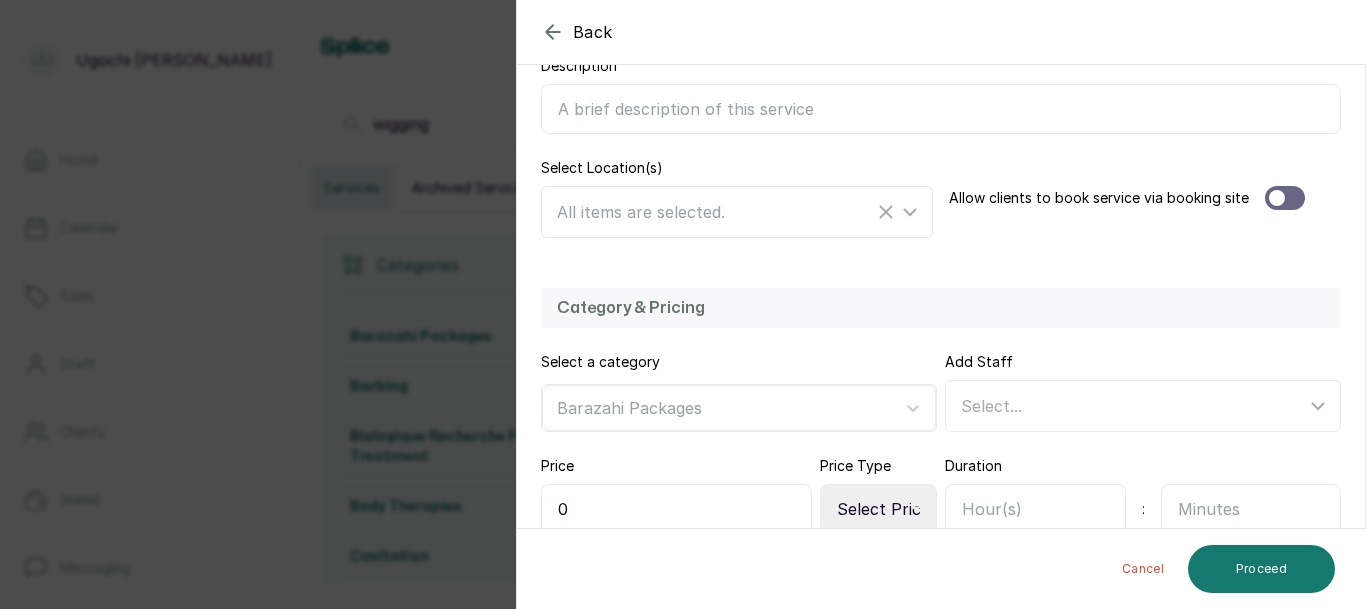 scroll, scrollTop: 460, scrollLeft: 0, axis: vertical 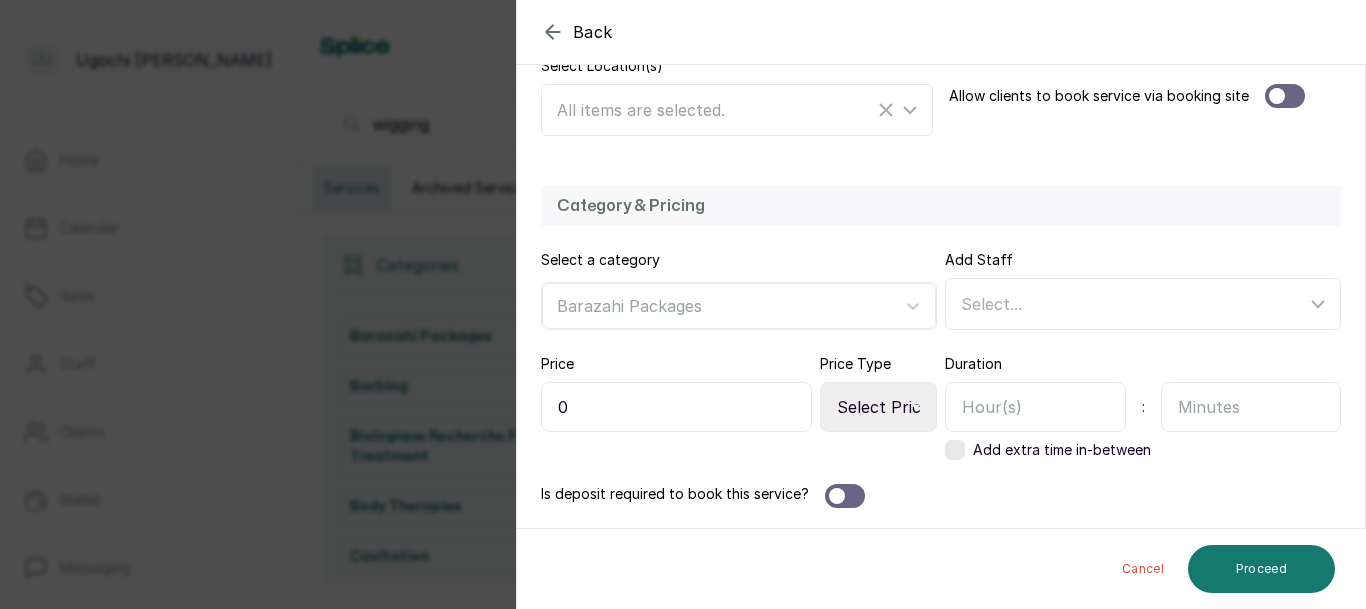 type on "Wig laundry Straight" 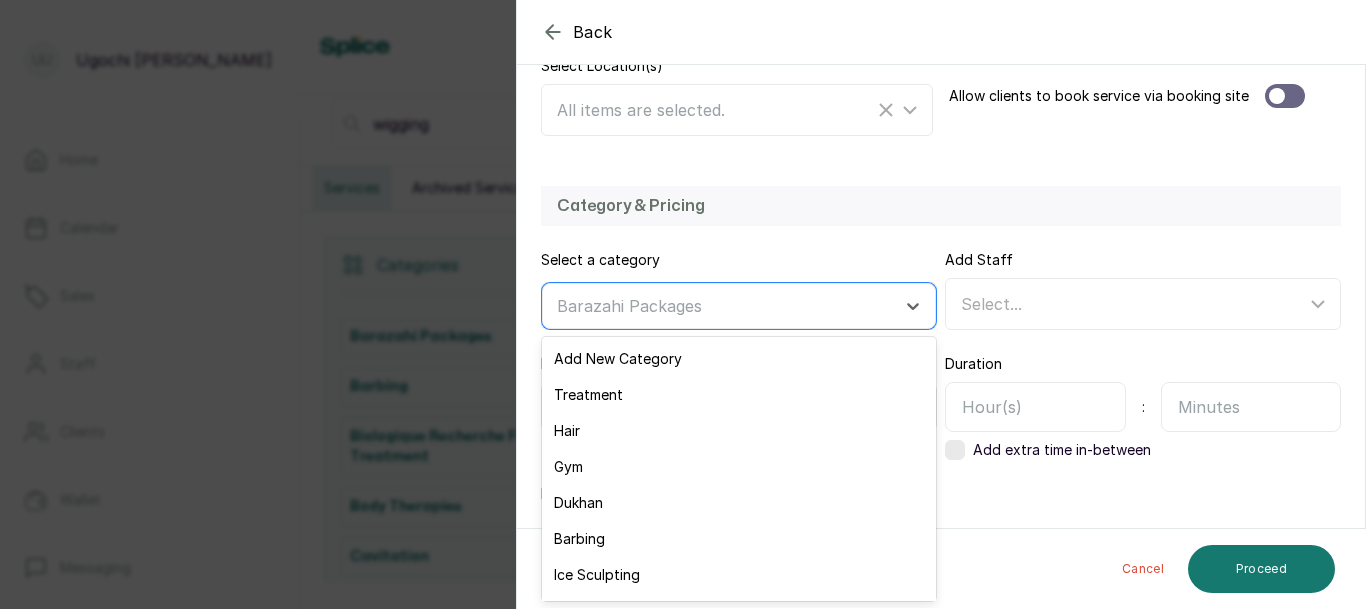 click on "Hair" at bounding box center [739, 431] 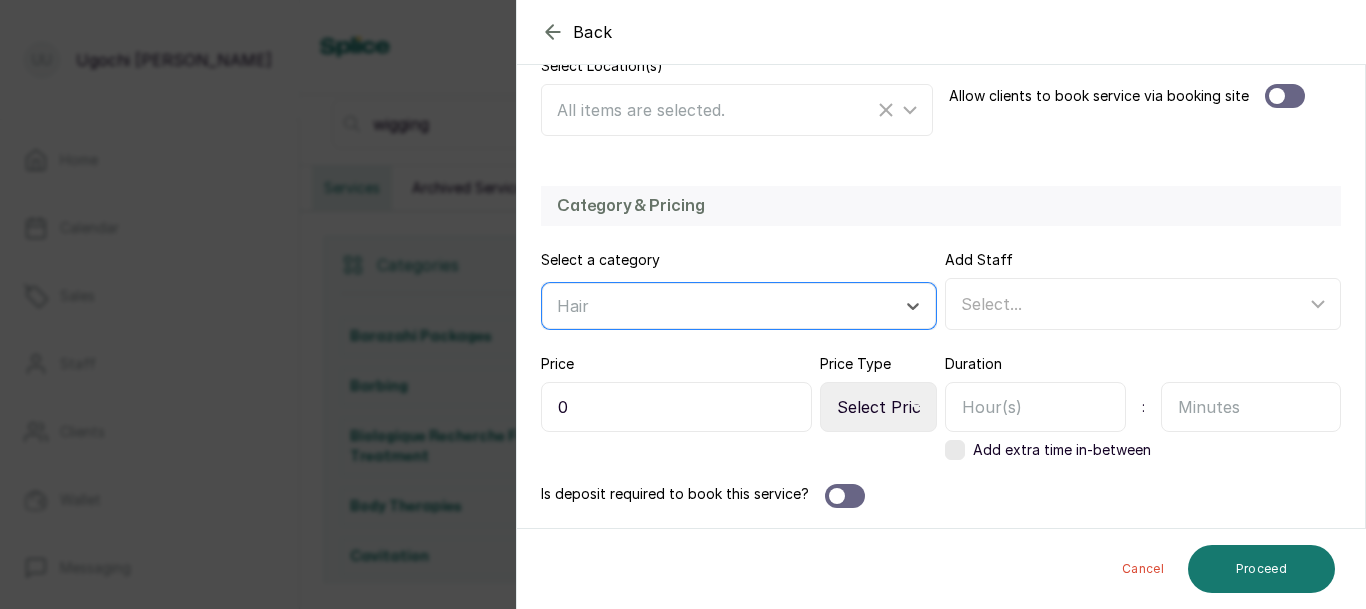 click on "0" at bounding box center [676, 407] 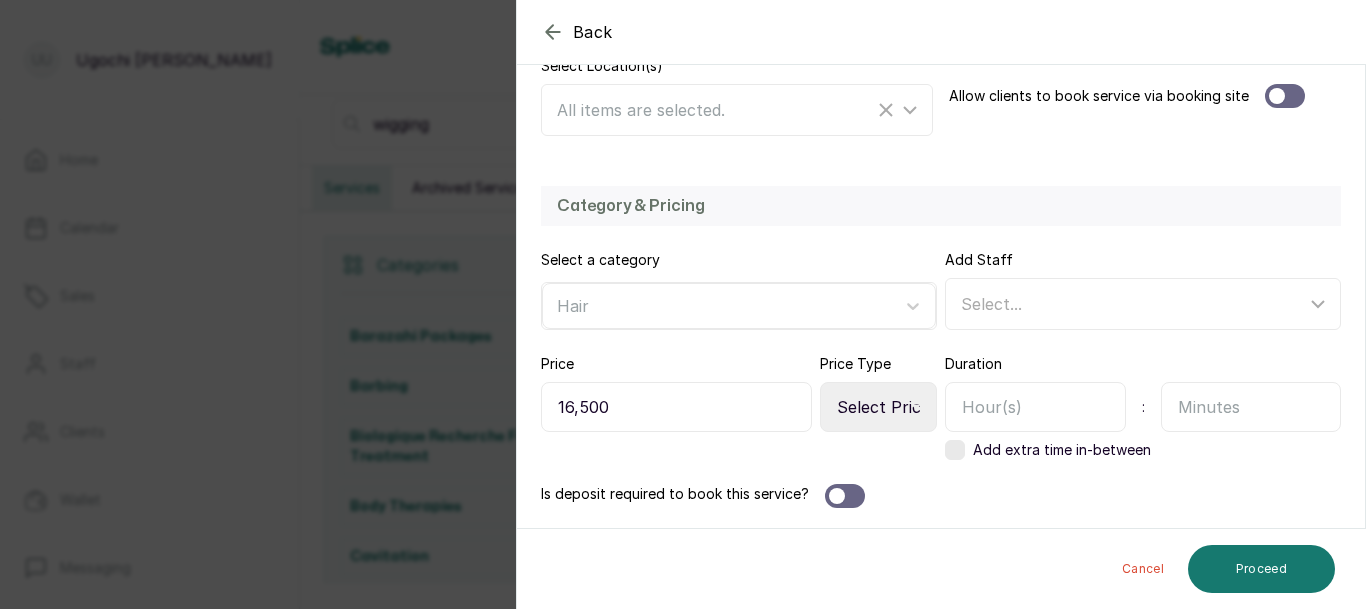 type on "16,500" 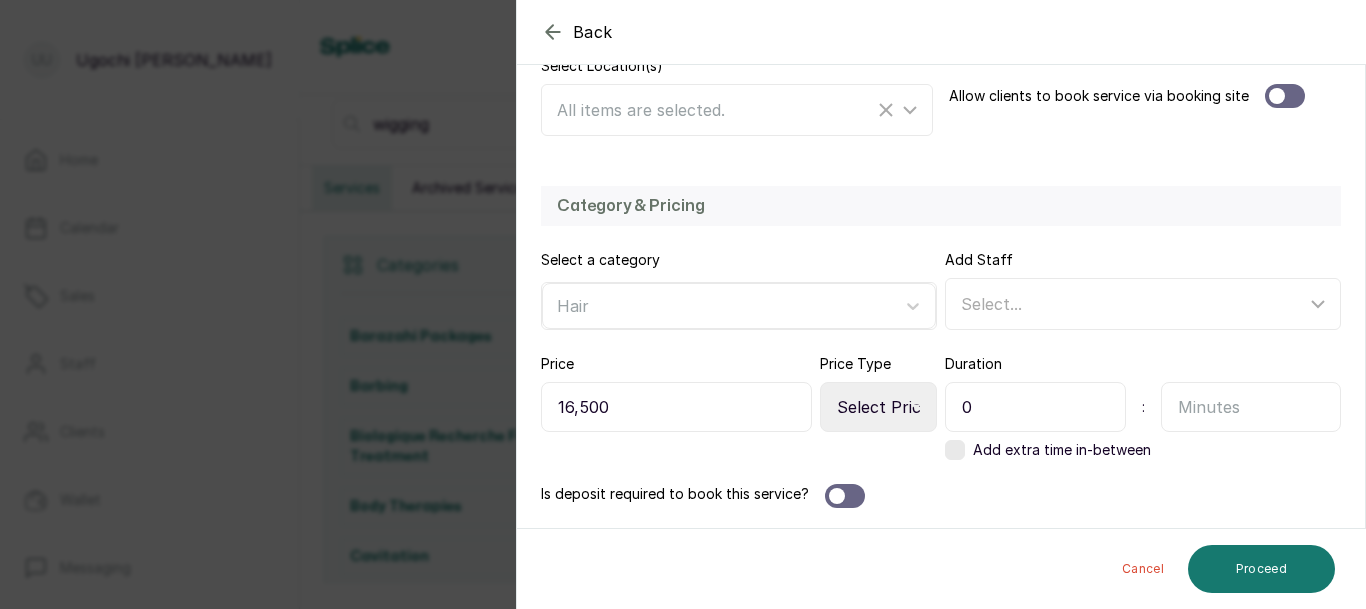 type on "0" 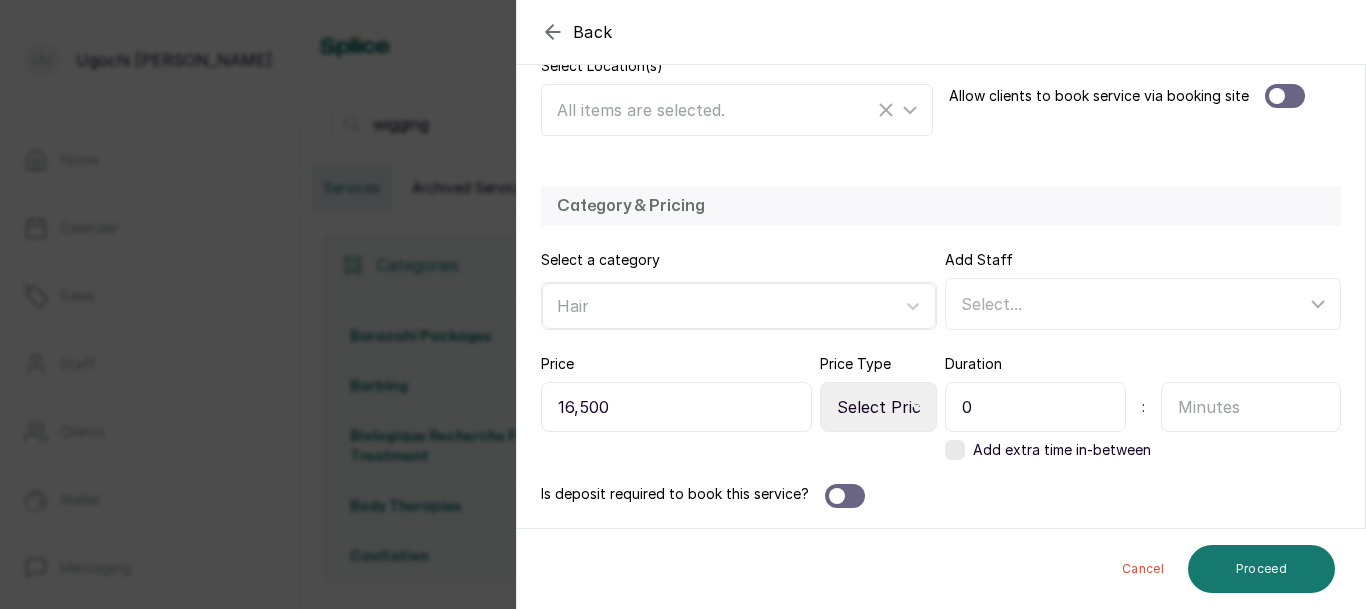 click at bounding box center [1251, 407] 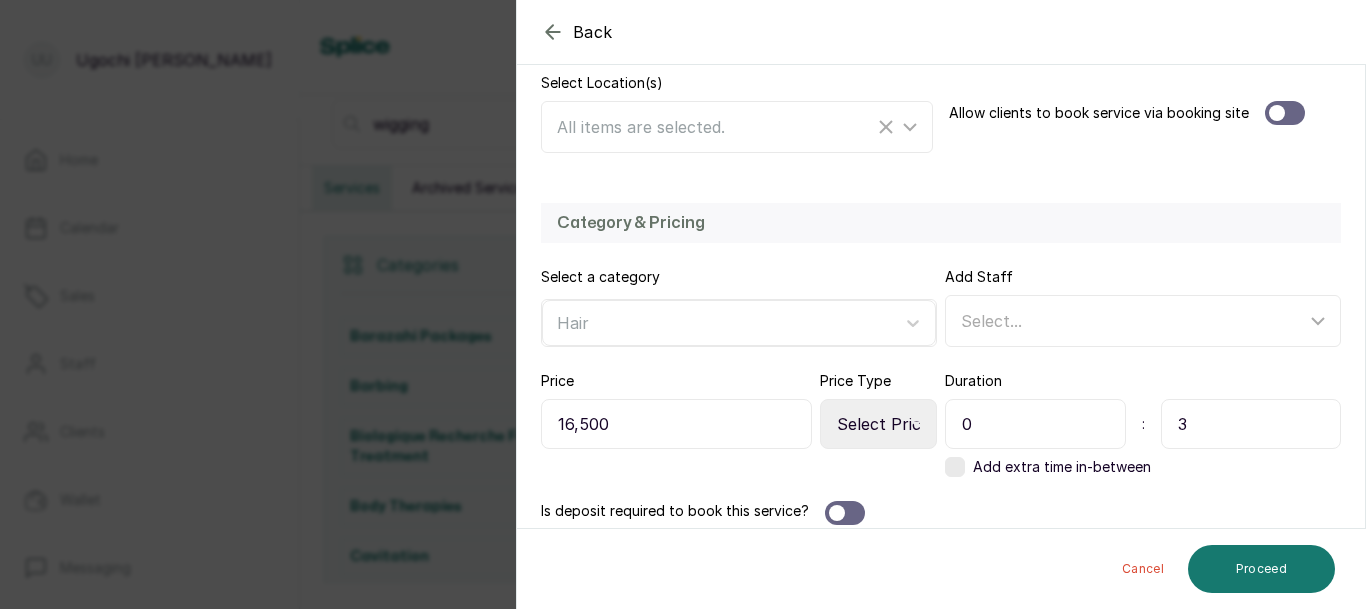 scroll, scrollTop: 460, scrollLeft: 0, axis: vertical 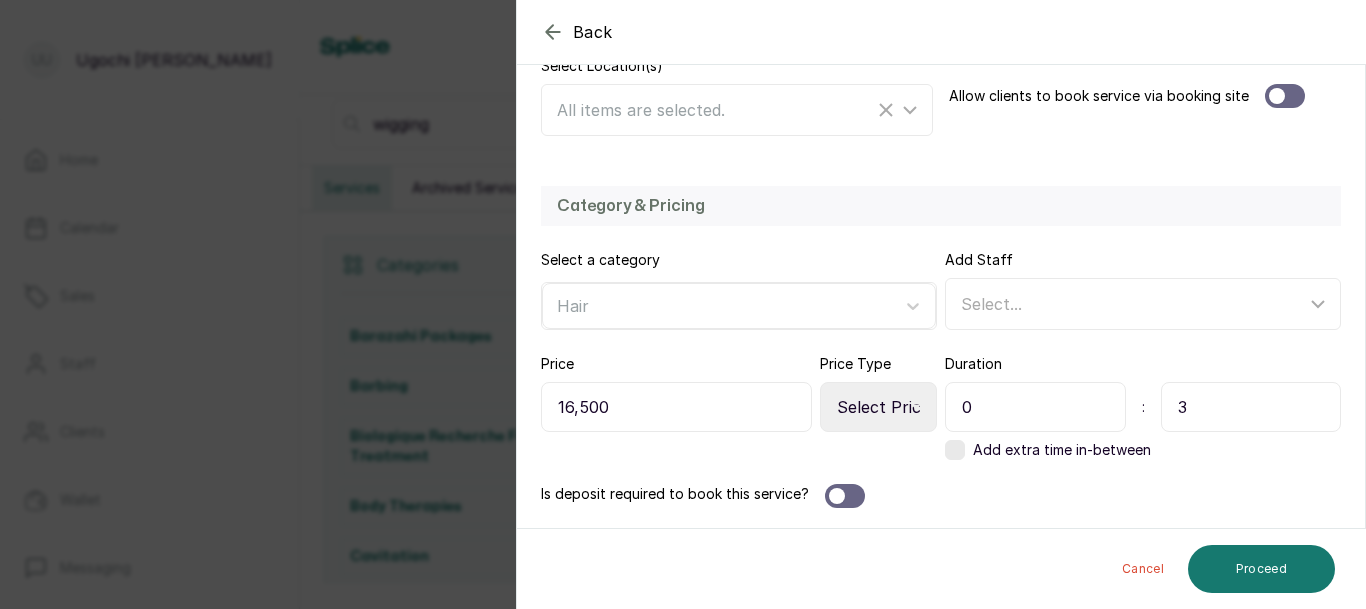 type on "3" 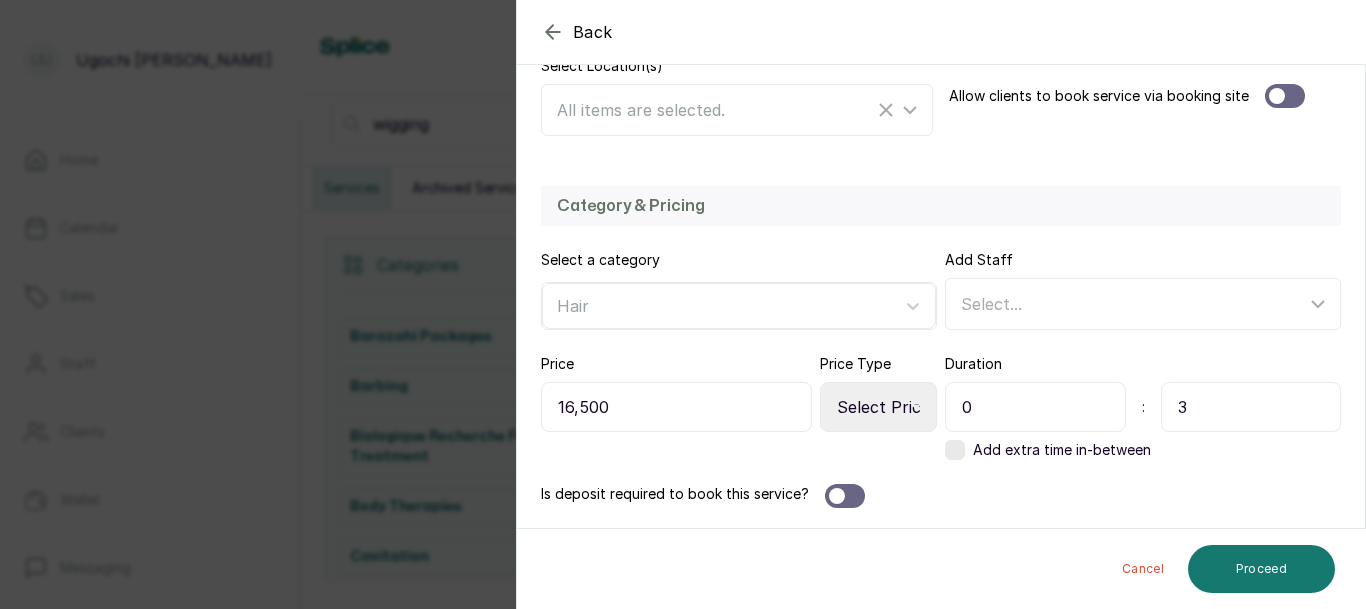 click on "Select Price Type Fixed From" at bounding box center (878, 407) 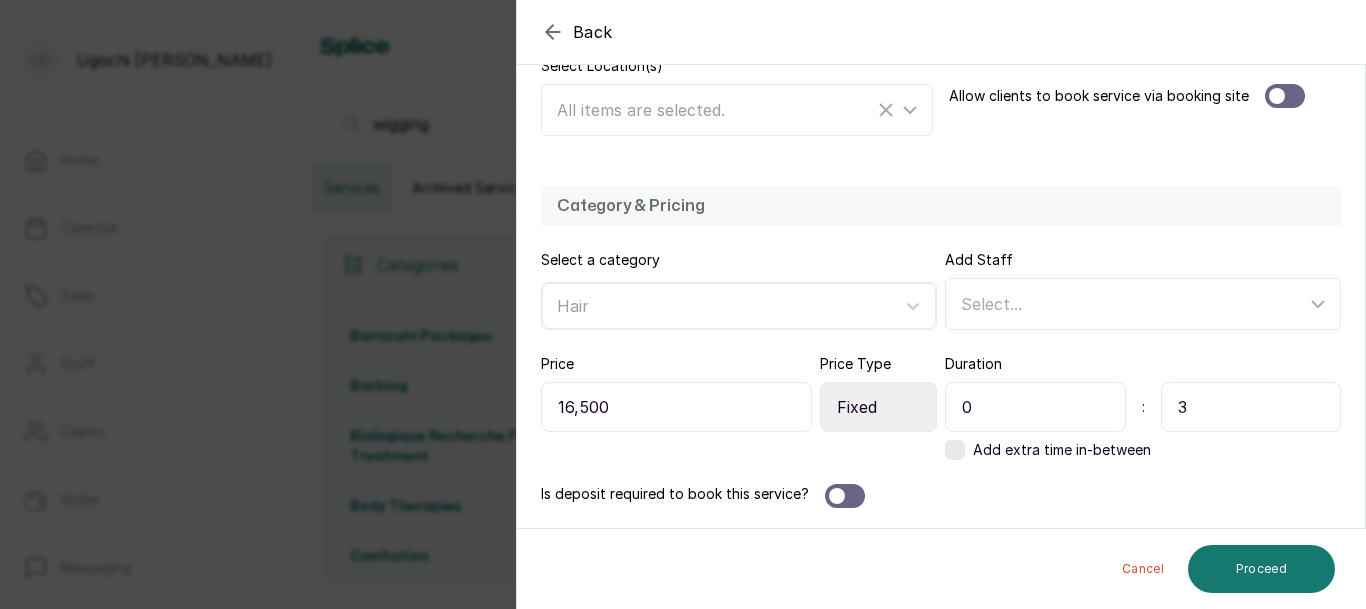 click on "Select Price Type Fixed From" at bounding box center (878, 407) 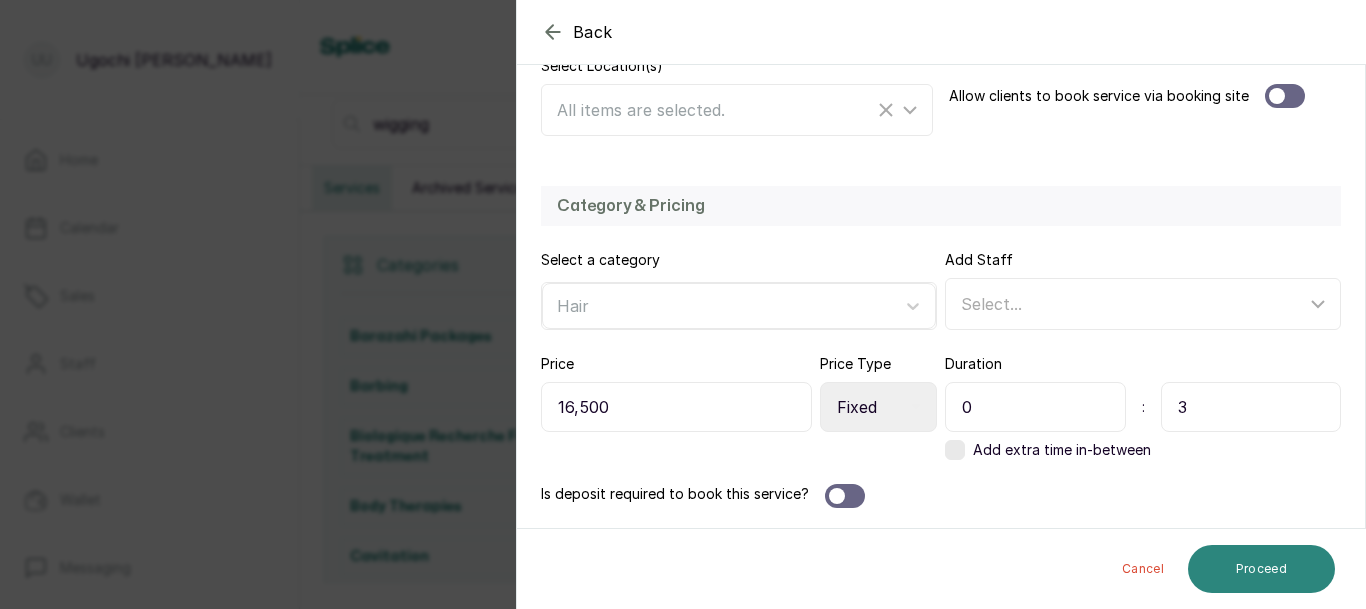 click on "Proceed" at bounding box center [1261, 569] 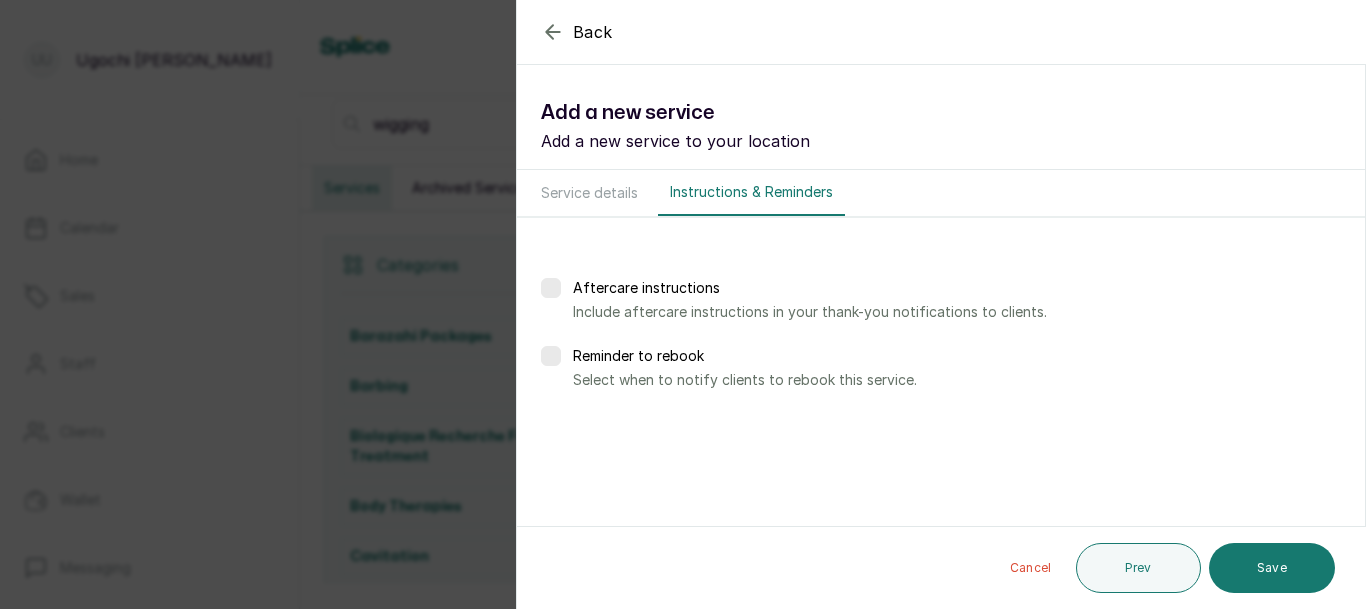 scroll, scrollTop: 0, scrollLeft: 0, axis: both 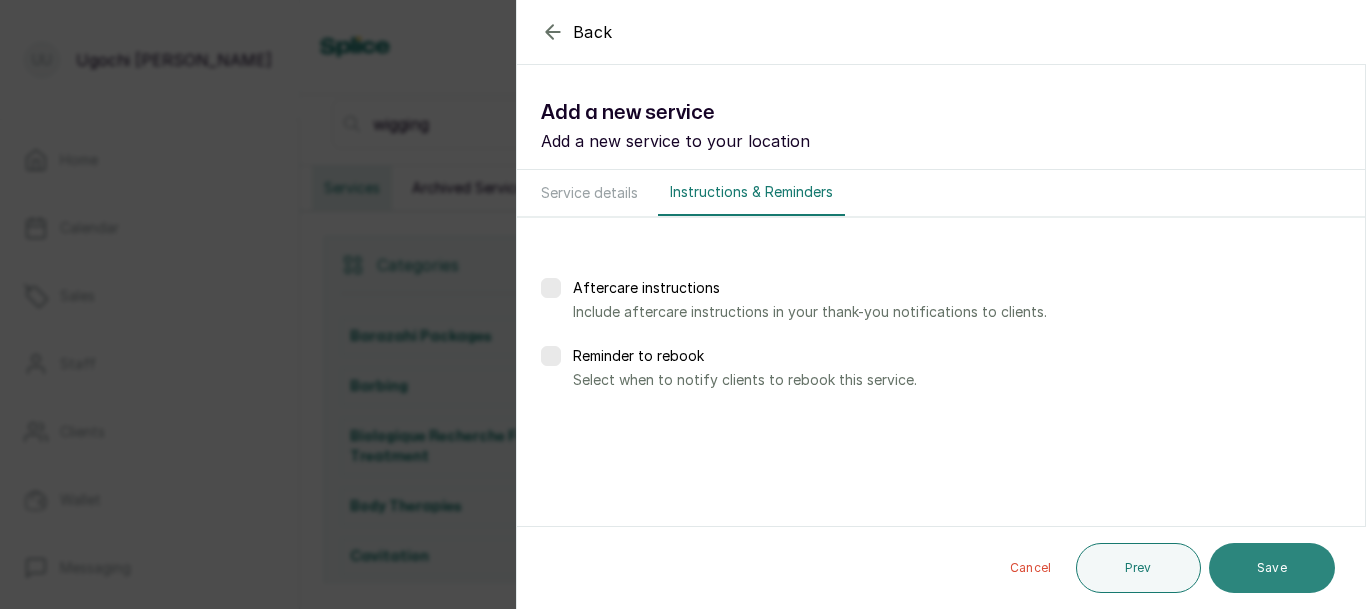 click on "Save" at bounding box center (1272, 568) 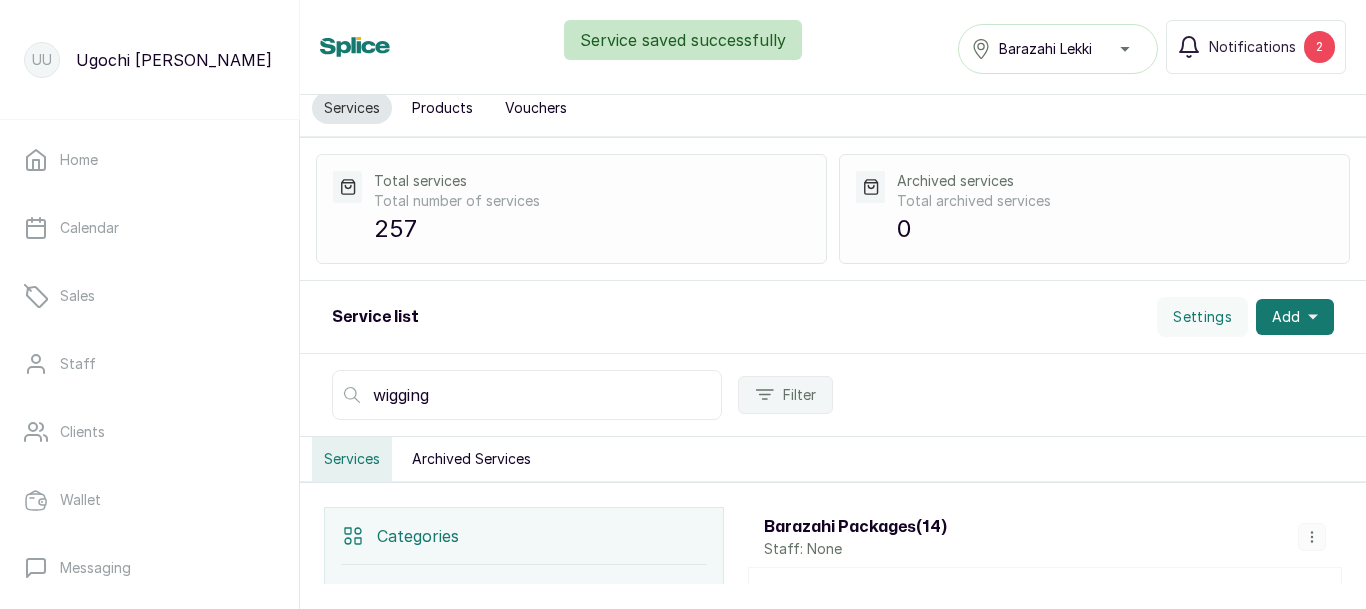 scroll, scrollTop: 7, scrollLeft: 0, axis: vertical 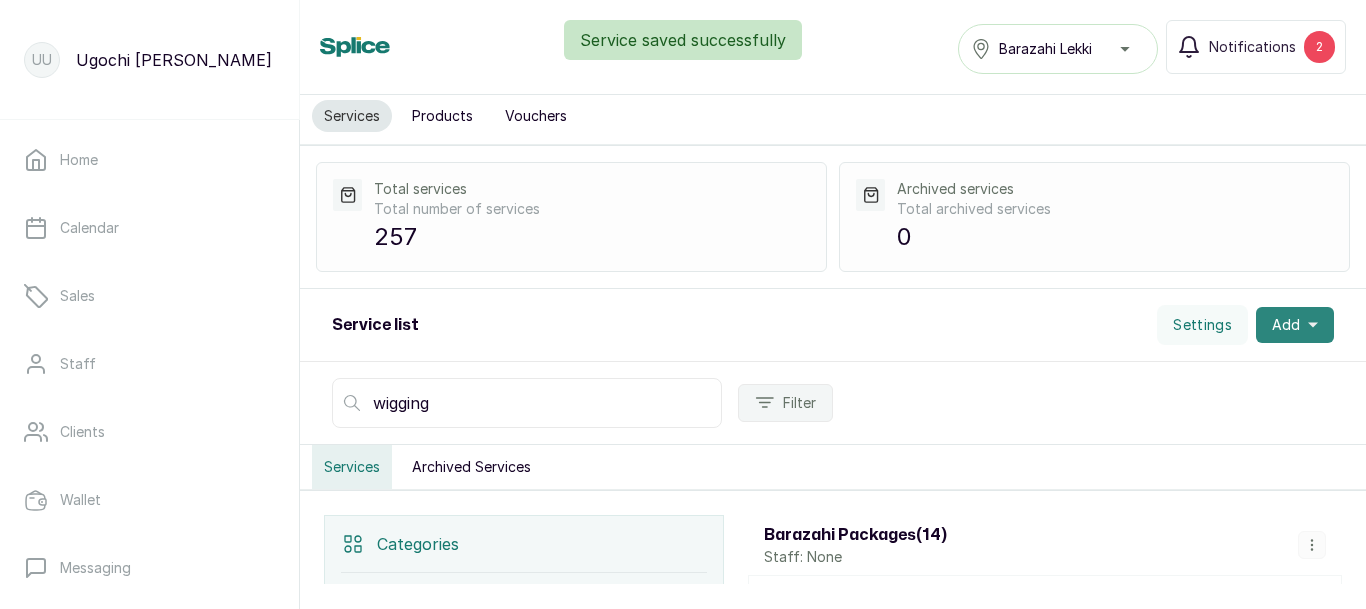 click on "Add" at bounding box center [1286, 325] 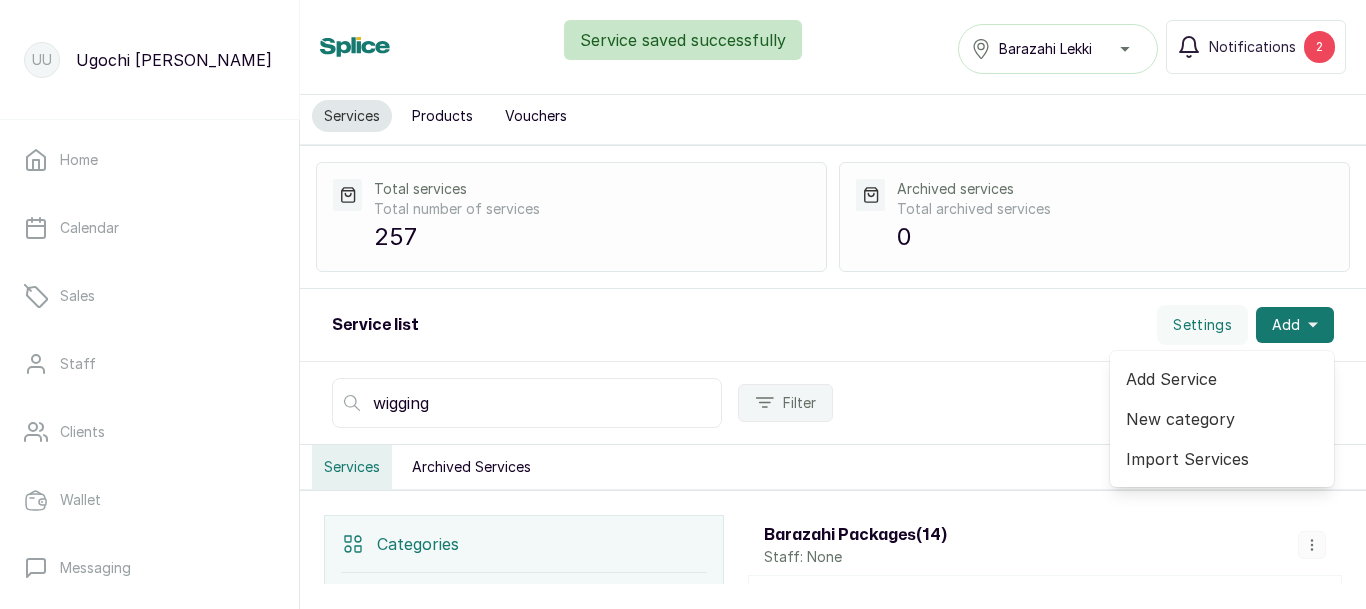 click on "Add Service" at bounding box center [1222, 379] 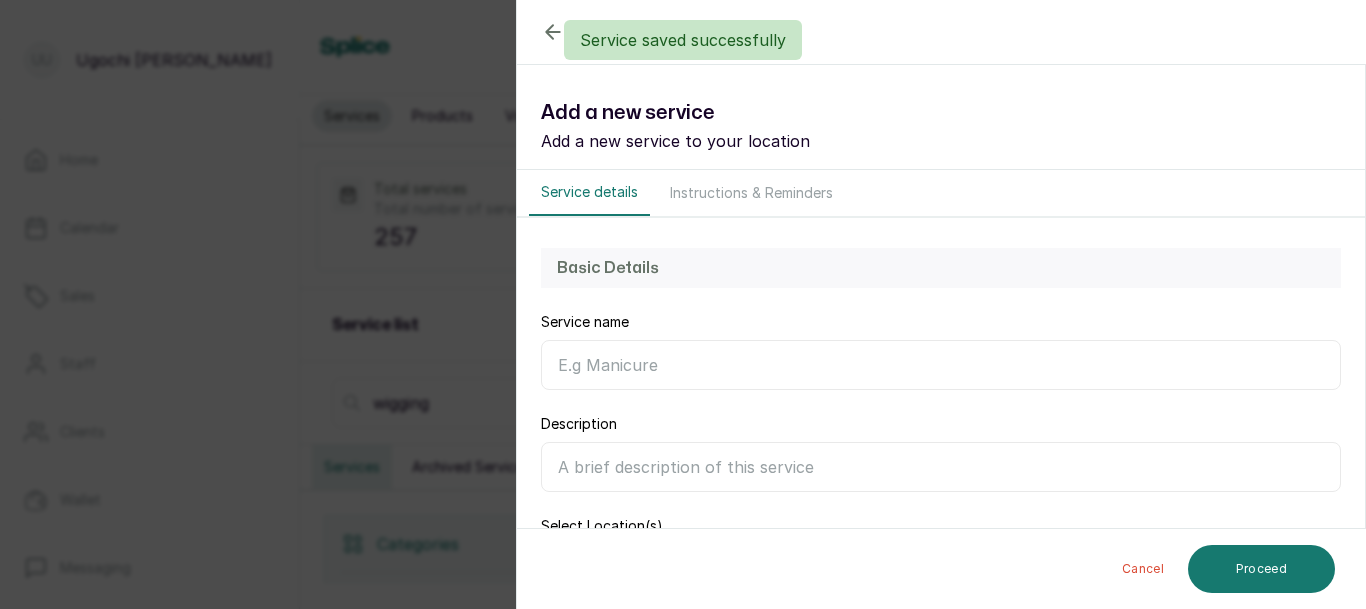 click on "Service name" at bounding box center (941, 365) 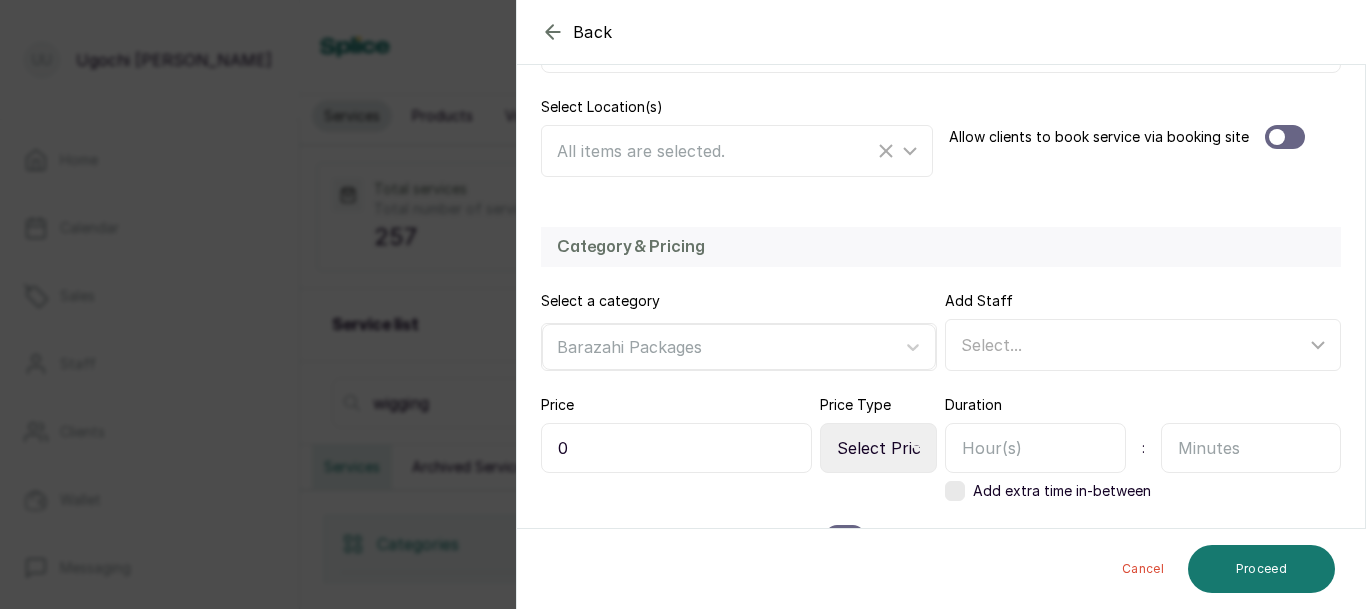 scroll, scrollTop: 440, scrollLeft: 0, axis: vertical 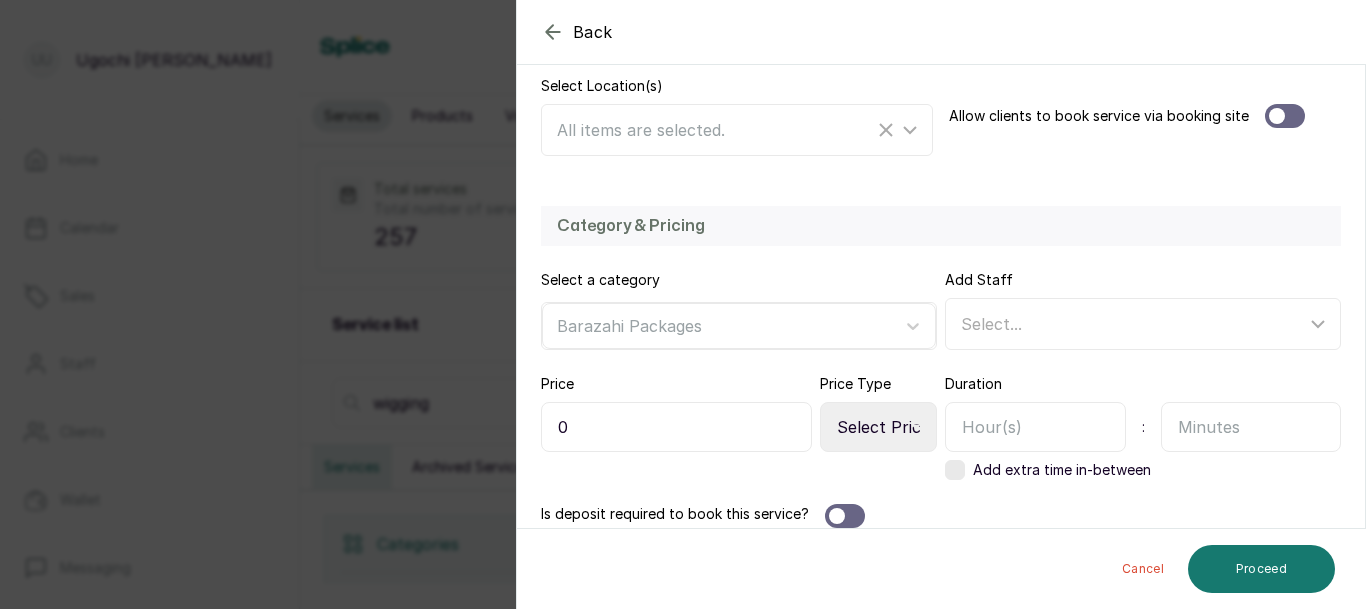 type on "Wig laundry Curly" 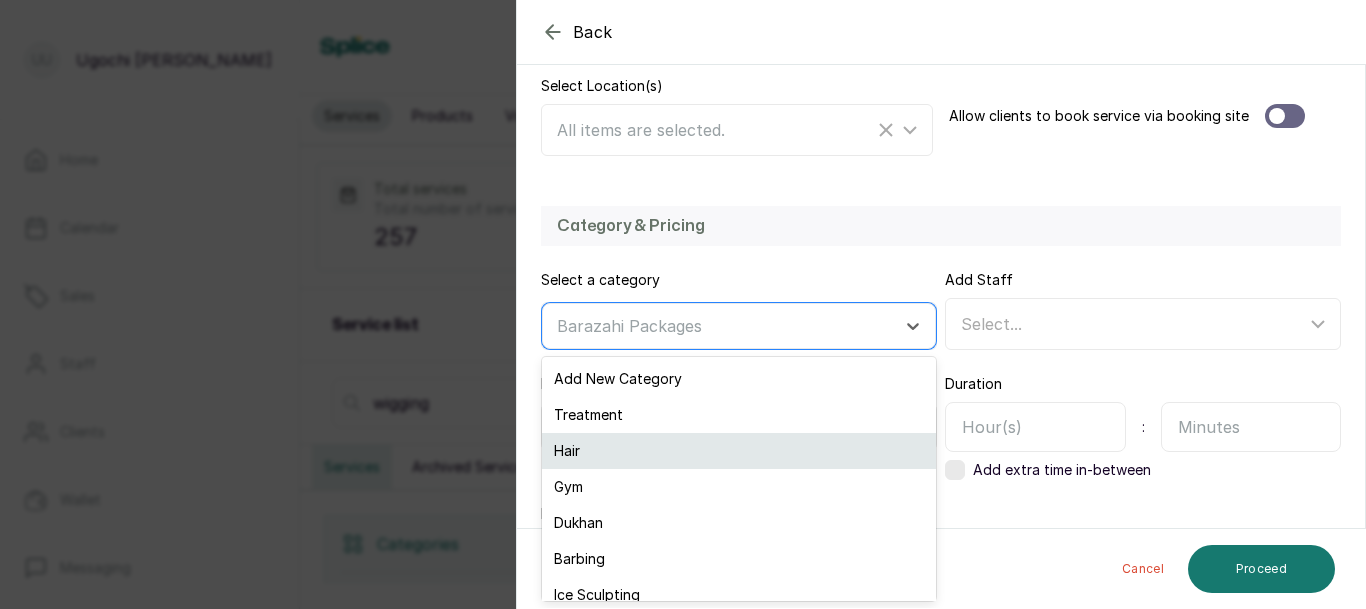 click on "Hair" at bounding box center [739, 451] 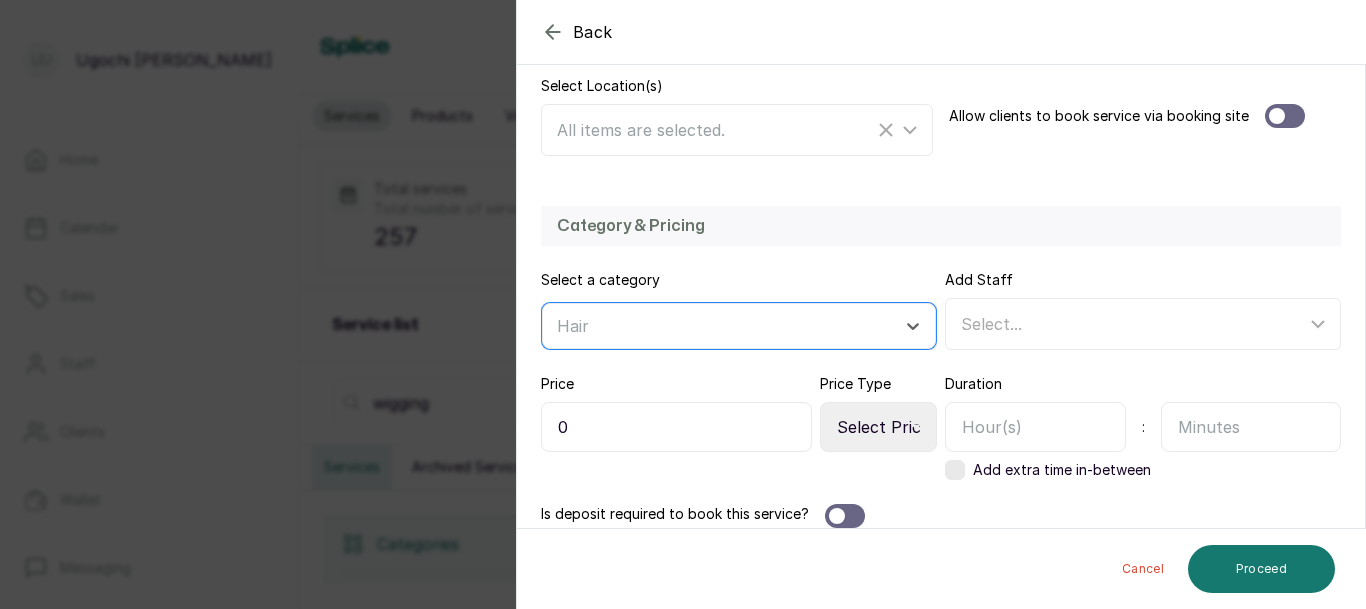 click on "0" at bounding box center (676, 427) 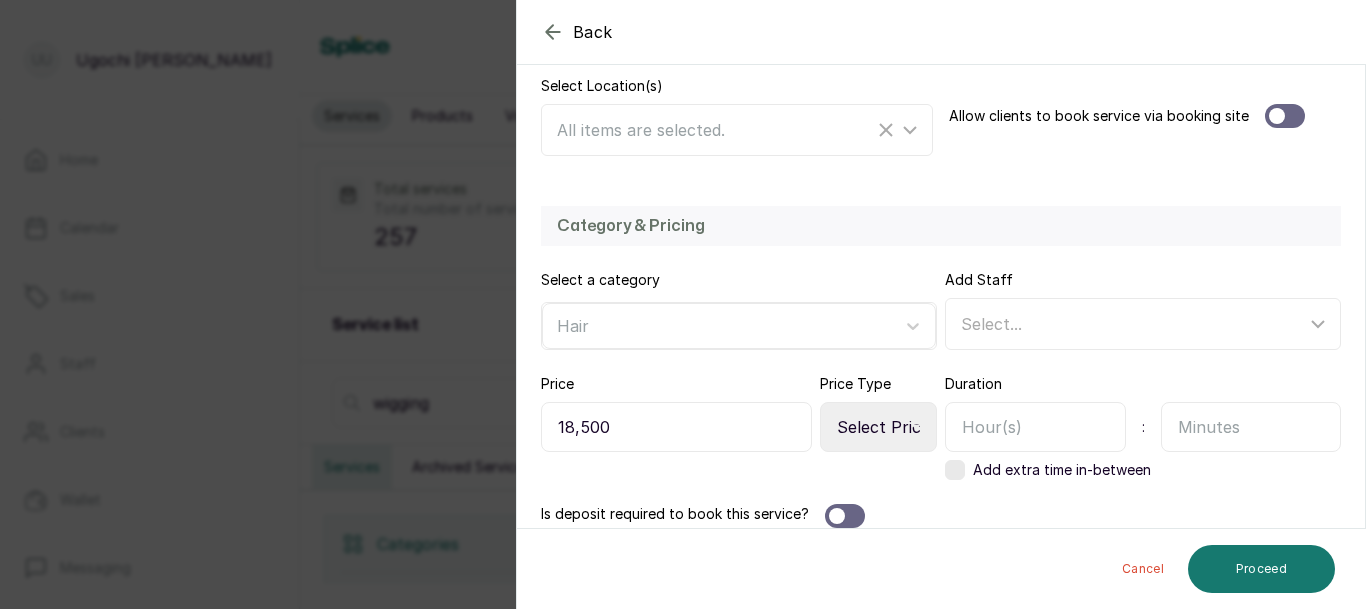 type on "18,500" 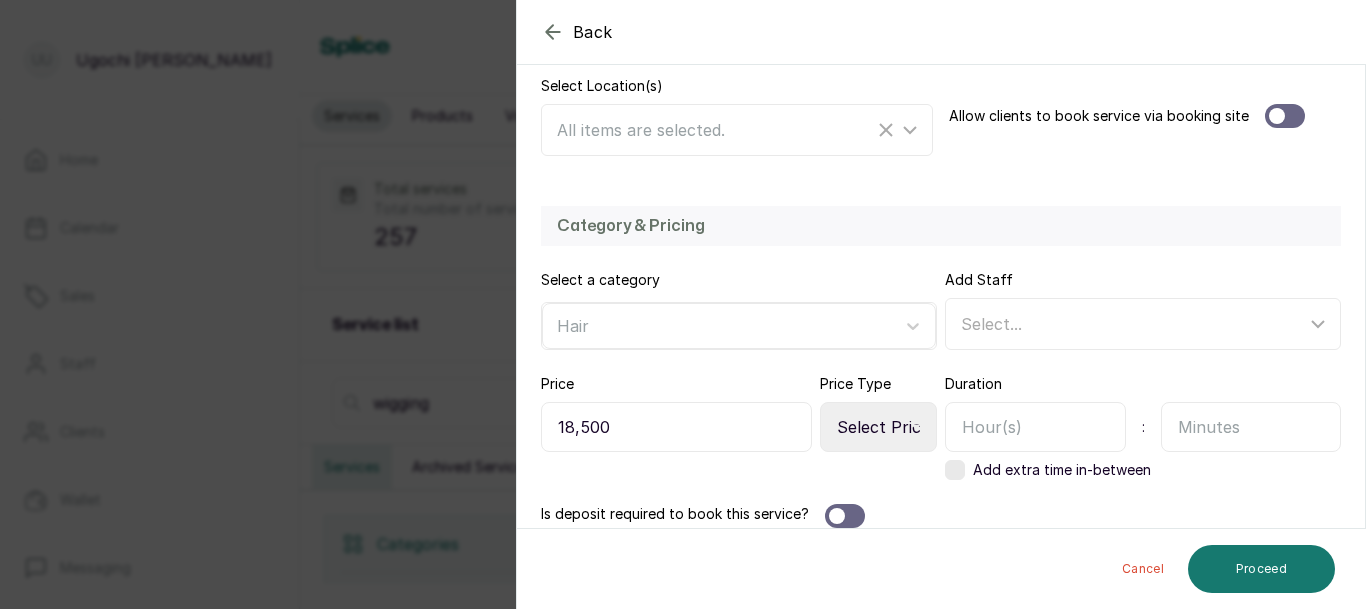 click on "Select Price Type Fixed From" at bounding box center [878, 427] 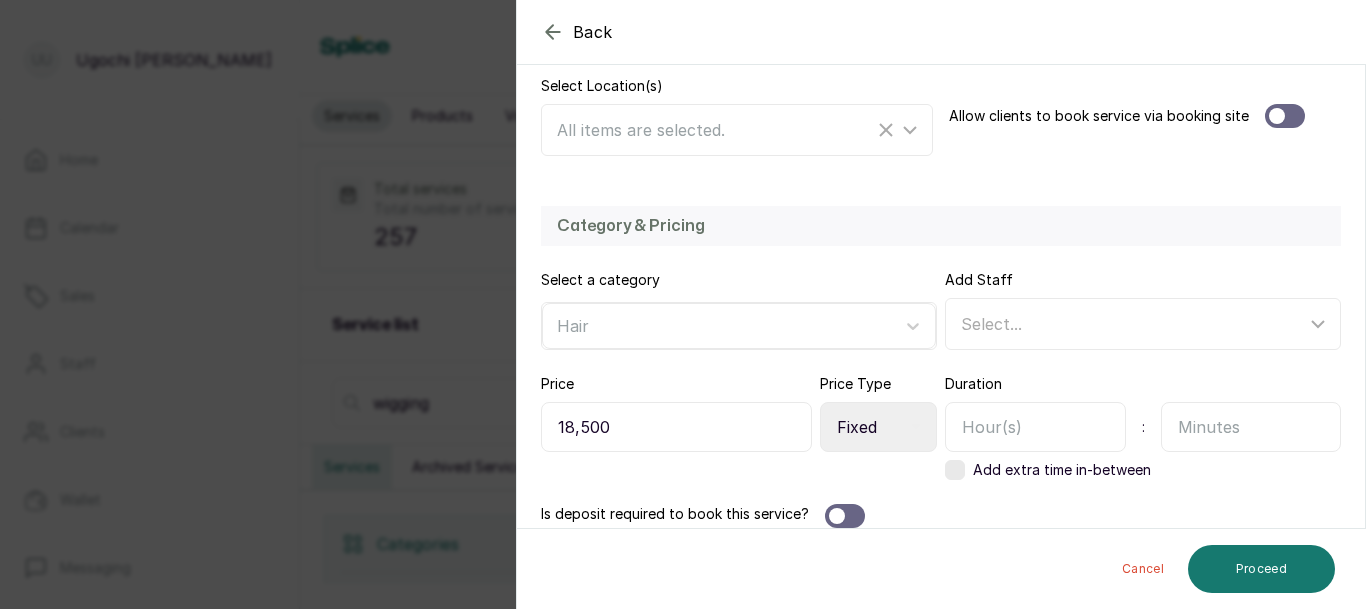 click on "Select Price Type Fixed From" at bounding box center (878, 427) 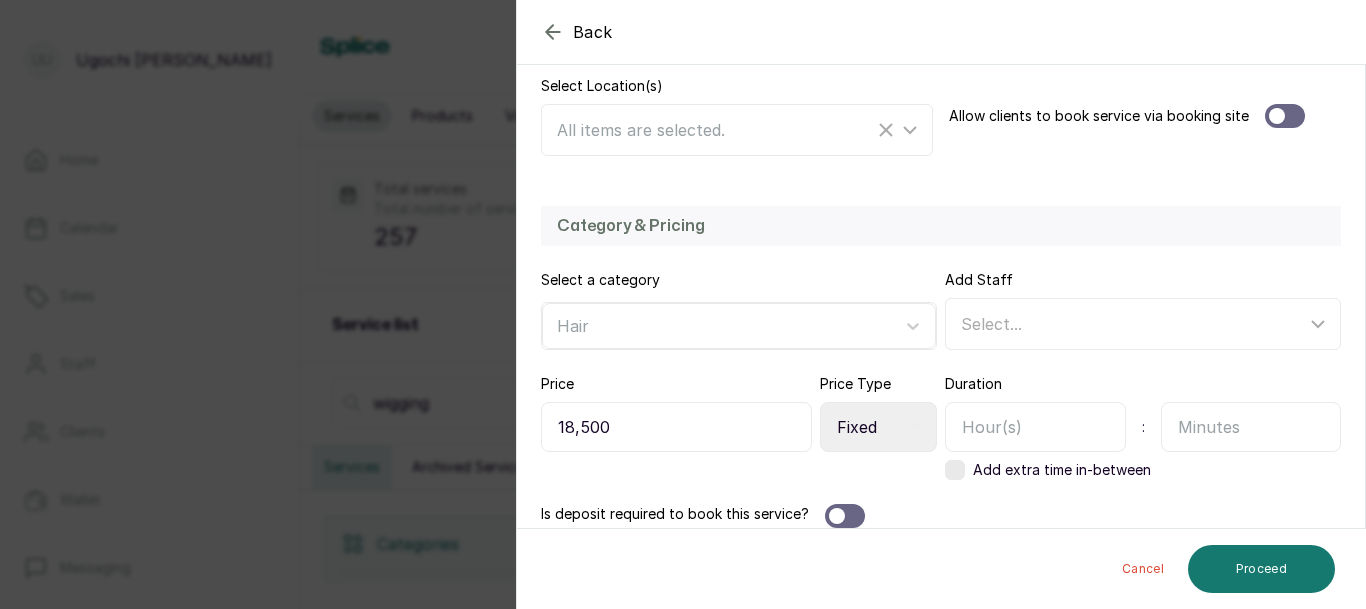 click at bounding box center [1035, 427] 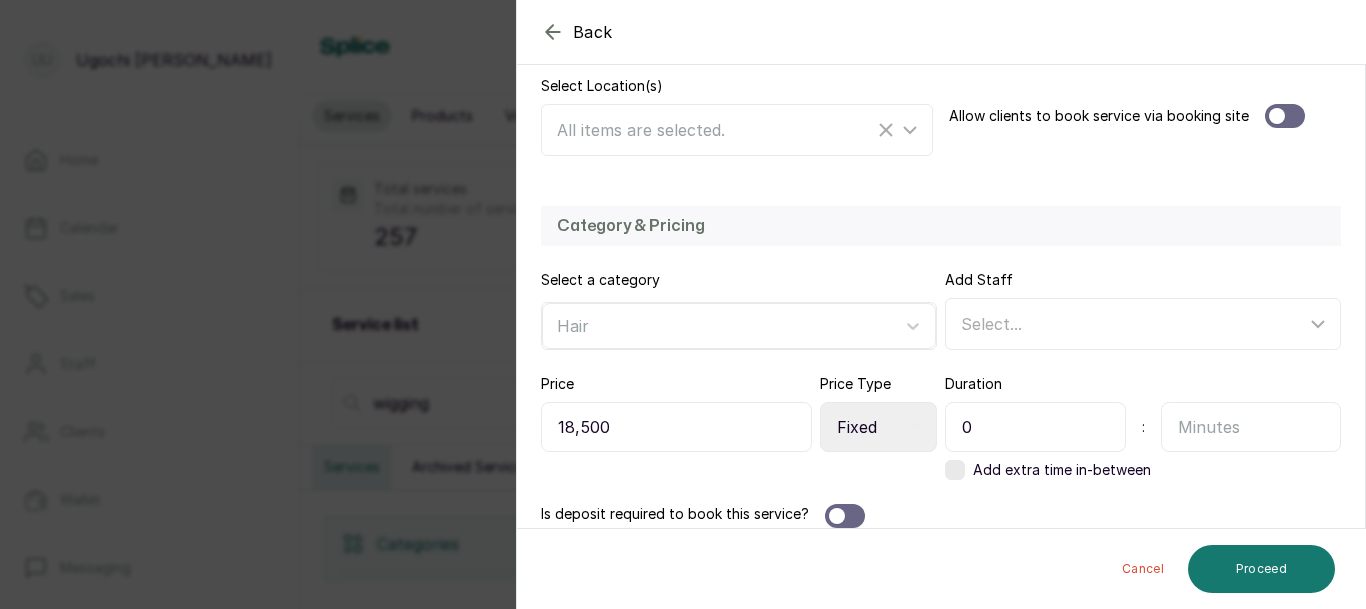 type on "0" 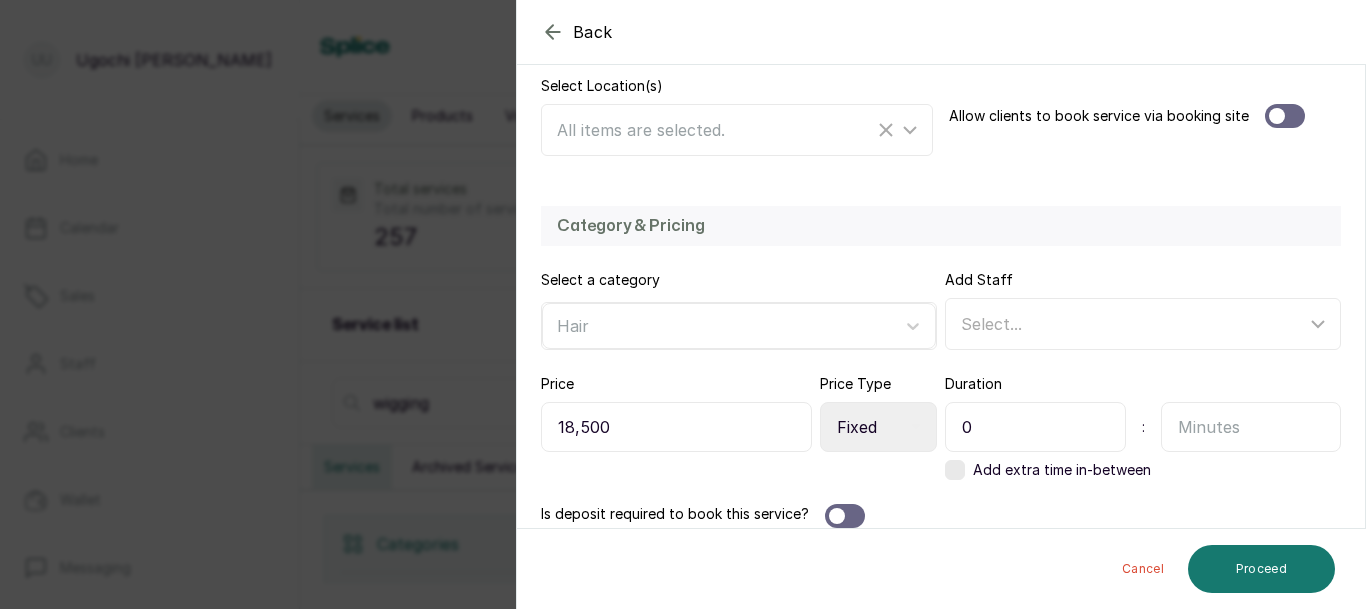 click at bounding box center (1251, 427) 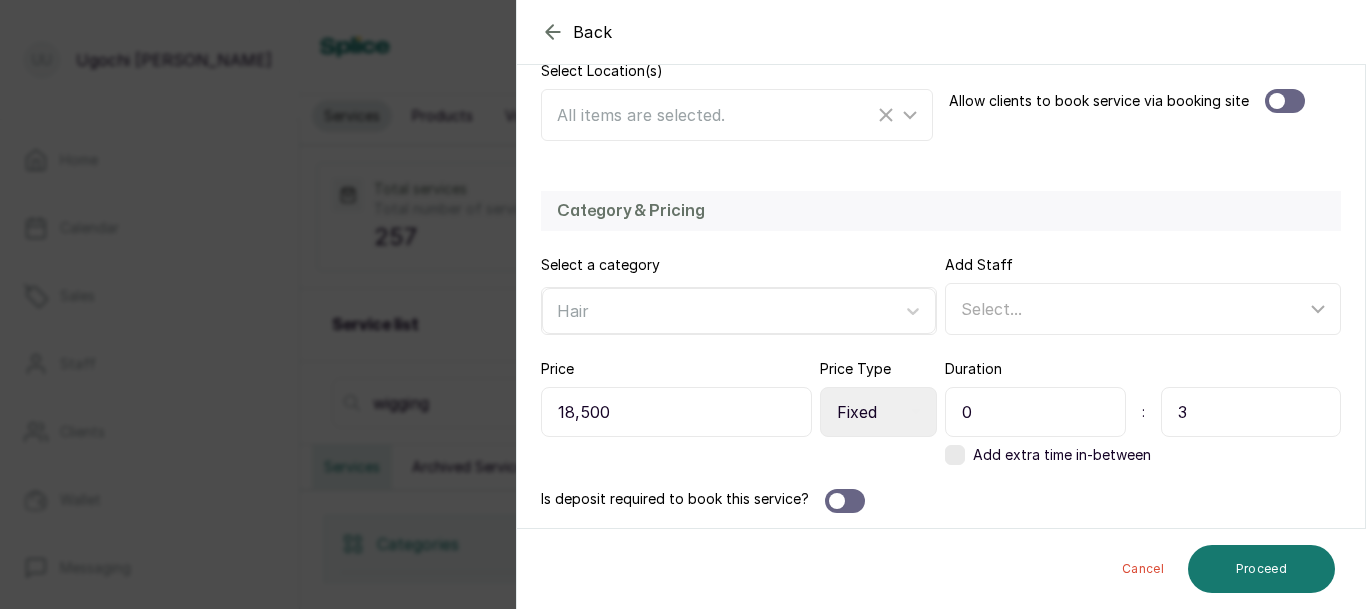 scroll, scrollTop: 460, scrollLeft: 0, axis: vertical 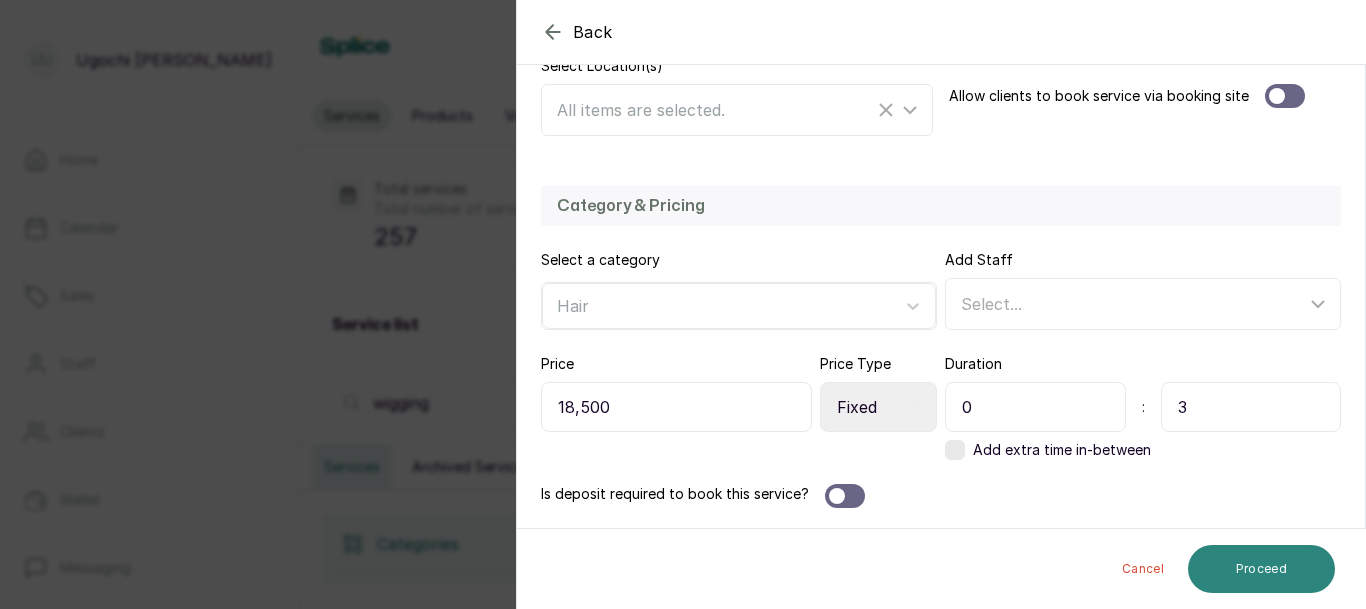 click on "Proceed" at bounding box center (1261, 569) 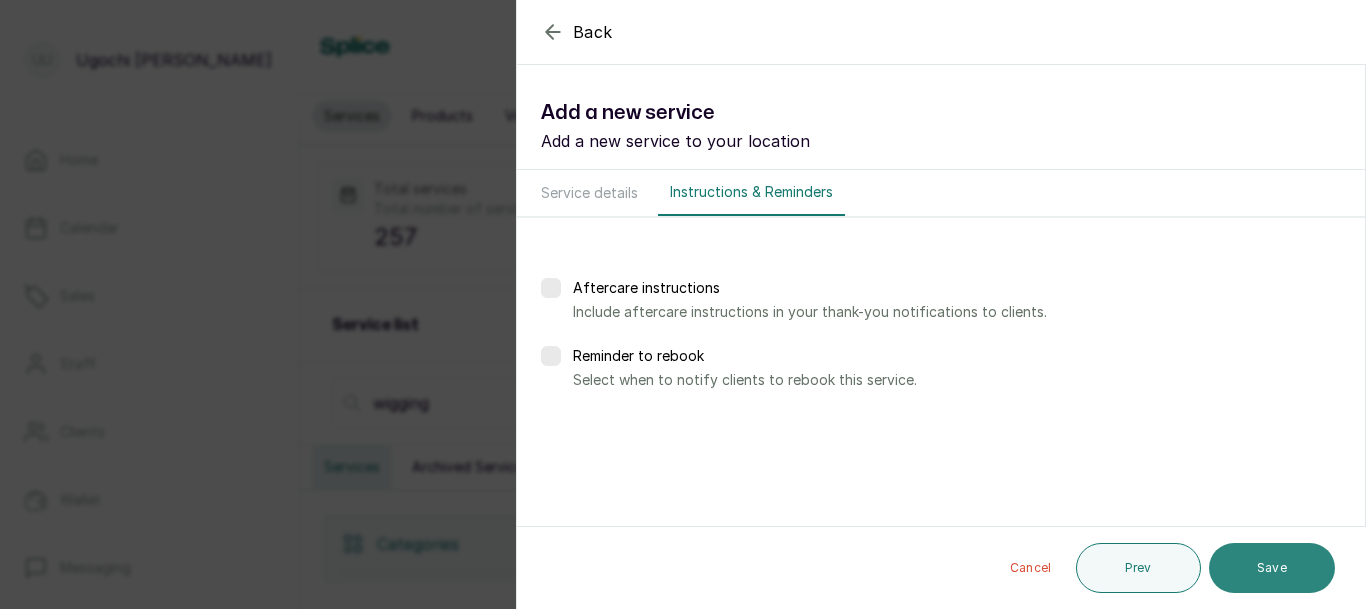 click on "Save" at bounding box center (1272, 568) 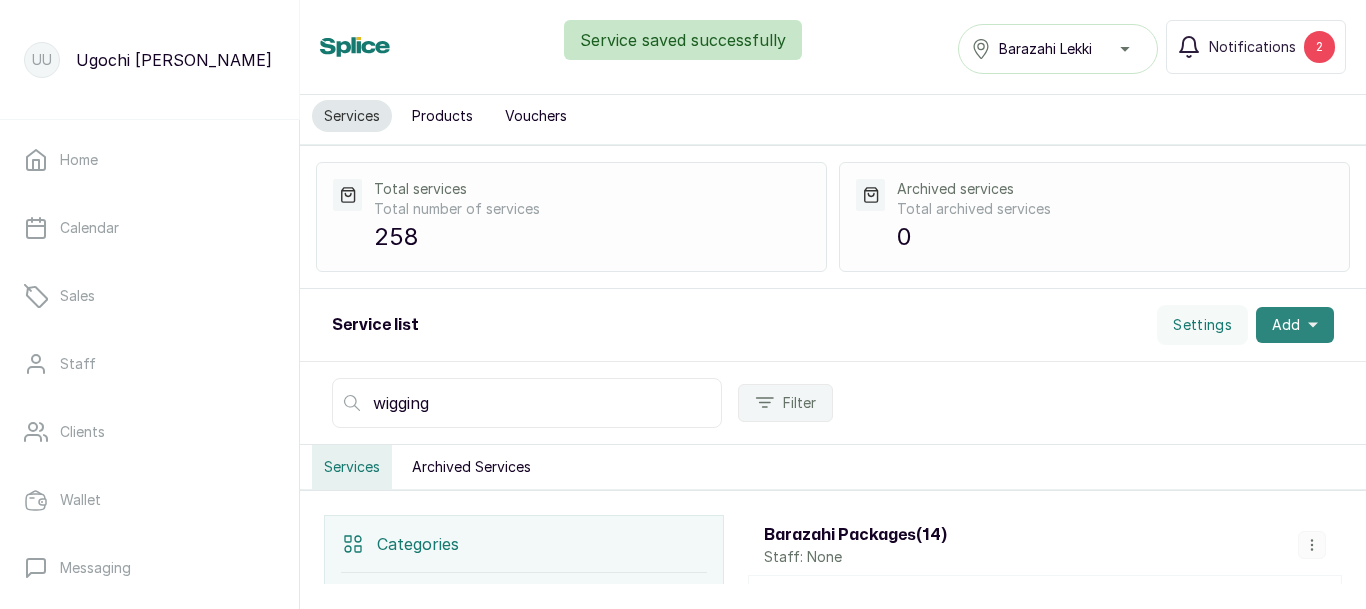 click on "Add" at bounding box center [1295, 325] 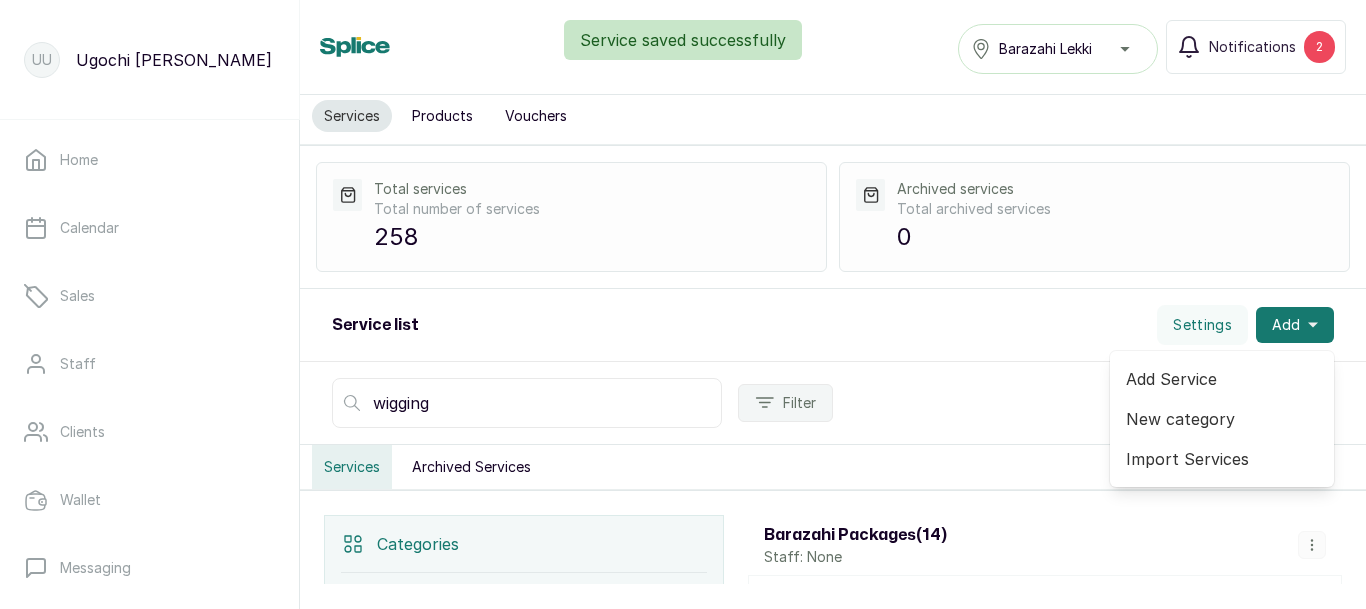 click on "Add Service" at bounding box center (1222, 379) 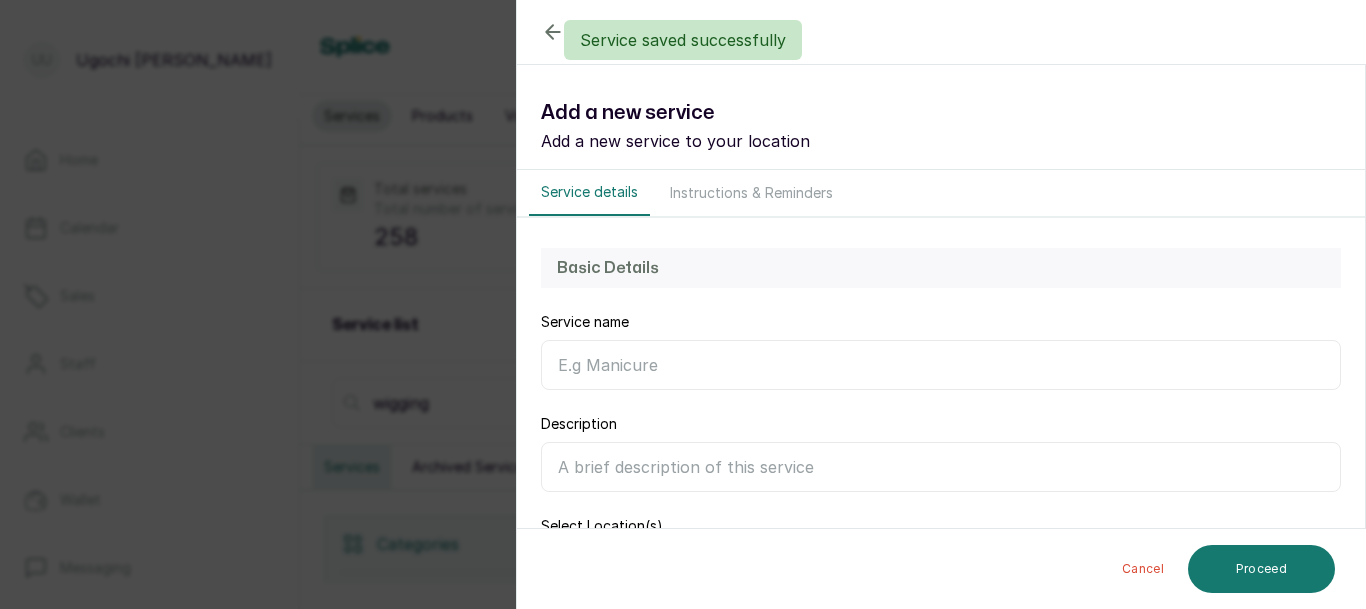 click on "Service name" at bounding box center (941, 365) 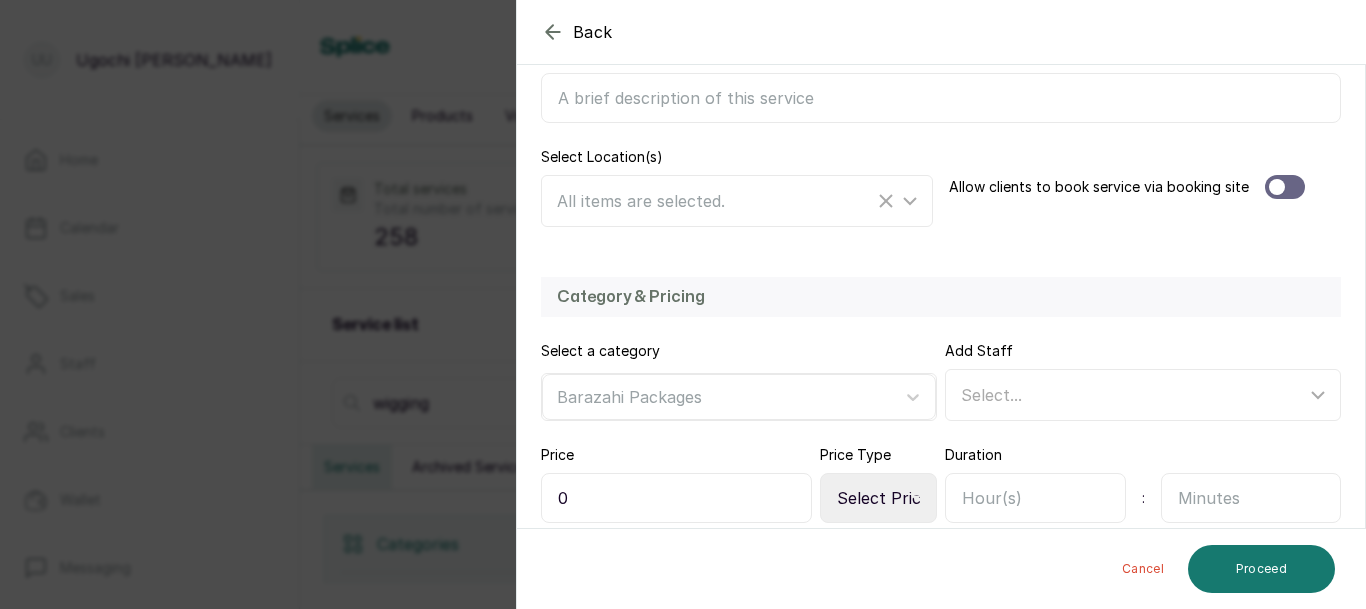 scroll, scrollTop: 428, scrollLeft: 0, axis: vertical 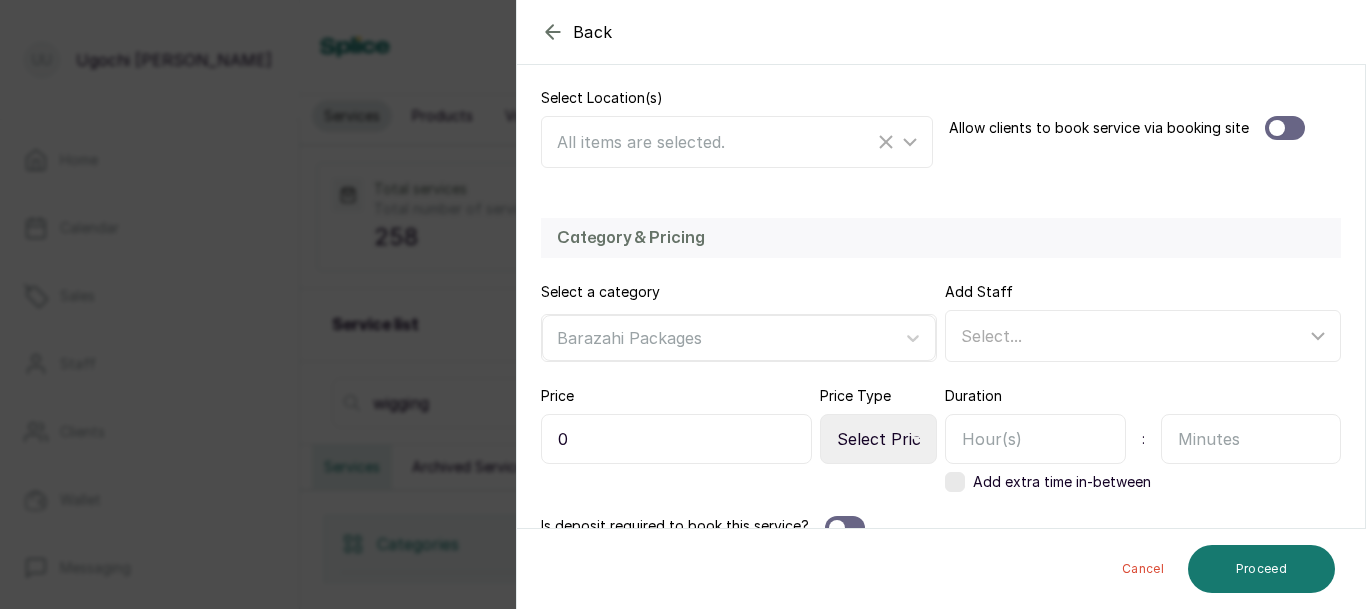 type on "Wig Revamp" 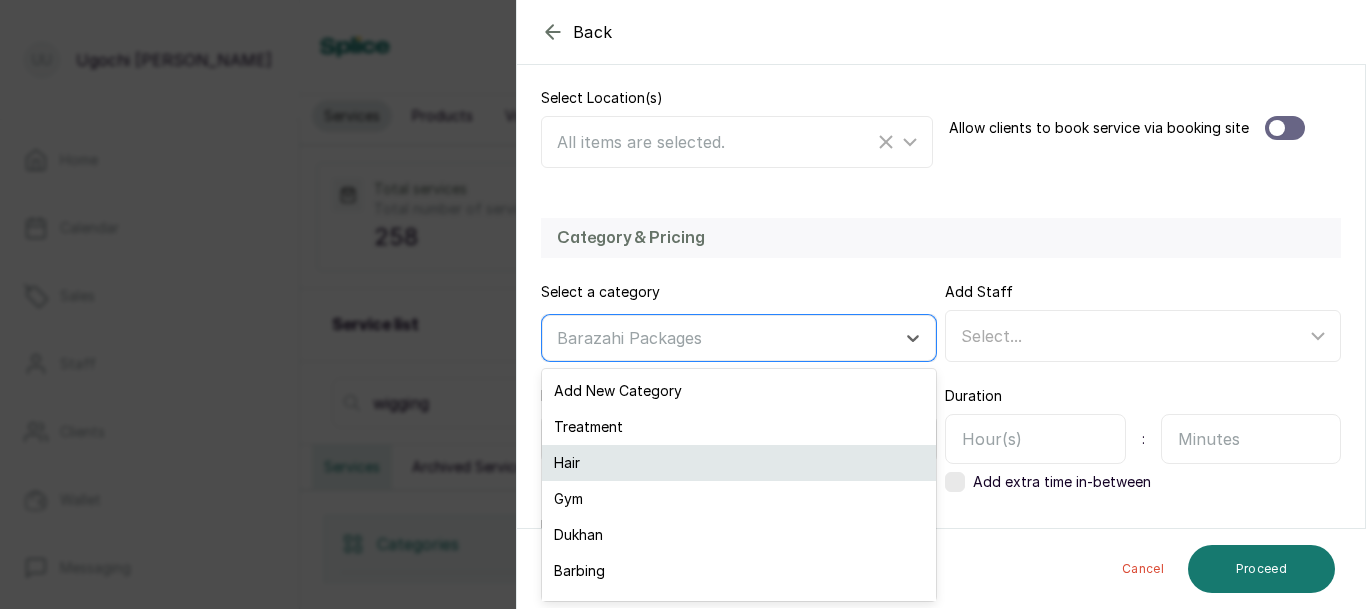 click on "Hair" at bounding box center (739, 463) 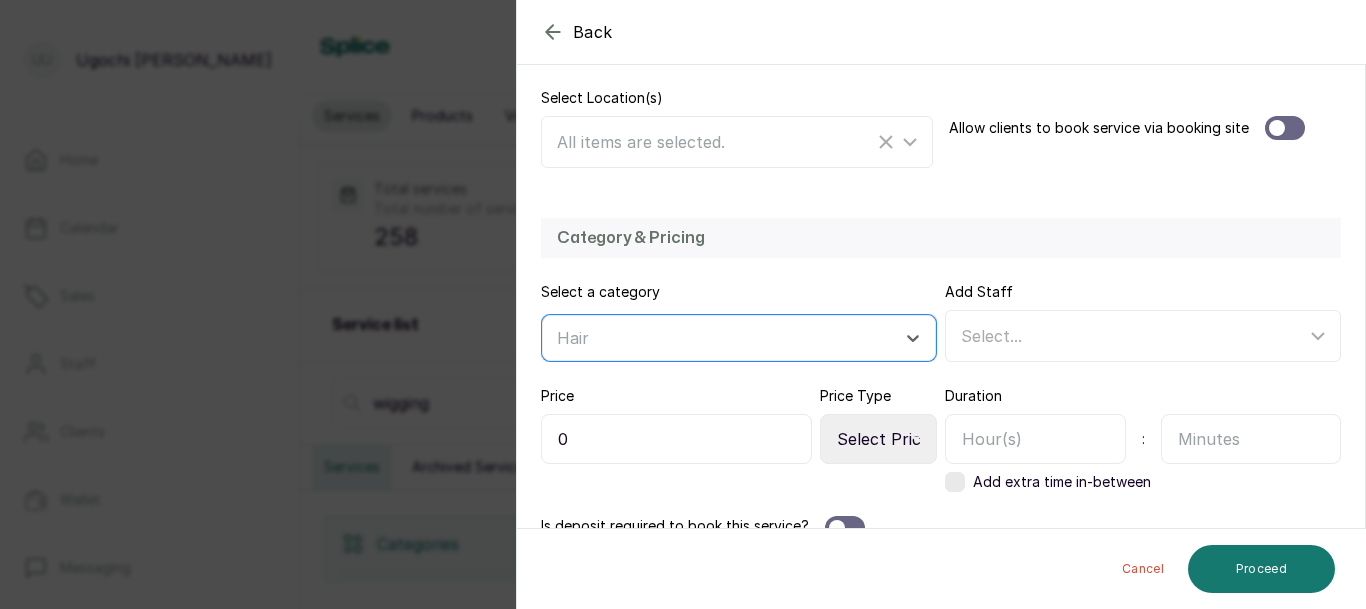 scroll, scrollTop: 460, scrollLeft: 0, axis: vertical 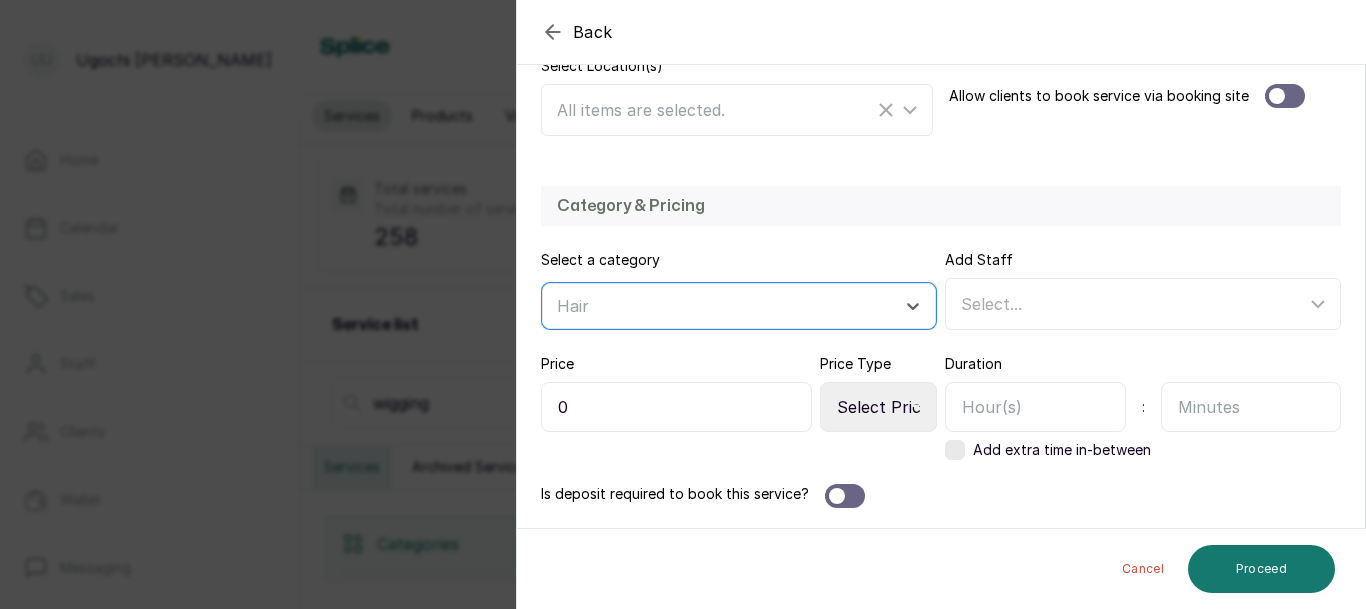 click on "0" at bounding box center [676, 407] 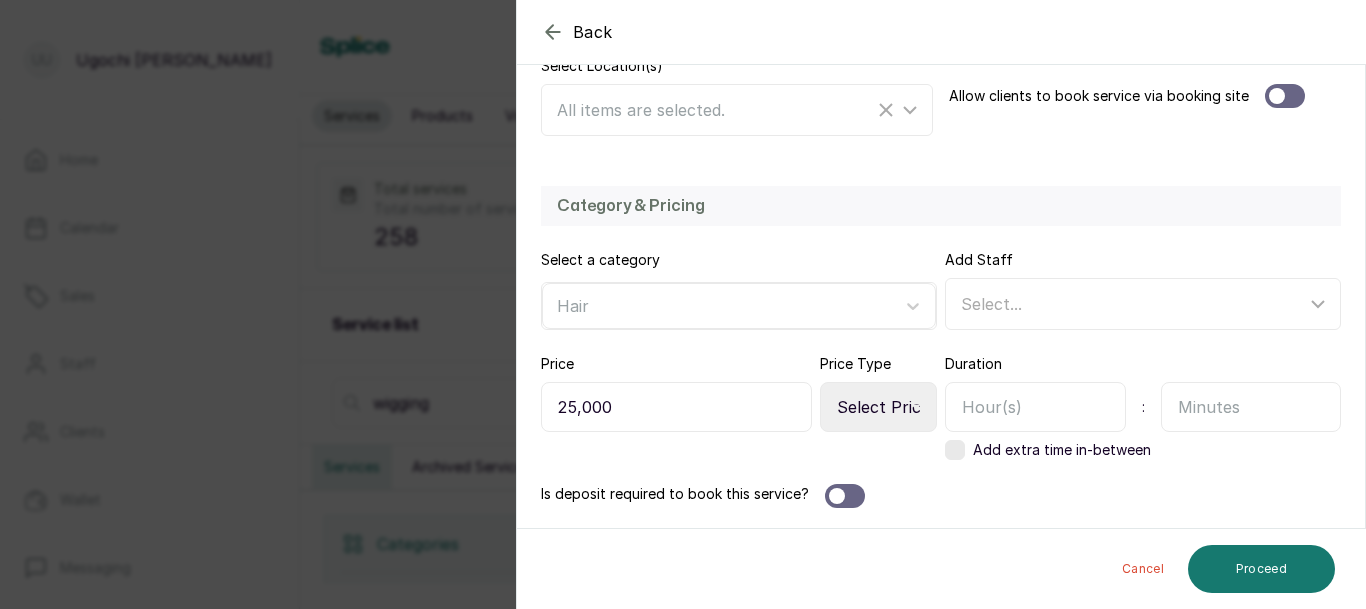 type on "25,000" 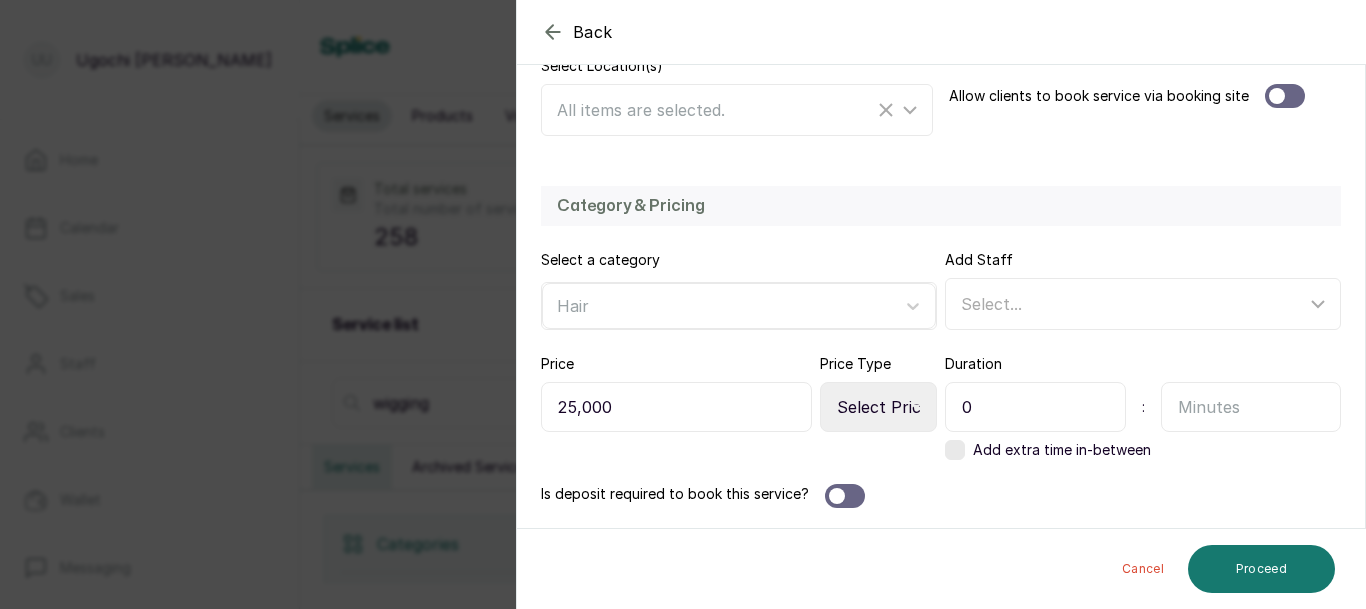 type on "0" 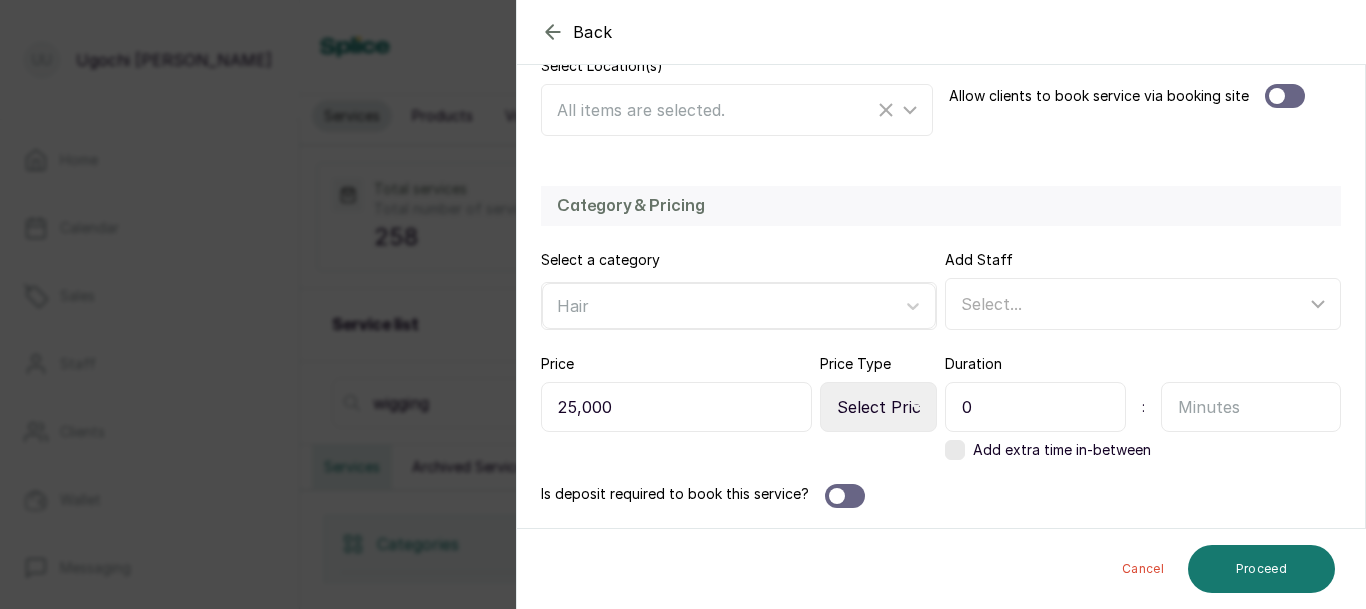 click at bounding box center [1251, 407] 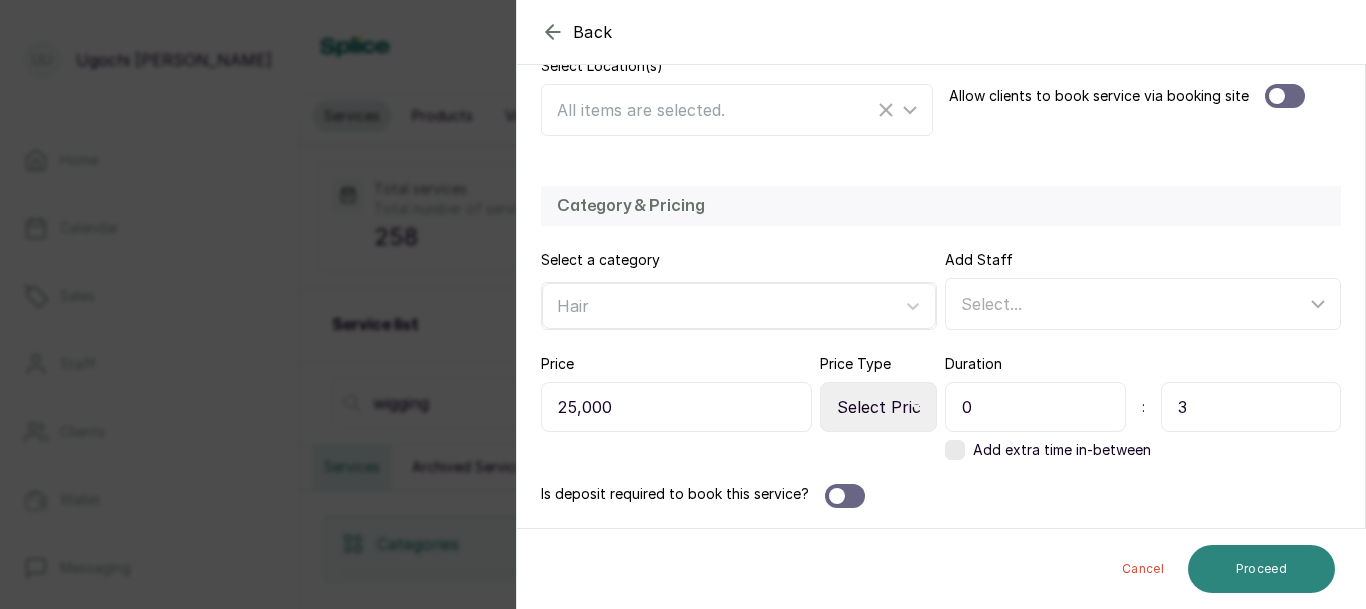 type on "3" 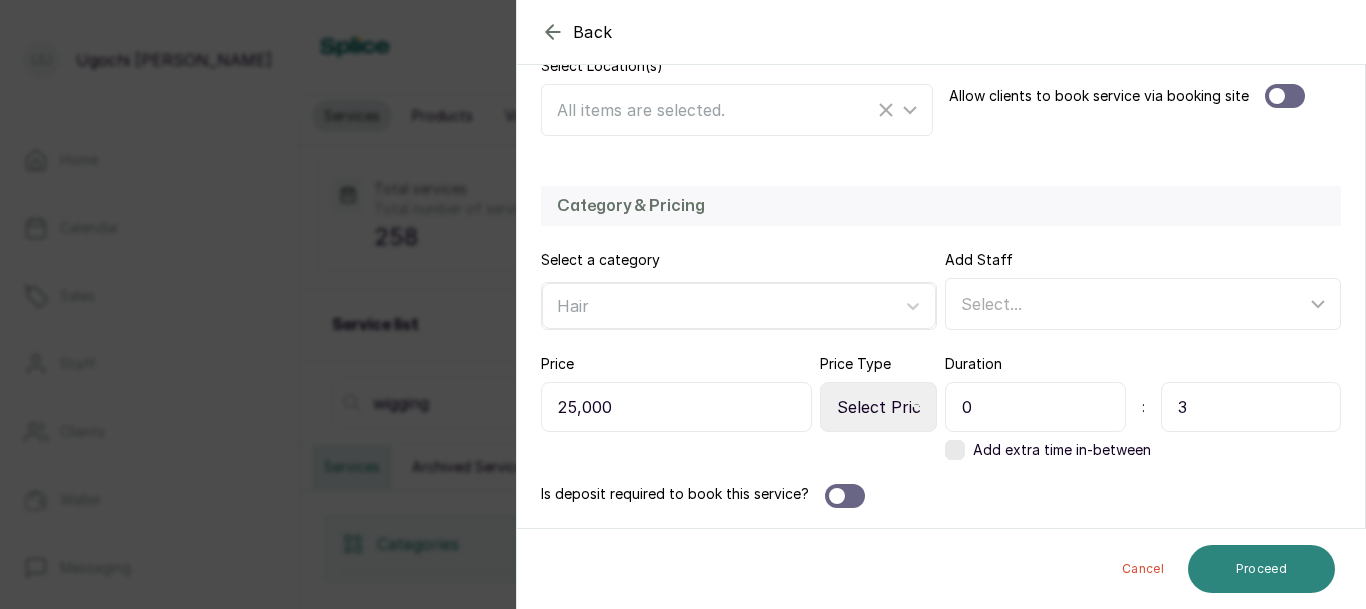 click on "Proceed" at bounding box center [1261, 569] 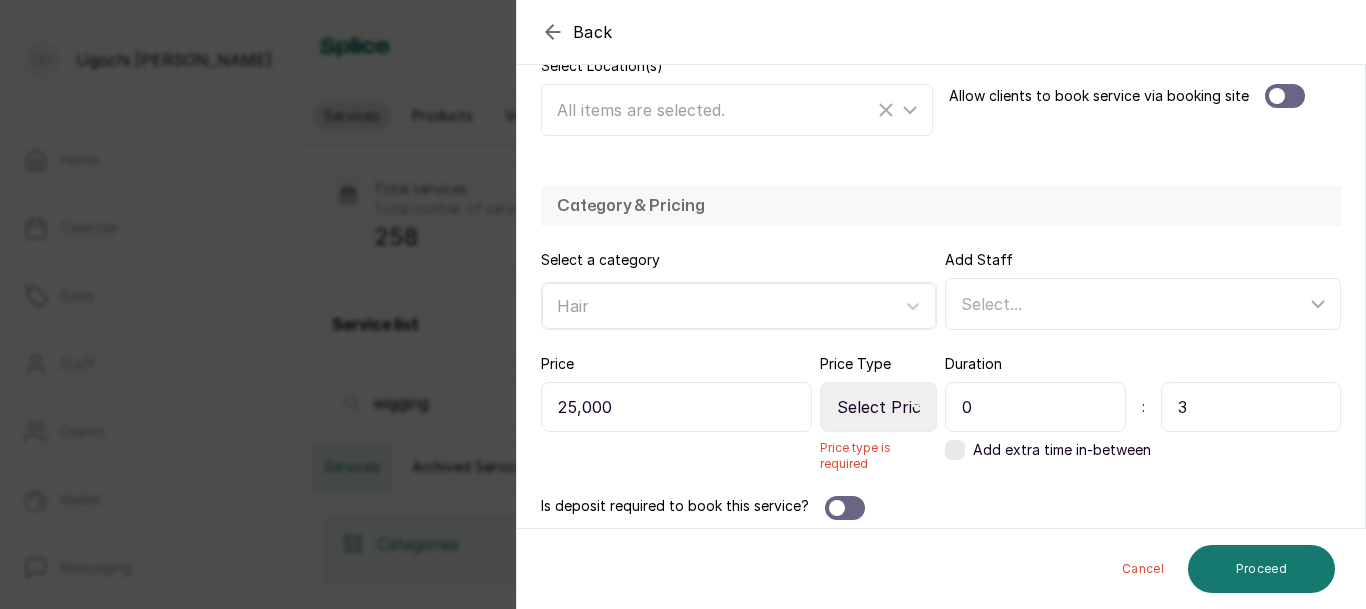 click on "Select Price Type Fixed From" at bounding box center (878, 407) 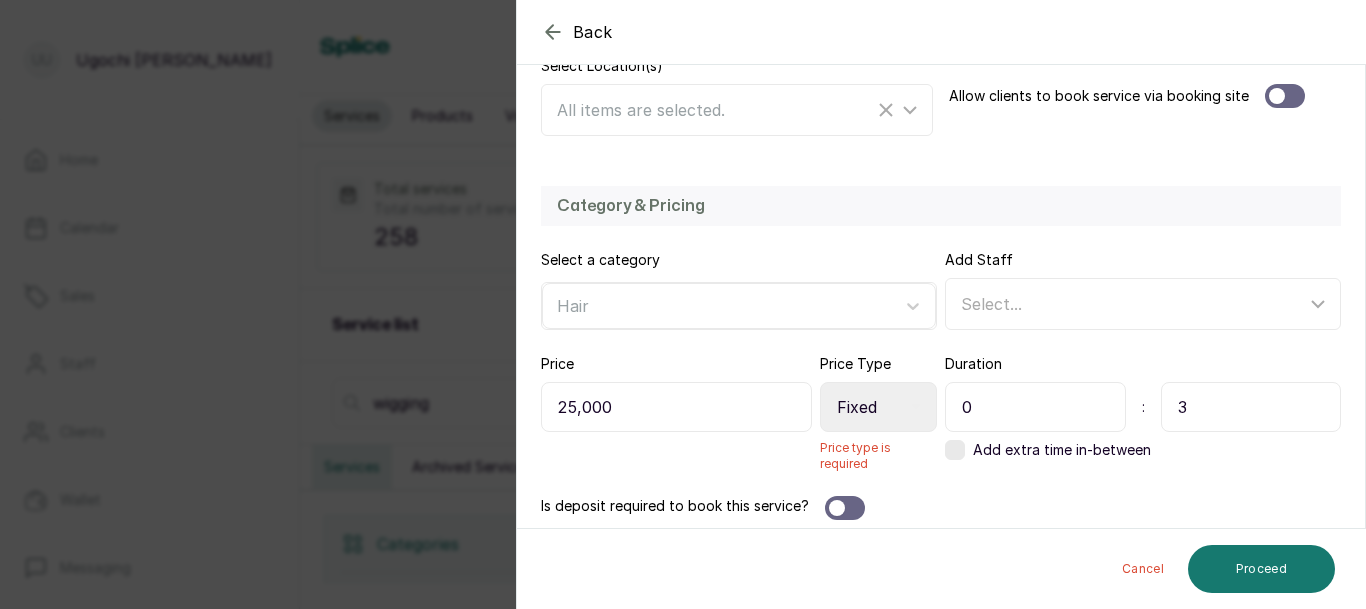 click on "Select Price Type Fixed From" at bounding box center [878, 407] 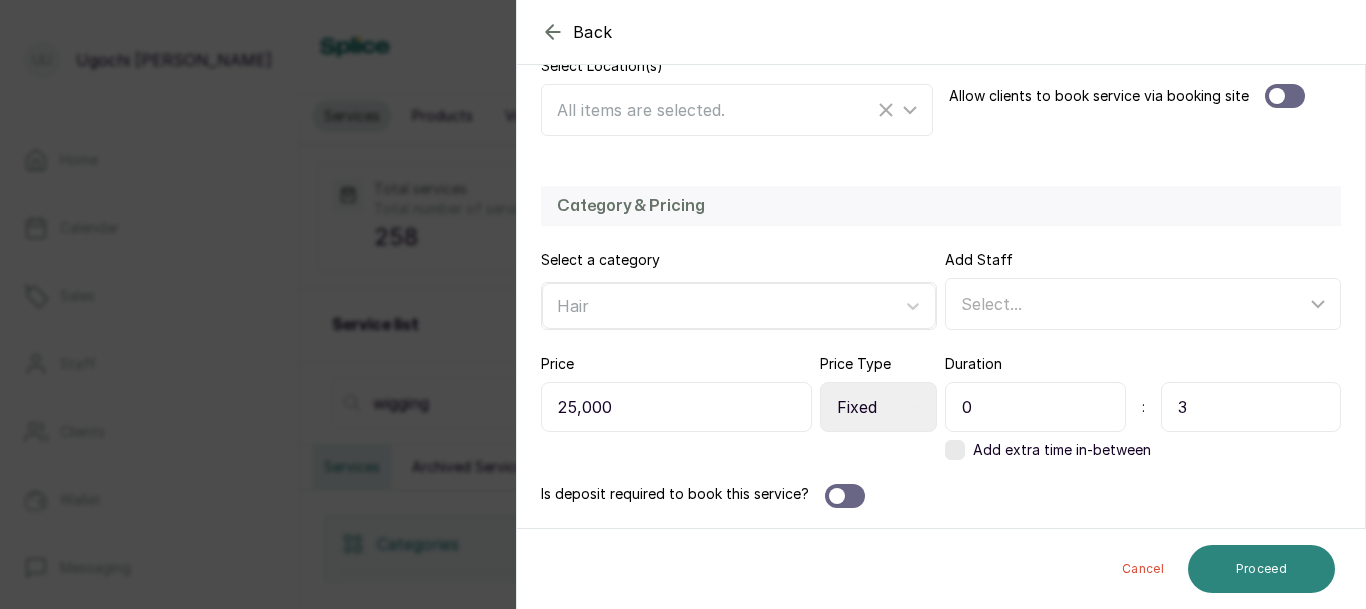 click on "Proceed" at bounding box center [1261, 569] 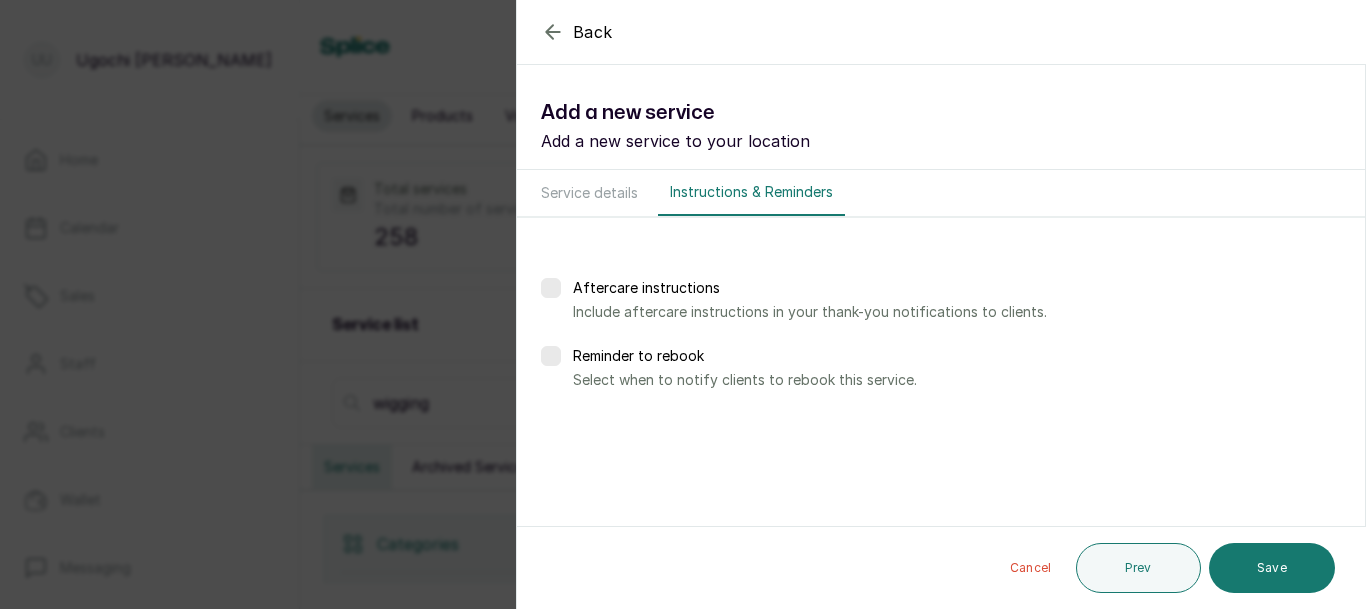 scroll, scrollTop: 0, scrollLeft: 0, axis: both 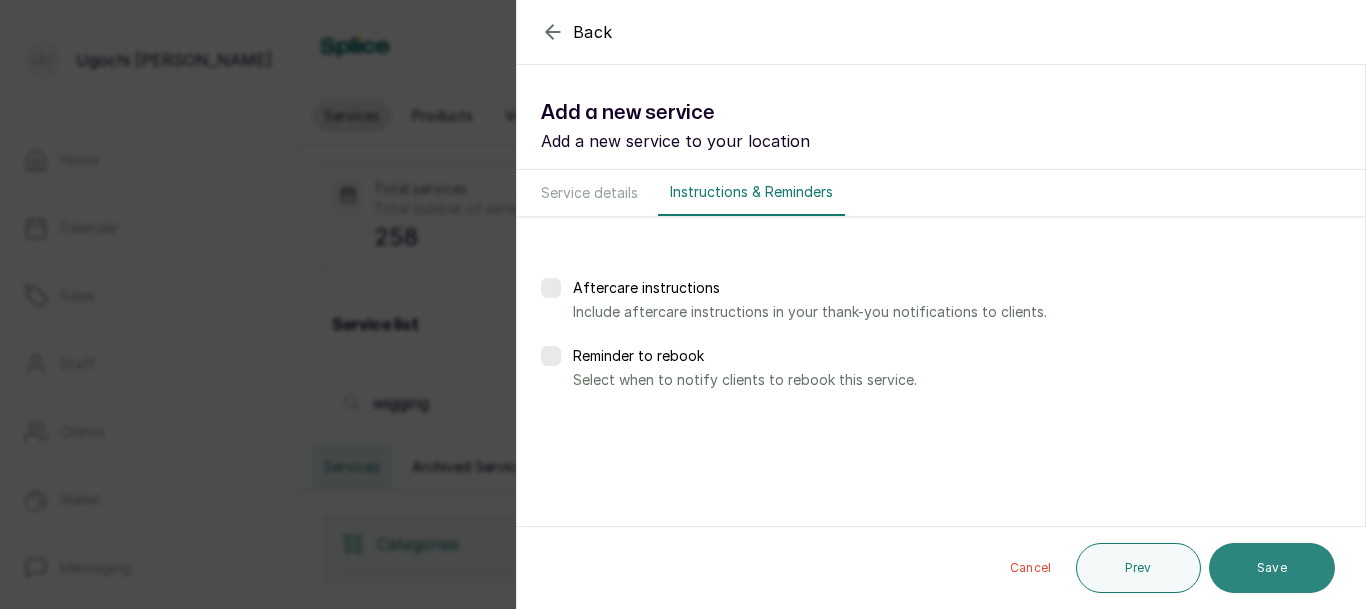 click on "Save" at bounding box center (1272, 568) 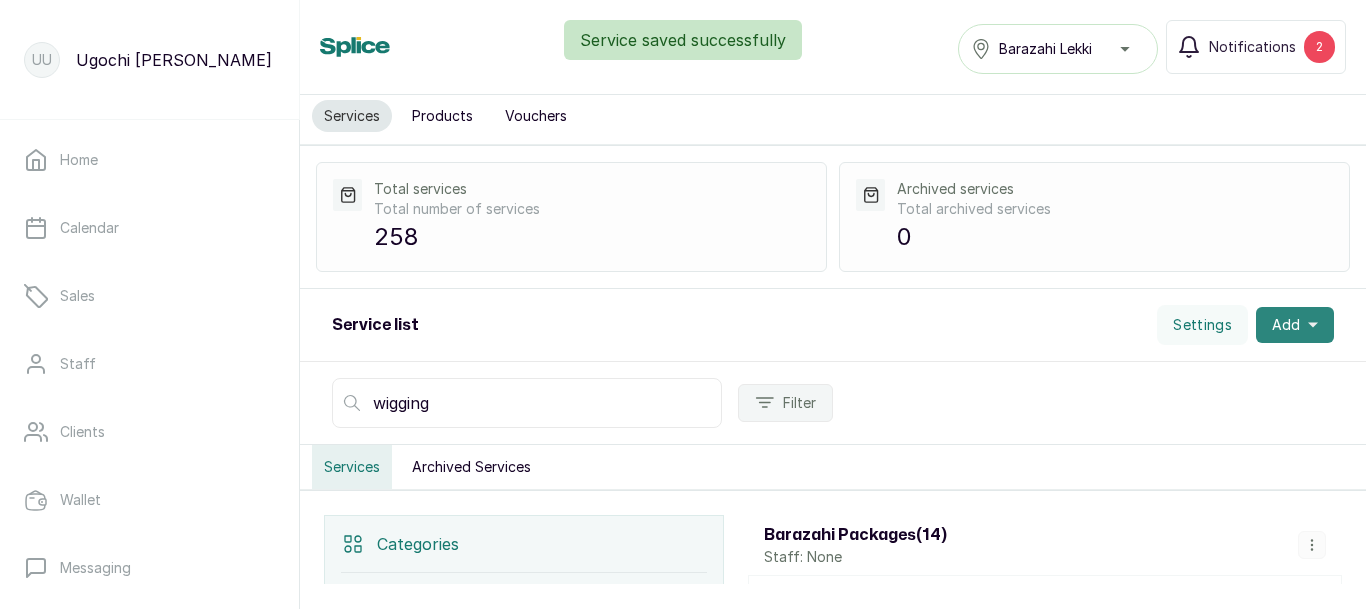 click on "Add" at bounding box center [1295, 325] 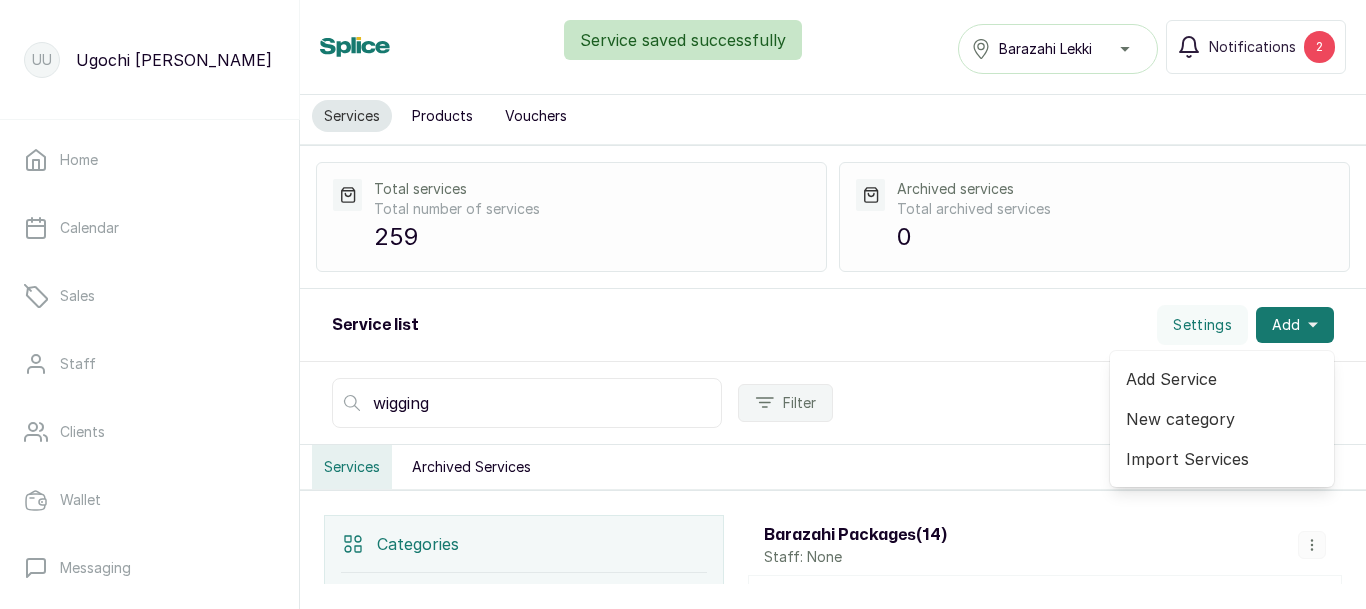 click on "Add Service" at bounding box center (1222, 379) 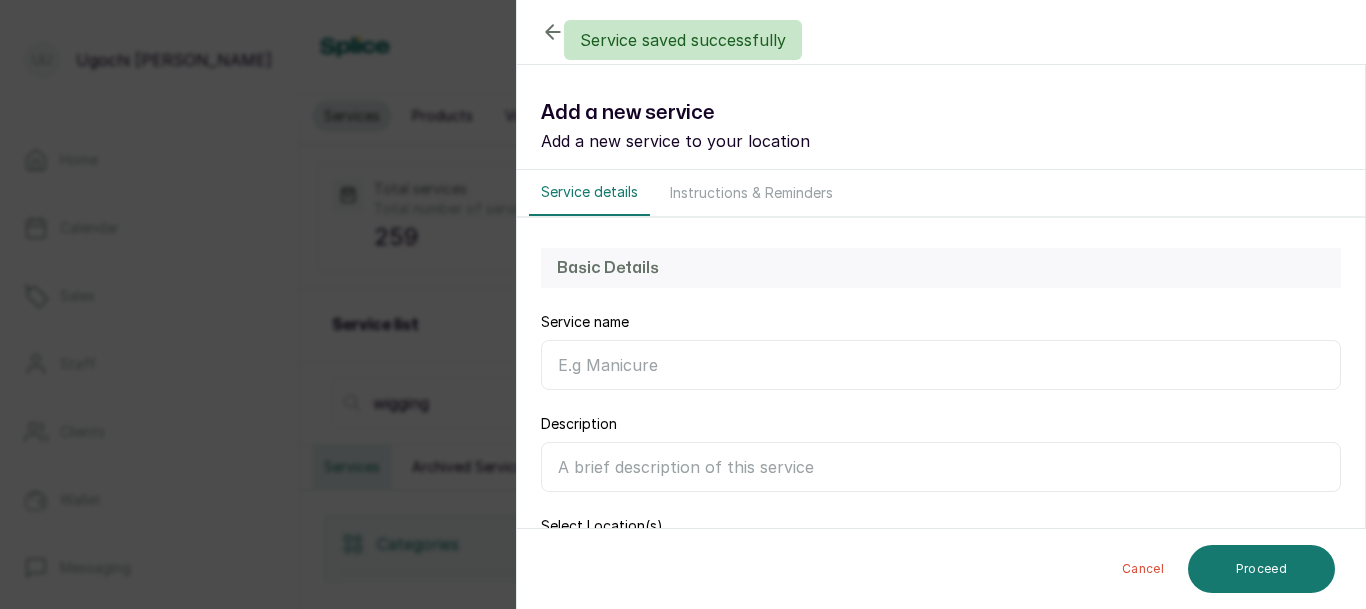 click on "Service name" at bounding box center [941, 365] 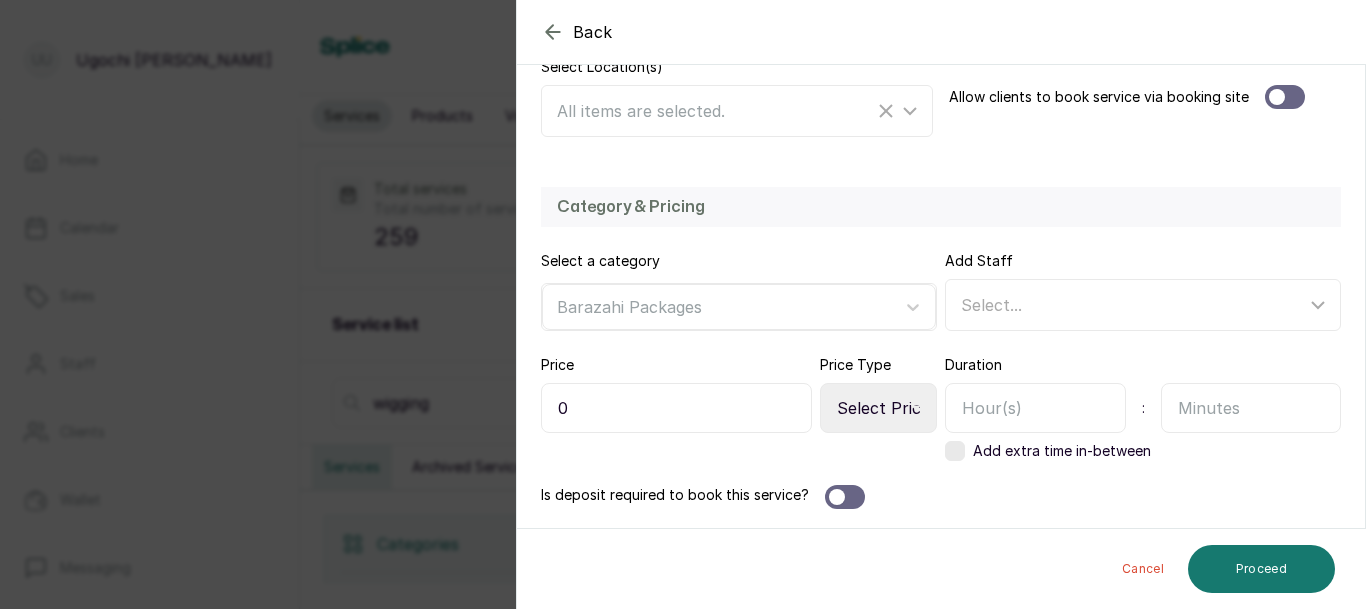 scroll, scrollTop: 460, scrollLeft: 0, axis: vertical 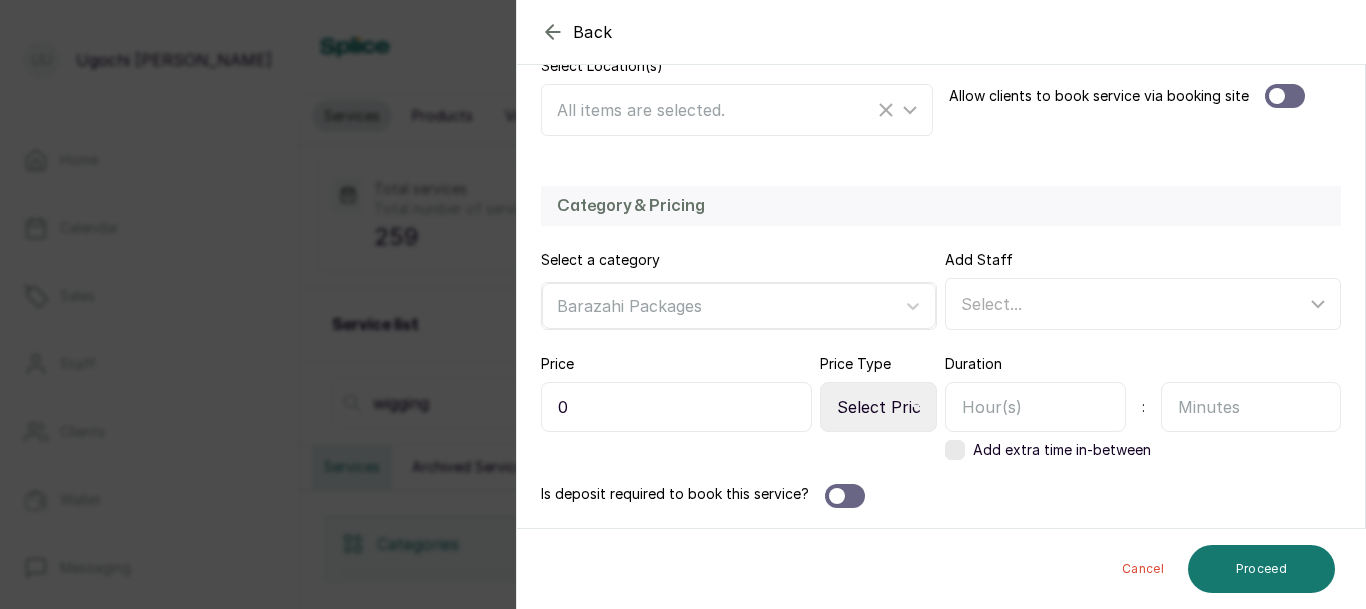type on "Wig Styling Straight" 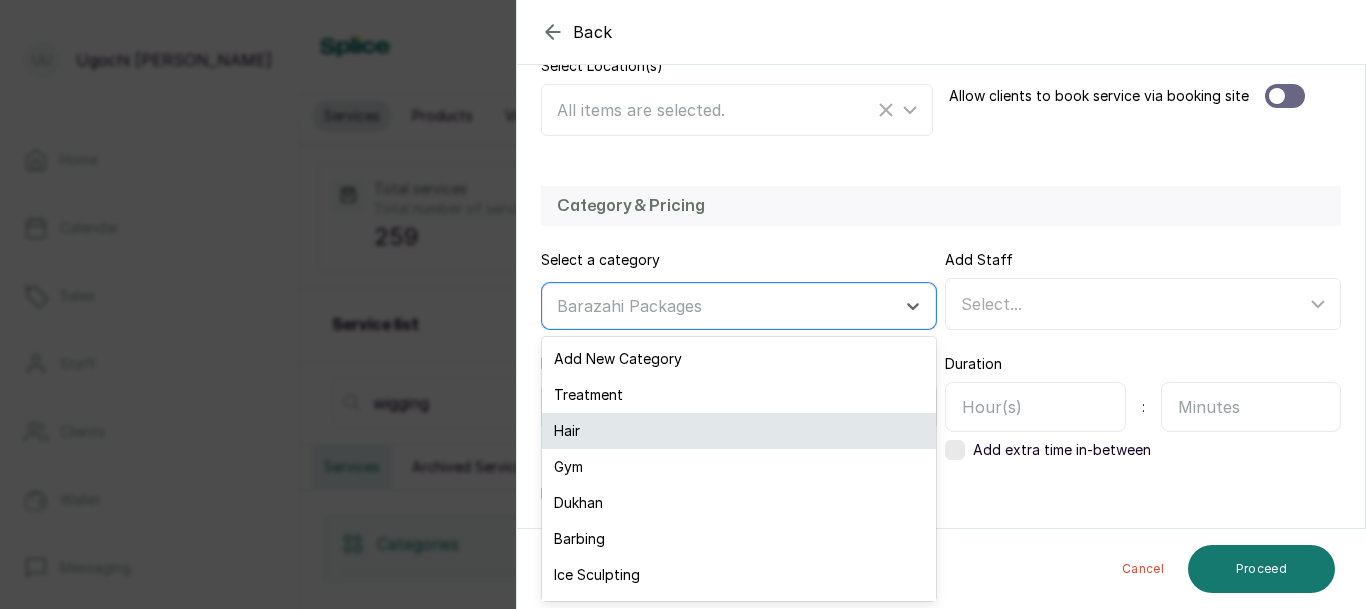 click on "Hair" at bounding box center (739, 431) 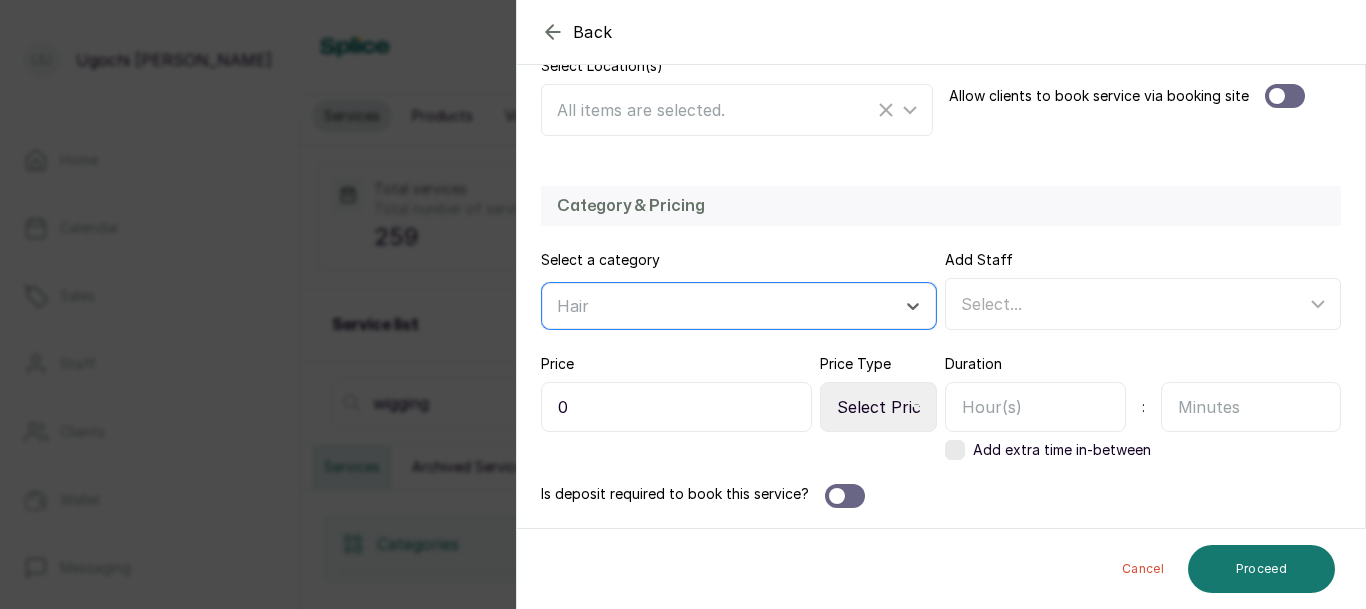 click on "0" at bounding box center [676, 407] 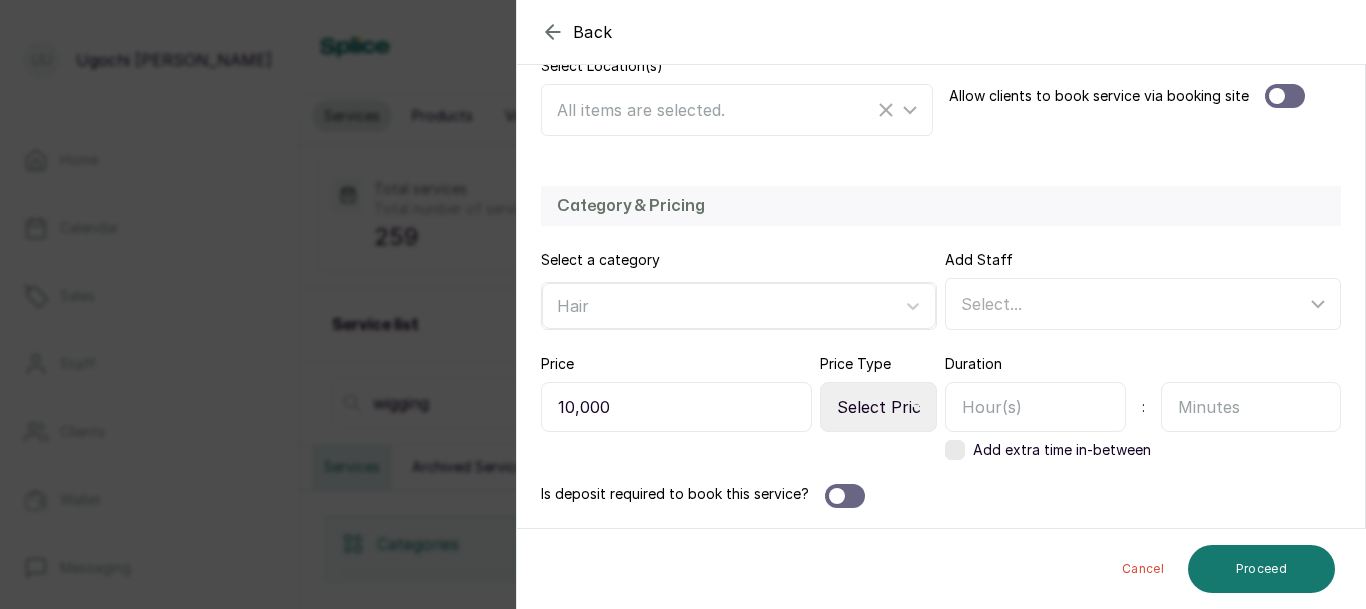 type on "10,000" 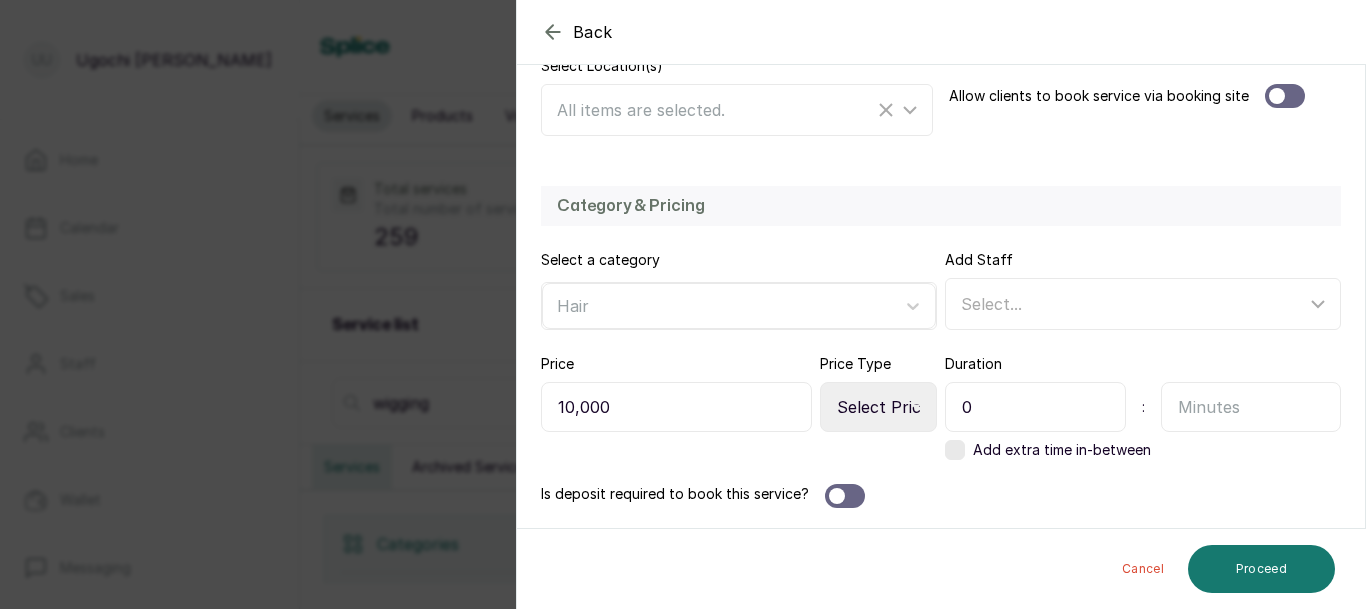 type on "0" 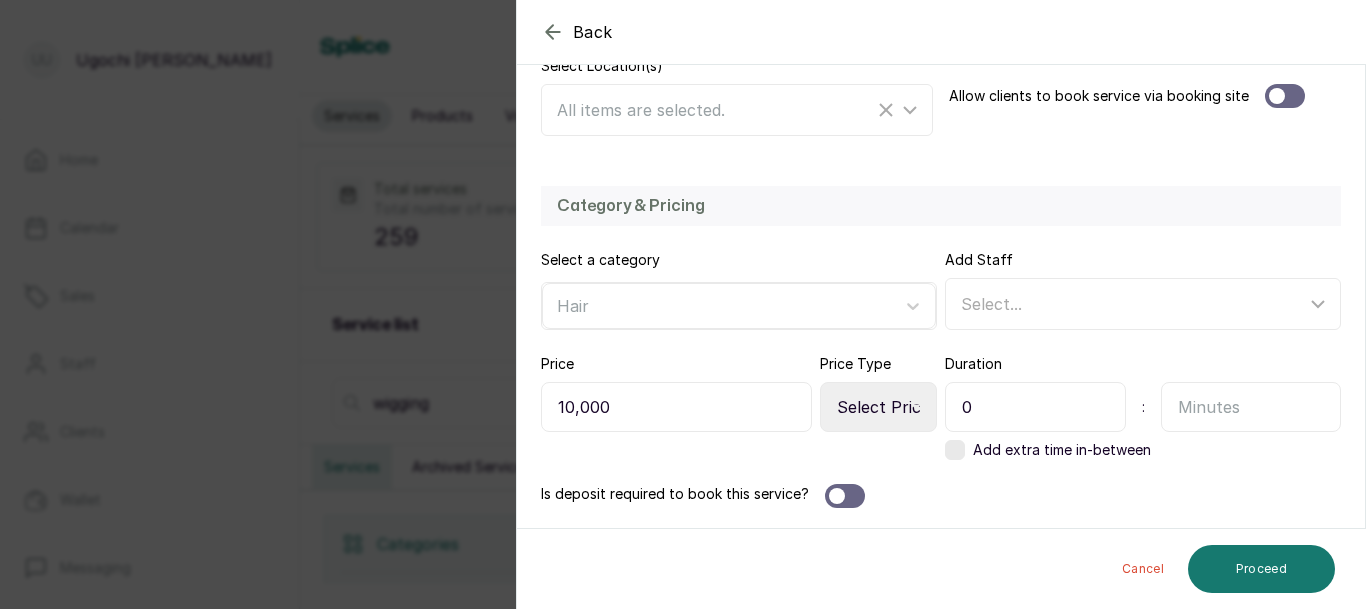 click at bounding box center [1251, 407] 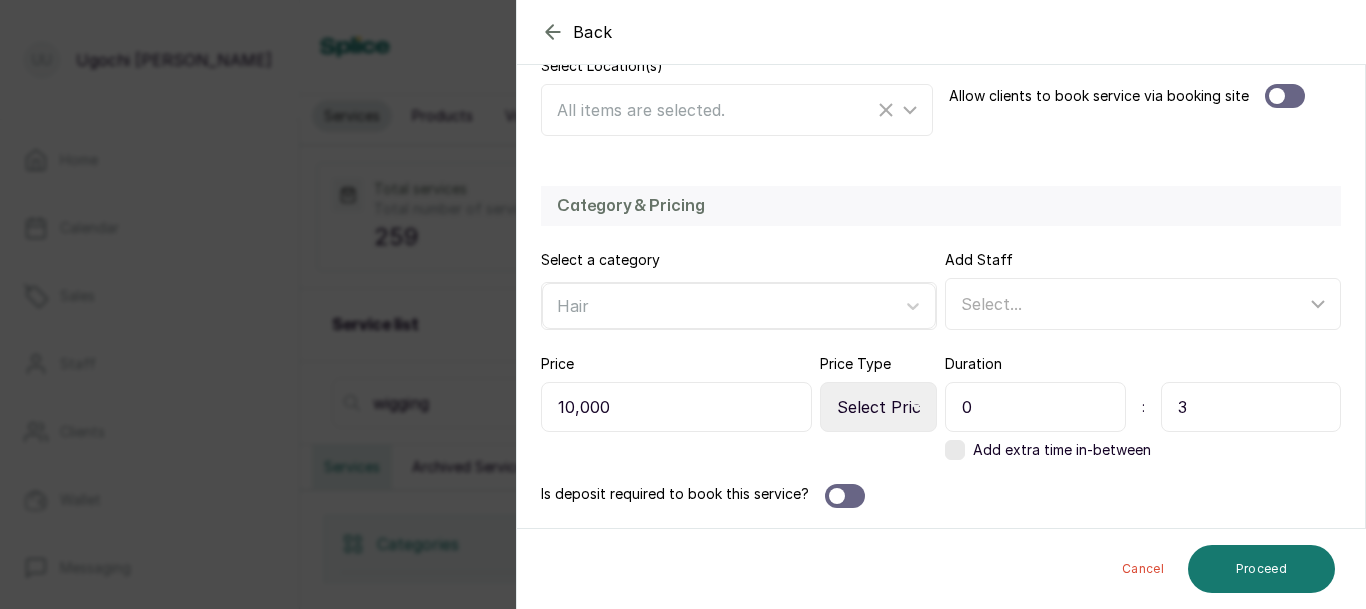 type on "3" 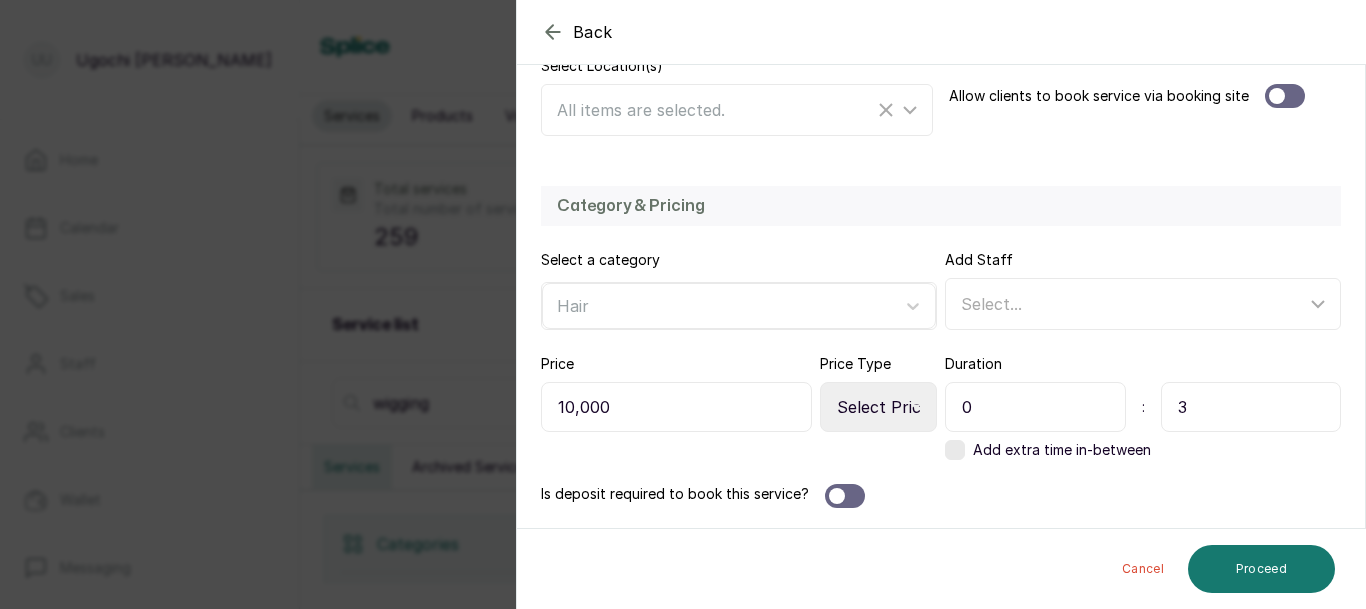 click on "Select Price Type Fixed From" at bounding box center (878, 407) 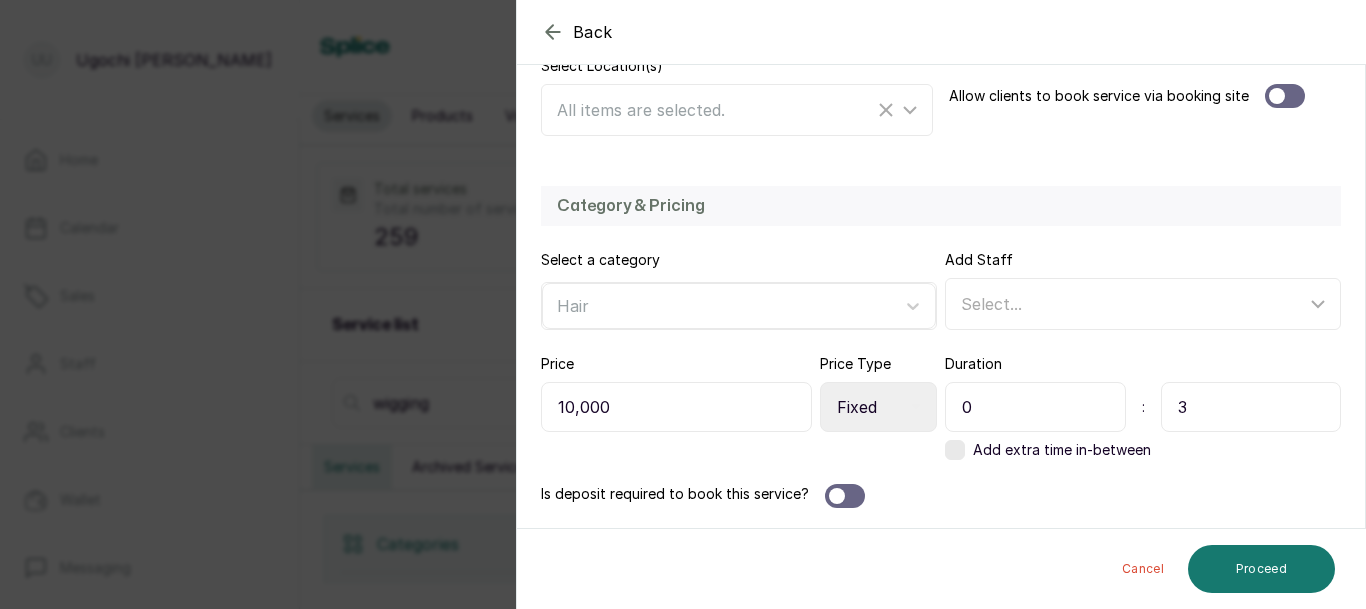 click on "Select Price Type Fixed From" at bounding box center [878, 407] 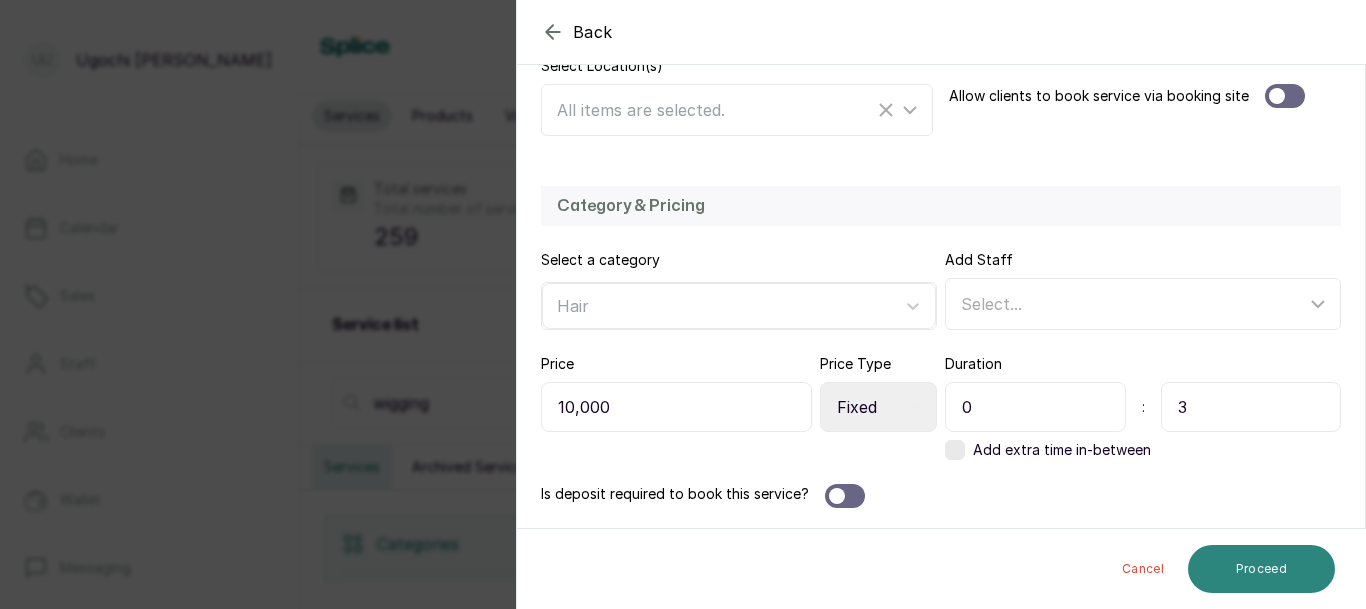 click on "Proceed" at bounding box center (1261, 569) 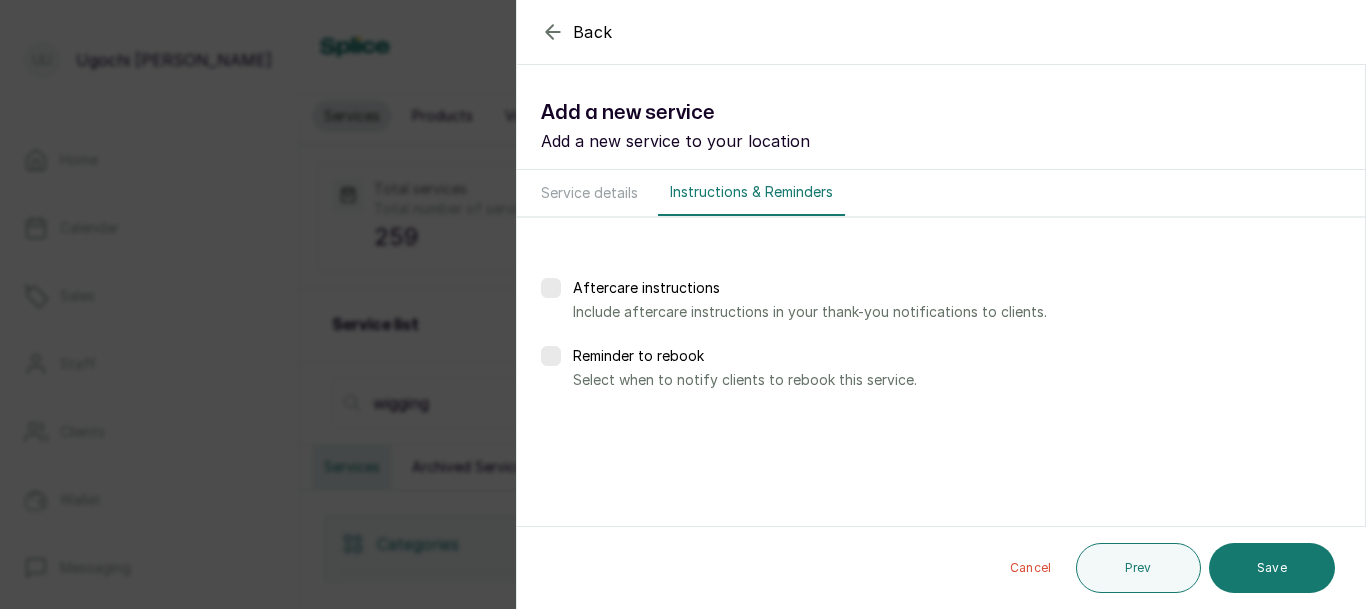 scroll, scrollTop: 0, scrollLeft: 0, axis: both 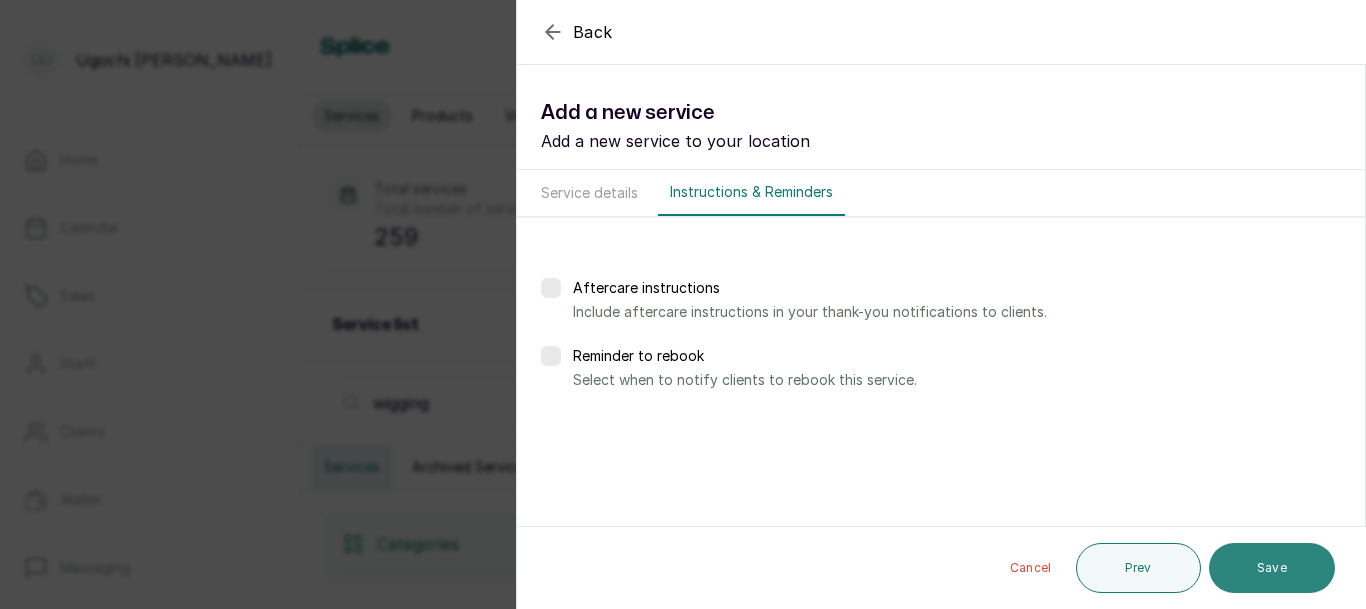 click on "Save" at bounding box center [1272, 568] 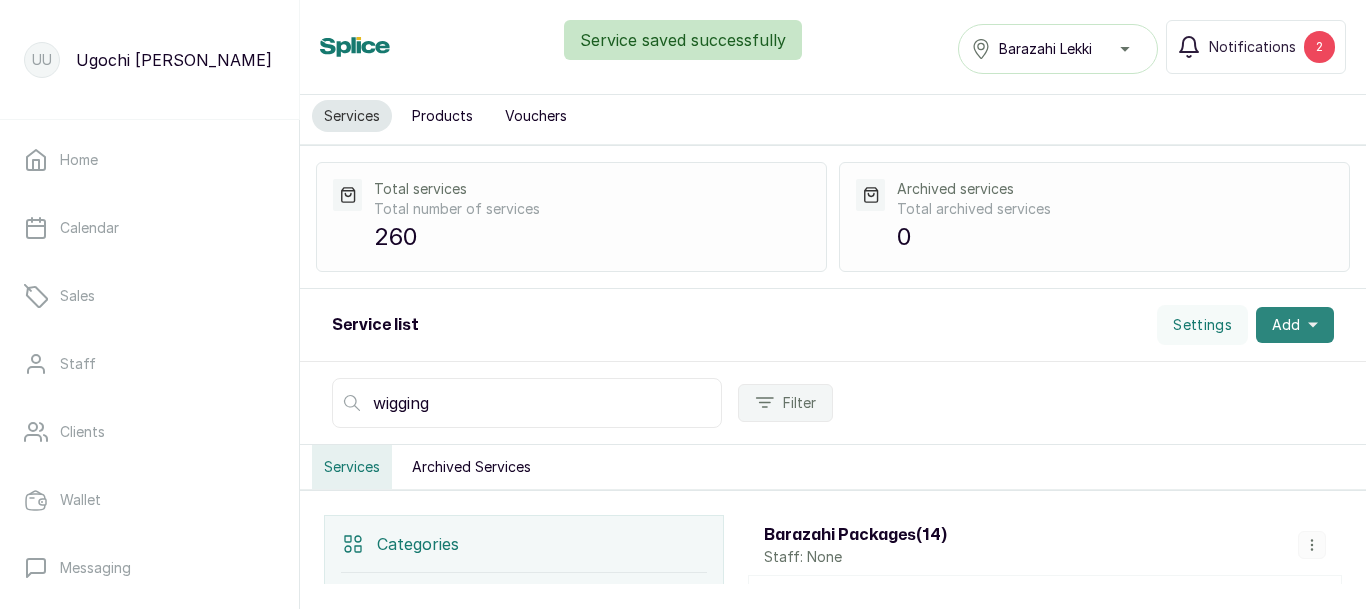click on "Add" at bounding box center [1295, 325] 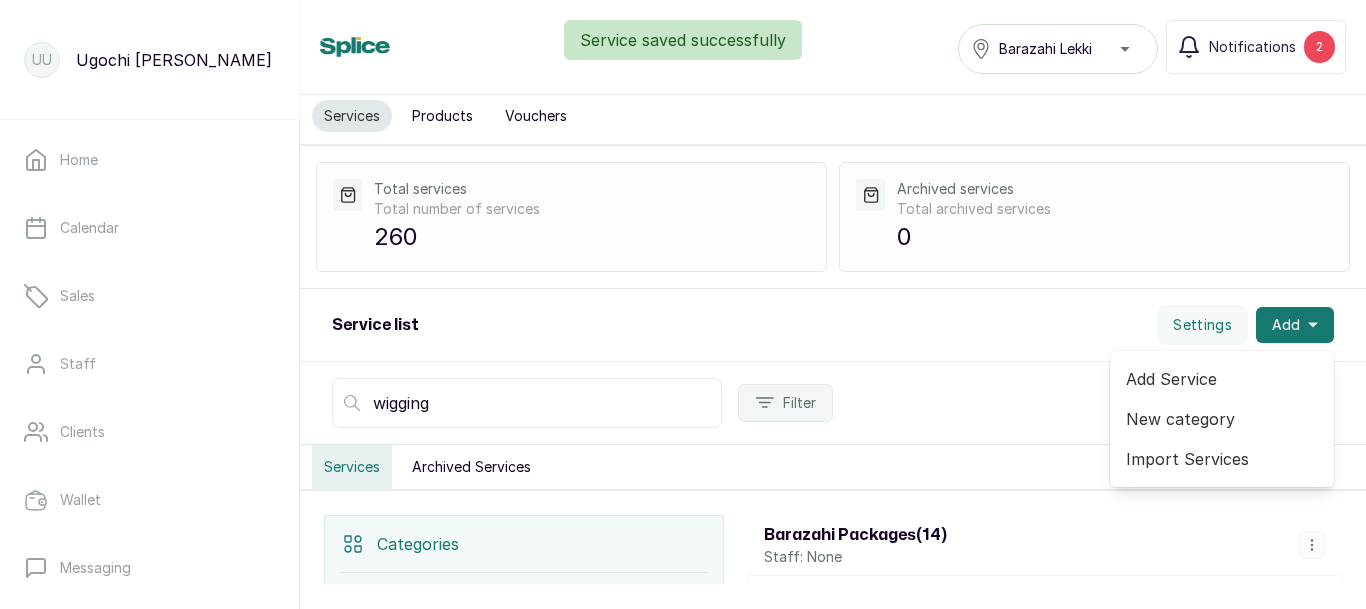 click on "Add Service" at bounding box center [1222, 379] 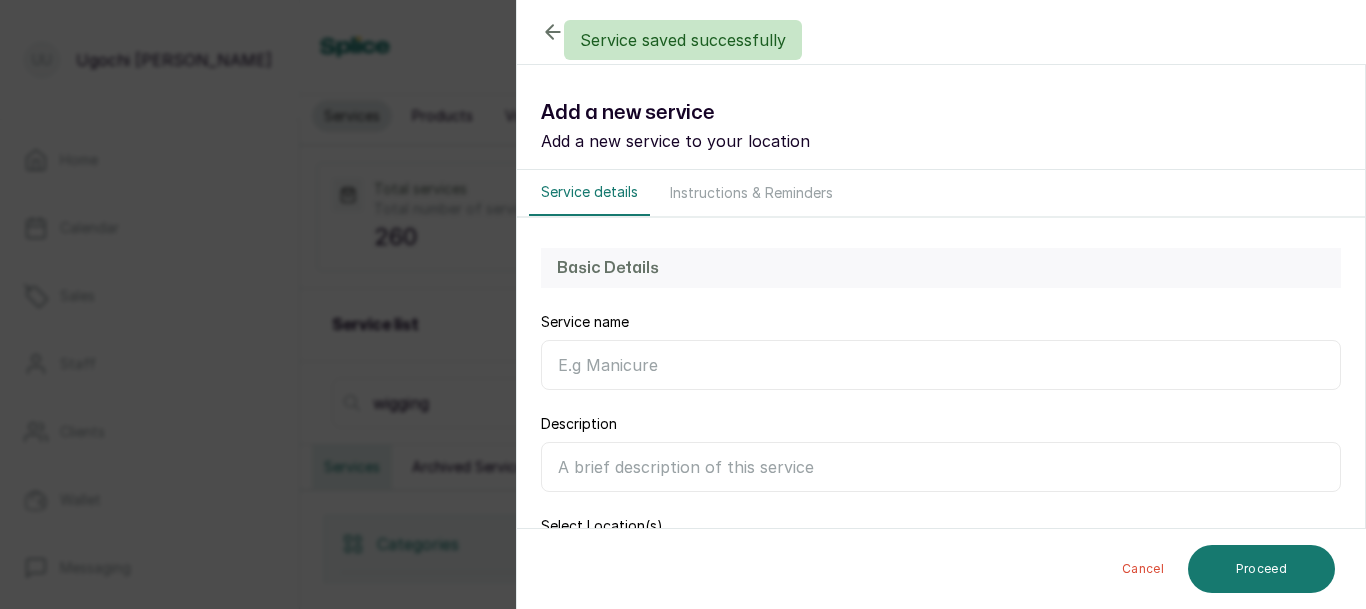 click on "Service name" at bounding box center [941, 365] 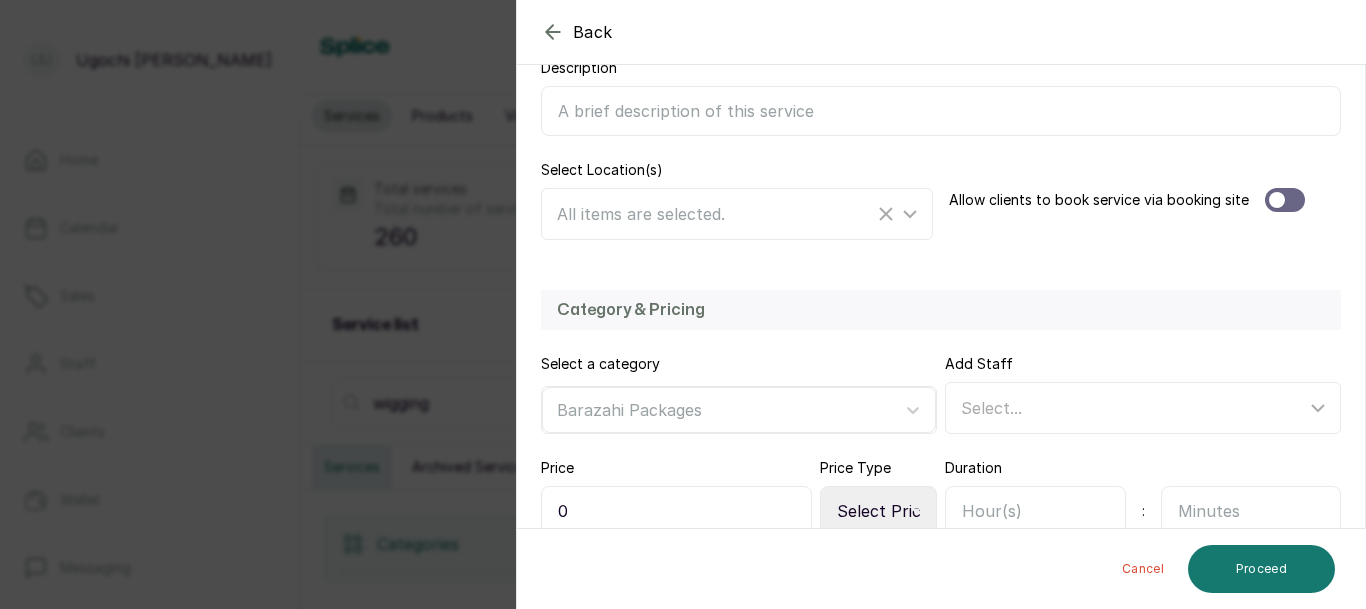 scroll, scrollTop: 384, scrollLeft: 0, axis: vertical 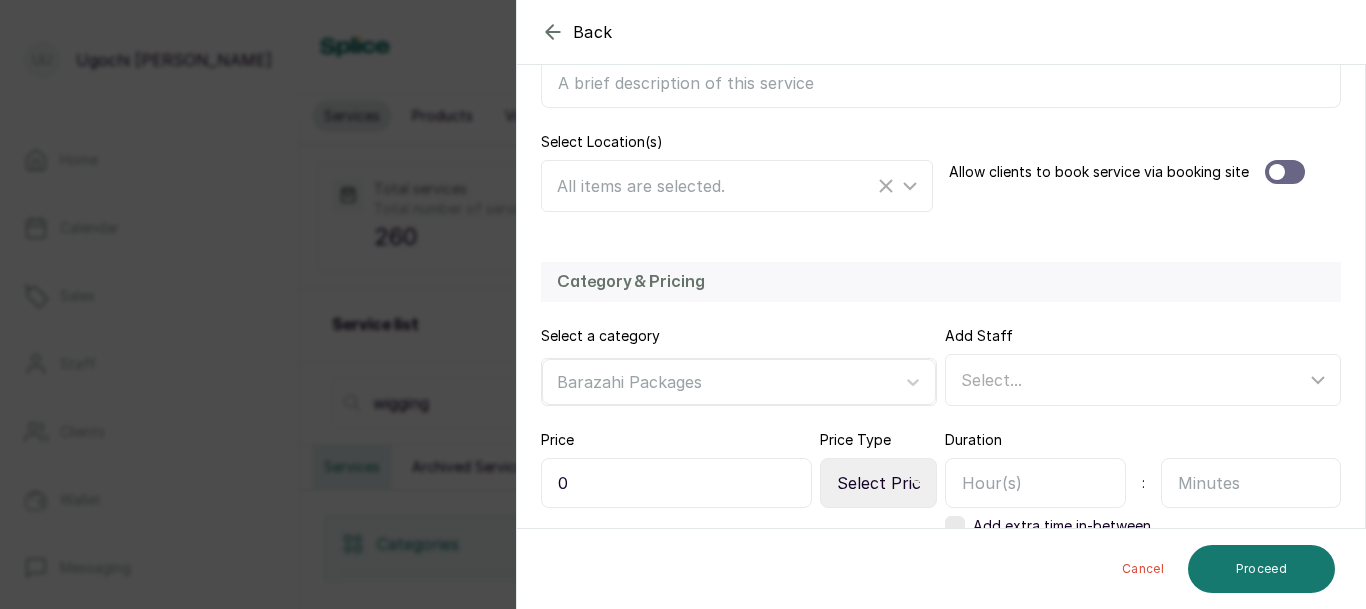 type on "Wig styling curly" 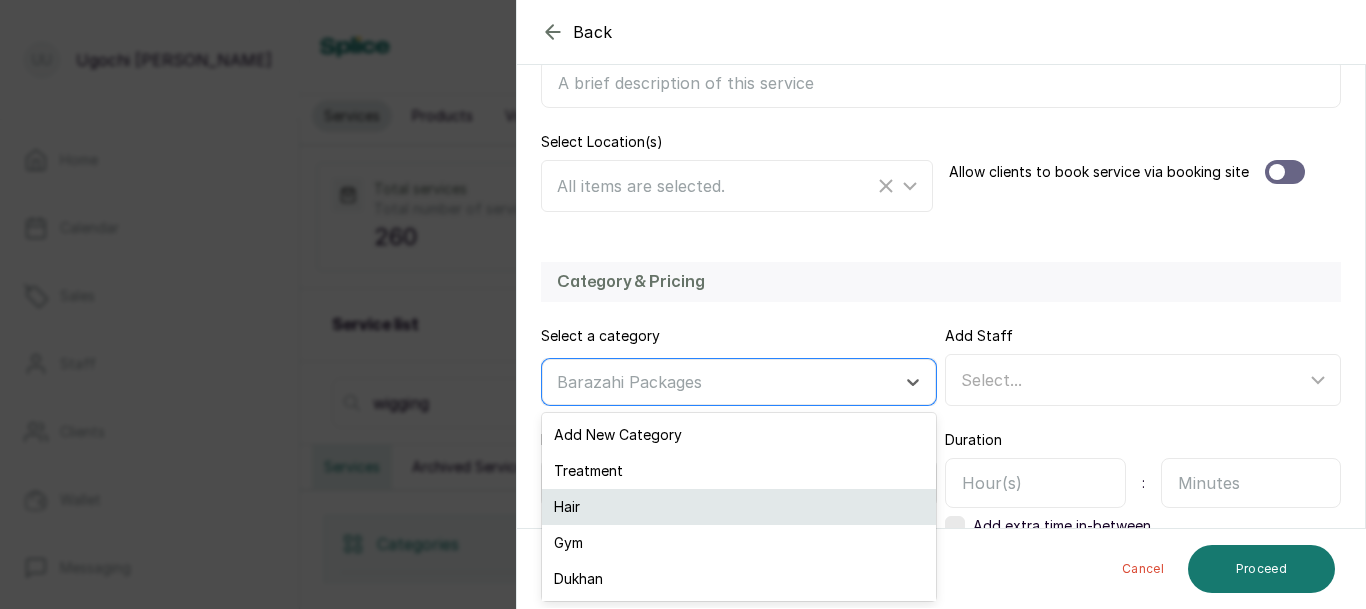 click on "Hair" at bounding box center (739, 507) 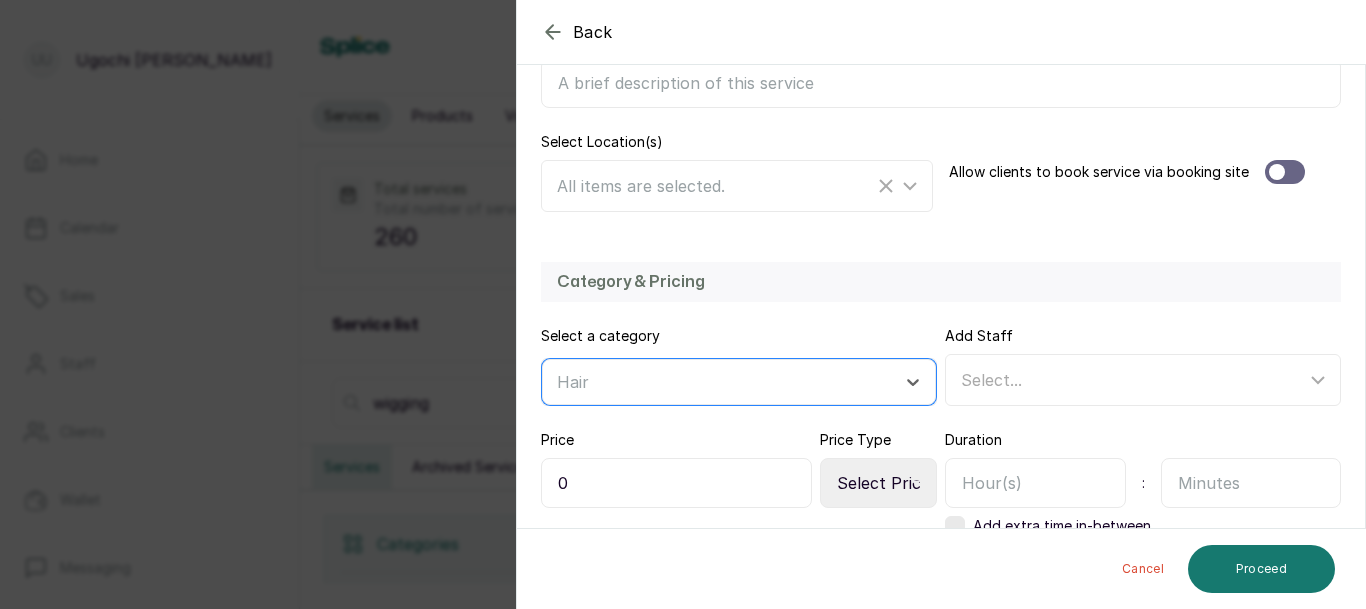 click at bounding box center [1035, 483] 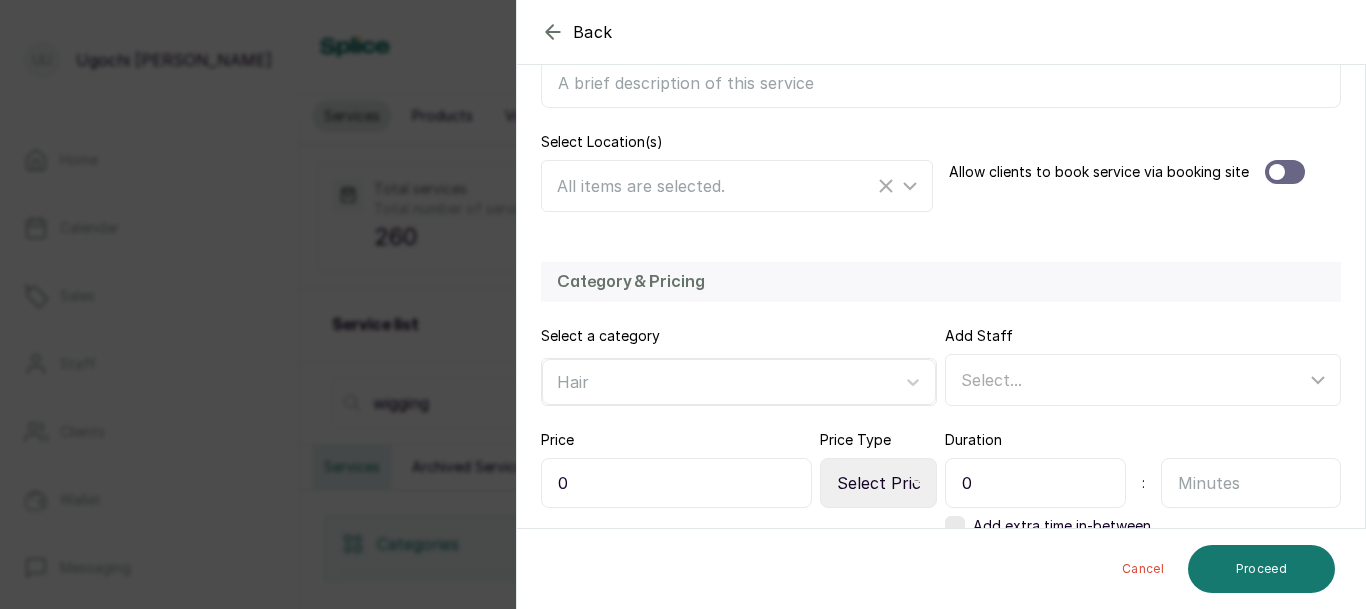 type on "0" 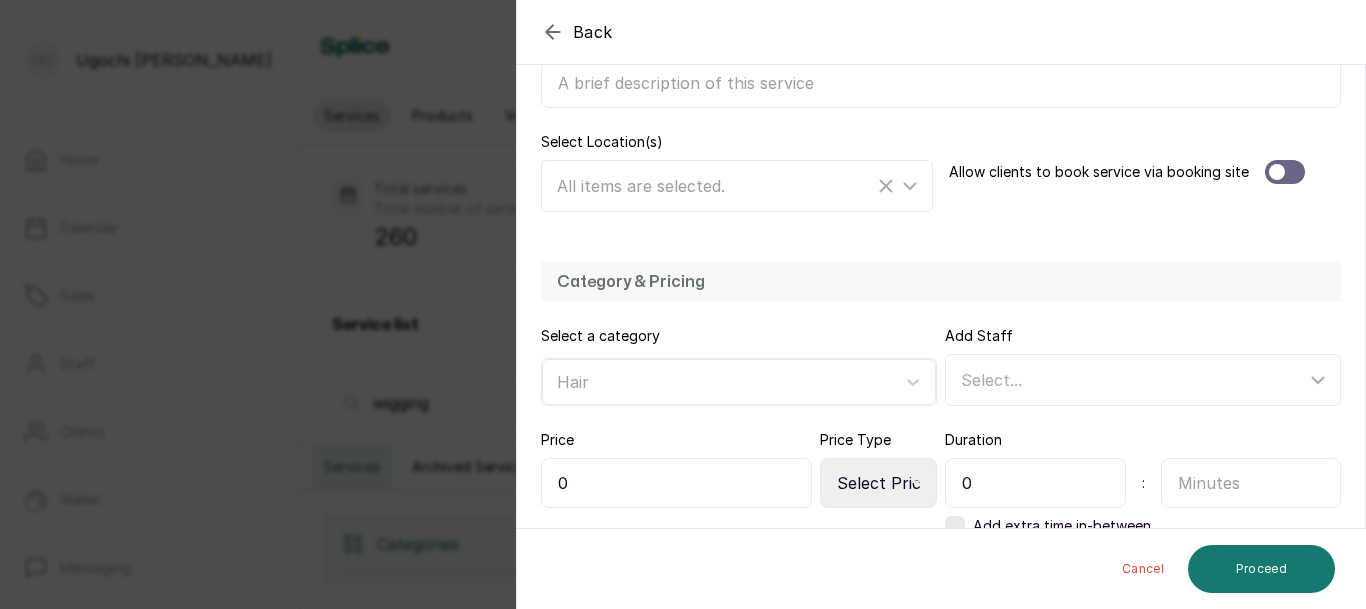 click at bounding box center (1251, 483) 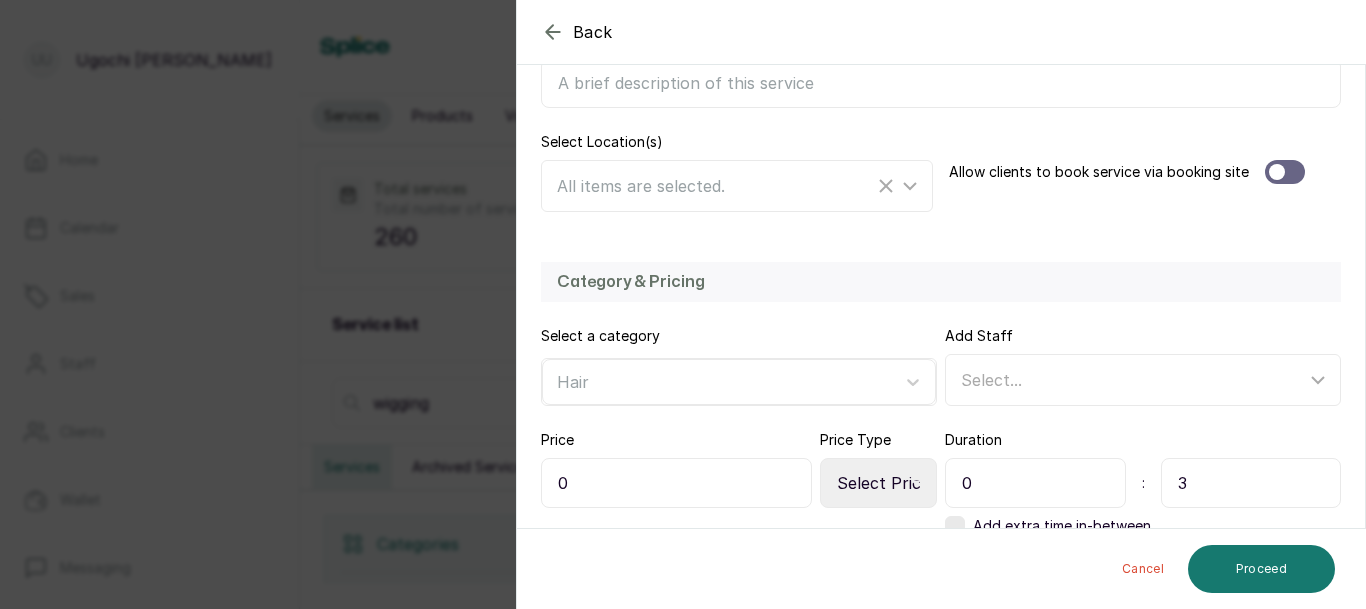 type on "3" 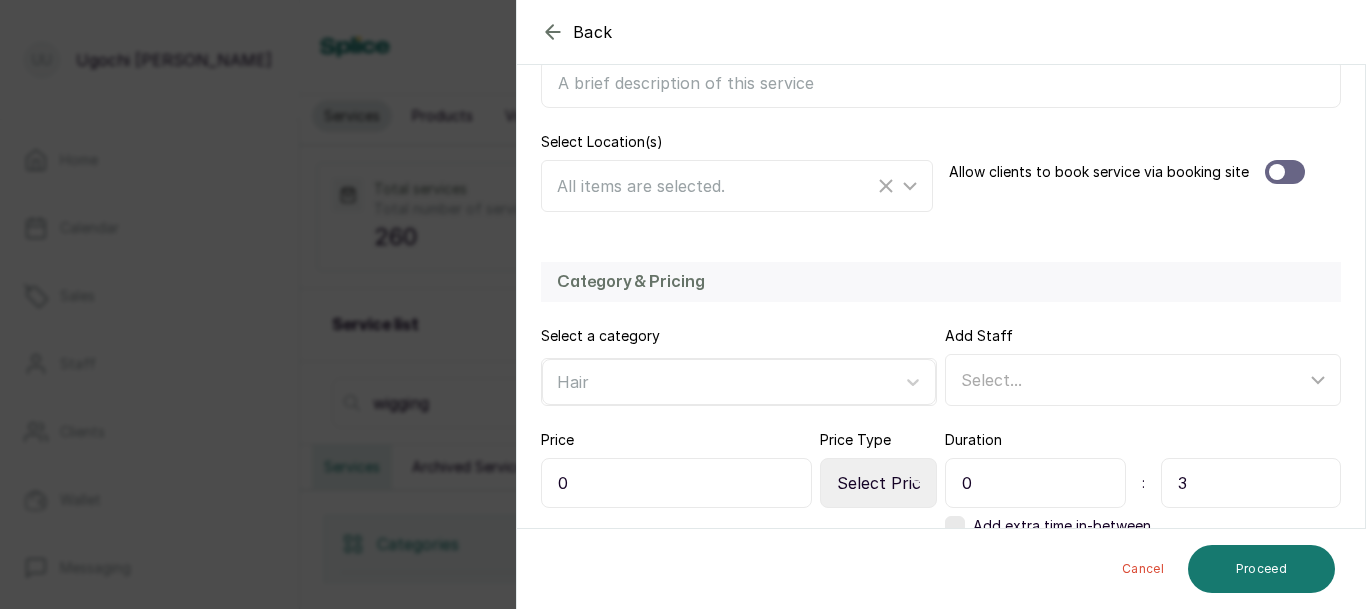 click on "0" at bounding box center (676, 483) 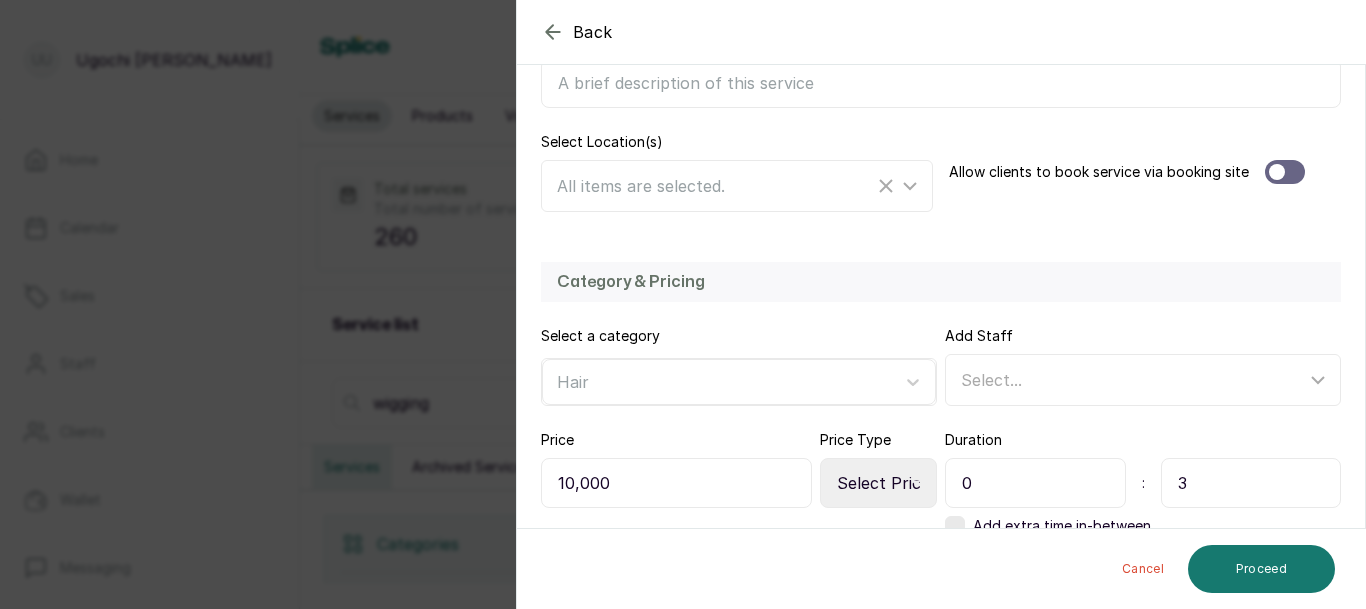 type on "10,000" 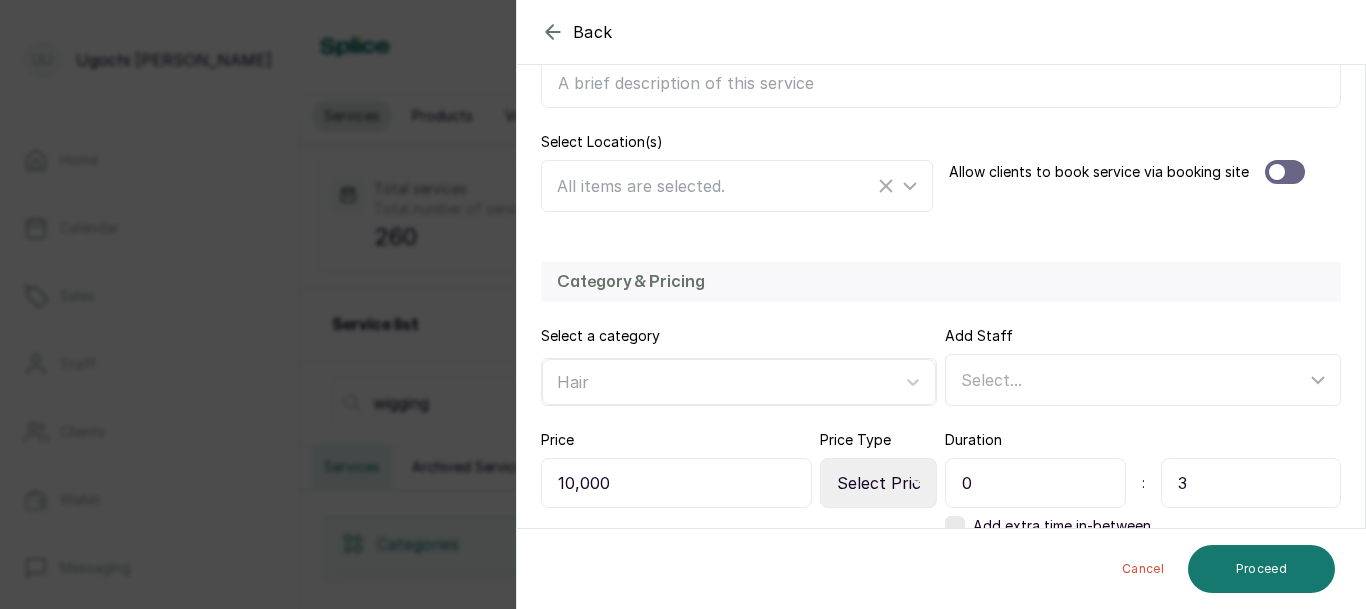 click on "Select Price Type Fixed From" at bounding box center (878, 483) 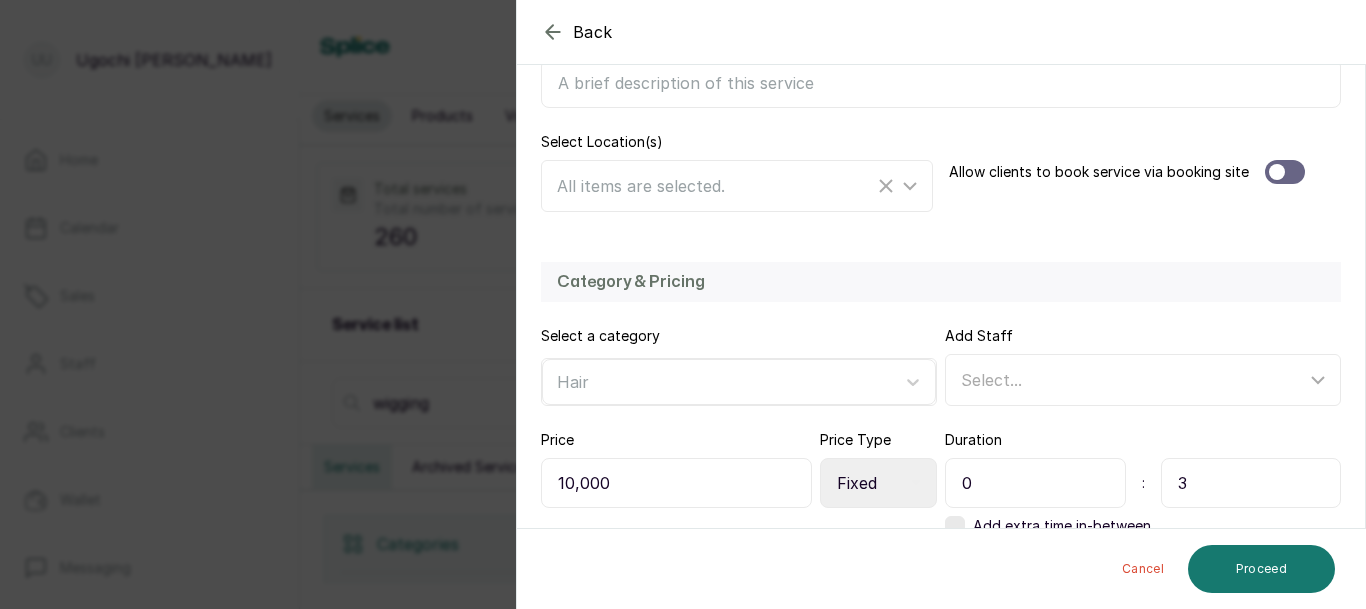 click on "Select Price Type Fixed From" at bounding box center (878, 483) 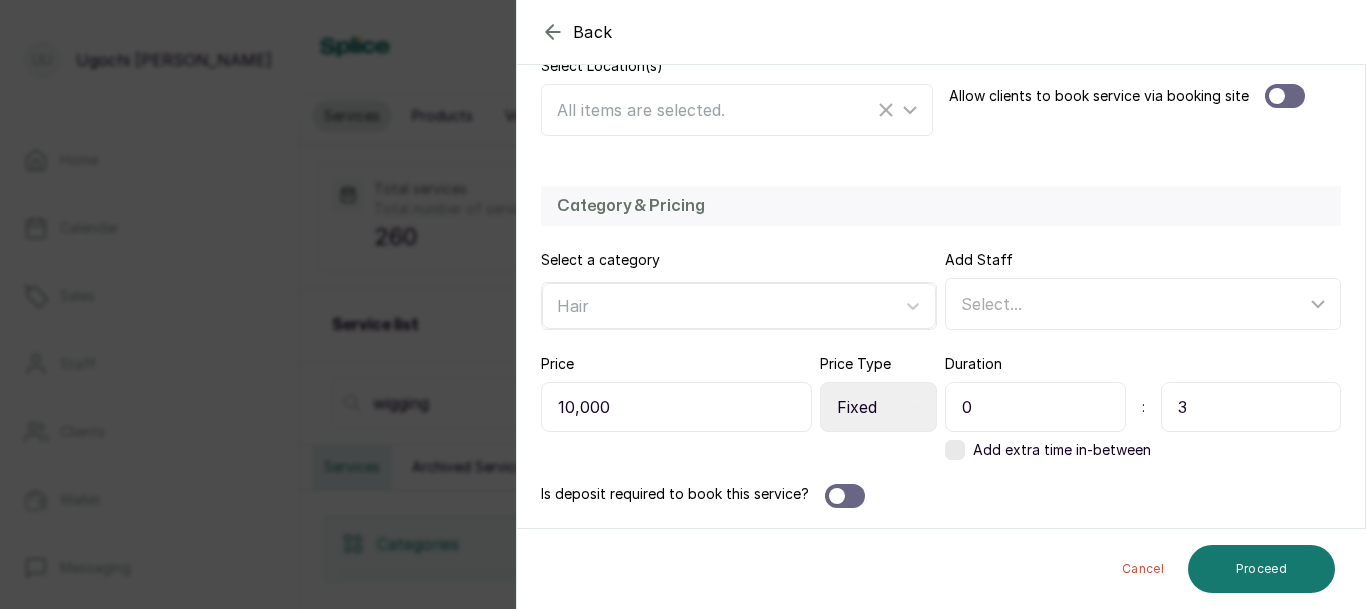 click on "10,000" at bounding box center (676, 407) 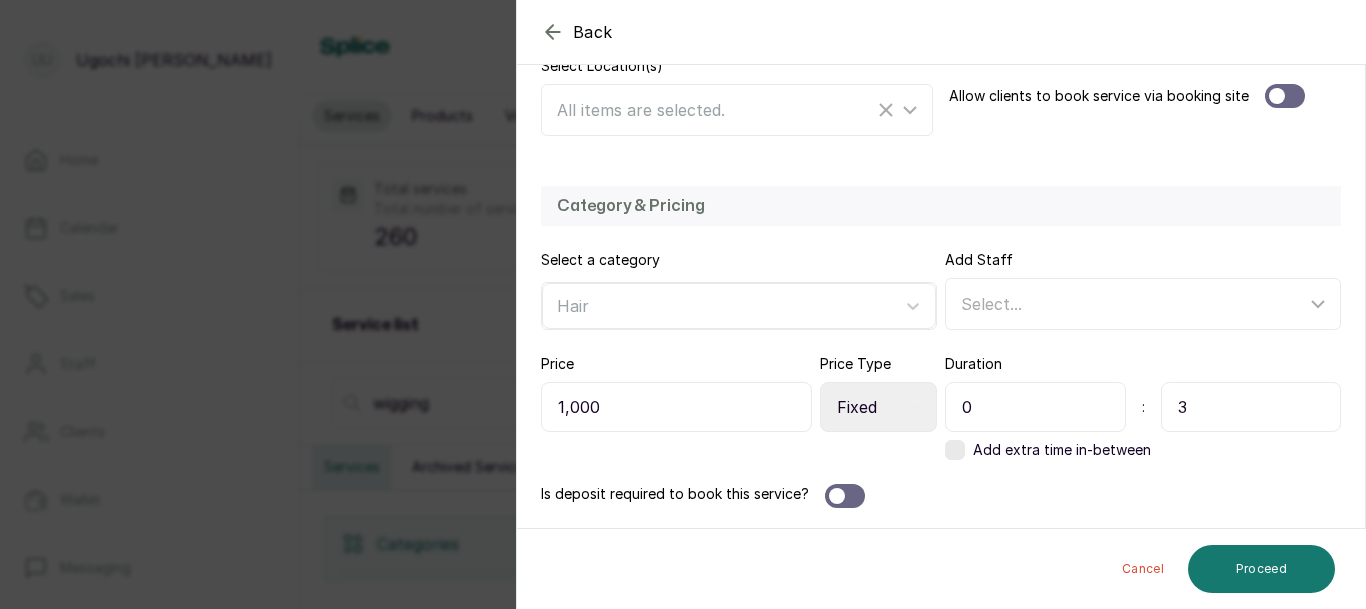 type on "12,000" 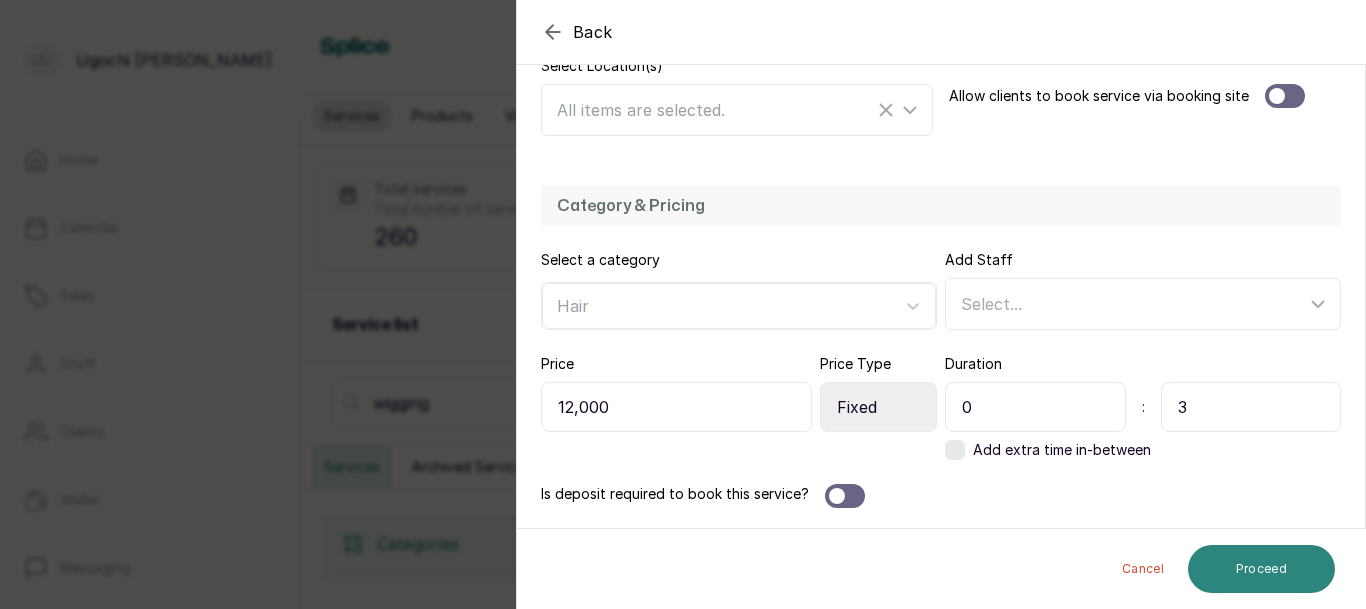 click on "Proceed" at bounding box center [1261, 569] 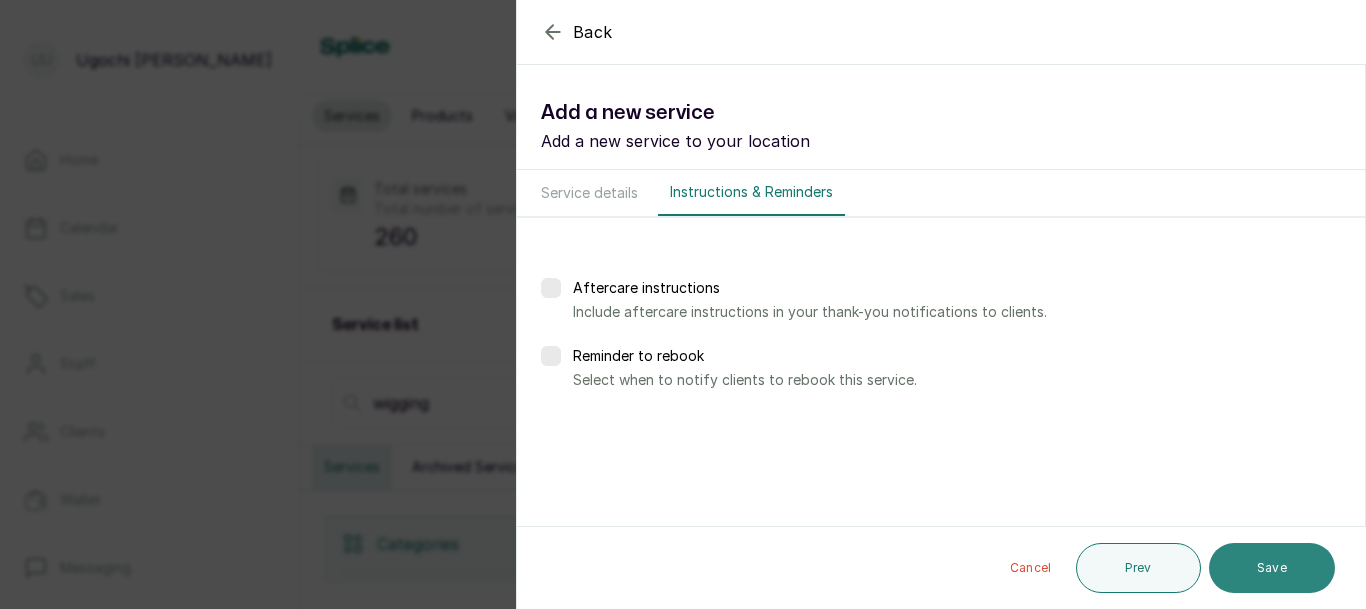 click on "Save" at bounding box center (1272, 568) 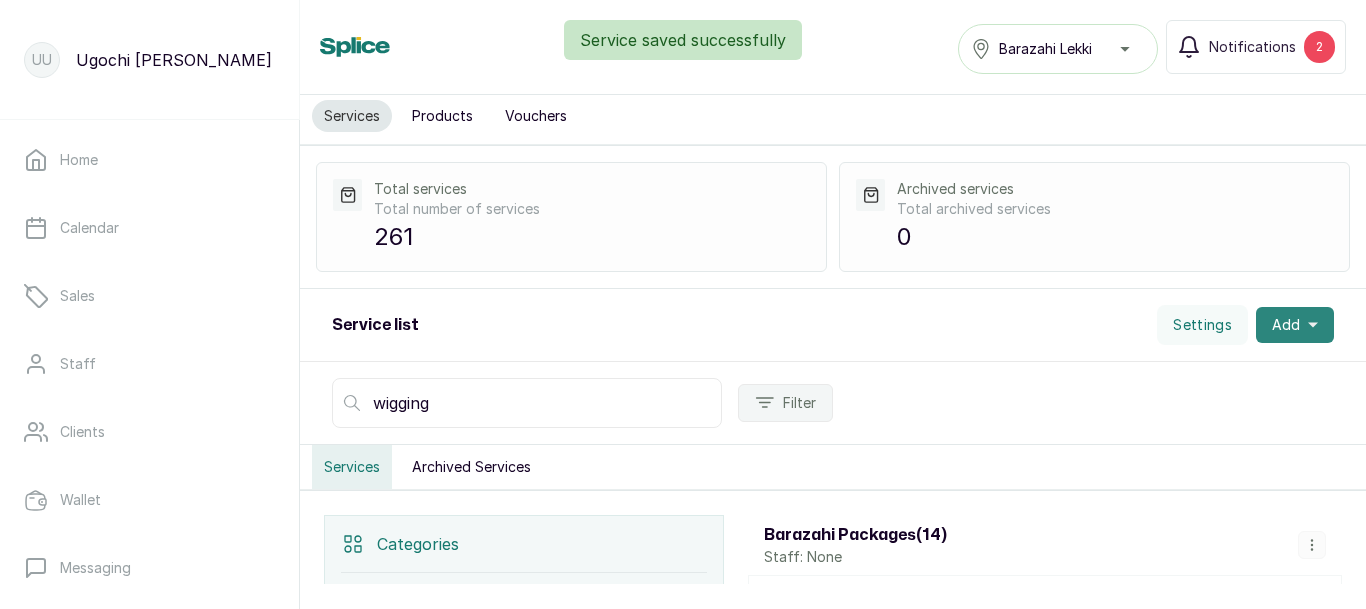 click on "Add" at bounding box center (1295, 325) 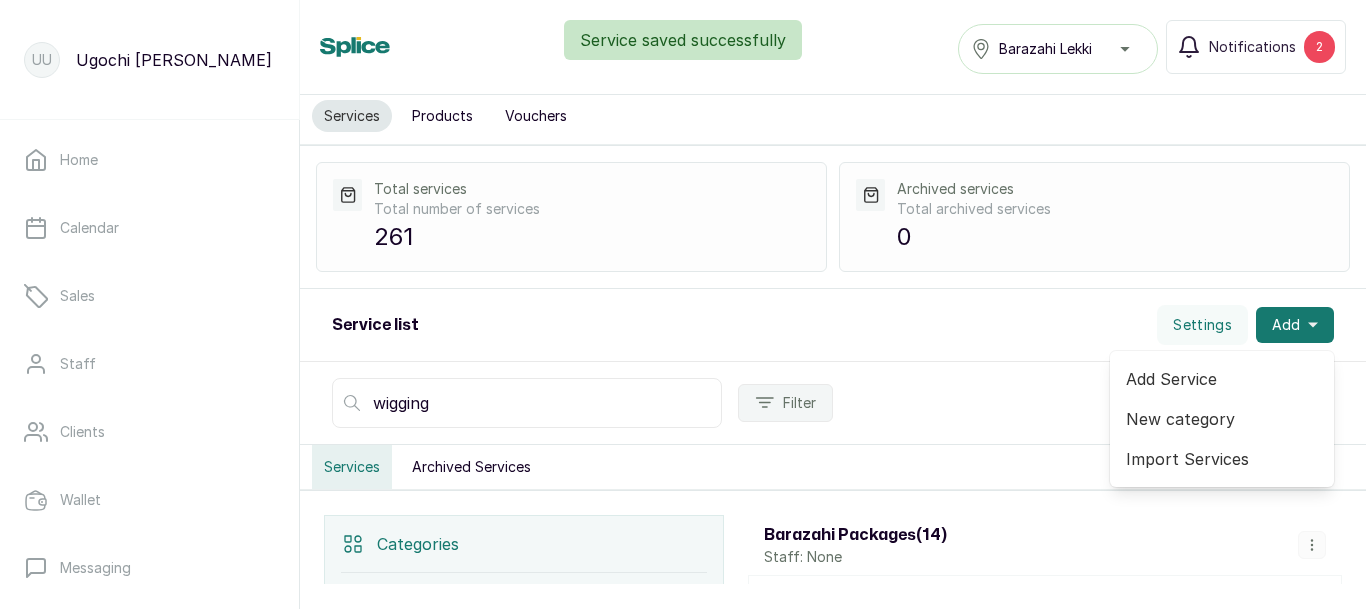 click on "Add Service" at bounding box center [1222, 379] 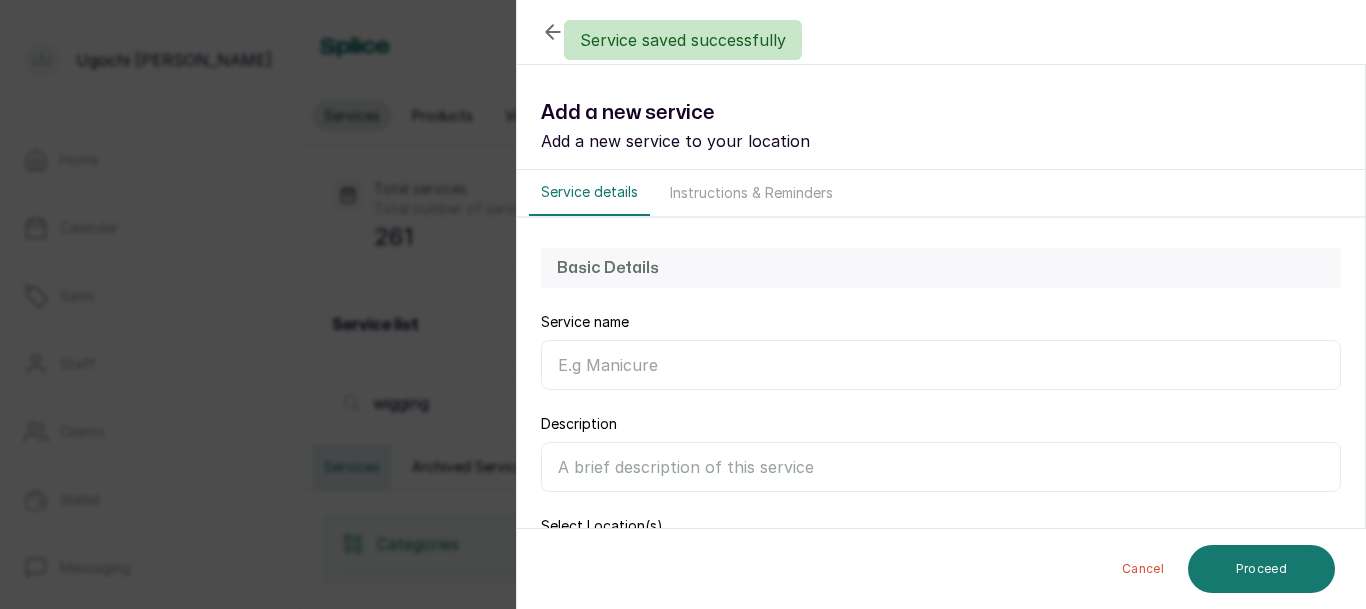 type 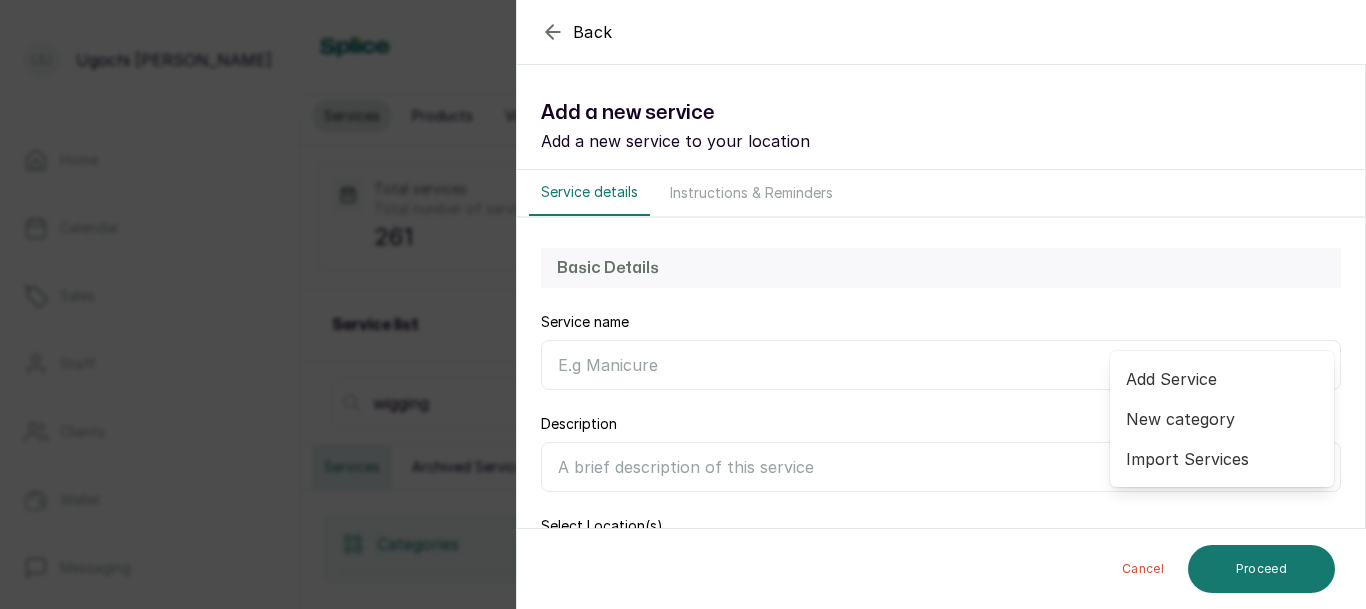 click on "Service name" at bounding box center (941, 365) 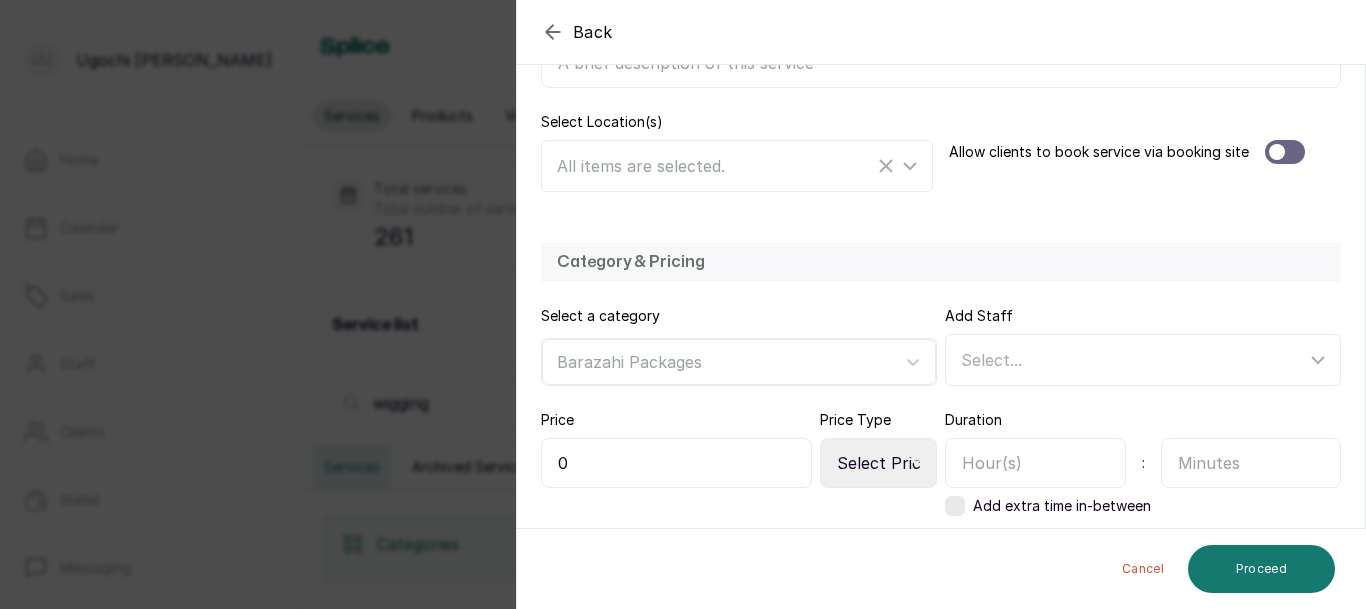scroll, scrollTop: 460, scrollLeft: 0, axis: vertical 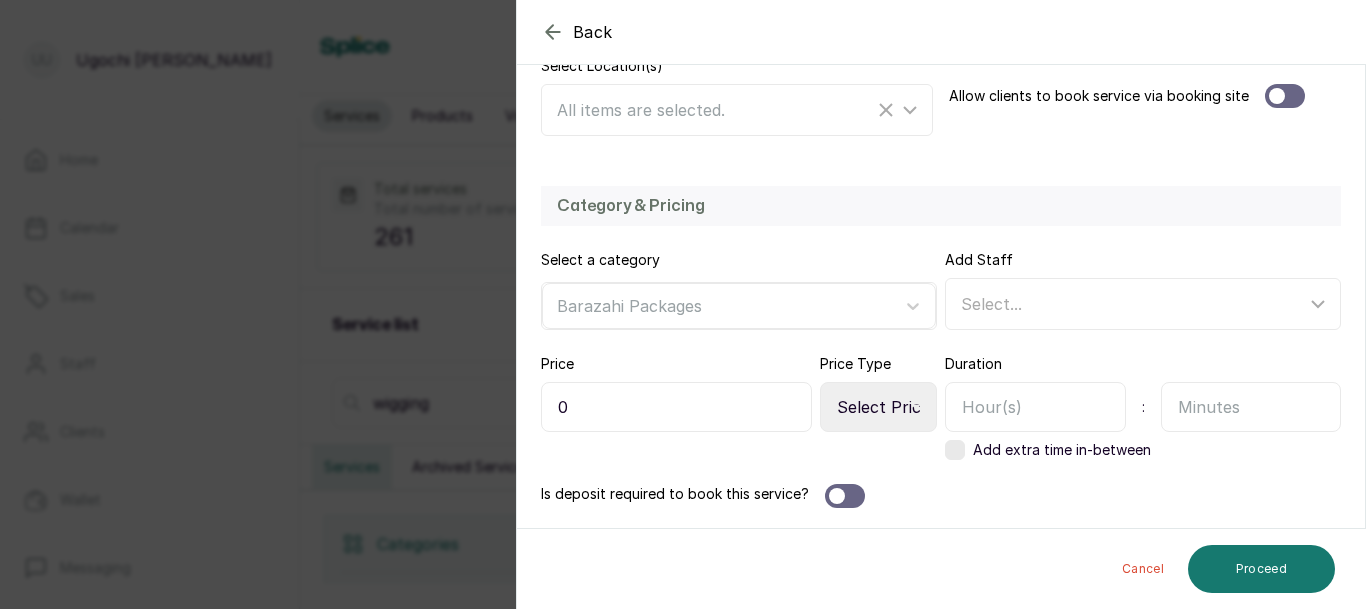 type on "Washing of water curl wigs" 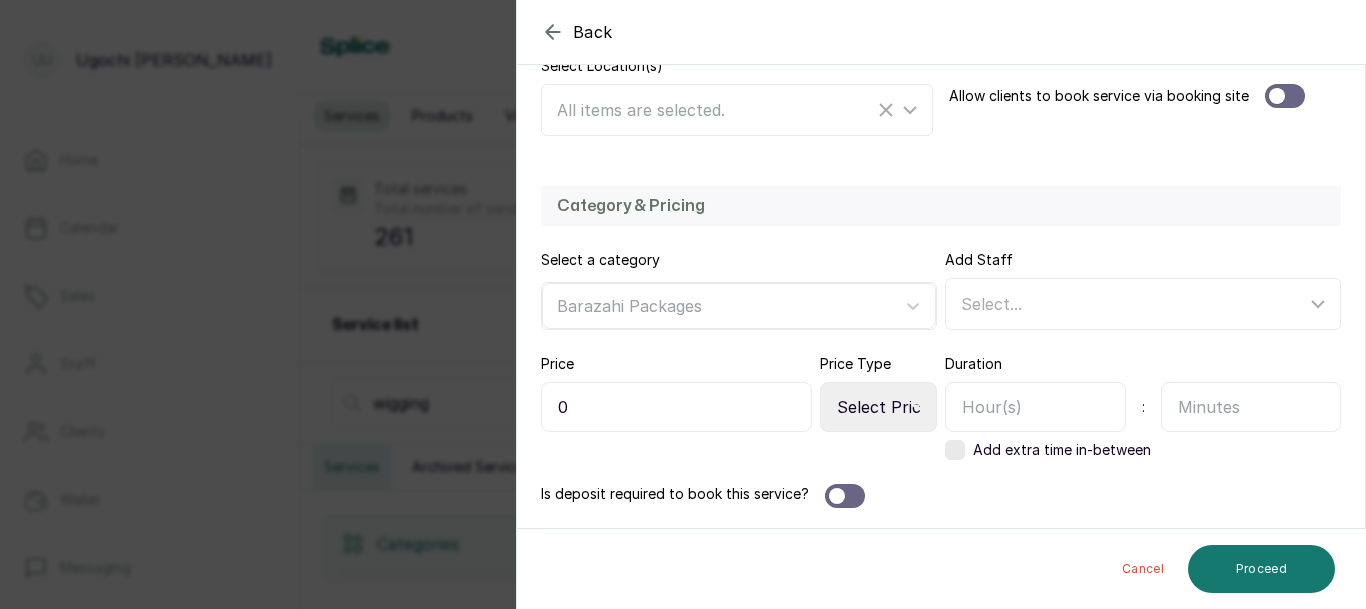 click on "0" at bounding box center [676, 407] 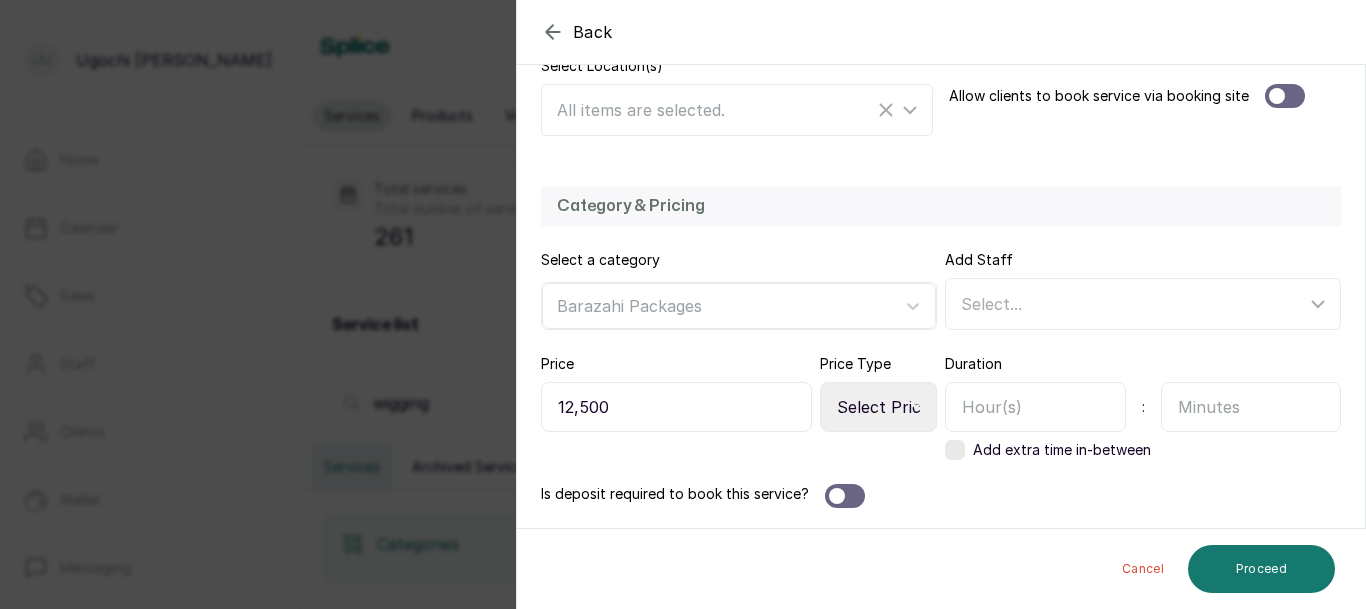 type on "12,500" 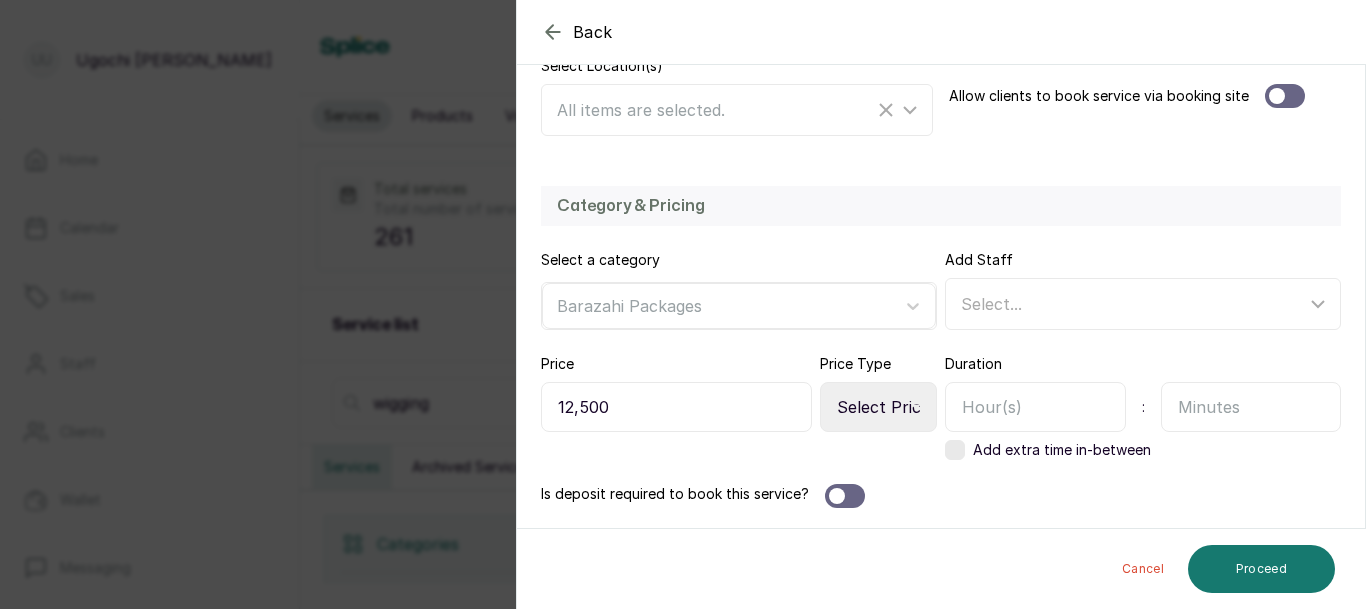 click on "Select Price Type Fixed From" at bounding box center [878, 407] 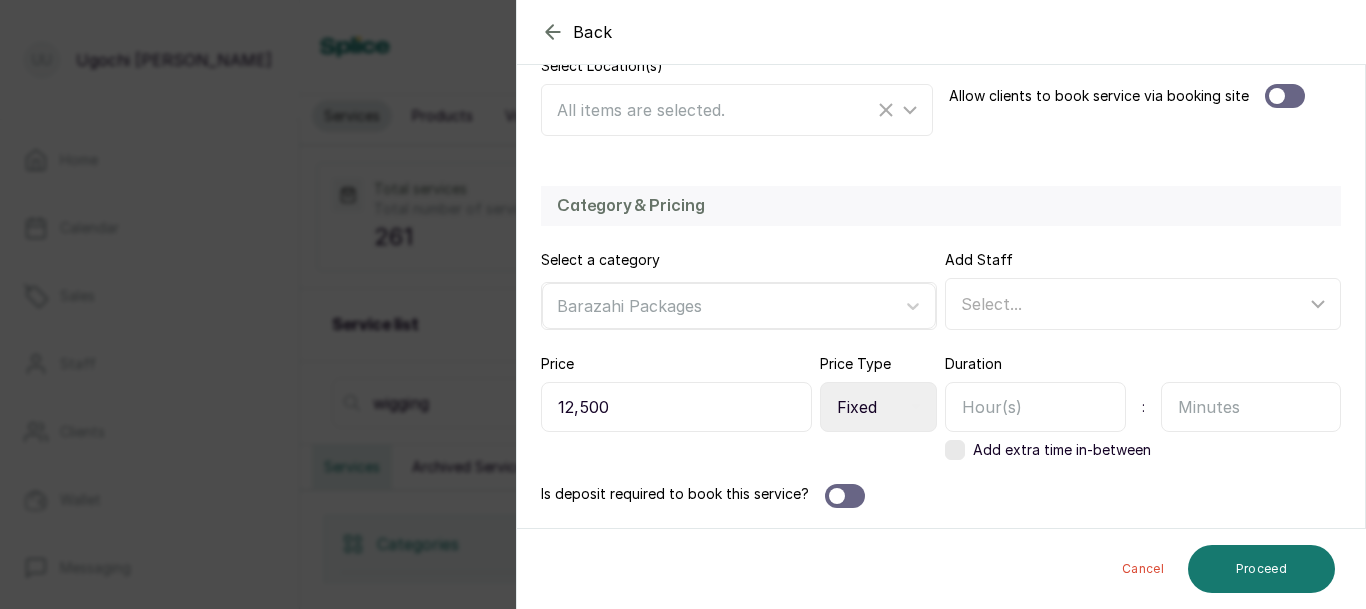 click on "Select Price Type Fixed From" at bounding box center [878, 407] 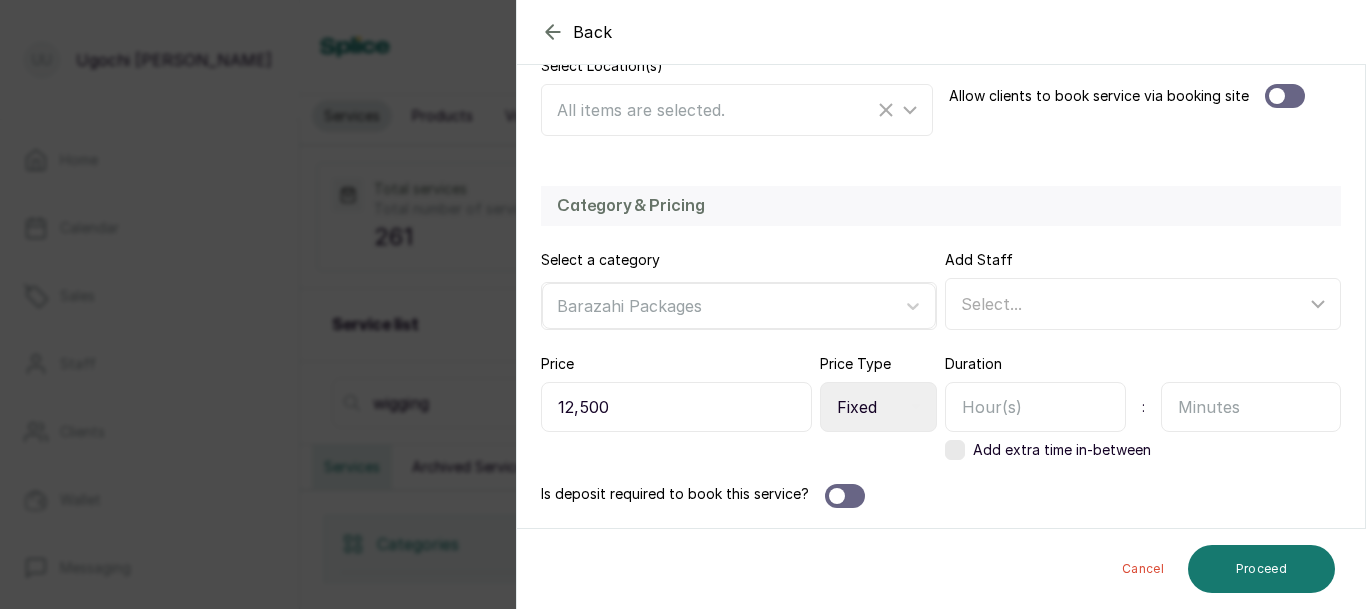 click at bounding box center (1035, 407) 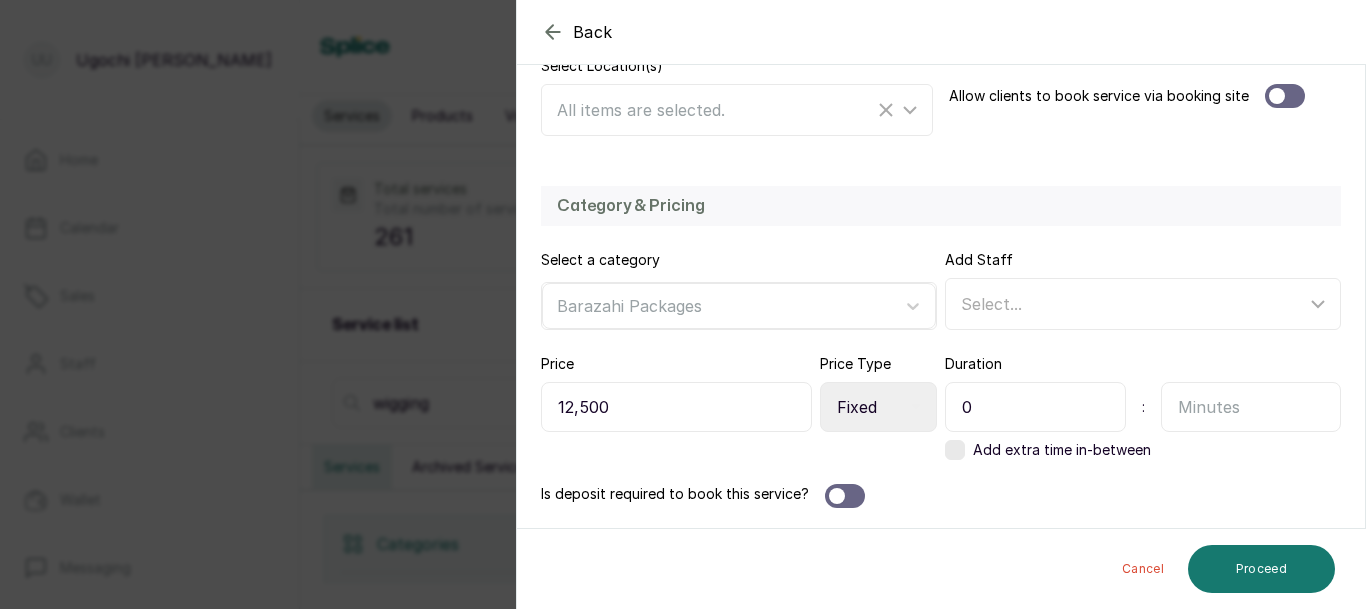 type on "0" 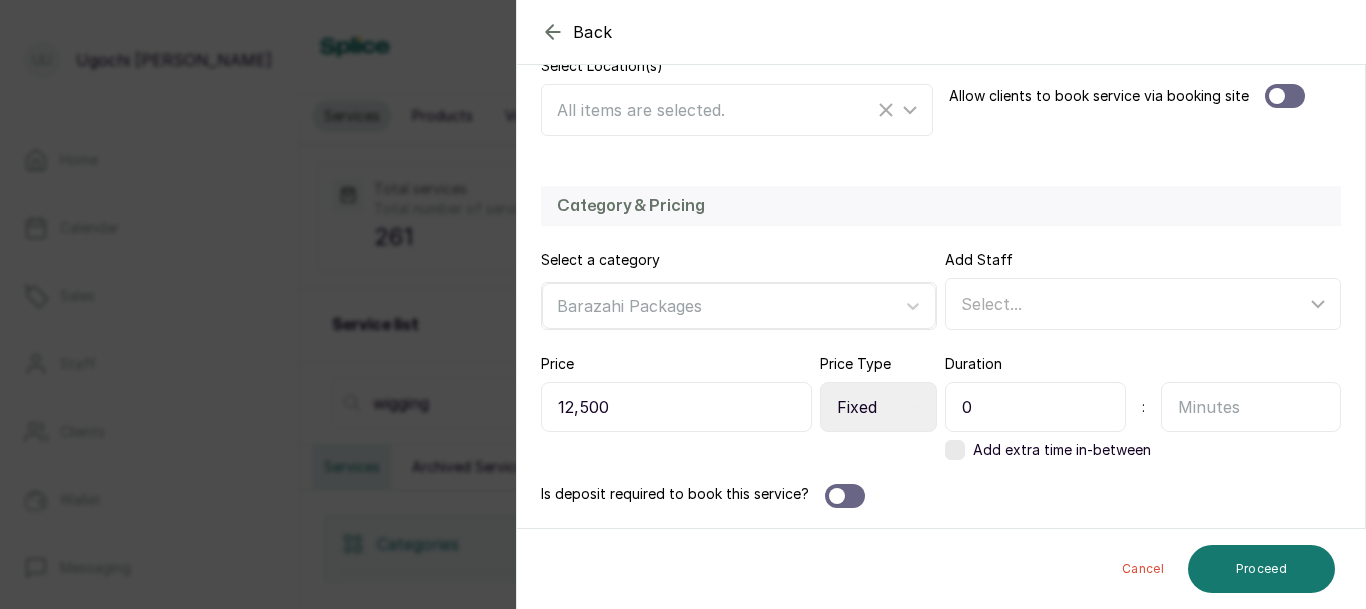click at bounding box center [1251, 407] 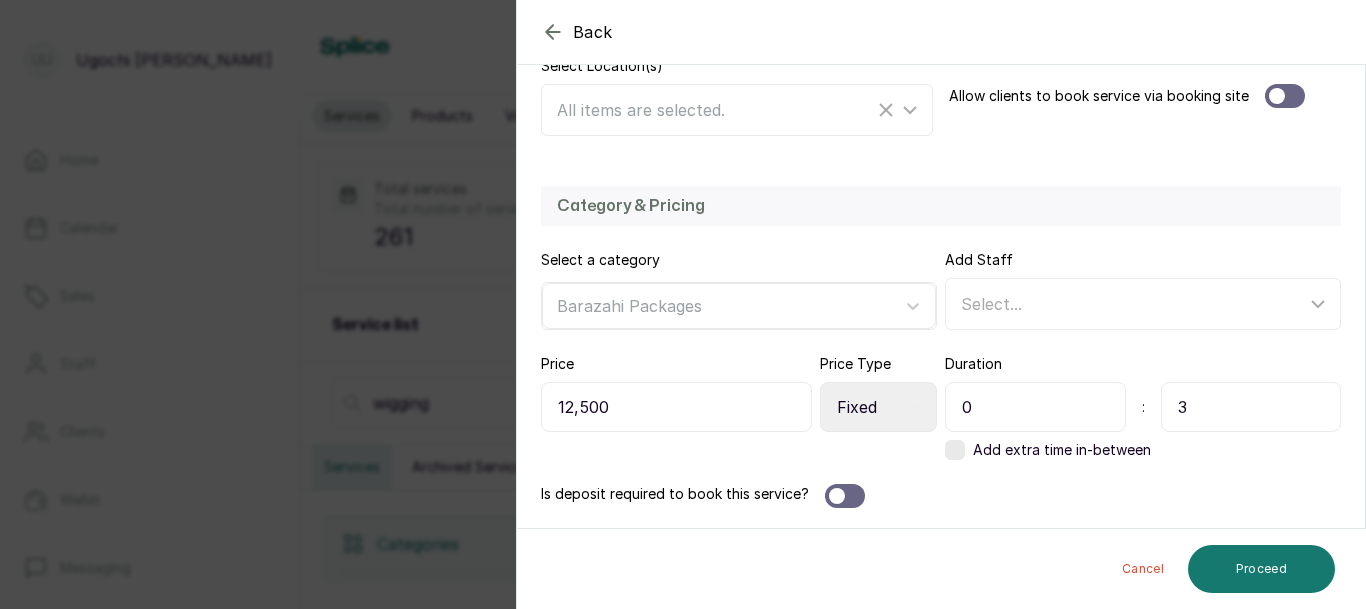 type on "3" 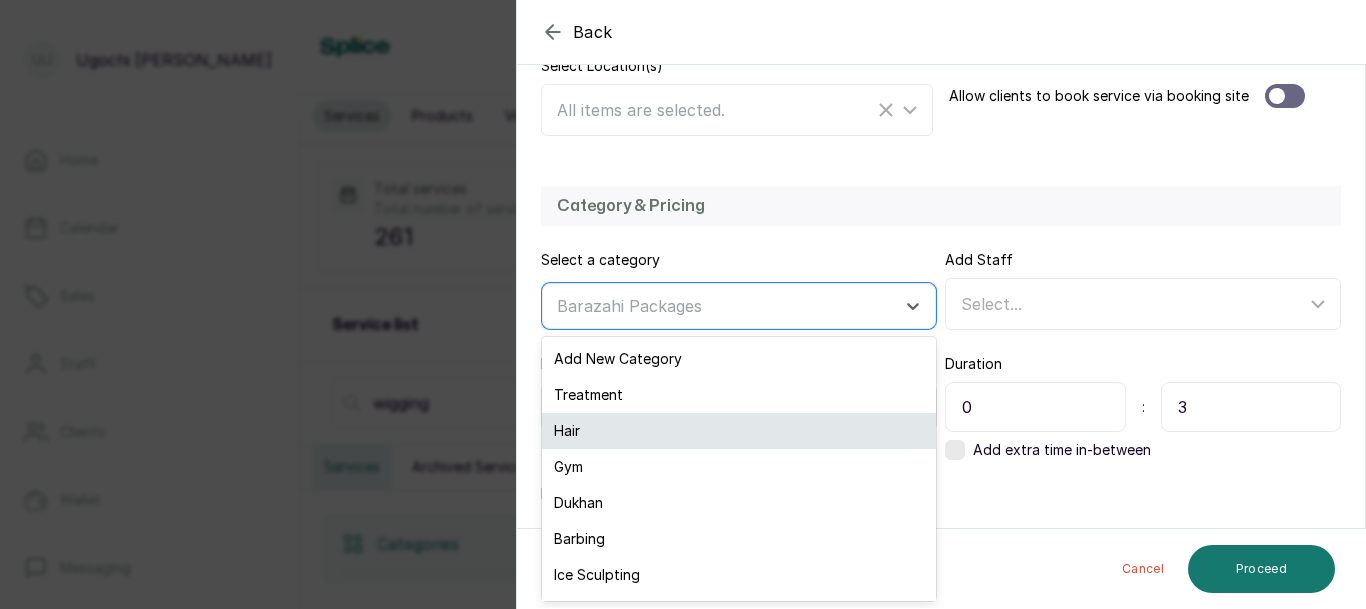 click on "Hair" at bounding box center (739, 431) 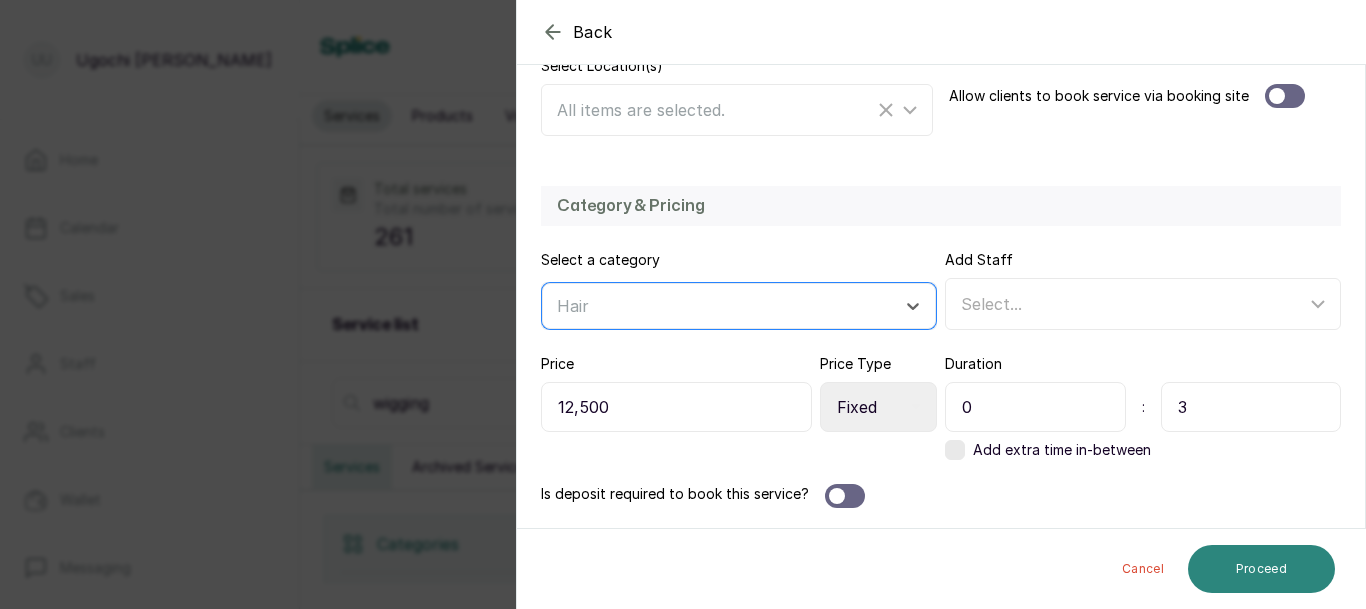 click on "Proceed" at bounding box center [1261, 569] 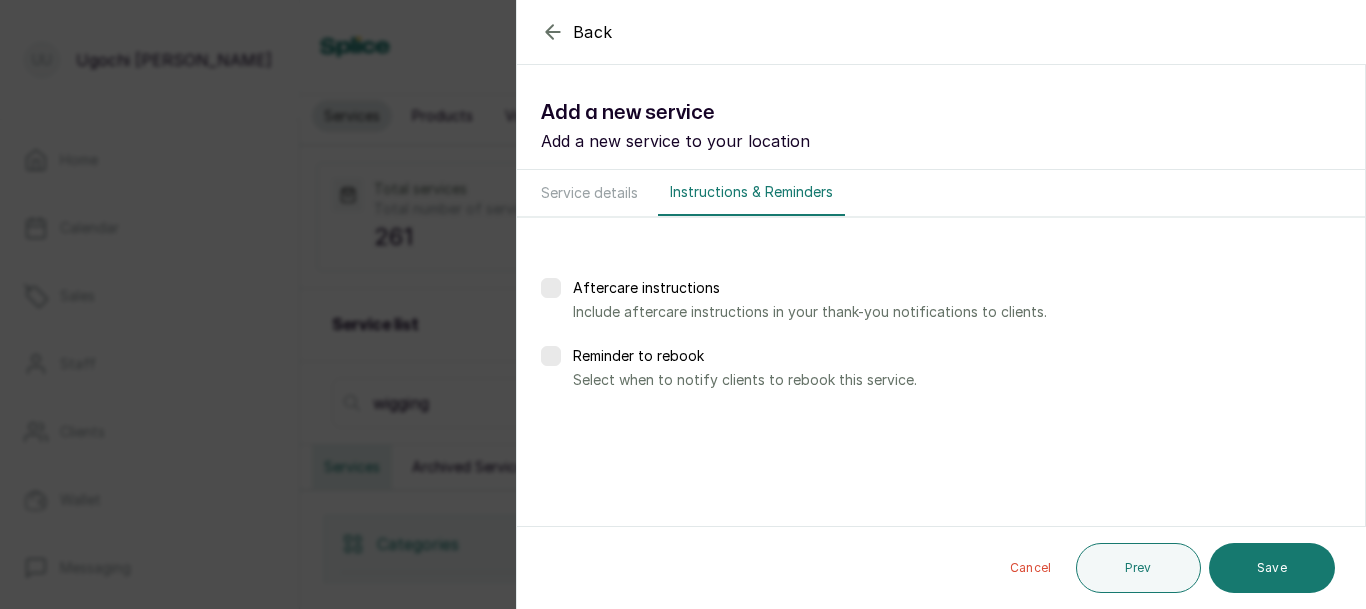 scroll, scrollTop: 0, scrollLeft: 0, axis: both 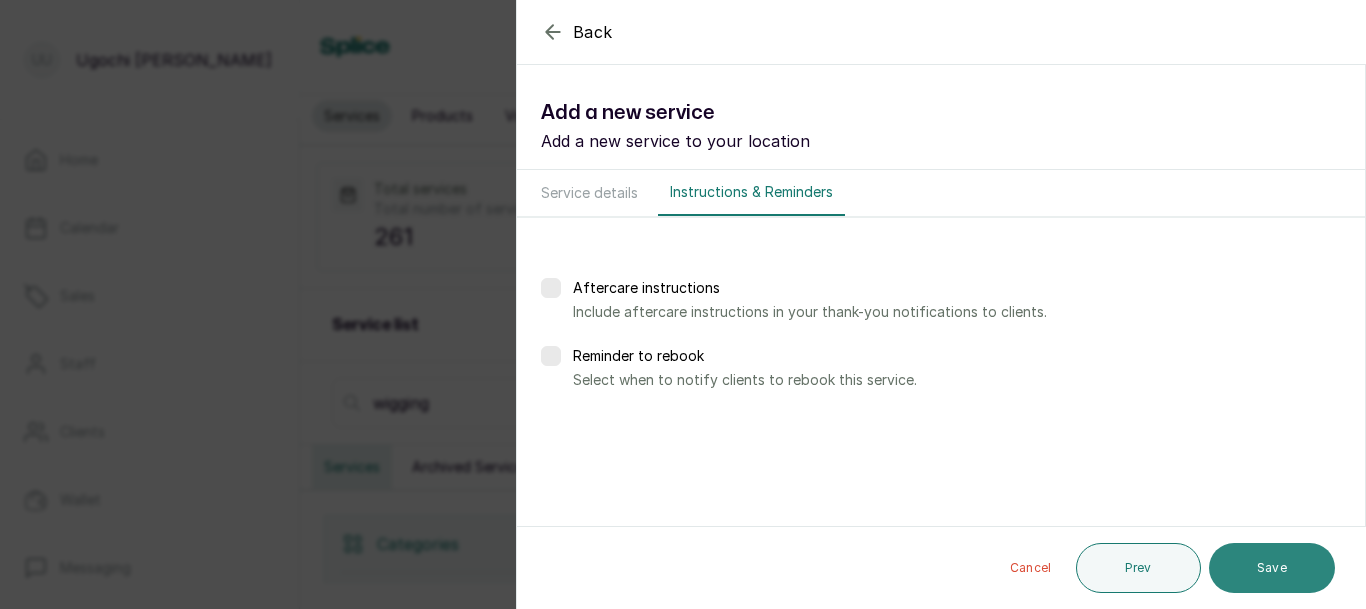 click on "Save" at bounding box center [1272, 568] 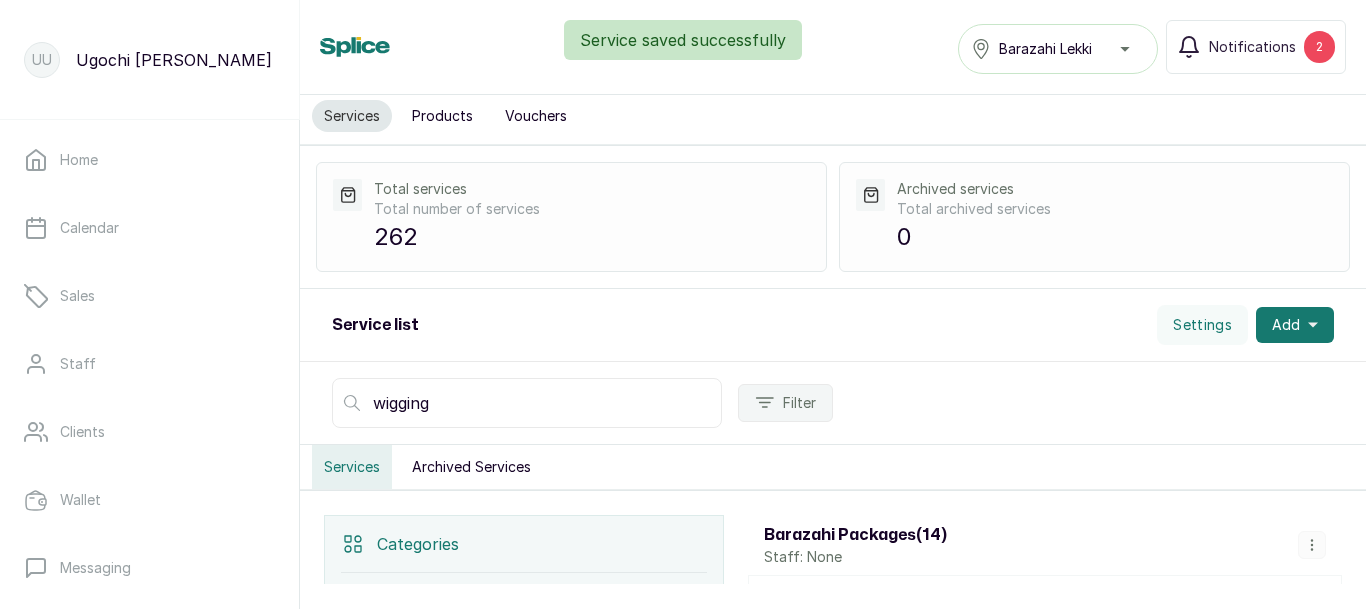 click on "Add" at bounding box center (1295, 325) 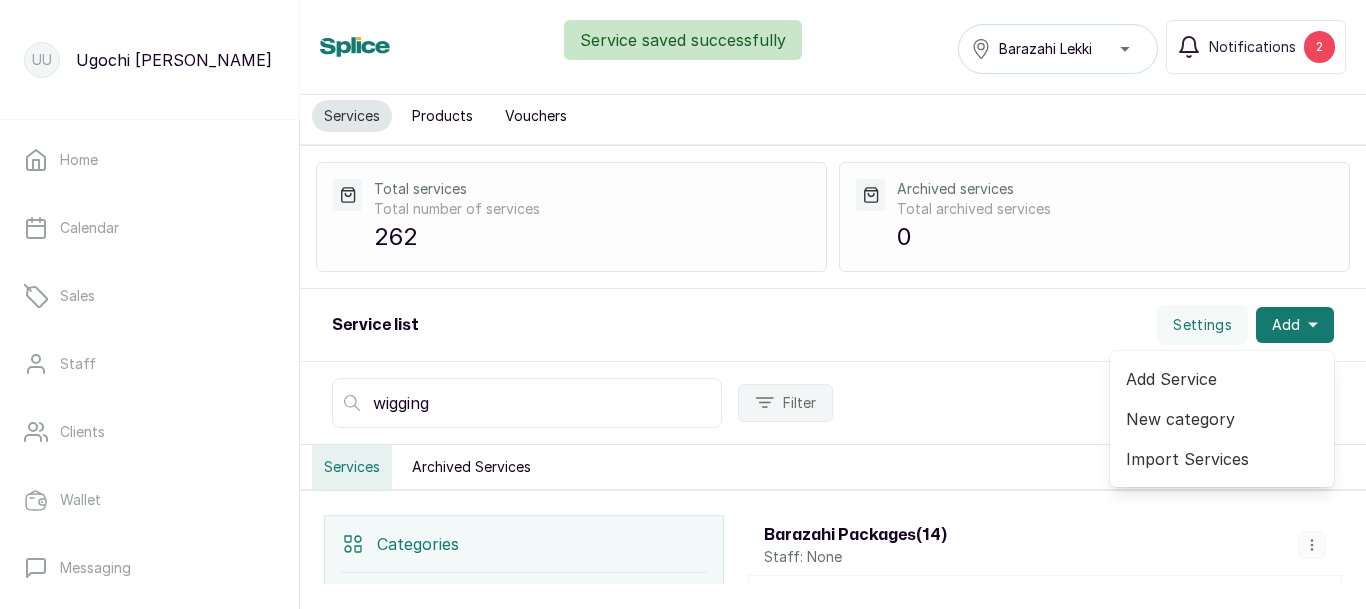 click on "Add Service" at bounding box center (1222, 379) 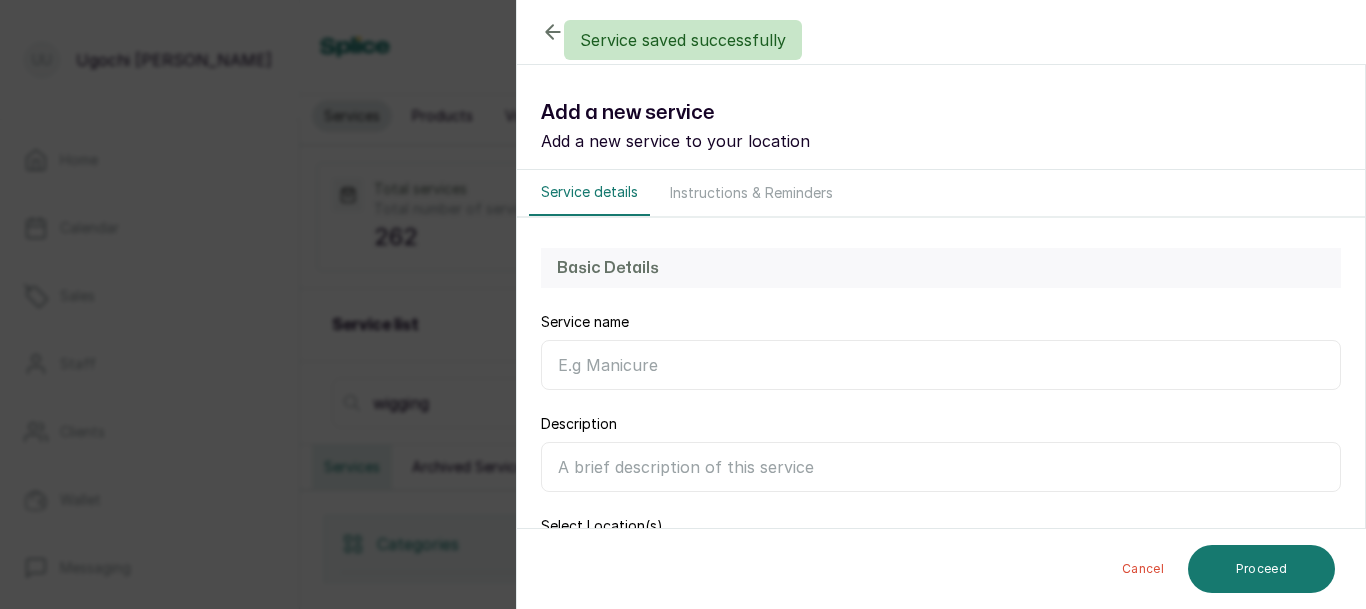 click on "Service name" at bounding box center [941, 365] 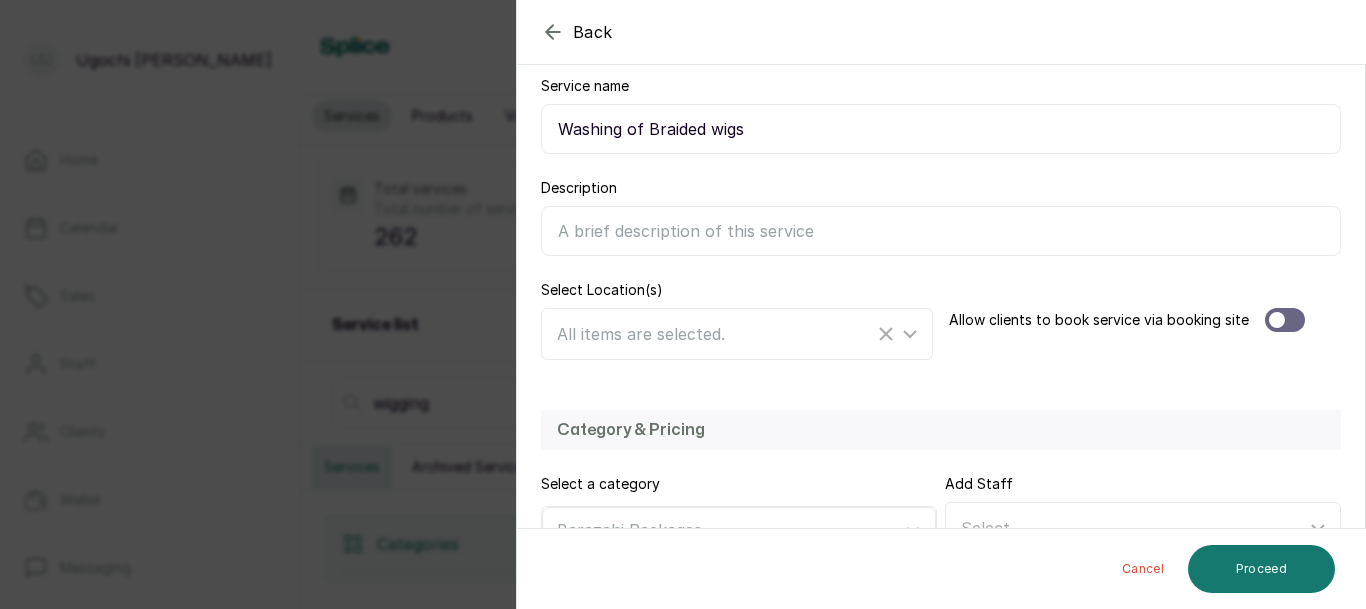scroll, scrollTop: 267, scrollLeft: 0, axis: vertical 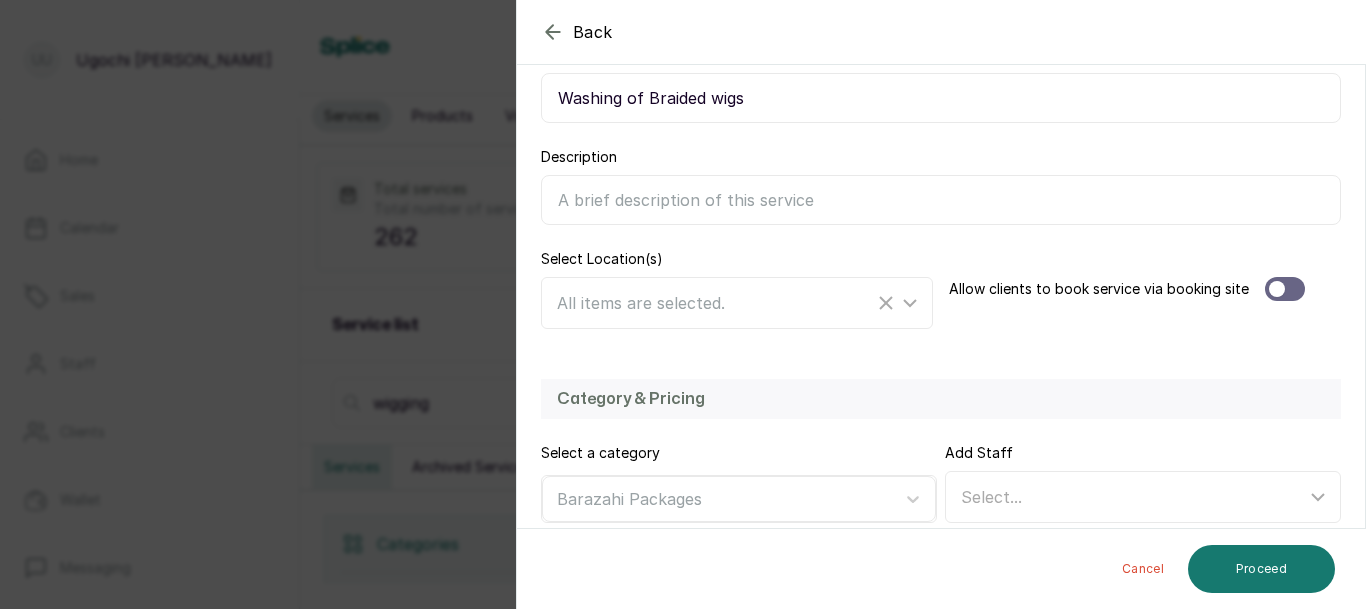 type on "Washing of Braided wigs" 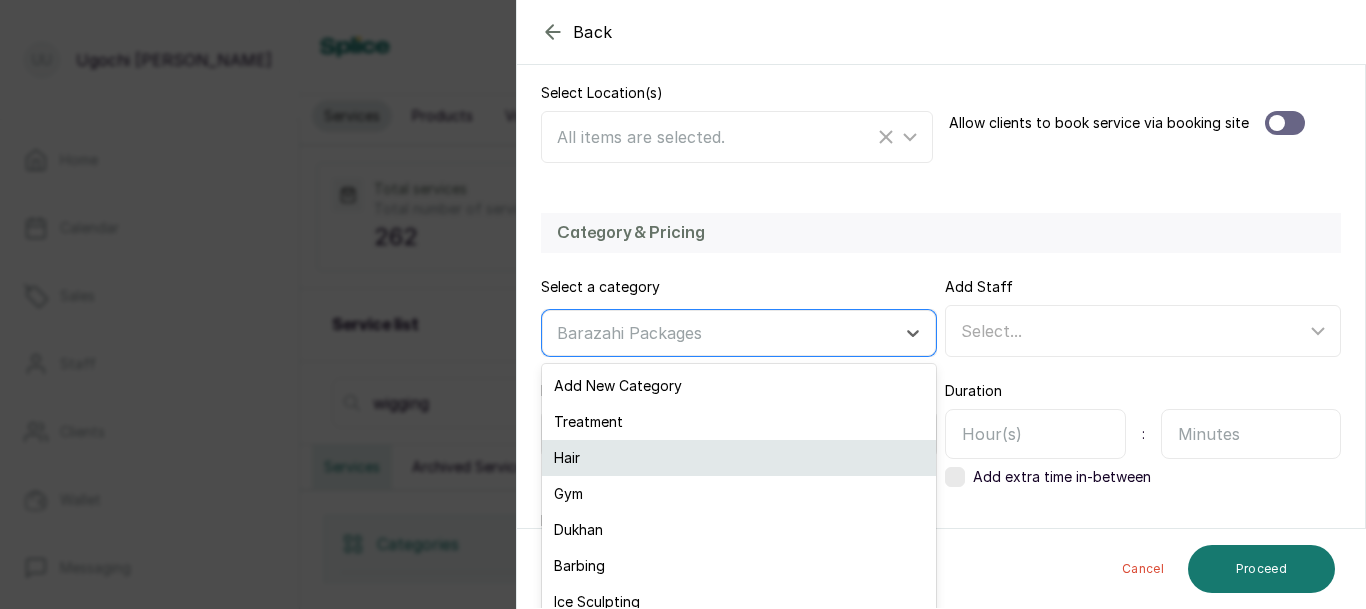 click on "Hair" at bounding box center (739, 458) 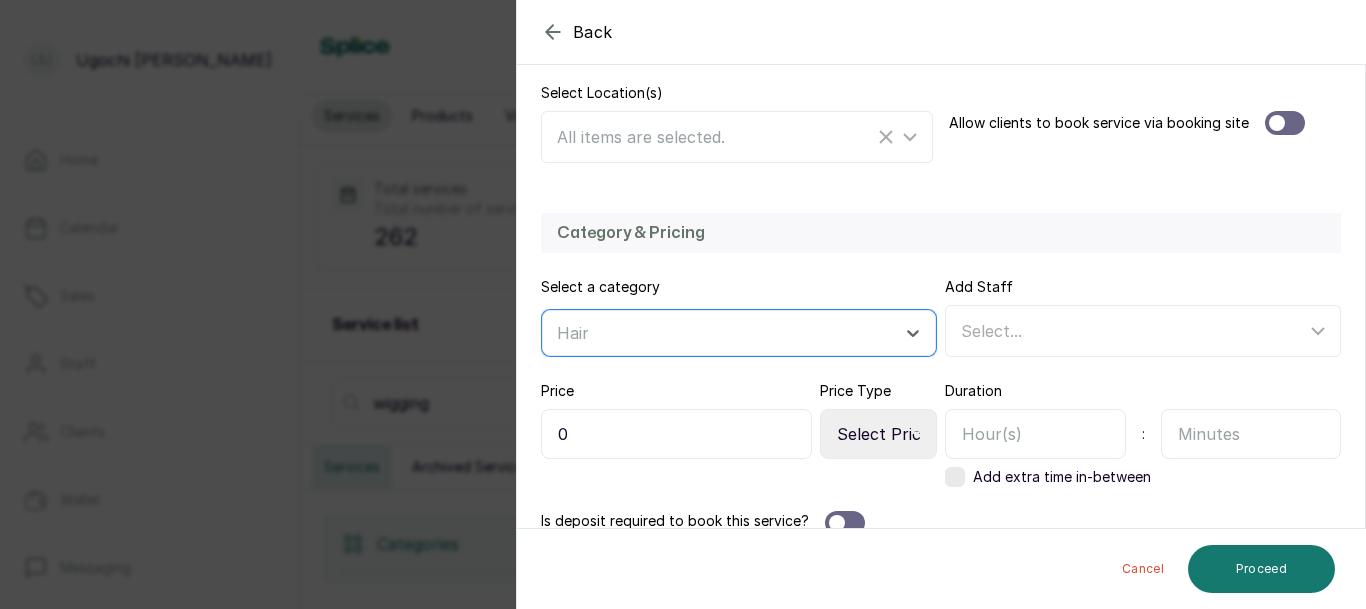 scroll, scrollTop: 460, scrollLeft: 0, axis: vertical 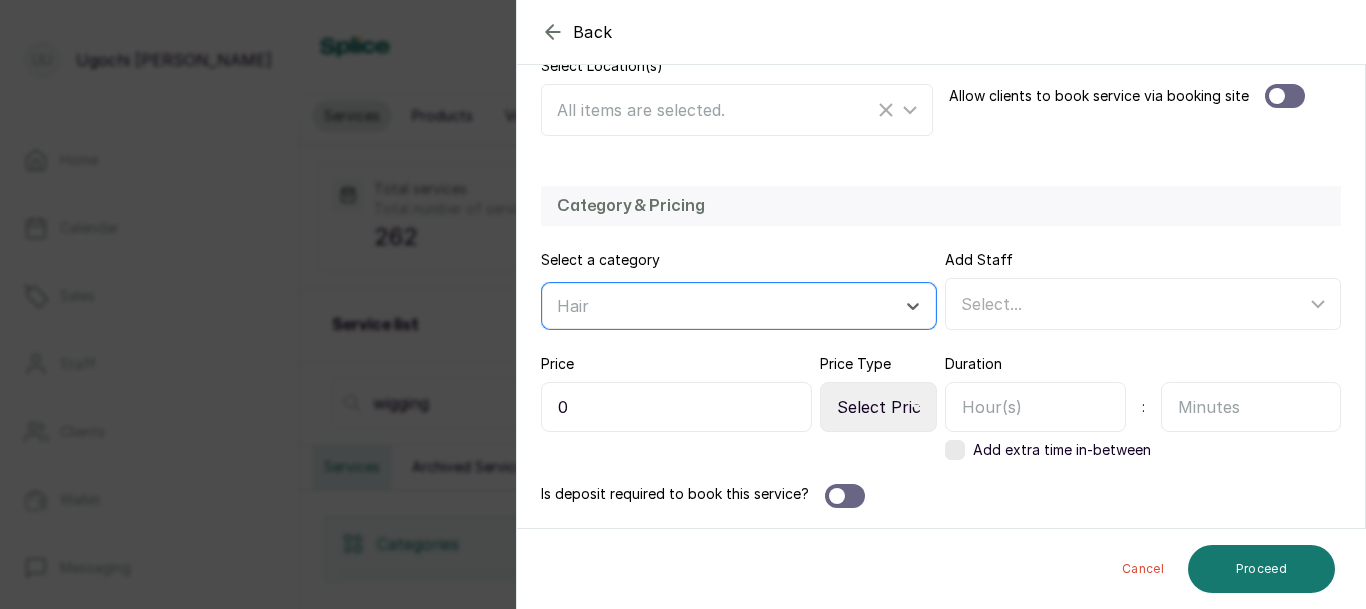 click on "0" at bounding box center (676, 407) 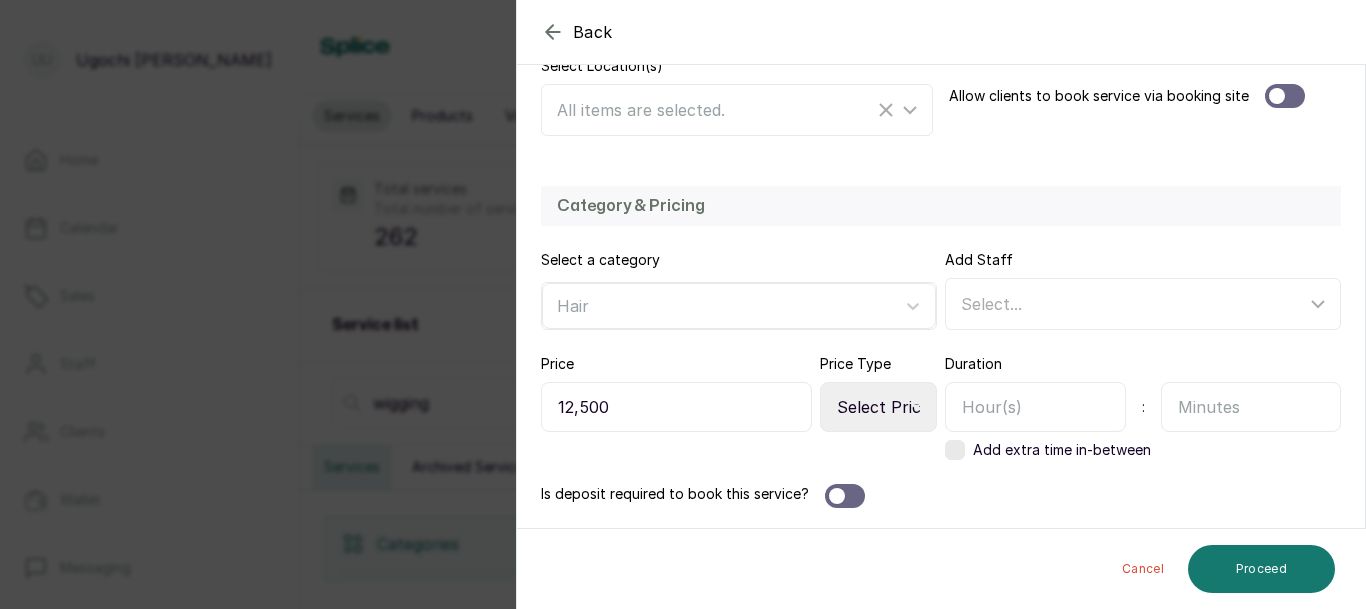 type on "12,500" 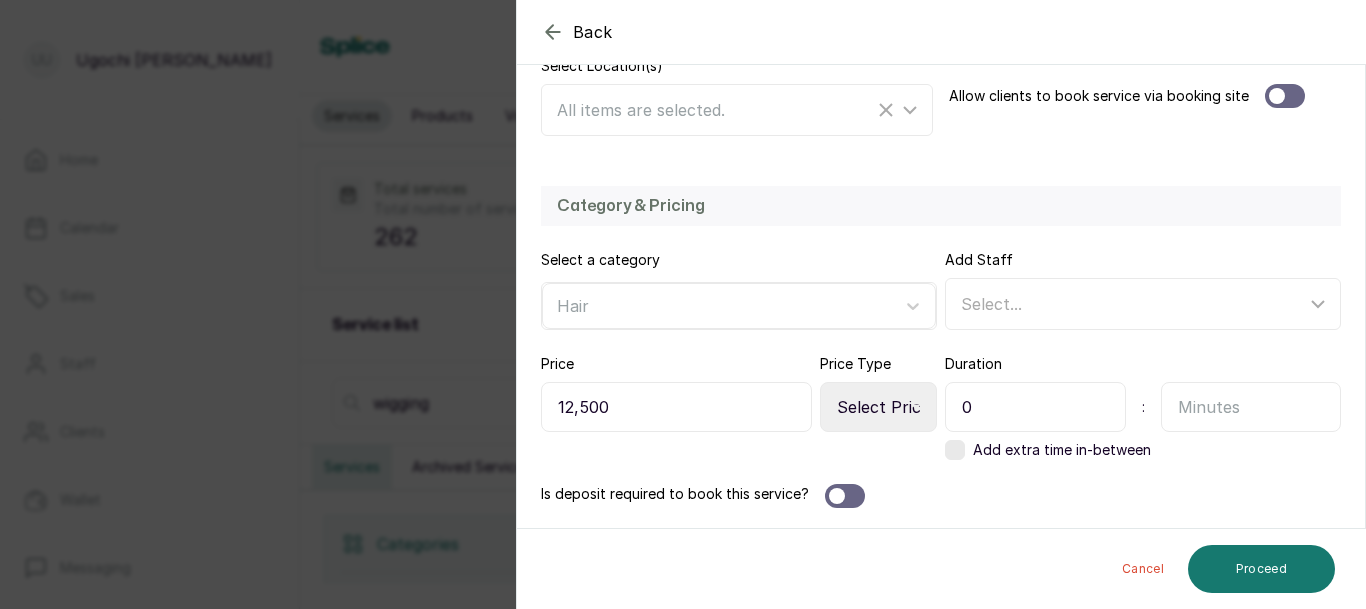 type on "0" 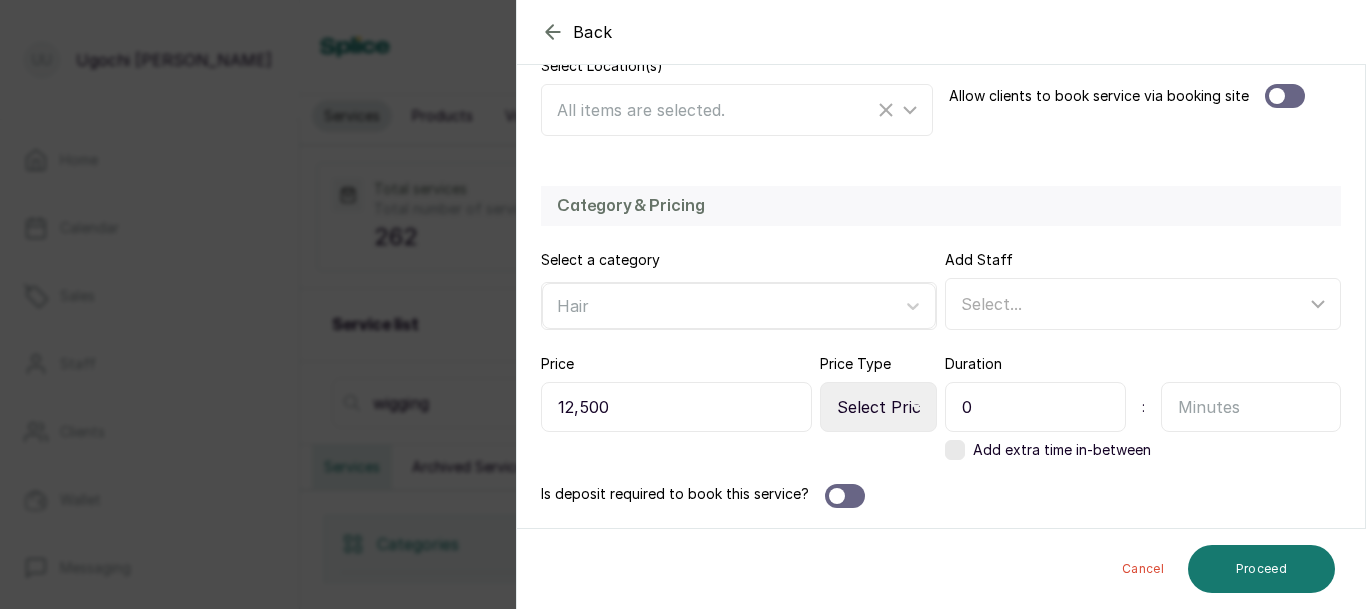 click at bounding box center (1251, 407) 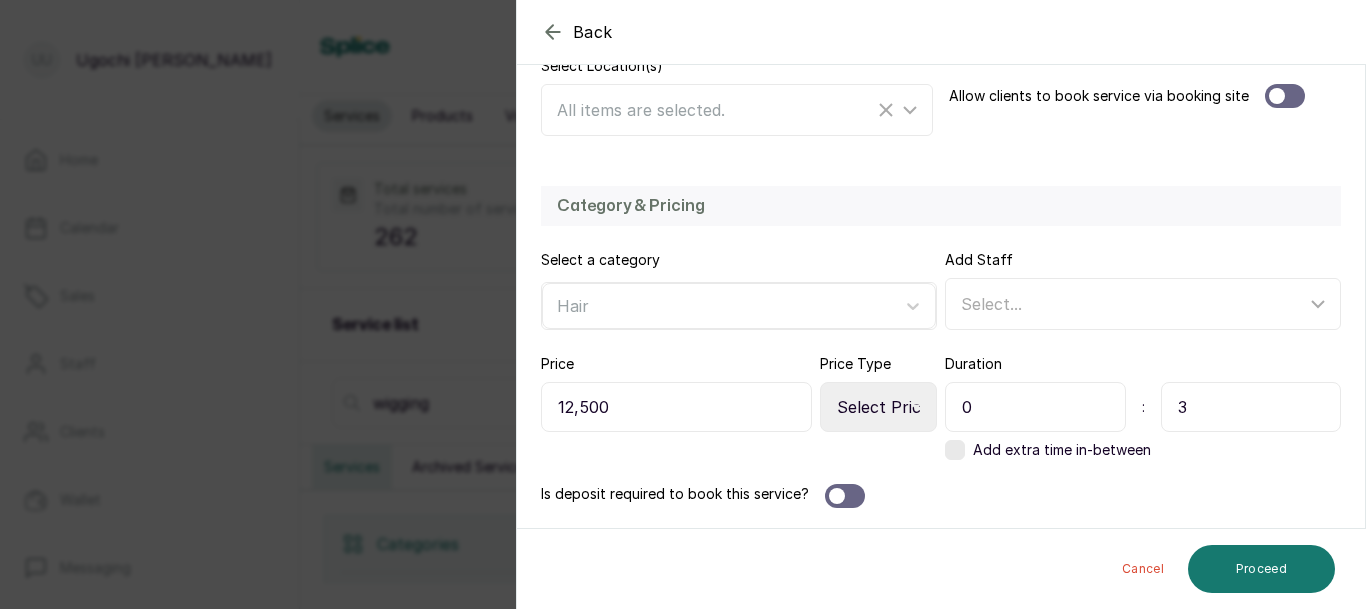 type on "3" 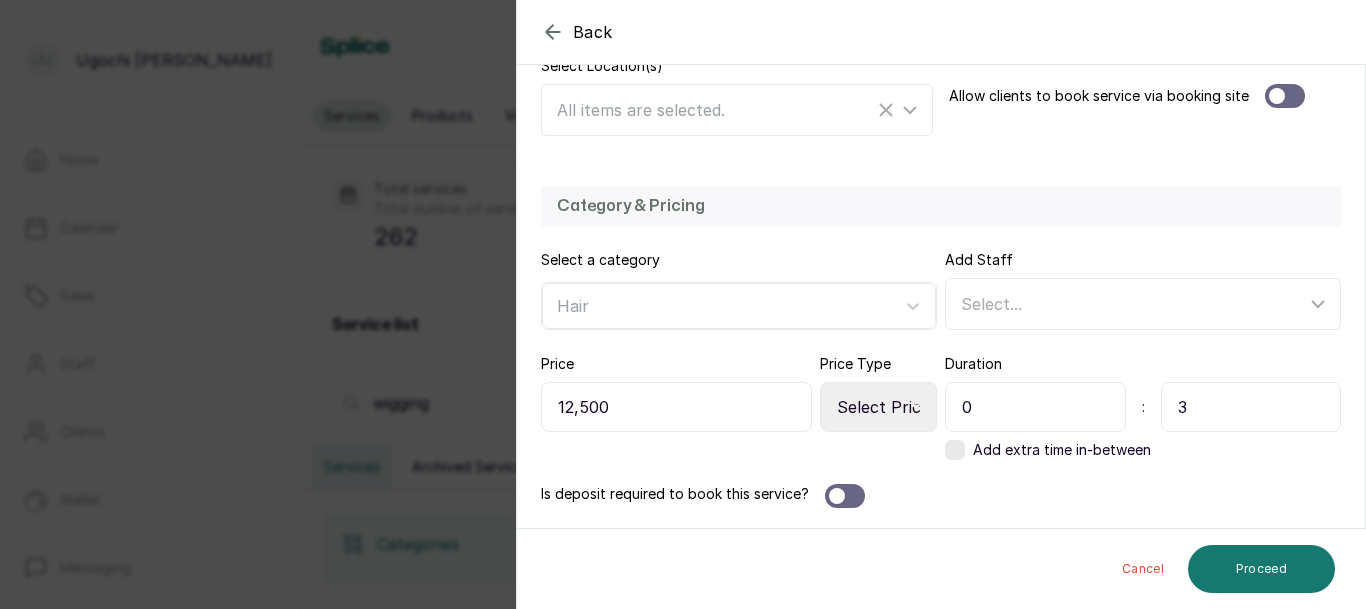 click on "Select Price Type Fixed From" at bounding box center (878, 407) 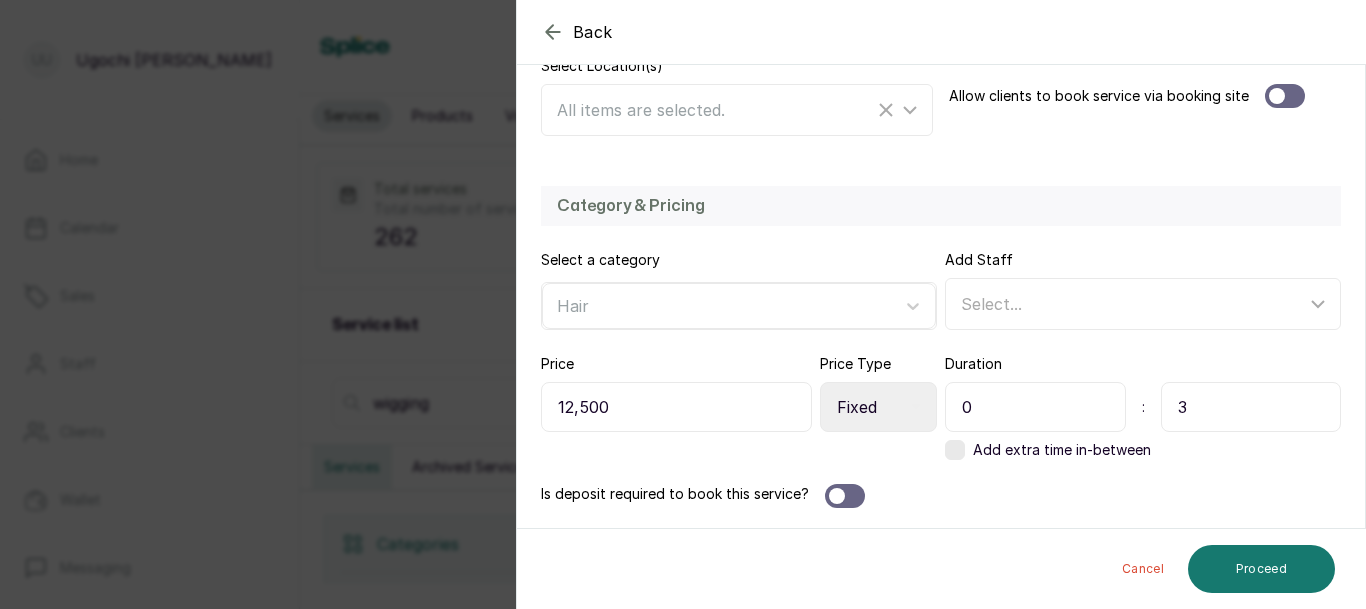 click on "Select Price Type Fixed From" at bounding box center [878, 407] 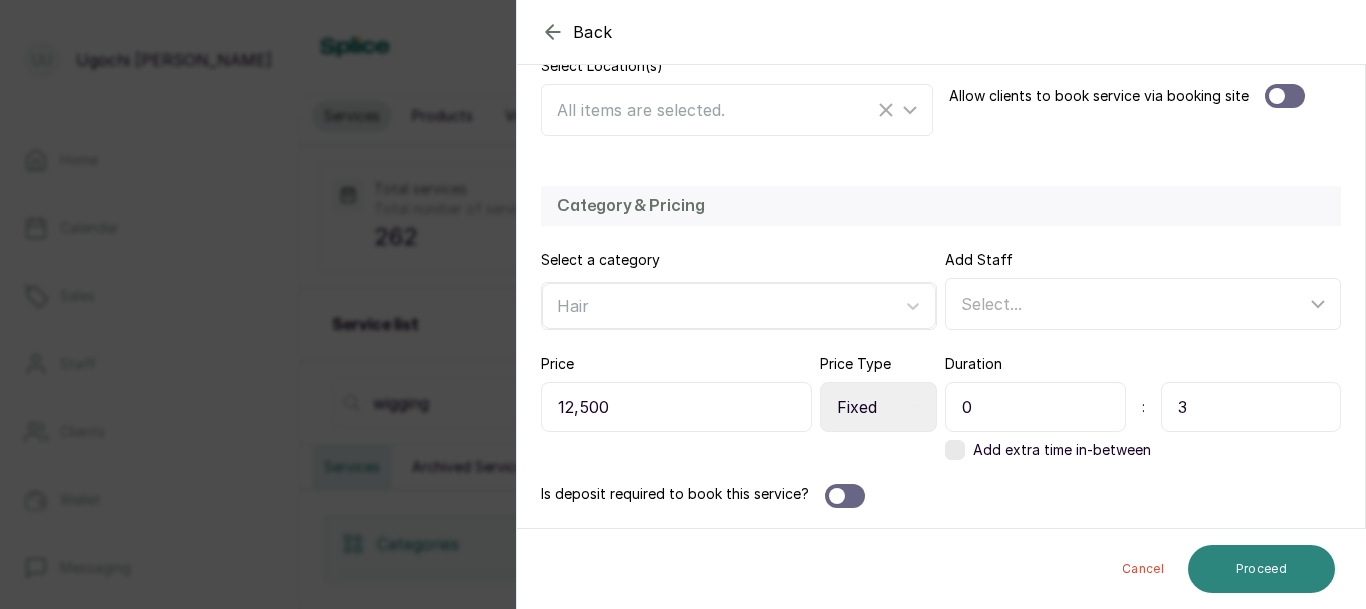 click on "Proceed" at bounding box center [1261, 569] 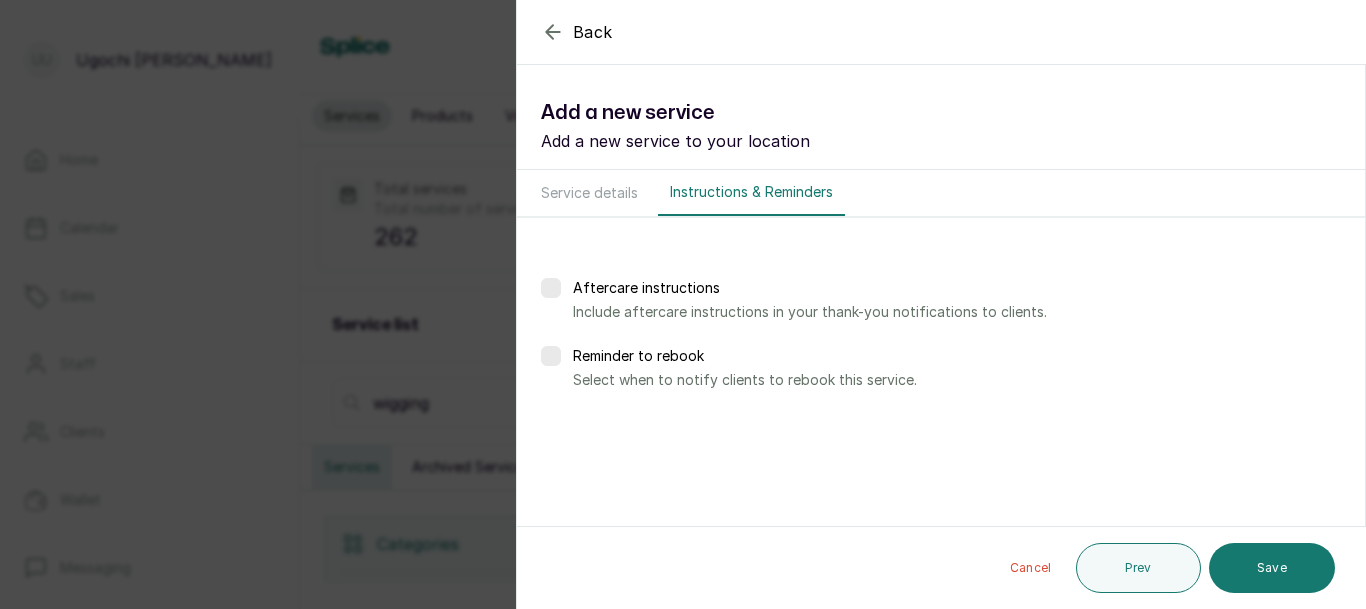 scroll, scrollTop: 0, scrollLeft: 0, axis: both 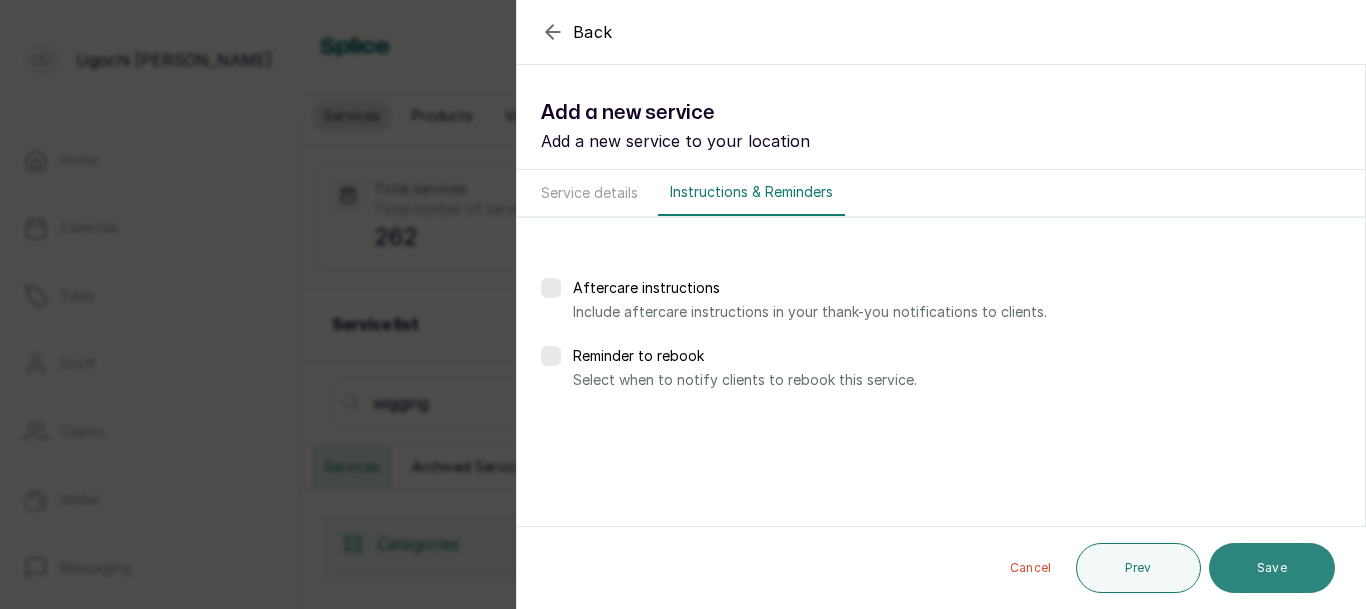 click on "Save" at bounding box center (1272, 568) 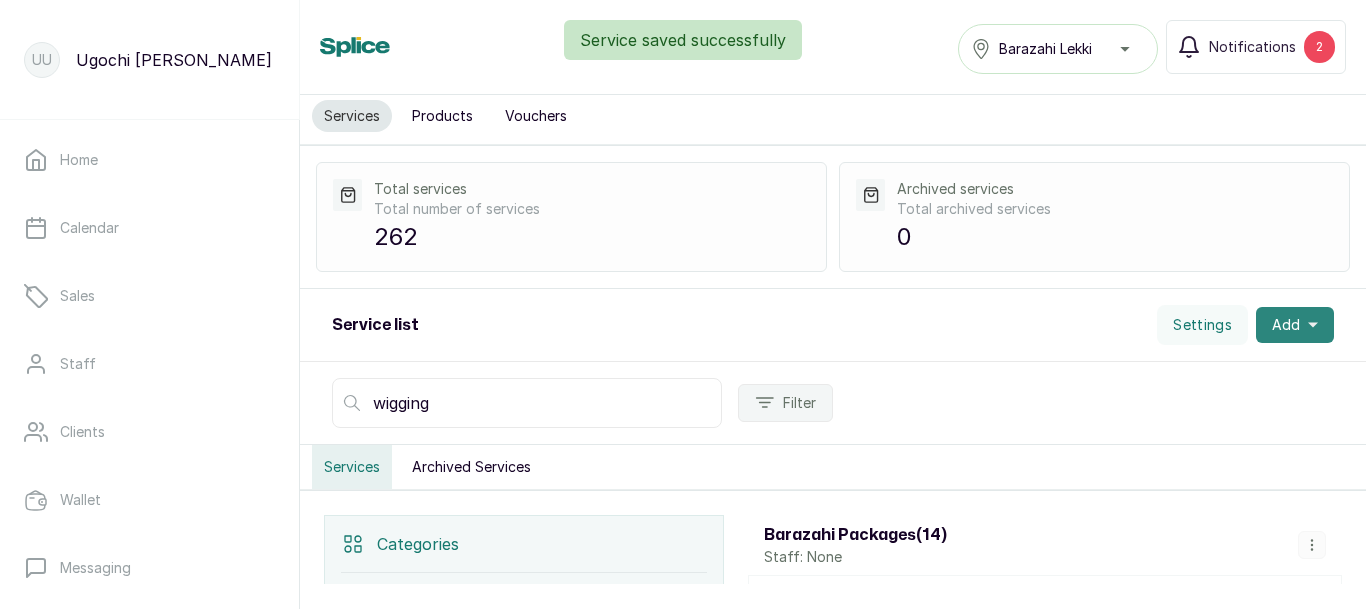 click on "Add" at bounding box center (1295, 325) 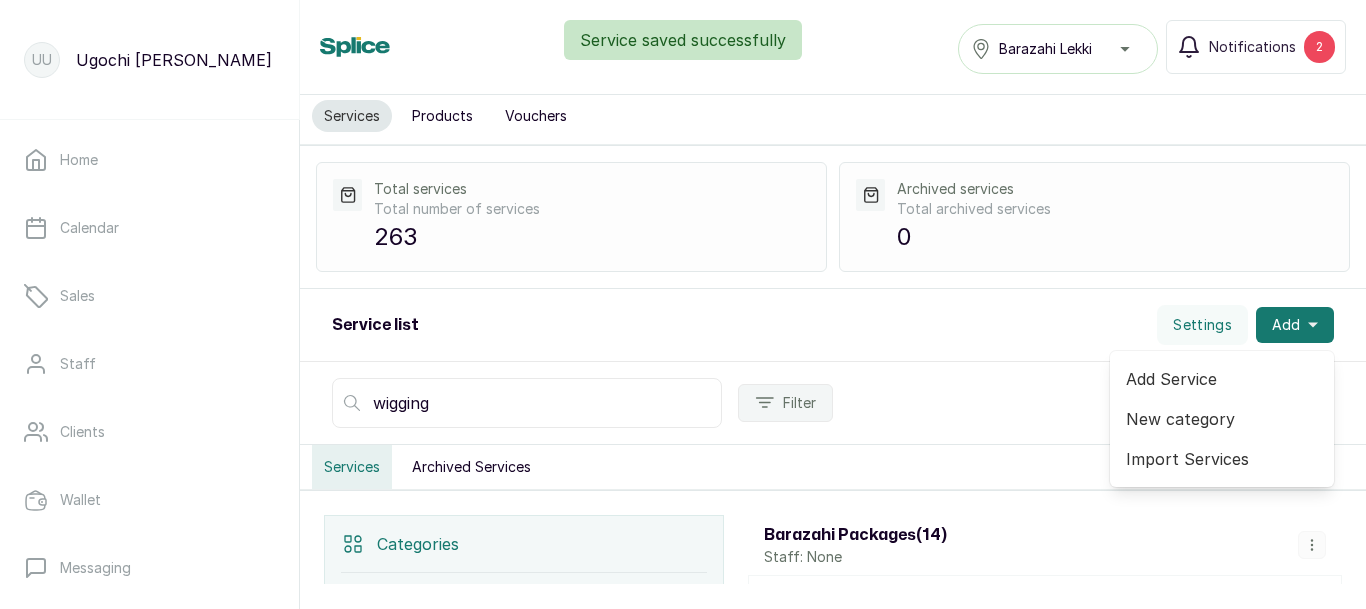 click on "Add Service" at bounding box center [1222, 379] 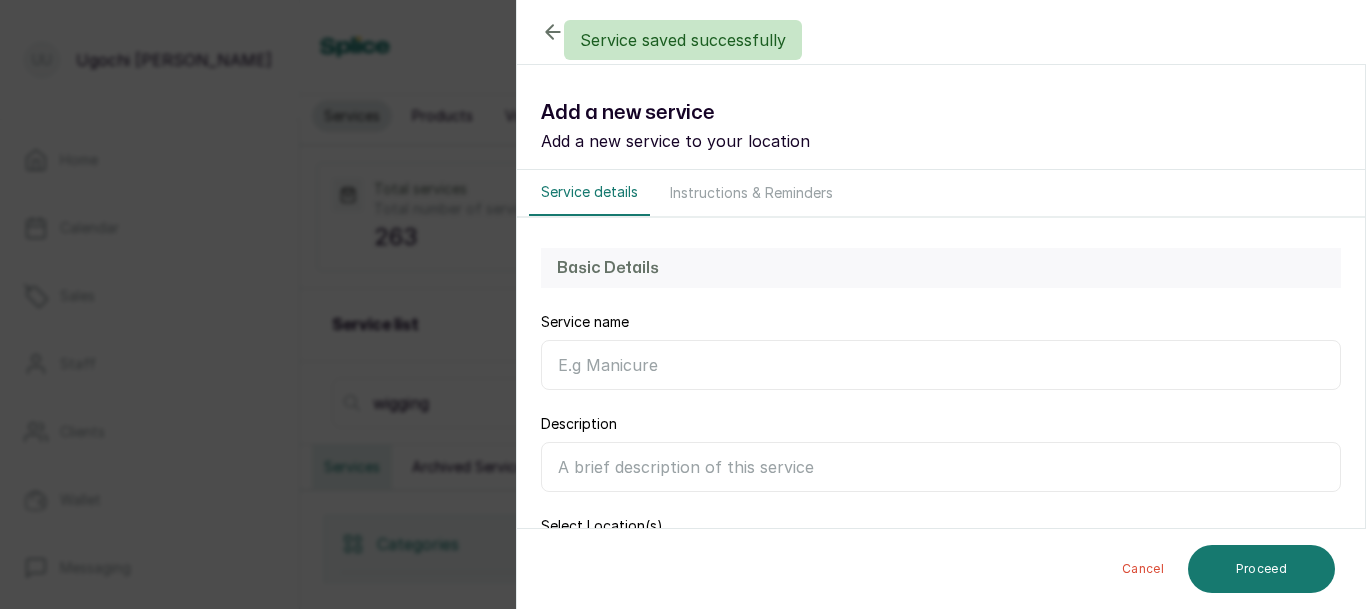 click on "Service name" at bounding box center [941, 365] 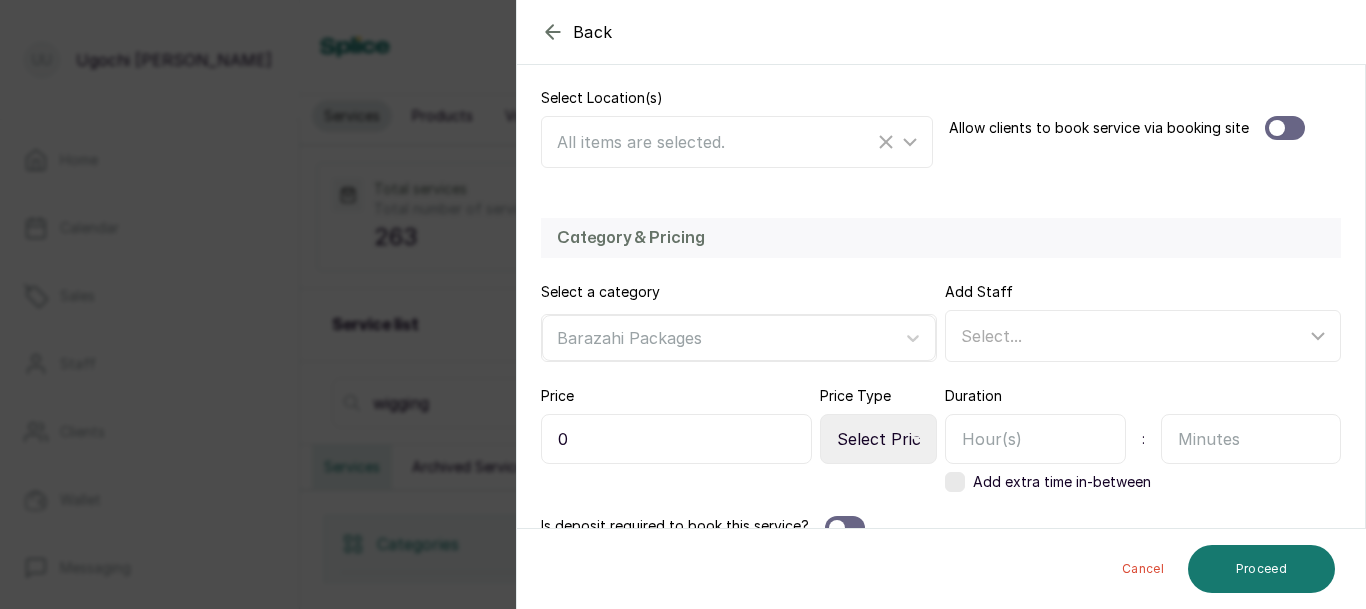 scroll, scrollTop: 460, scrollLeft: 0, axis: vertical 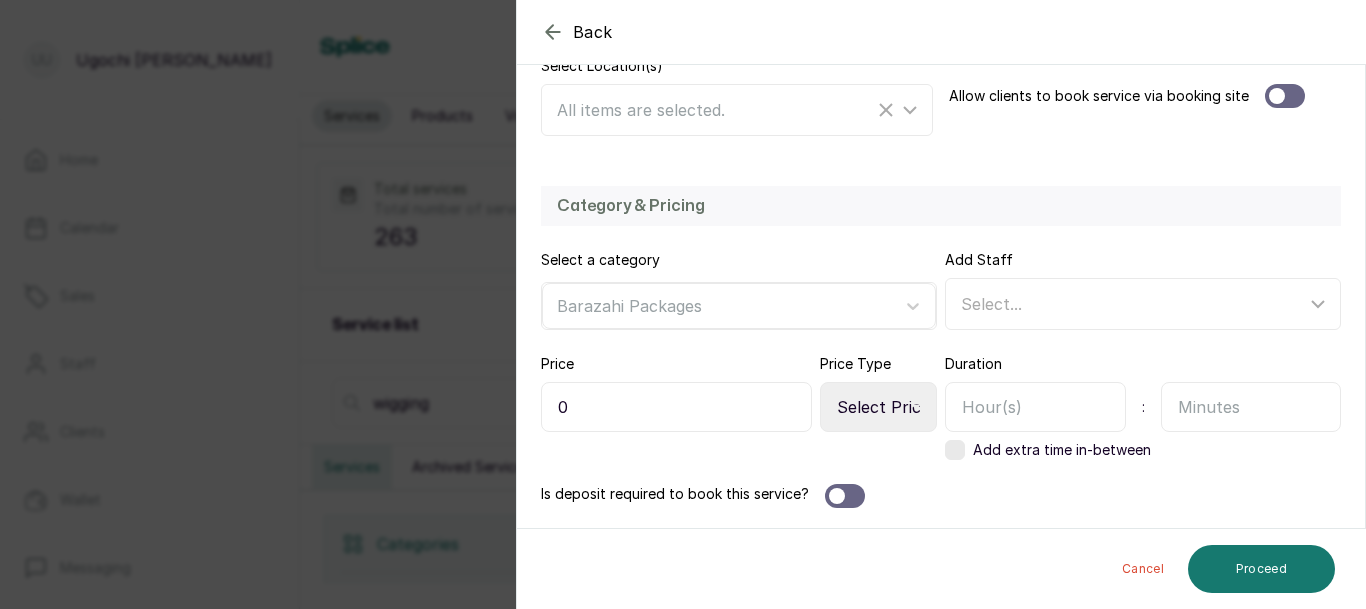 type on "Washing of weavon" 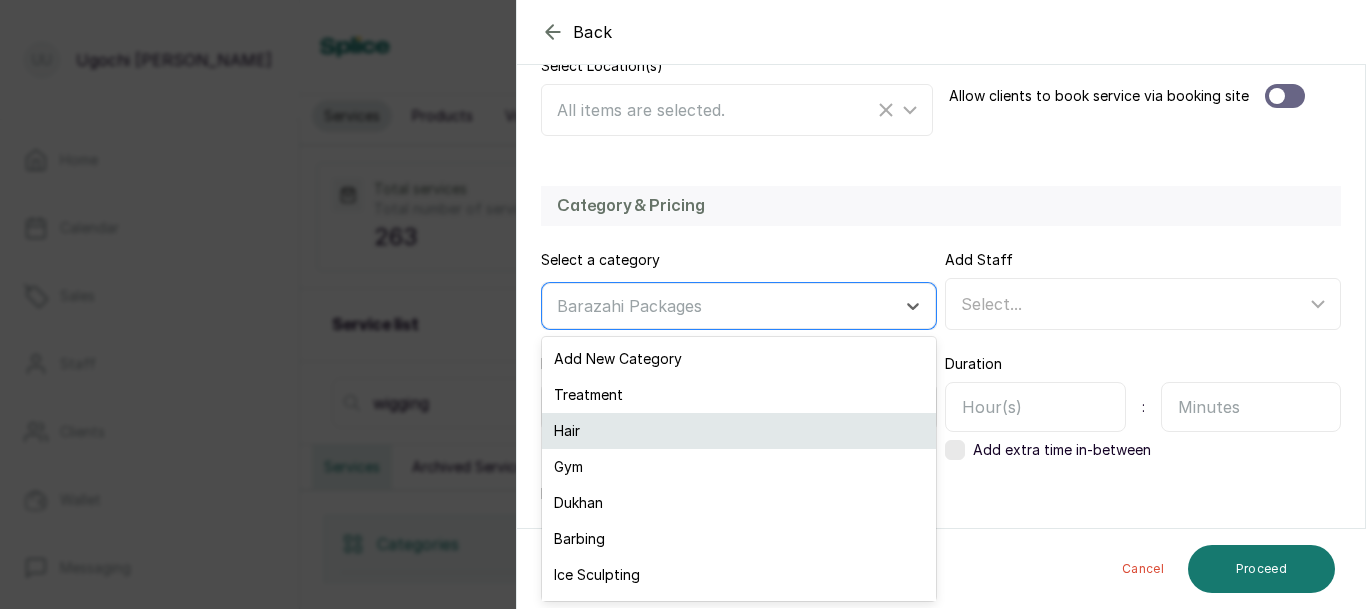 click on "Hair" at bounding box center (739, 431) 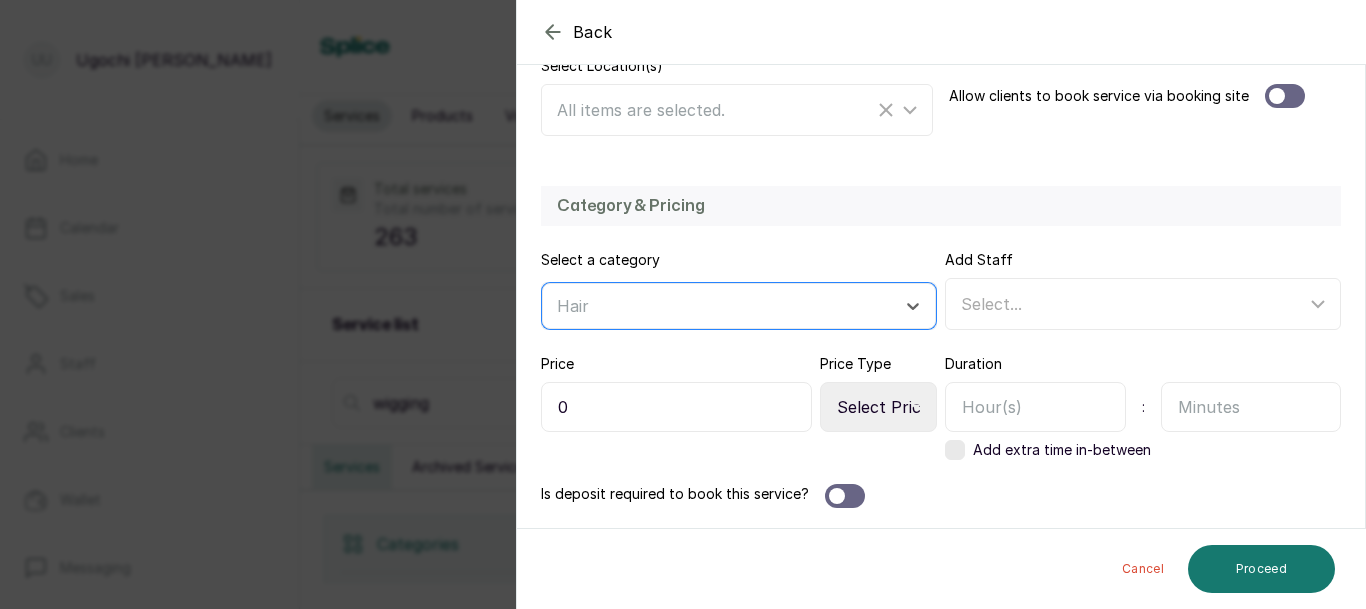 click on "0" at bounding box center [676, 407] 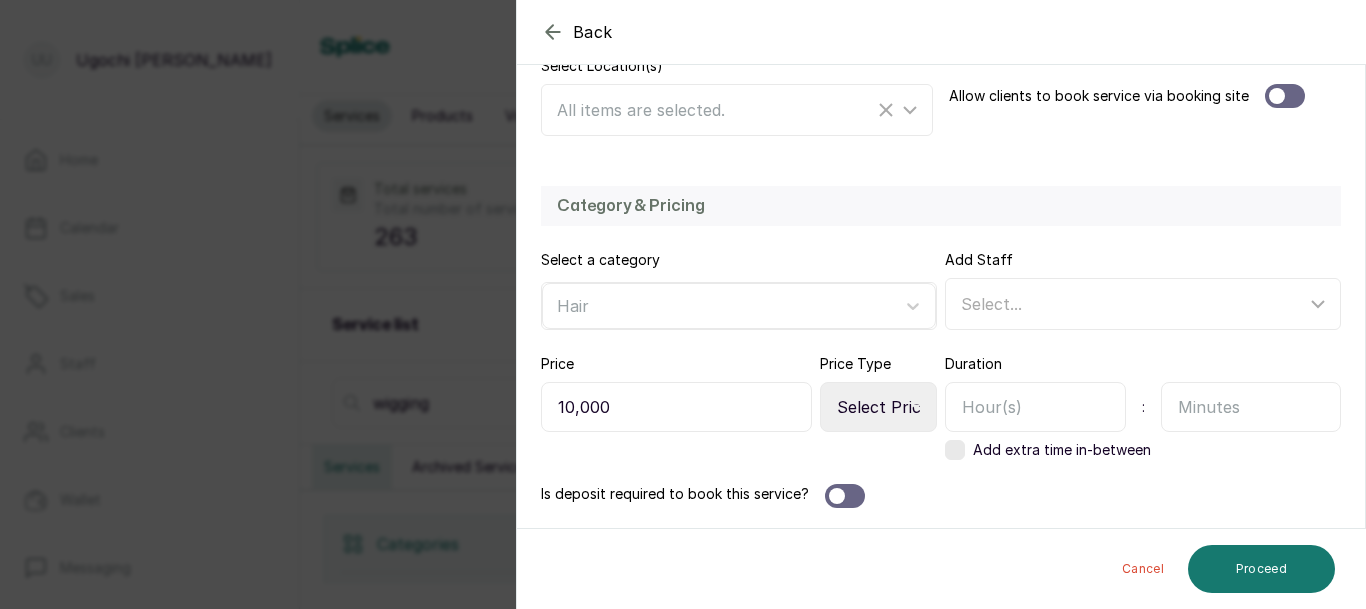 type on "10,000" 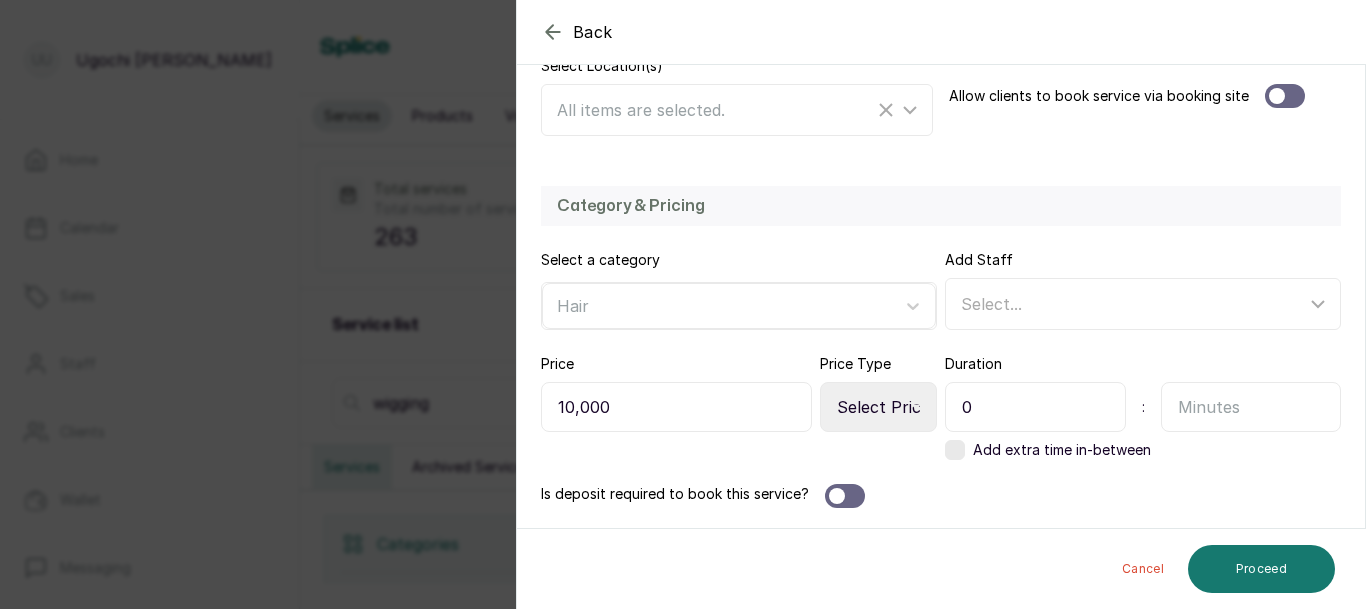 type on "0" 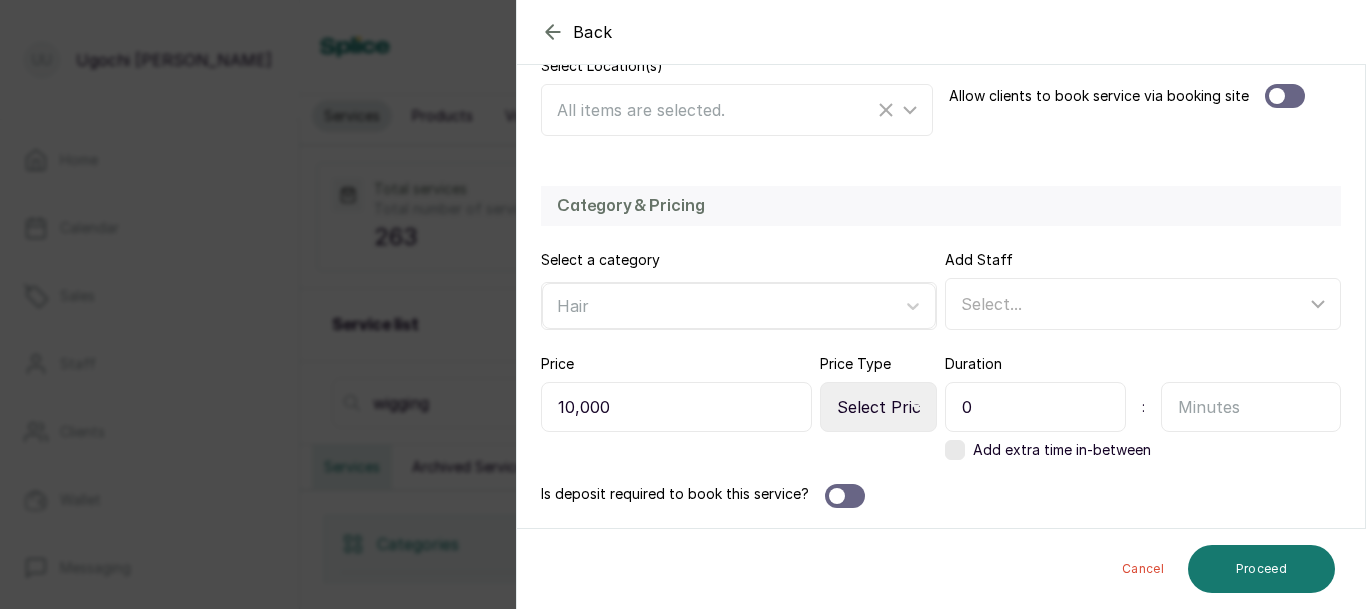 click at bounding box center (1251, 407) 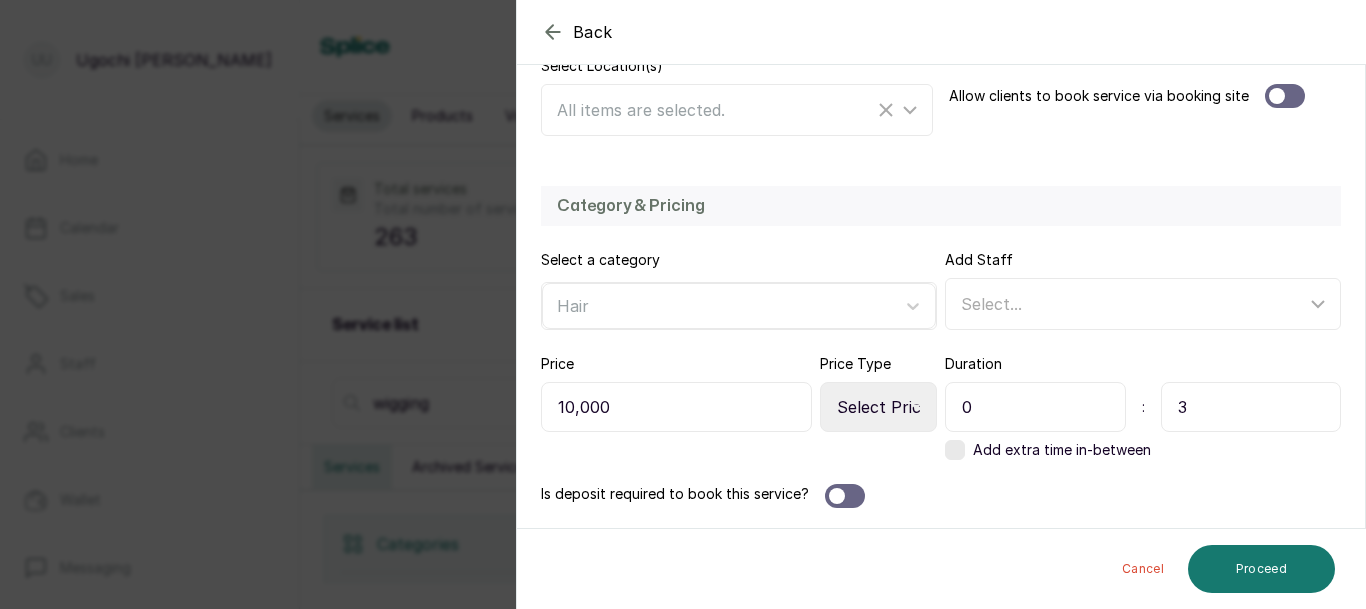 type on "3" 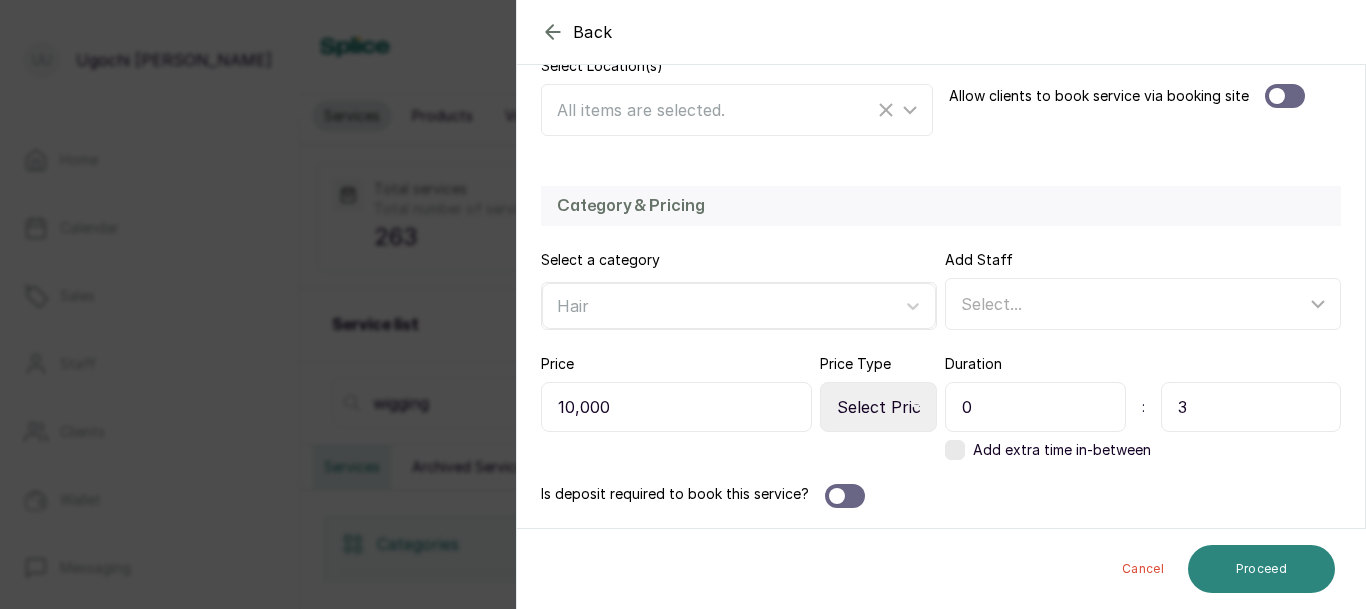 click on "Proceed" at bounding box center (1261, 569) 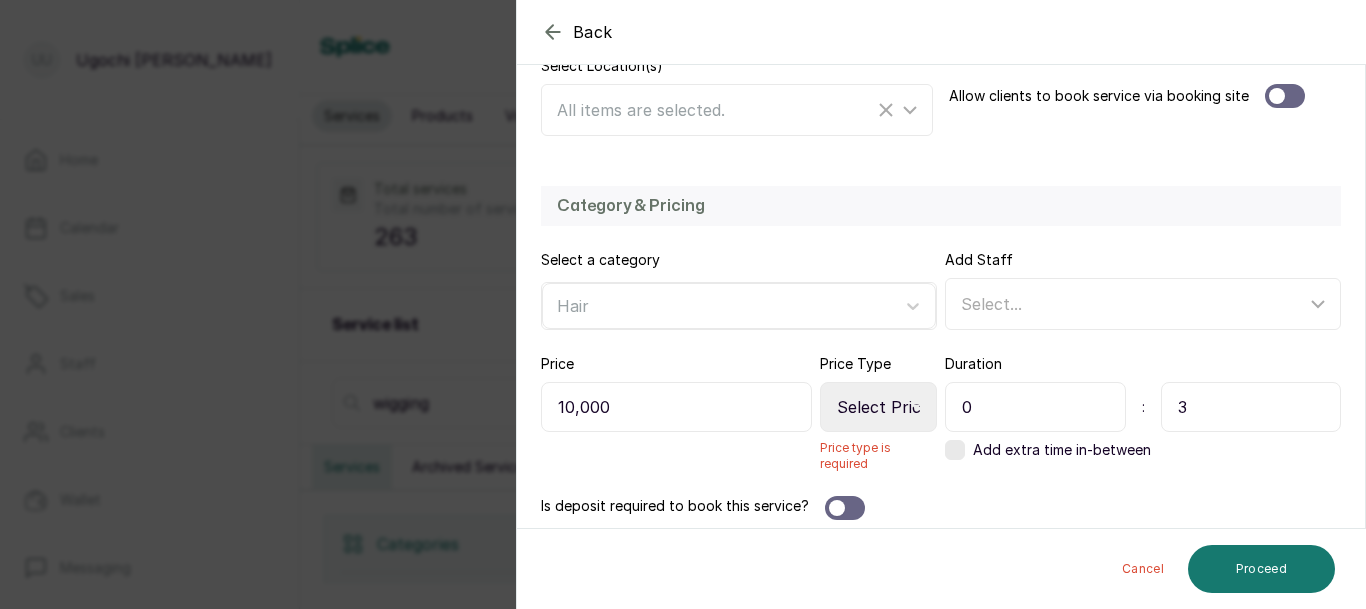 click on "Select Price Type Fixed From" at bounding box center (878, 407) 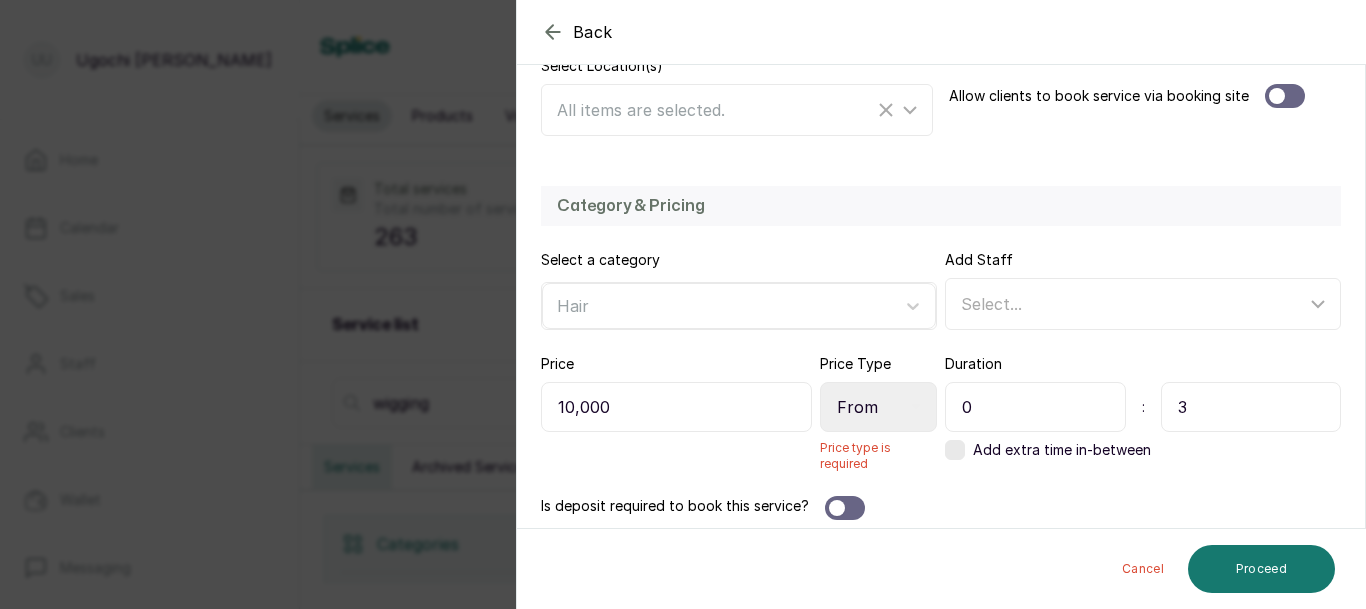 click on "Select Price Type Fixed From" at bounding box center (878, 407) 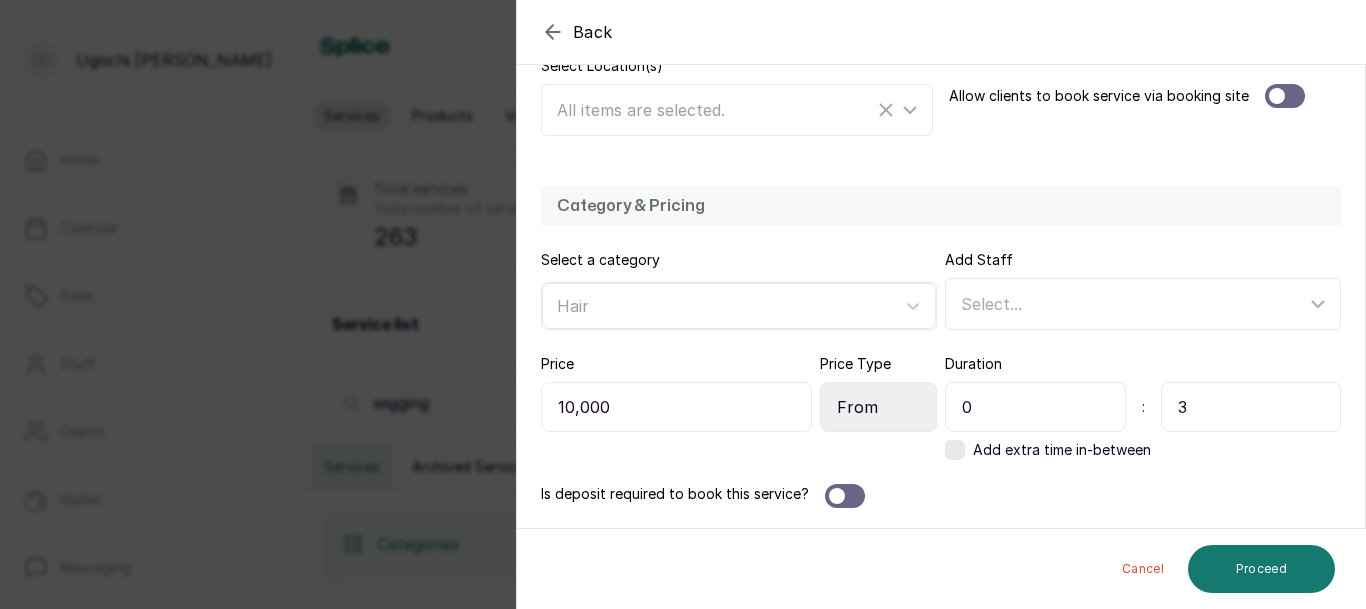 click on "Select Price Type Fixed From" at bounding box center [878, 407] 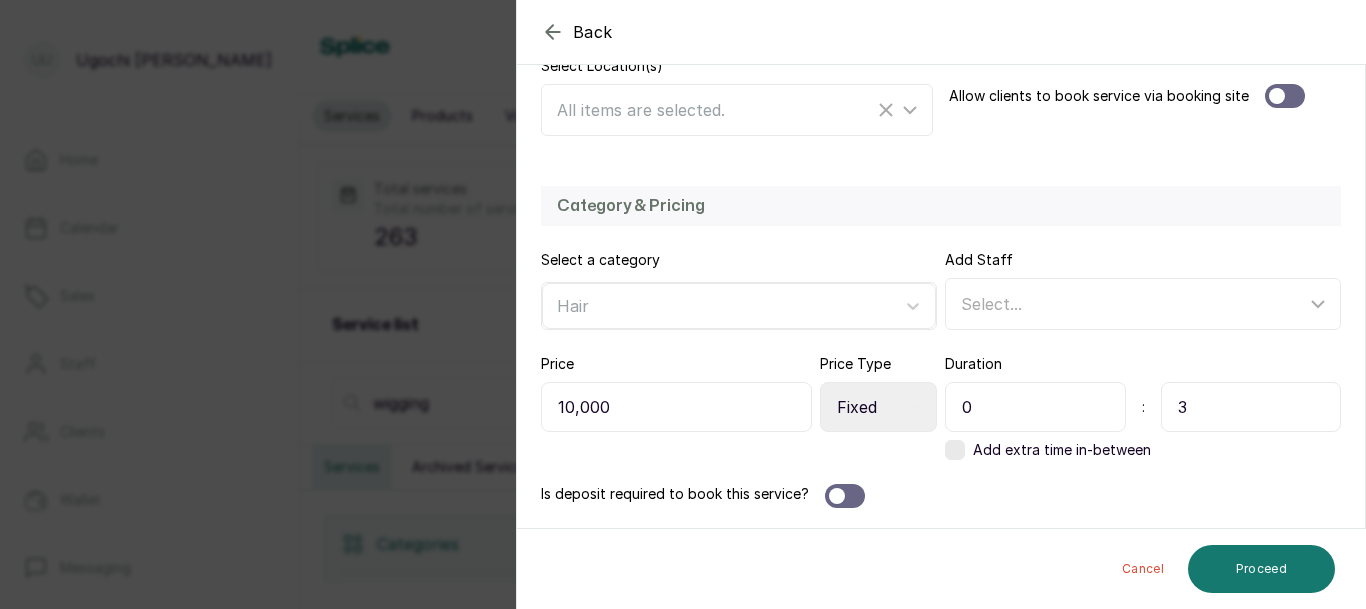 click on "Select Price Type Fixed From" at bounding box center [878, 407] 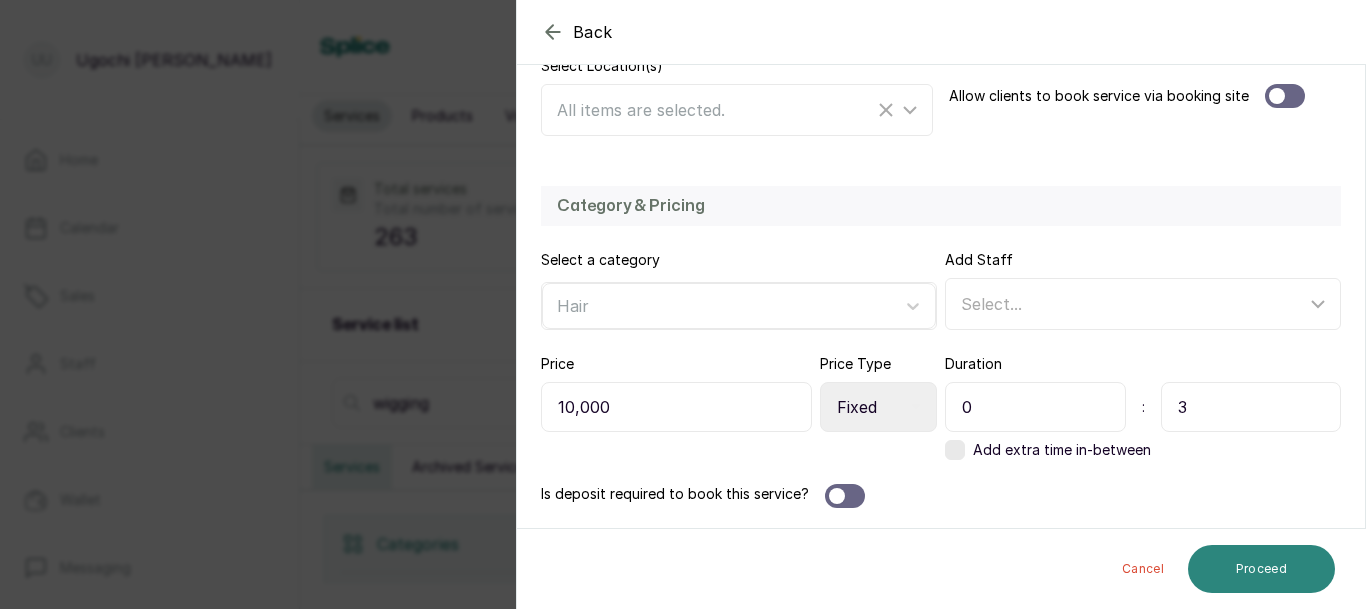 click on "Proceed" at bounding box center (1261, 569) 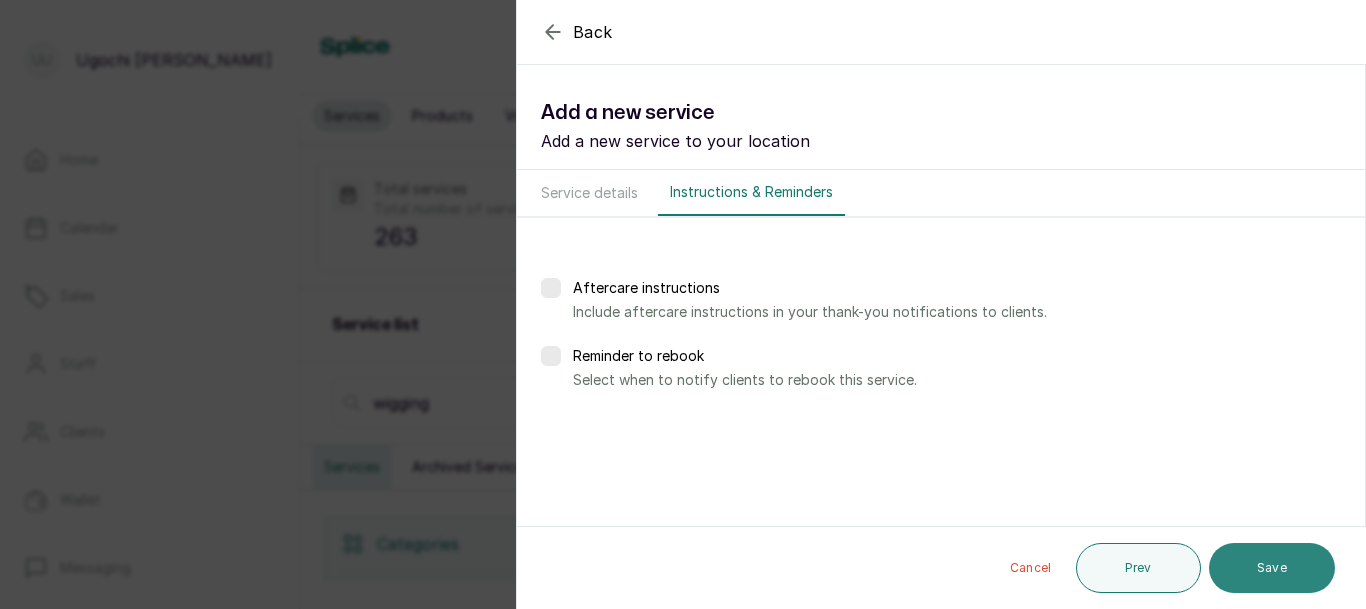 click on "Save" at bounding box center [1272, 568] 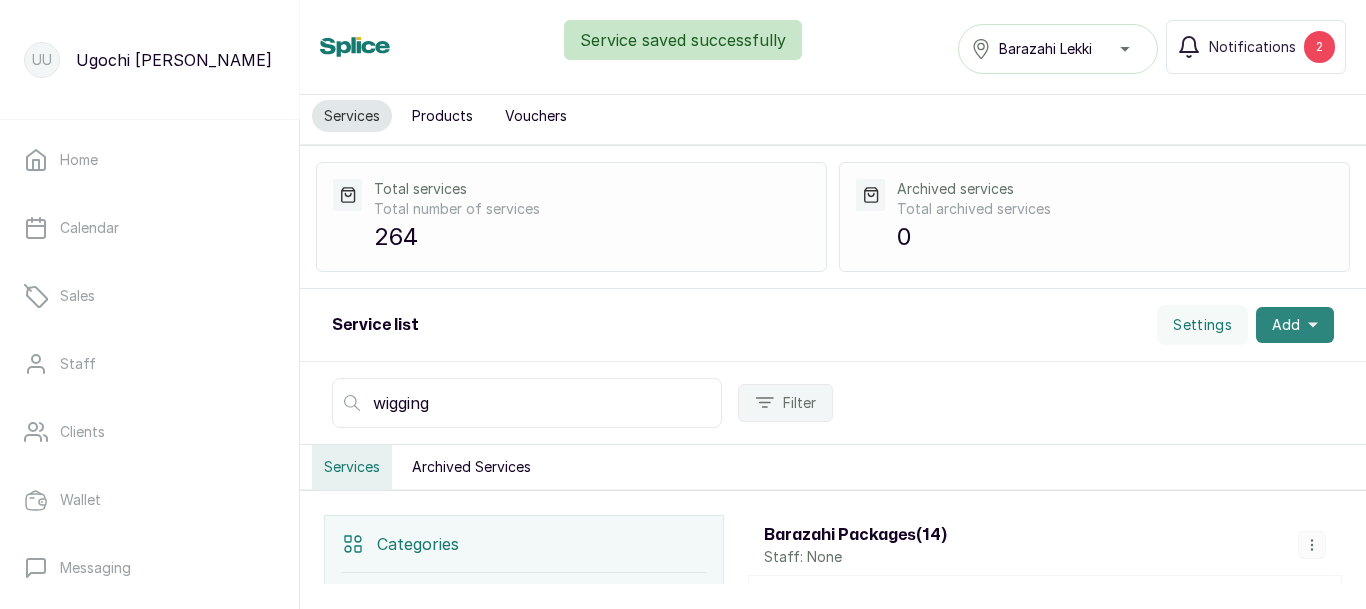 click on "Add" at bounding box center [1286, 325] 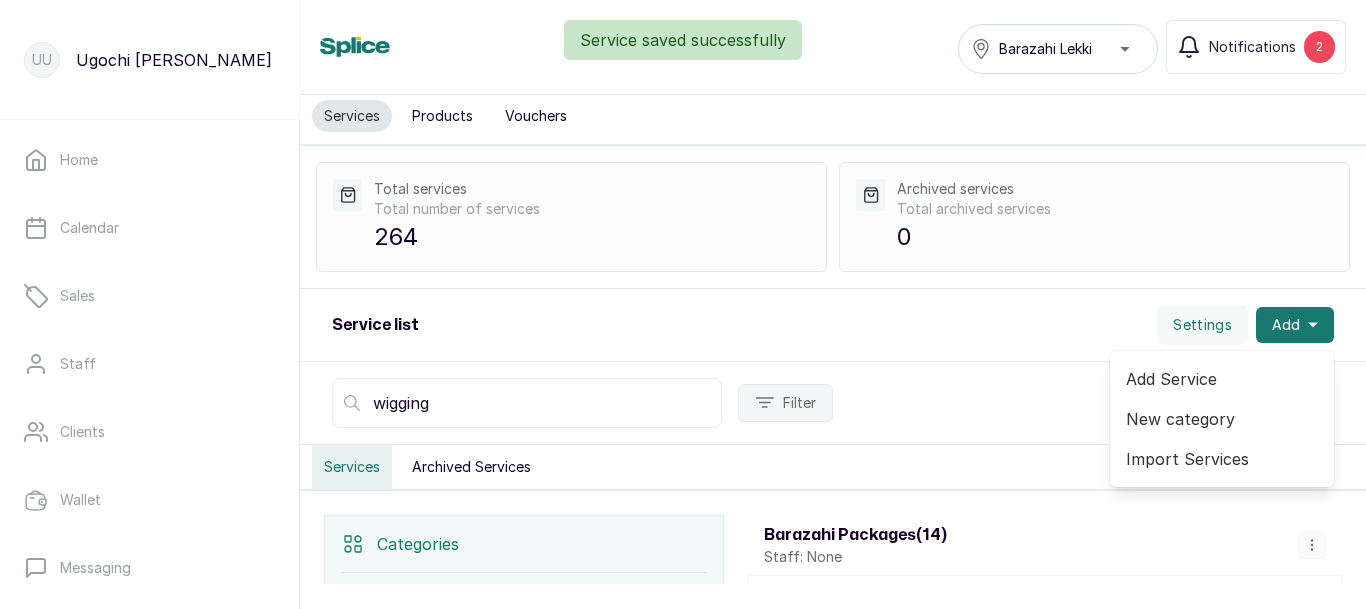 click on "Add Service" at bounding box center [1222, 379] 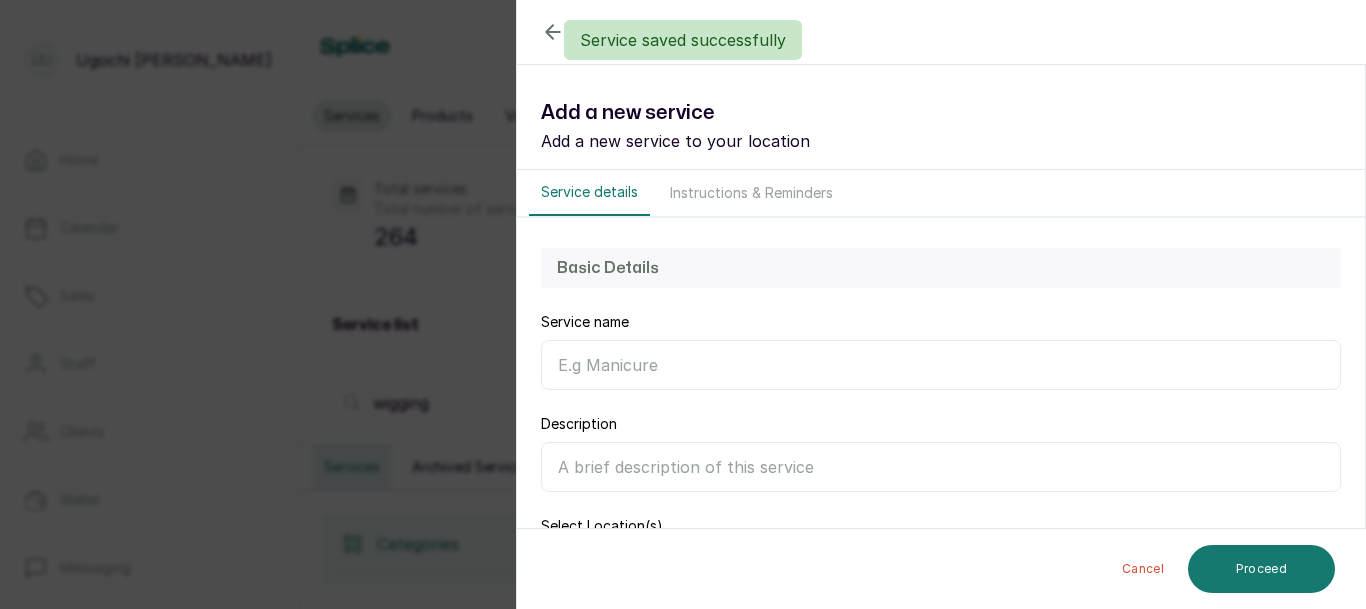 click on "Service name" at bounding box center [941, 365] 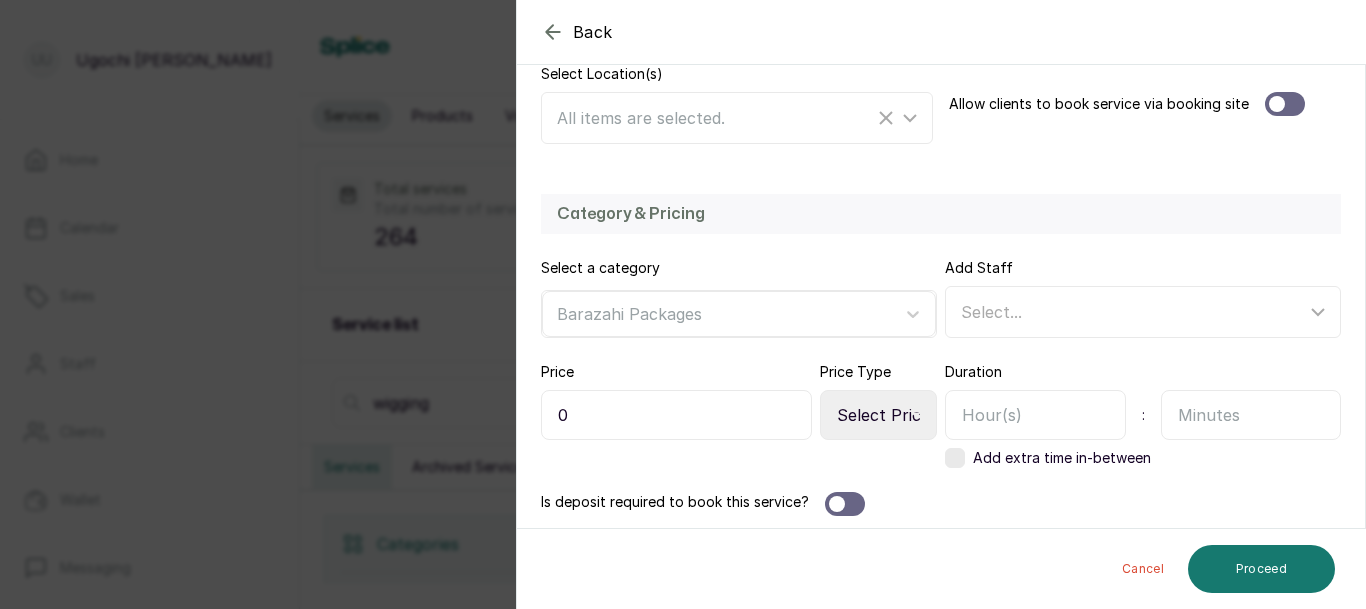 scroll, scrollTop: 460, scrollLeft: 0, axis: vertical 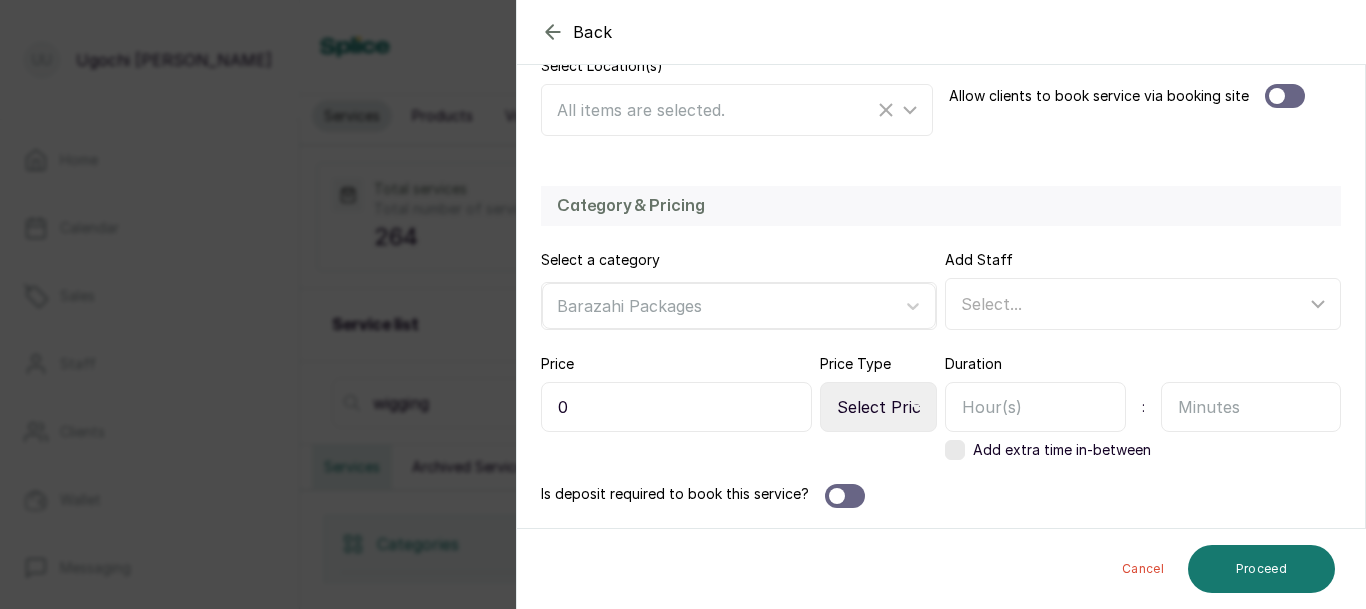 type on "Washing and set of weave (3 bundles)" 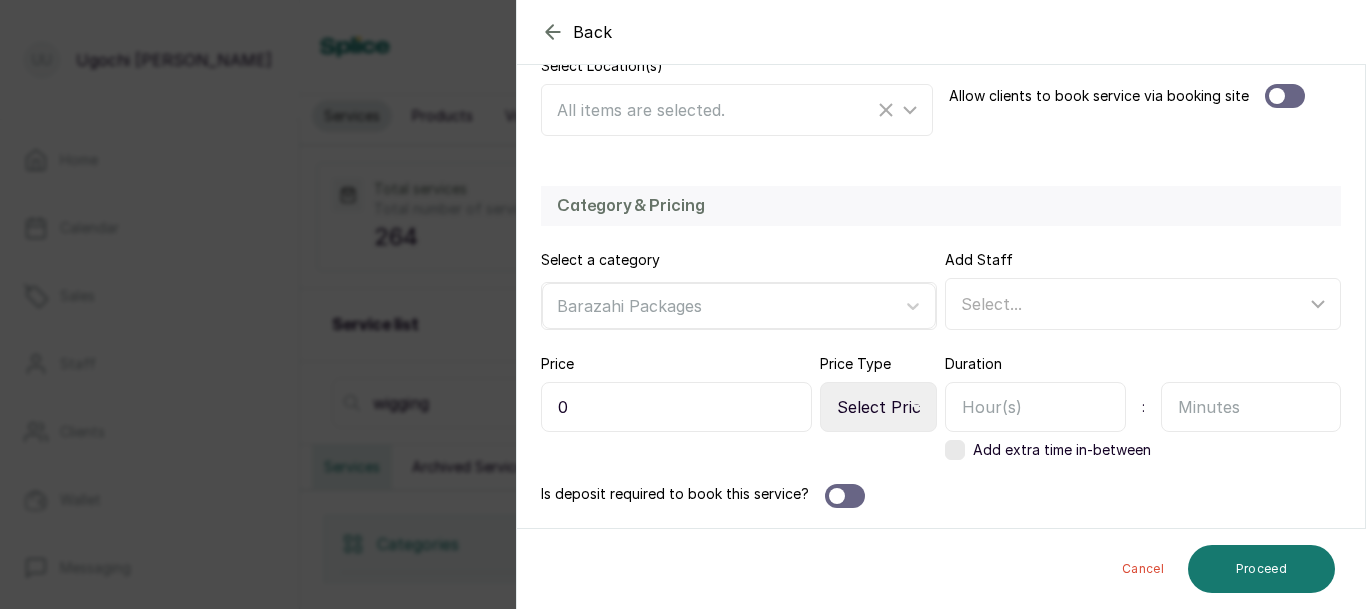 click on "0" at bounding box center [676, 407] 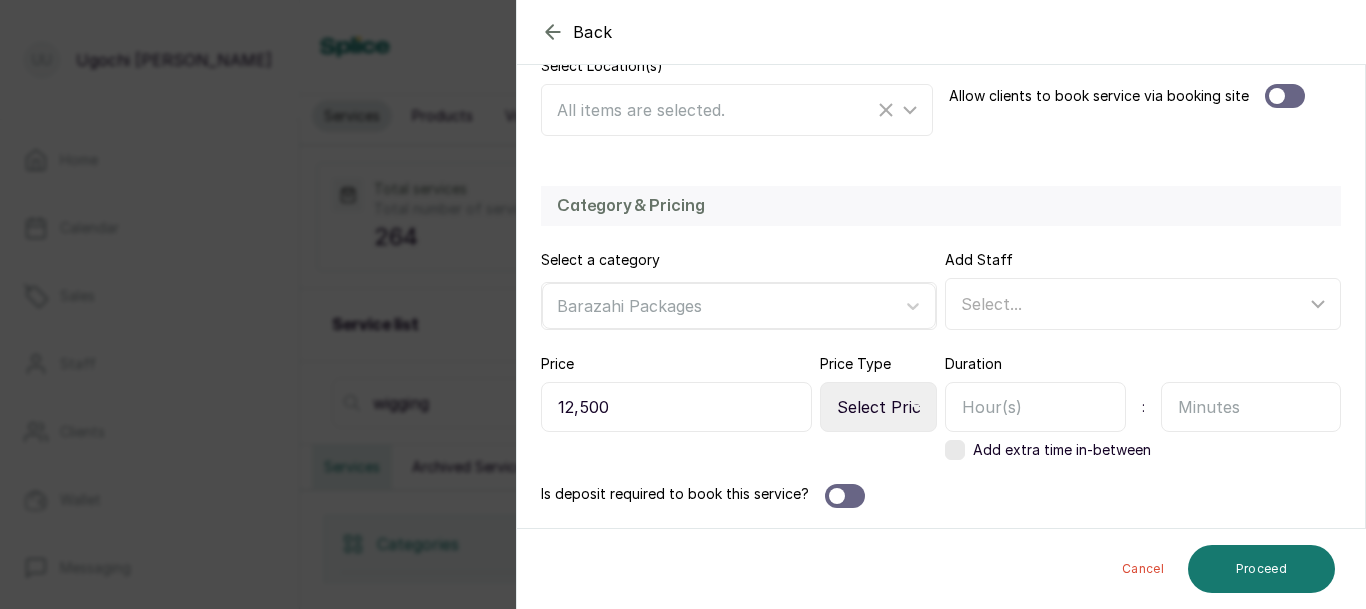 type on "12,500" 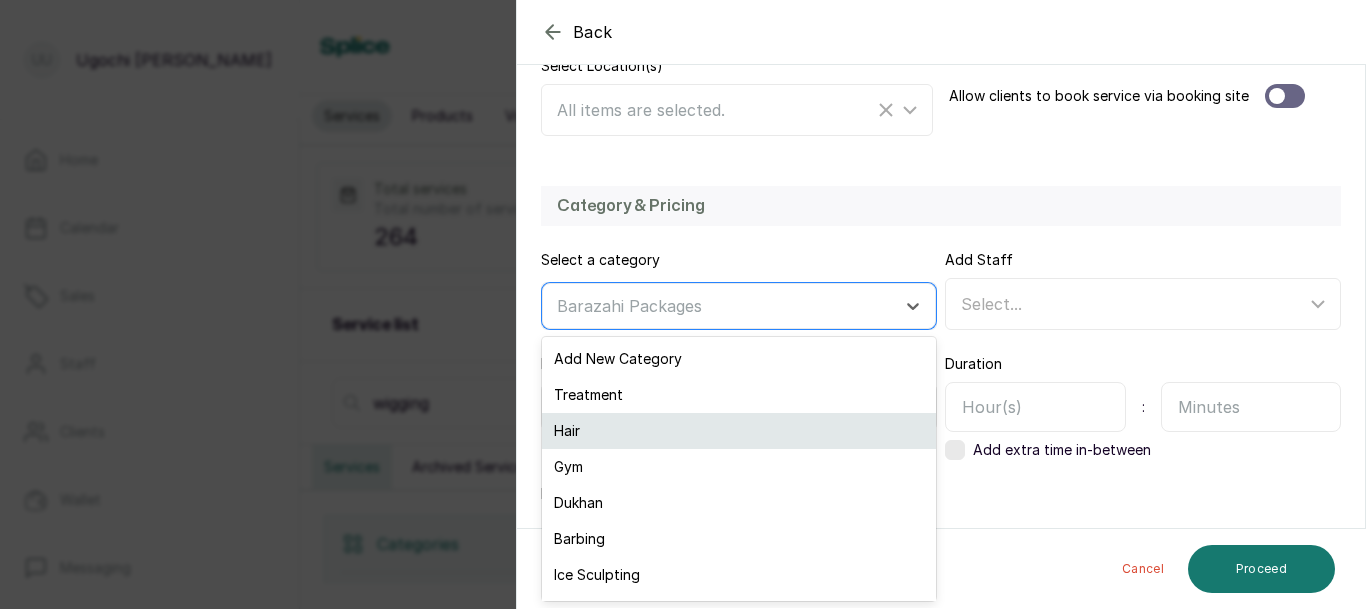 click on "Hair" at bounding box center [739, 431] 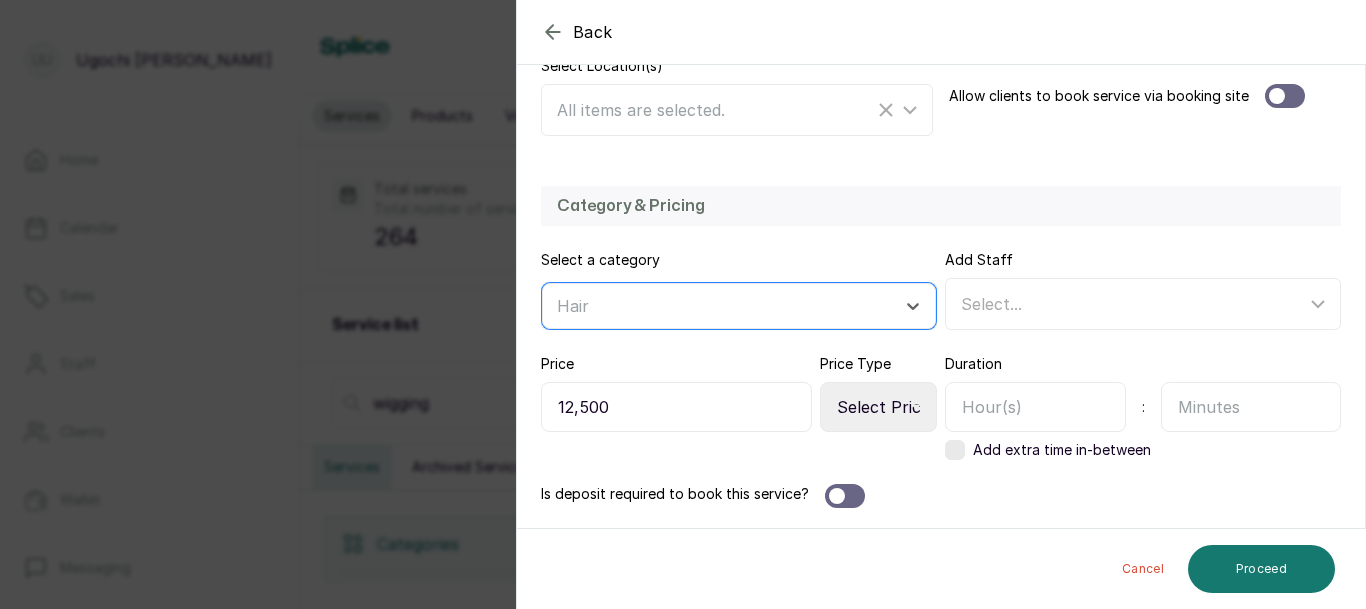 click at bounding box center (1035, 407) 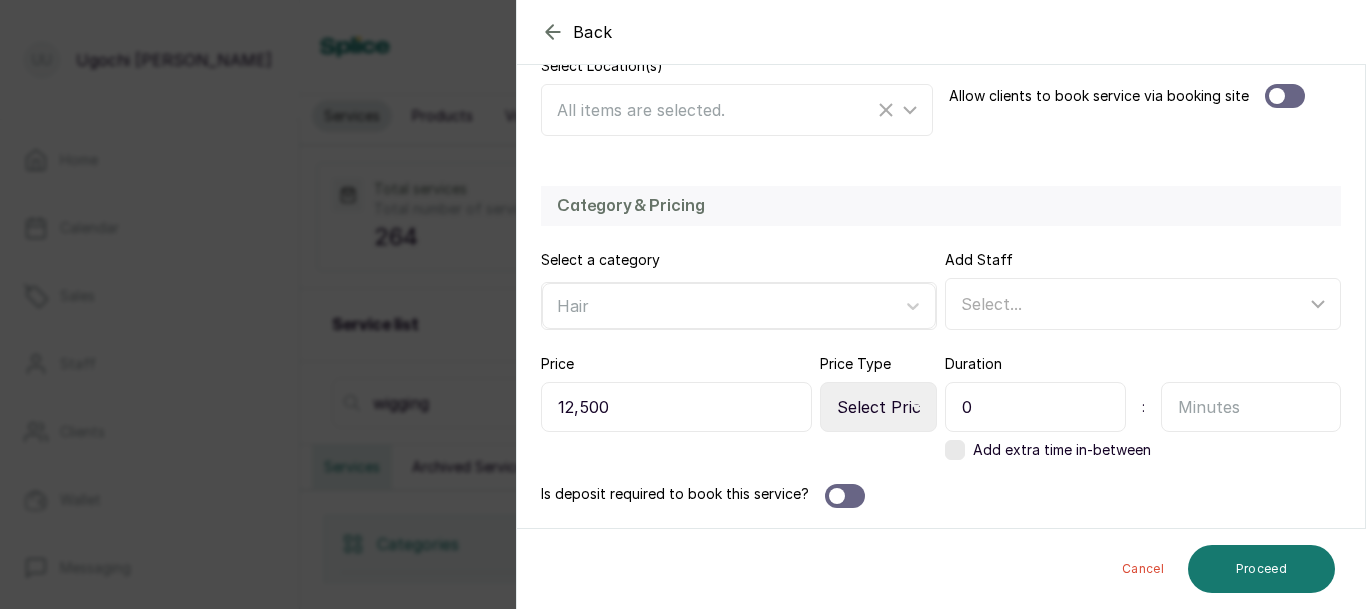 type on "0" 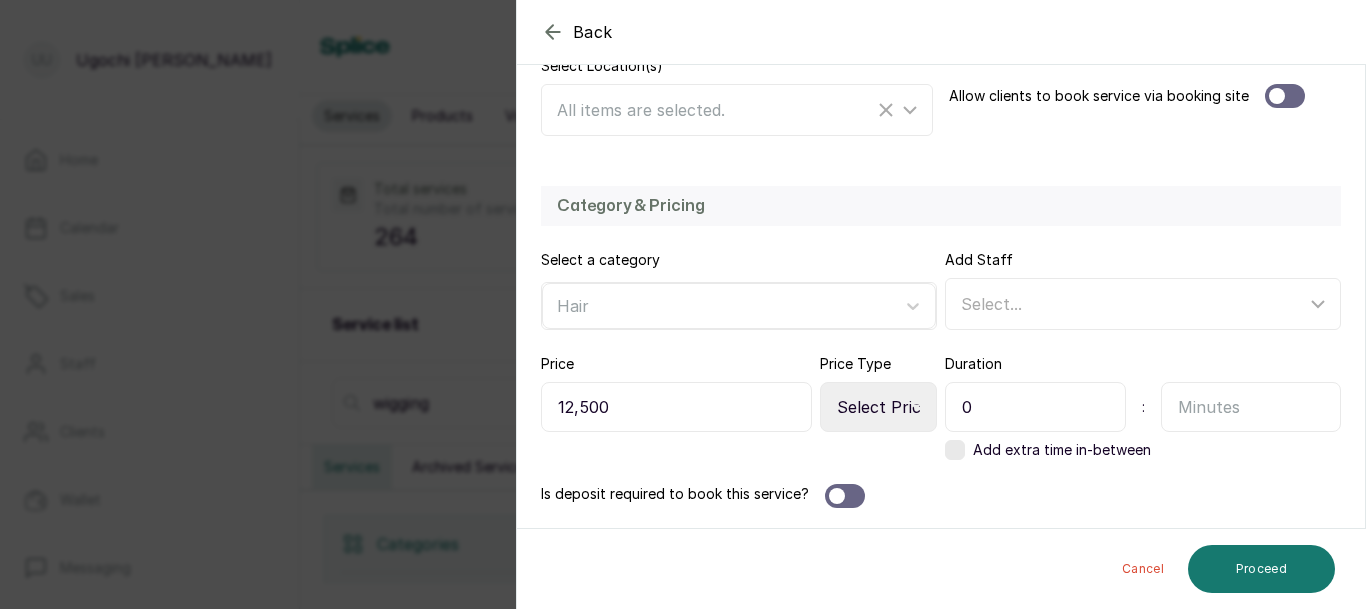 click at bounding box center [1251, 407] 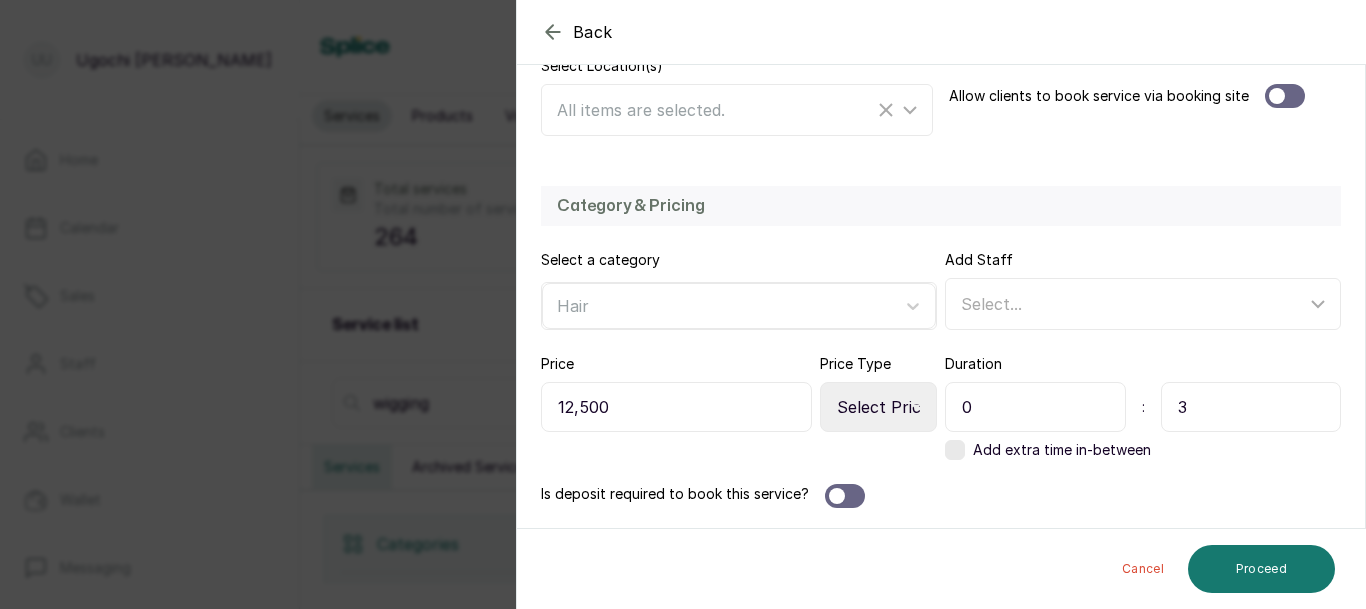 type on "3" 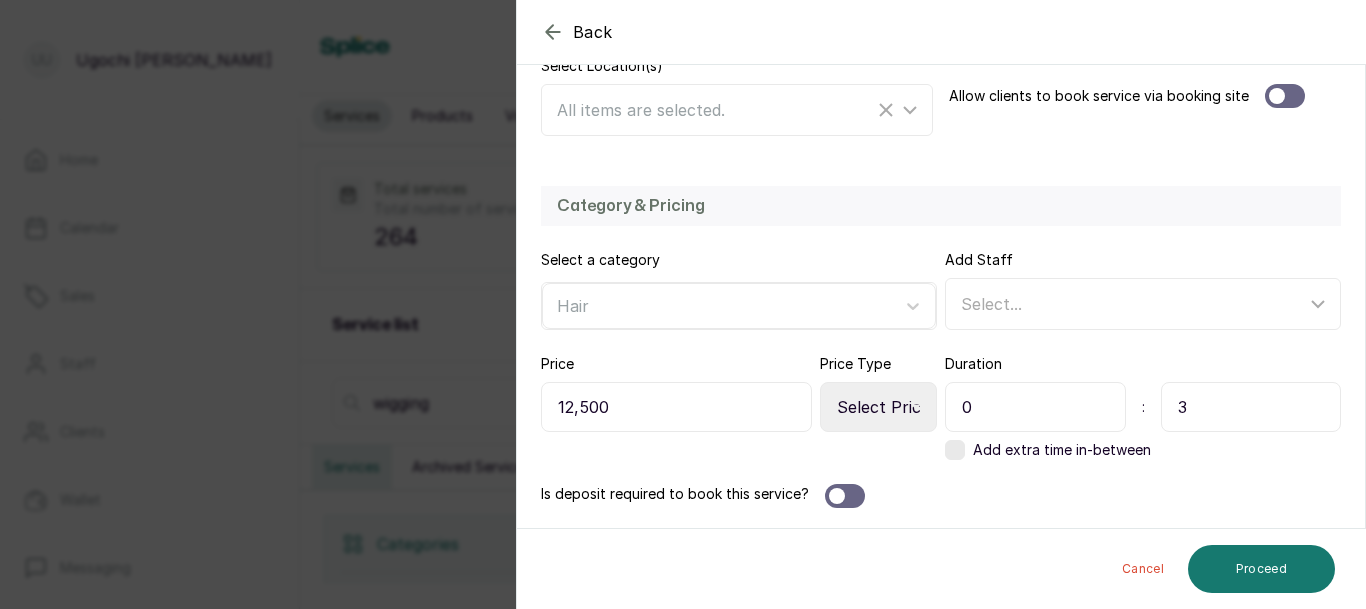 click on "Select Price Type Fixed From" at bounding box center (878, 407) 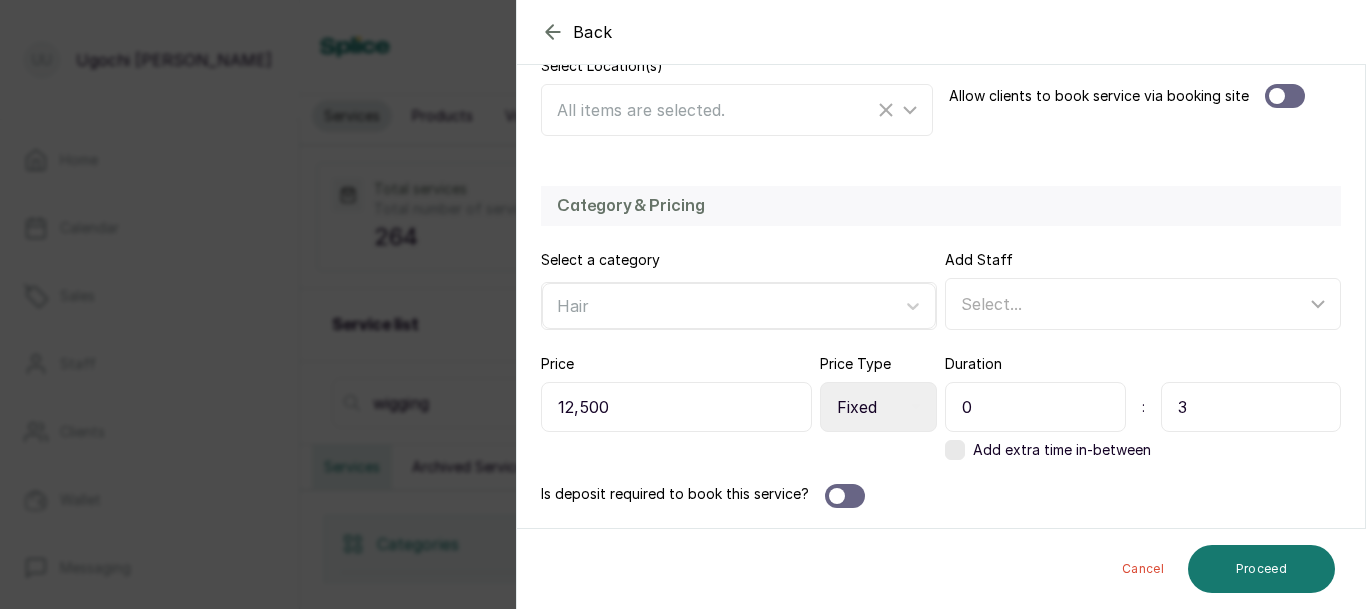 click on "Select Price Type Fixed From" at bounding box center [878, 407] 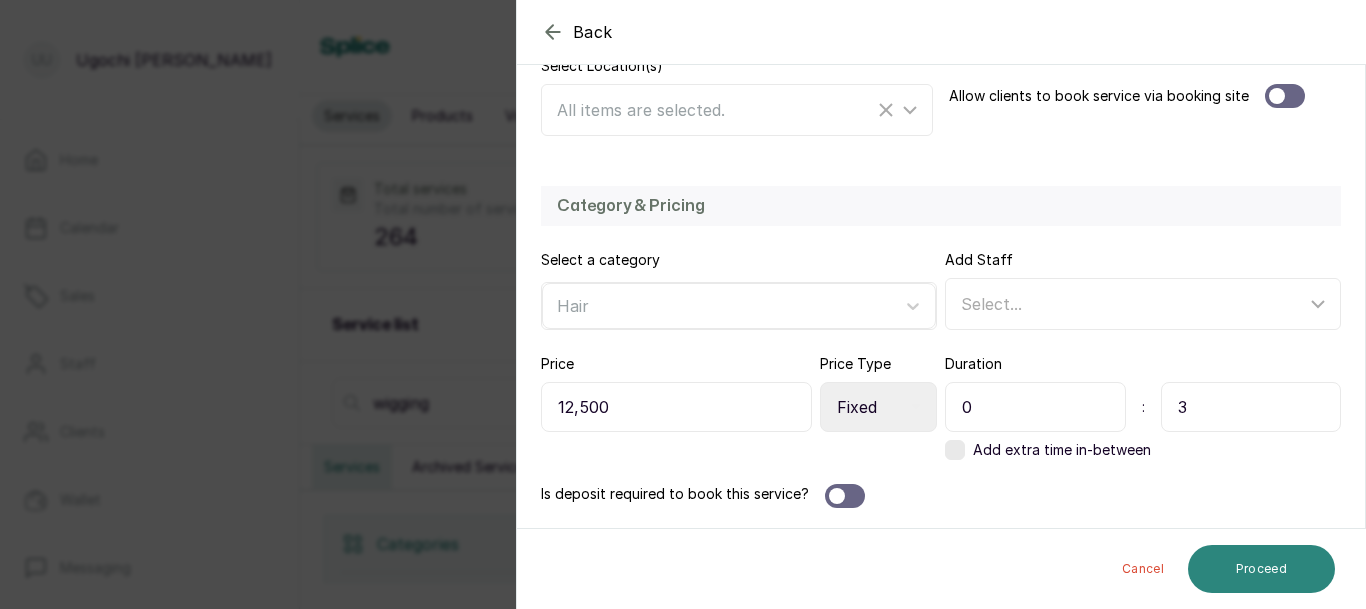 click on "Proceed" at bounding box center (1261, 569) 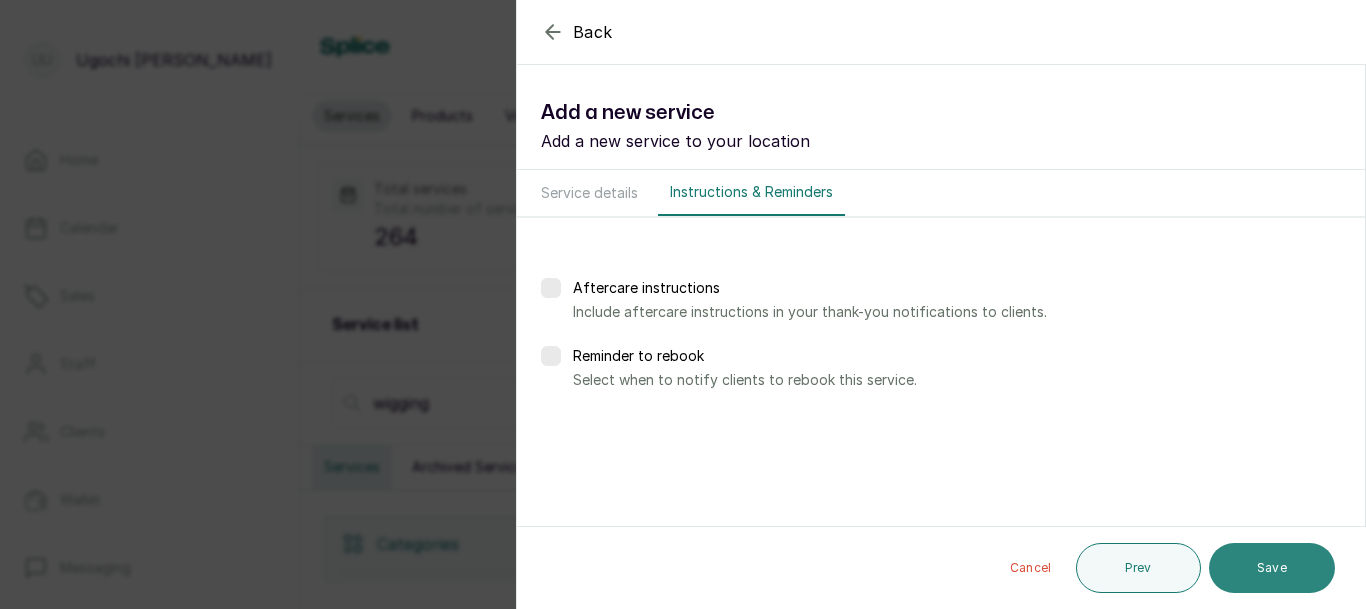 click on "Save" at bounding box center [1272, 568] 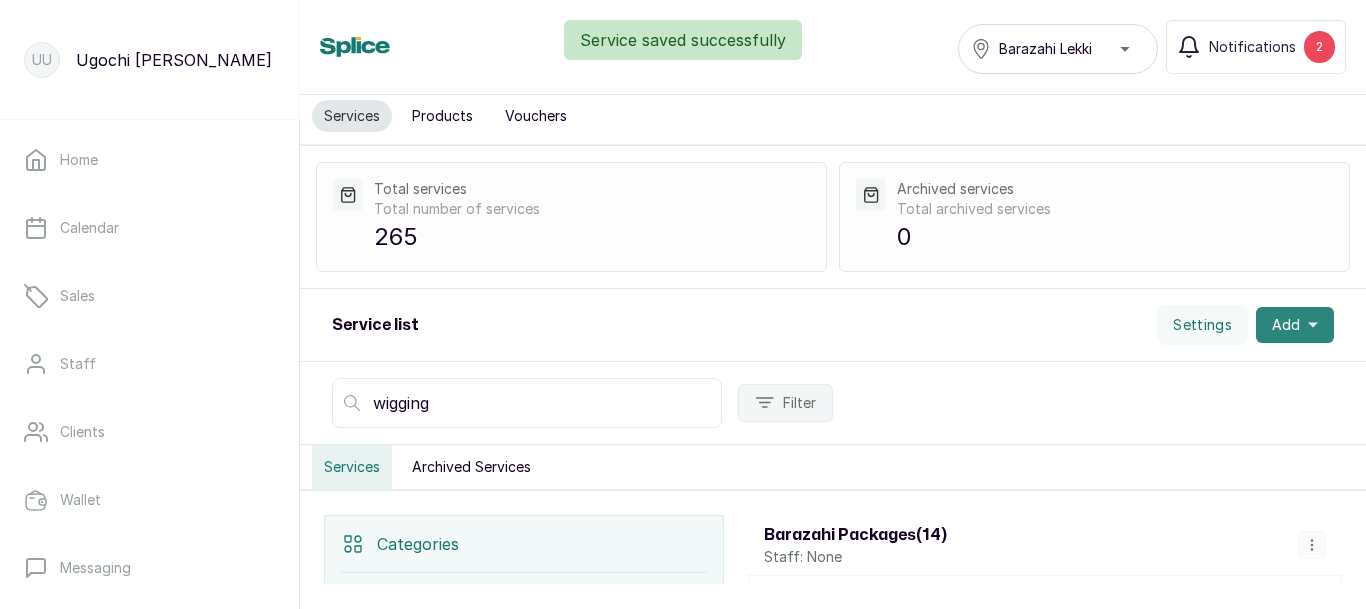 click on "Add" at bounding box center [1286, 325] 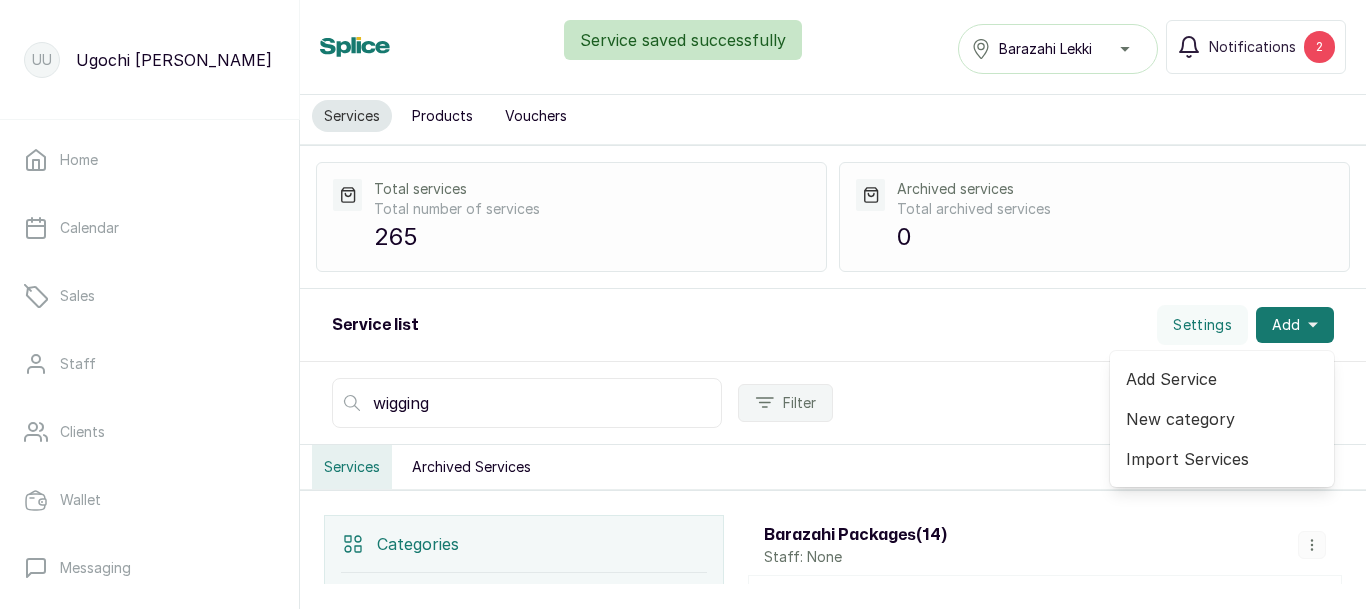 click on "Add Service" at bounding box center [1222, 379] 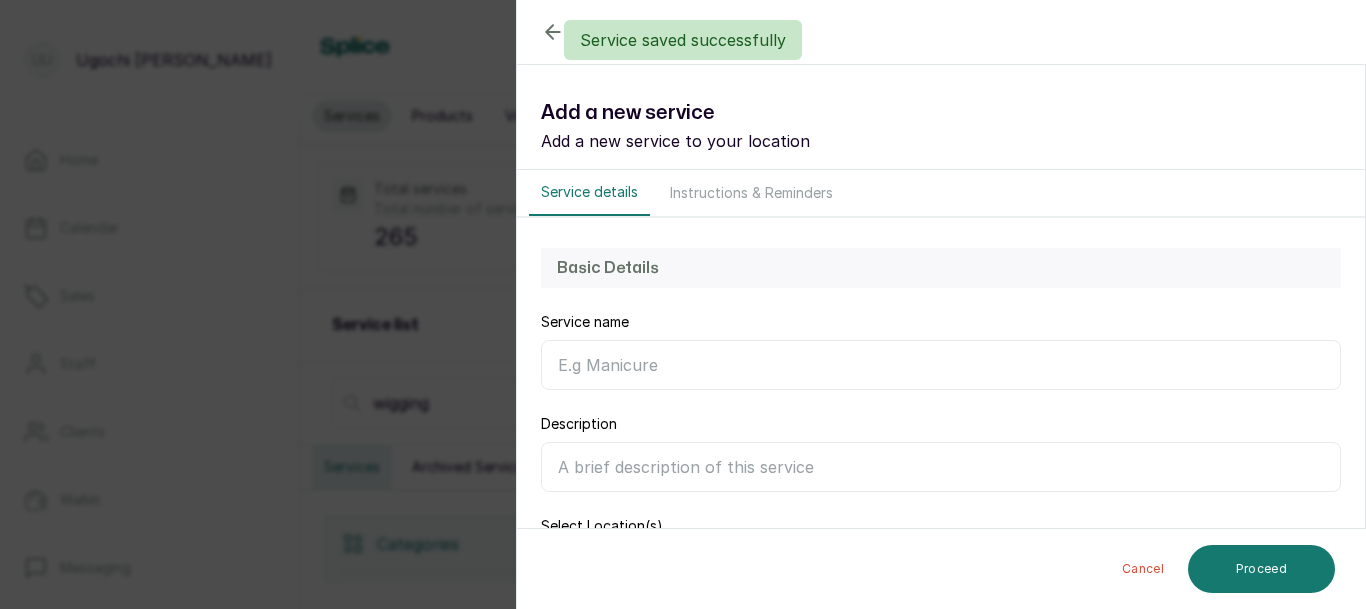 click on "Service name" at bounding box center (941, 365) 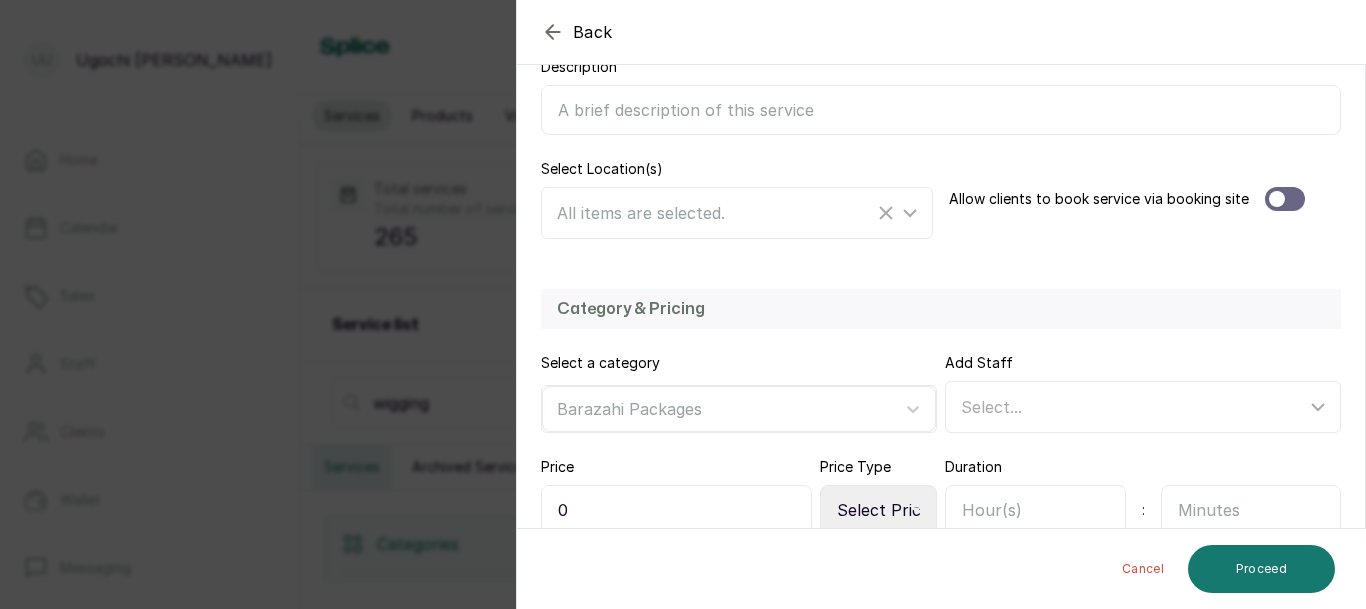 scroll, scrollTop: 460, scrollLeft: 0, axis: vertical 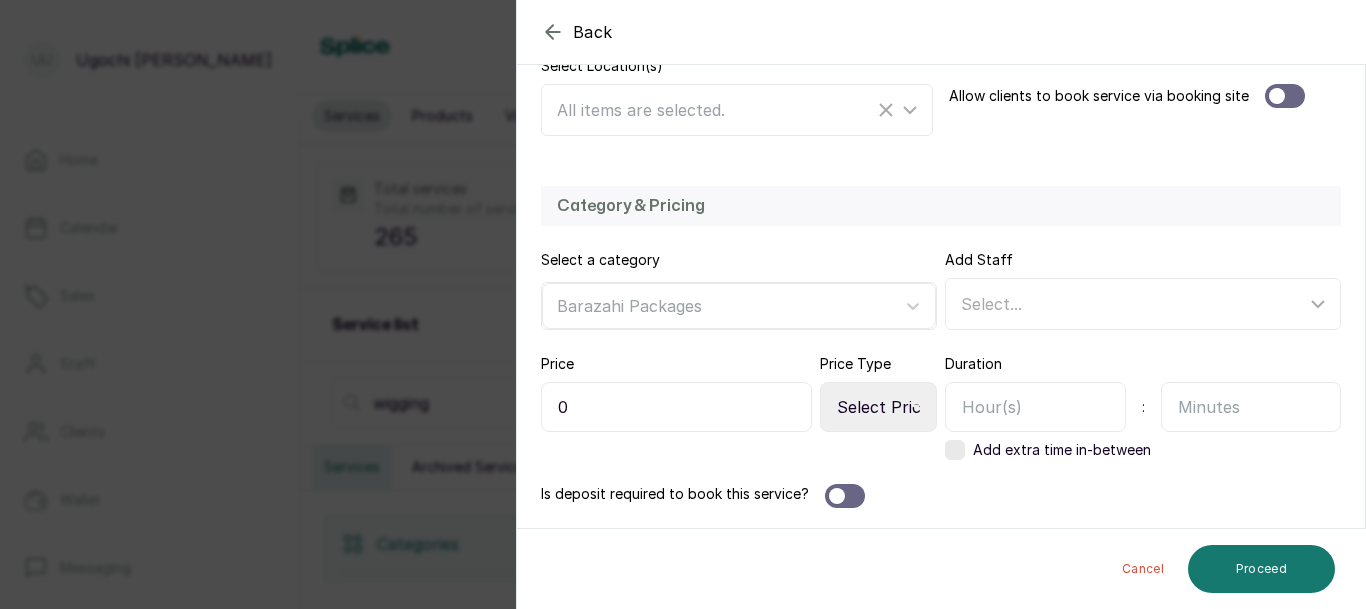 type on "Wig Making" 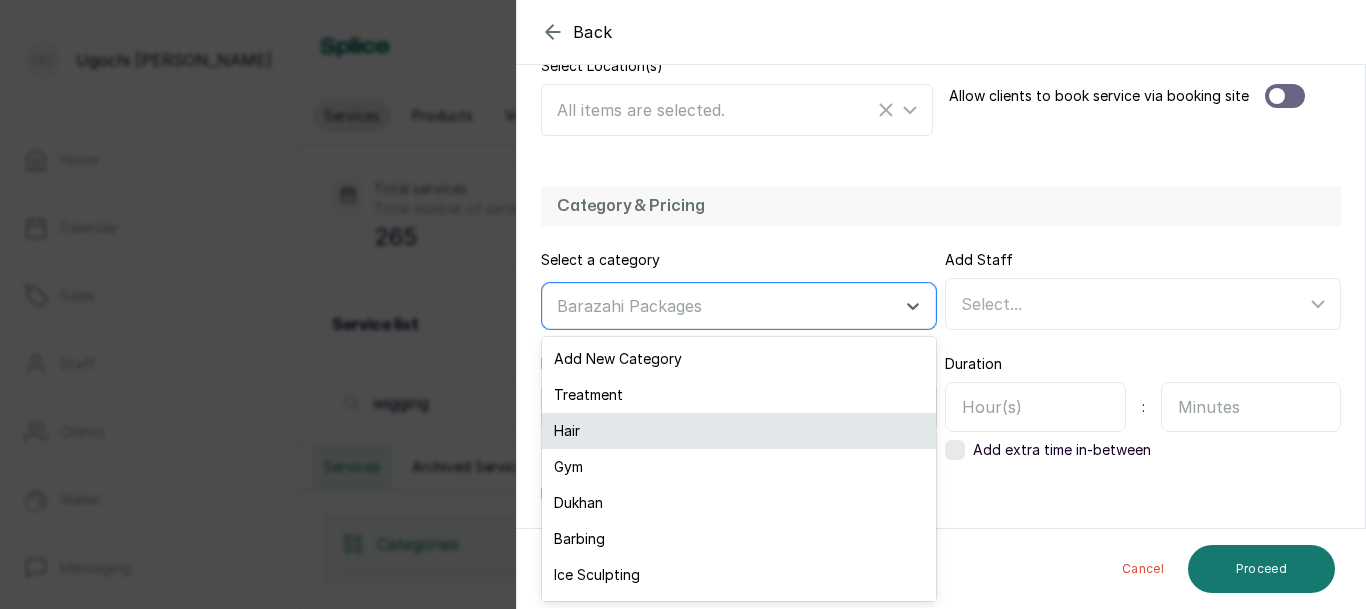 click on "Hair" at bounding box center (739, 431) 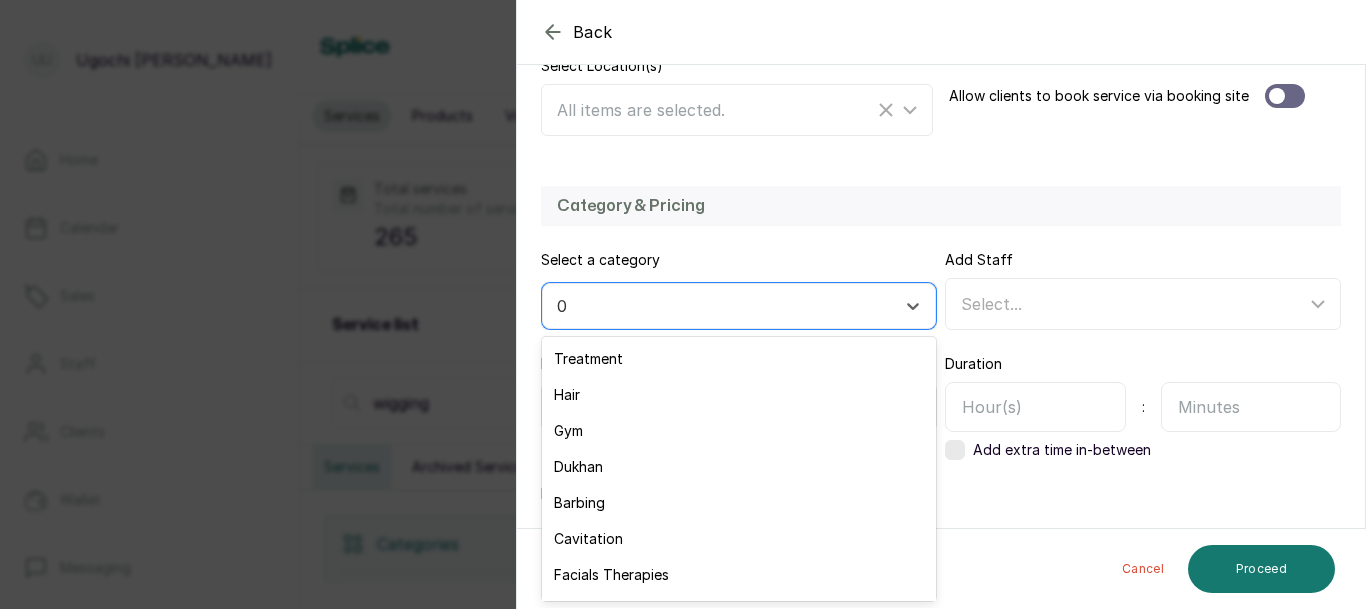 type on "0" 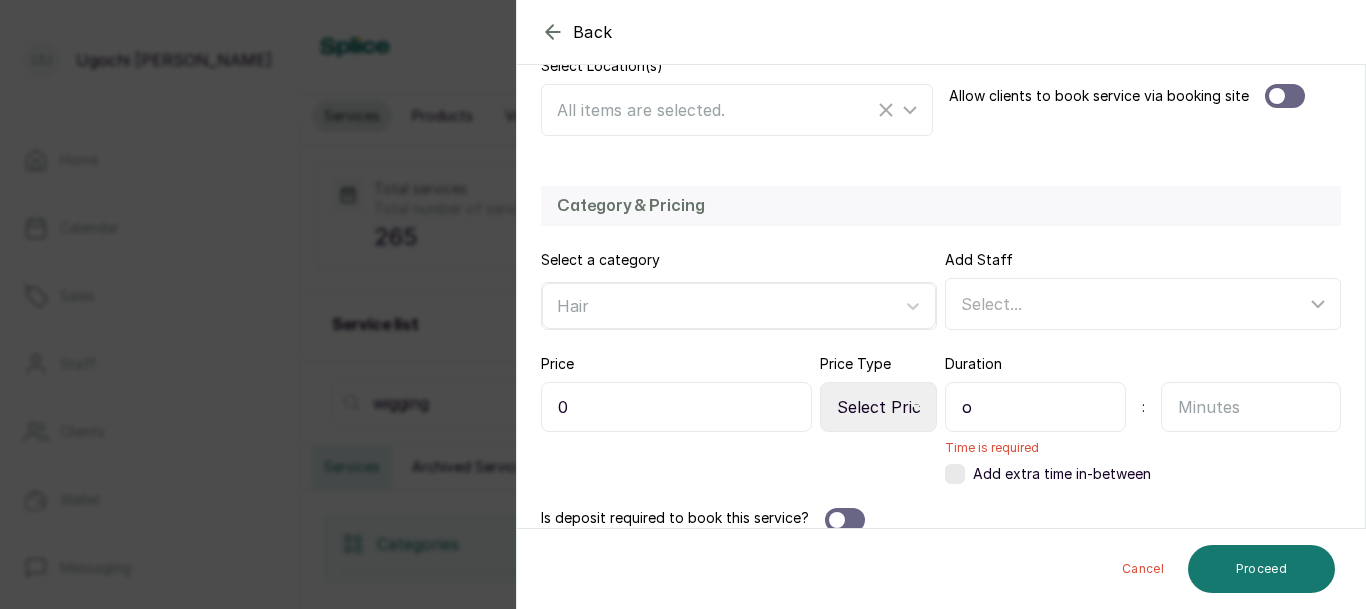 type on "o" 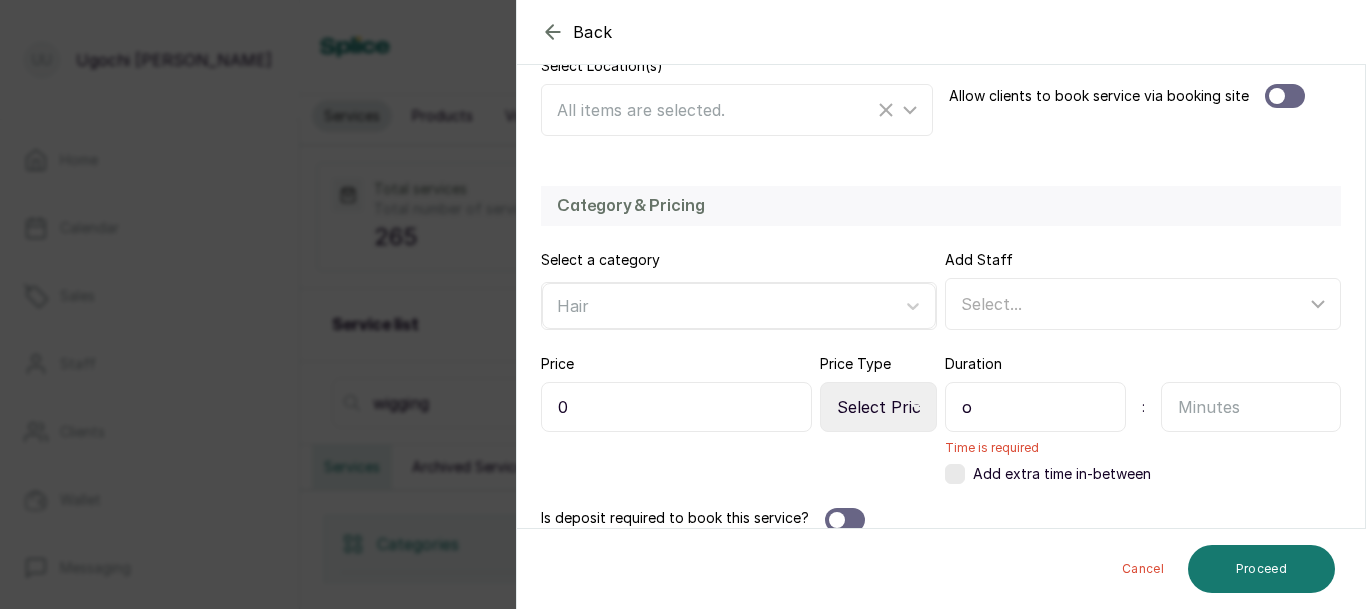 click at bounding box center (1251, 407) 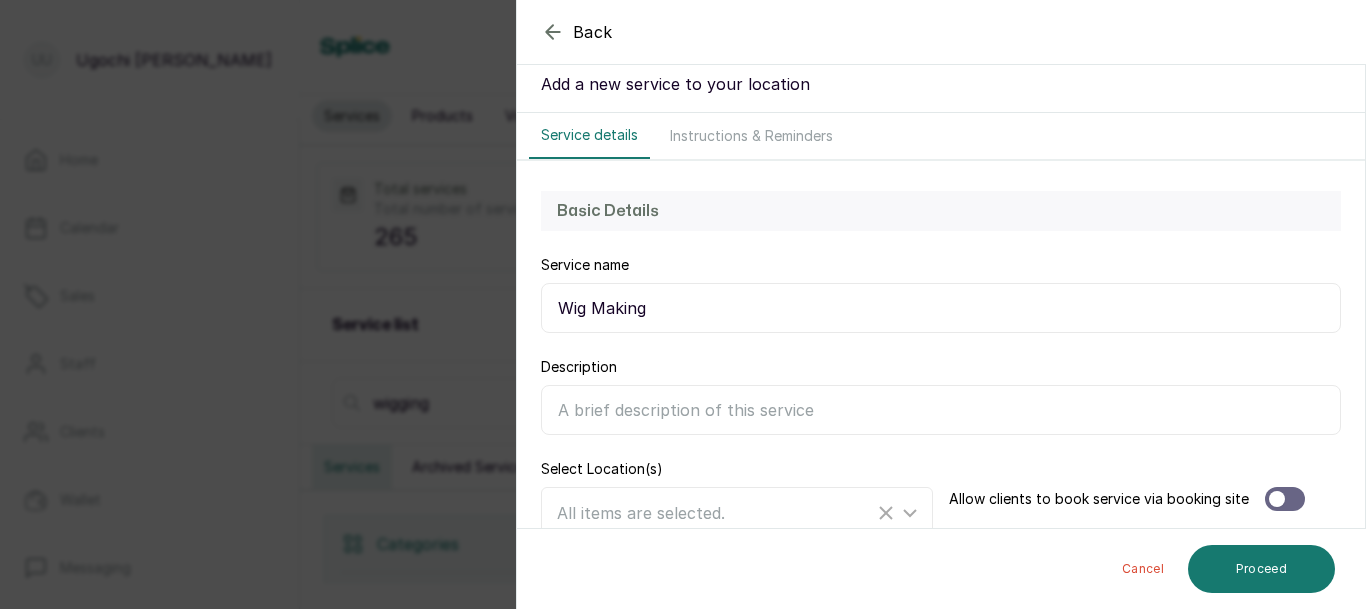 scroll, scrollTop: 56, scrollLeft: 0, axis: vertical 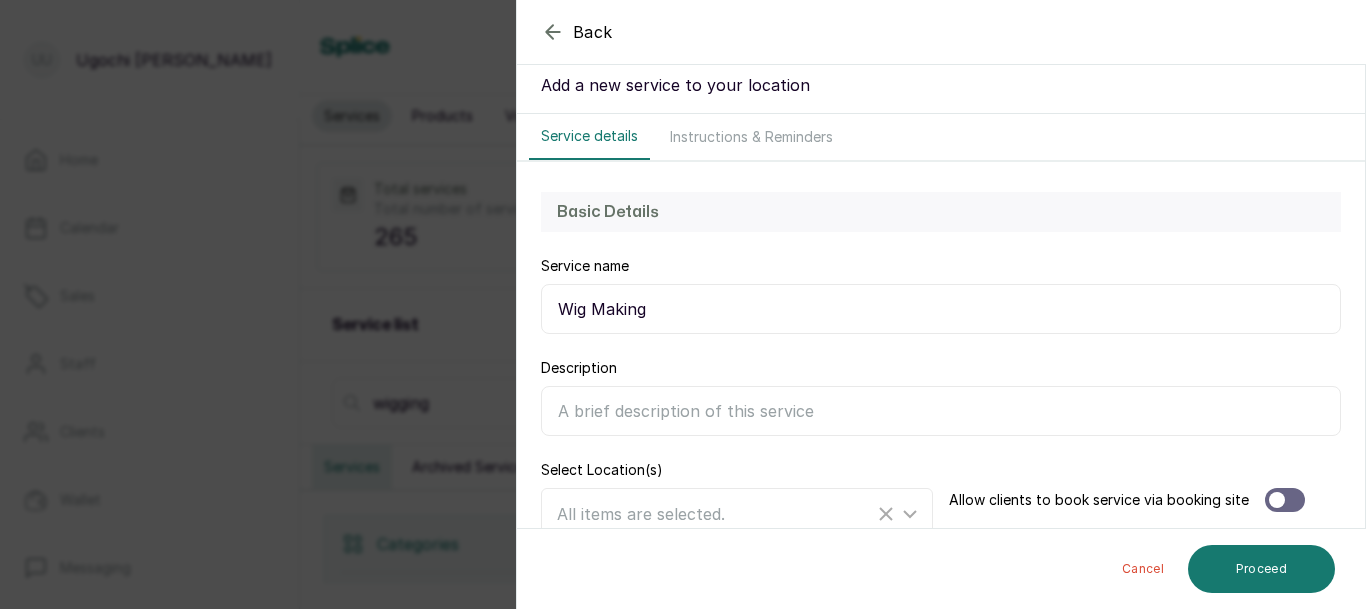 type on "3" 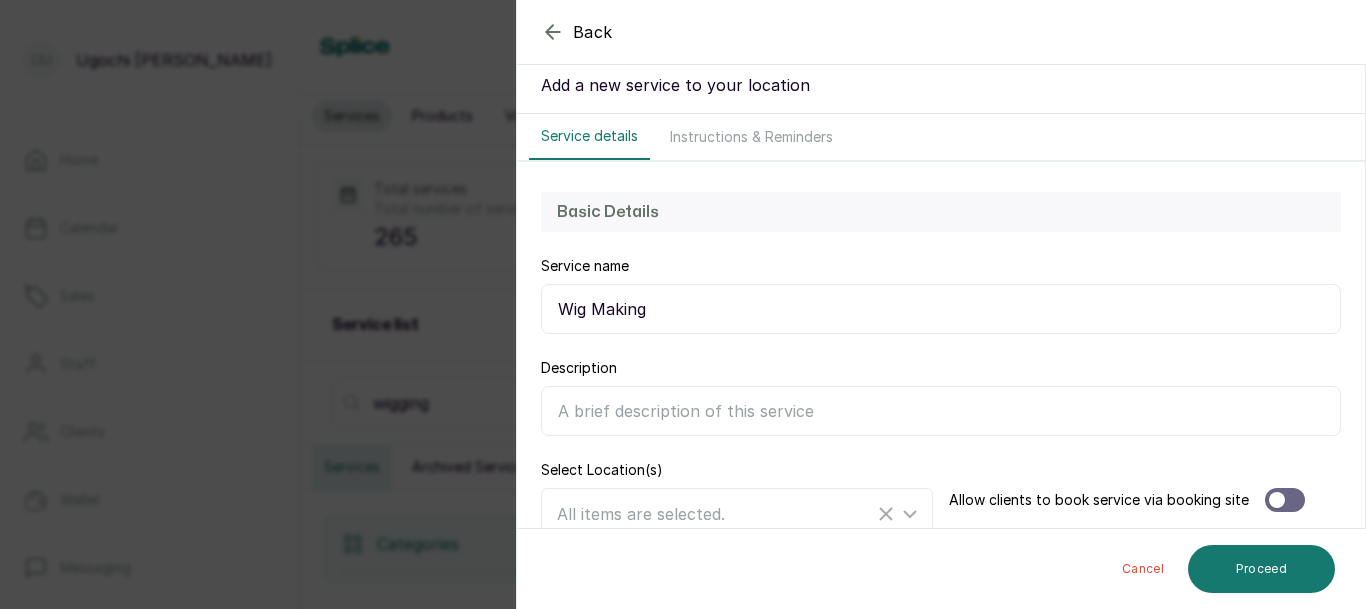 click on "Wig Making" at bounding box center [941, 309] 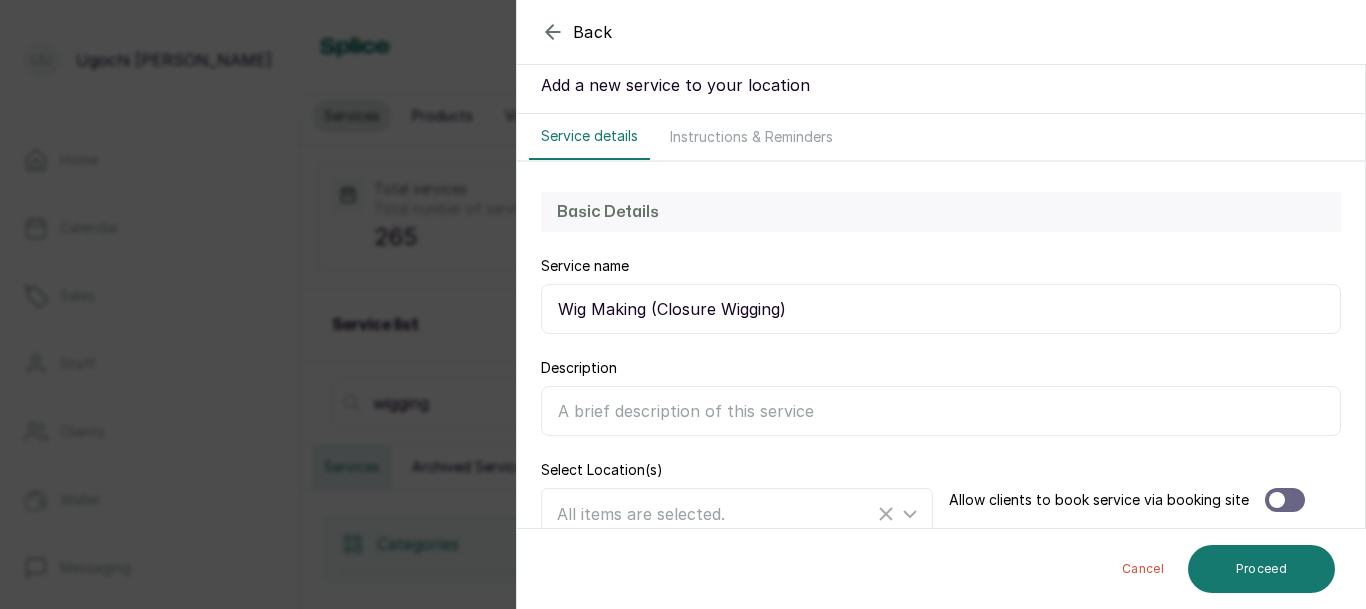click on "Wig Making (Closure Wigging)" at bounding box center [941, 309] 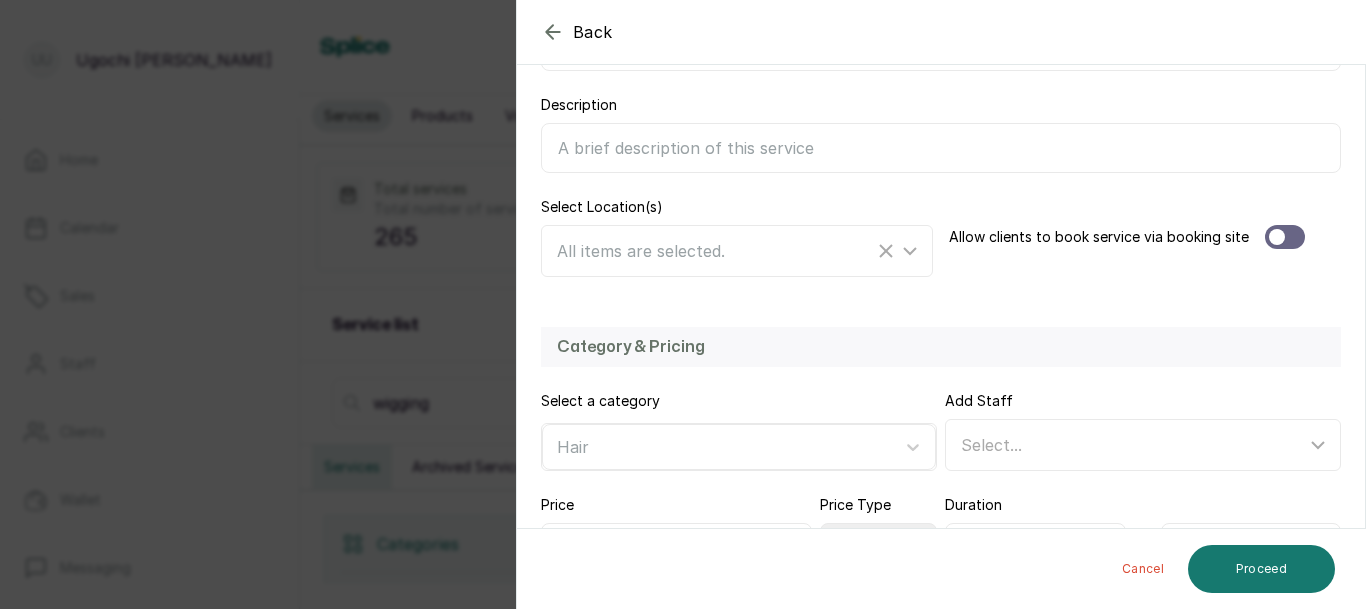 scroll, scrollTop: 484, scrollLeft: 0, axis: vertical 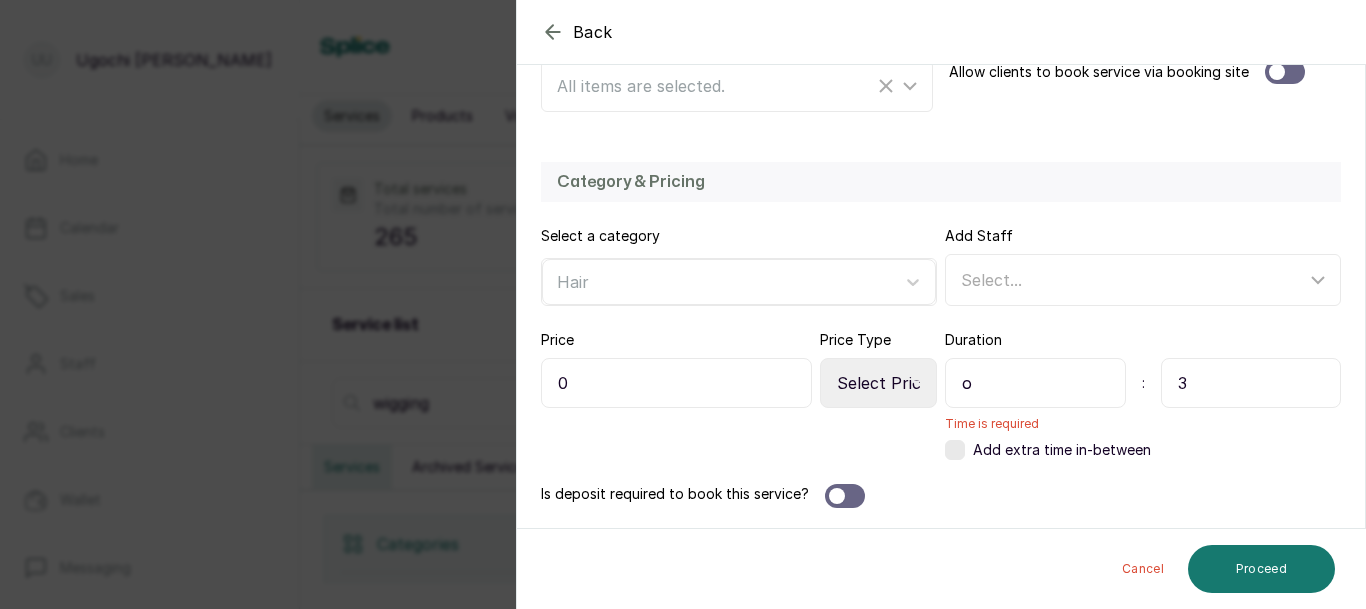 type on "Wig Making (Closure Wigging)" 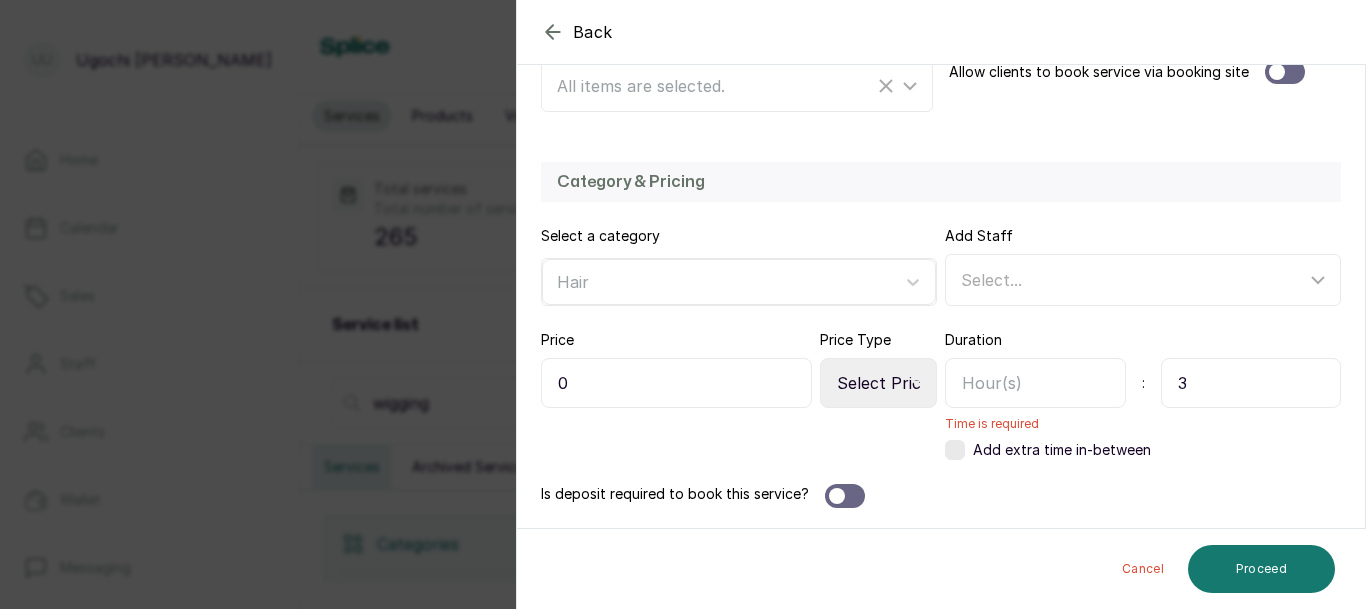 scroll, scrollTop: 460, scrollLeft: 0, axis: vertical 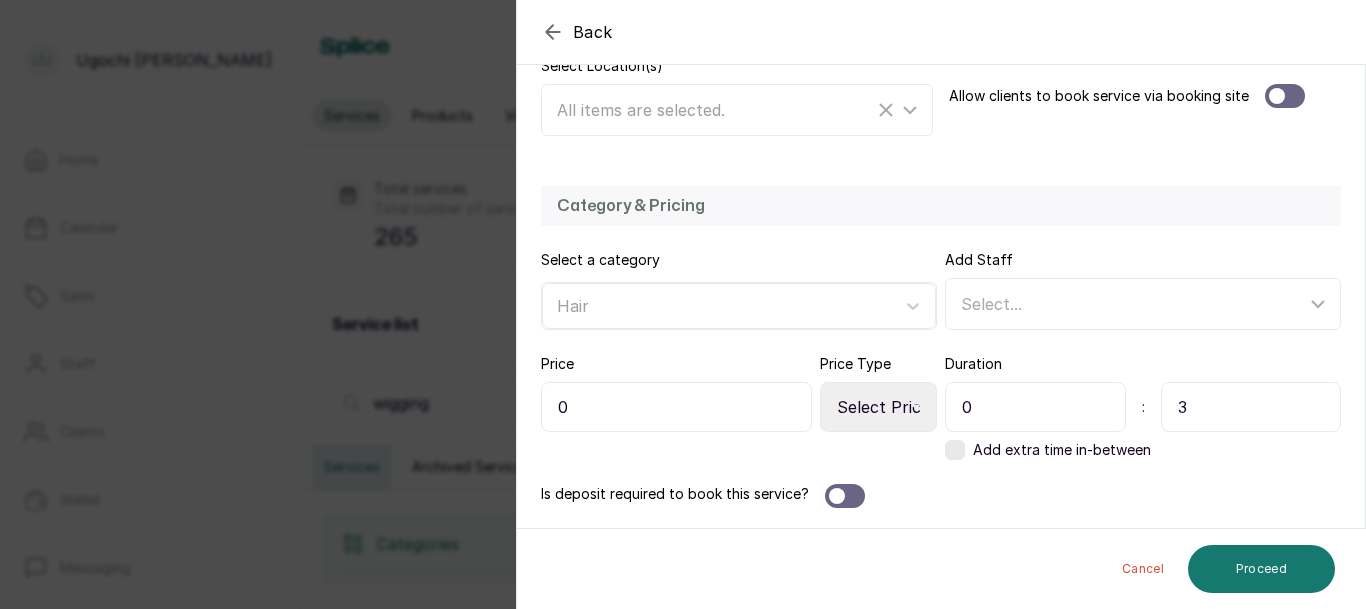 type on "0" 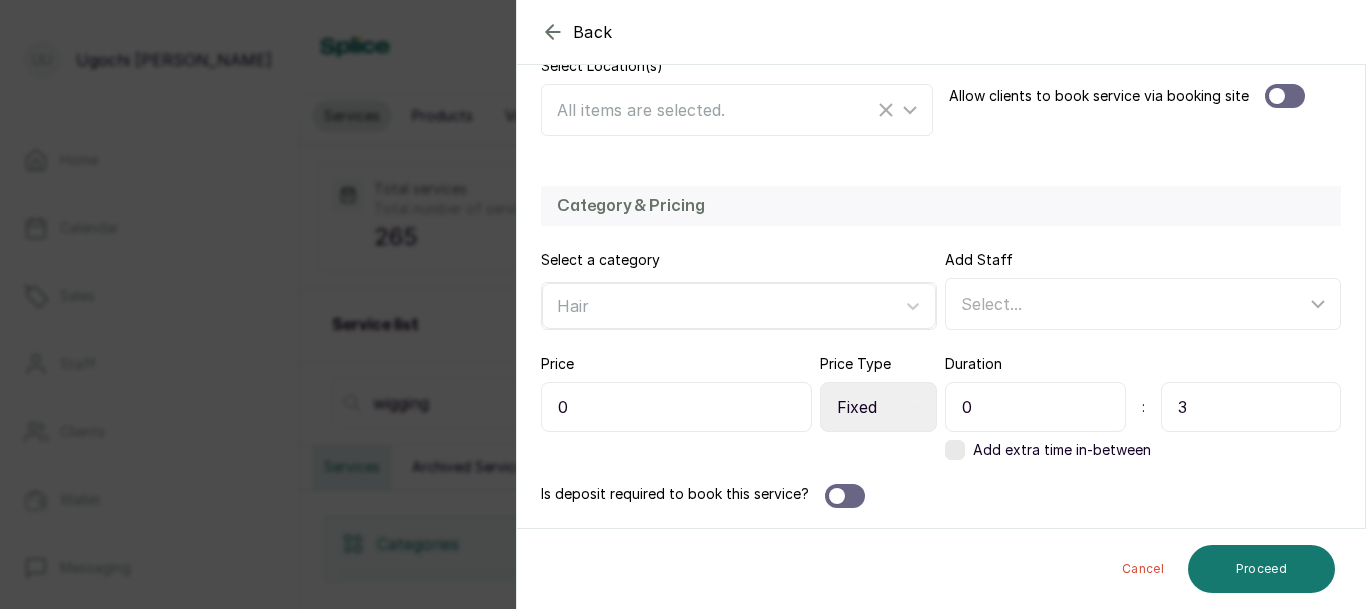 click on "Select Price Type Fixed From" at bounding box center (878, 407) 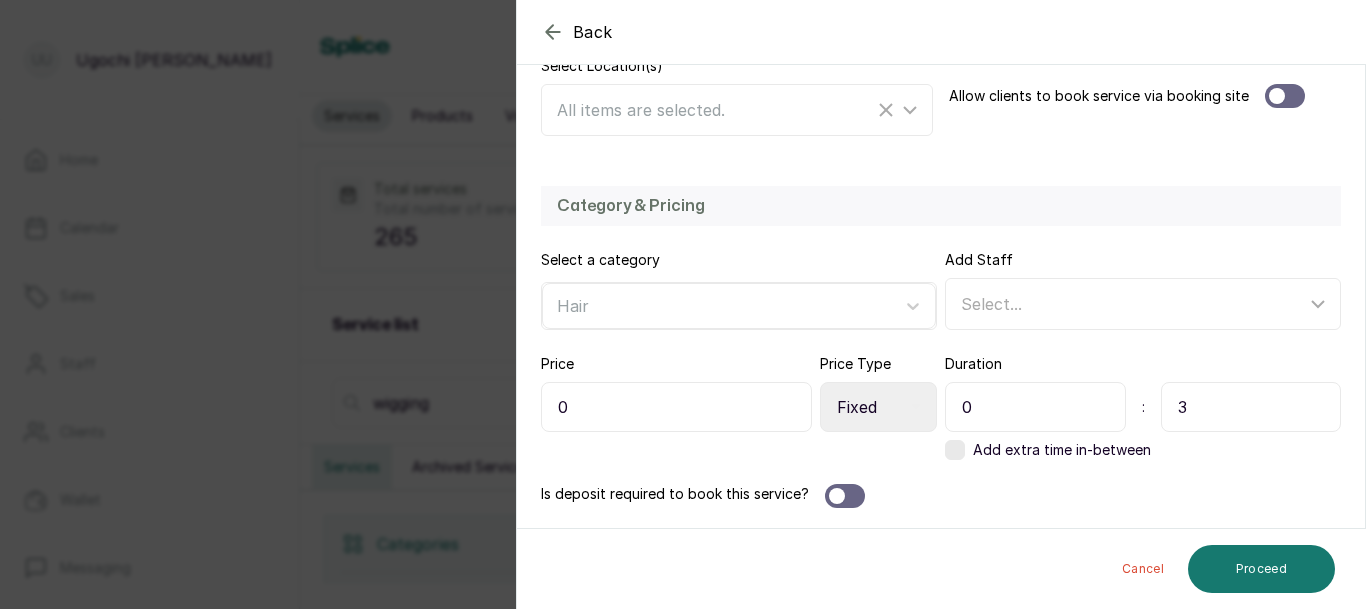 click on "0" at bounding box center (676, 407) 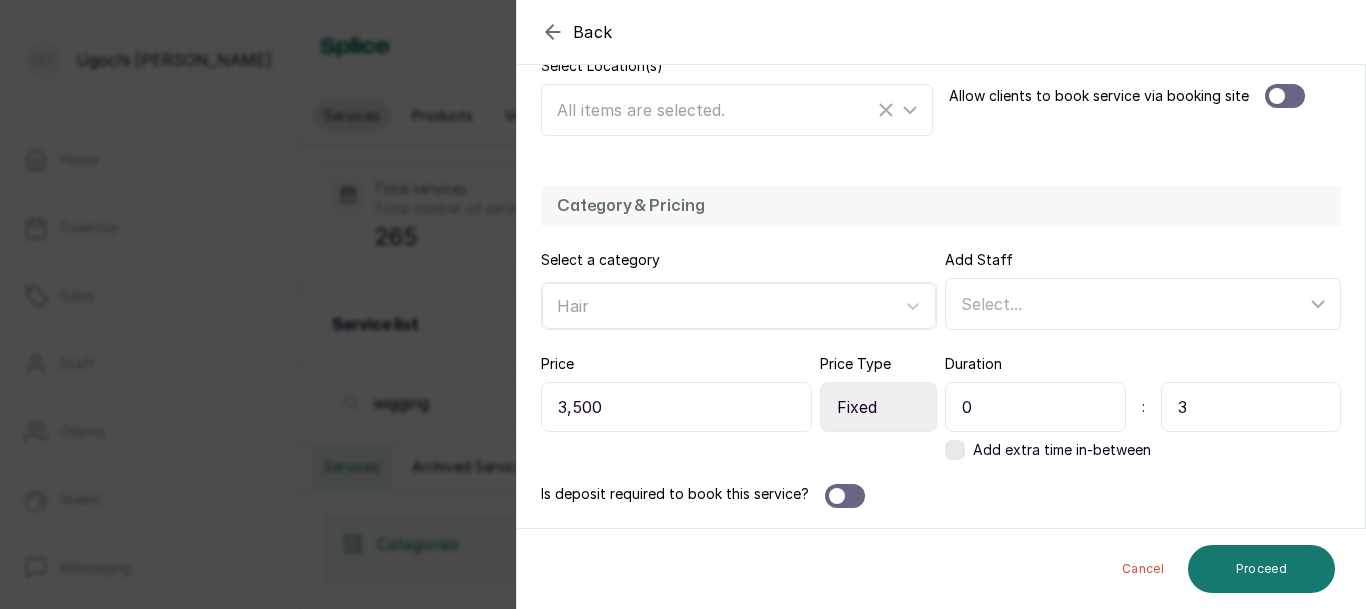 type on "35,000" 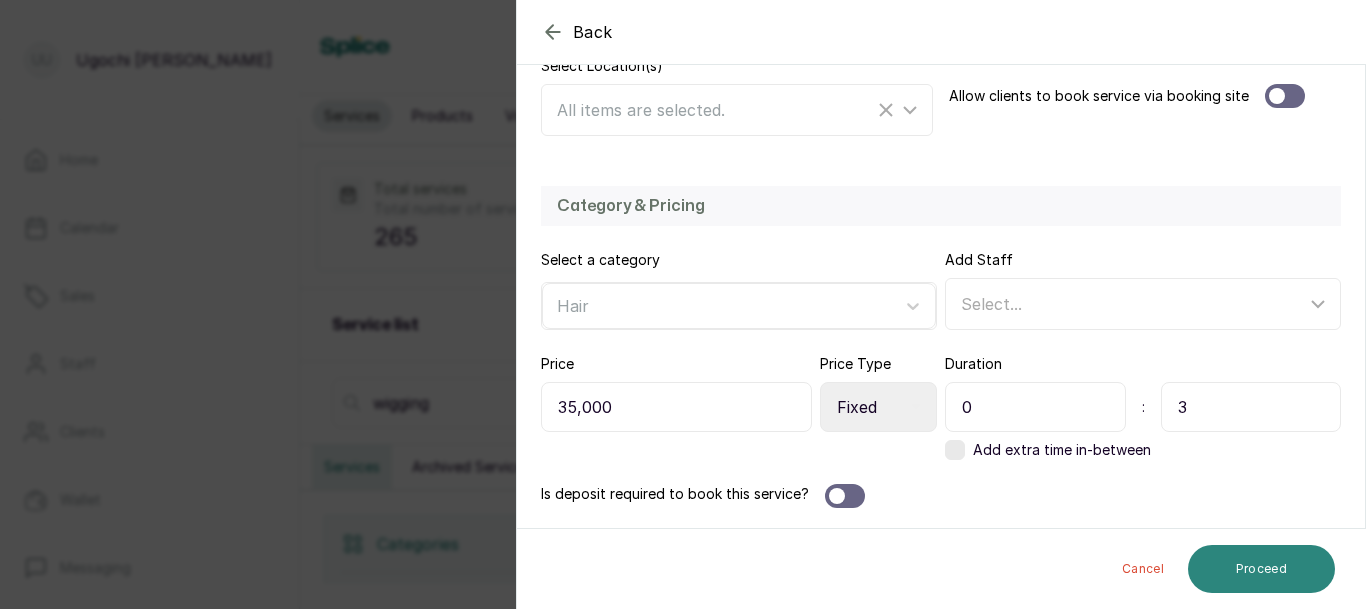 click on "Proceed" at bounding box center (1261, 569) 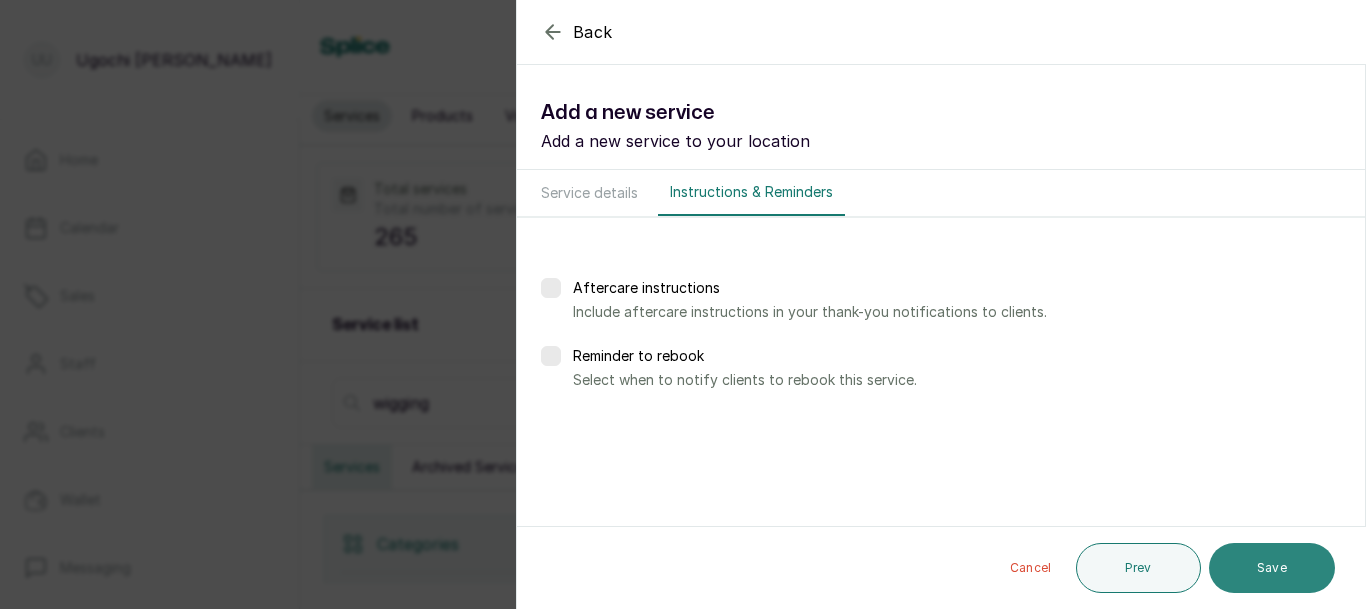 click on "Save" at bounding box center (1272, 568) 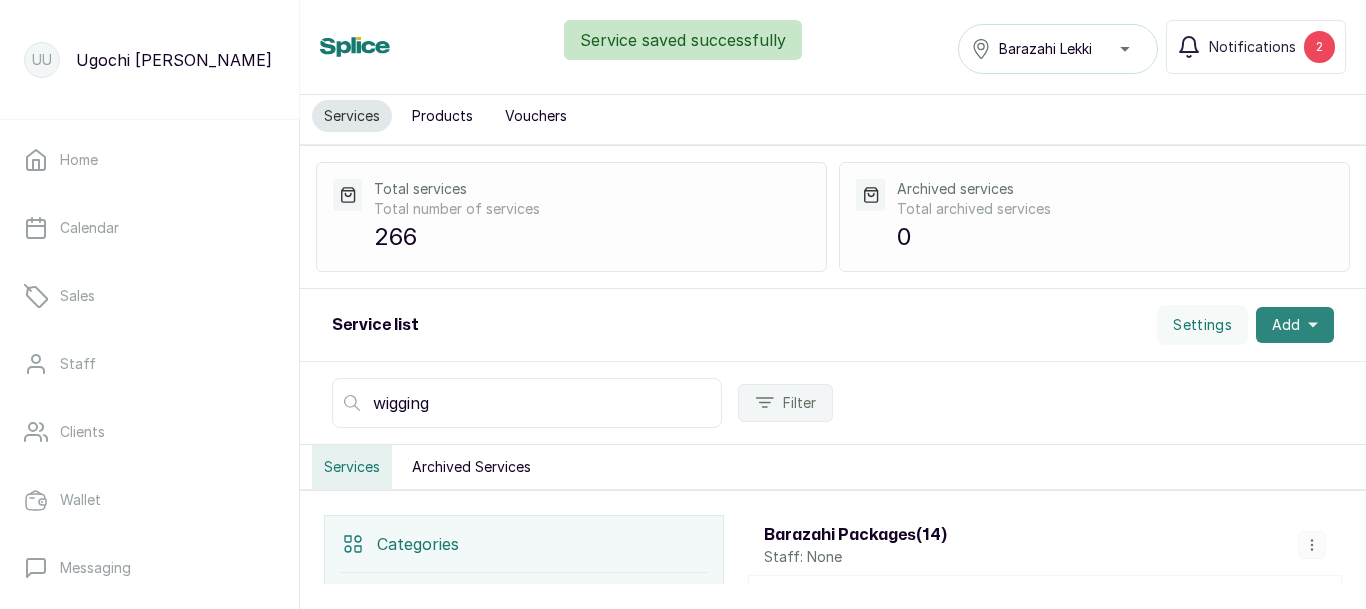 click on "Add" at bounding box center (1295, 325) 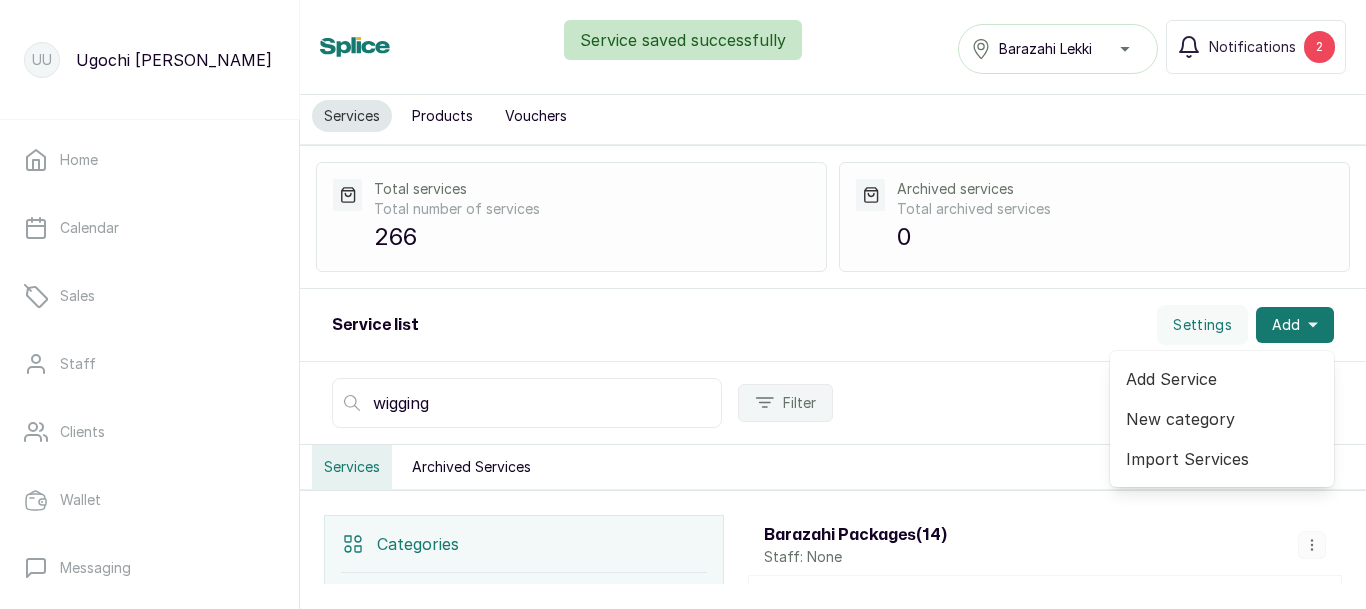 click on "Add Service" at bounding box center (1222, 379) 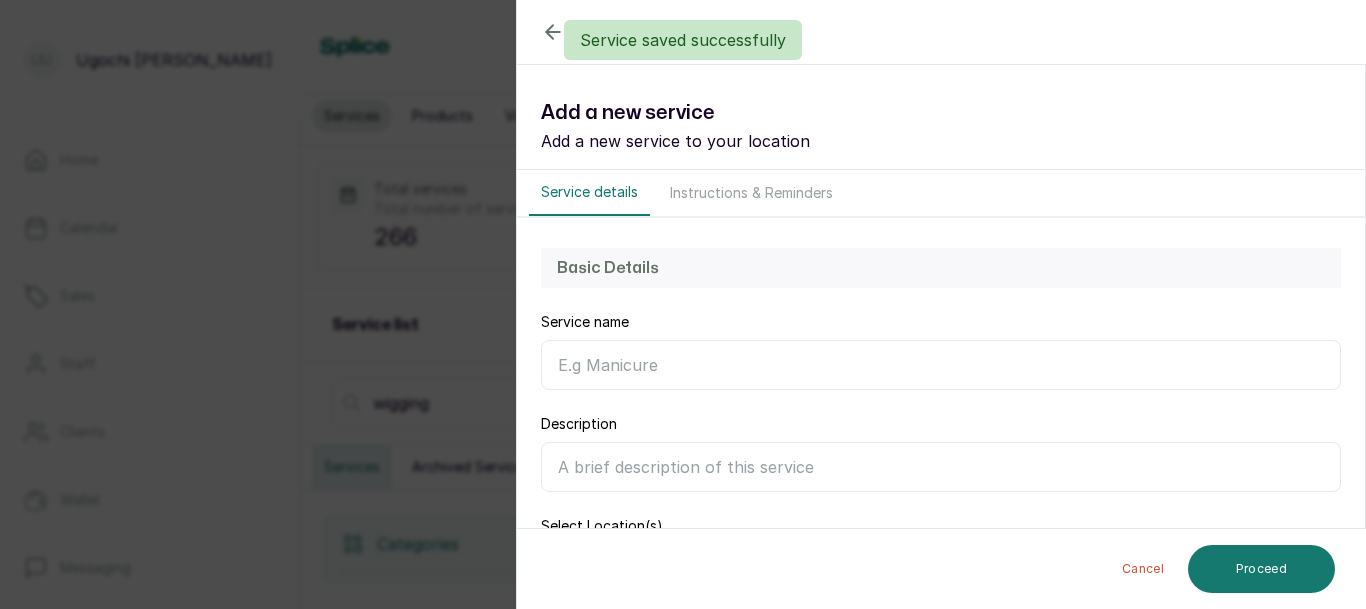 click on "Service name" at bounding box center (941, 365) 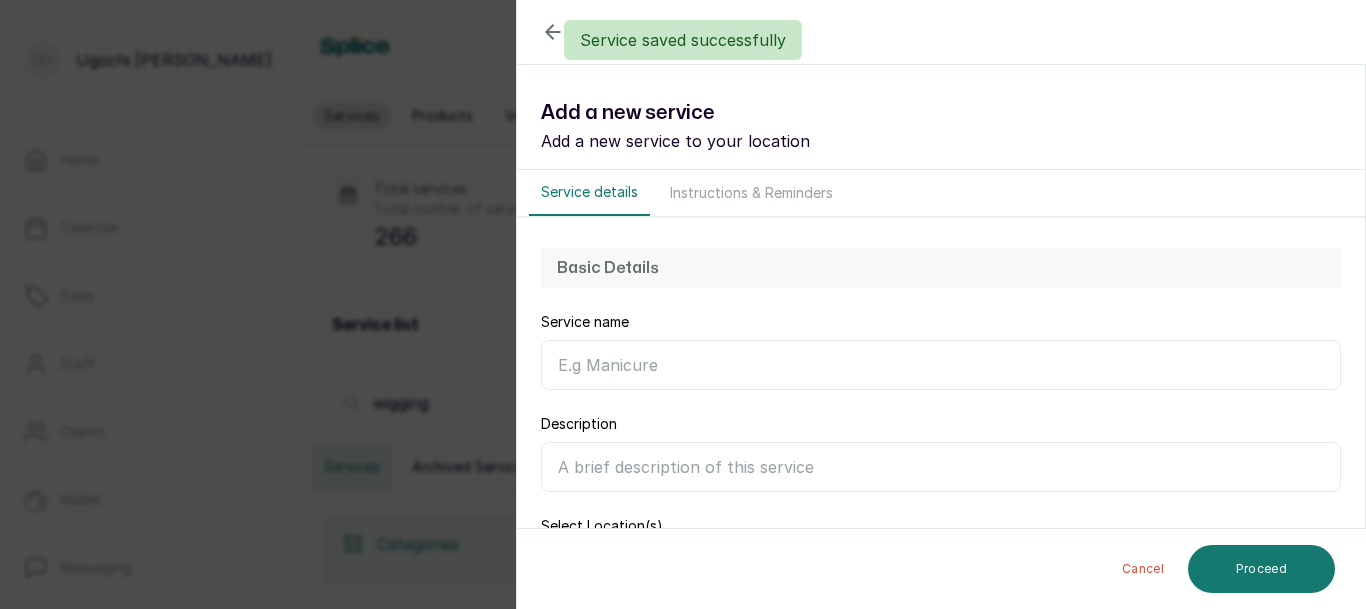 paste on "Wig Making (Closure Wigging)" 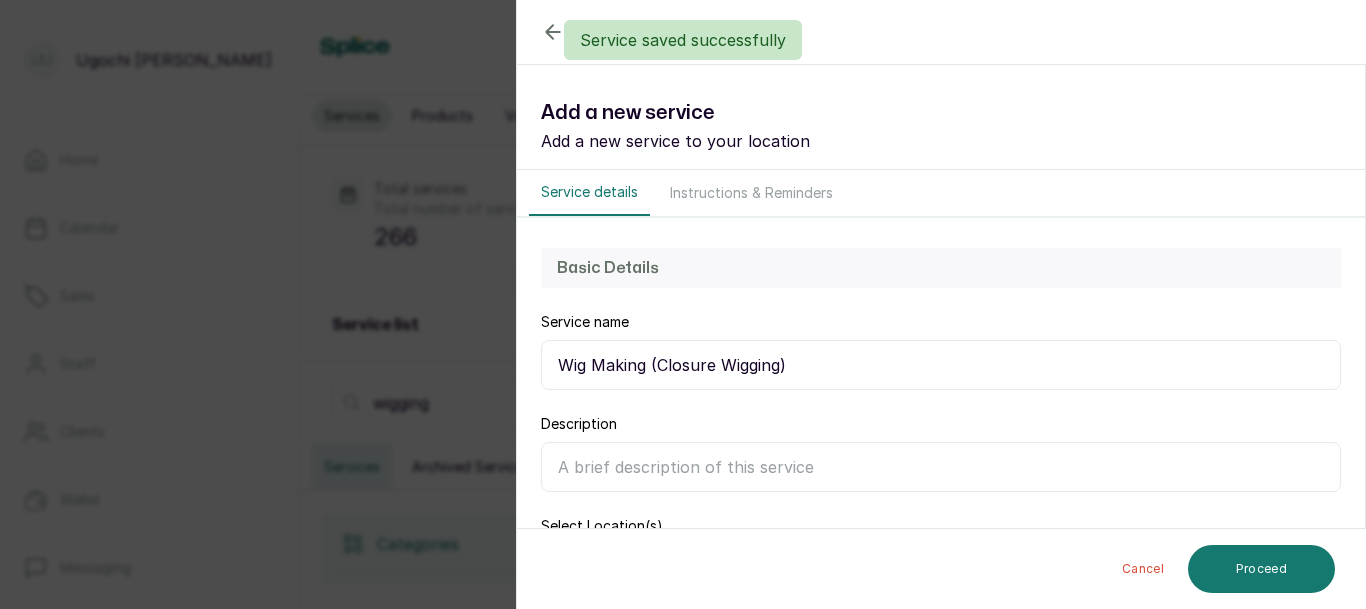 click on "Wig Making (Closure Wigging)" at bounding box center (941, 365) 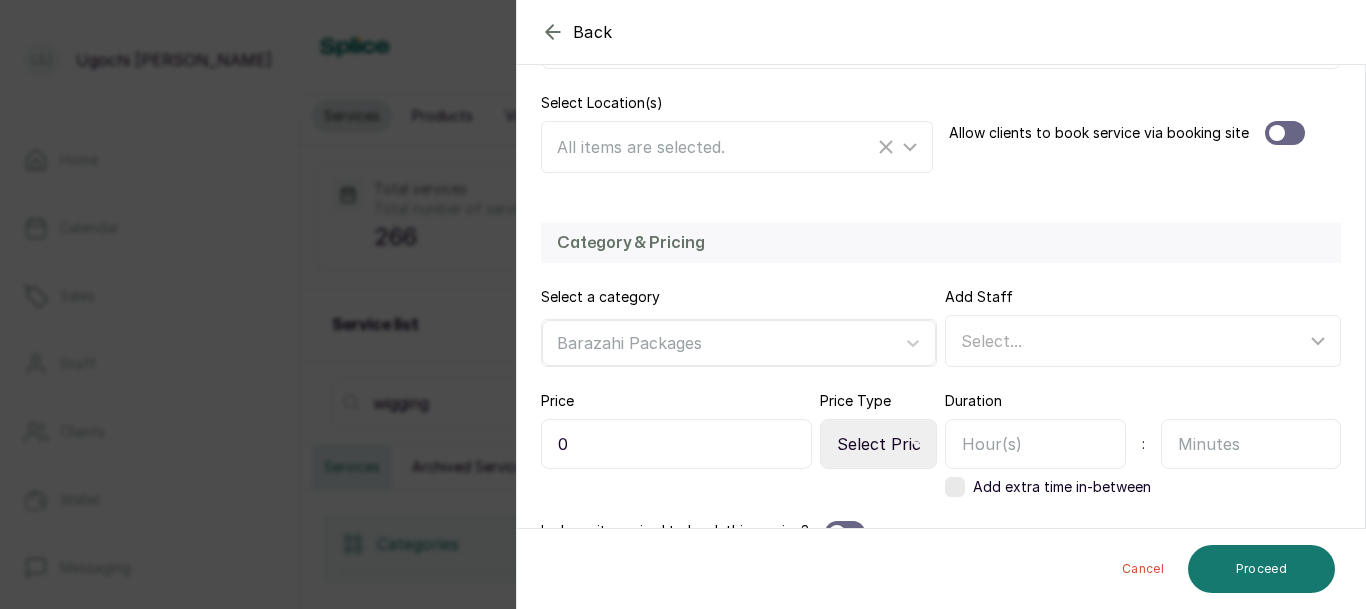 scroll, scrollTop: 460, scrollLeft: 0, axis: vertical 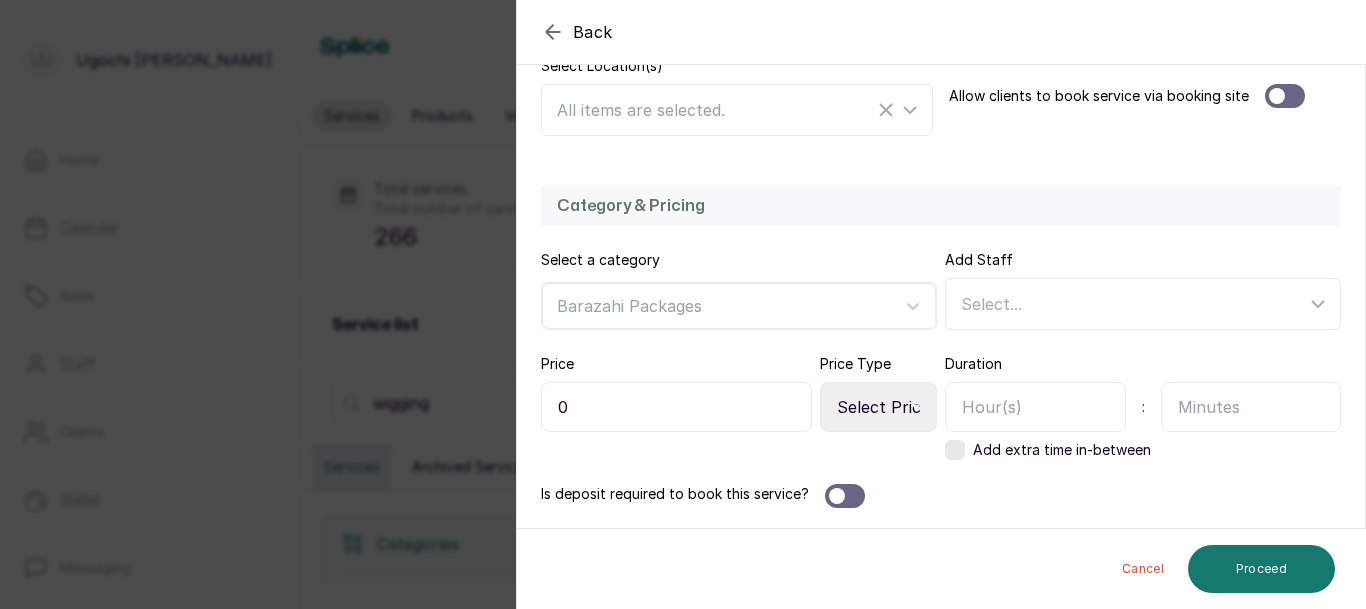 type on "Wig Making (Frontal Wigging)" 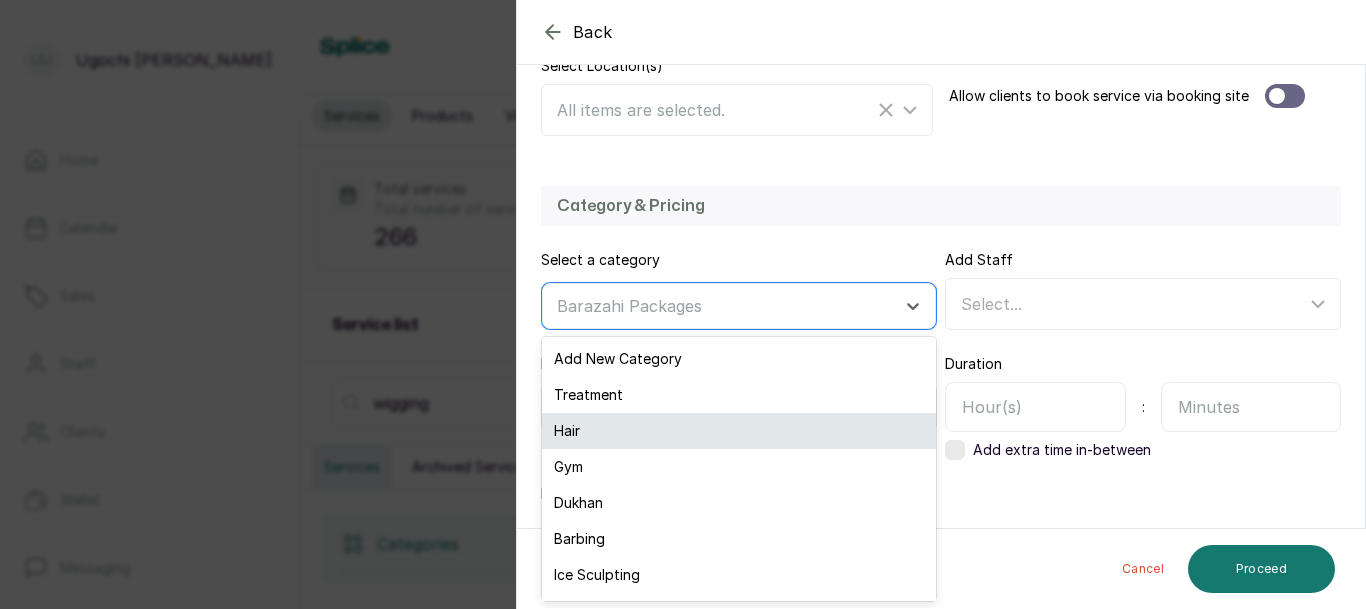 click on "Hair" at bounding box center [739, 431] 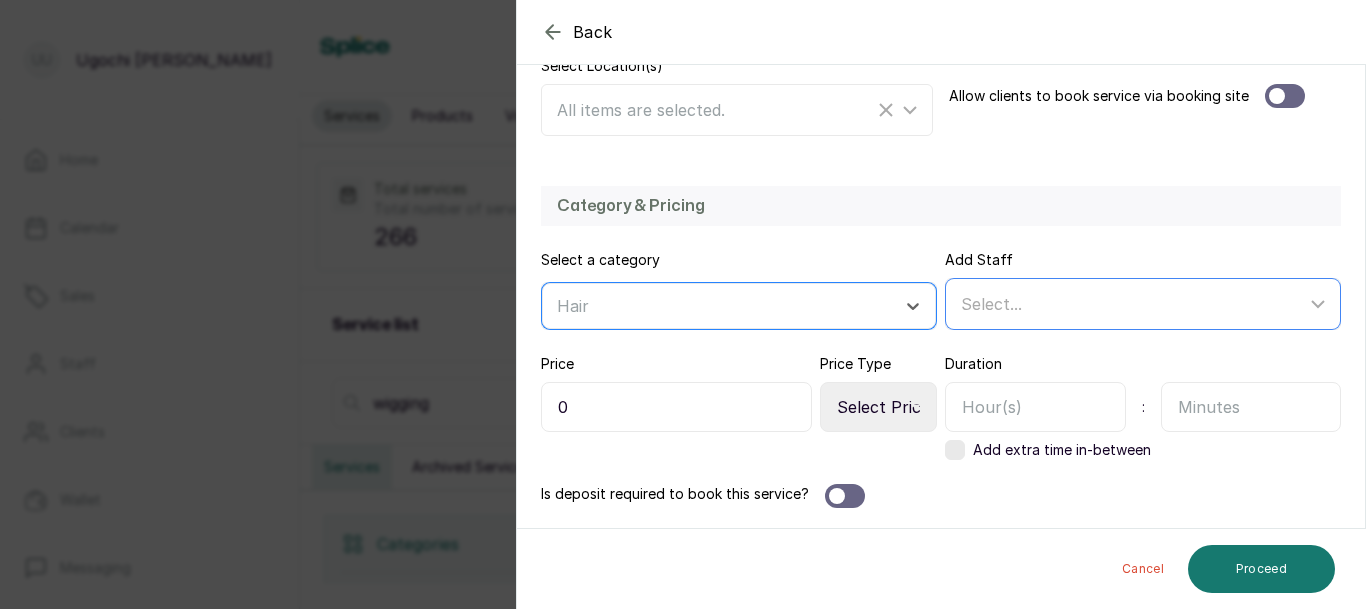 click on "Select..." at bounding box center (1133, 304) 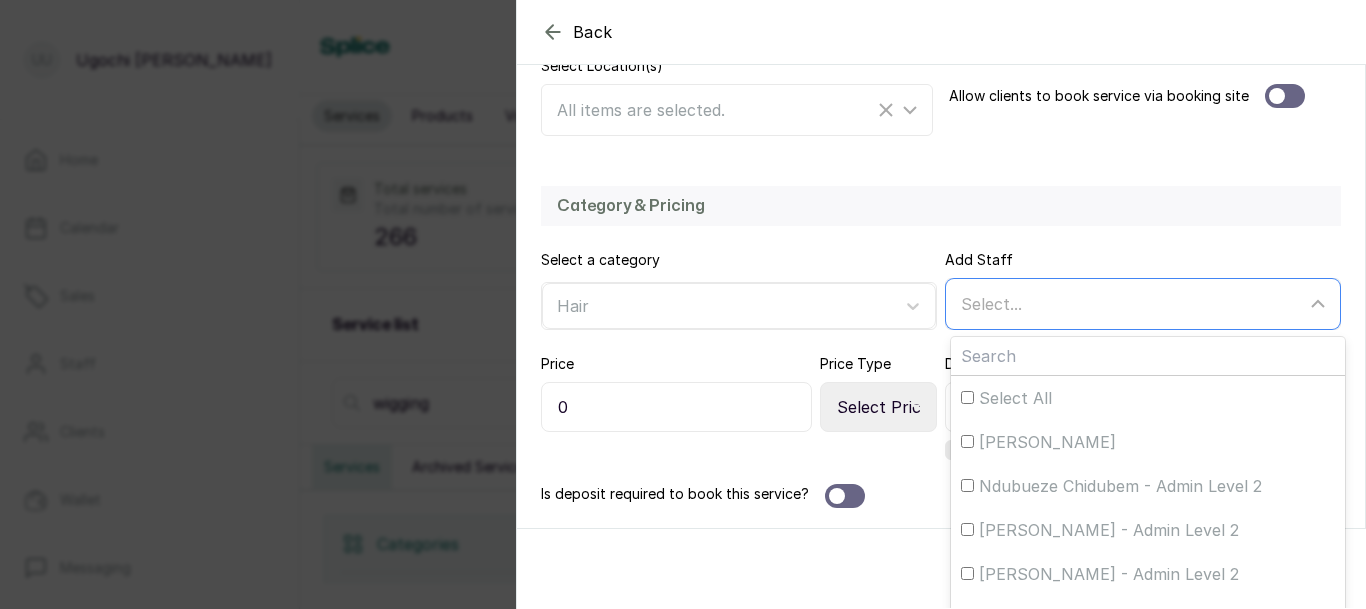 click on "Select... Select All [PERSON_NAME] [PERSON_NAME] - Admin Level 2 [PERSON_NAME] - Admin Level 2 [PERSON_NAME] - Admin Level 2 [PERSON_NAME] - Senior [PERSON_NAME] - Spa Therapist [PERSON_NAME] - [PERSON_NAME] [PERSON_NAME] - Spa Therapist [PERSON_NAME] [PERSON_NAME] - Nail Technician [PERSON_NAME] - Stylist Purity Issa - [PERSON_NAME]  NYAH - Stylist [PERSON_NAME] - Spa Therapist Suciati Made - Spa Therapist Happiness Idopise - Spa Therapist Made Resmiatt - Spa Therapist [PERSON_NAME] - Nail Technician Charity Osidornijie - Spa Therapist Bukola Koko - Braider Wizzy Effiong - Nail Technician [PERSON_NAME] [PERSON_NAME] - [PERSON_NAME] Awoyejo - Braider" at bounding box center [1143, 304] 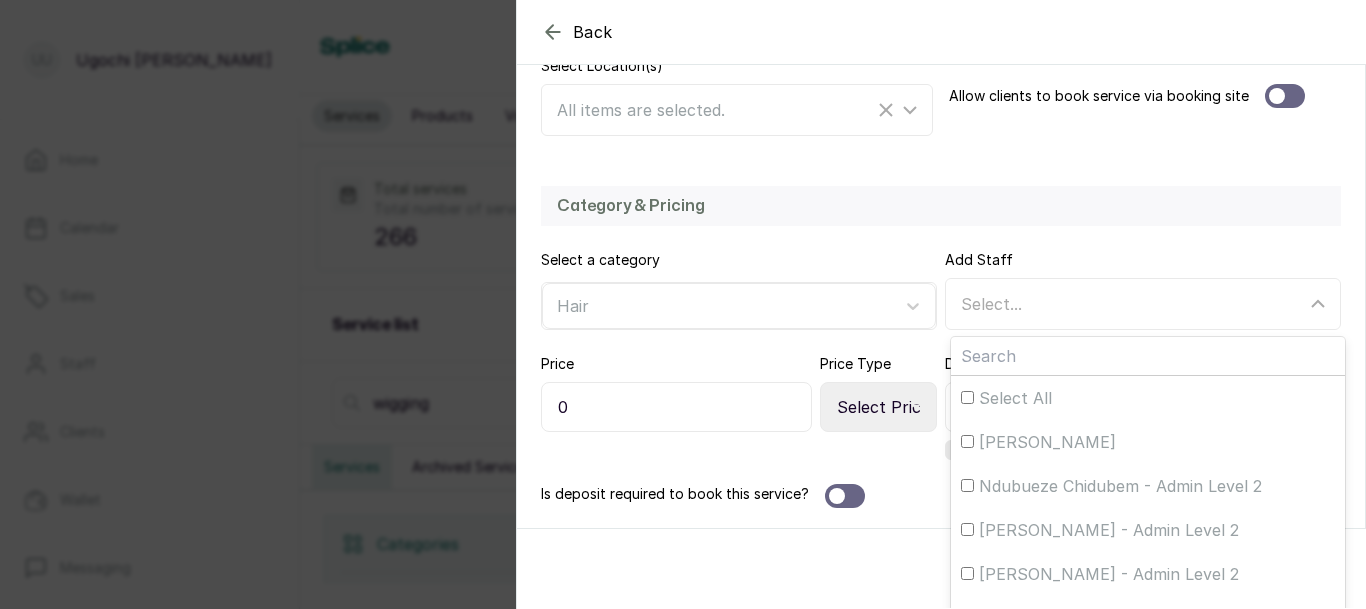 click on "Category & Pricing" at bounding box center [941, 206] 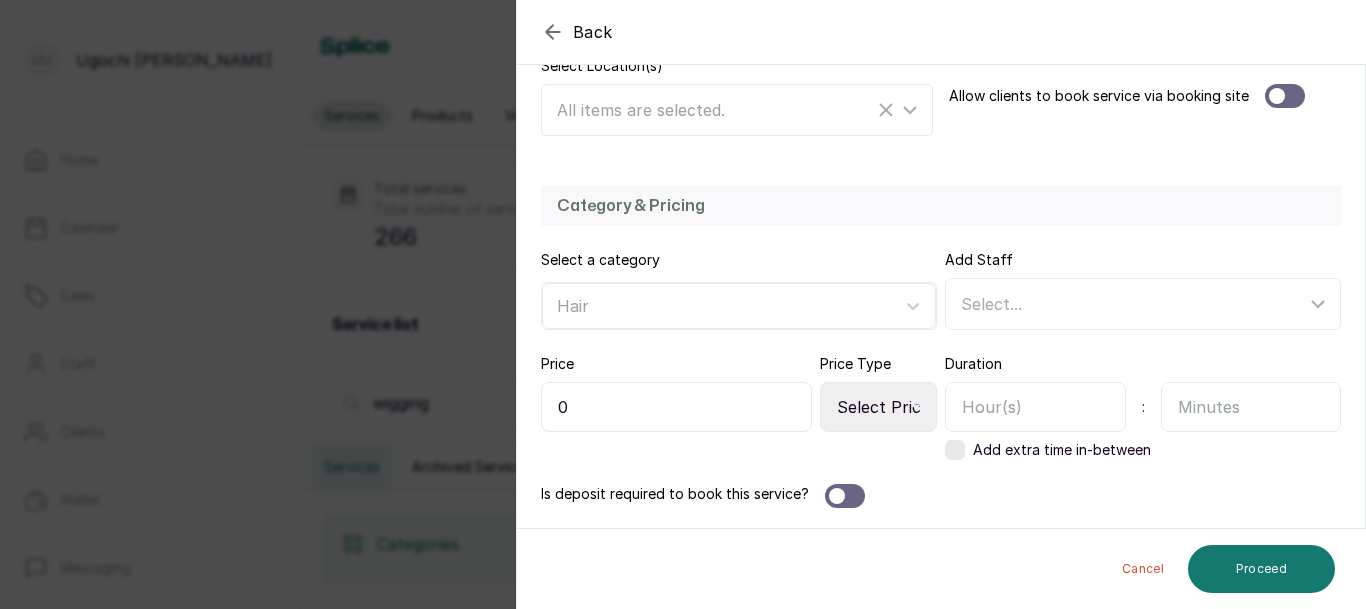 click at bounding box center (1035, 407) 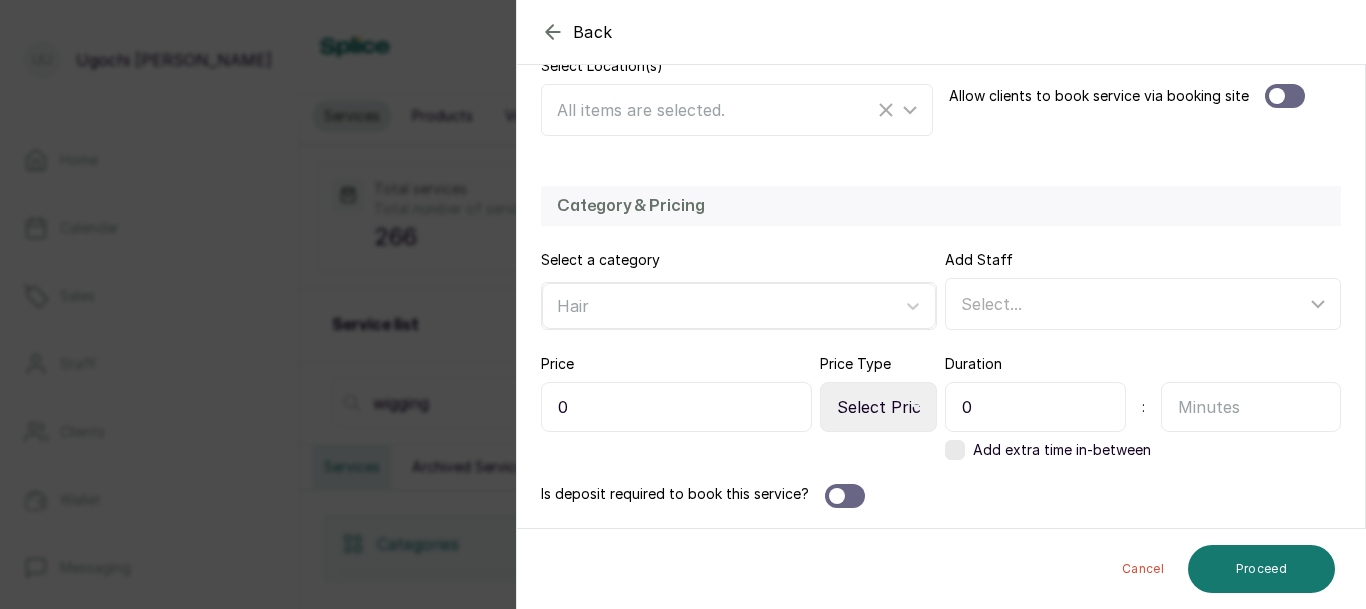 type on "0" 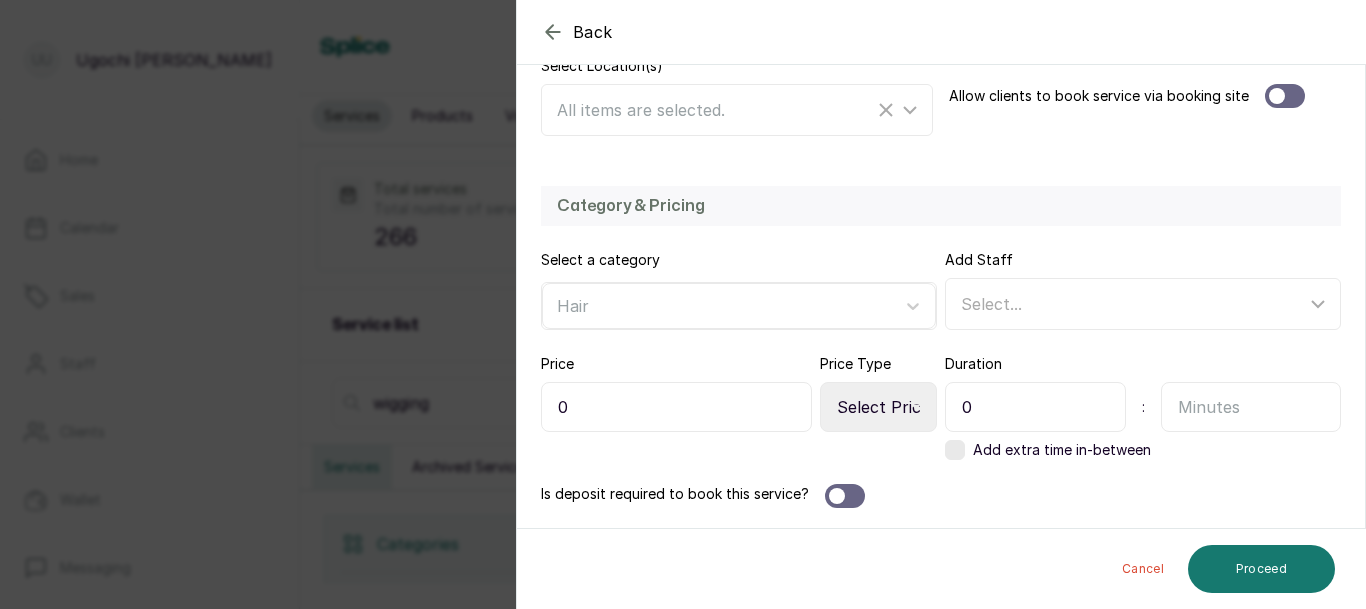 click at bounding box center [1251, 407] 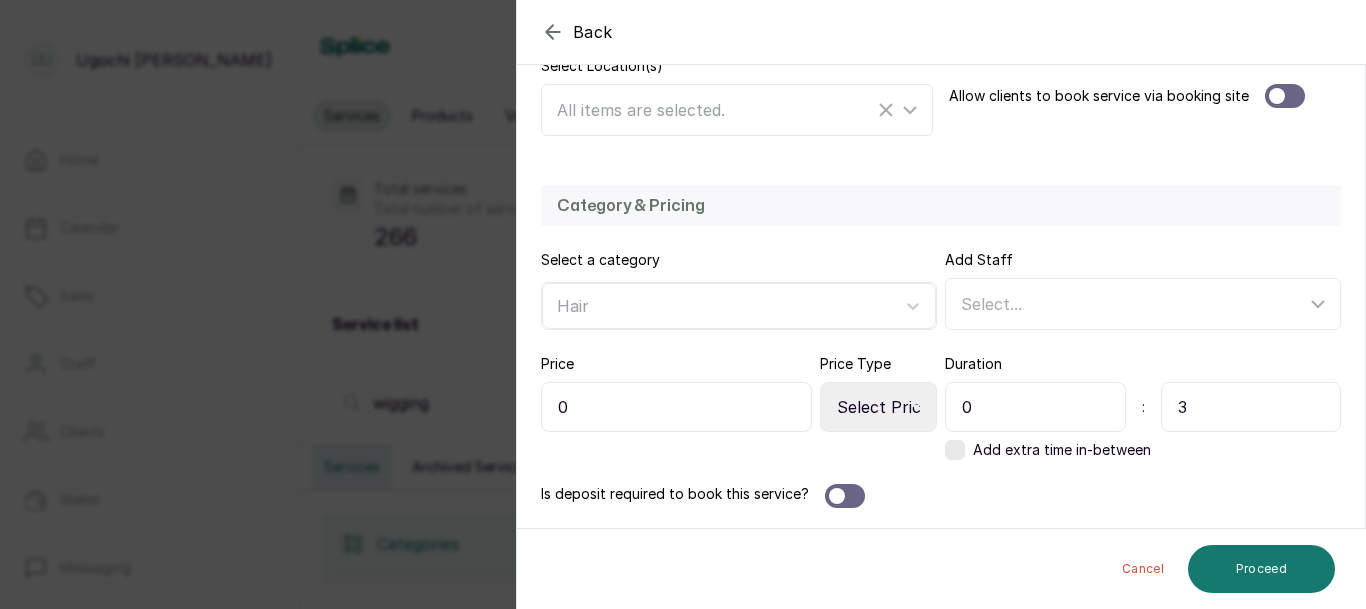 type on "3" 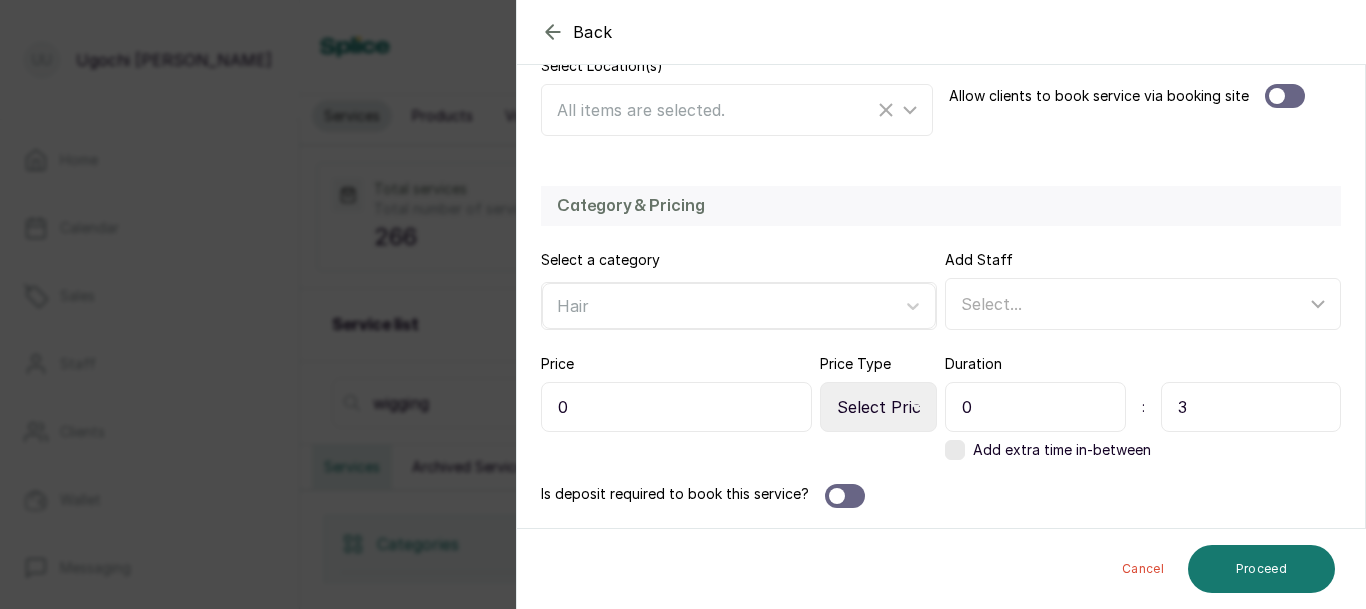 click on "Select Price Type Fixed From" at bounding box center (878, 407) 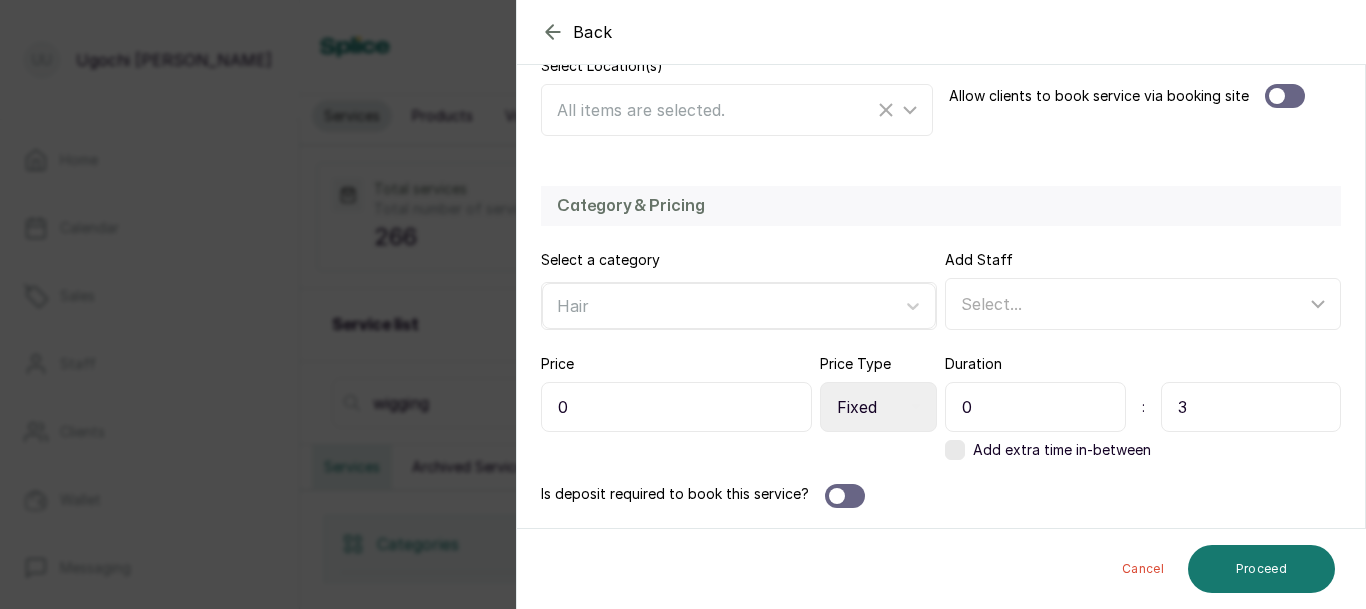 click on "Select Price Type Fixed From" at bounding box center (878, 407) 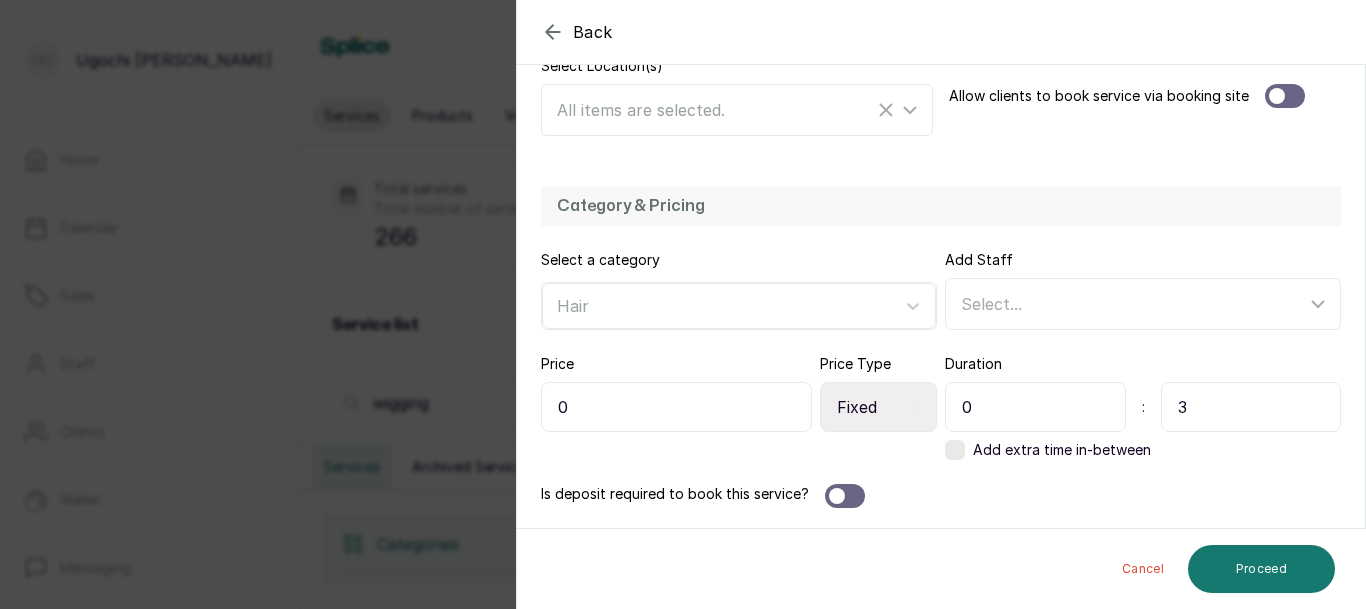 click on "0" at bounding box center [676, 407] 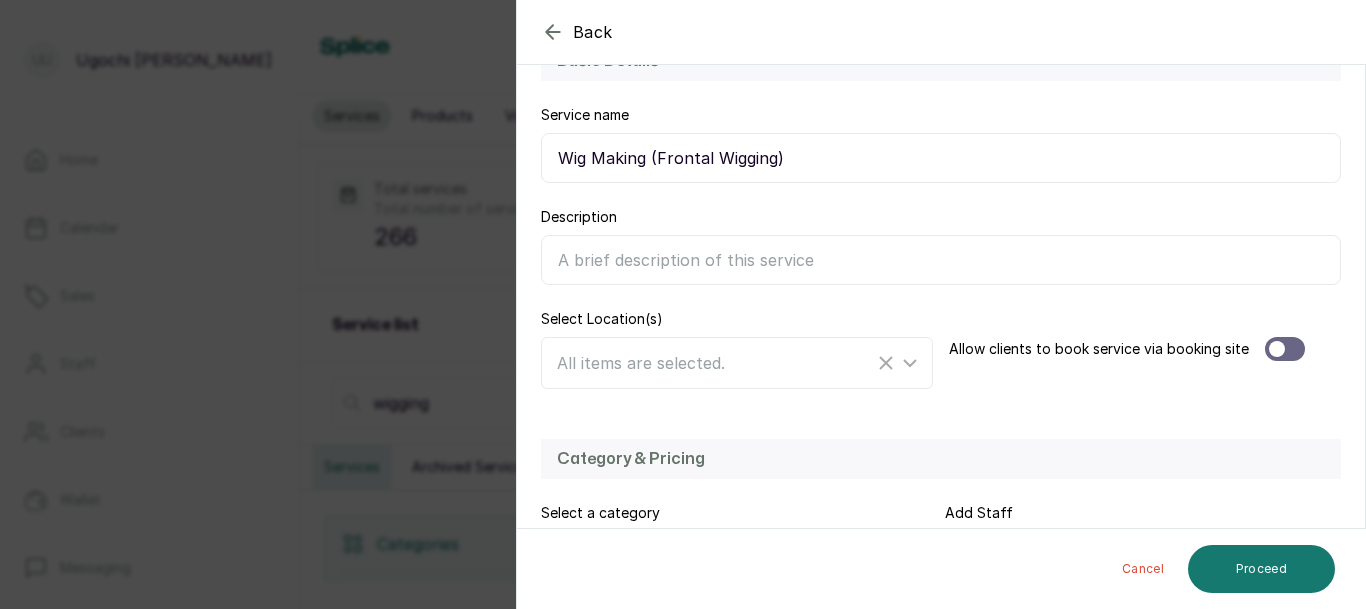 scroll, scrollTop: 460, scrollLeft: 0, axis: vertical 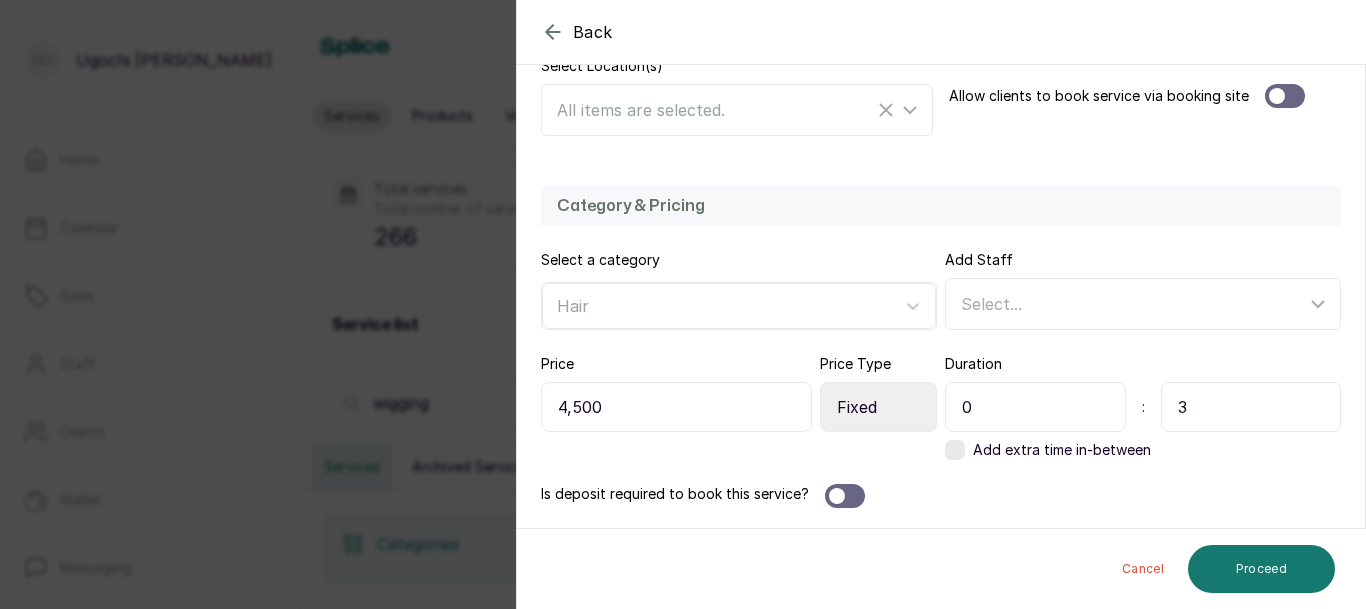 type on "45,000" 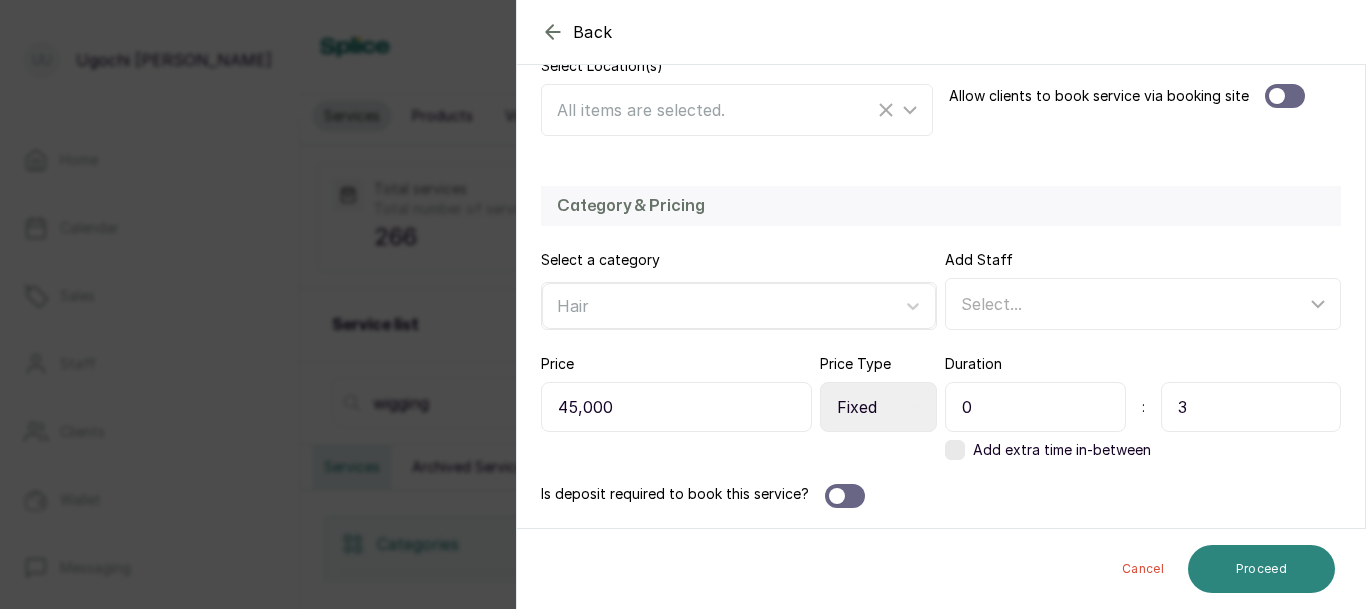 click on "Proceed" at bounding box center [1261, 569] 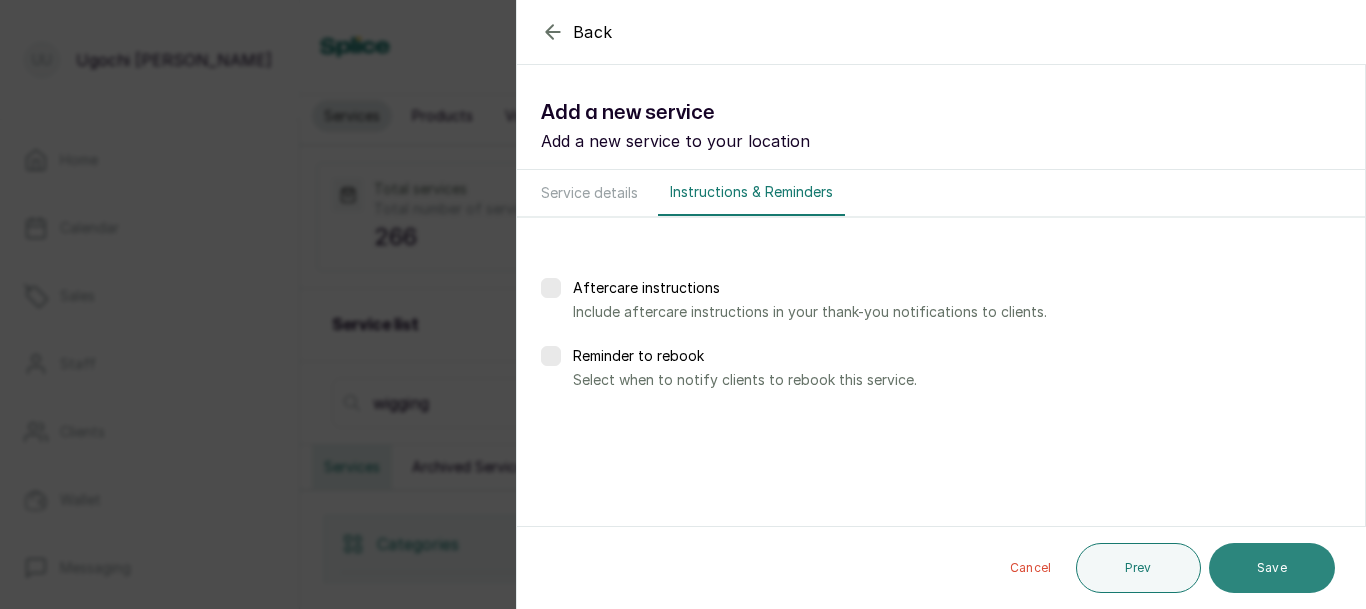 click on "Save" at bounding box center [1272, 568] 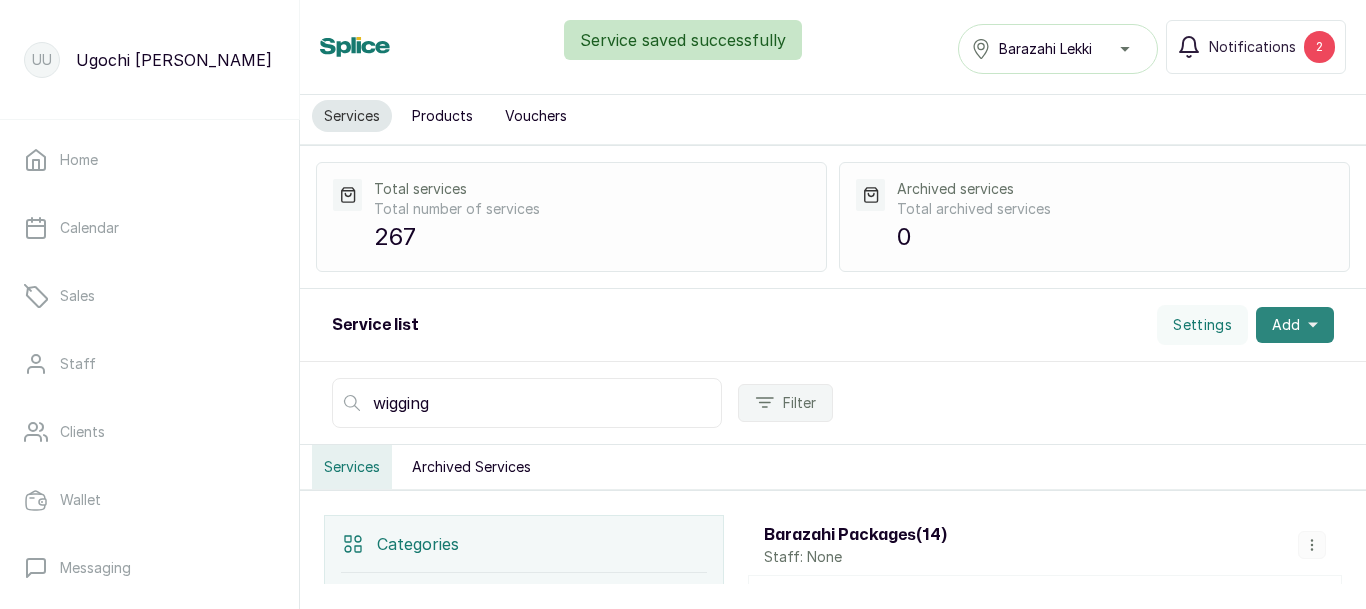 click on "Add" at bounding box center [1295, 325] 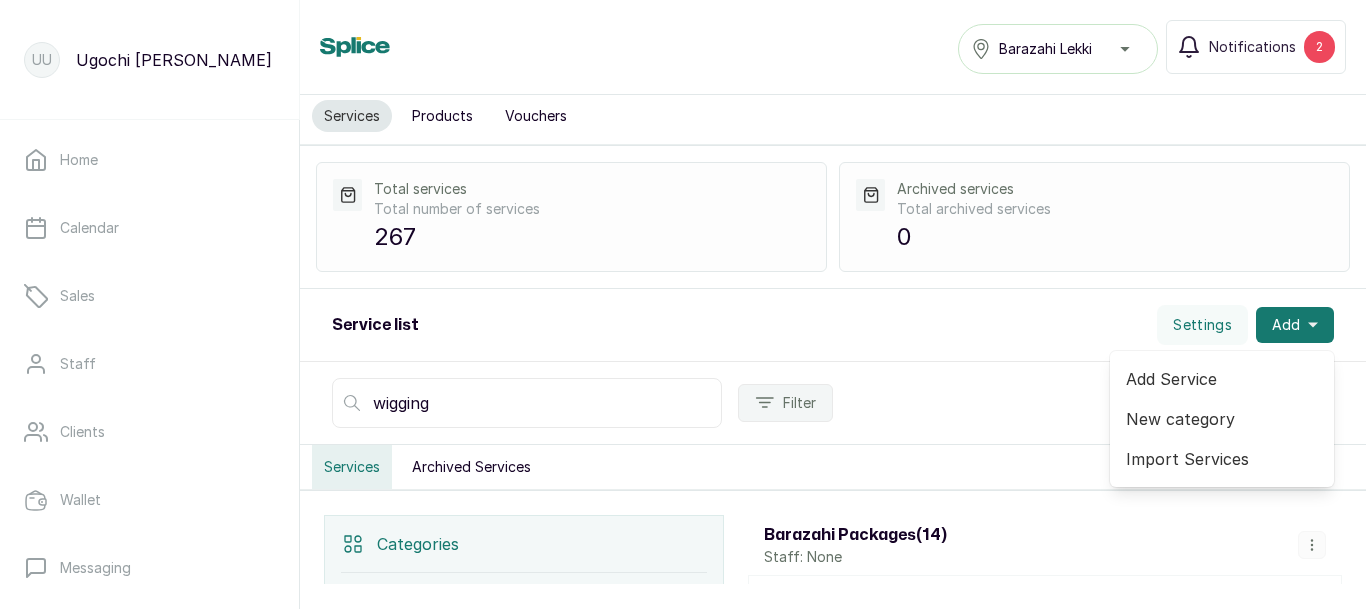 click on "Add Service" at bounding box center [1222, 379] 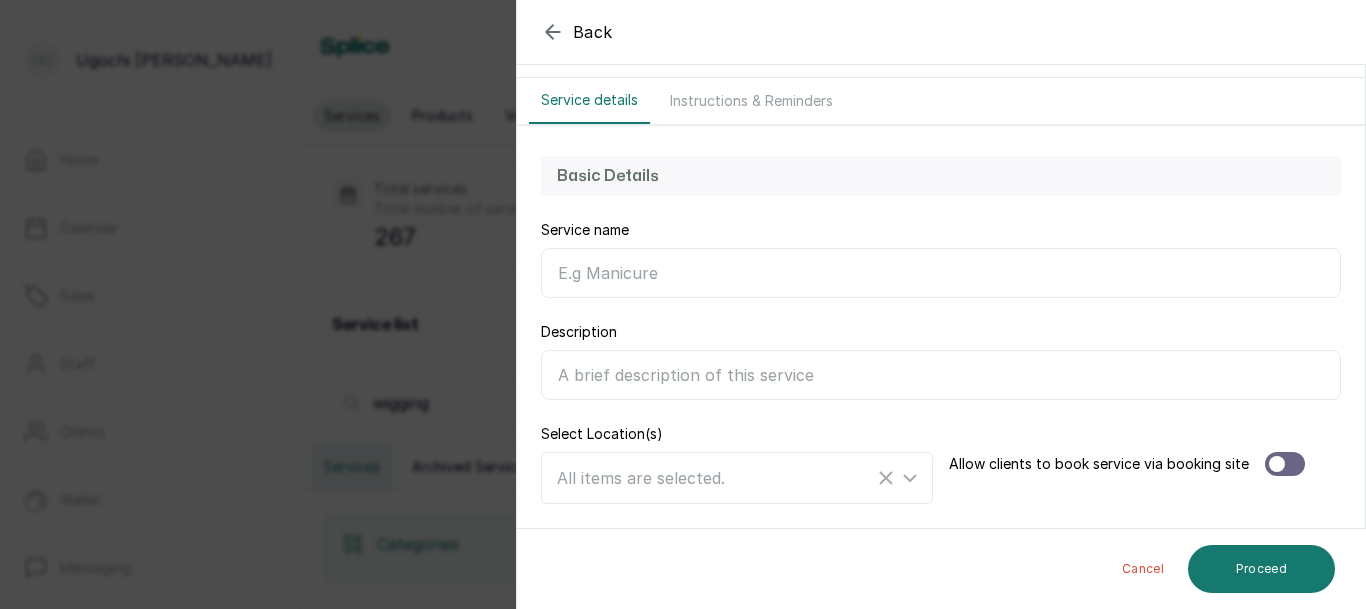 scroll, scrollTop: 95, scrollLeft: 0, axis: vertical 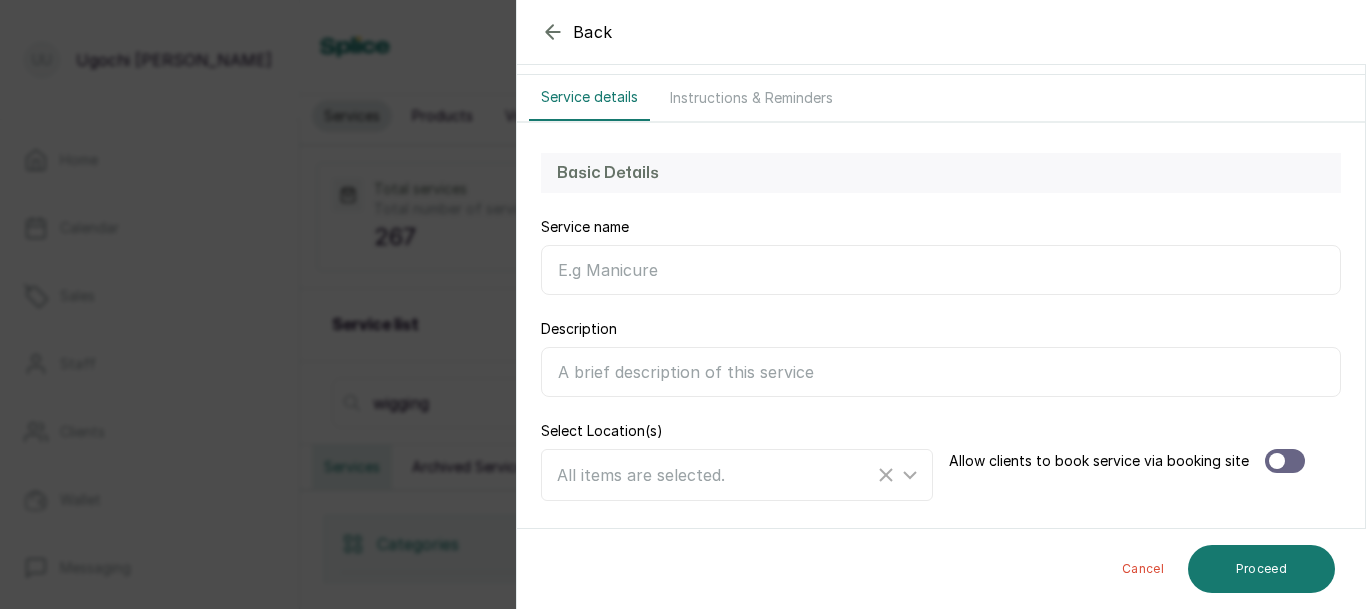 click on "Service name" at bounding box center [941, 270] 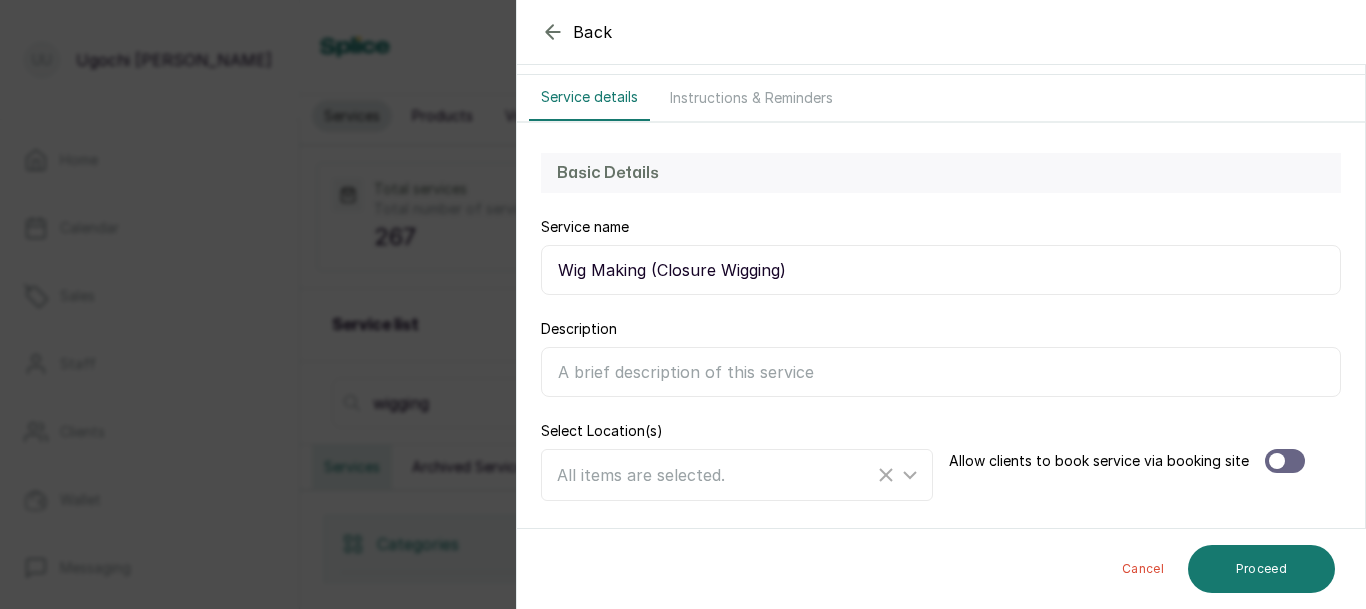 click on "Wig Making (Closure Wigging)" at bounding box center (941, 270) 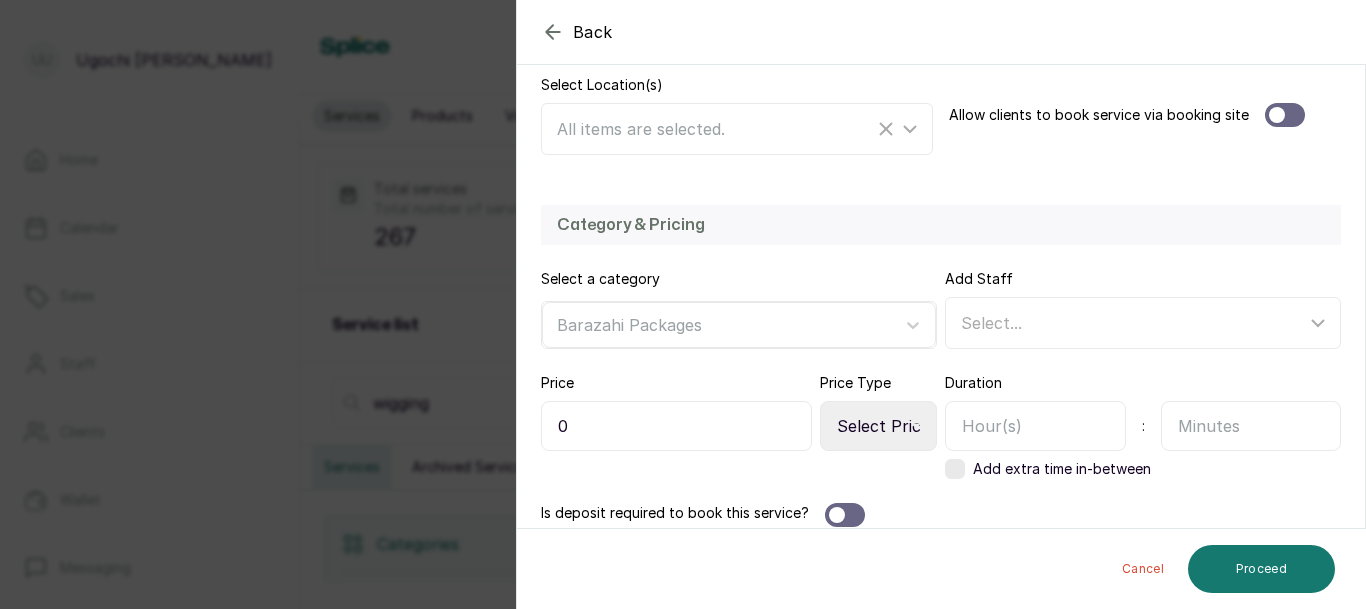 scroll, scrollTop: 460, scrollLeft: 0, axis: vertical 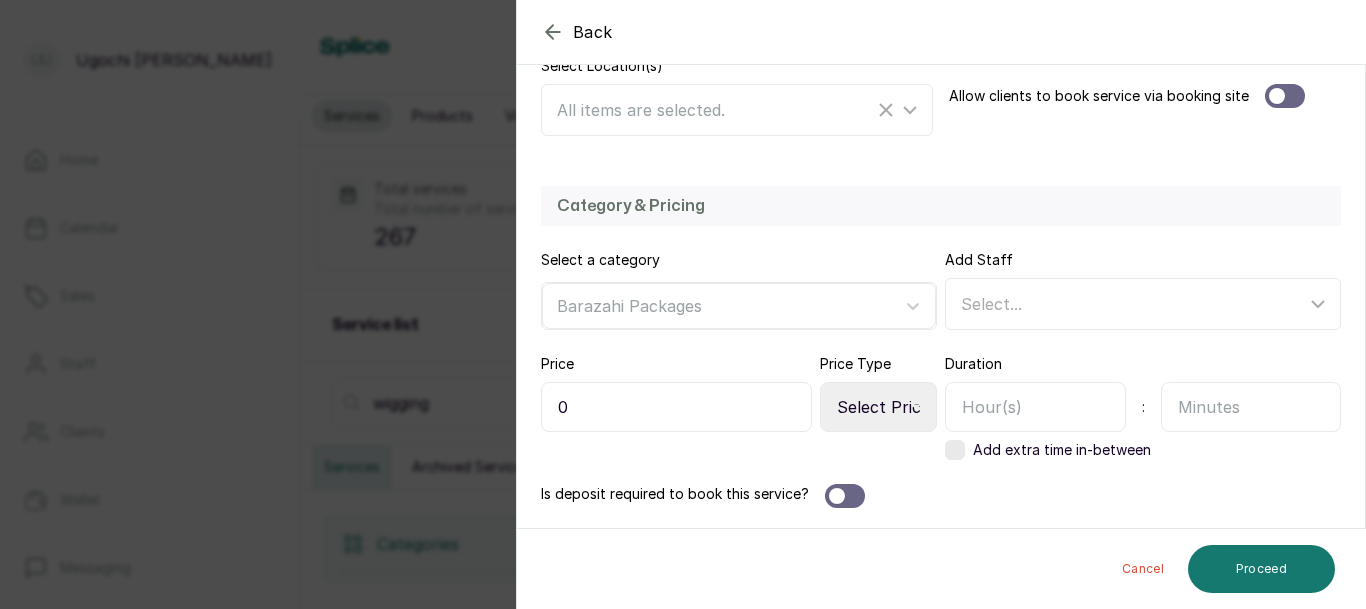 type on "Wig Making (Customize of frontal)" 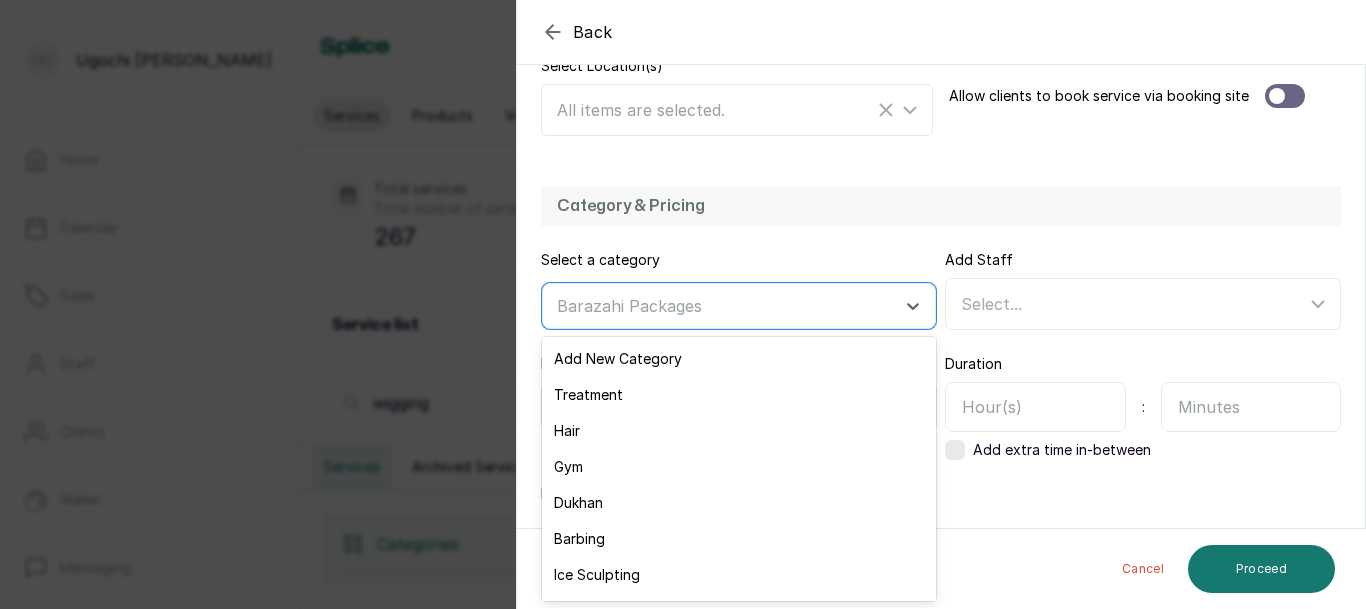 click on "Hair" at bounding box center (739, 431) 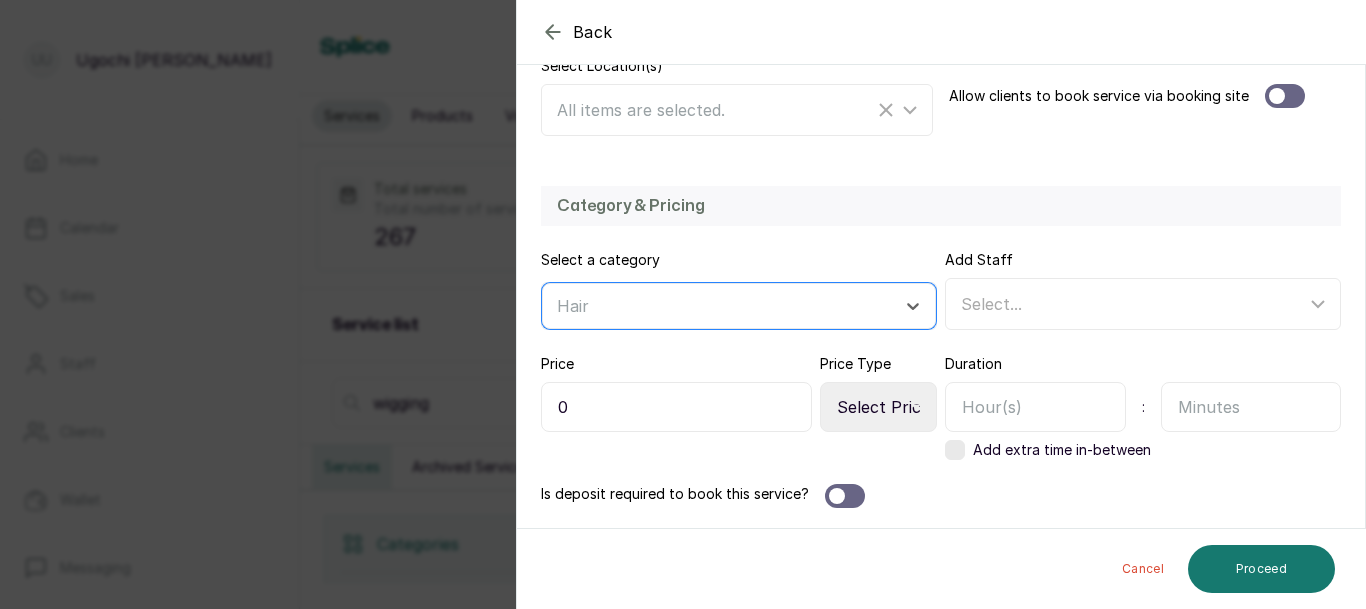 click on "0" at bounding box center [676, 407] 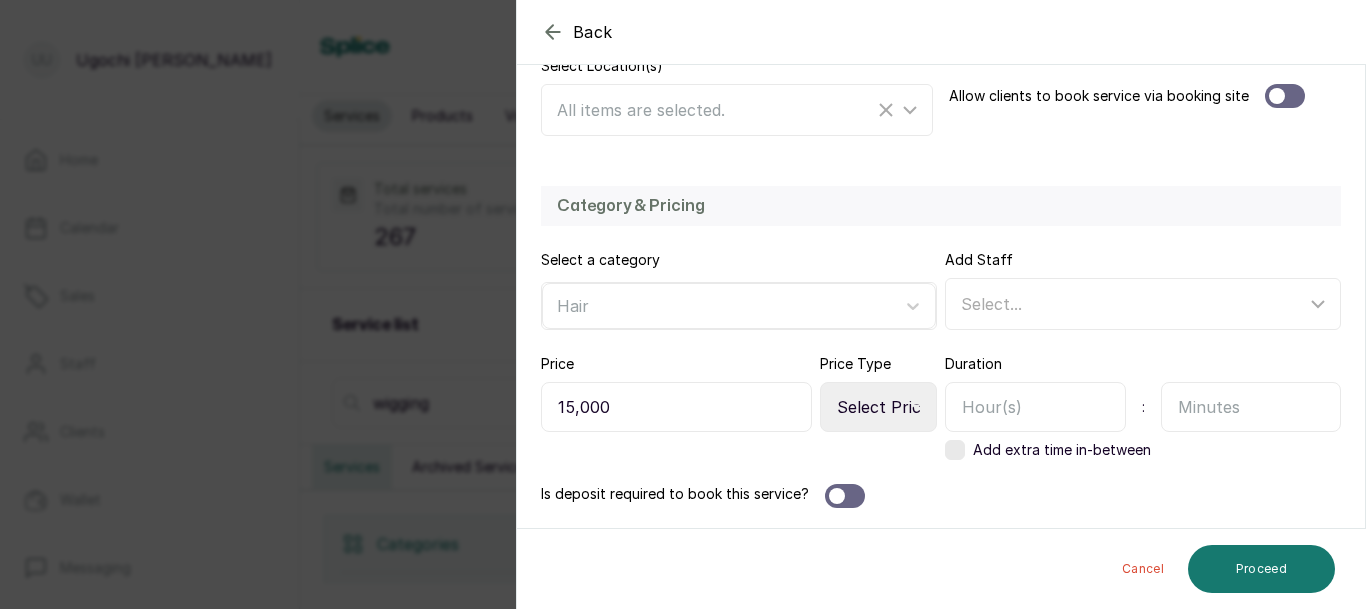 type on "15,000" 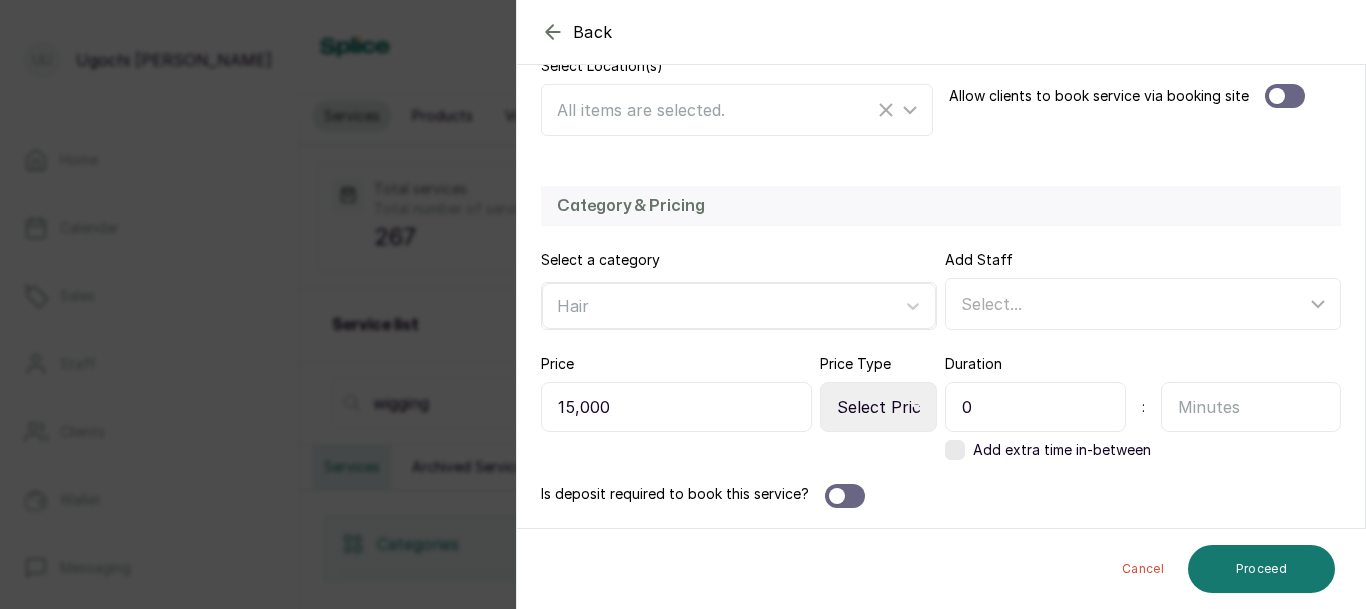 type on "0" 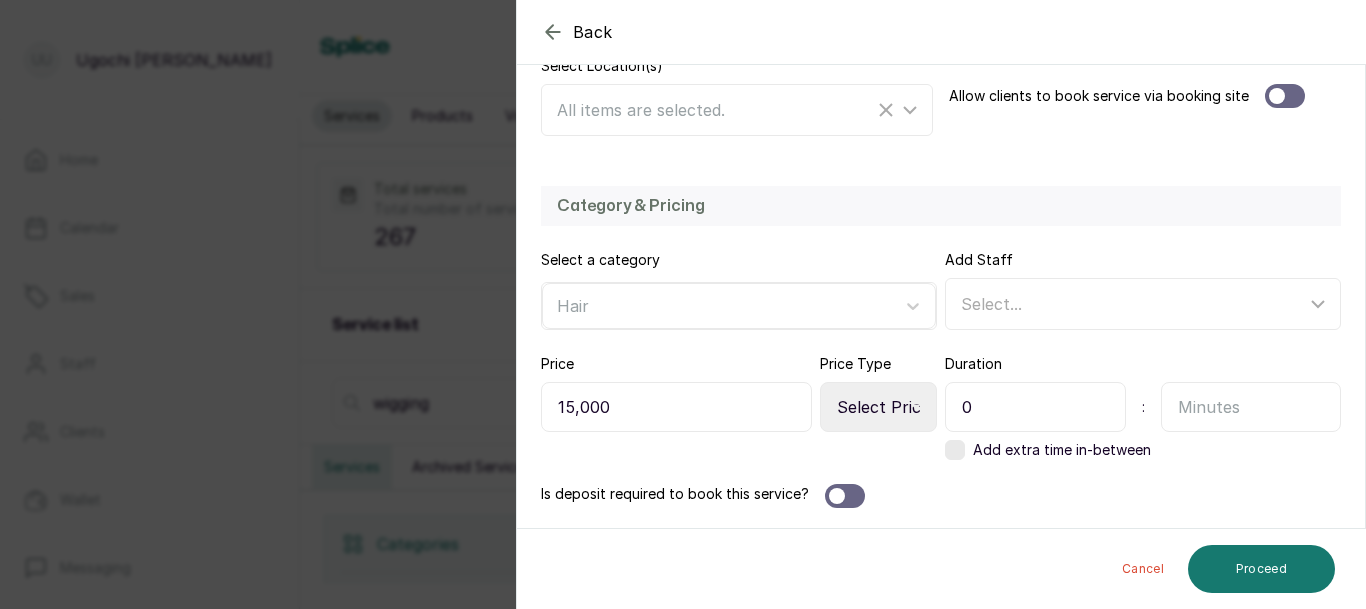 click at bounding box center [1251, 407] 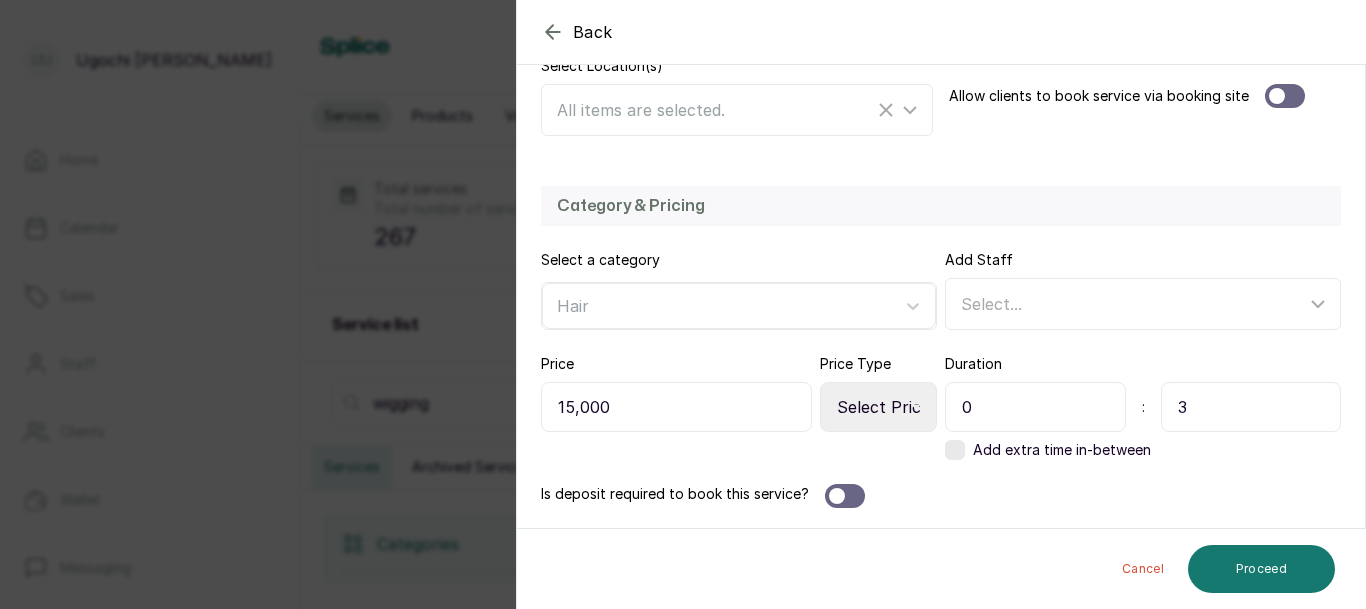 type on "3" 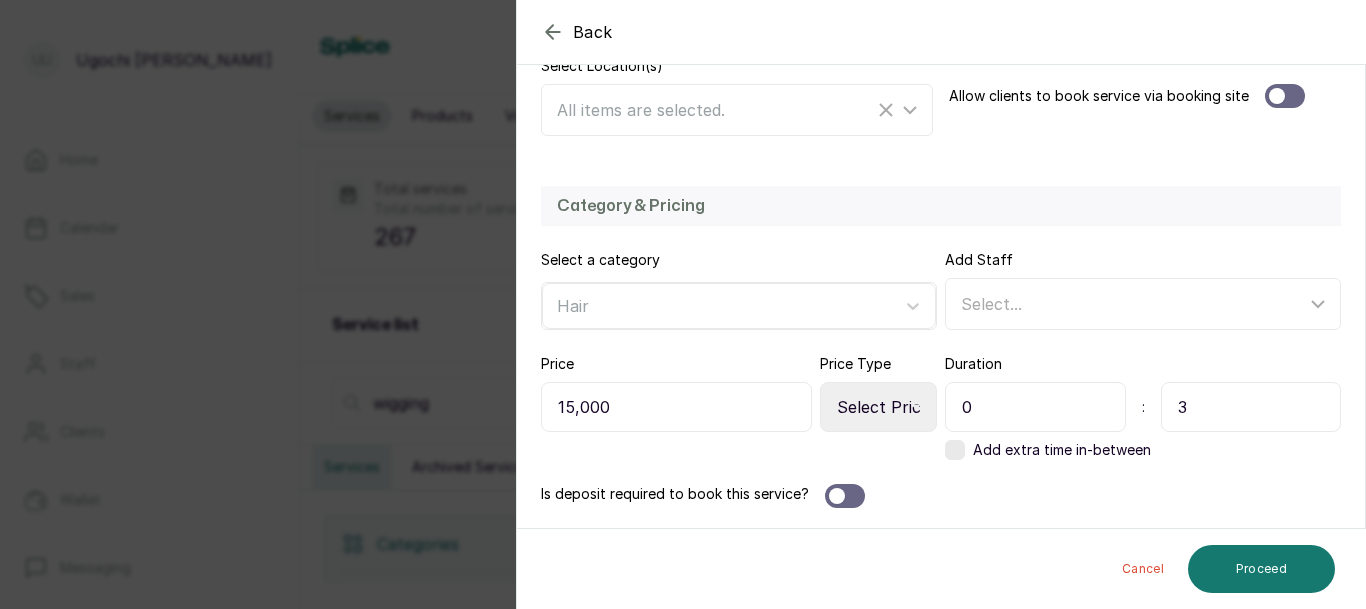 click on "Select Price Type Fixed From" at bounding box center [878, 407] 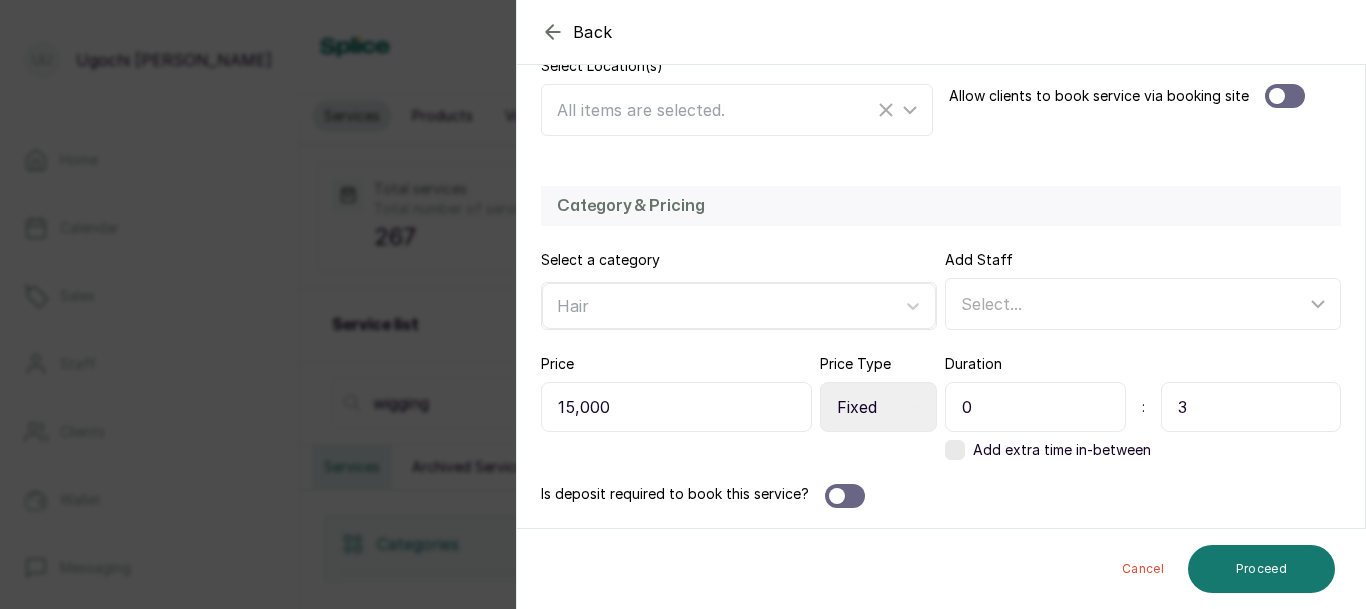 click on "Select Price Type Fixed From" at bounding box center (878, 407) 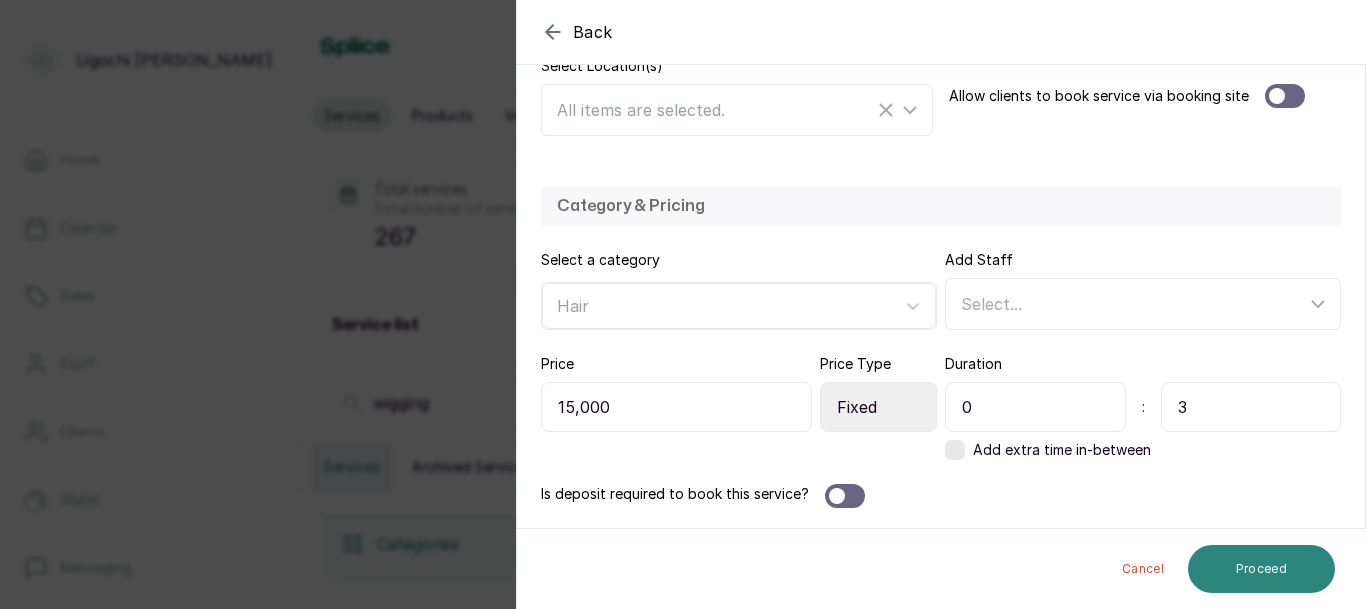 click on "Proceed" at bounding box center [1261, 569] 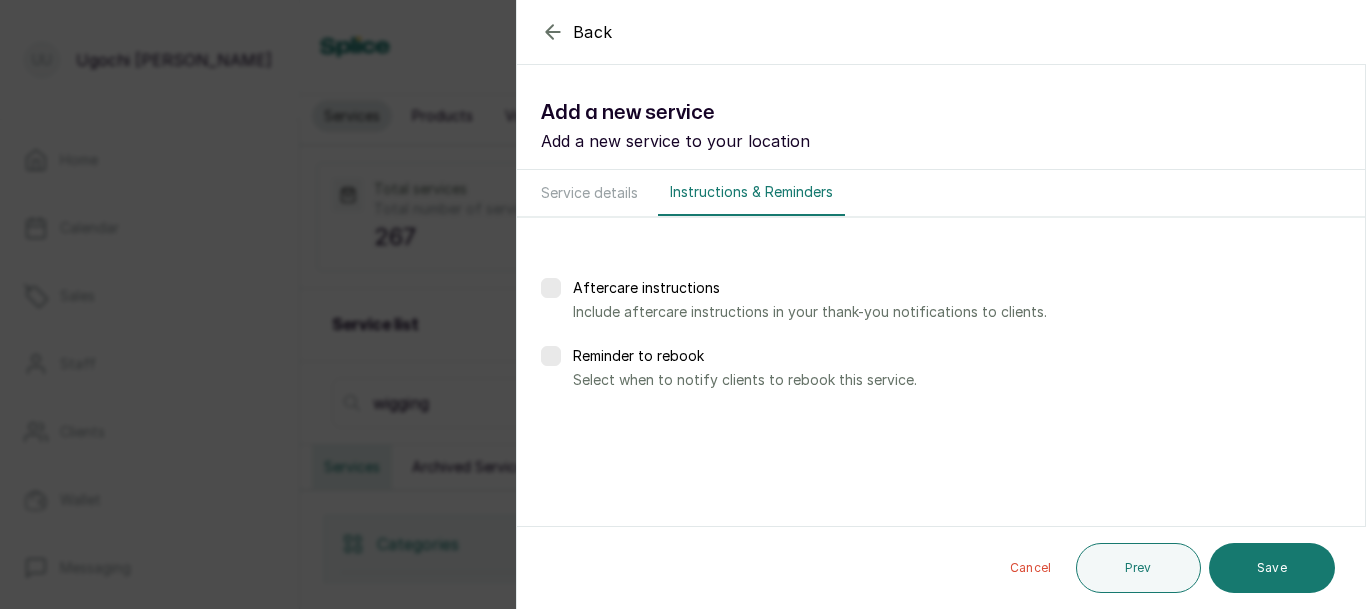scroll, scrollTop: 0, scrollLeft: 0, axis: both 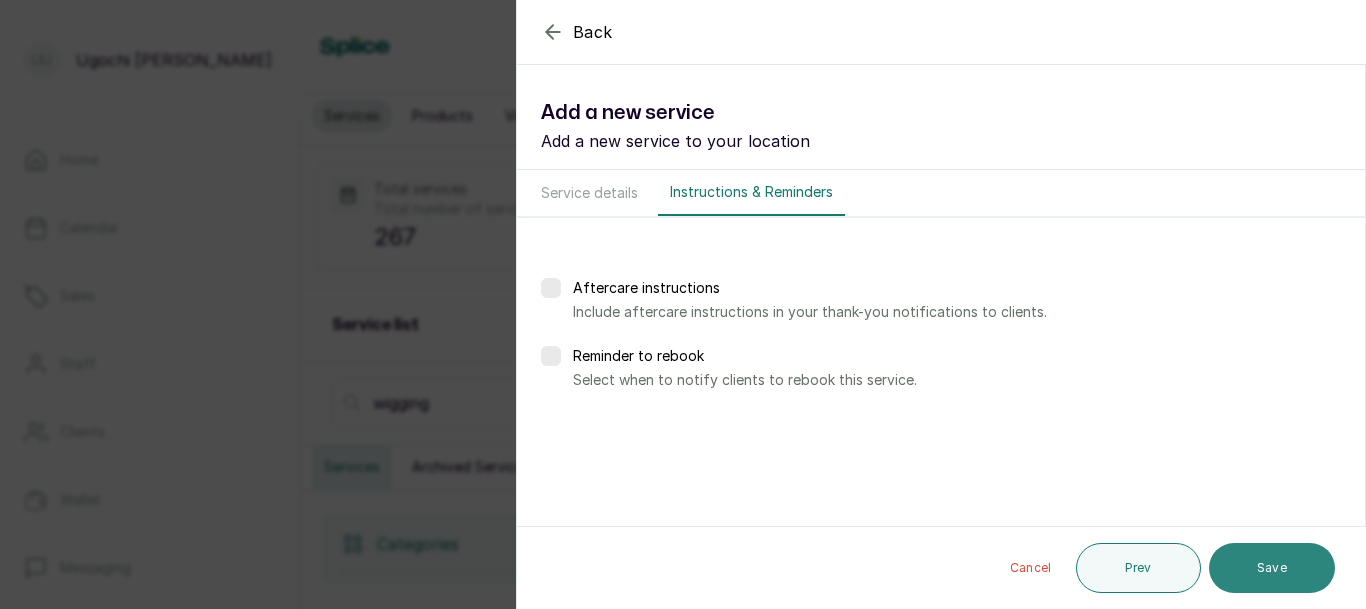 click on "Save" at bounding box center (1272, 568) 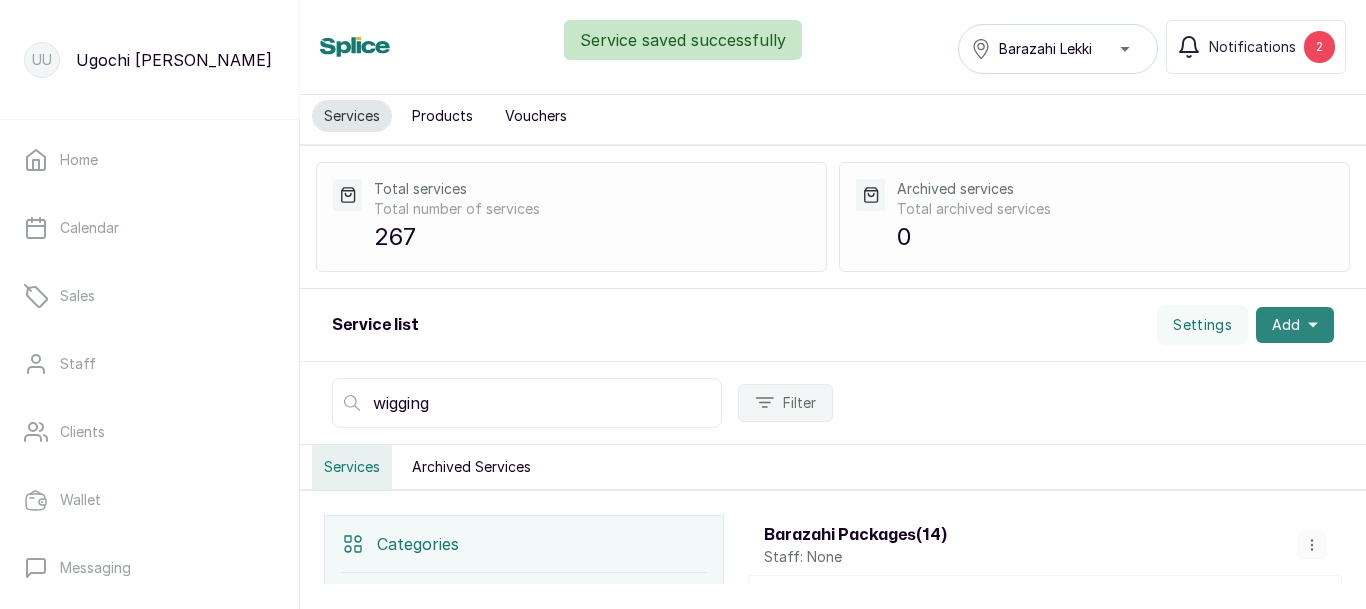 click on "Add" at bounding box center [1286, 325] 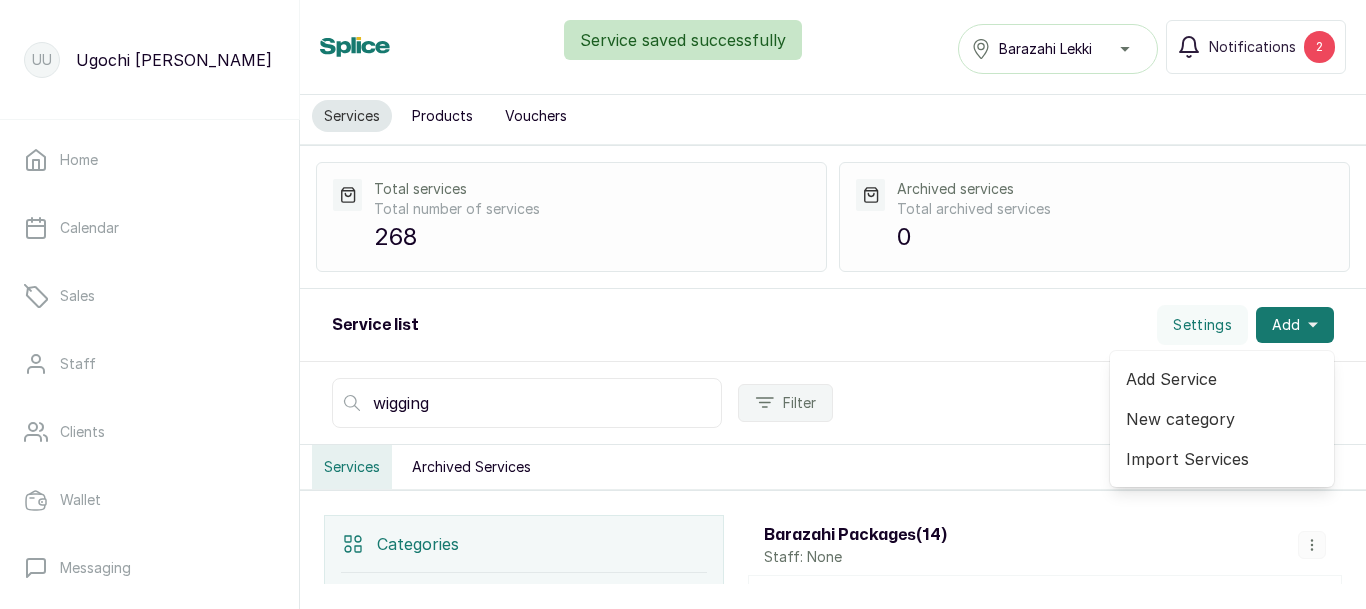 click on "Add Service" at bounding box center (1222, 379) 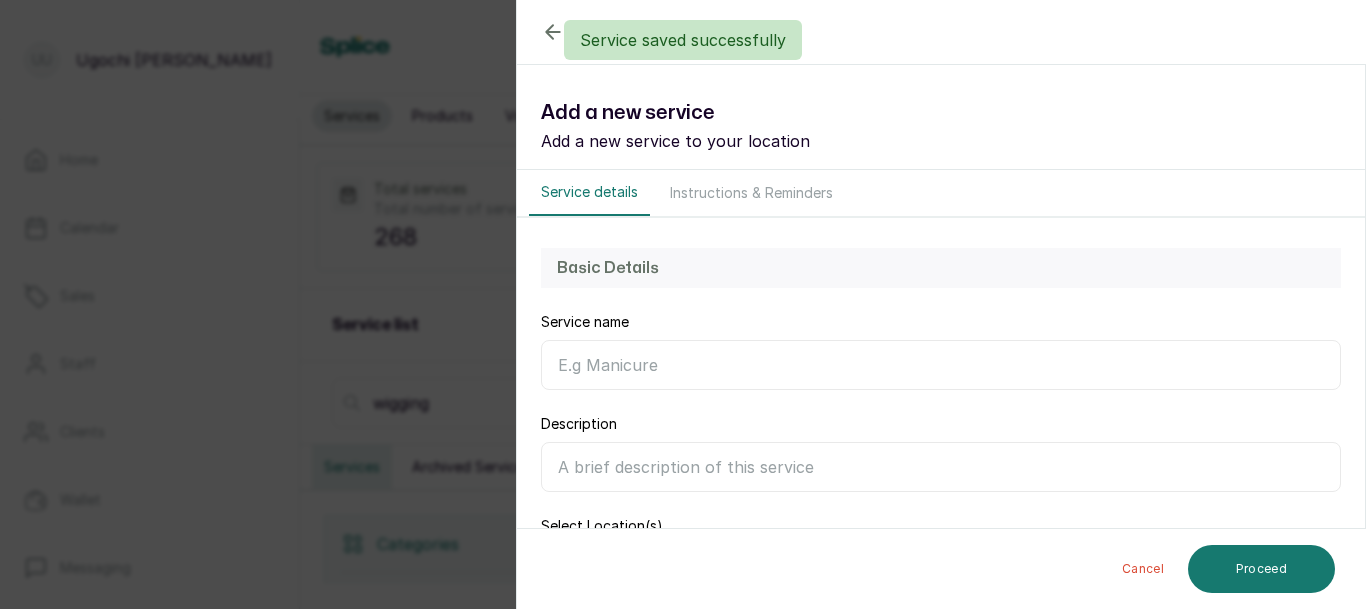 click on "Service name" at bounding box center (941, 365) 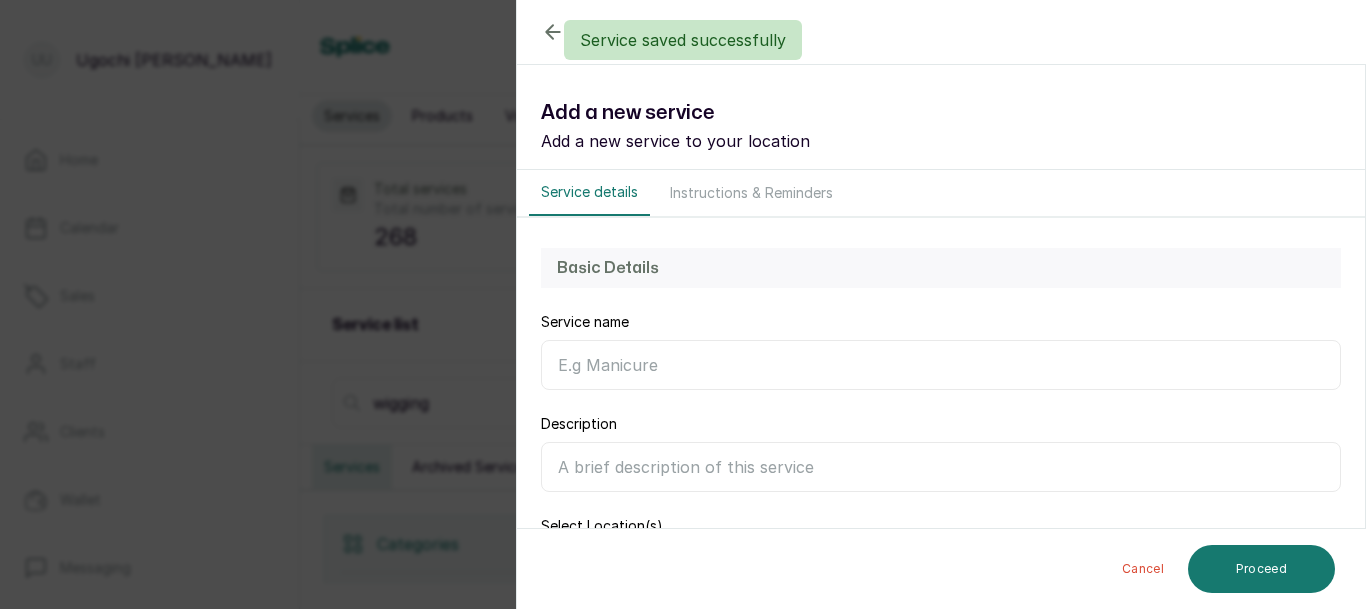 paste on "Wig Making (Closure Wigging)" 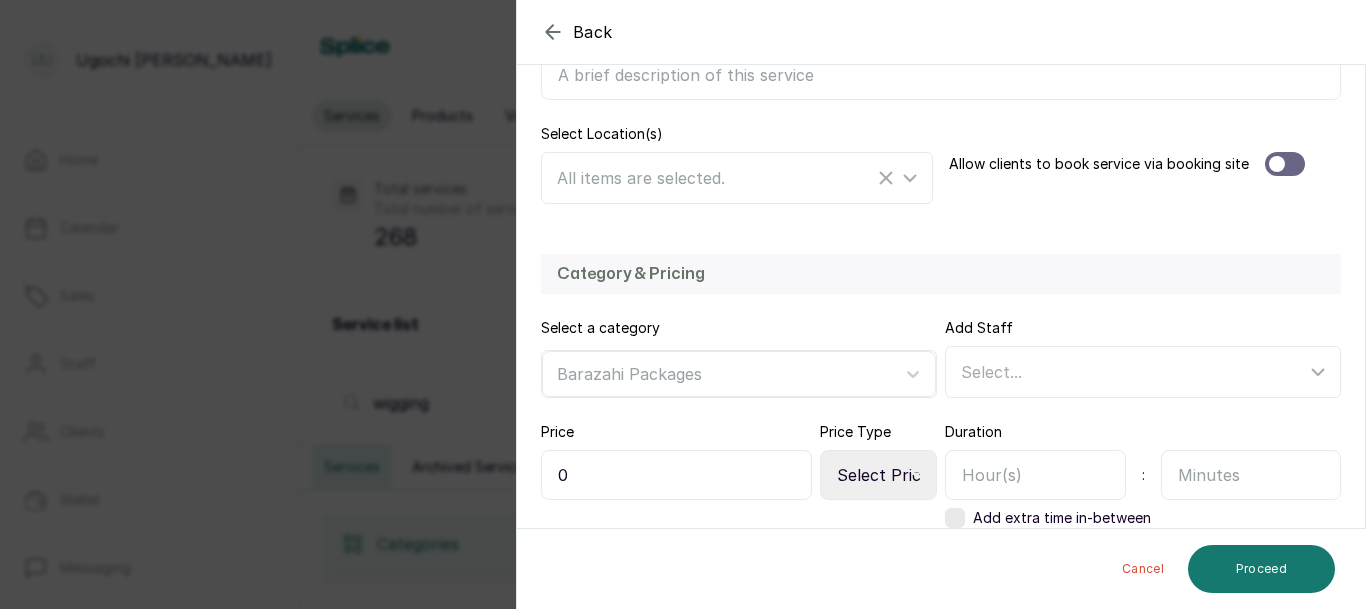 scroll, scrollTop: 460, scrollLeft: 0, axis: vertical 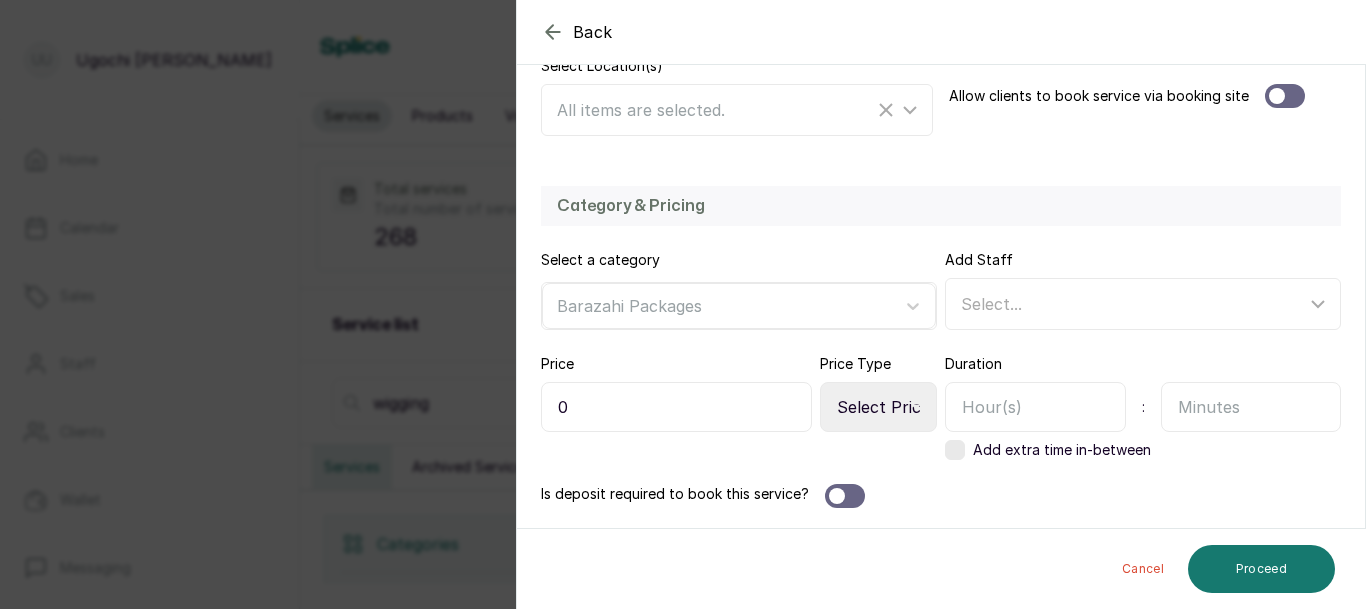 type on "Wig Making (Change of Band)" 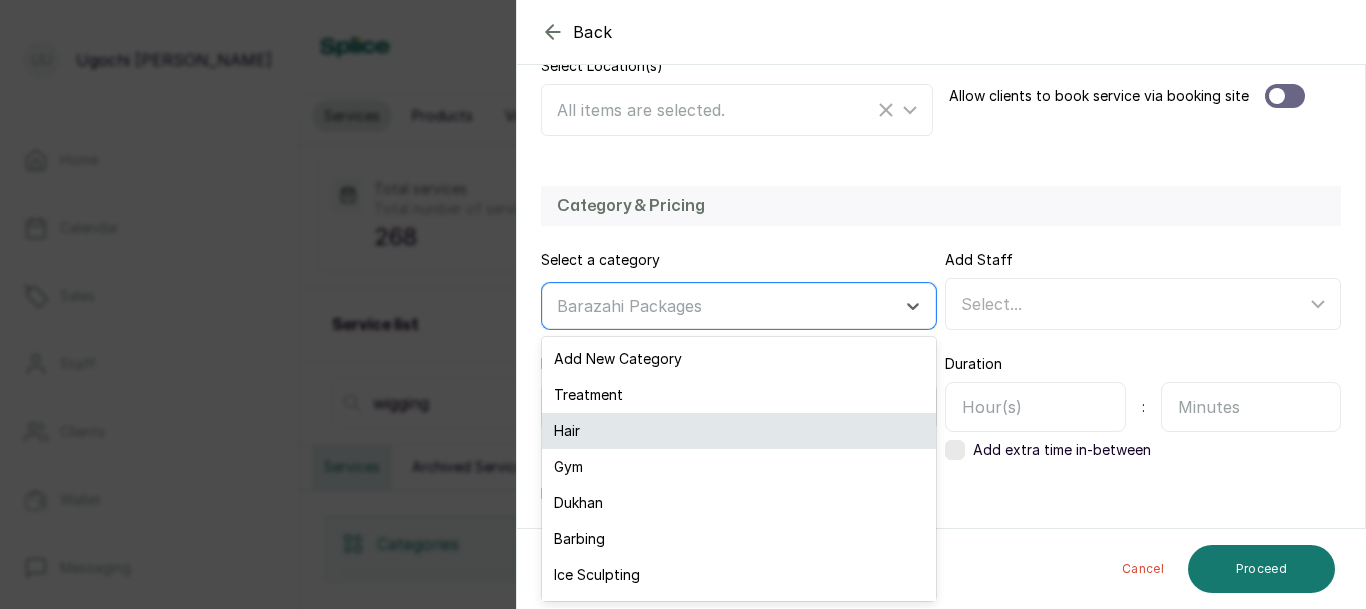 click on "Hair" at bounding box center (739, 431) 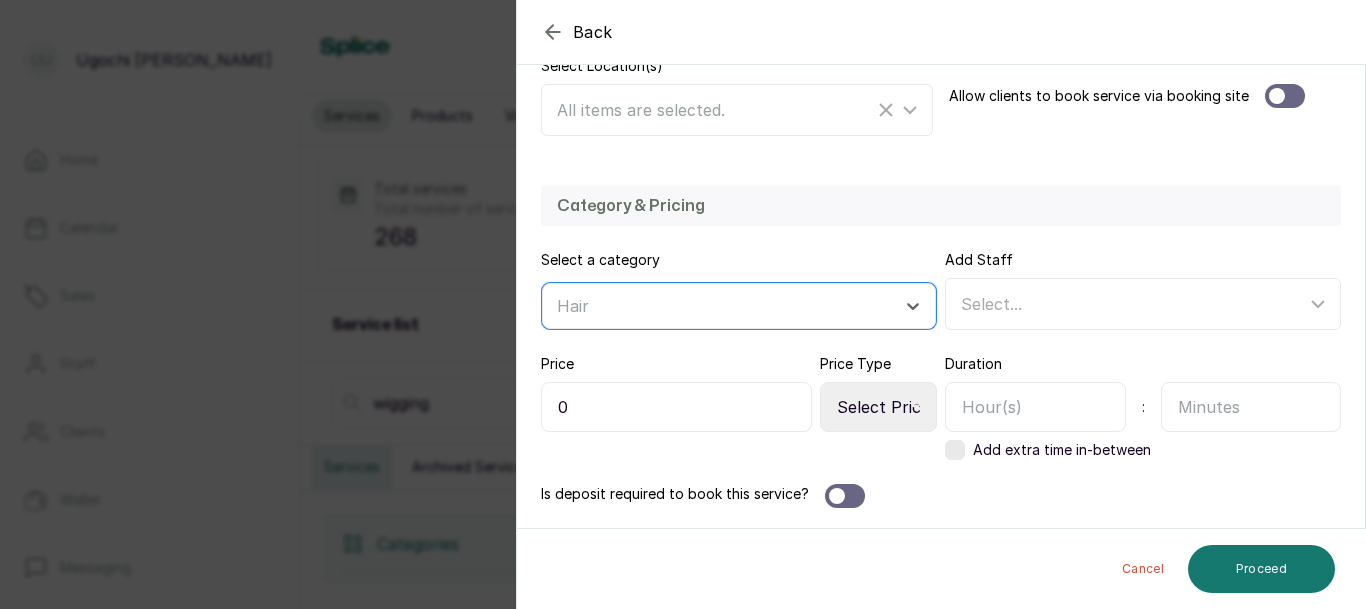 click at bounding box center (1035, 407) 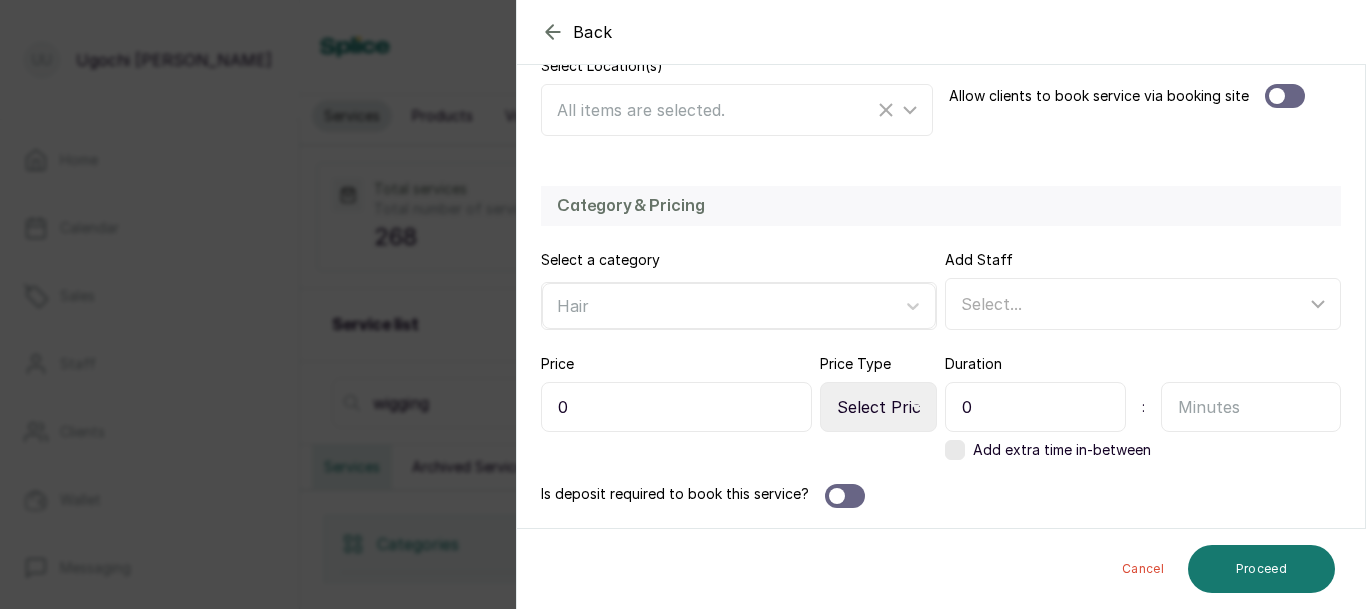 type on "0" 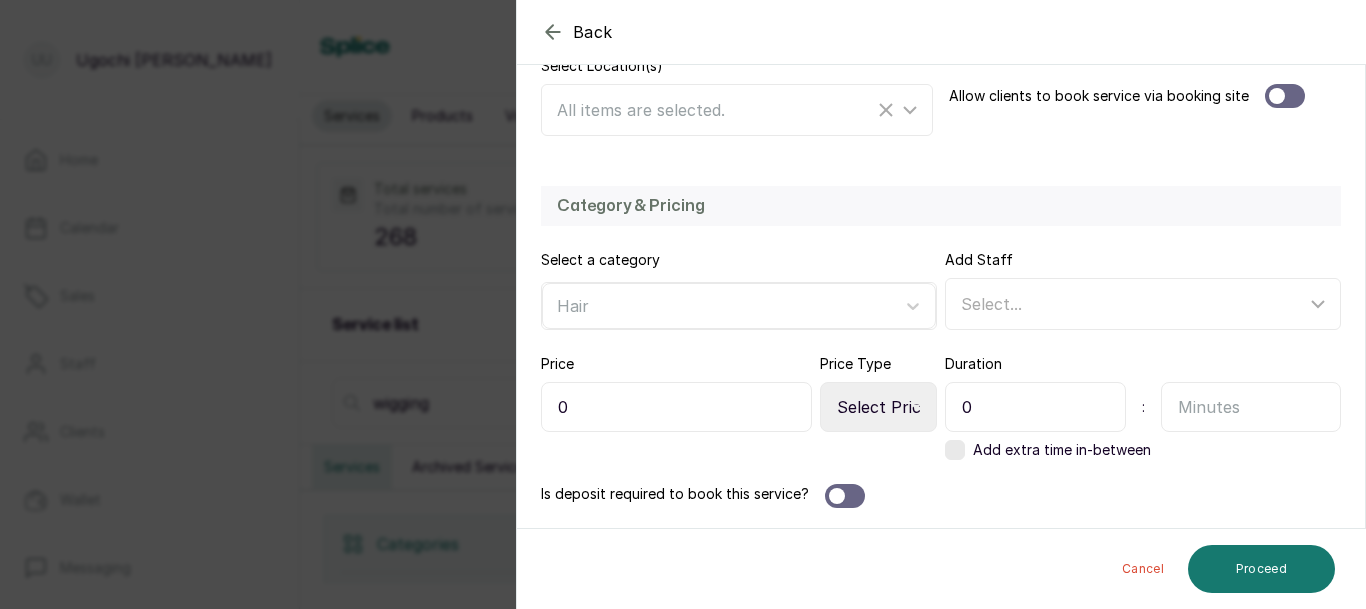 click at bounding box center (1251, 407) 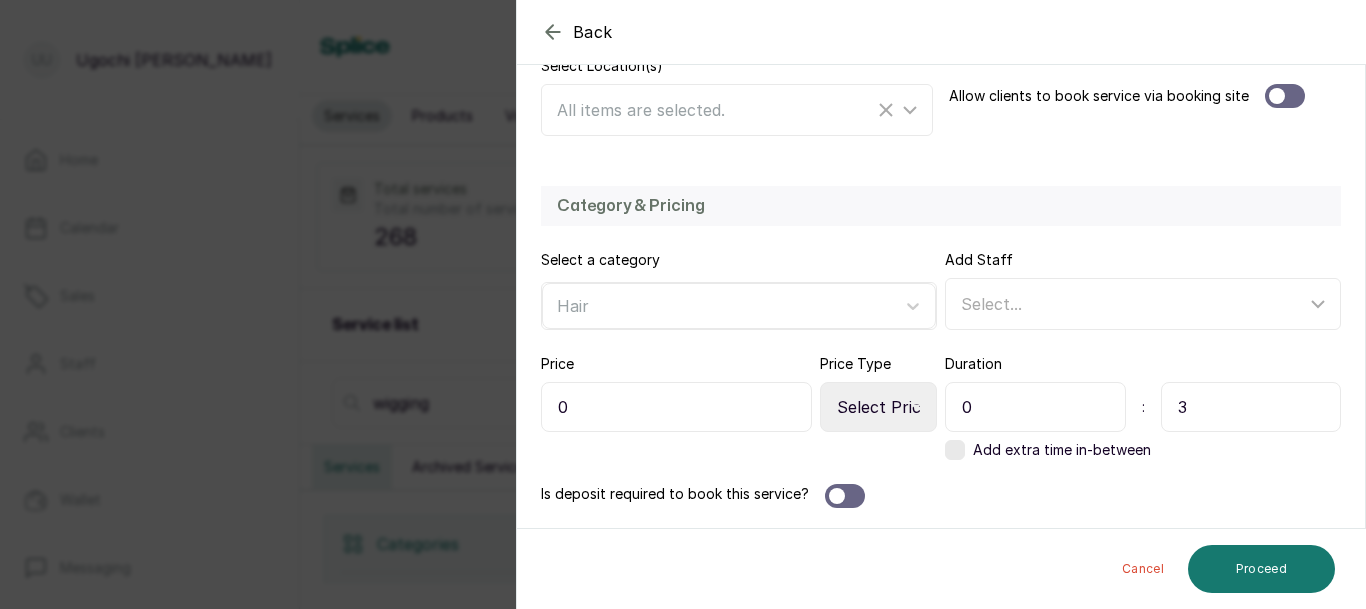 type on "3" 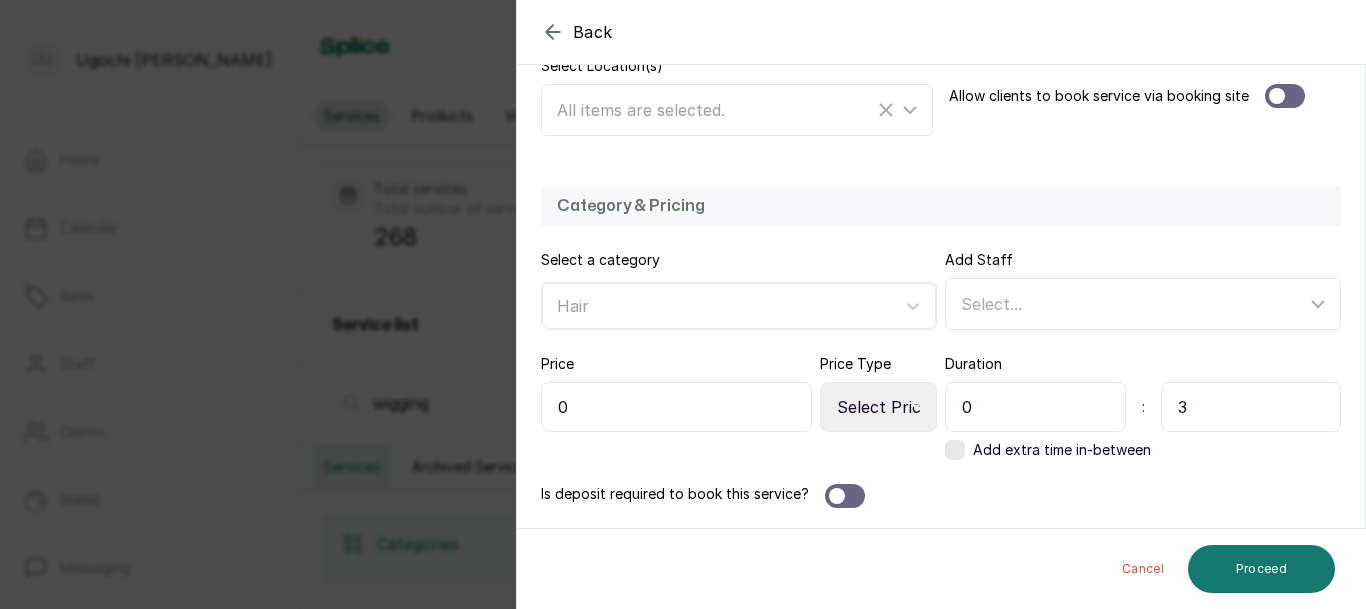 click on "Select Price Type Fixed From" at bounding box center (878, 407) 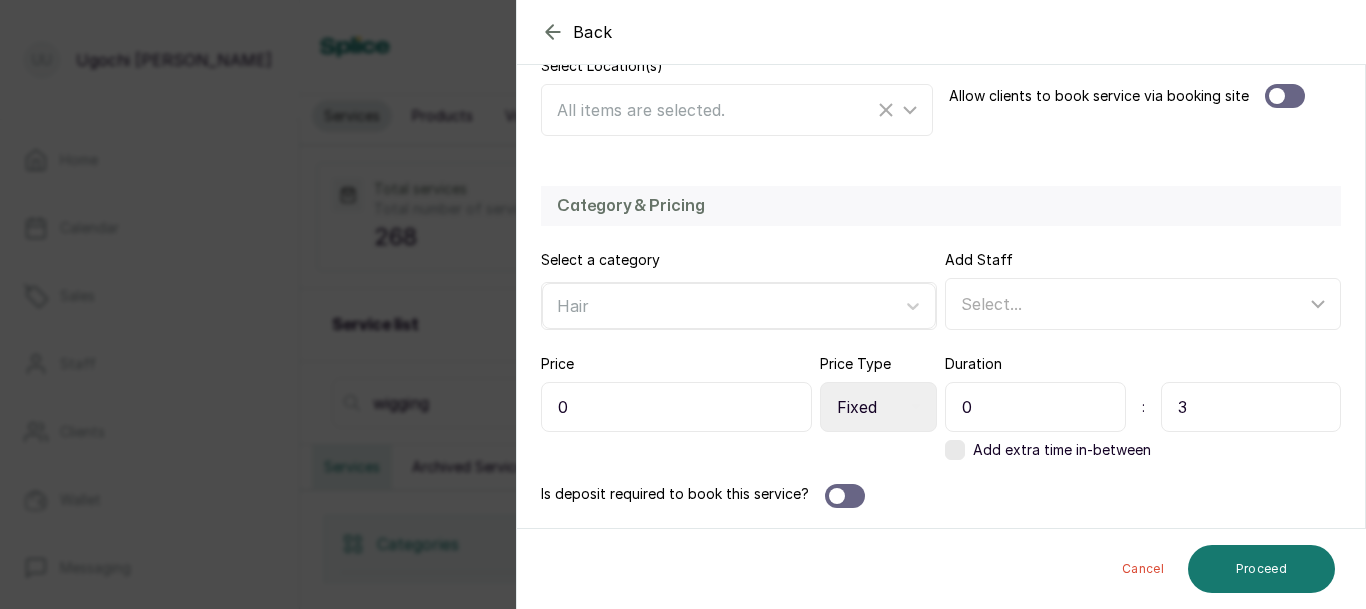 click on "Select Price Type Fixed From" at bounding box center [878, 407] 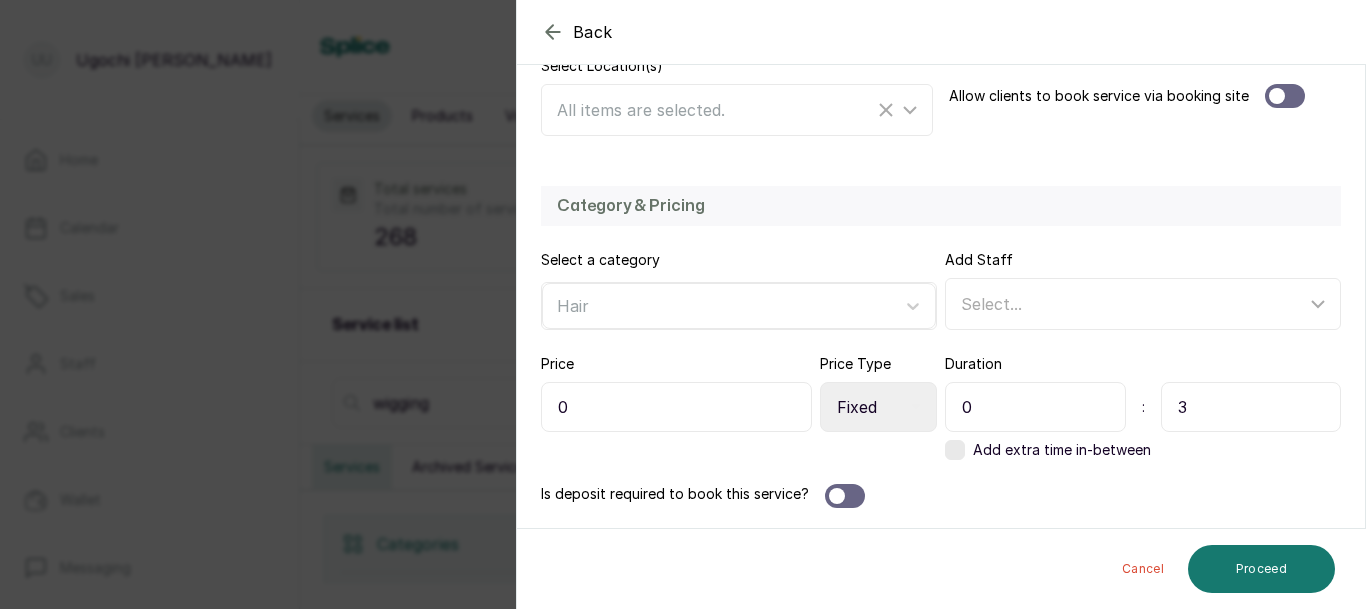 click on "0" at bounding box center (676, 407) 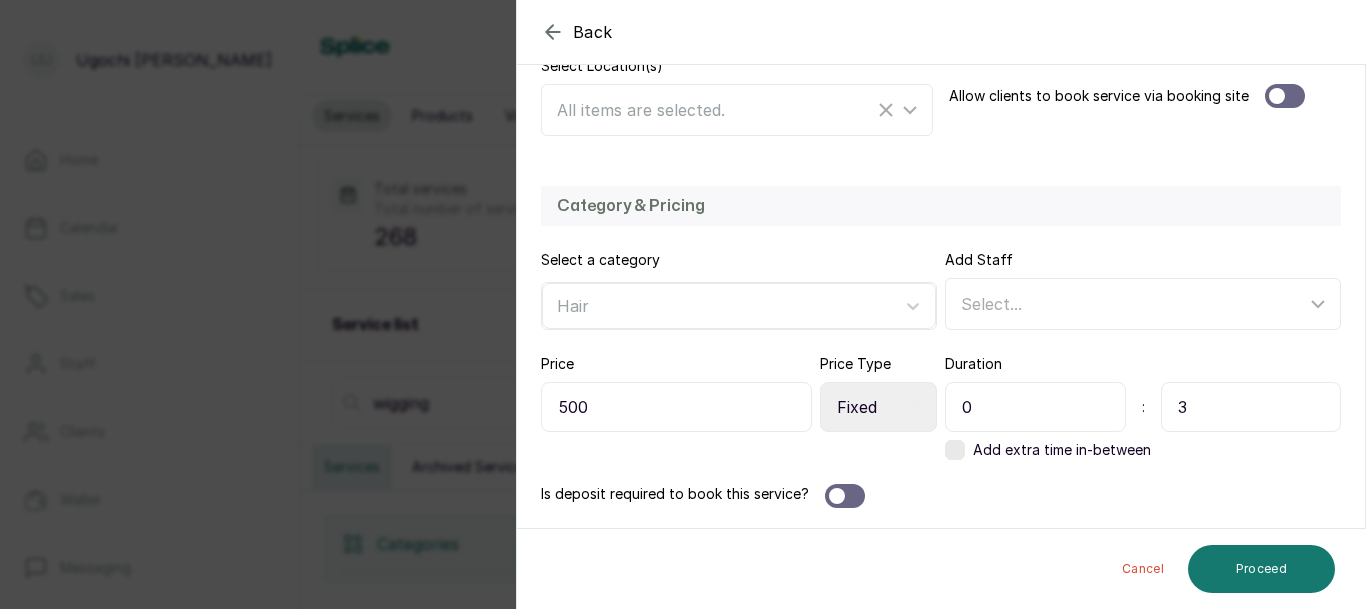 type on "5,000" 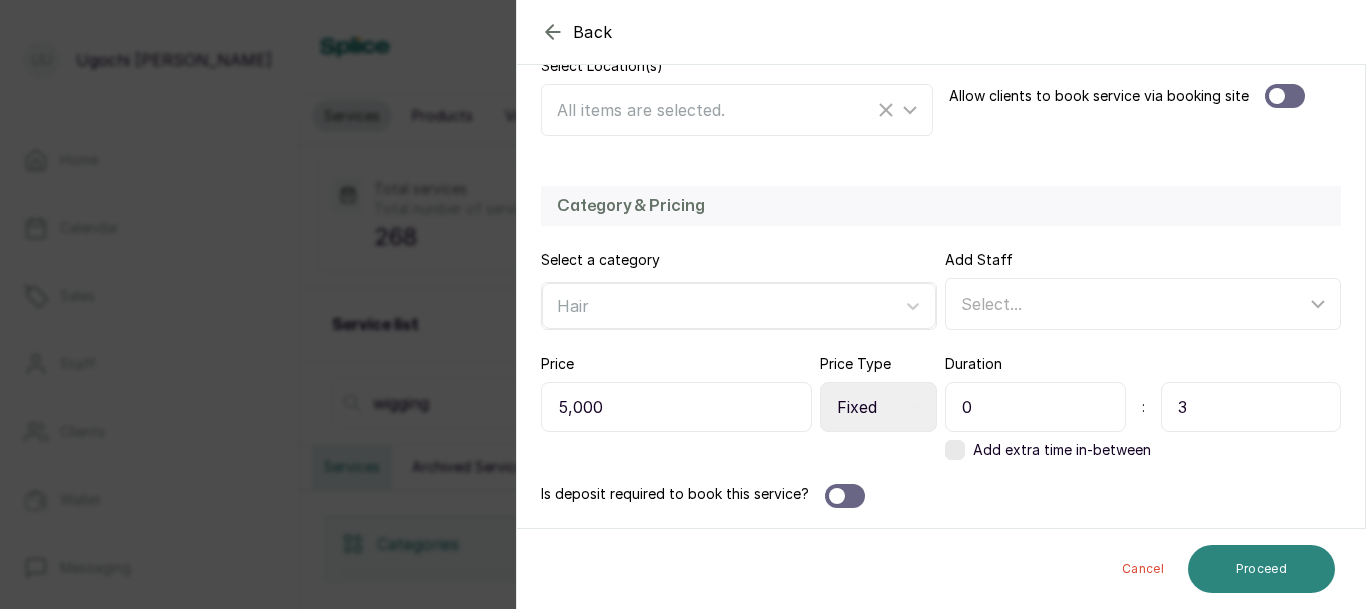 click on "Proceed" at bounding box center [1261, 569] 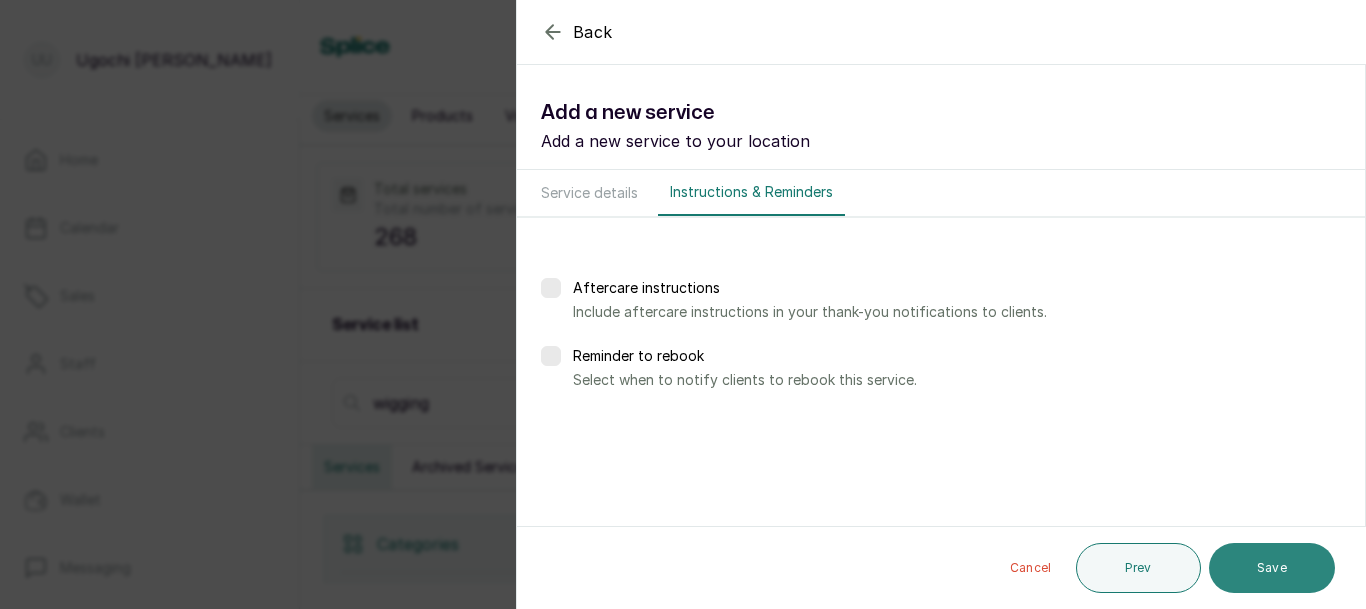 click on "Save" at bounding box center [1272, 568] 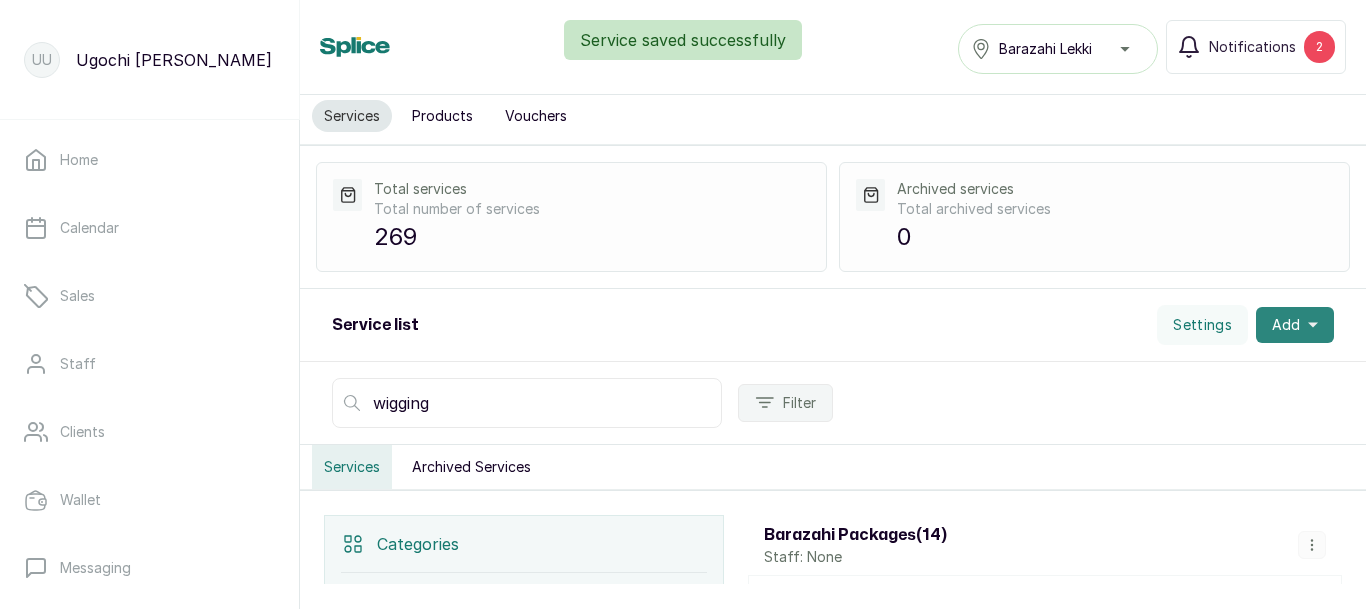 click on "Add" at bounding box center [1295, 325] 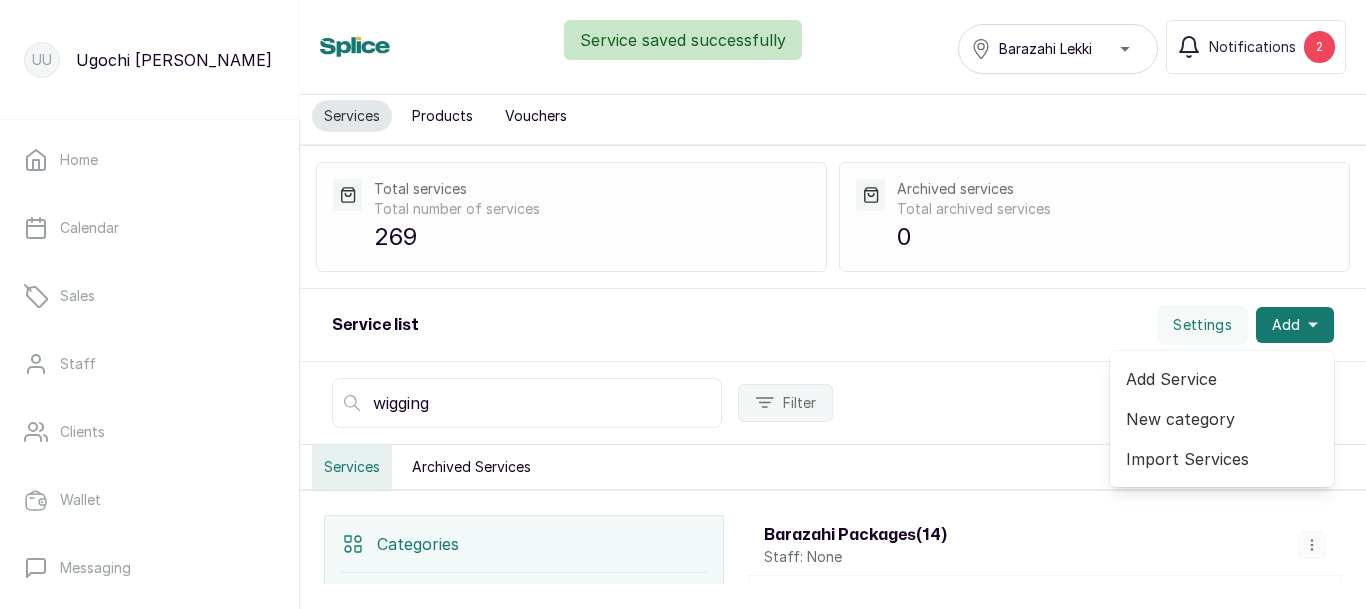 click on "Add Service" at bounding box center (1222, 379) 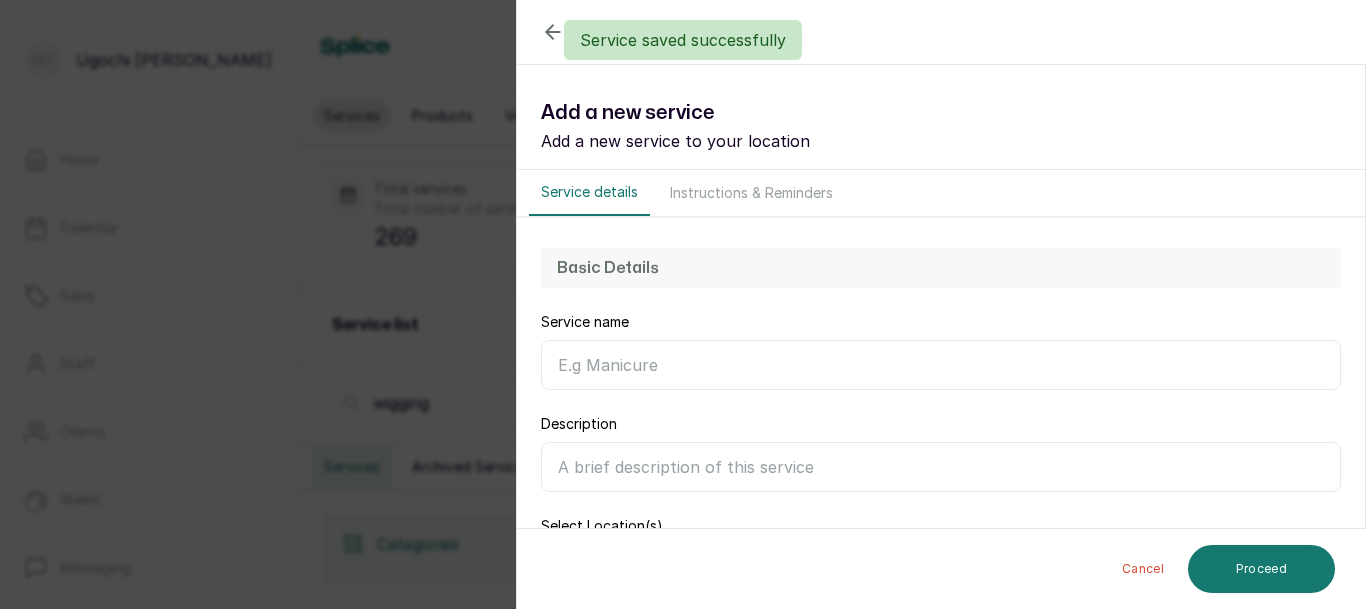 click on "Service name" at bounding box center (941, 365) 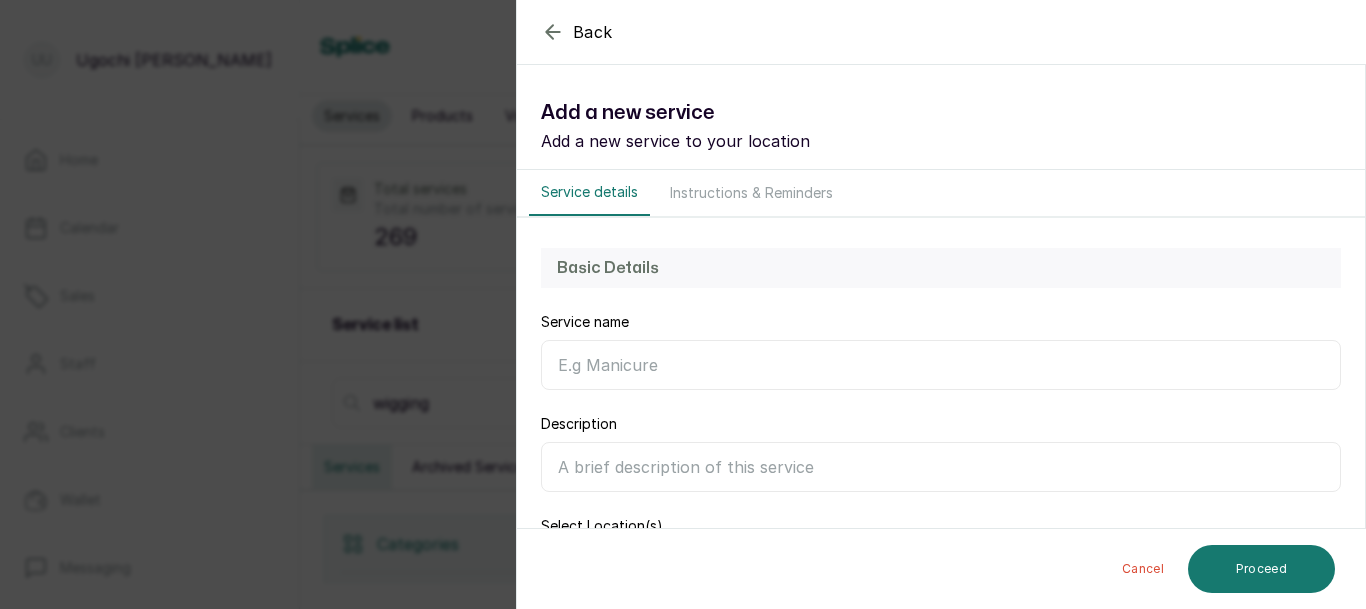 paste on "Wig Making (Closure Wigging)" 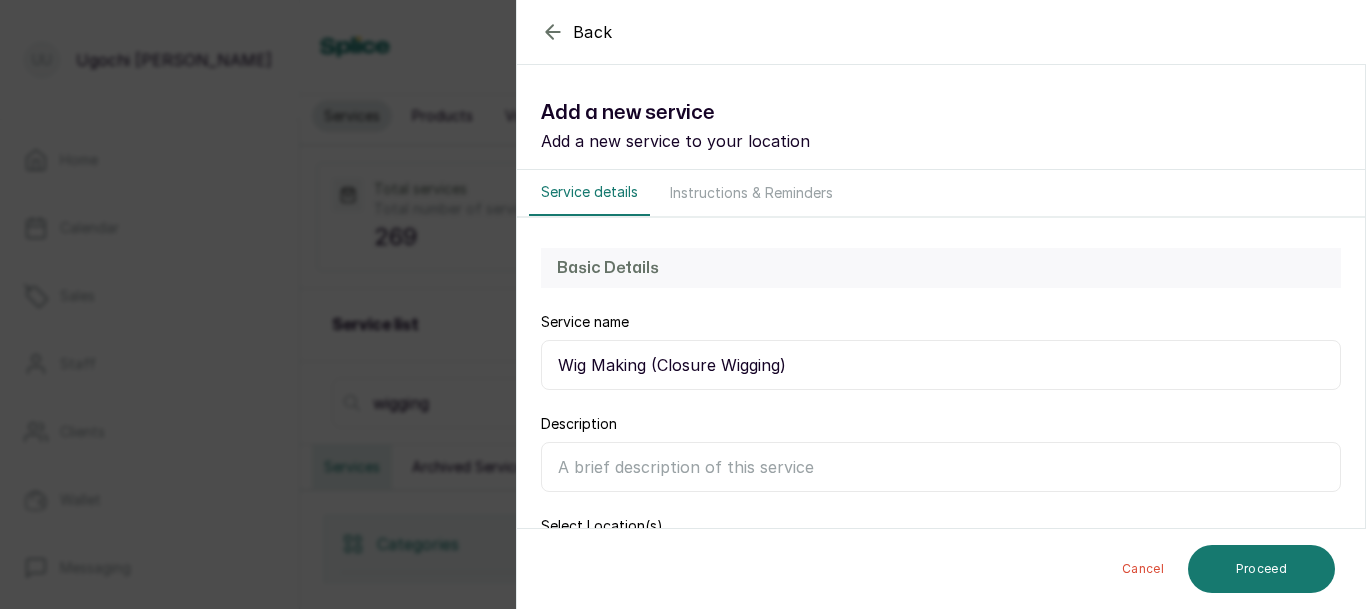 click on "Wig Making (Closure Wigging)" at bounding box center (941, 365) 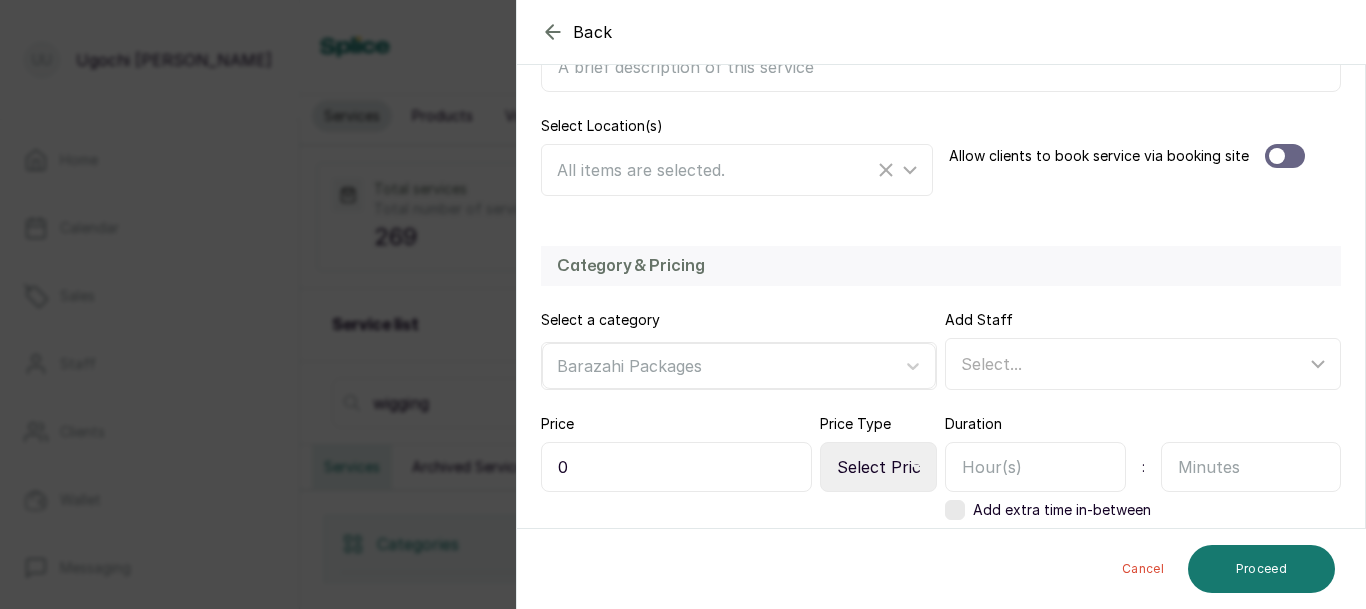 scroll, scrollTop: 460, scrollLeft: 0, axis: vertical 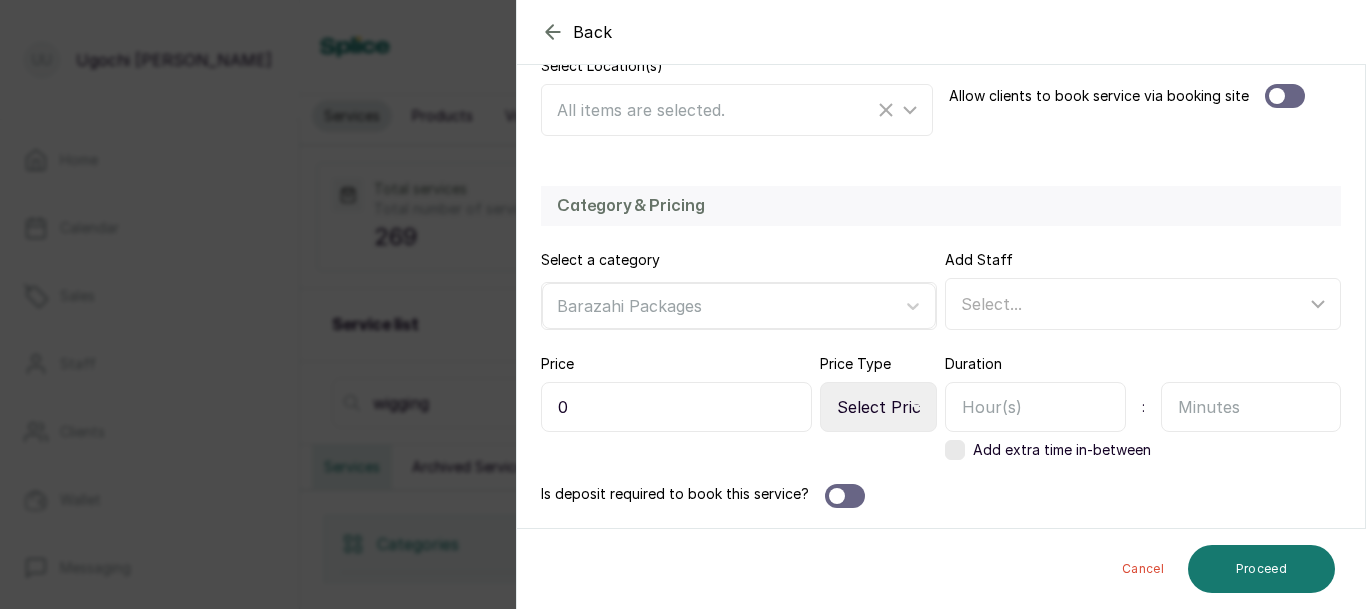 type on "Wig Making (Change of closure)" 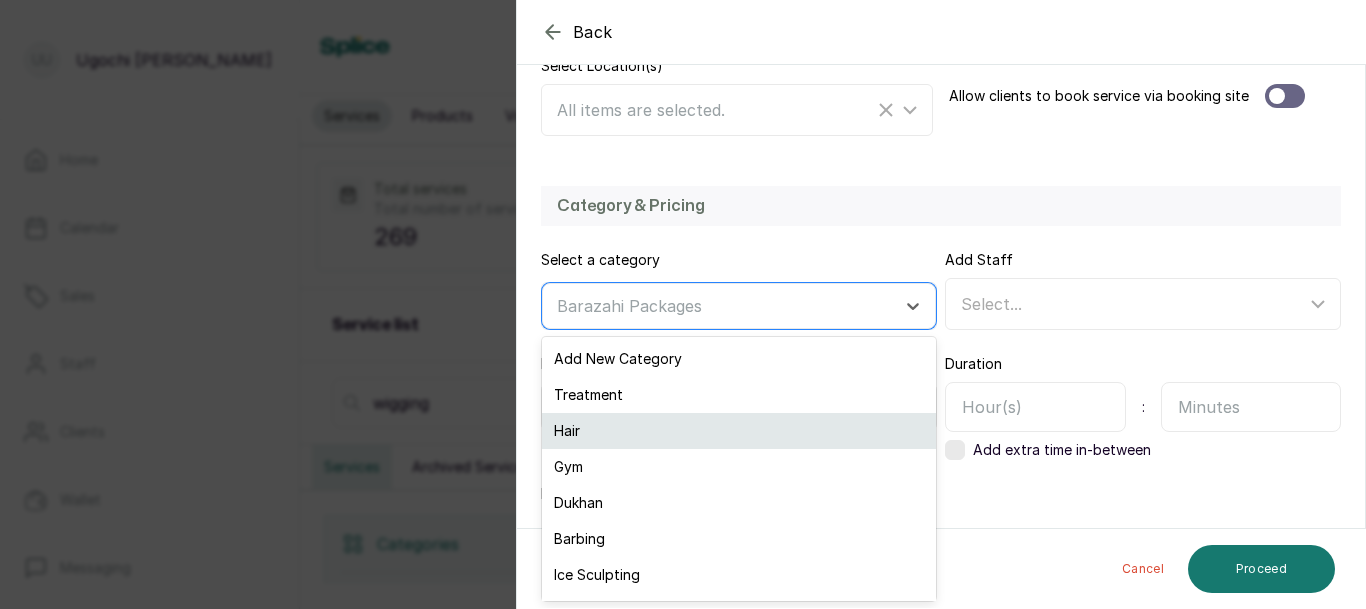 click on "Hair" at bounding box center [739, 431] 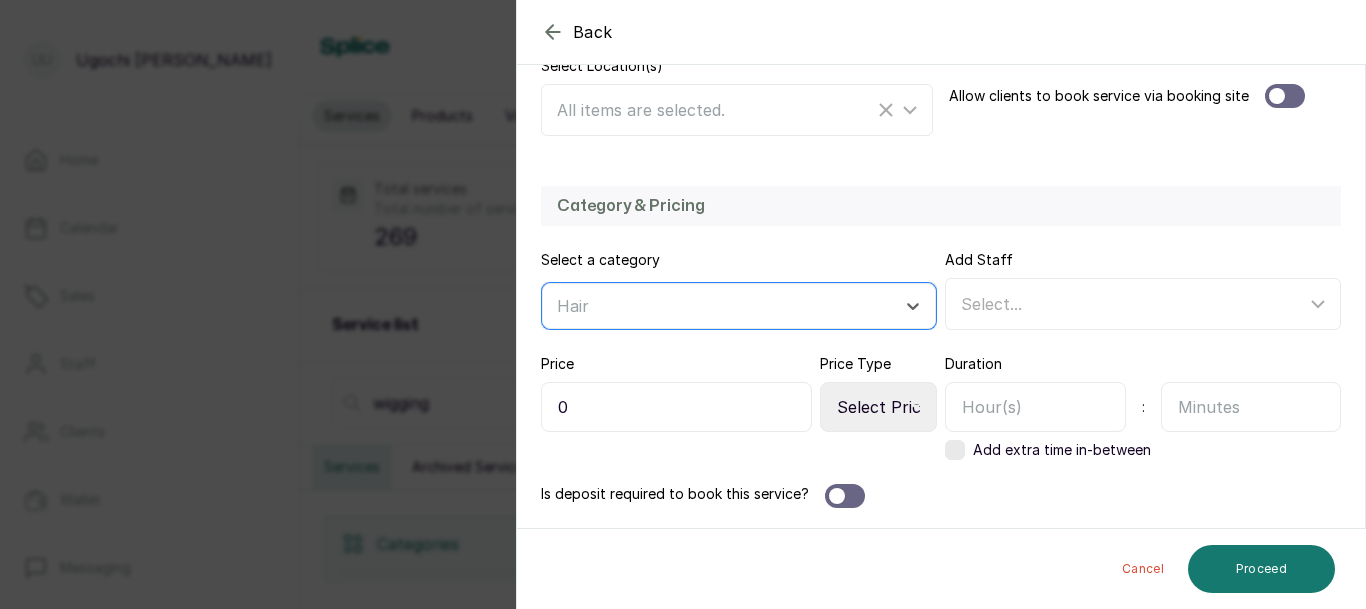 click at bounding box center [1035, 407] 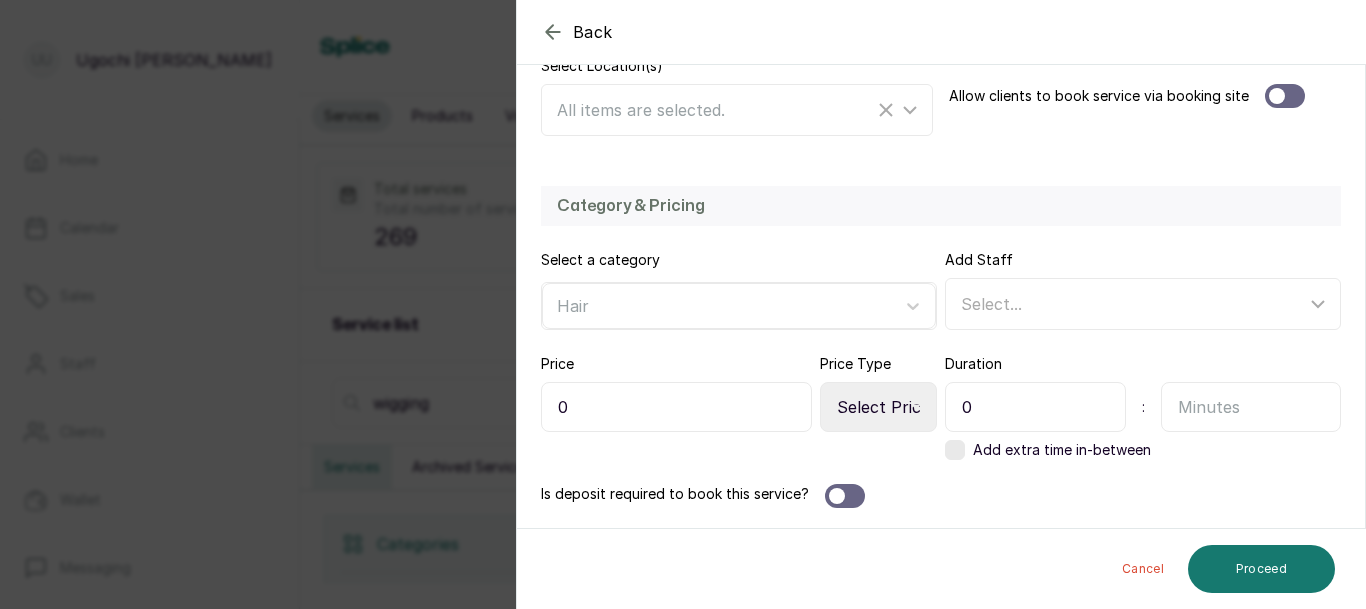 scroll, scrollTop: 458, scrollLeft: 0, axis: vertical 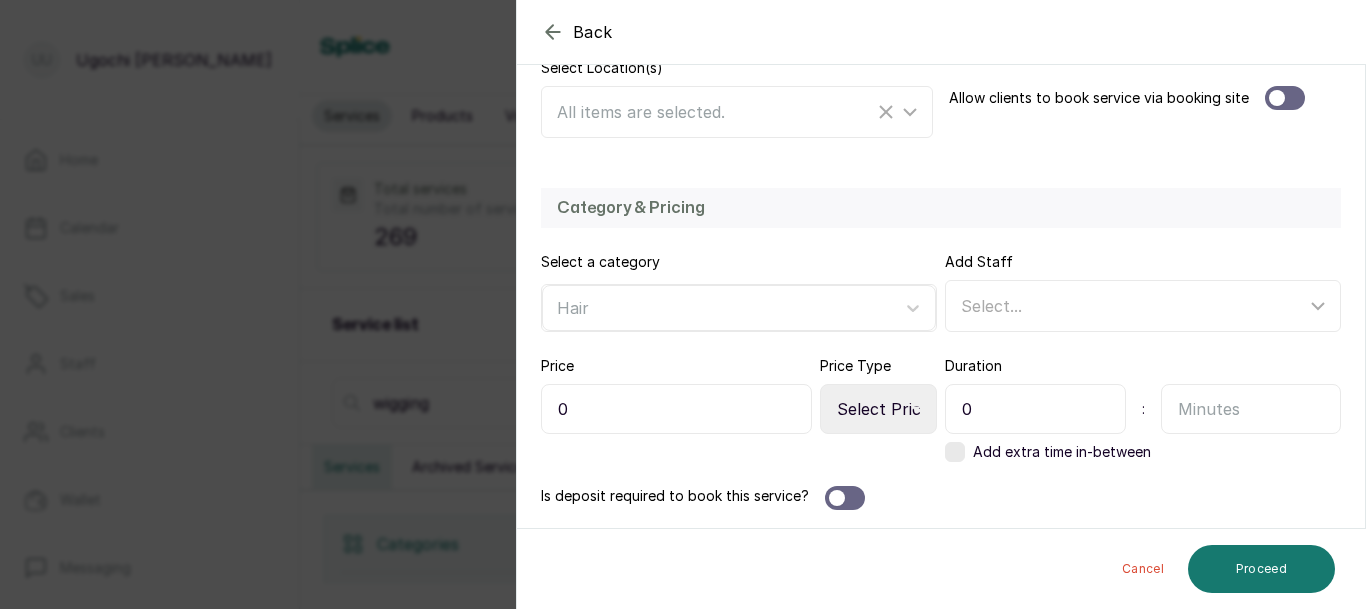 type on "0" 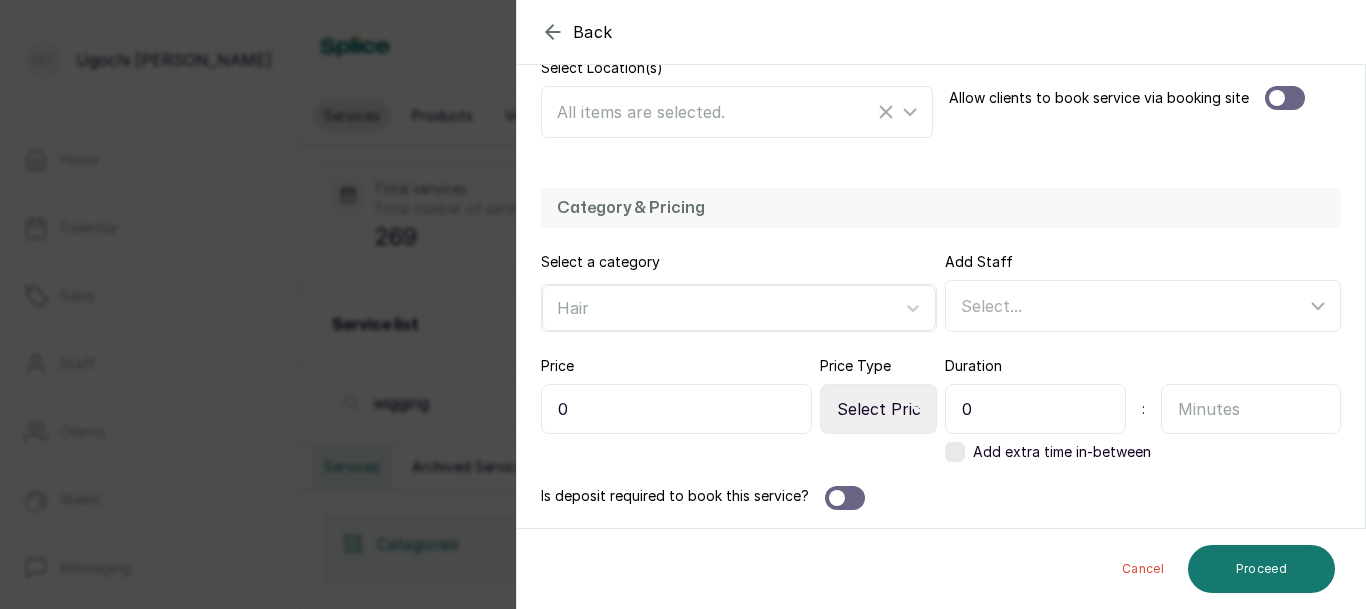 click at bounding box center [1251, 409] 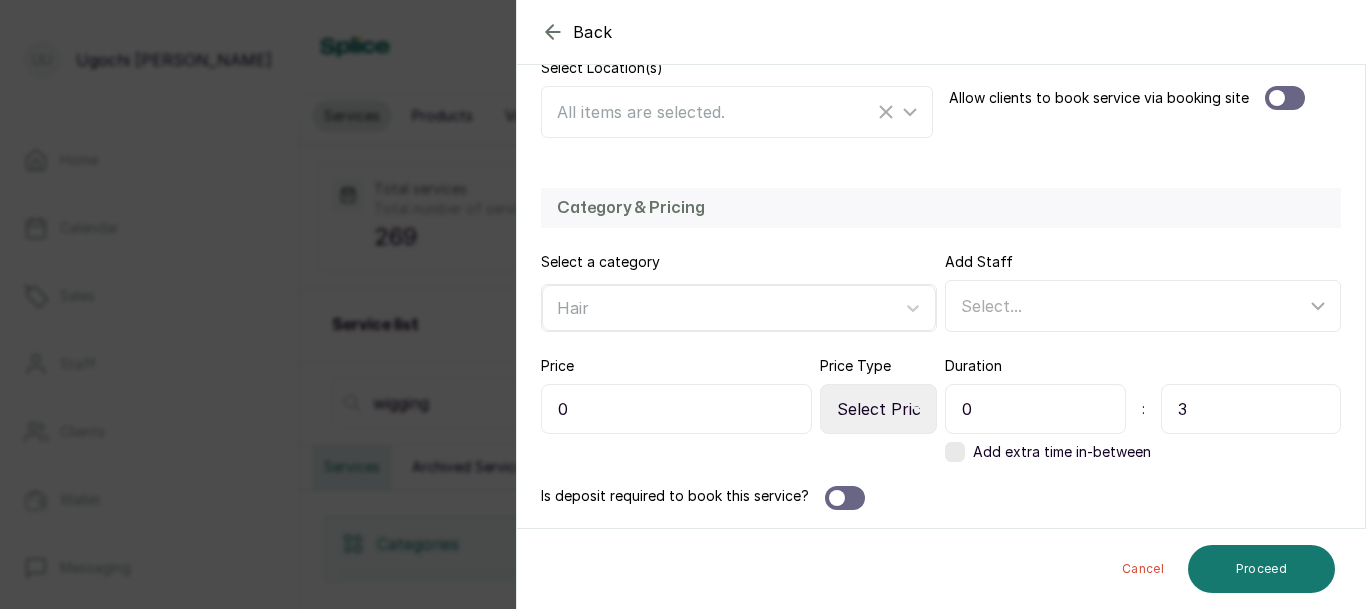 type on "3" 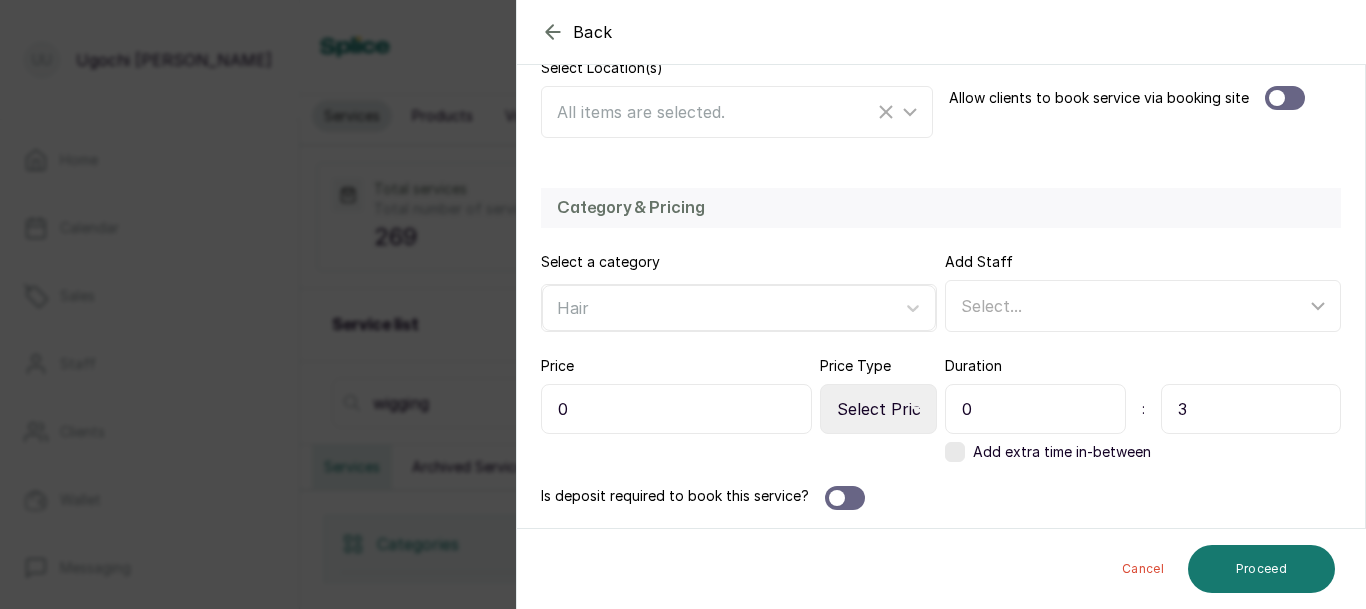 click on "0" at bounding box center (676, 409) 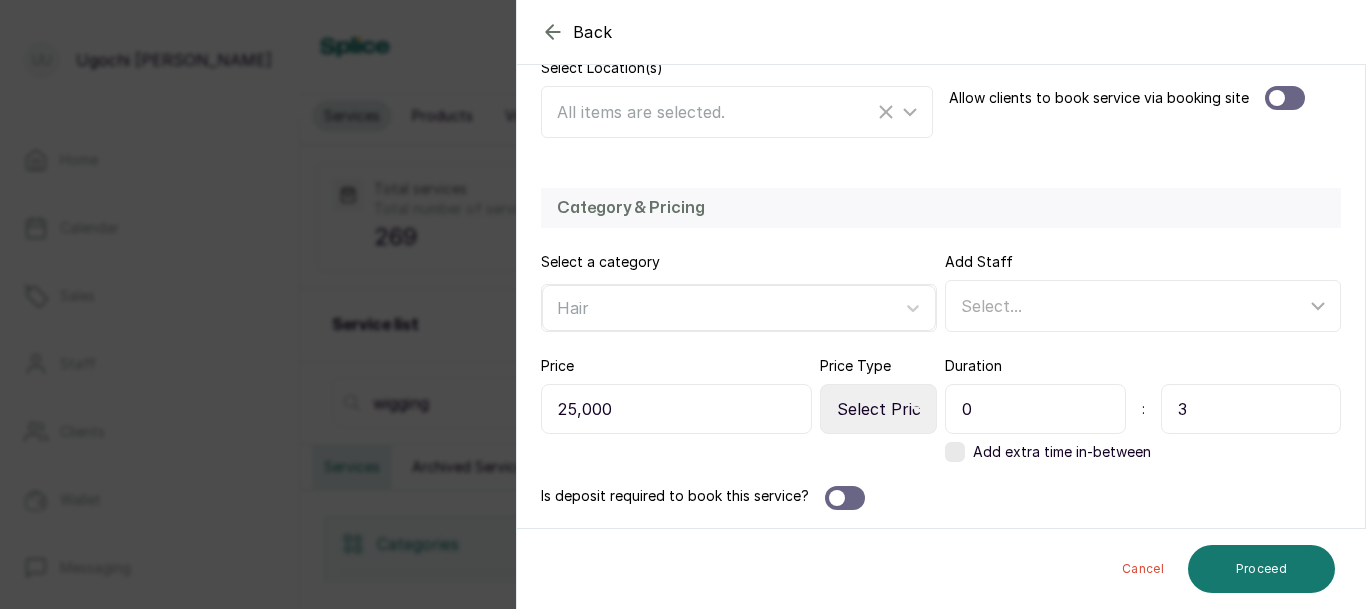 type on "25,000" 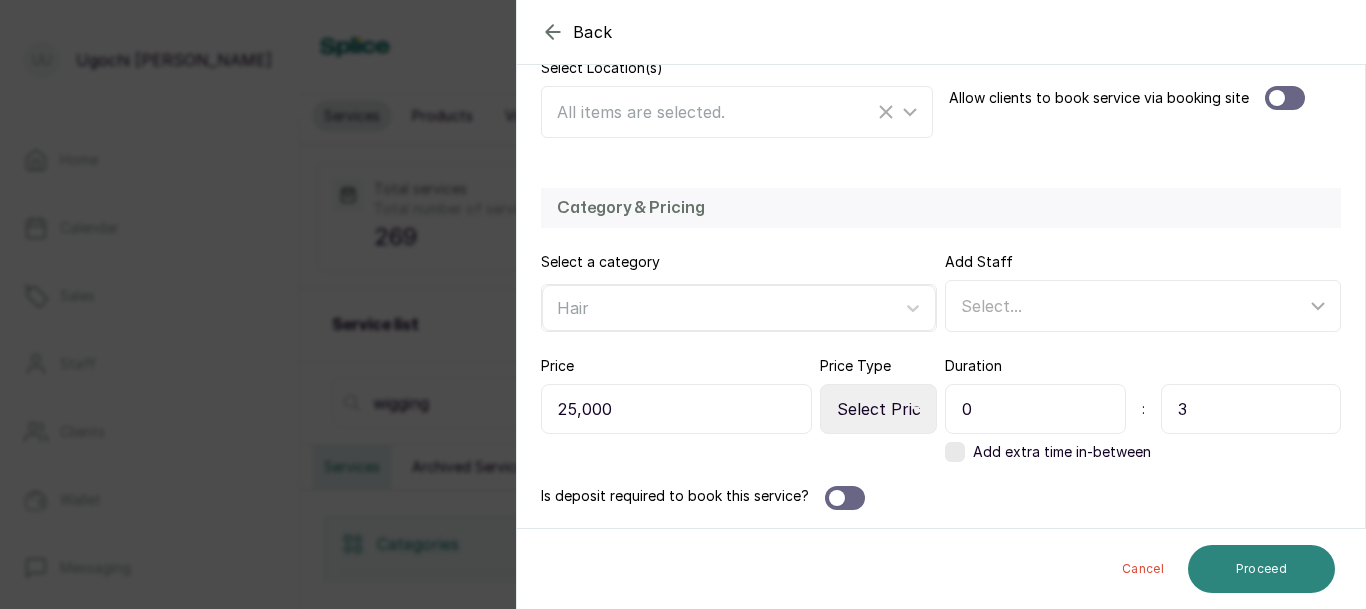 click on "Proceed" at bounding box center (1261, 569) 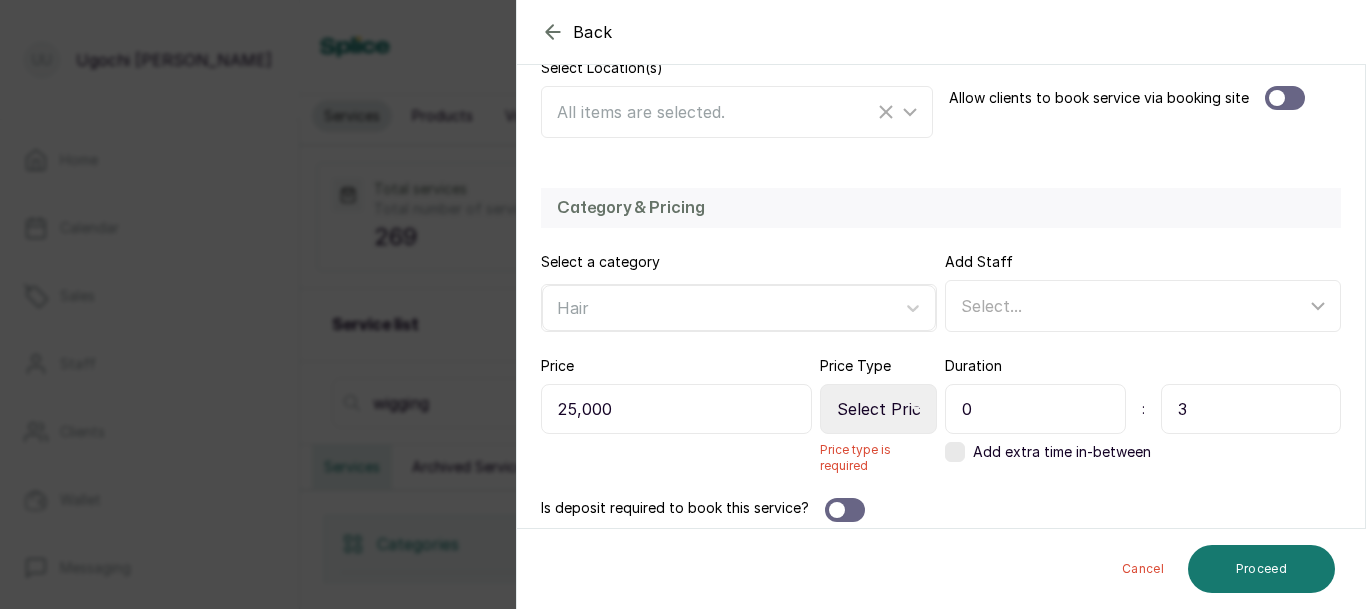 click on "Select Price Type Fixed From" at bounding box center (878, 409) 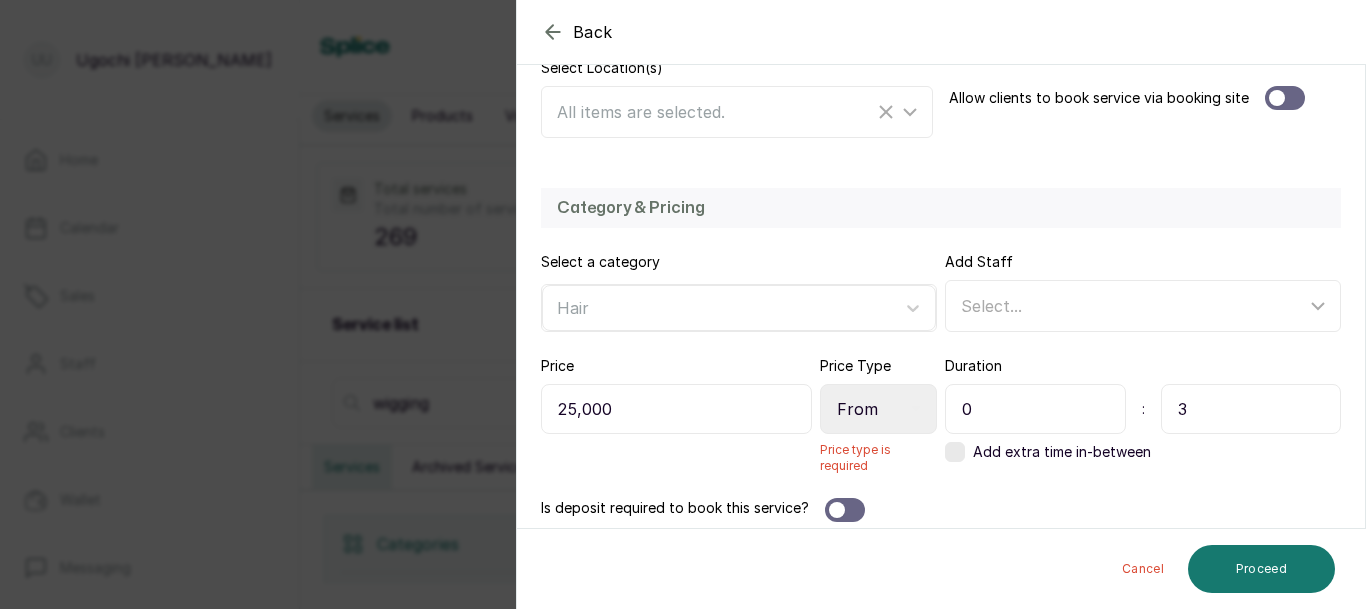 click on "Select Price Type Fixed From" at bounding box center (878, 409) 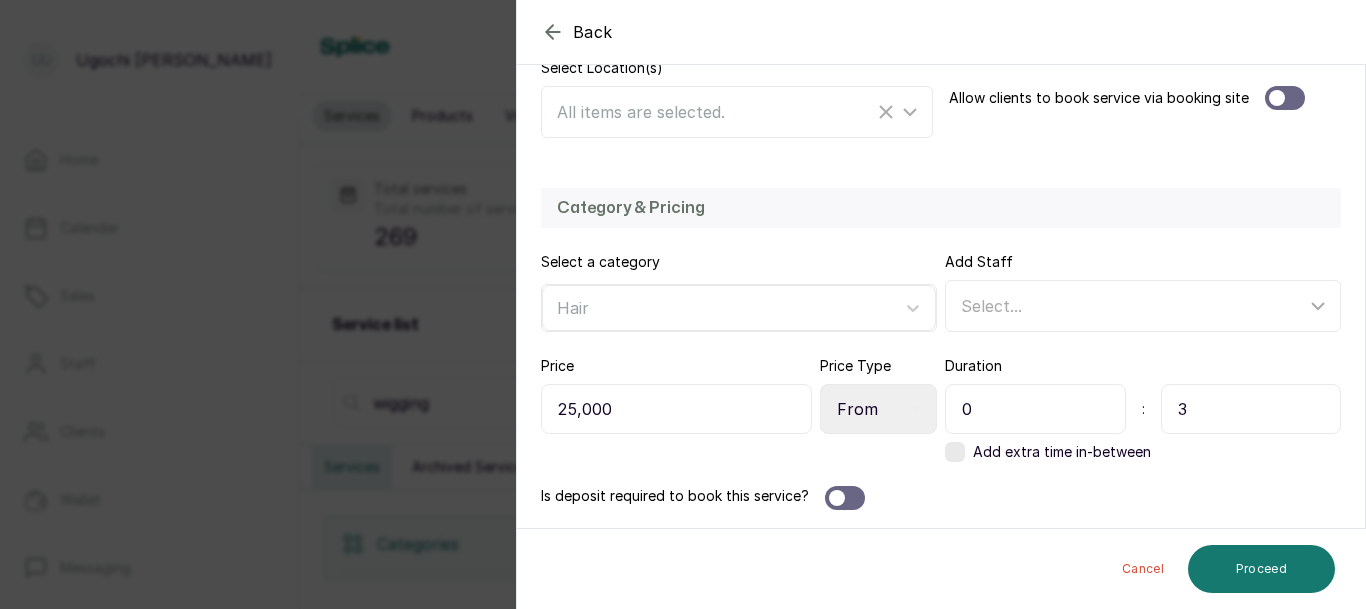 click on "Select Price Type Fixed From" at bounding box center [878, 409] 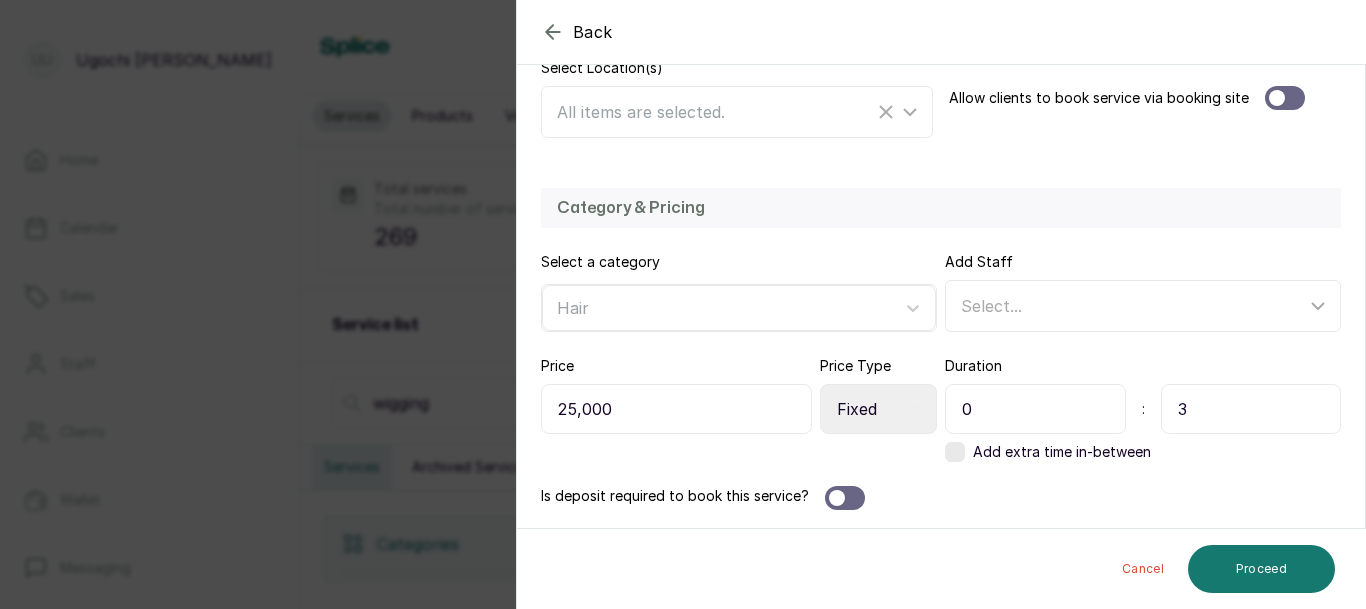 click on "Select Price Type Fixed From" at bounding box center (878, 409) 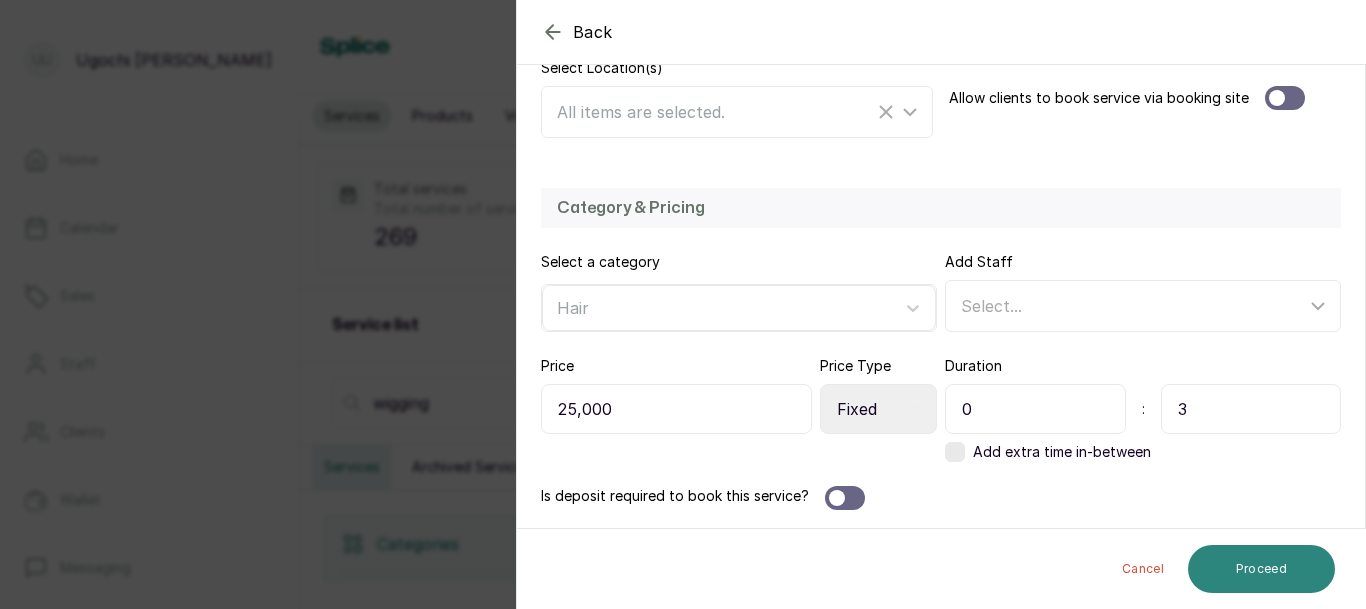 click on "Proceed" at bounding box center (1261, 569) 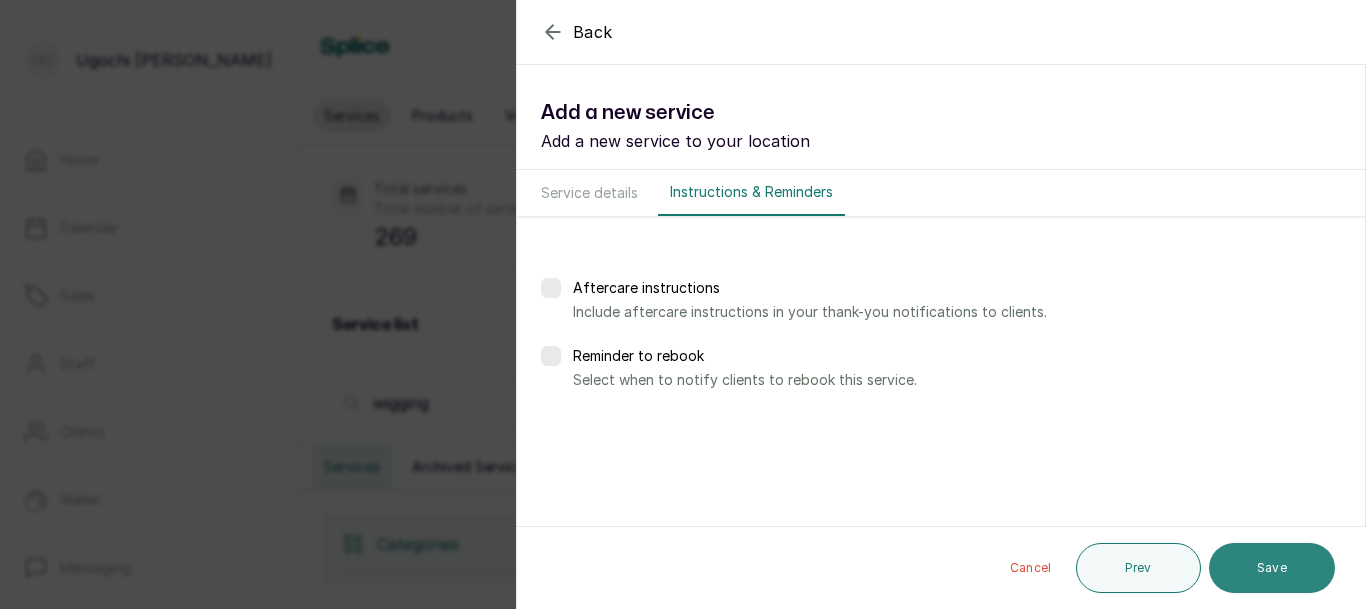 click on "Save" at bounding box center [1272, 568] 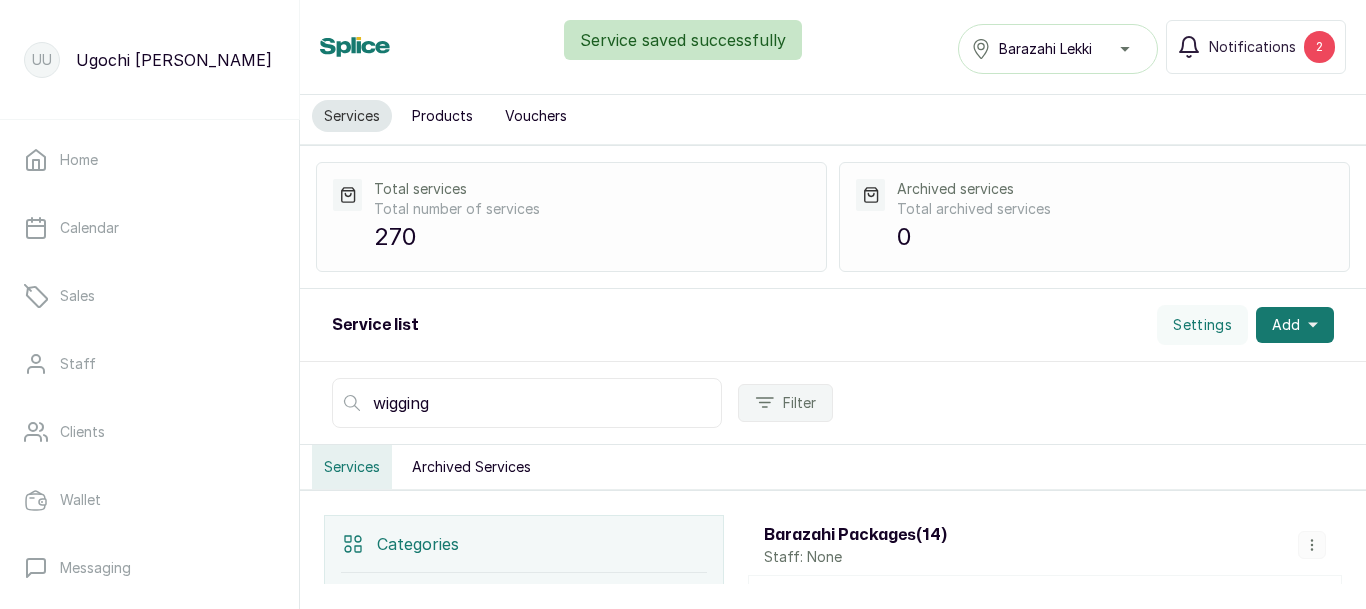 click on "Service list Settings Add" at bounding box center [833, 325] 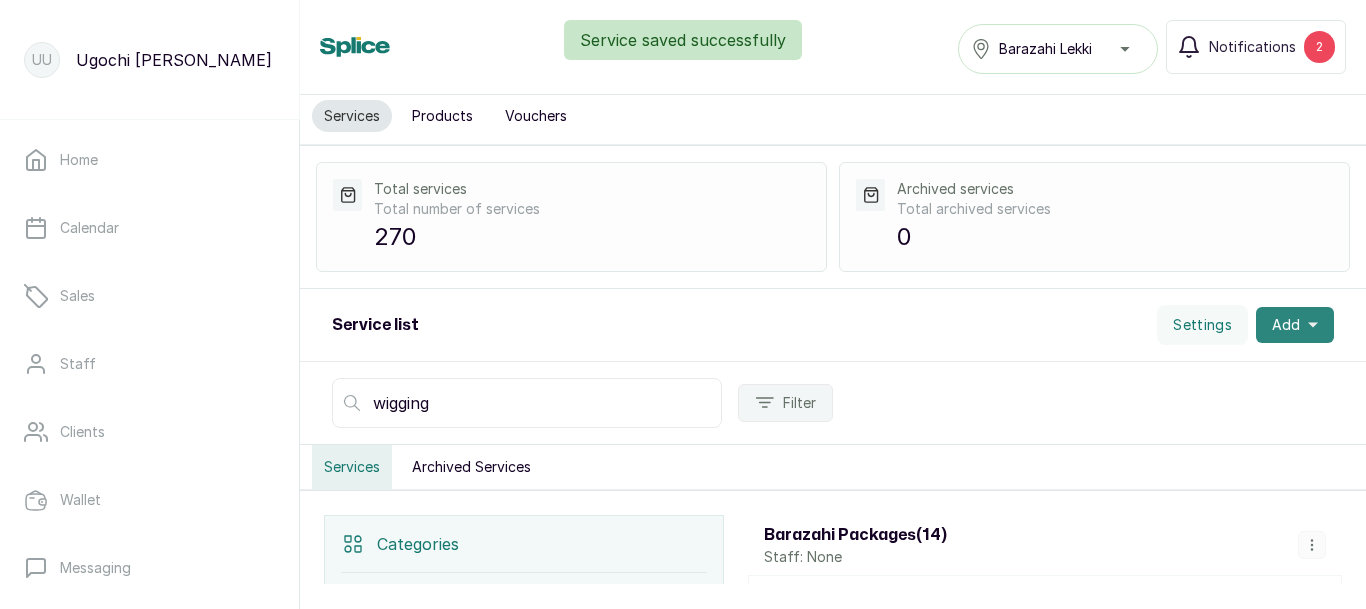 click on "Add" at bounding box center [1295, 325] 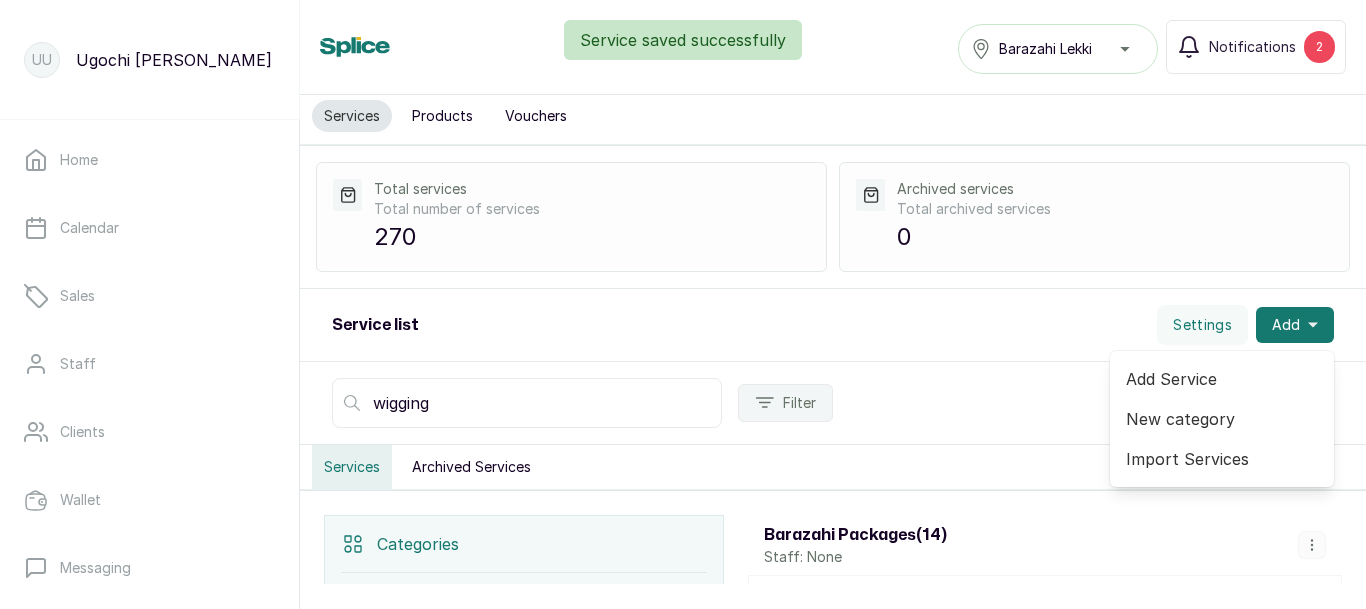 click on "Add Service" at bounding box center (1222, 379) 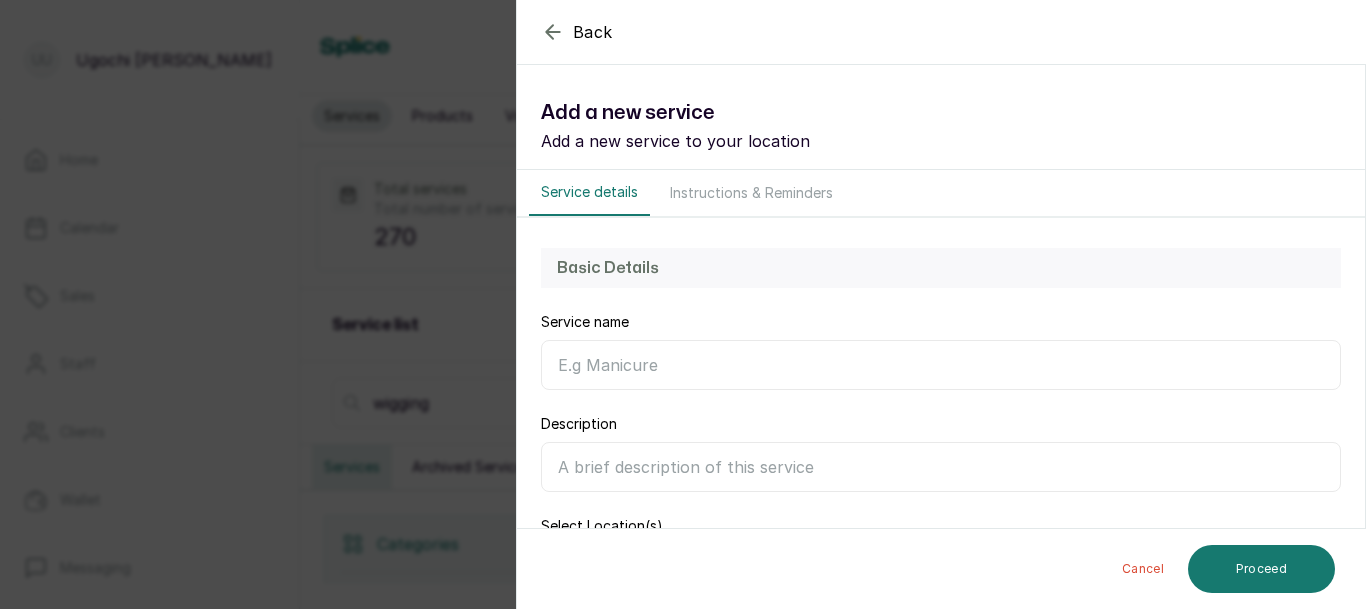 click on "Service name" at bounding box center (941, 365) 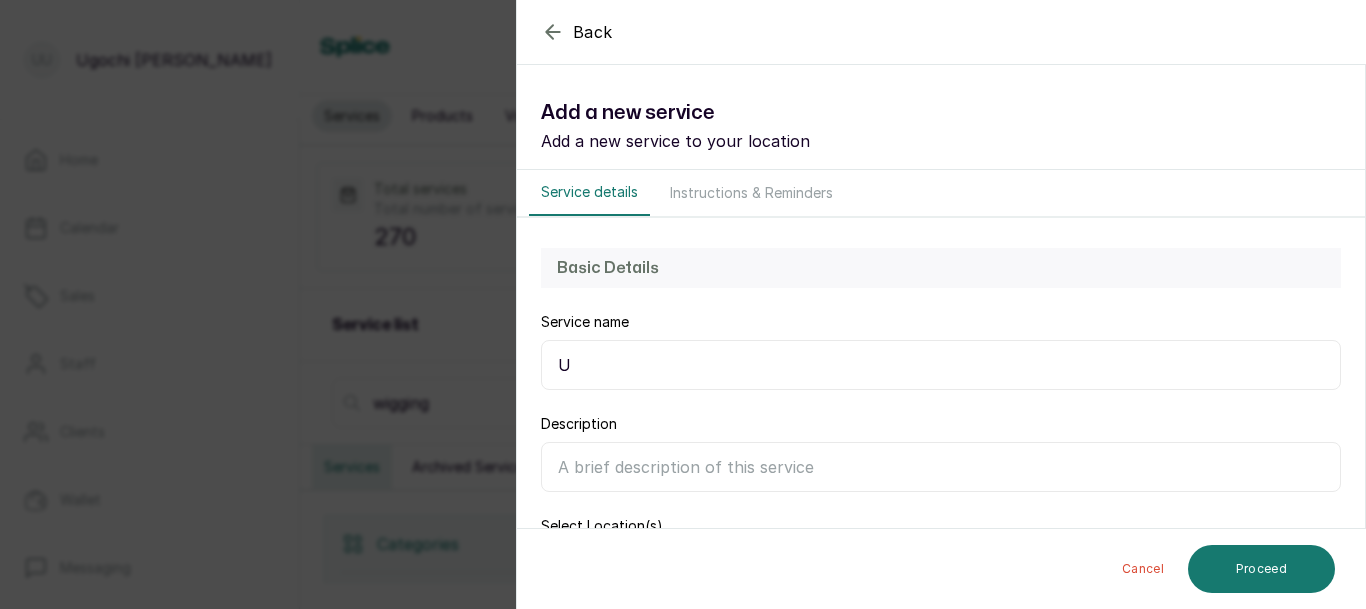 type on "U" 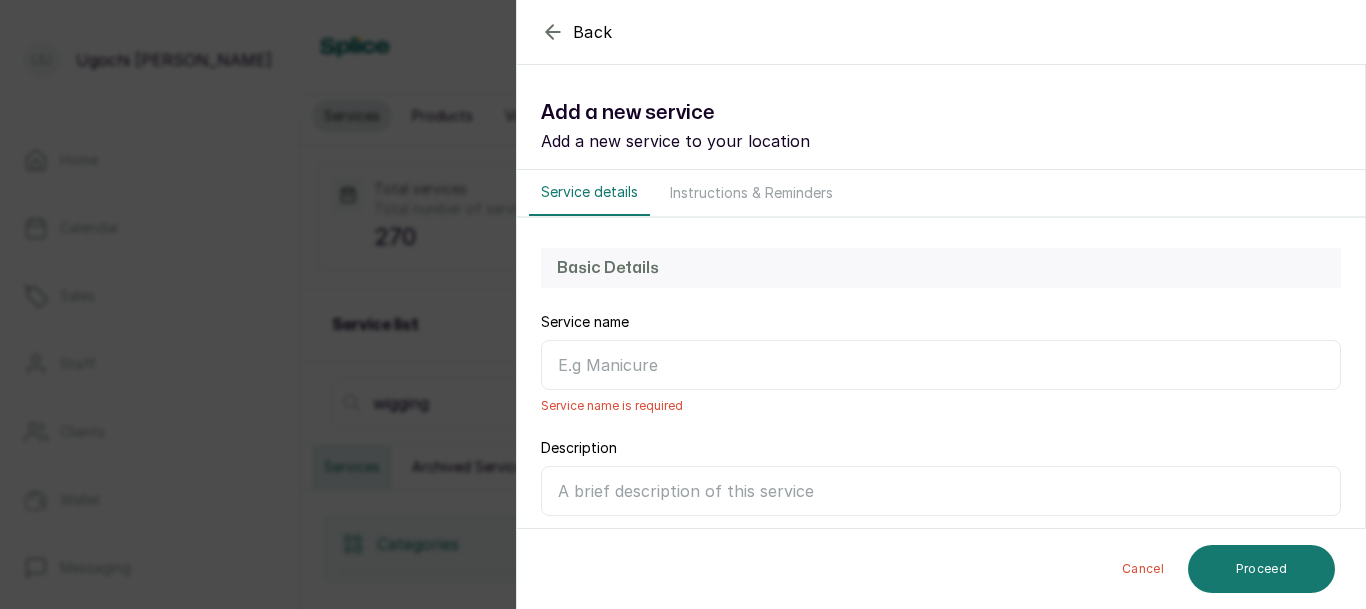 paste on "Wig Making (Closure Wigging)" 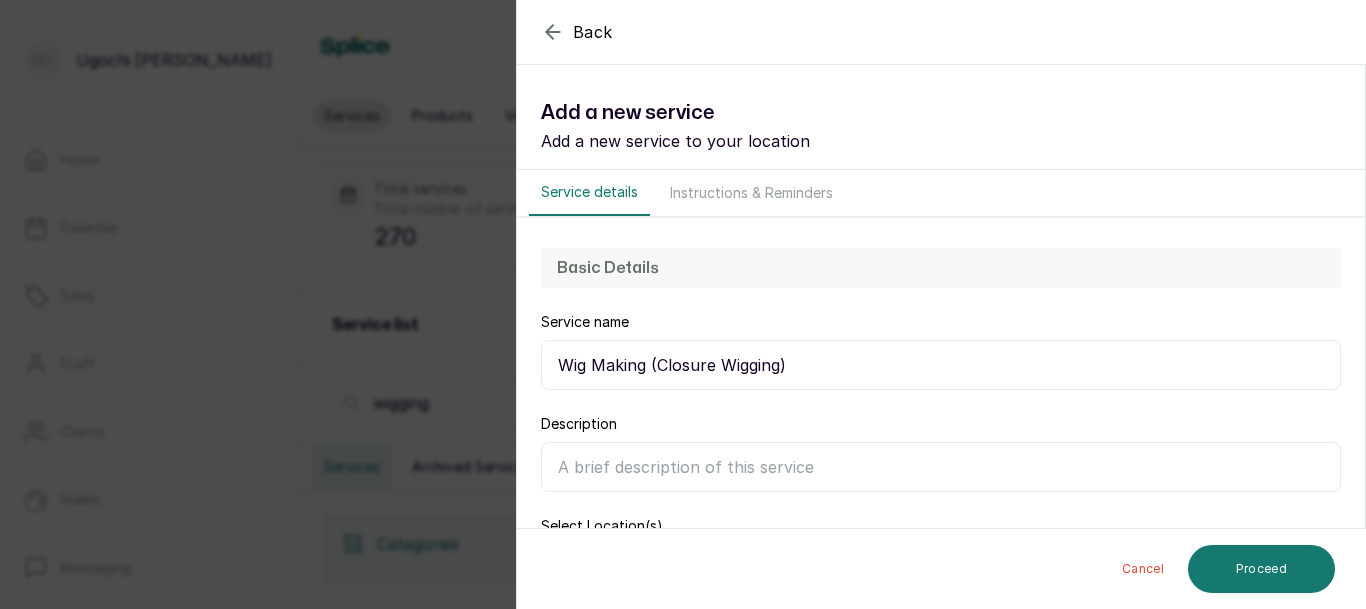 click on "Wig Making (Closure Wigging)" at bounding box center (941, 365) 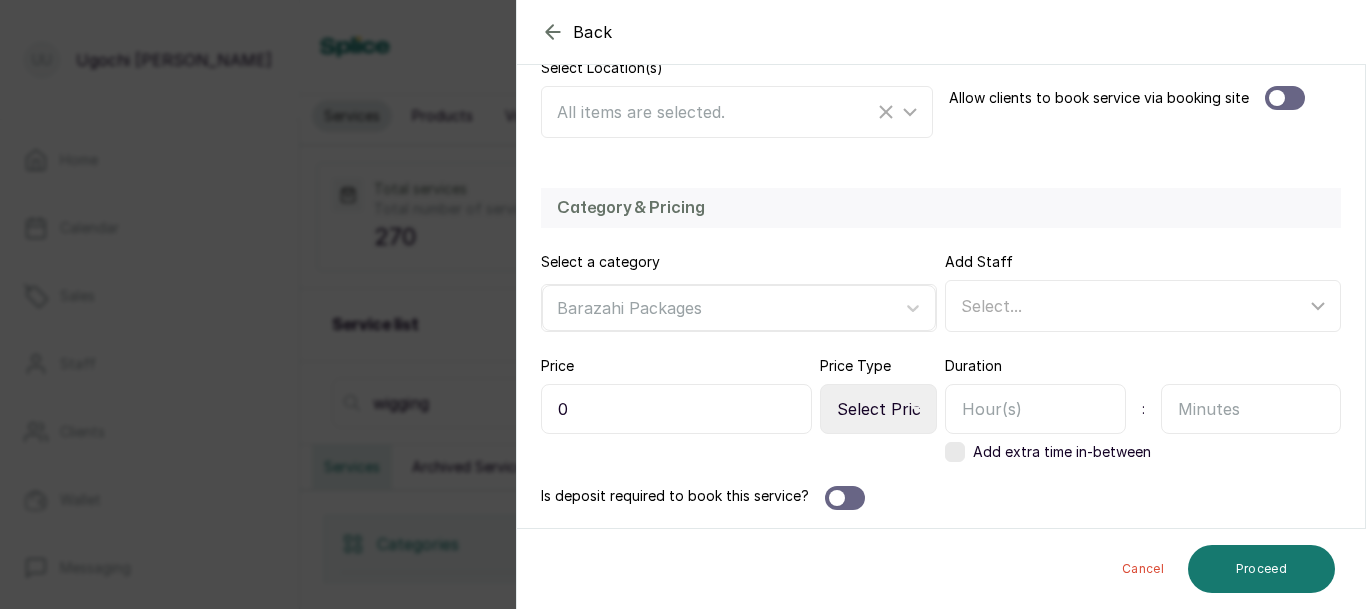 scroll, scrollTop: 460, scrollLeft: 0, axis: vertical 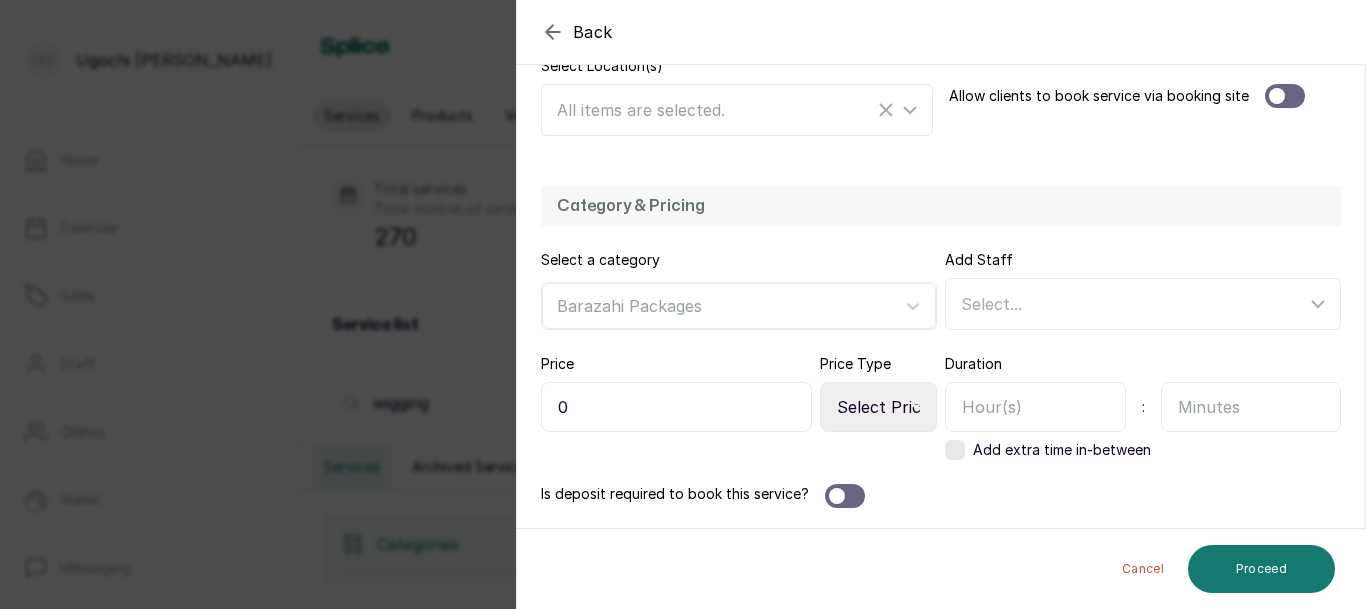 type on "Wig Making (U part Wigging)" 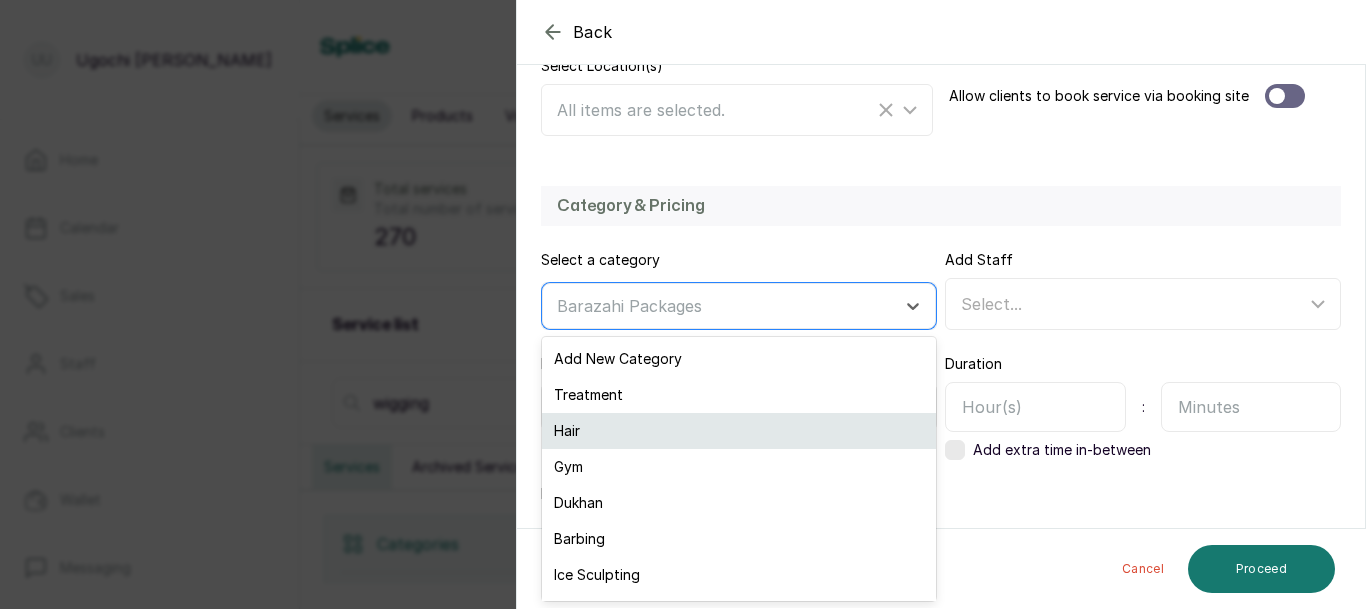 click on "Hair" at bounding box center (739, 431) 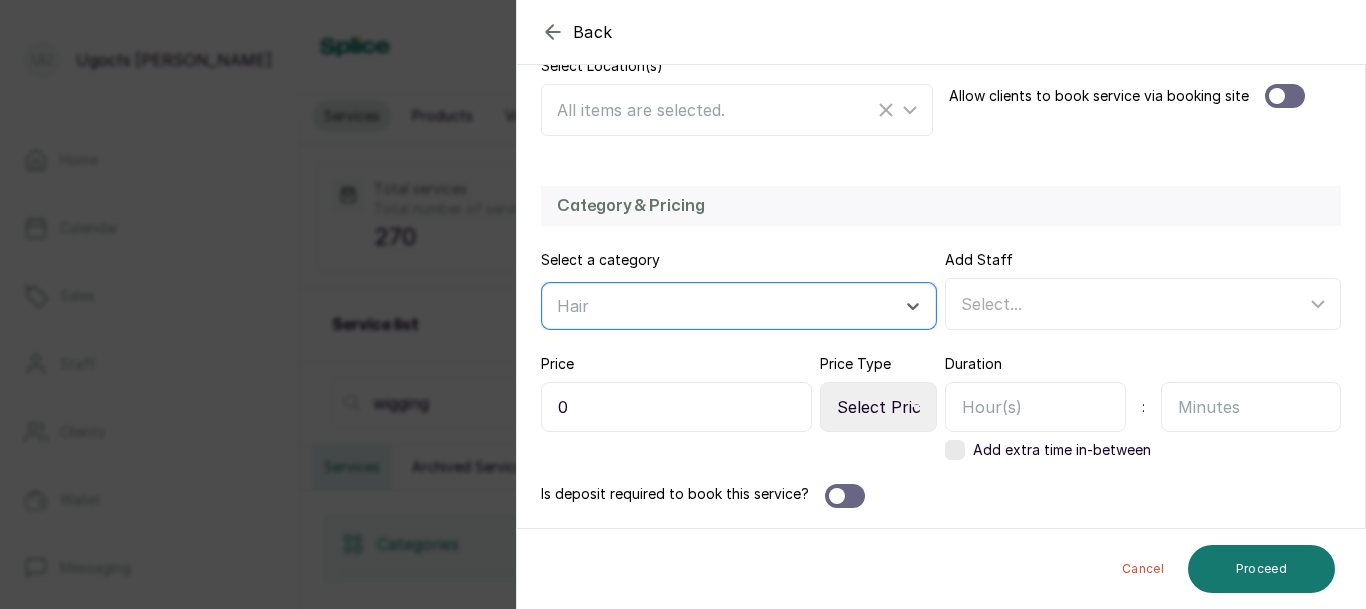 click on "0" at bounding box center [676, 407] 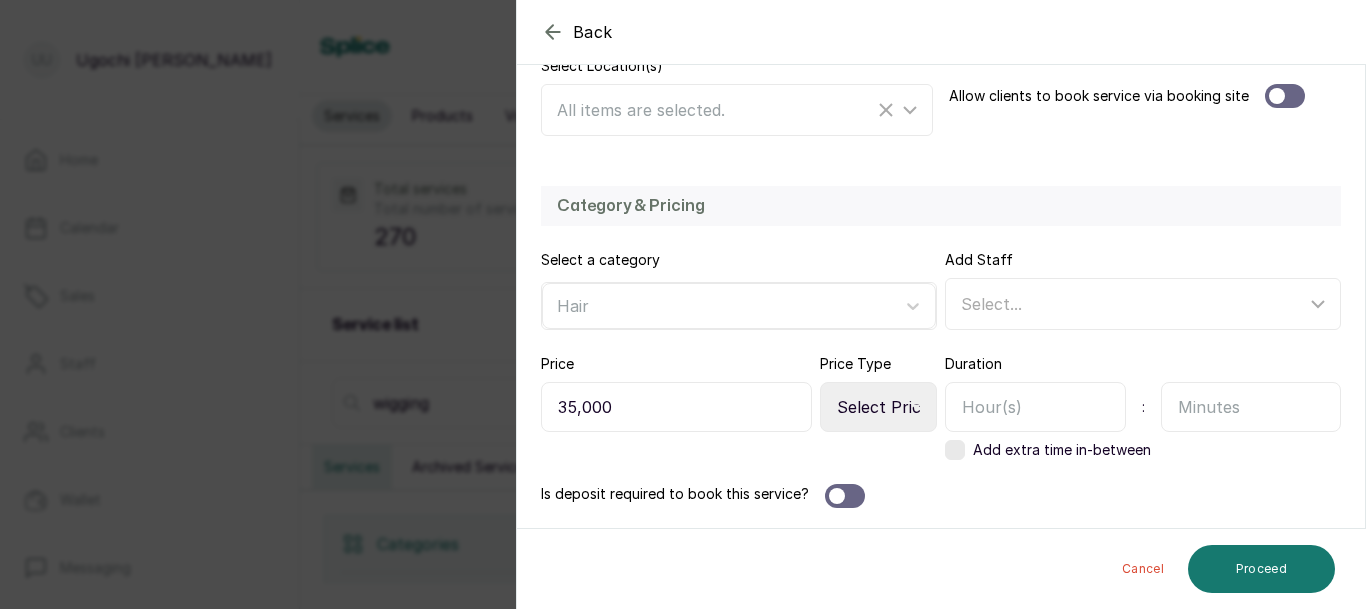 type on "35,000" 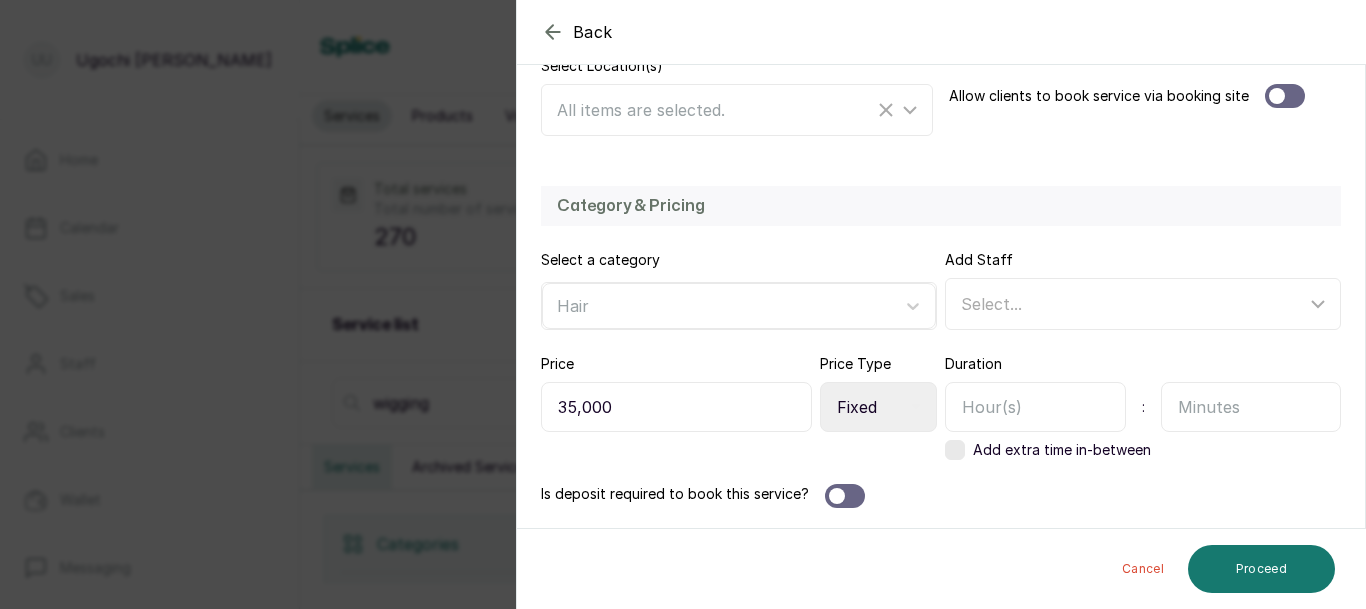 click on "Select Price Type Fixed From" at bounding box center (878, 407) 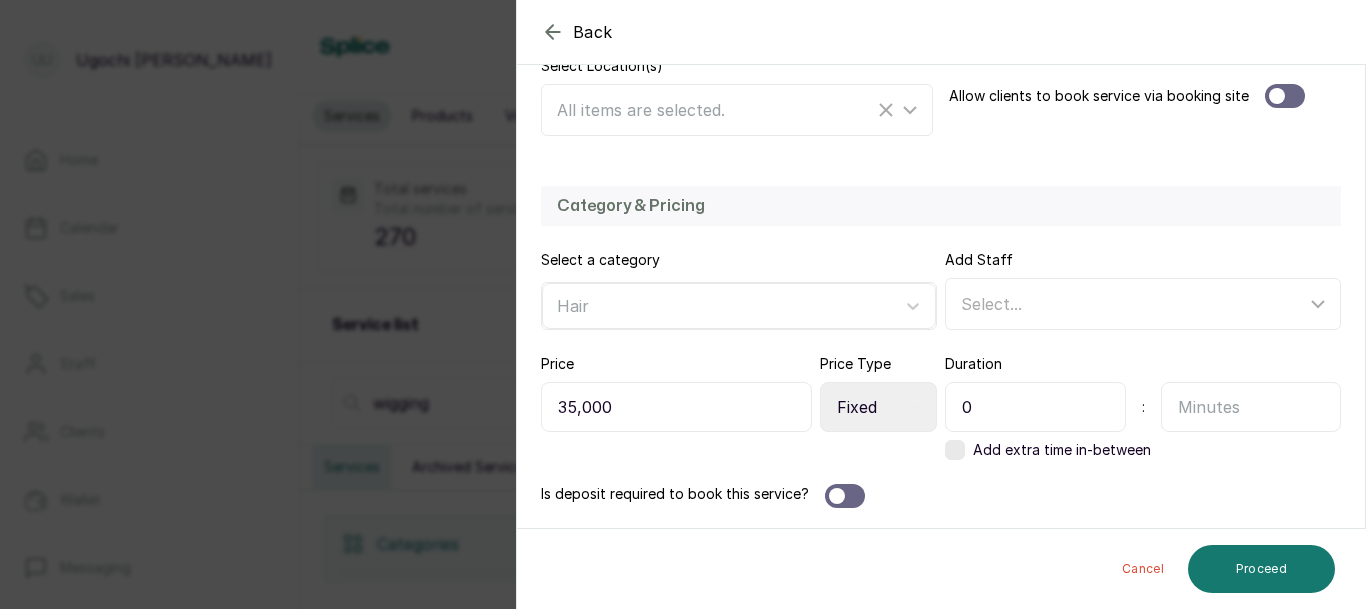 type on "0" 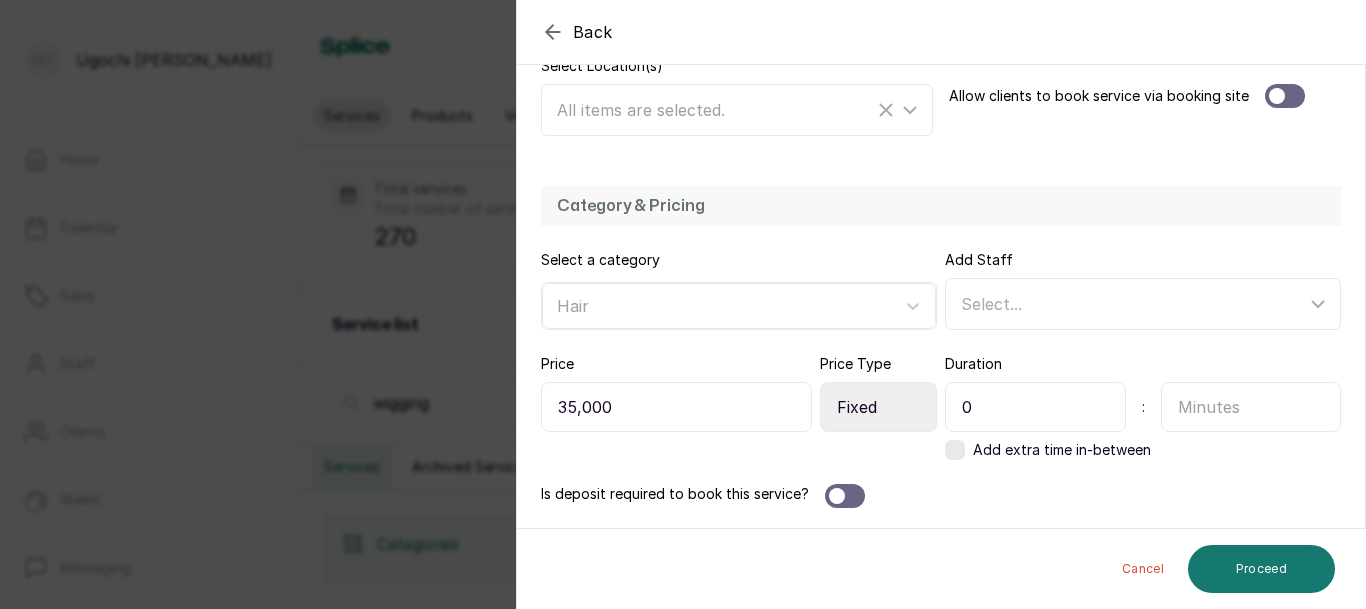 click at bounding box center [1251, 407] 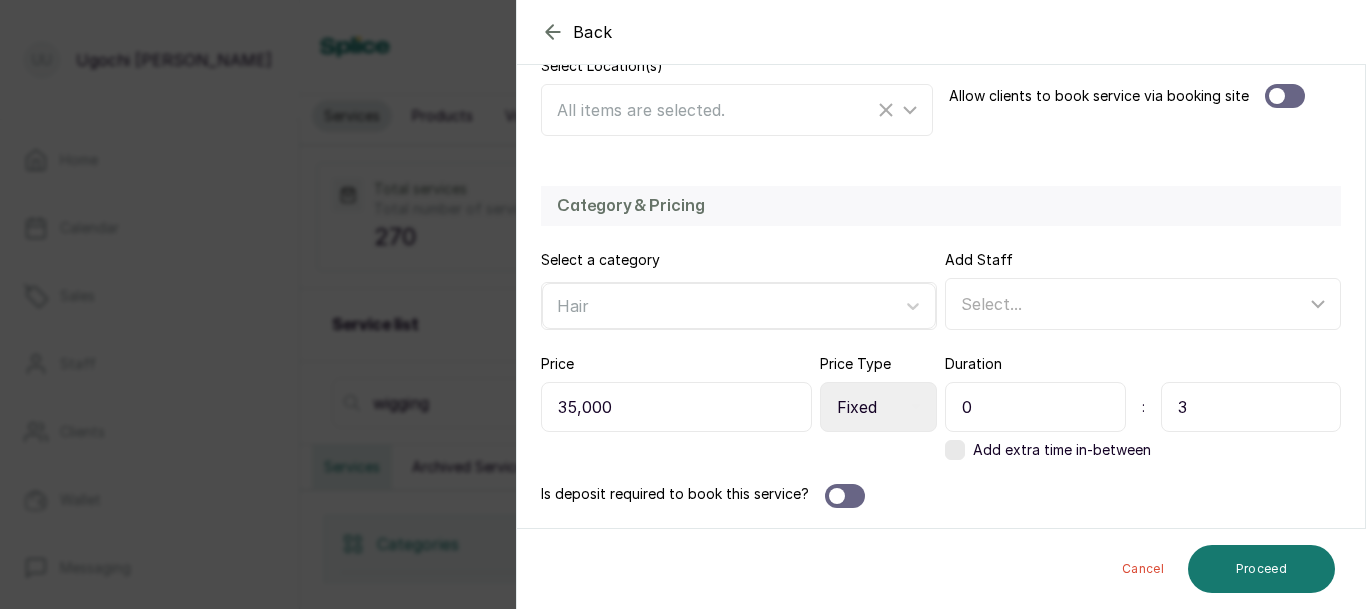type on "3" 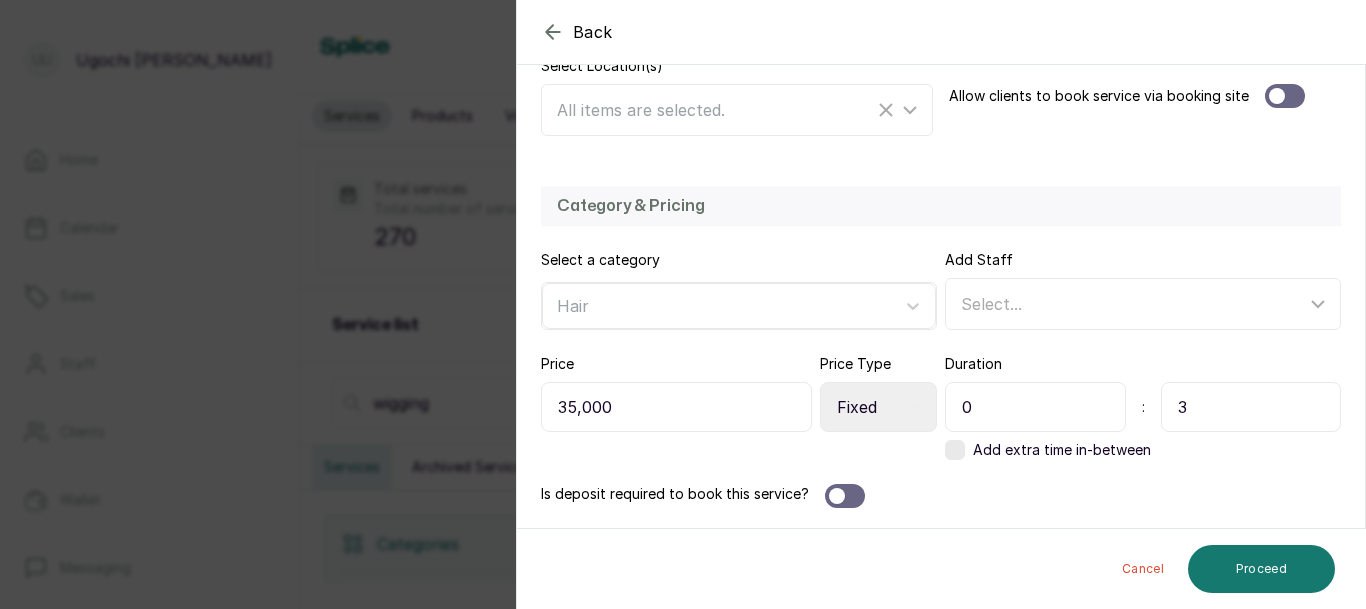 click on "Cancel Proceed" at bounding box center (942, 569) 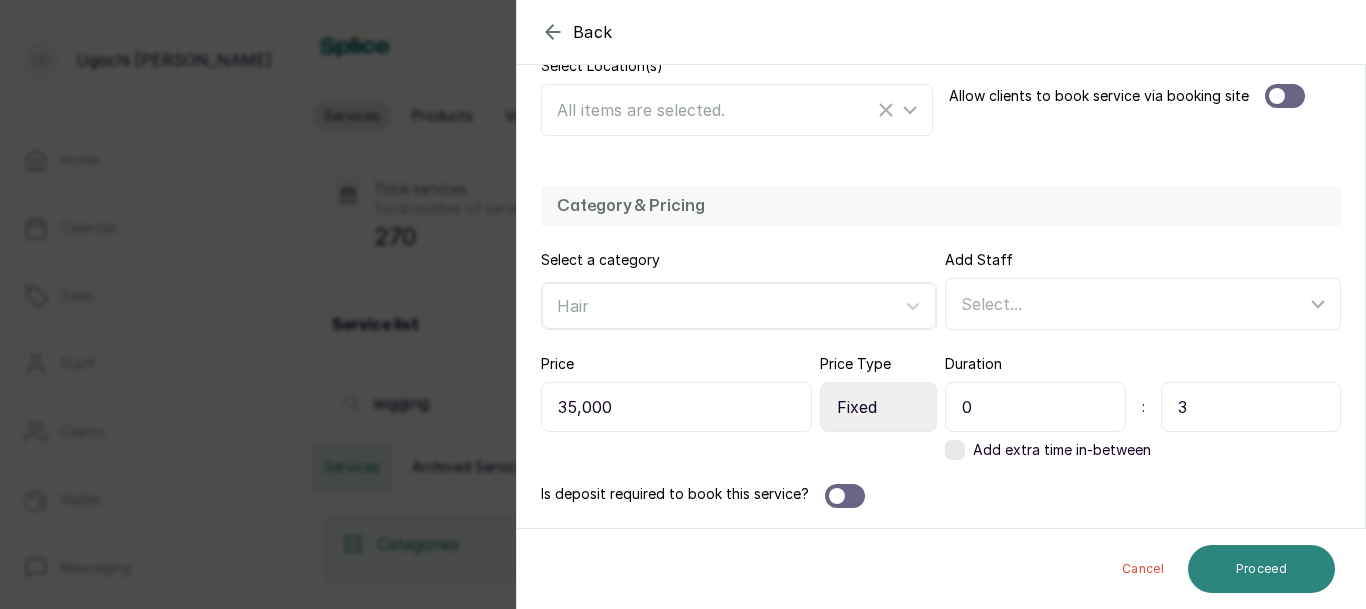 click on "Proceed" at bounding box center [1261, 569] 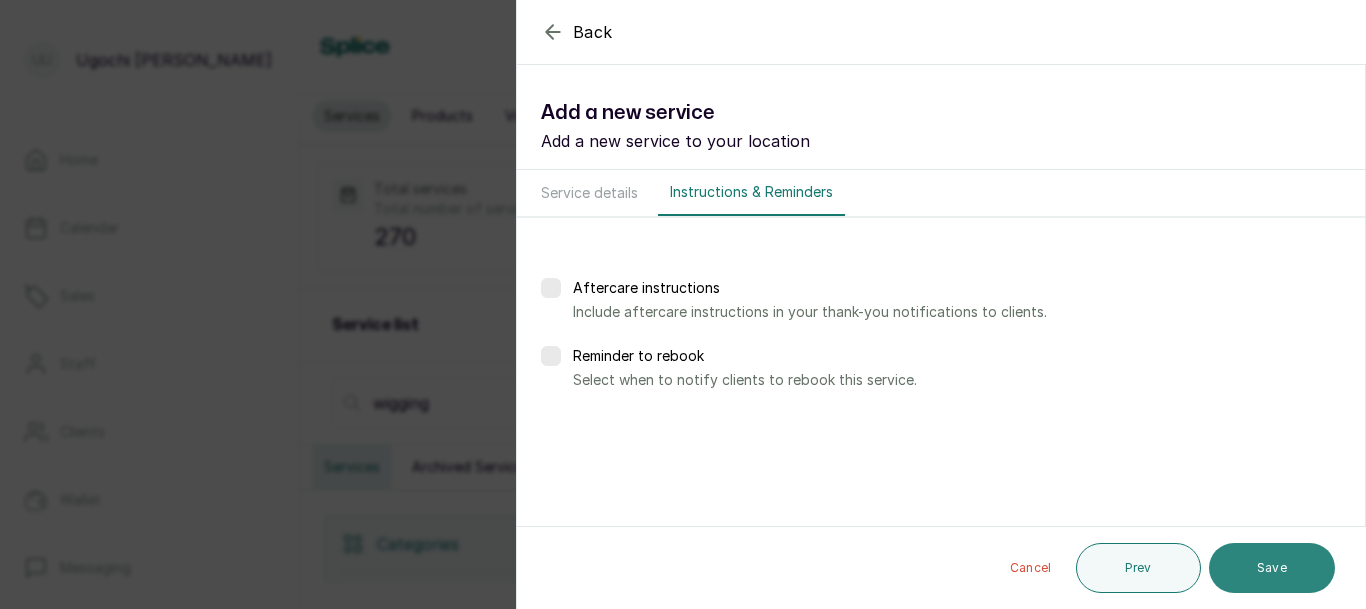 click on "Save" at bounding box center [1272, 568] 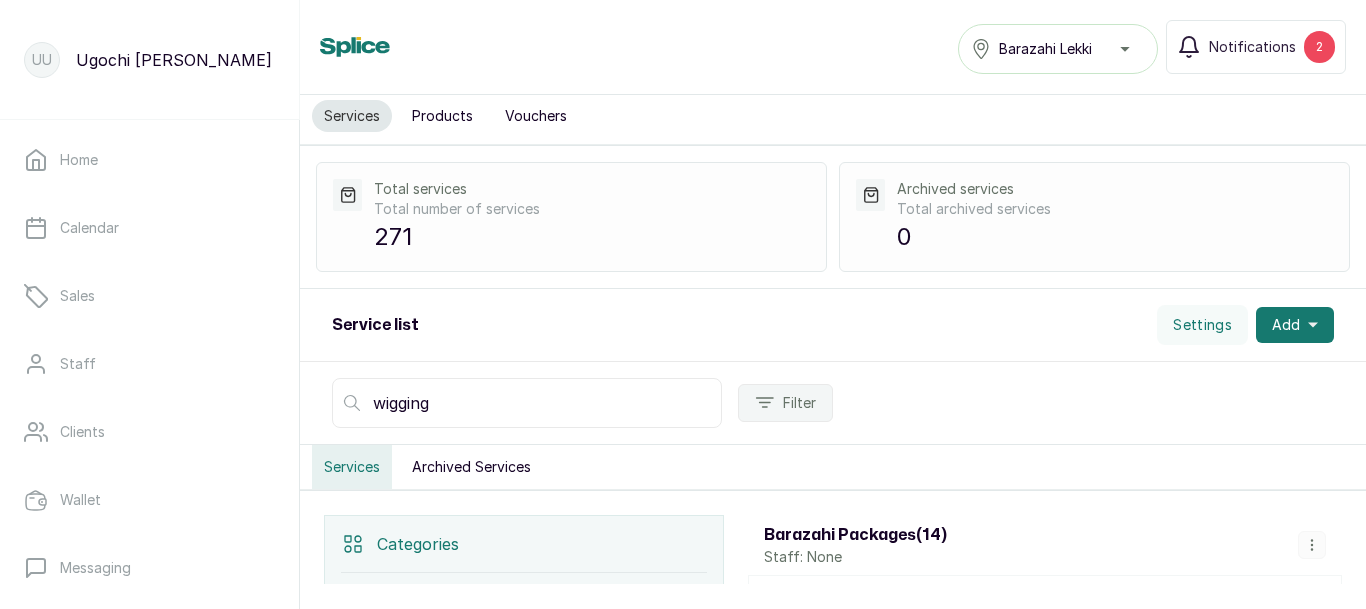 click on "Products" at bounding box center [442, 116] 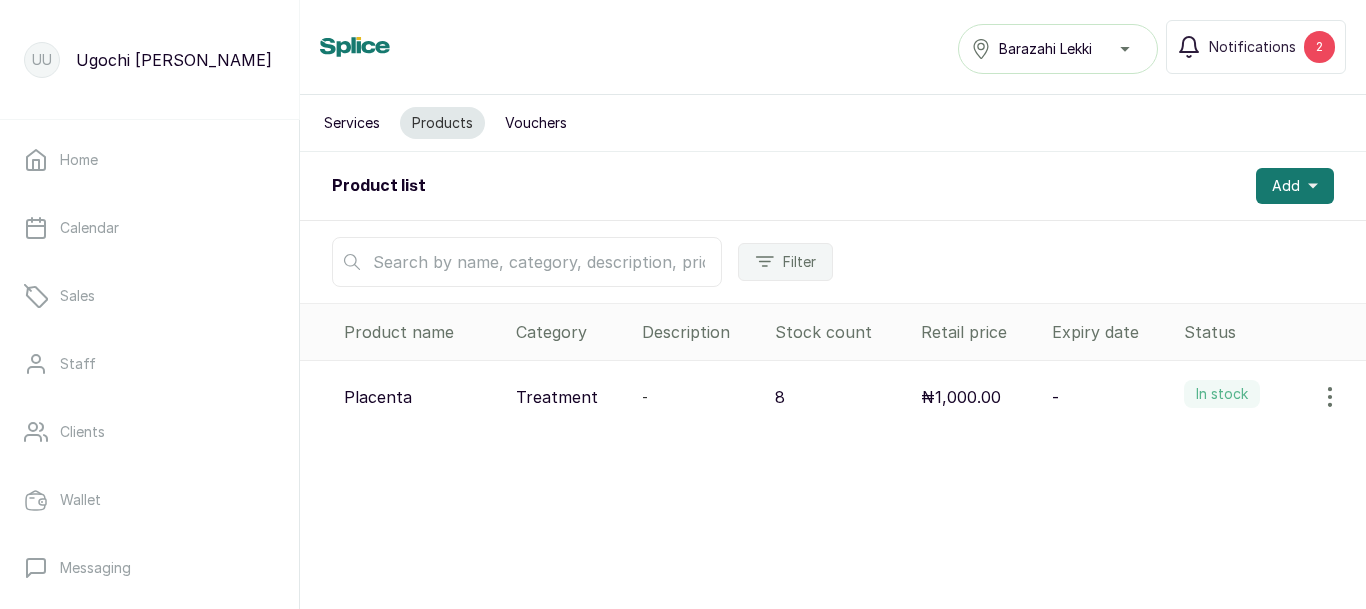 scroll, scrollTop: 0, scrollLeft: 0, axis: both 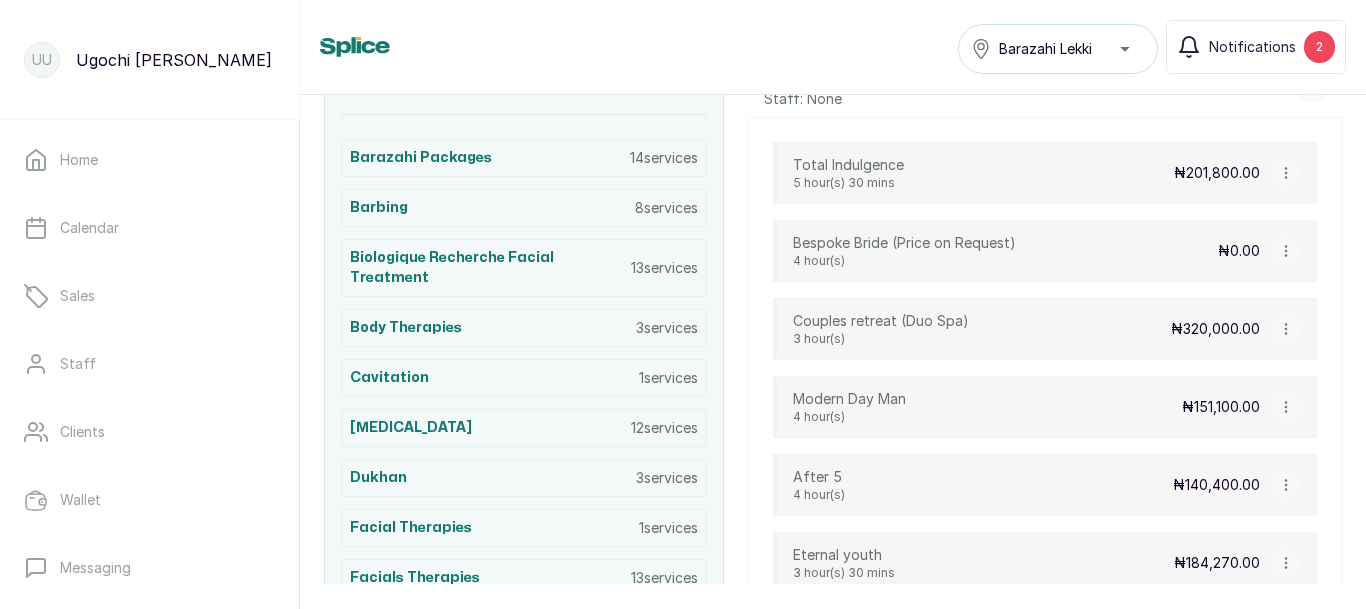 click on "3 hour(s)" at bounding box center [881, 339] 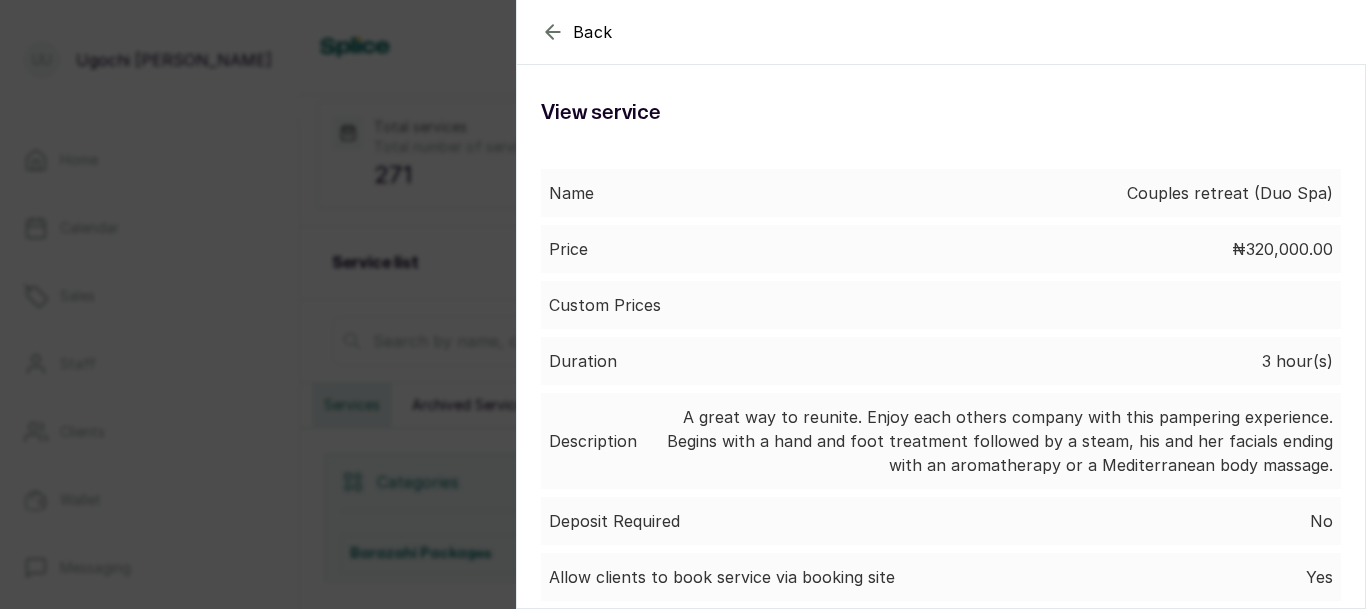 scroll, scrollTop: 0, scrollLeft: 0, axis: both 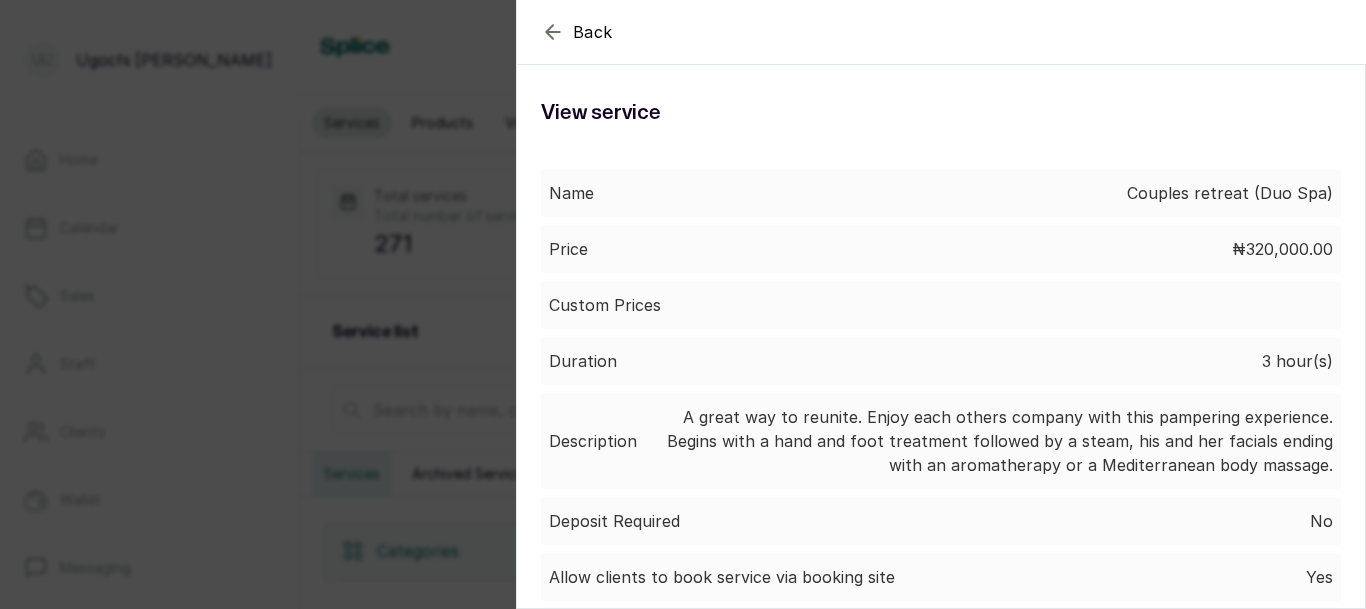 click on "Back Service View service Name Couples retreat (Duo Spa) Price ₦320,000.00 Custom Prices Duration 3 hour(s) Description A great way to reunite. Enjoy each others company with this pampering experience.
Begins with a hand and foot treatment followed by a steam, his and her facials ending with an aromatherapy or a Mediterranean body massage. Deposit Required No Allow clients to book service via booking site Yes Staff Assigned Locations [GEOGRAPHIC_DATA] [GEOGRAPHIC_DATA] After care instructions" at bounding box center (683, 304) 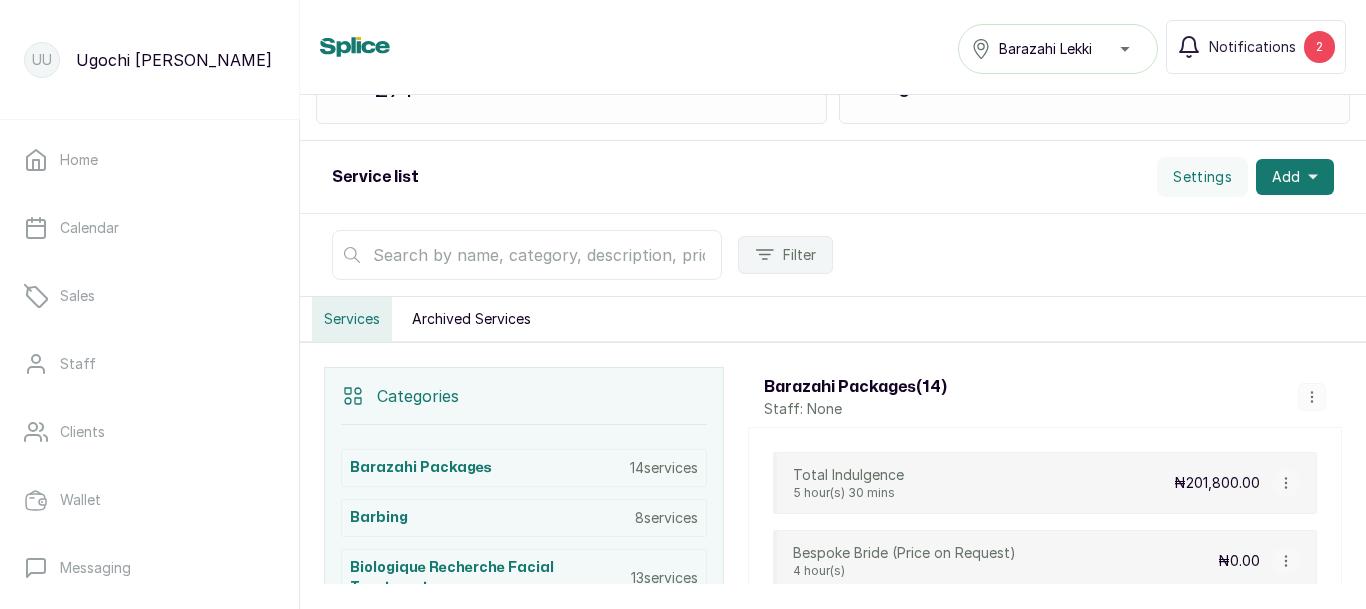 scroll, scrollTop: 142, scrollLeft: 0, axis: vertical 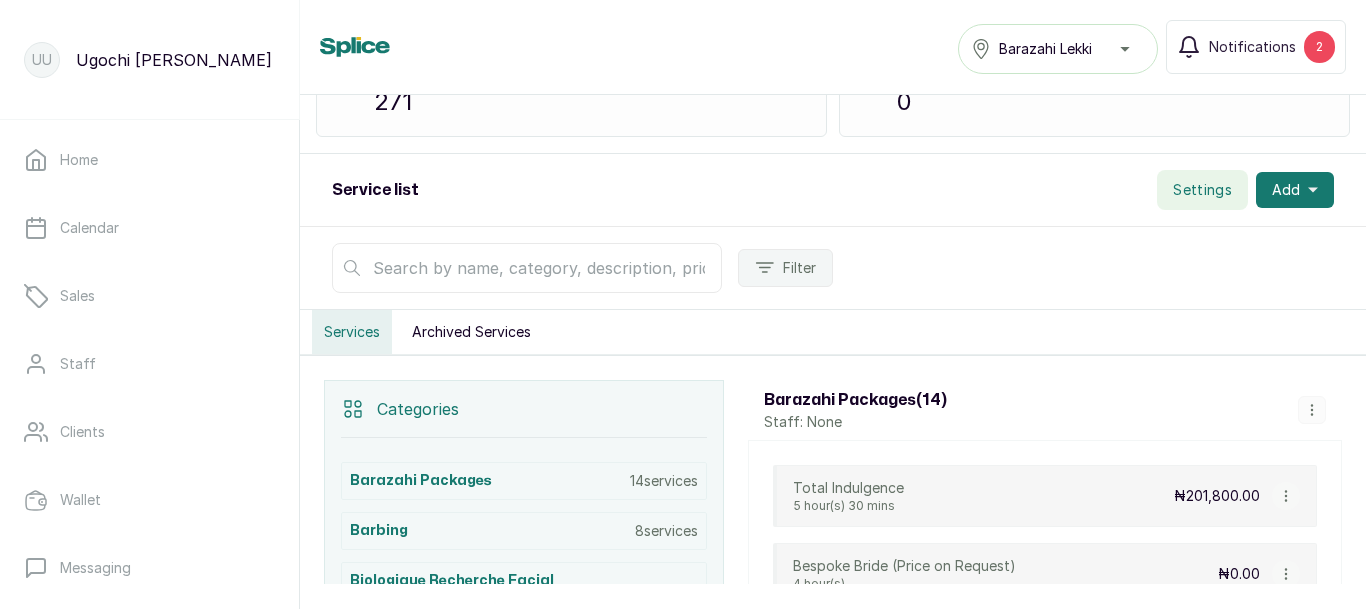 click on "Settings" at bounding box center [1202, 190] 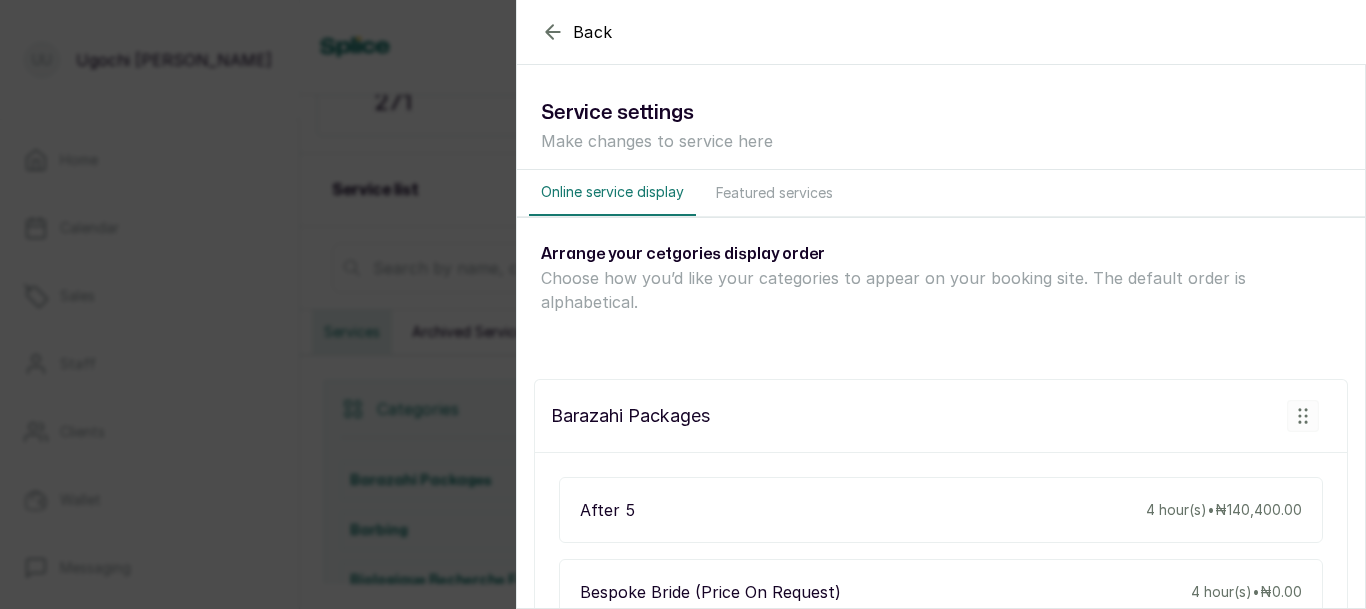 click on "Back Settings Service settings Make changes to service here Online service display Featured services Arrange your cetgories display order Choose how you’d like your categories to appear on your booking site. The default order is alphabetical. barazahi packages After 5 4 hour(s)  •  ₦140,400.00 Bespoke Bride (Price on Request) 4 hour(s)  •  ₦0.00 Bumptastic 4 hour(s)  •  ₦157,700.00 Couples retreat (Duo Spa) 3 hour(s)  •  ₦320,000.00 Eternal youth 3 hour(s) 30 mins  •  ₦184,270.00 Modern Day Man [DEMOGRAPHIC_DATA] hour(s)  •  ₦151,100.00 Surrender 1 2 hour(s) 15 mins  •  ₦103,840.00 Surrender 2 2 hour(s) 15 mins  •  ₦108,700.00 The cleopatra 2 hour(s) 30 mins  •  ₦176,960.00 The complete SPA detox 2 hour(s) 30 mins  •  ₦137,960.00 The workout 3 hour(s)  •  ₦147,200.00 Total detox 3 hour(s) 30 mins  •  ₦147,200.00 Total detox plus 6 hour(s)  •  ₦217,400.00 Total Indulgence 5 hour(s) 30 mins  •  ₦201,800.00 barbing Black Dye (customer's product) 15 mins  •  15 mins" at bounding box center [683, 304] 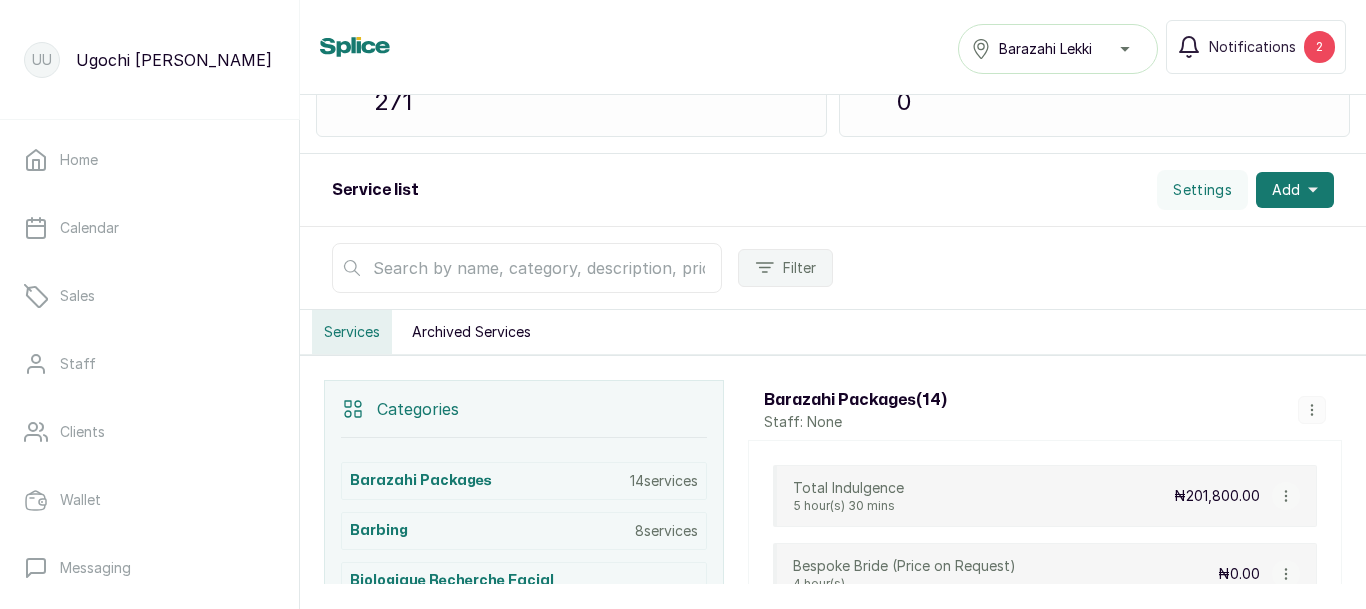 scroll, scrollTop: 0, scrollLeft: 0, axis: both 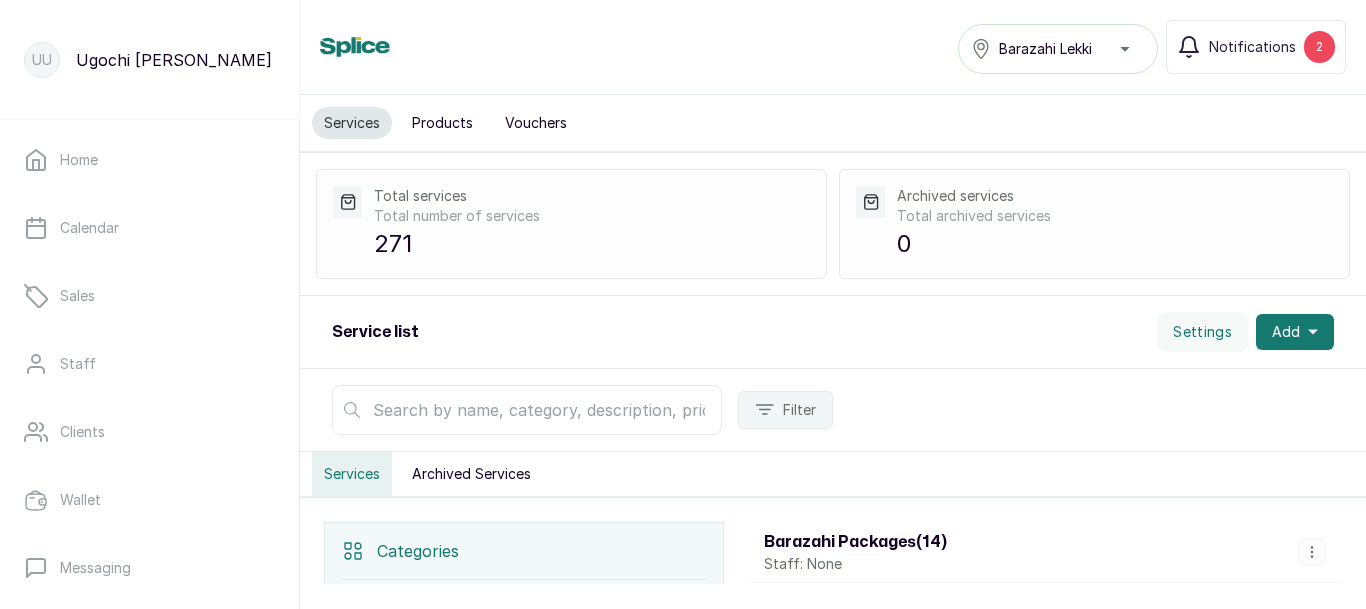 click on "Products" at bounding box center (442, 123) 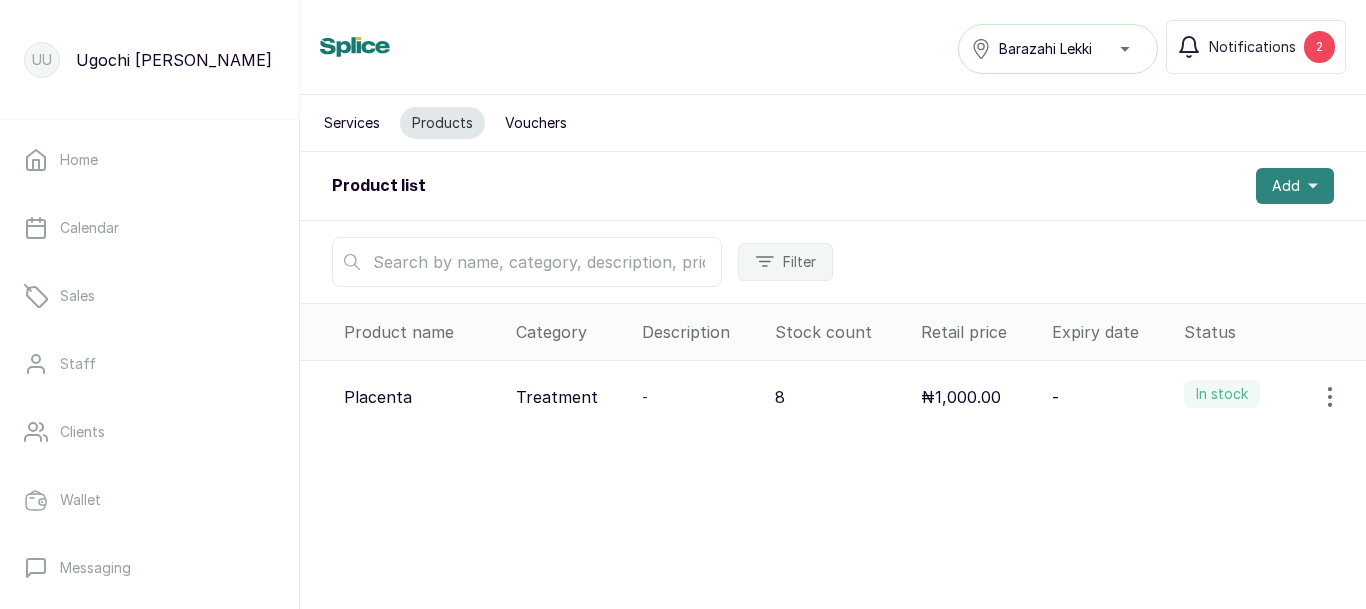 click on "Add" at bounding box center [1286, 186] 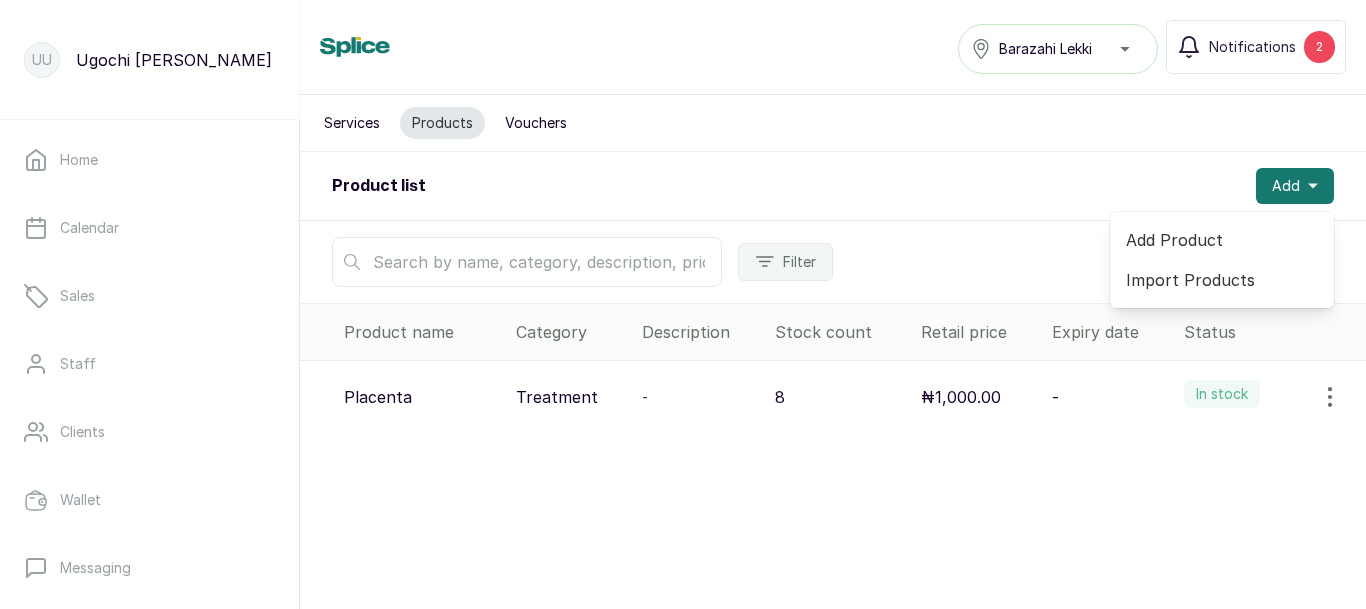click on "Add Product" at bounding box center (1222, 240) 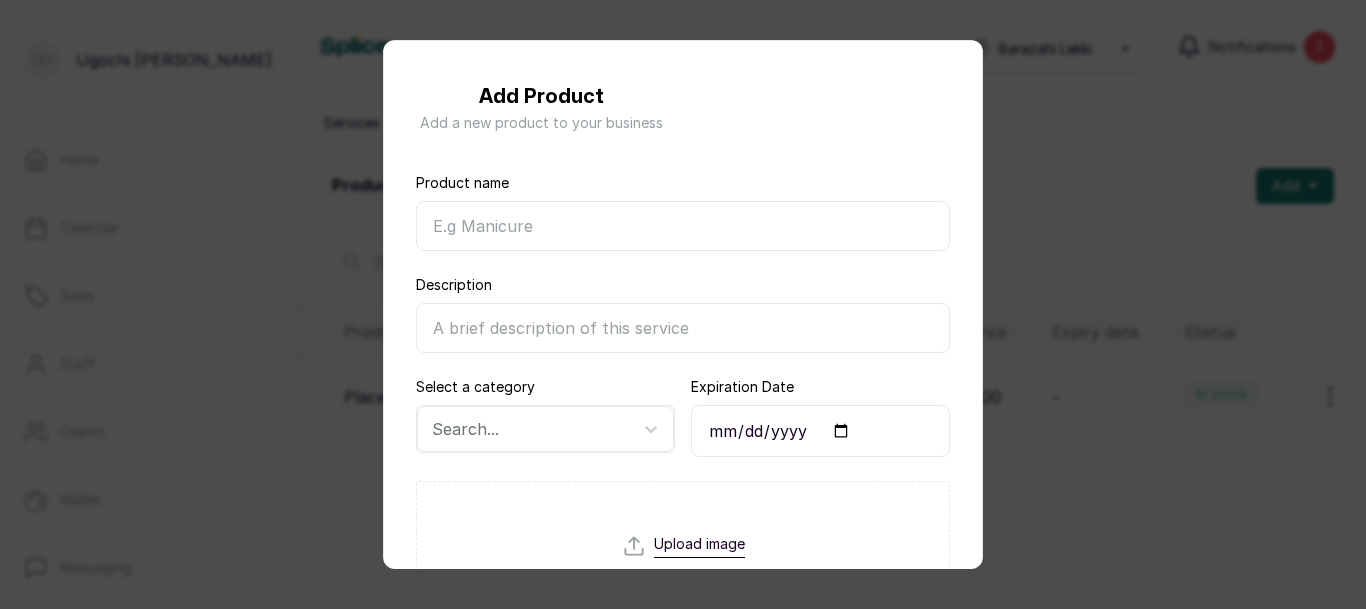 click on "Product name" at bounding box center [683, 226] 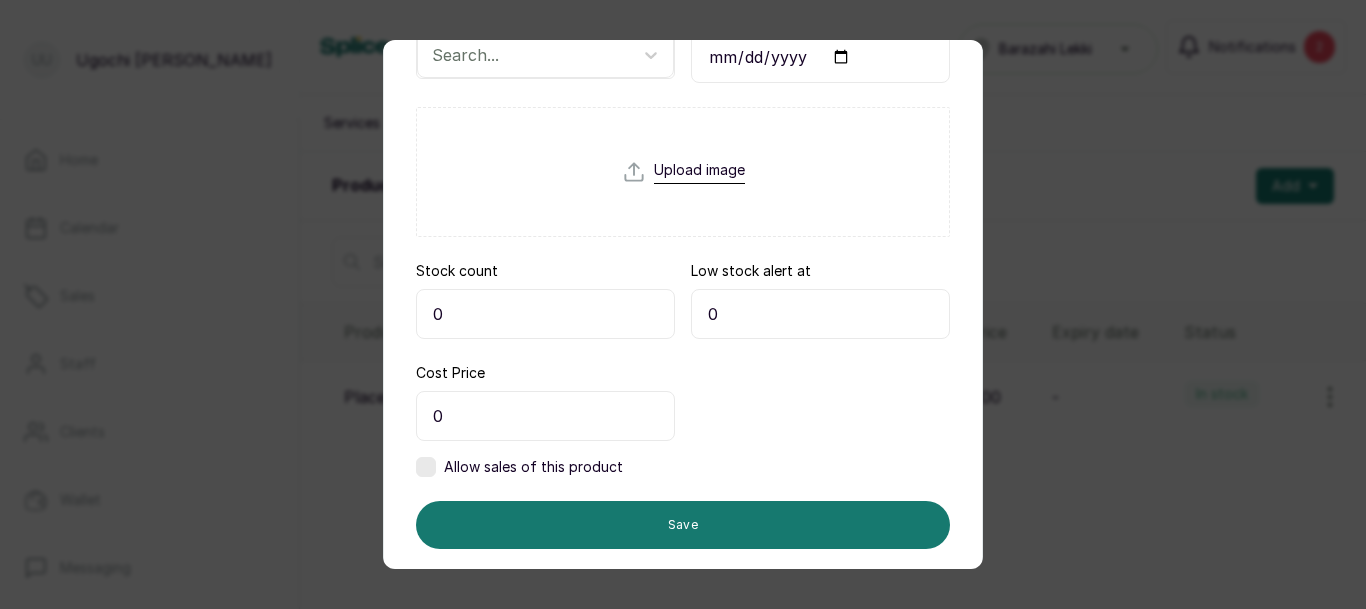 scroll, scrollTop: 383, scrollLeft: 0, axis: vertical 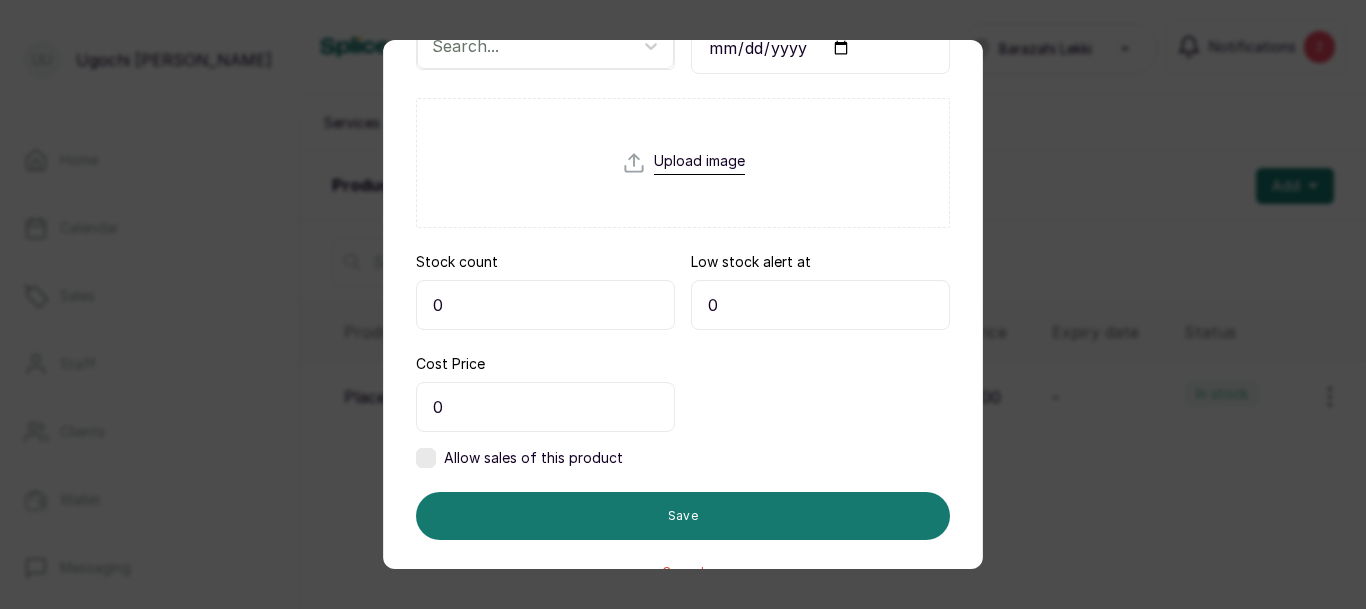 click on "0" at bounding box center [545, 305] 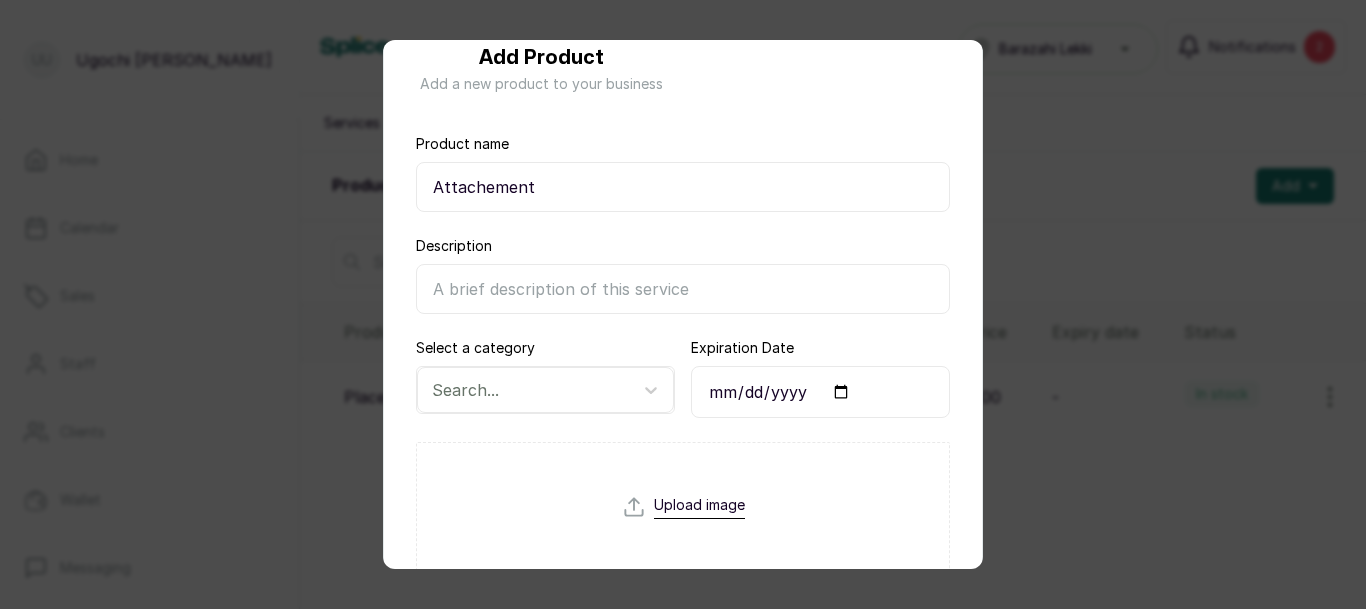 scroll, scrollTop: 0, scrollLeft: 0, axis: both 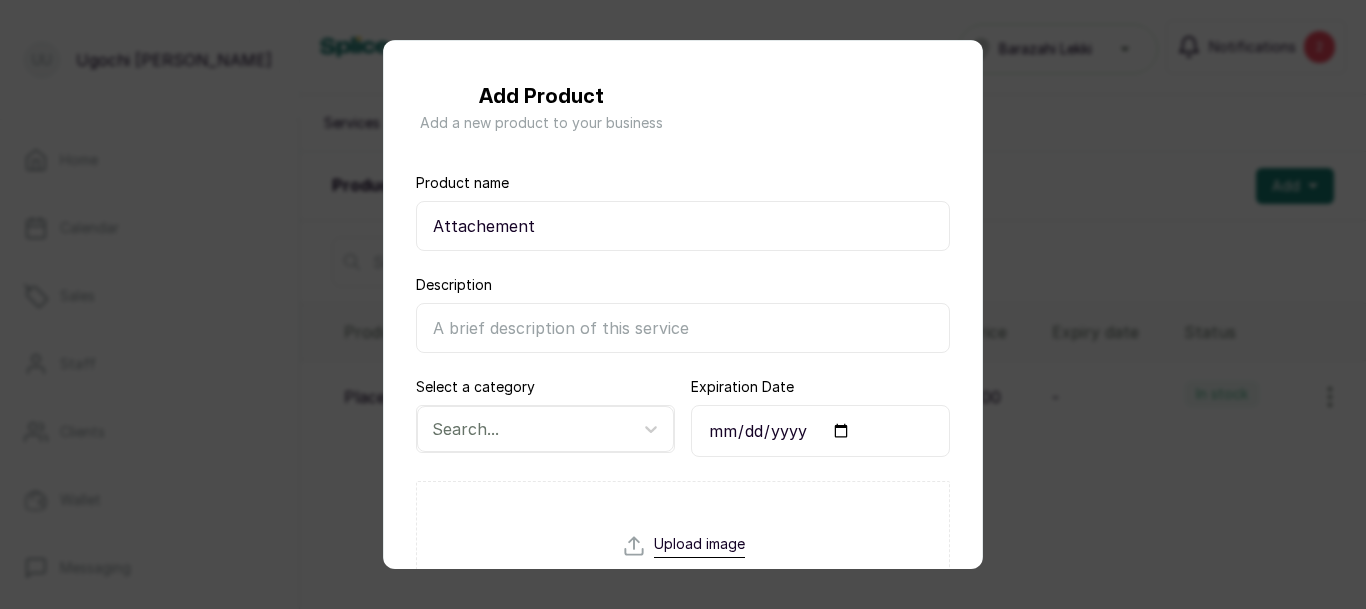 click on "Attachement" at bounding box center (683, 226) 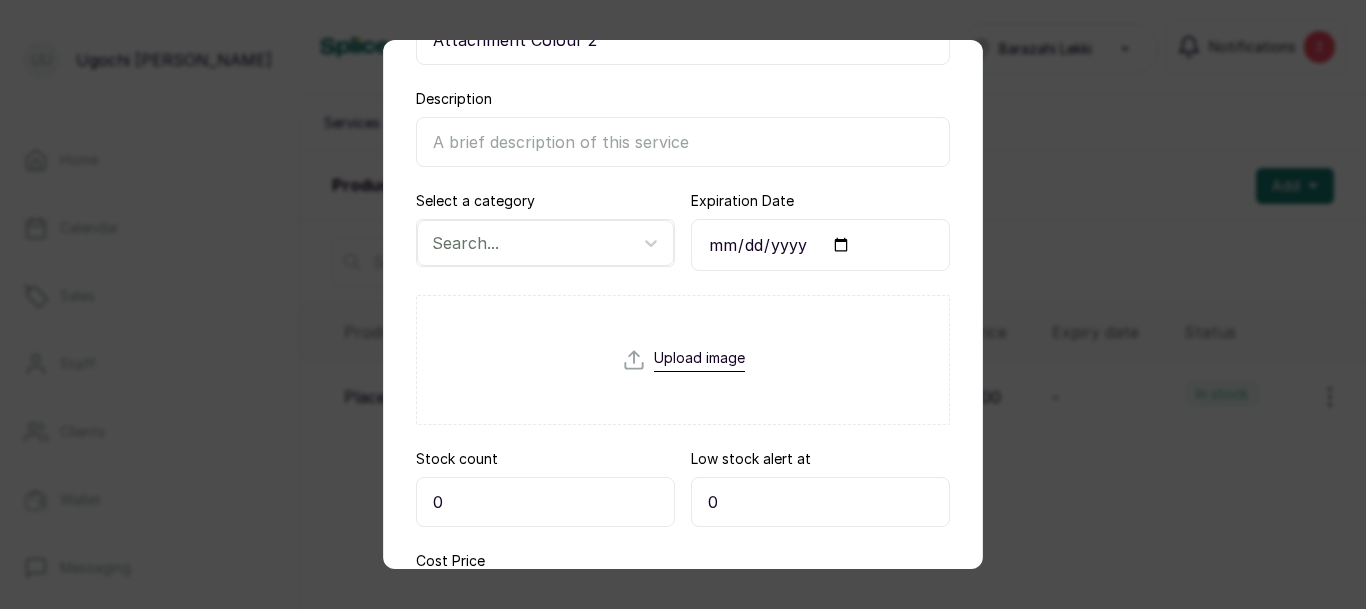 type on "Attachment Colour 2" 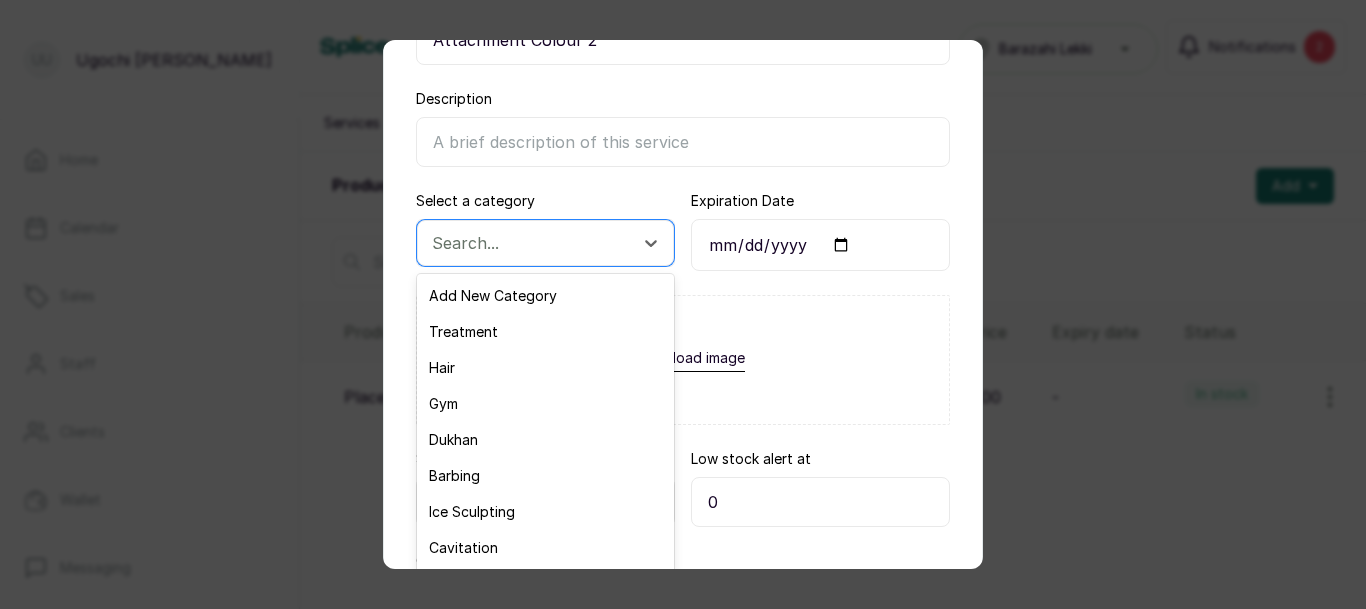 scroll, scrollTop: 239, scrollLeft: 0, axis: vertical 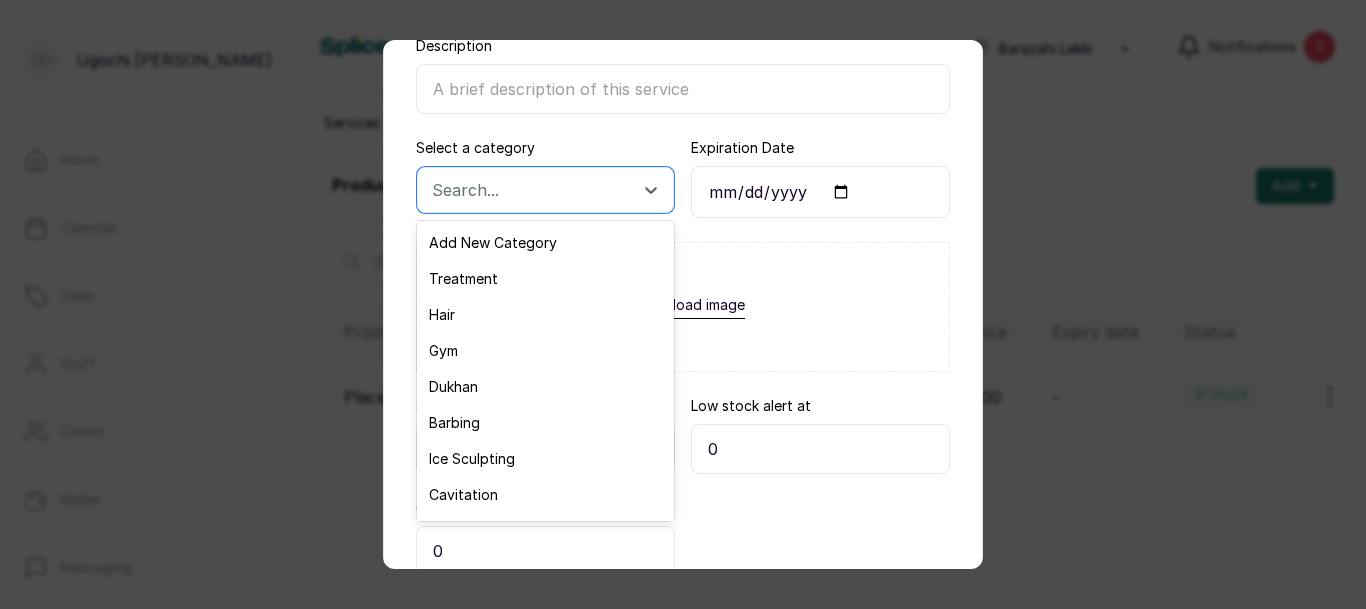 click on "Hair" at bounding box center [545, 315] 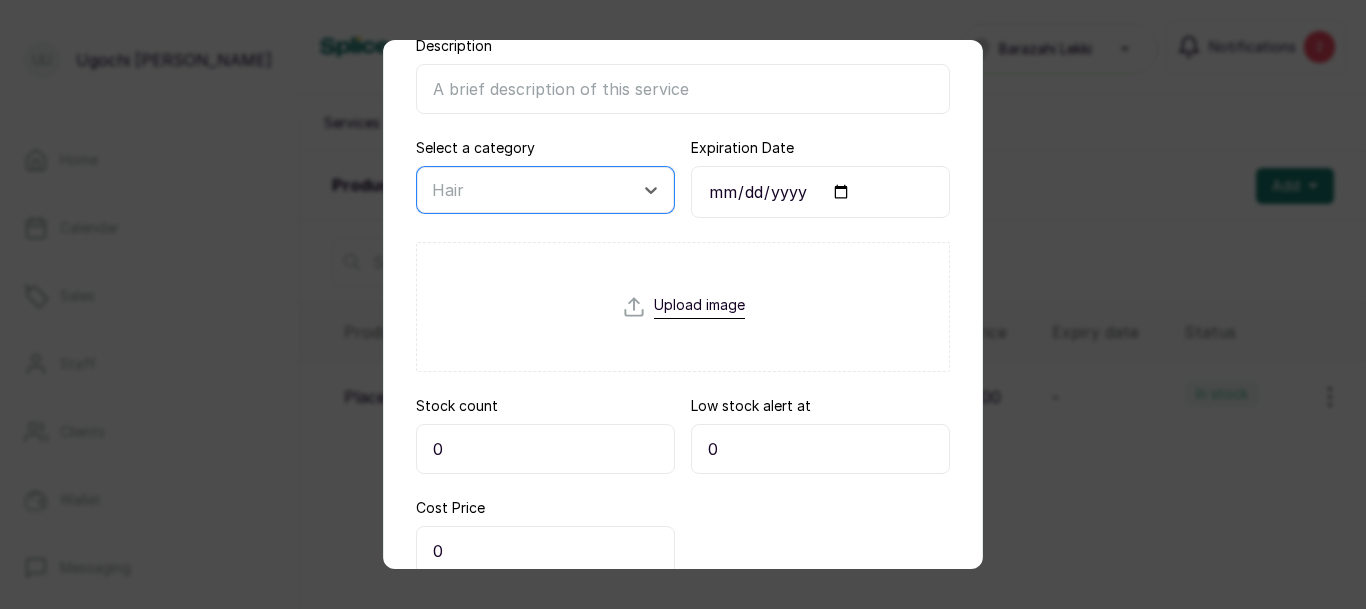 click on "0" at bounding box center (545, 449) 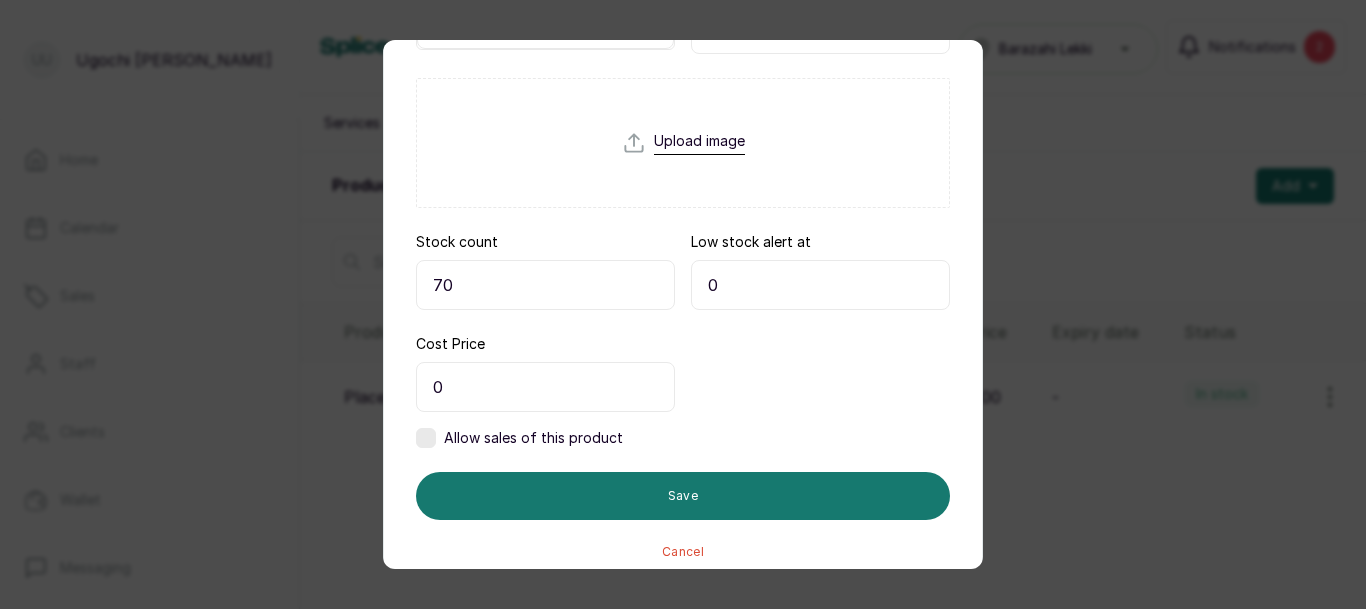 scroll, scrollTop: 419, scrollLeft: 0, axis: vertical 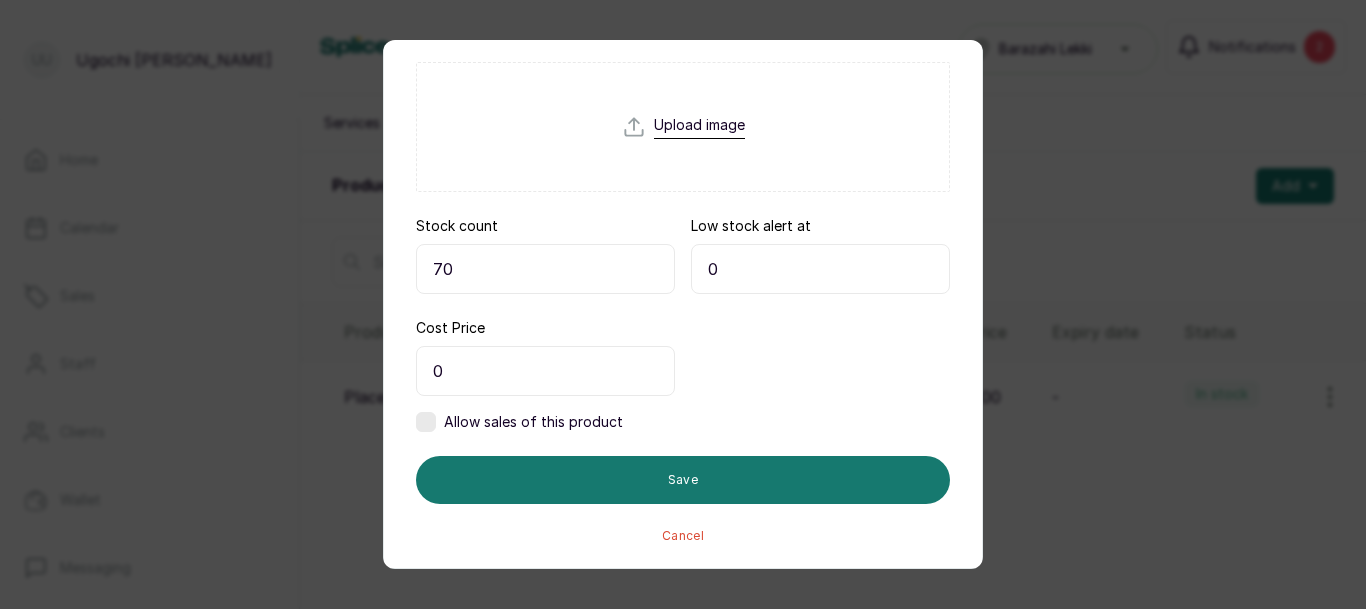 type on "70" 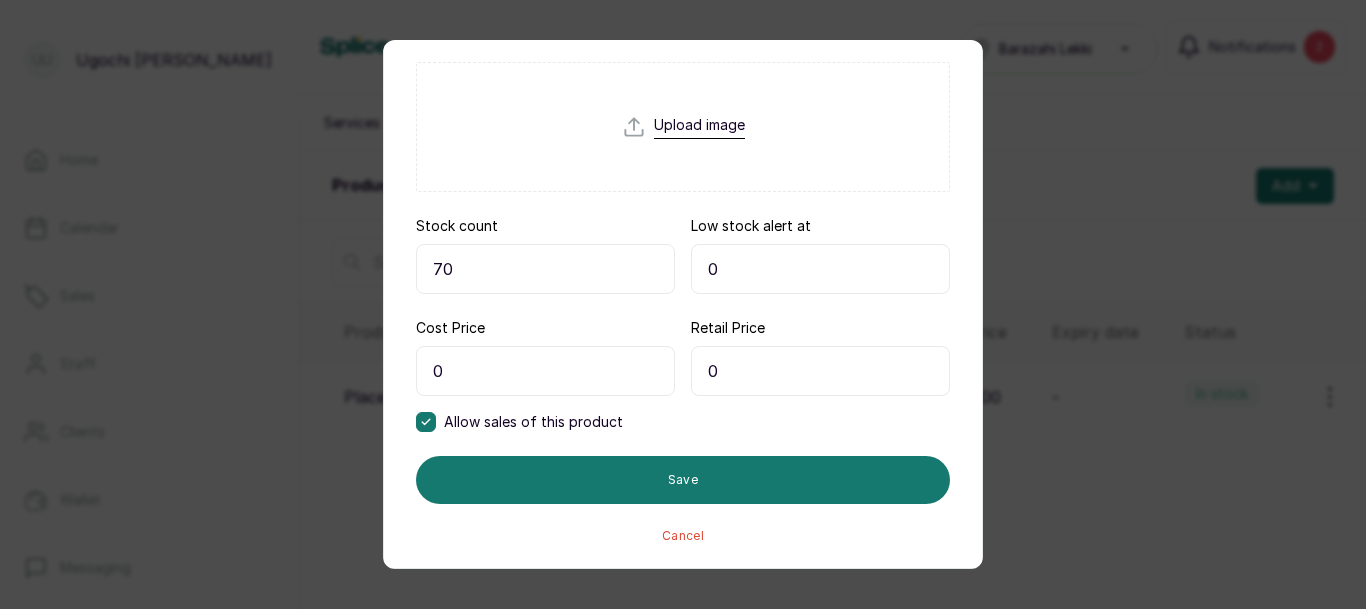 click on "0" at bounding box center (545, 371) 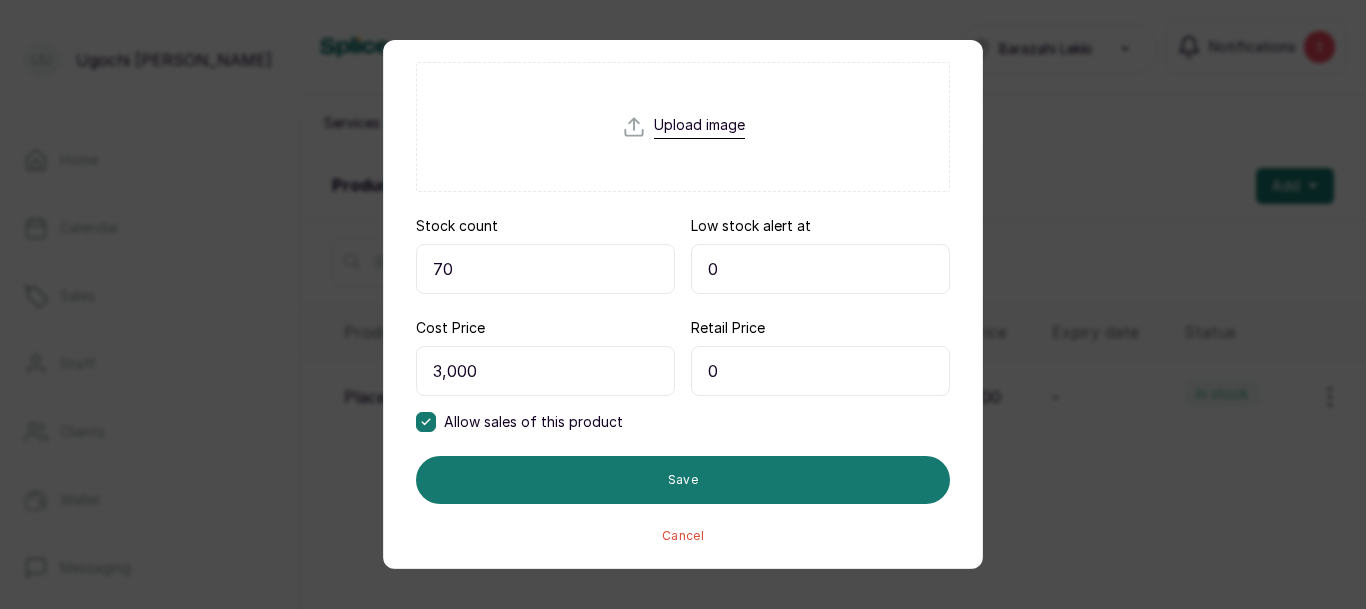 type on "3,000" 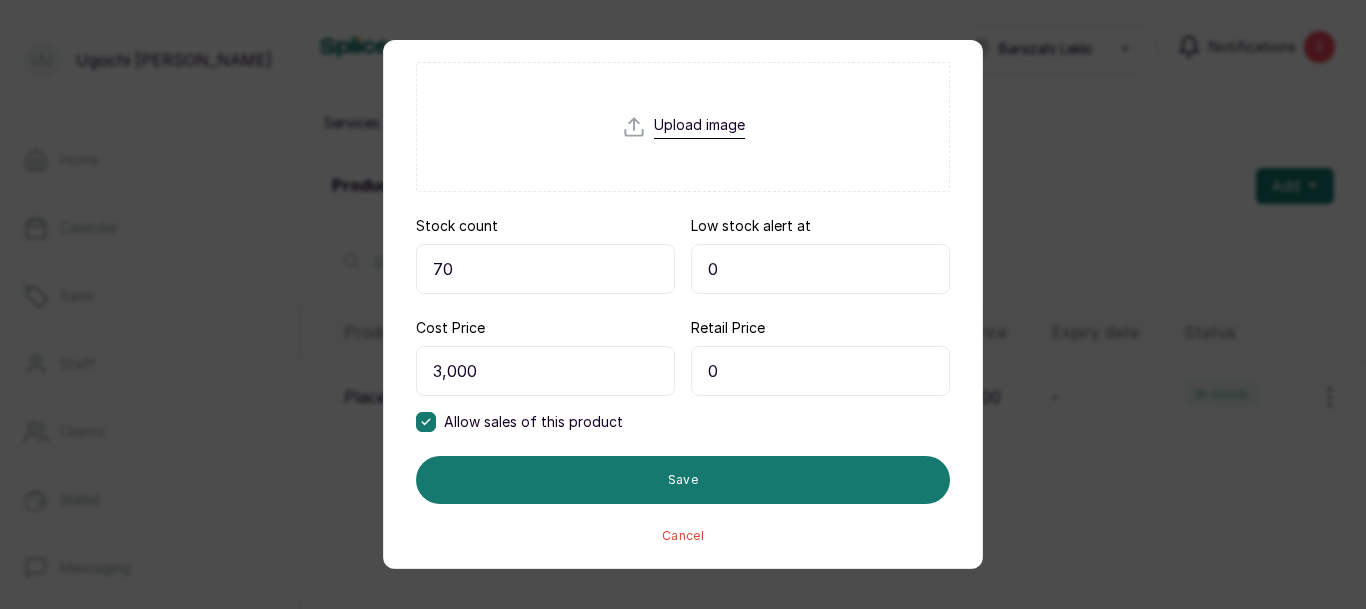 click on "0" at bounding box center [820, 371] 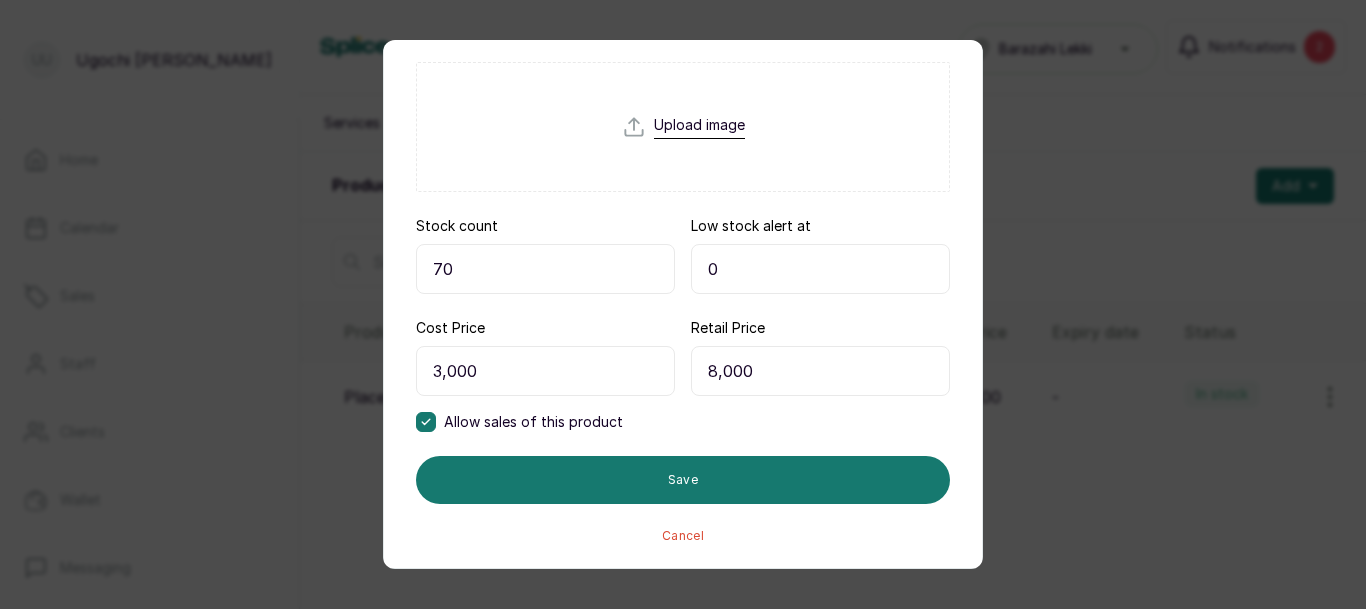 type on "8,000" 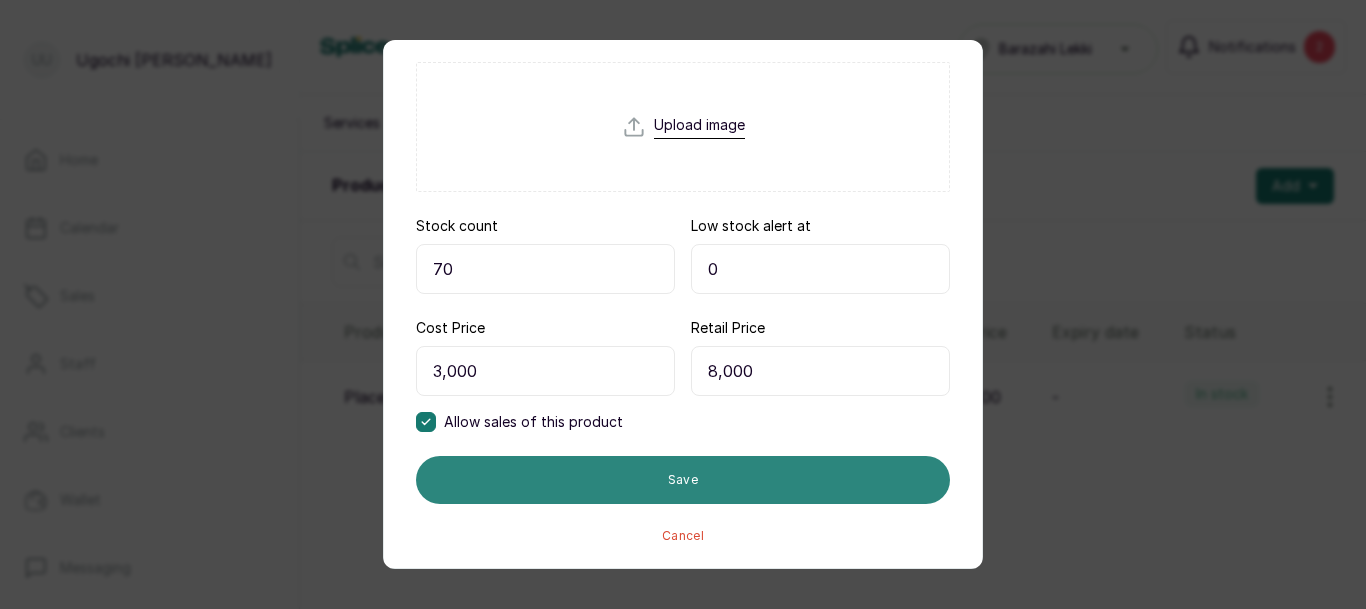 click on "Save" at bounding box center [683, 480] 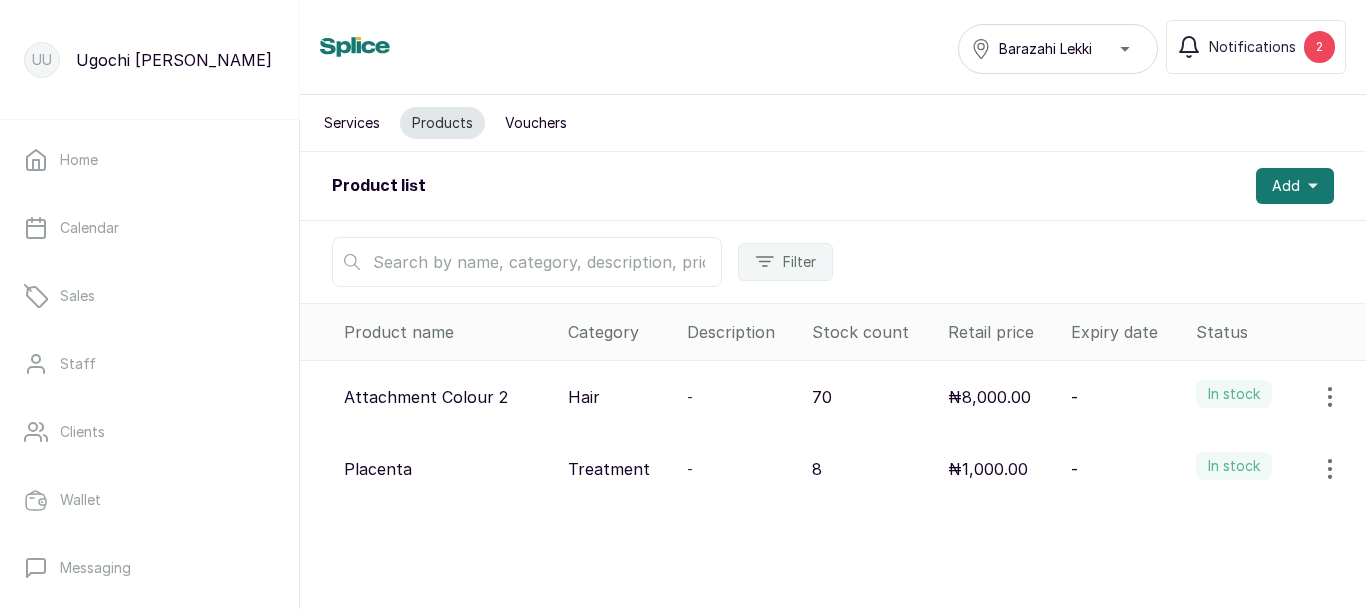 click on "Services" at bounding box center (352, 123) 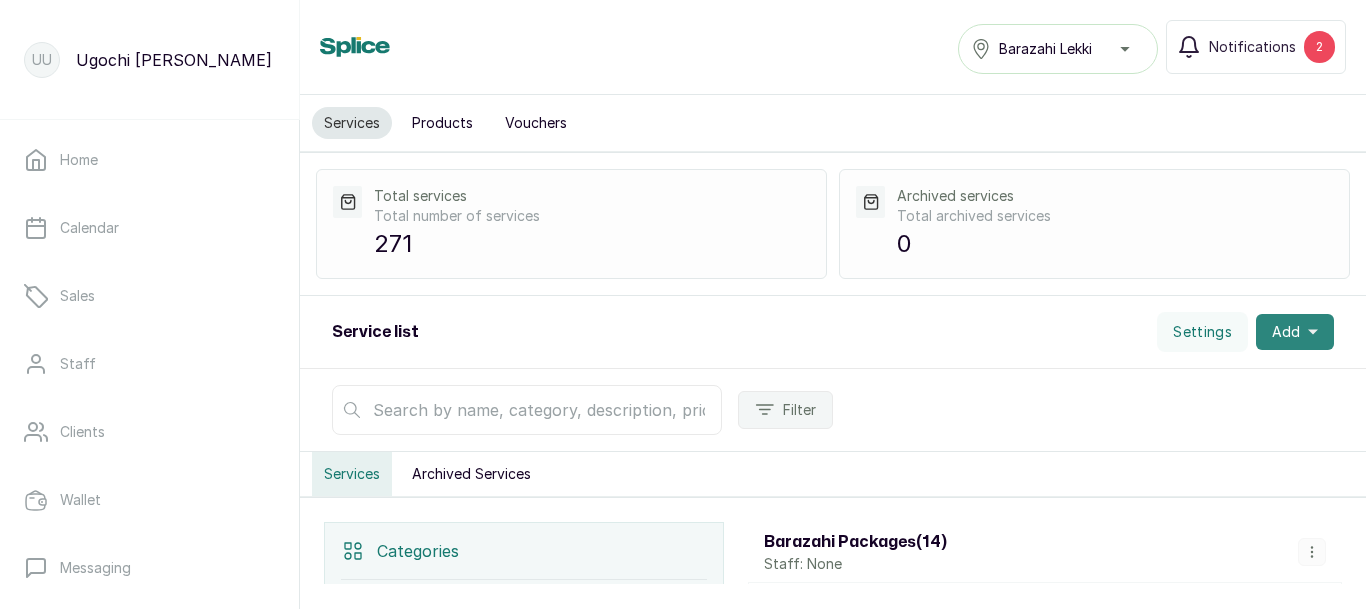 click on "Add" at bounding box center (1295, 332) 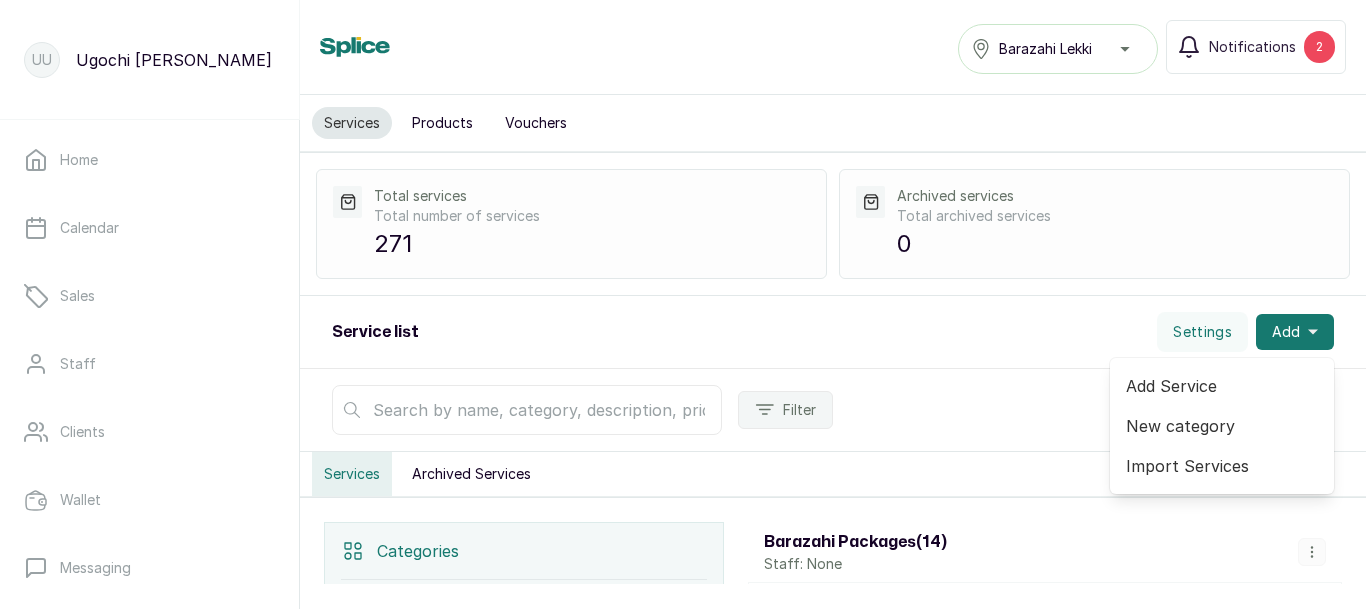 click on "Add Service" at bounding box center [1222, 386] 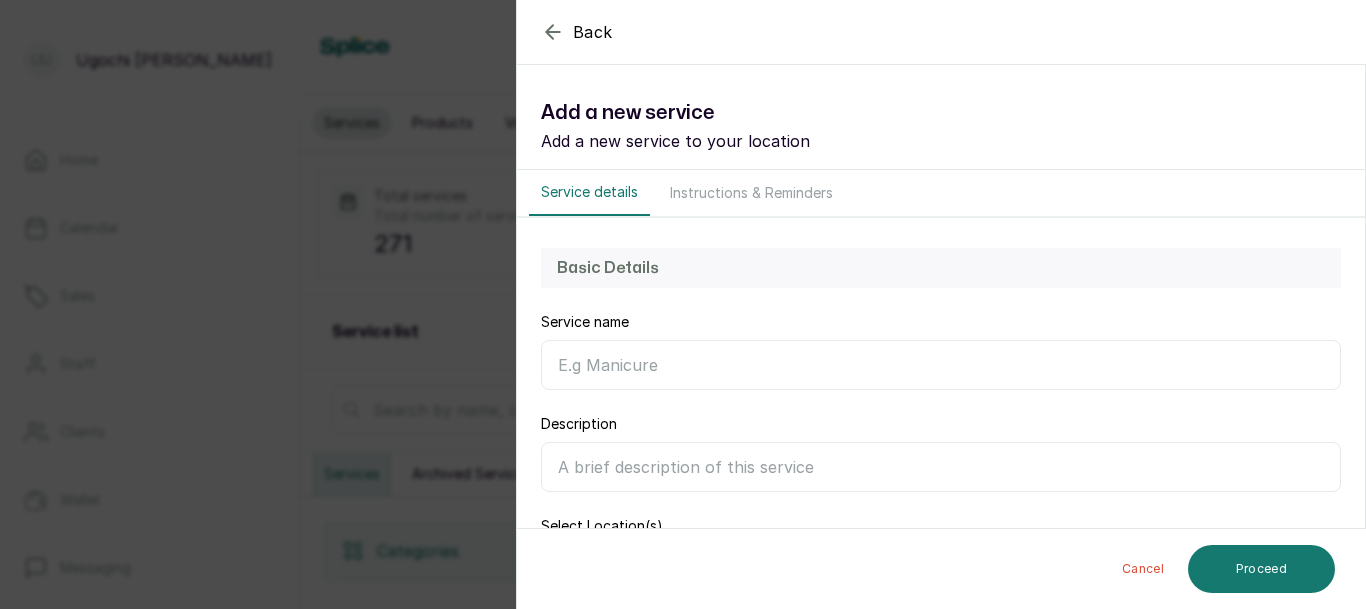 click on "Service name" at bounding box center [941, 365] 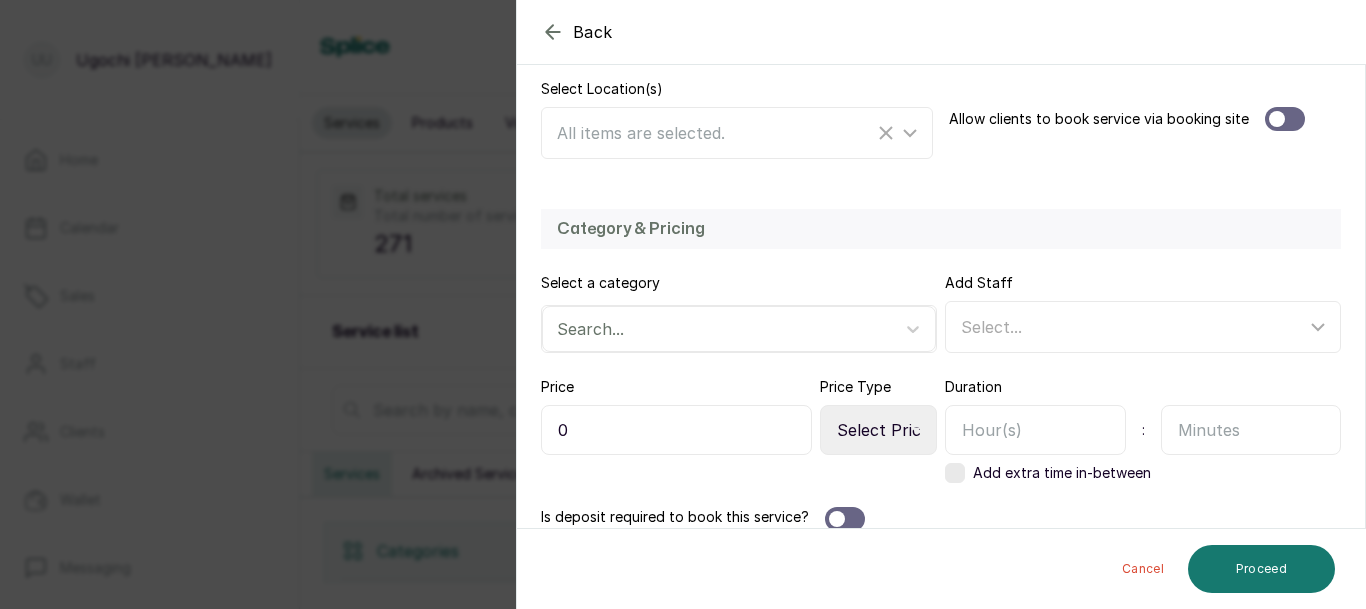 scroll, scrollTop: 460, scrollLeft: 0, axis: vertical 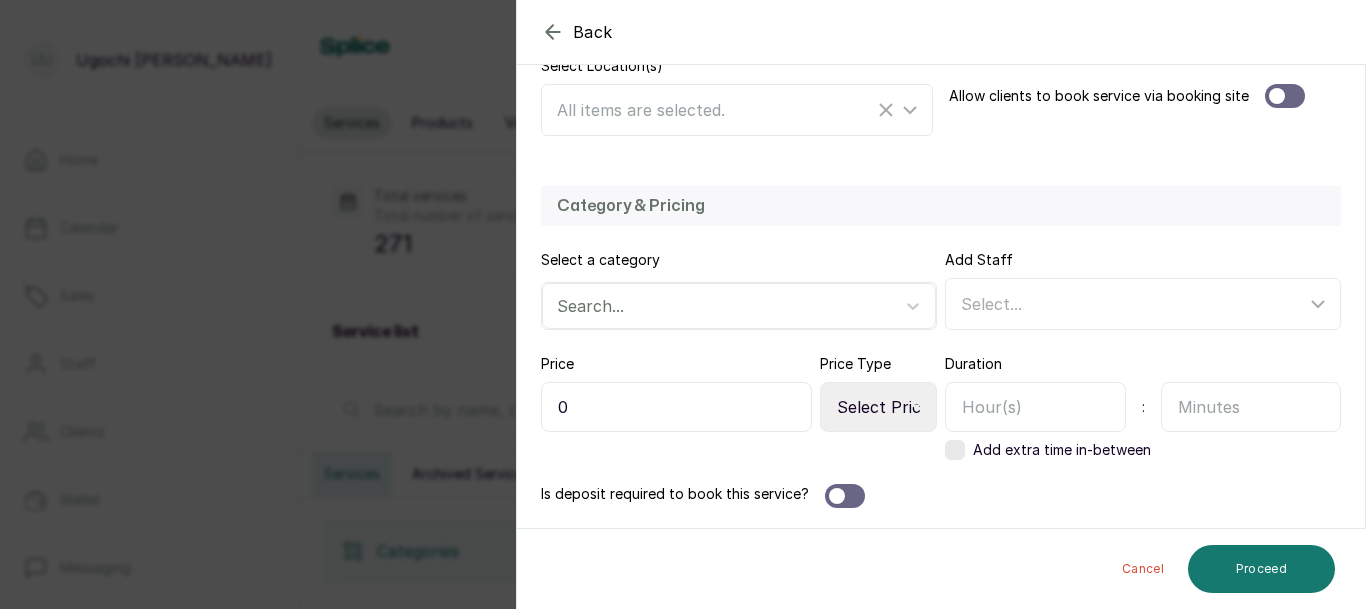 type on "Stitch Weaving" 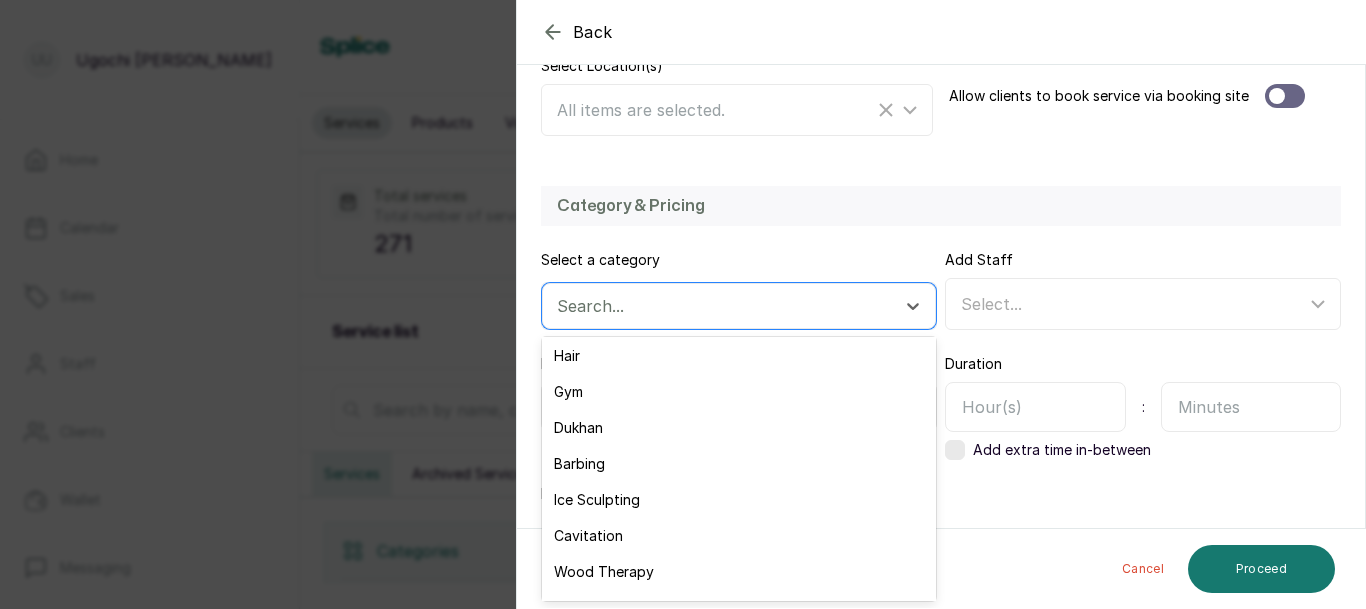 scroll, scrollTop: 80, scrollLeft: 0, axis: vertical 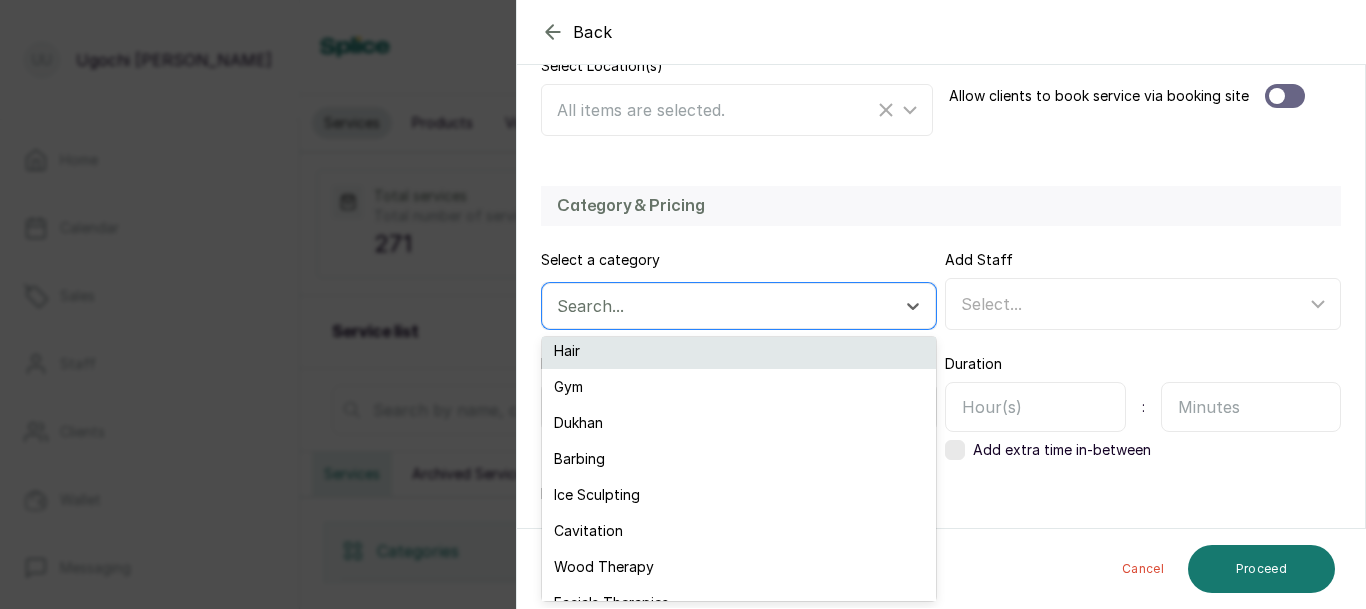 click on "Hair" at bounding box center [739, 351] 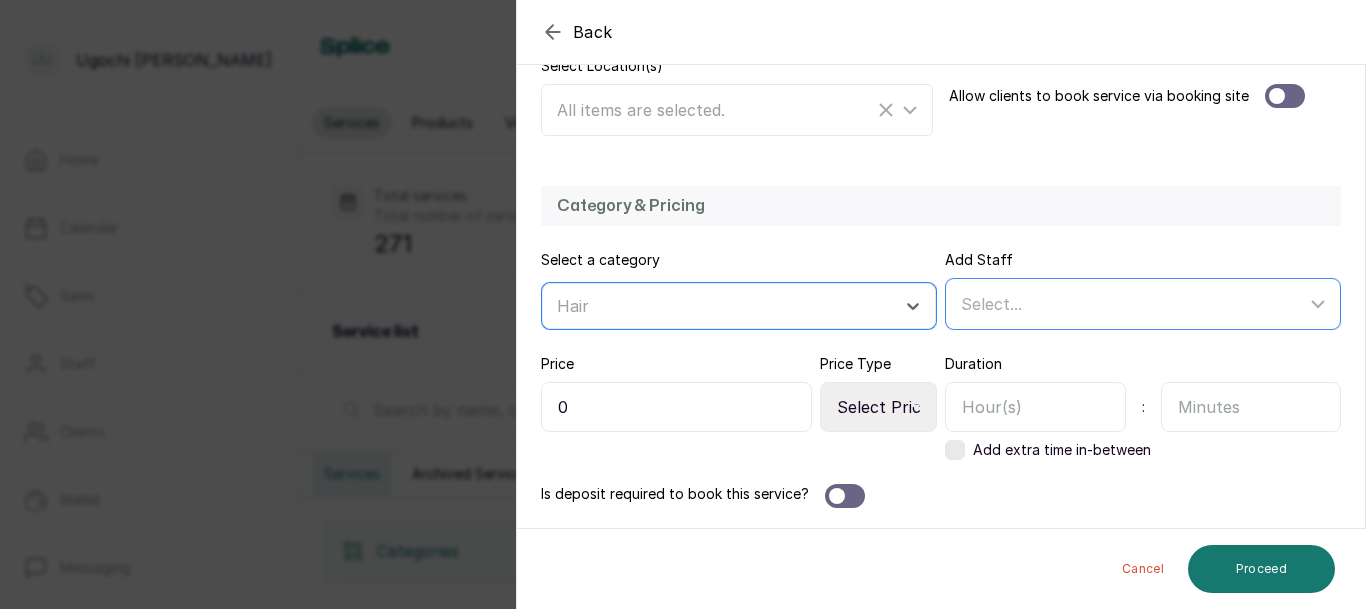 click on "Select..." at bounding box center (1133, 304) 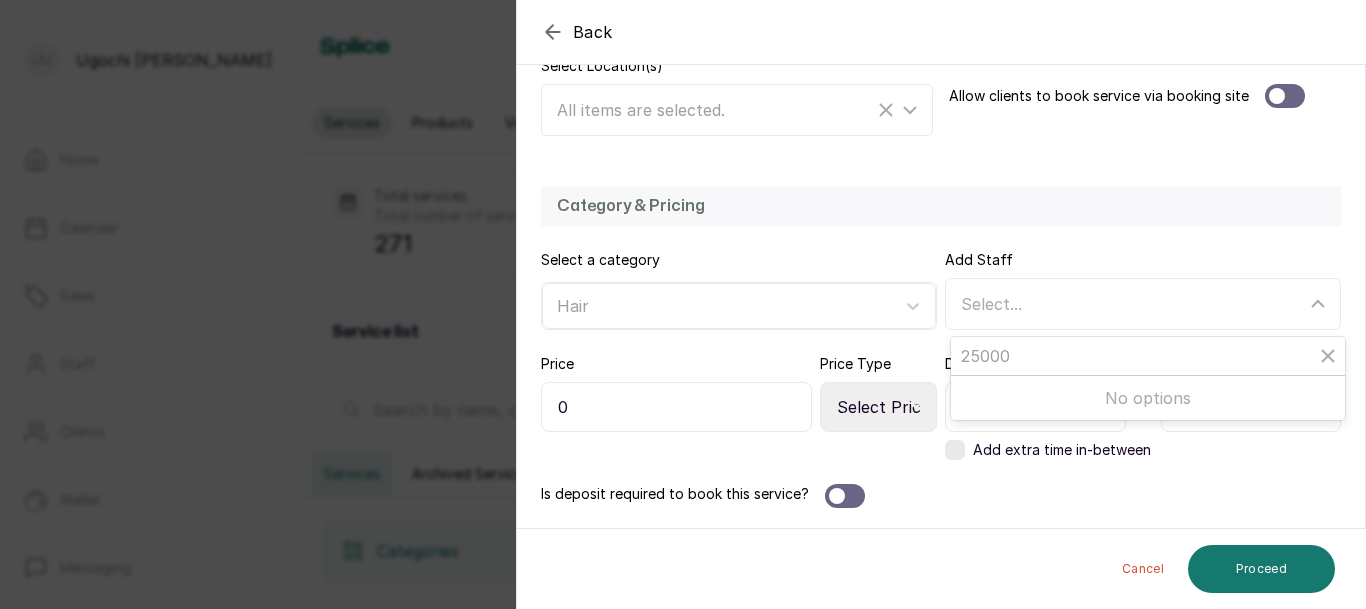 type on "25000" 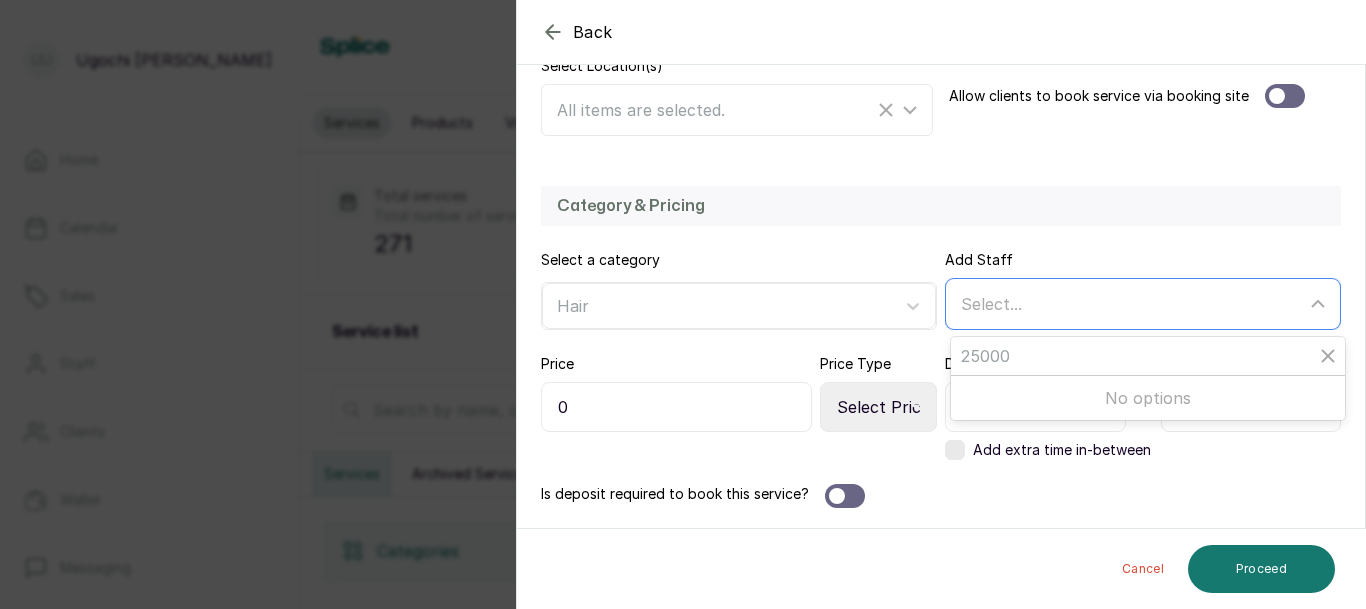 click 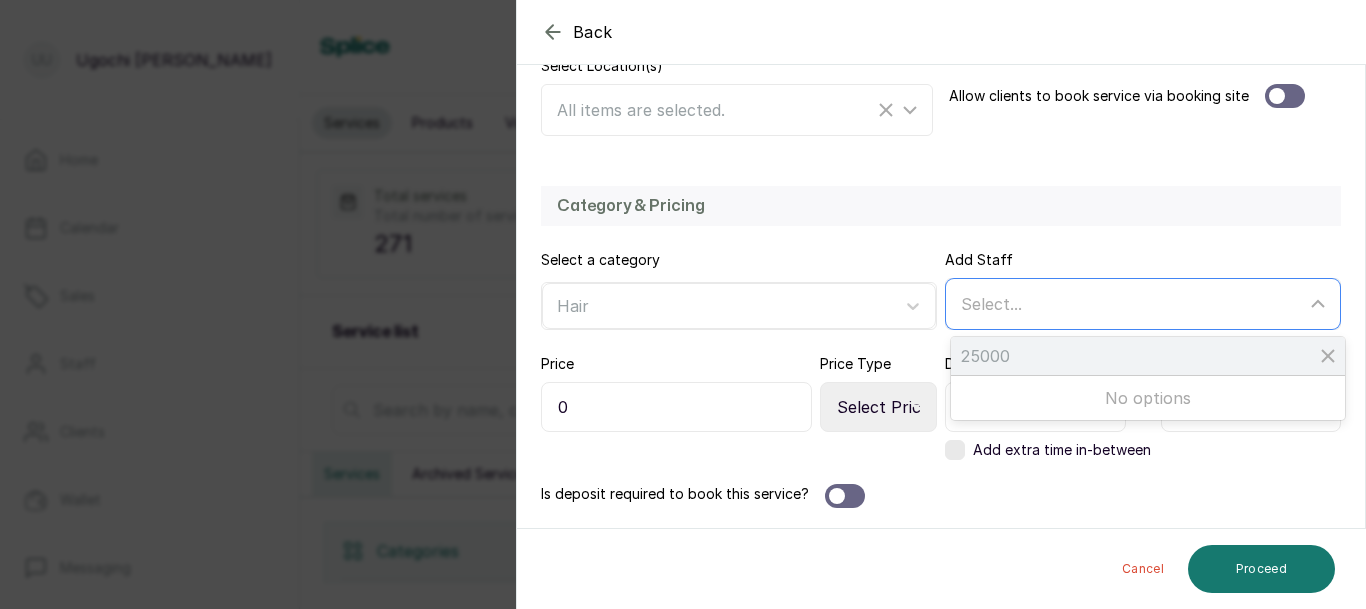 type 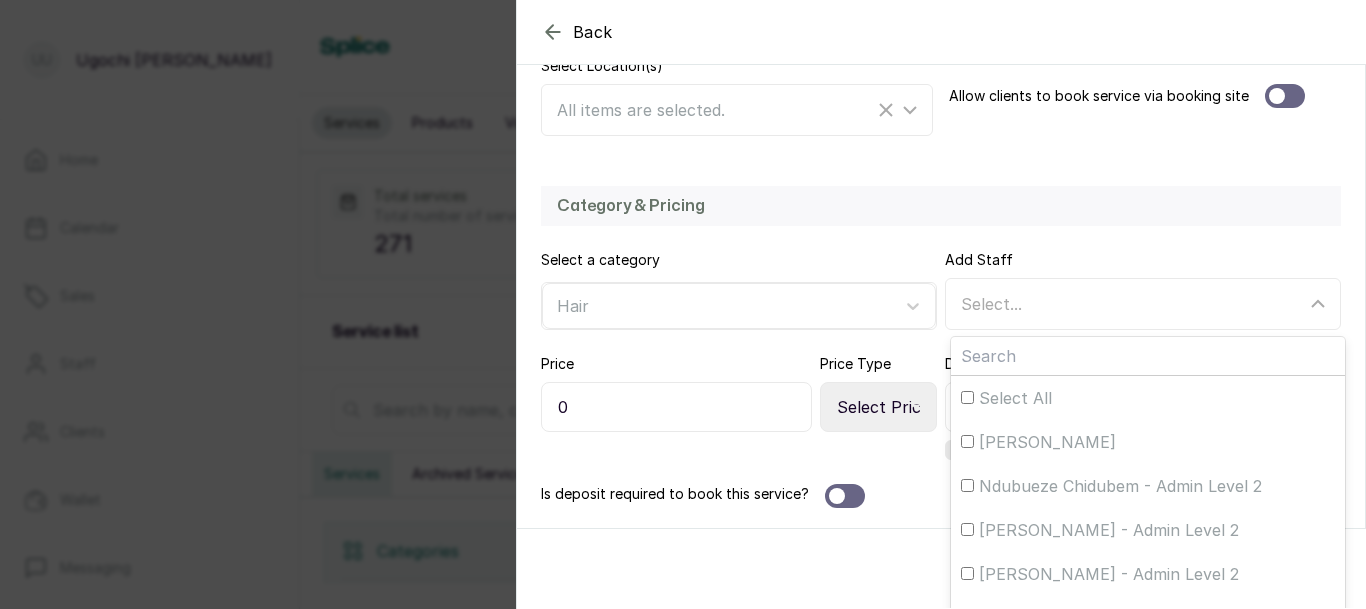 click on "0" at bounding box center [676, 407] 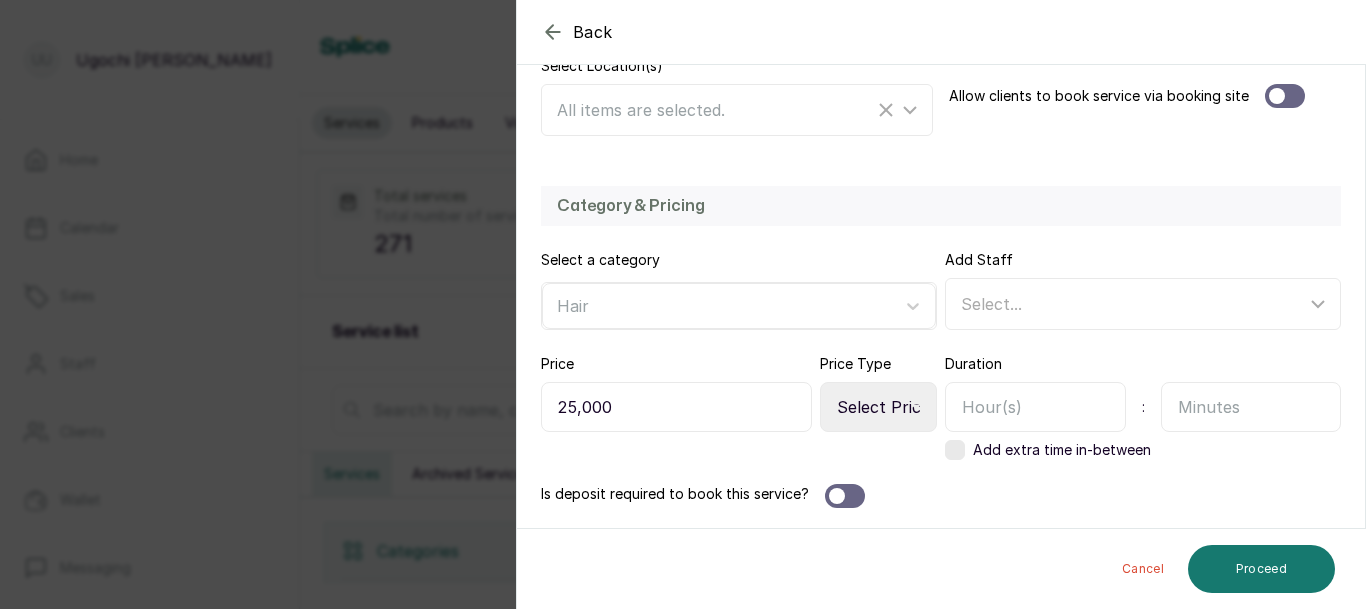 type on "25,000" 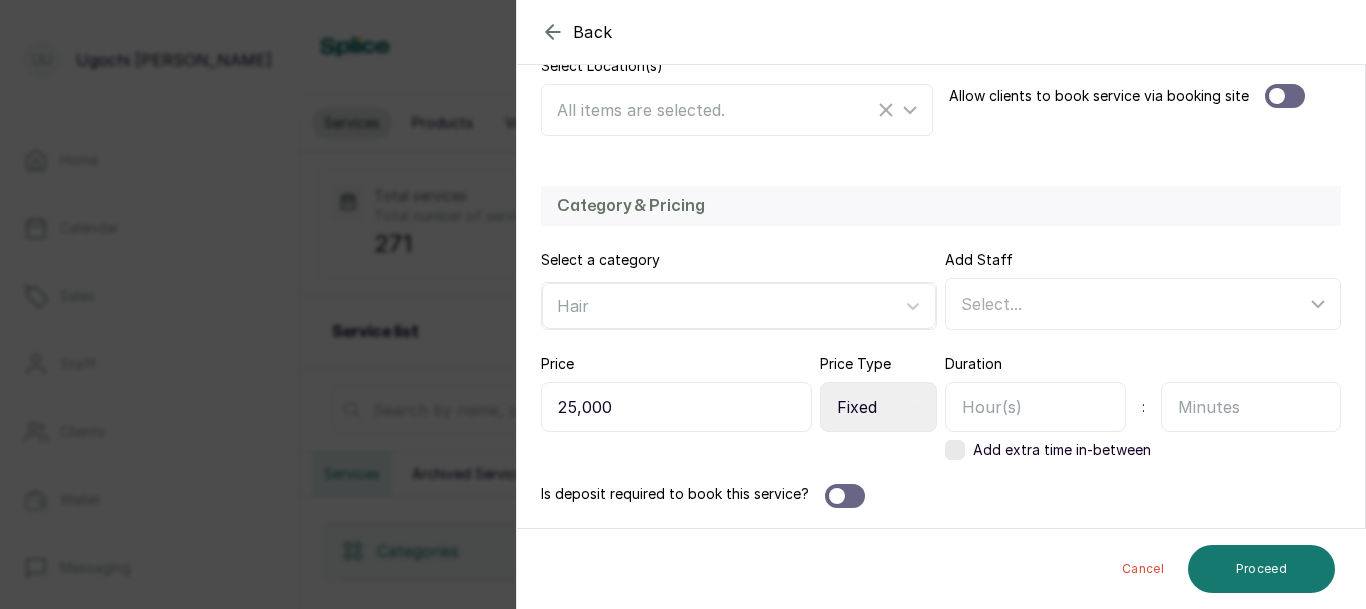 click on "Select Price Type Fixed From" at bounding box center (878, 407) 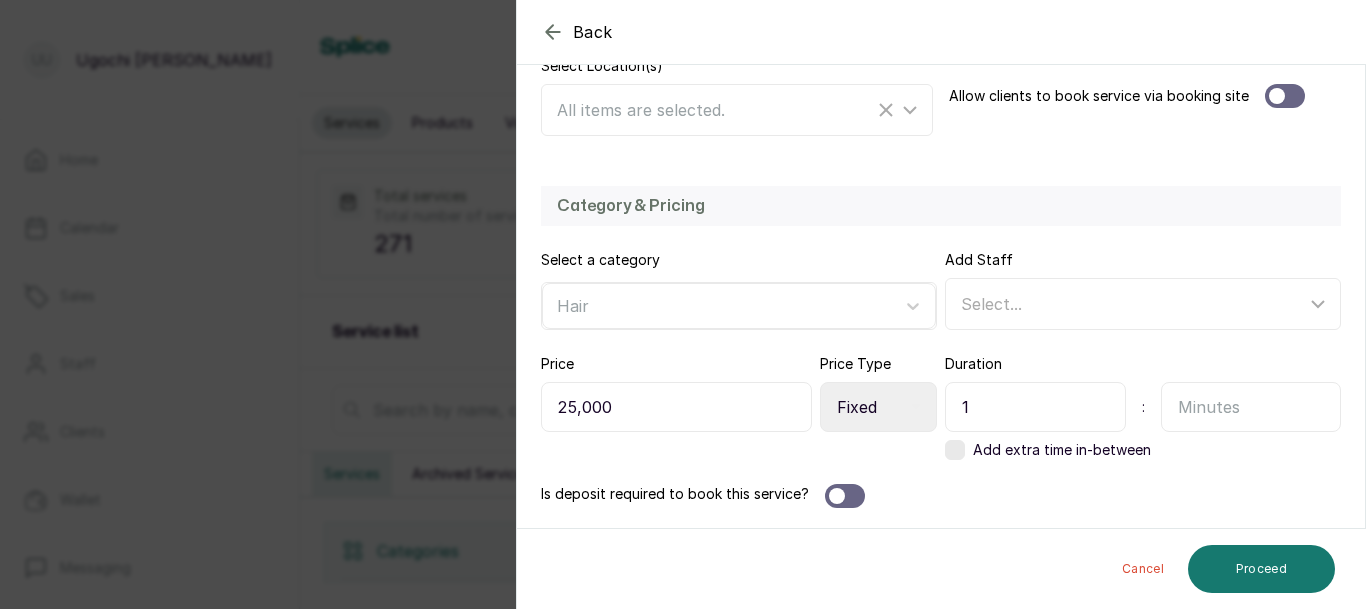 type on "1" 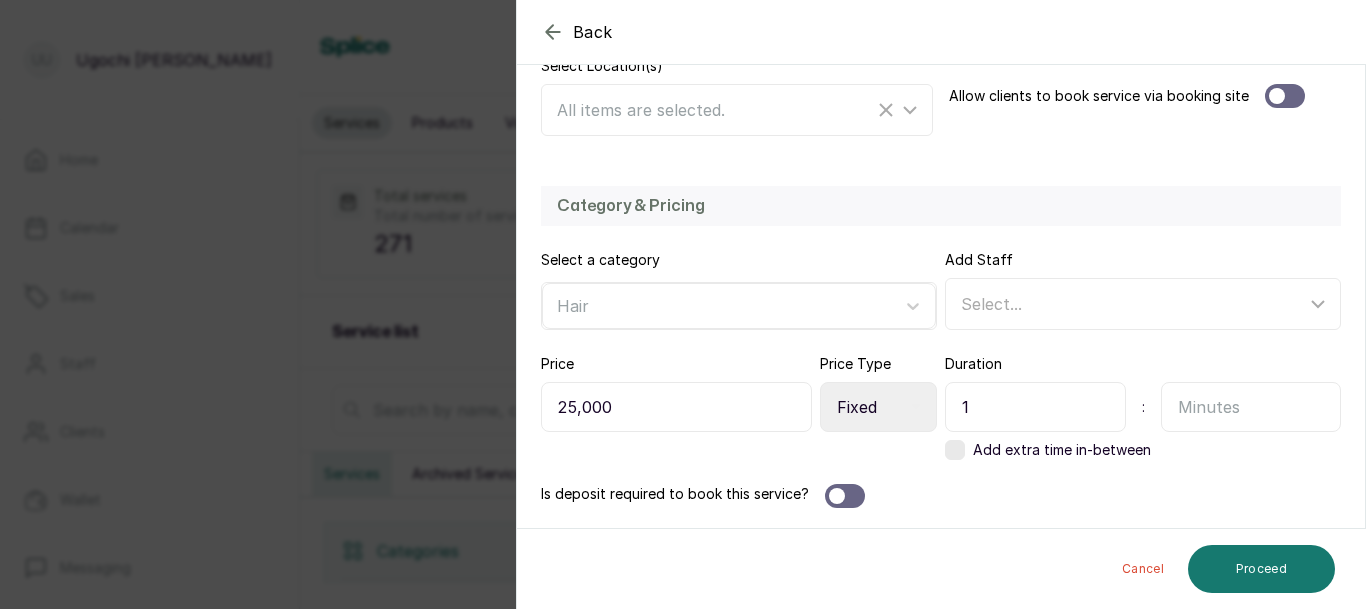click at bounding box center [1251, 407] 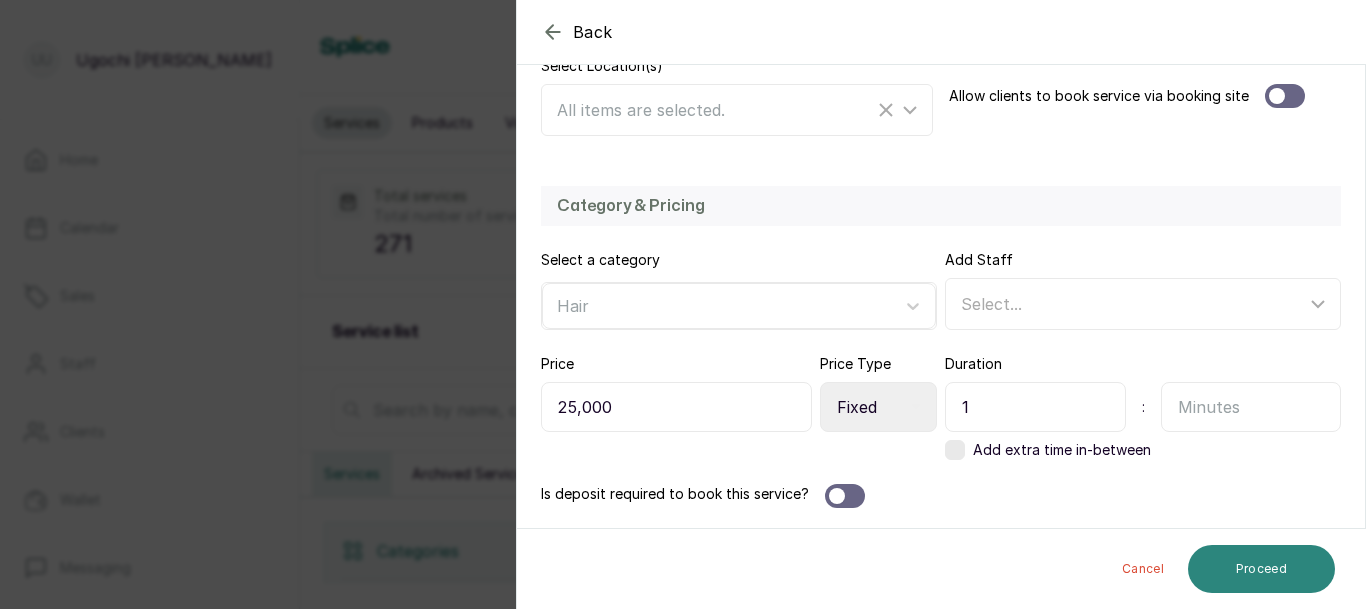 click on "Proceed" at bounding box center [1261, 569] 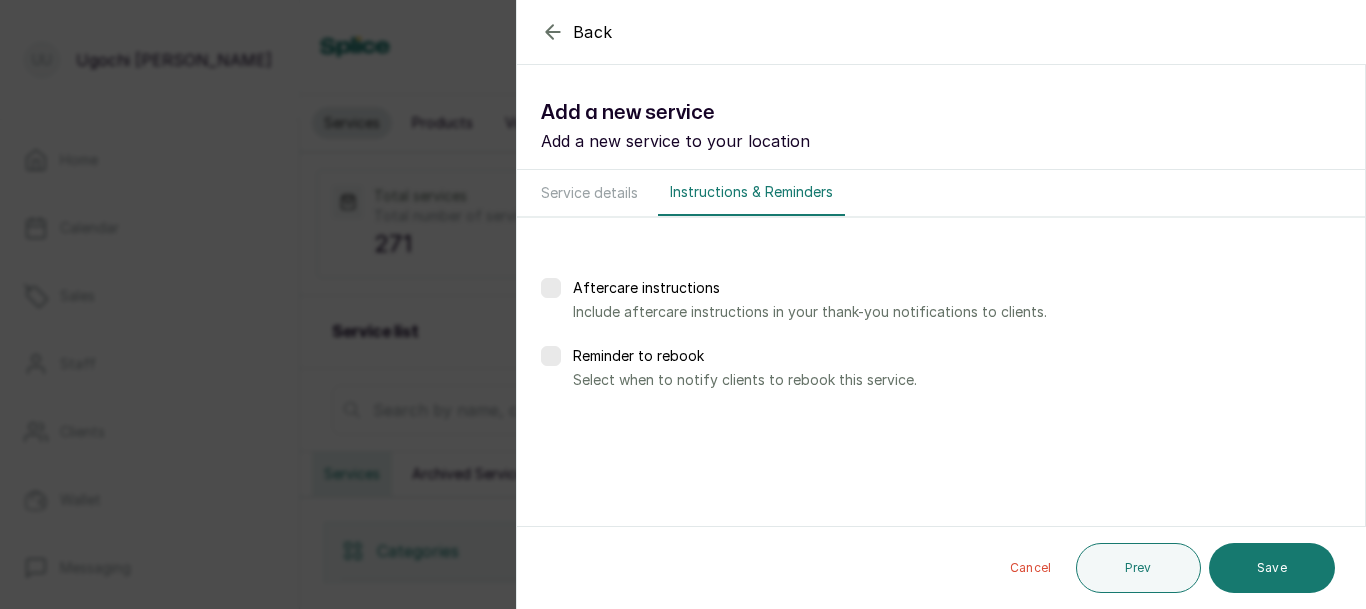 scroll, scrollTop: 0, scrollLeft: 0, axis: both 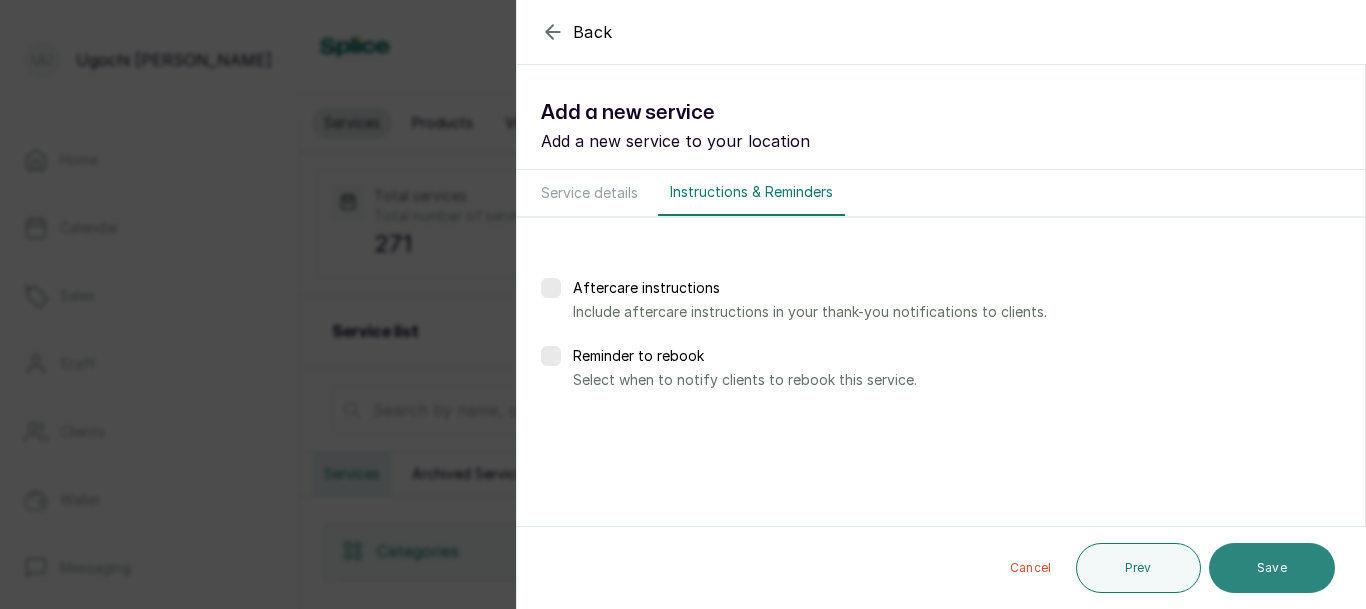 click on "Save" at bounding box center [1272, 568] 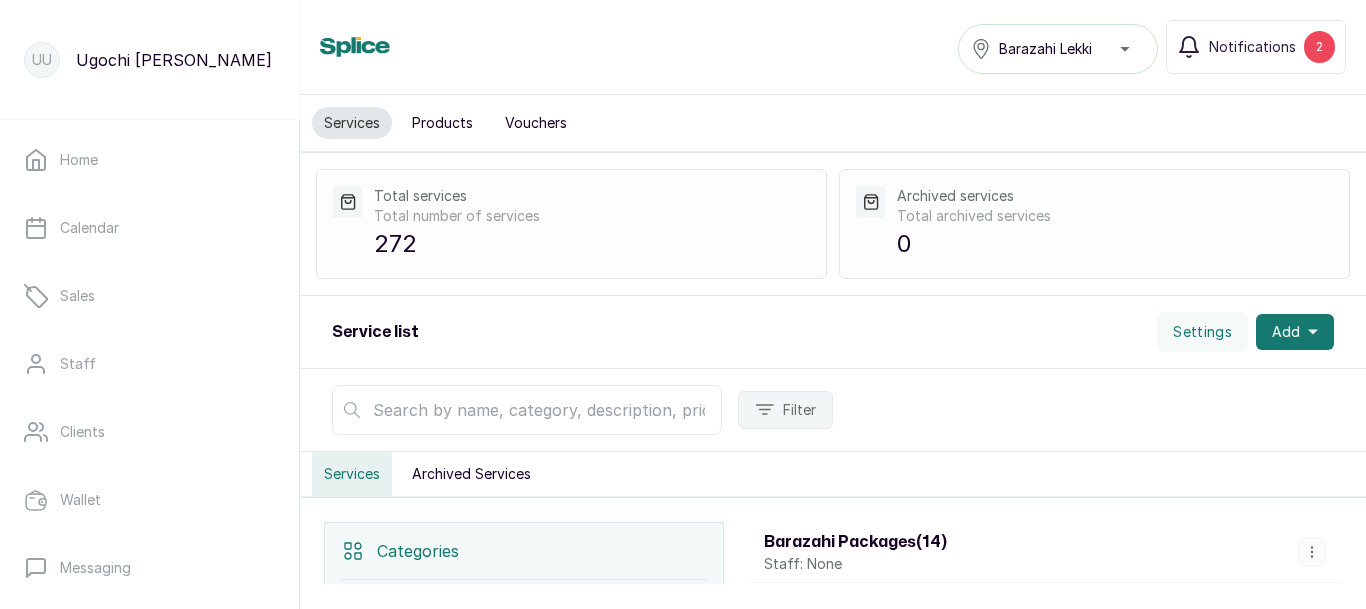 drag, startPoint x: 1262, startPoint y: 566, endPoint x: 812, endPoint y: 351, distance: 498.72336 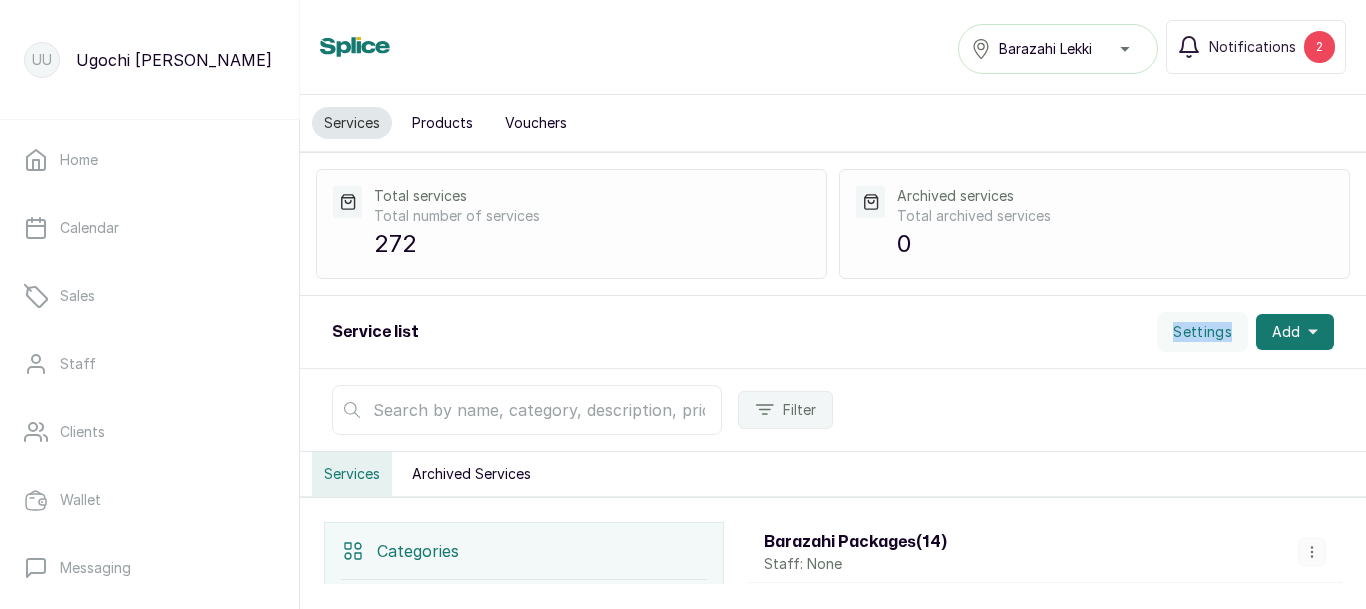 click on "Service list Settings Add" at bounding box center [833, 332] 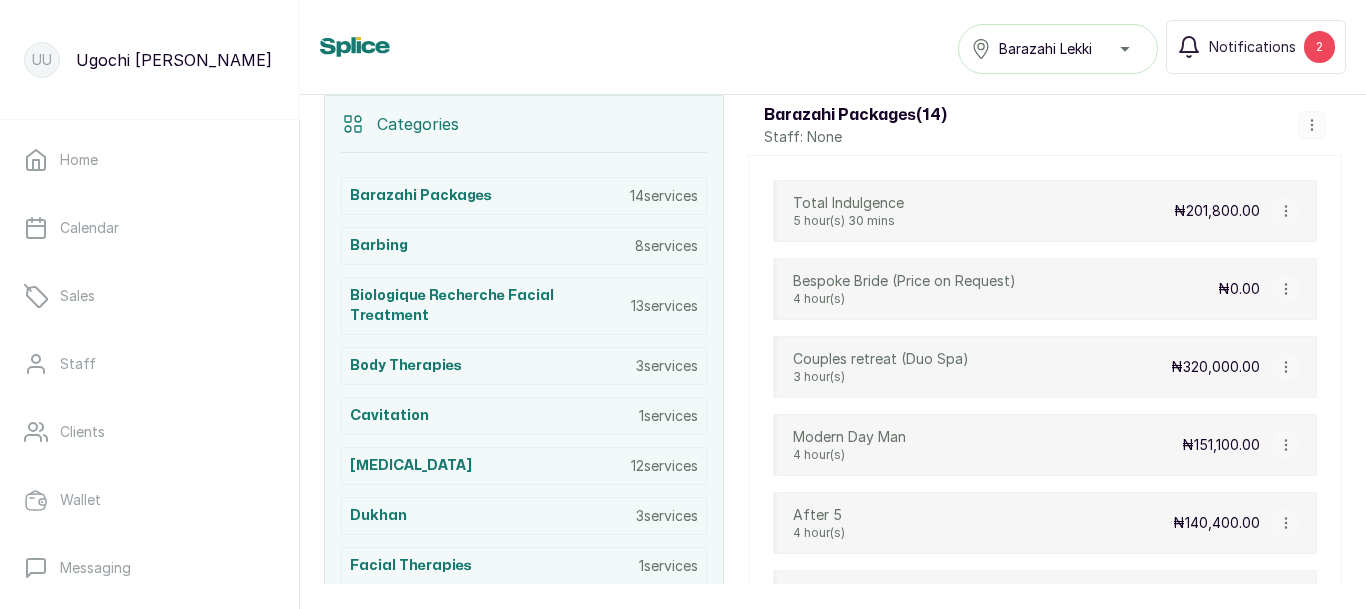 scroll, scrollTop: 854, scrollLeft: 0, axis: vertical 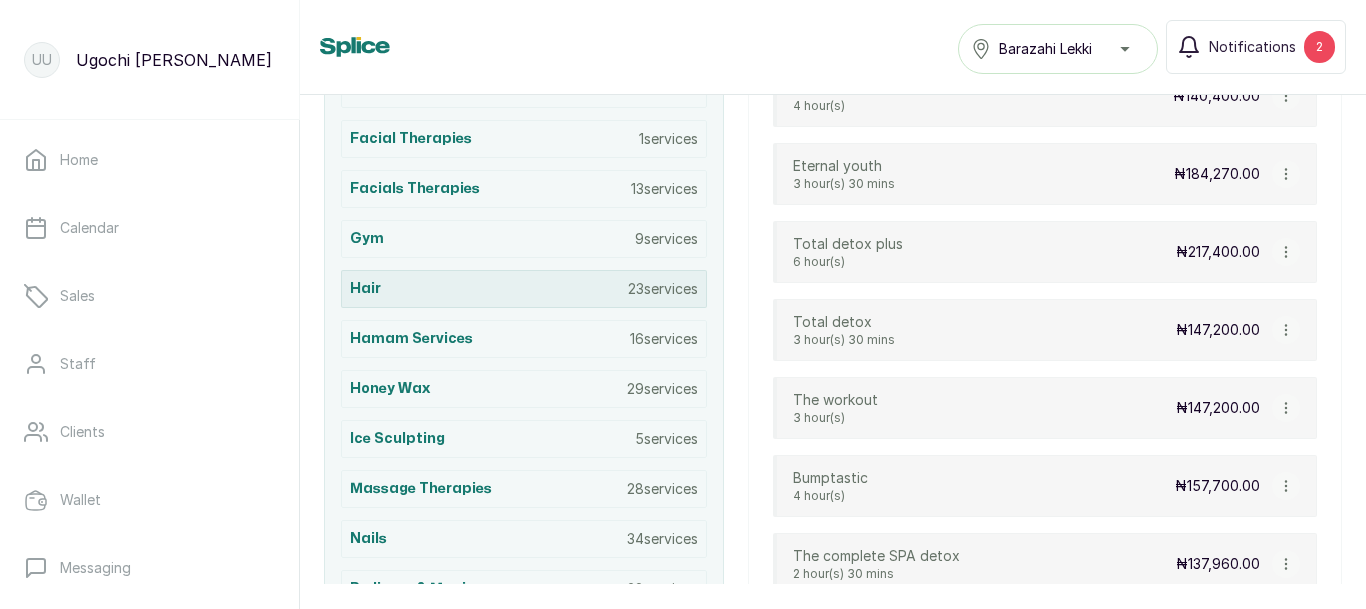 click on "Hair" at bounding box center (365, 289) 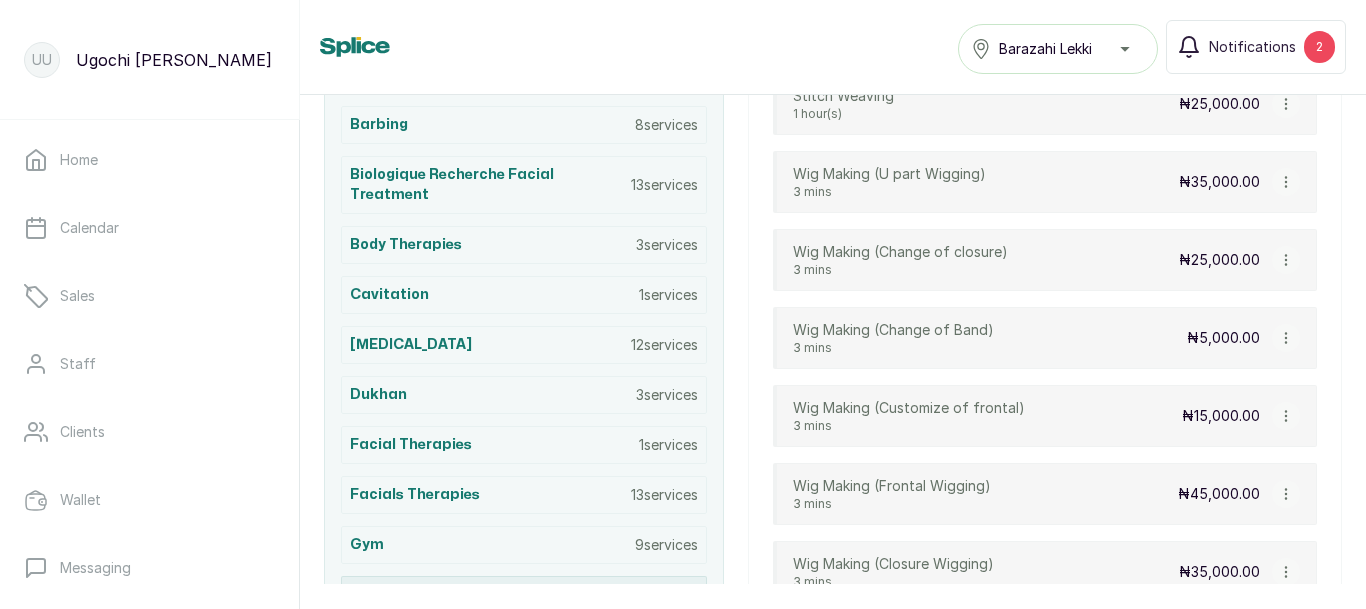 scroll, scrollTop: 427, scrollLeft: 0, axis: vertical 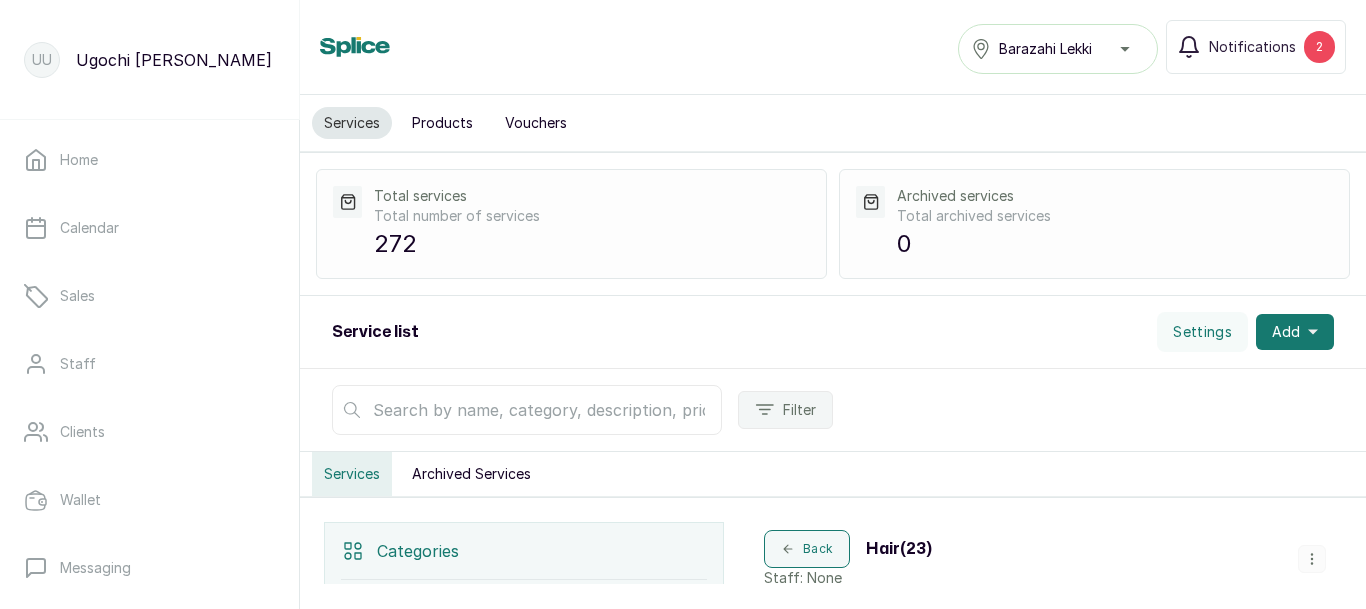click on "Products" at bounding box center (442, 123) 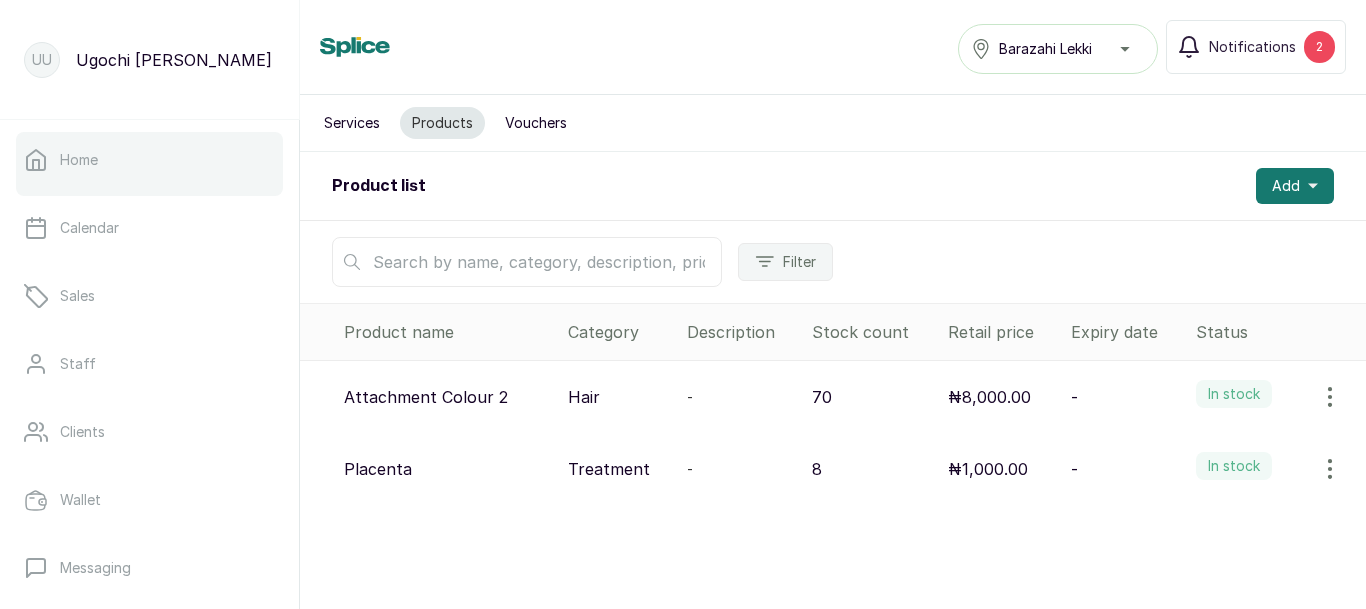 click on "Home" at bounding box center (149, 160) 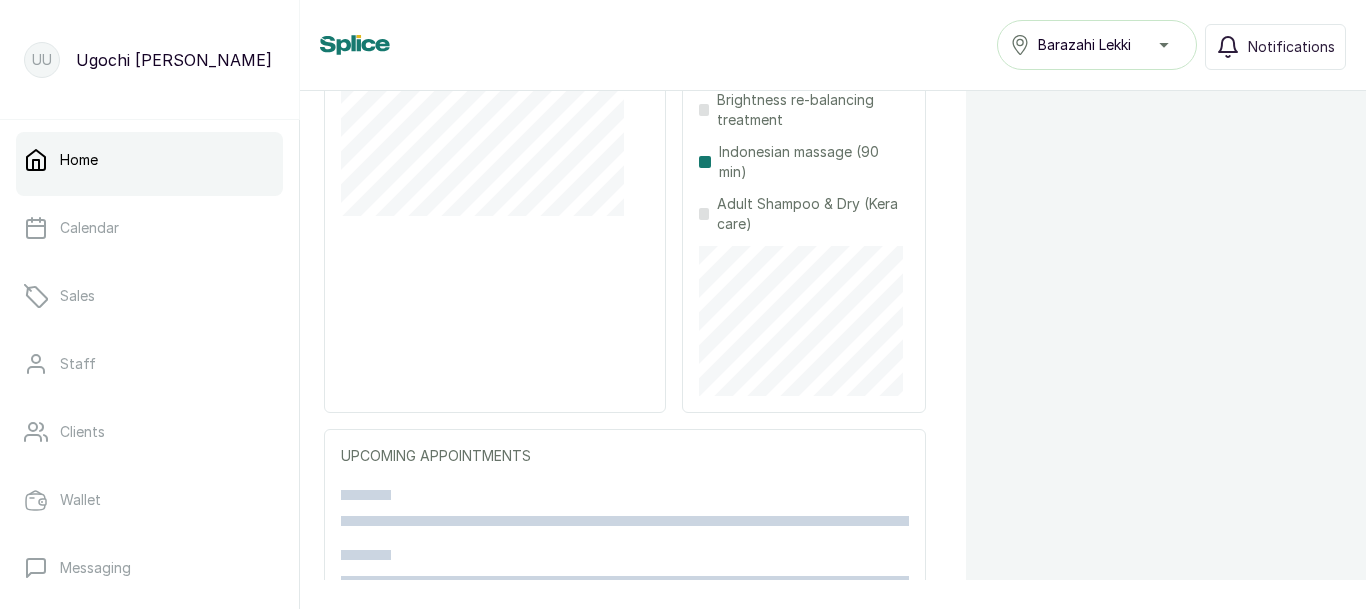 scroll, scrollTop: 425, scrollLeft: 0, axis: vertical 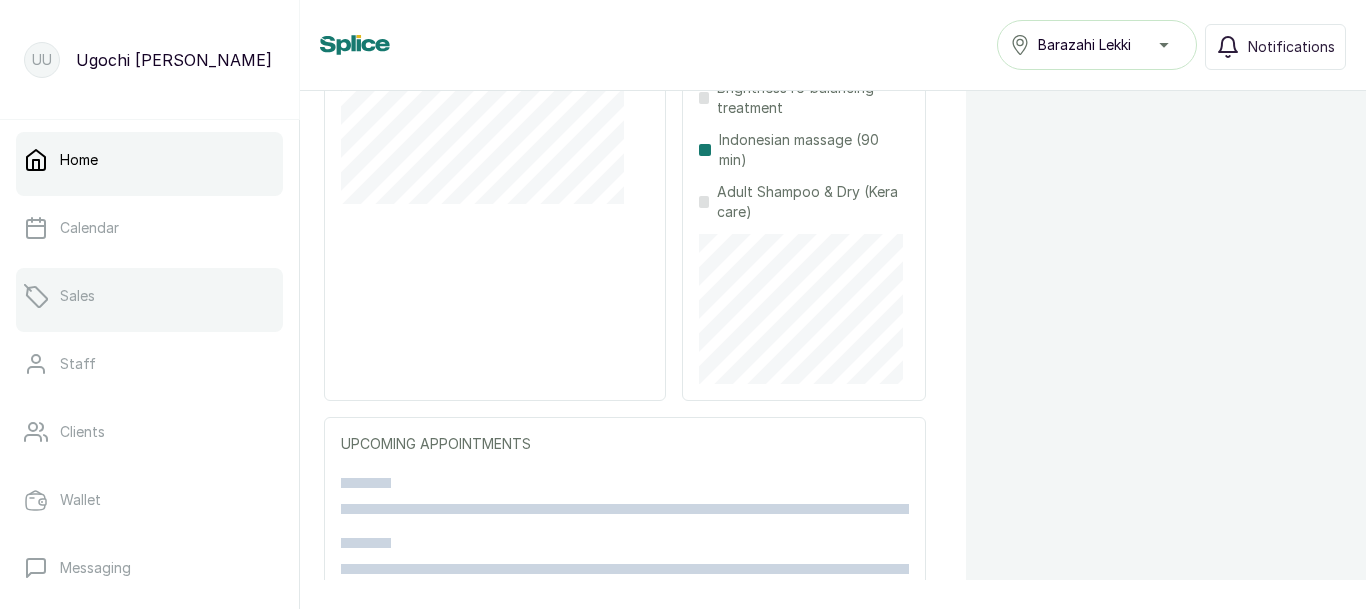 click on "Sales" at bounding box center [77, 296] 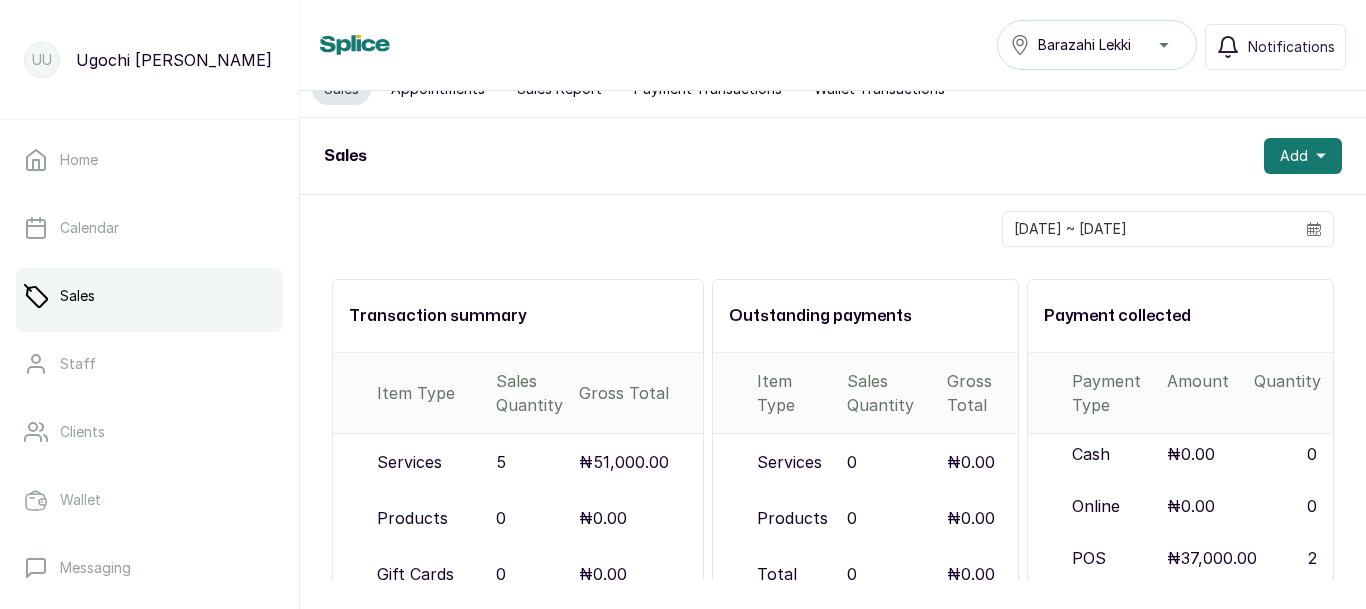 scroll, scrollTop: 0, scrollLeft: 0, axis: both 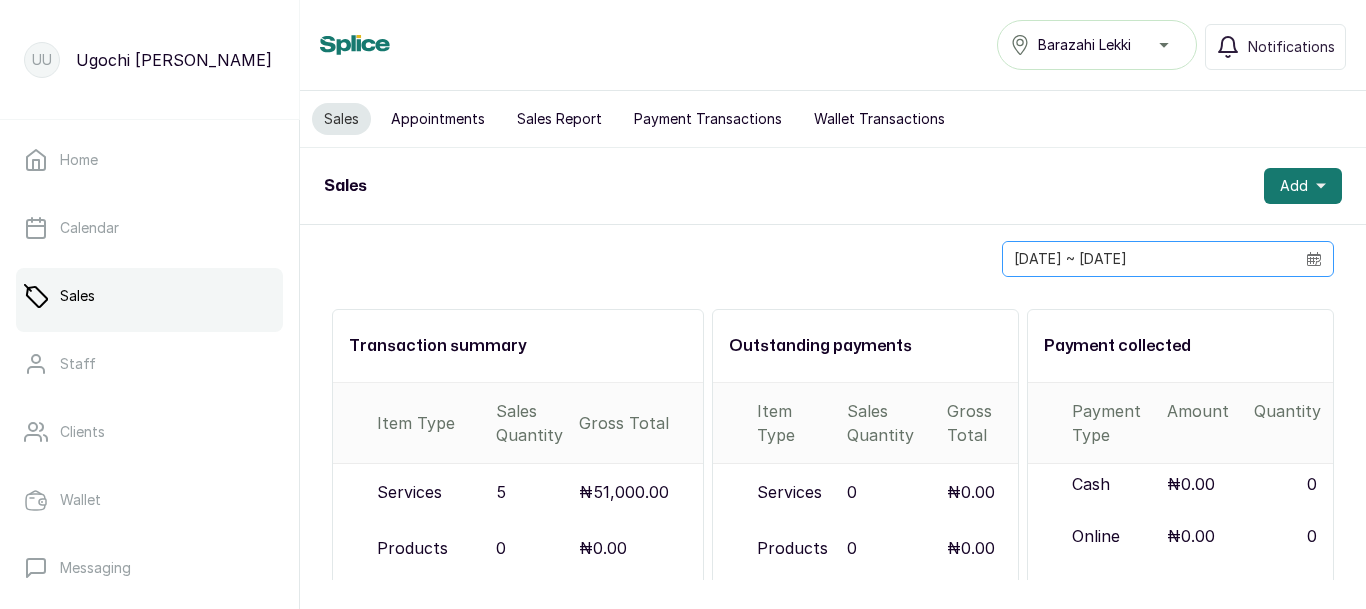 click at bounding box center (1314, 259) 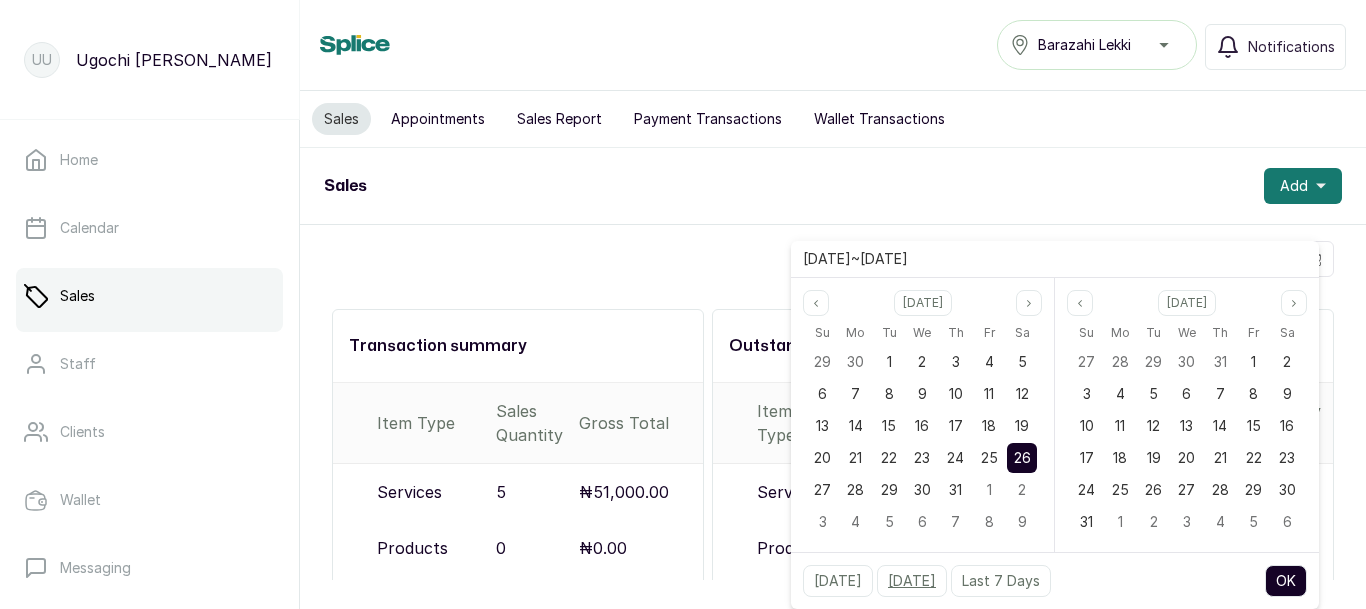click on "[DATE]" at bounding box center [912, 581] 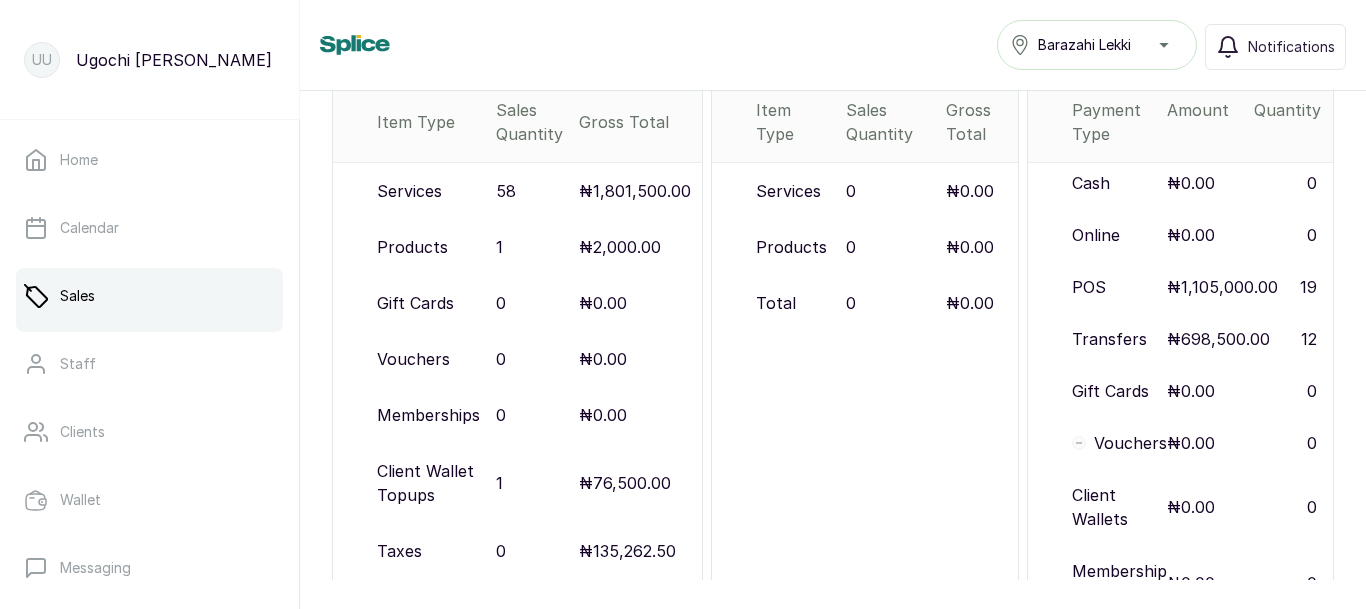 scroll, scrollTop: 405, scrollLeft: 0, axis: vertical 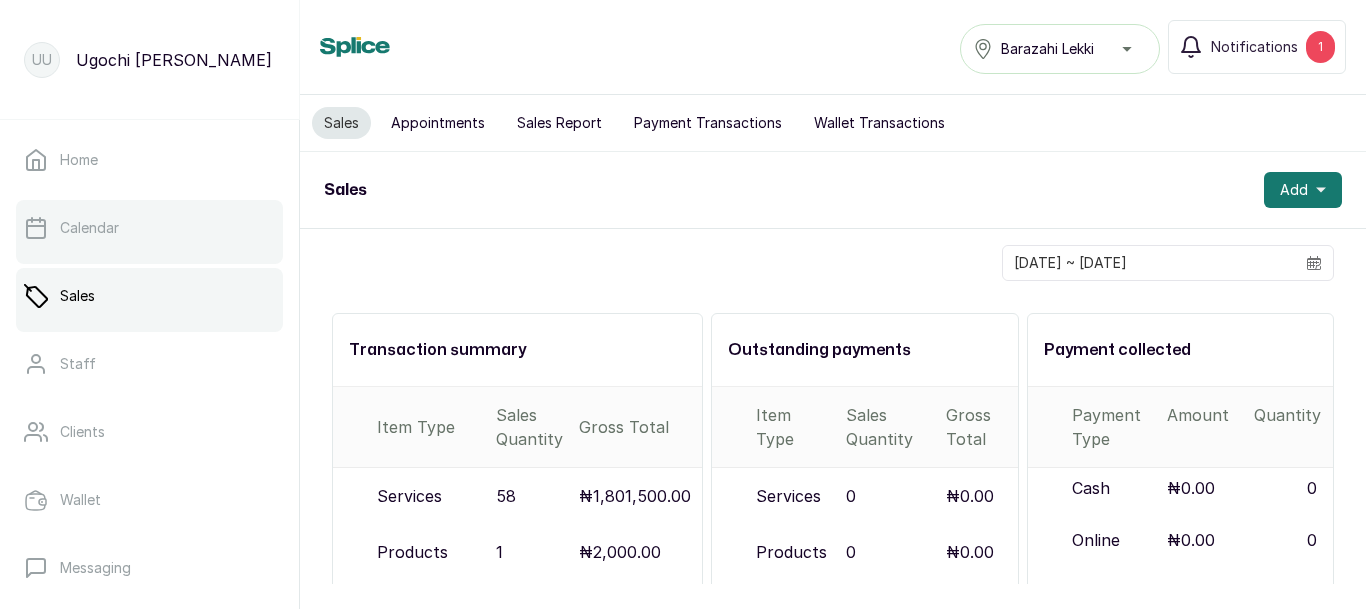 click on "Calendar" at bounding box center [149, 228] 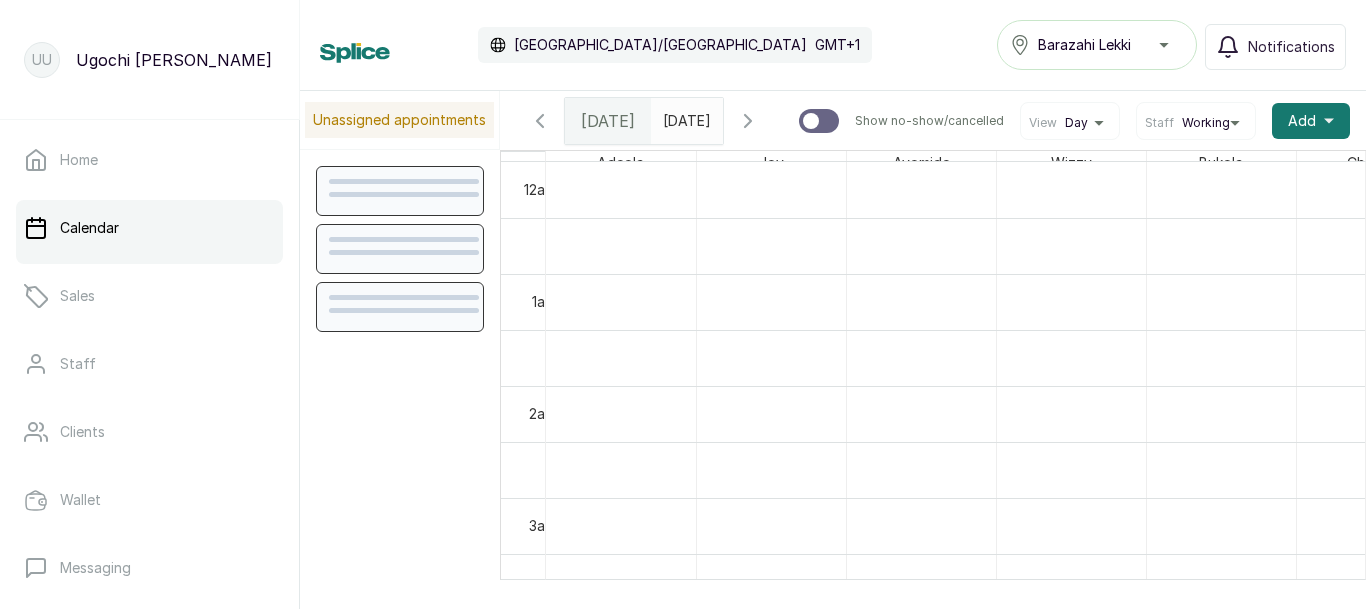 scroll, scrollTop: 673, scrollLeft: 0, axis: vertical 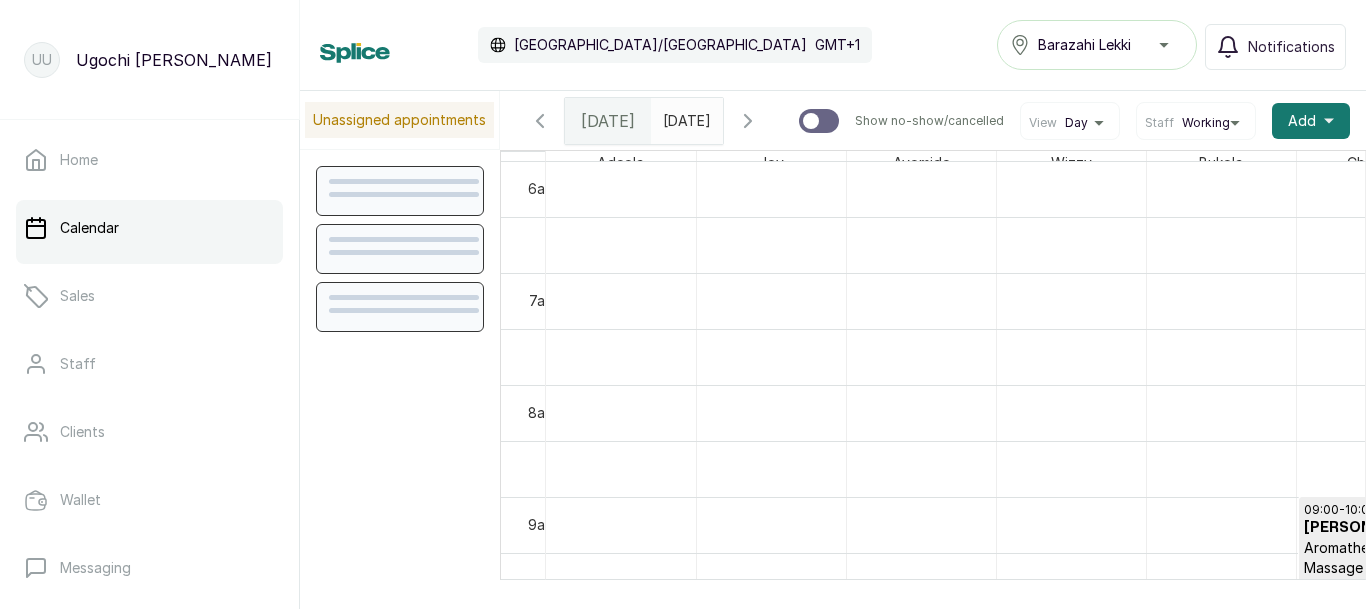 click 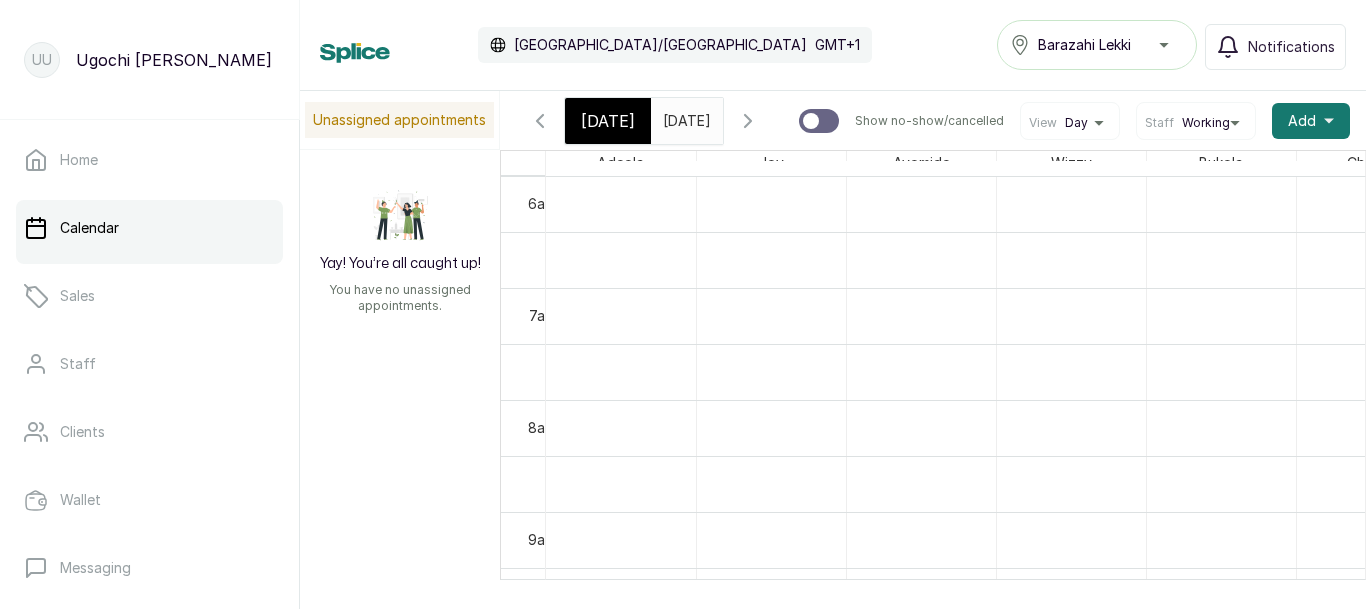 scroll, scrollTop: 760, scrollLeft: 0, axis: vertical 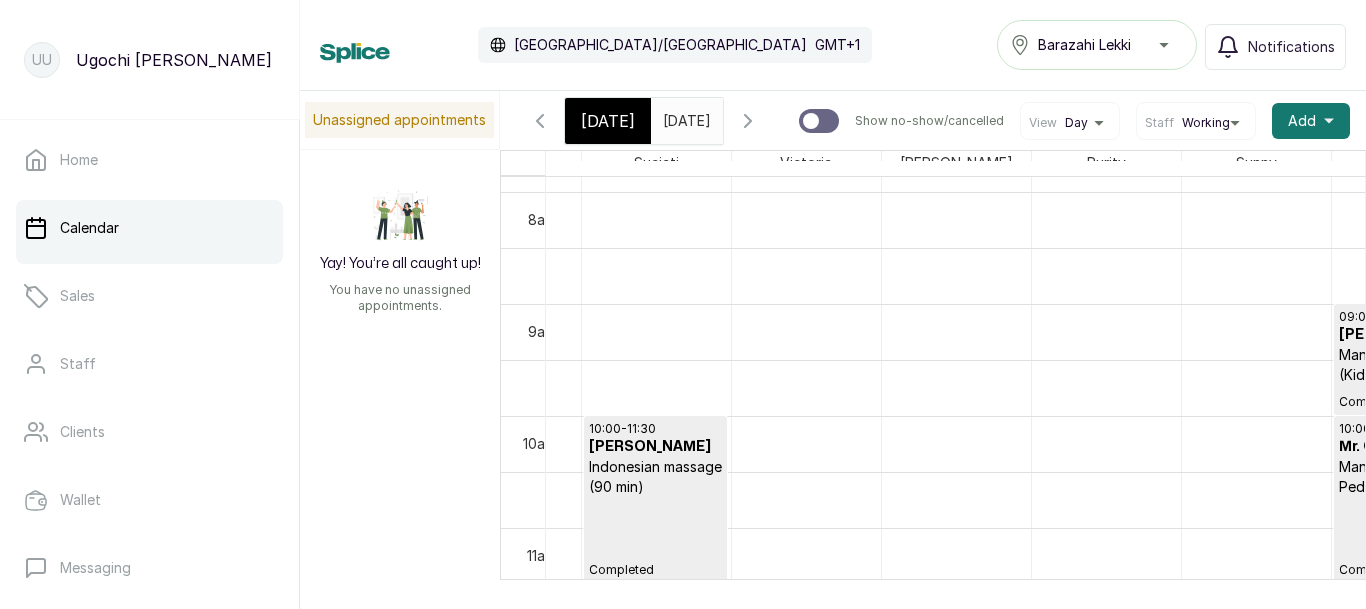 click at bounding box center (1031, 332) 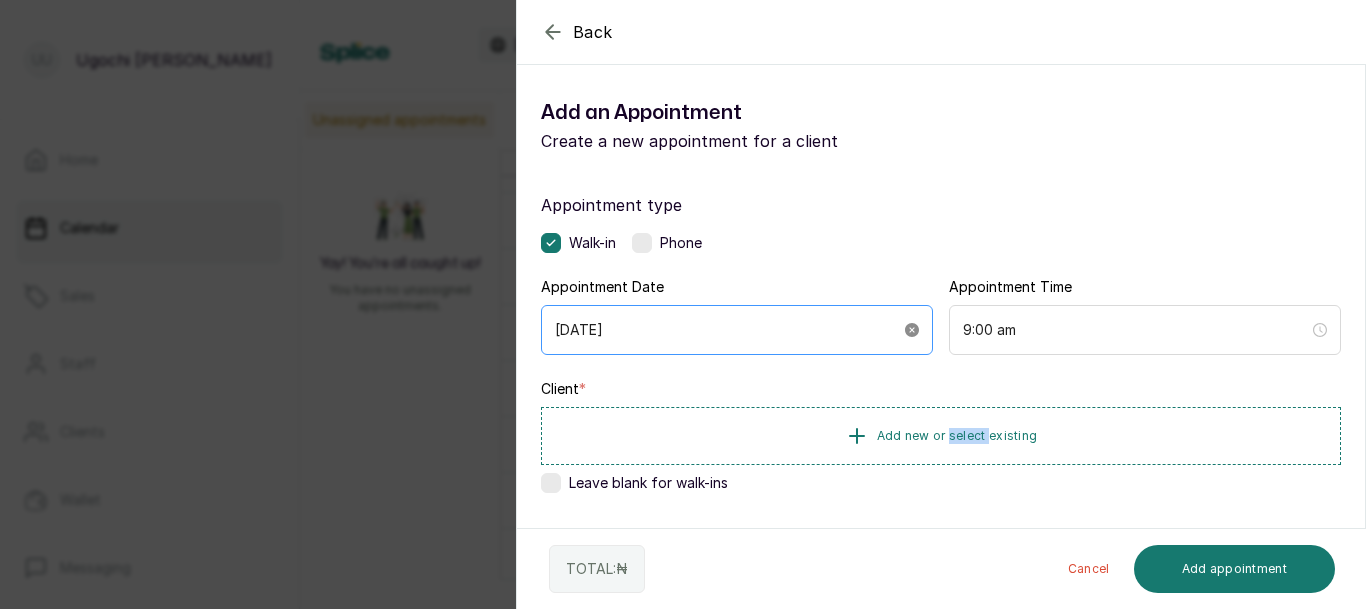 click 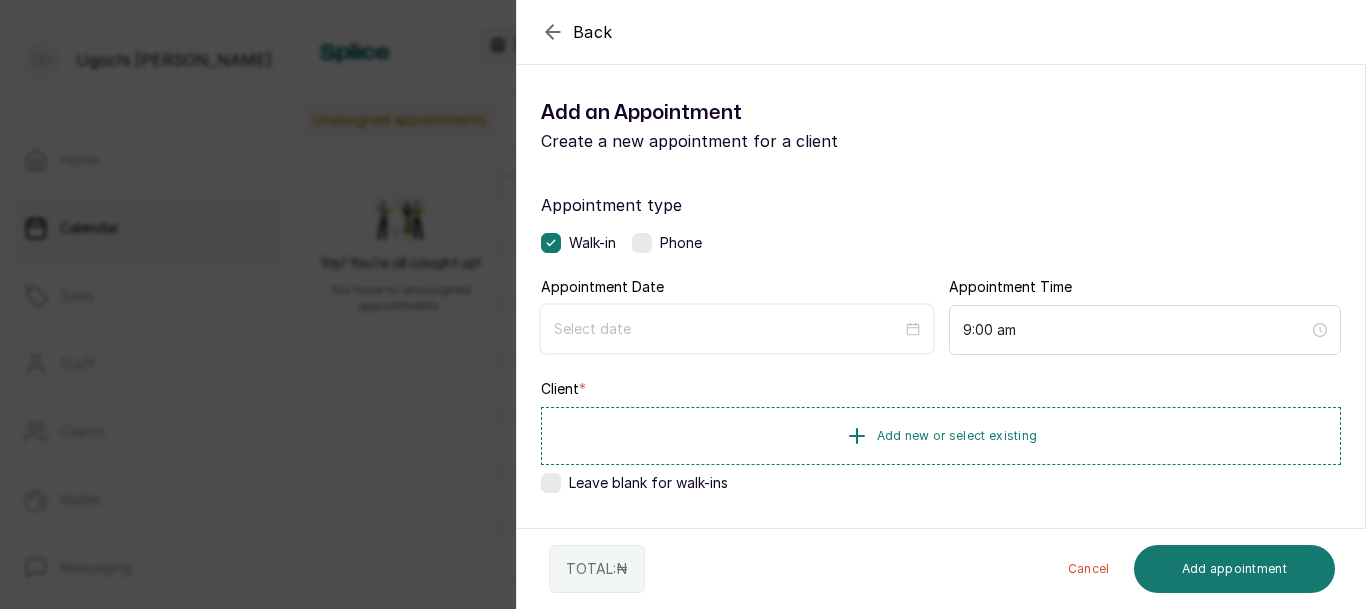 click at bounding box center (728, 329) 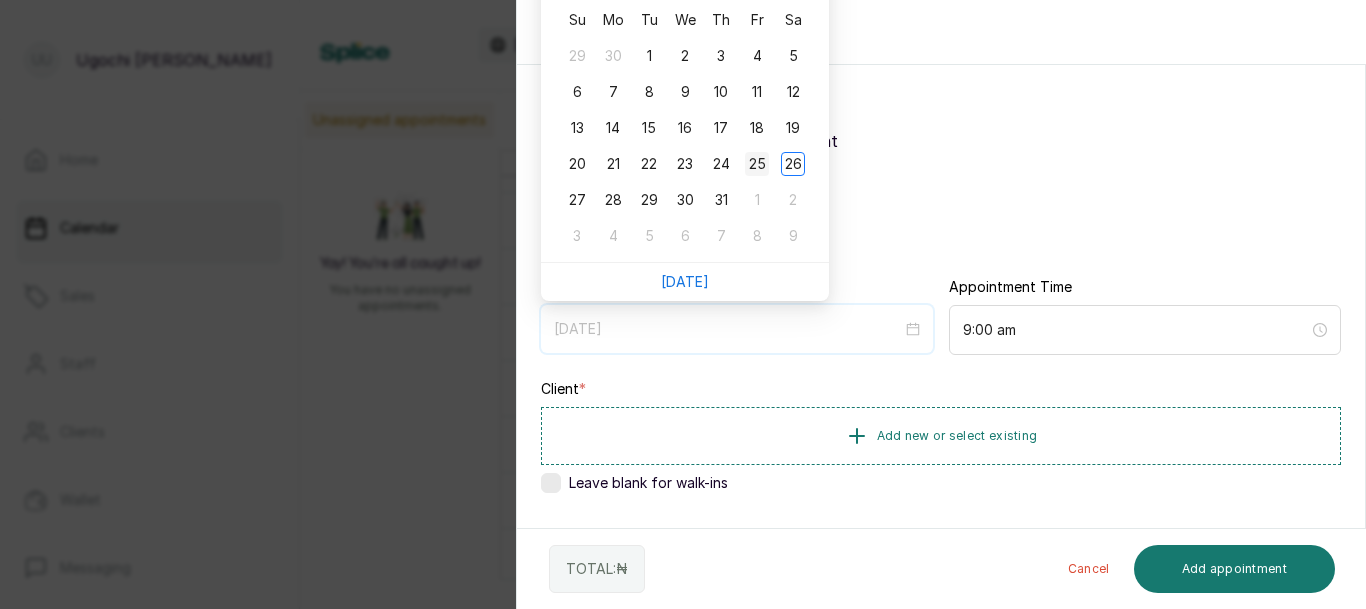 type on "[DATE]" 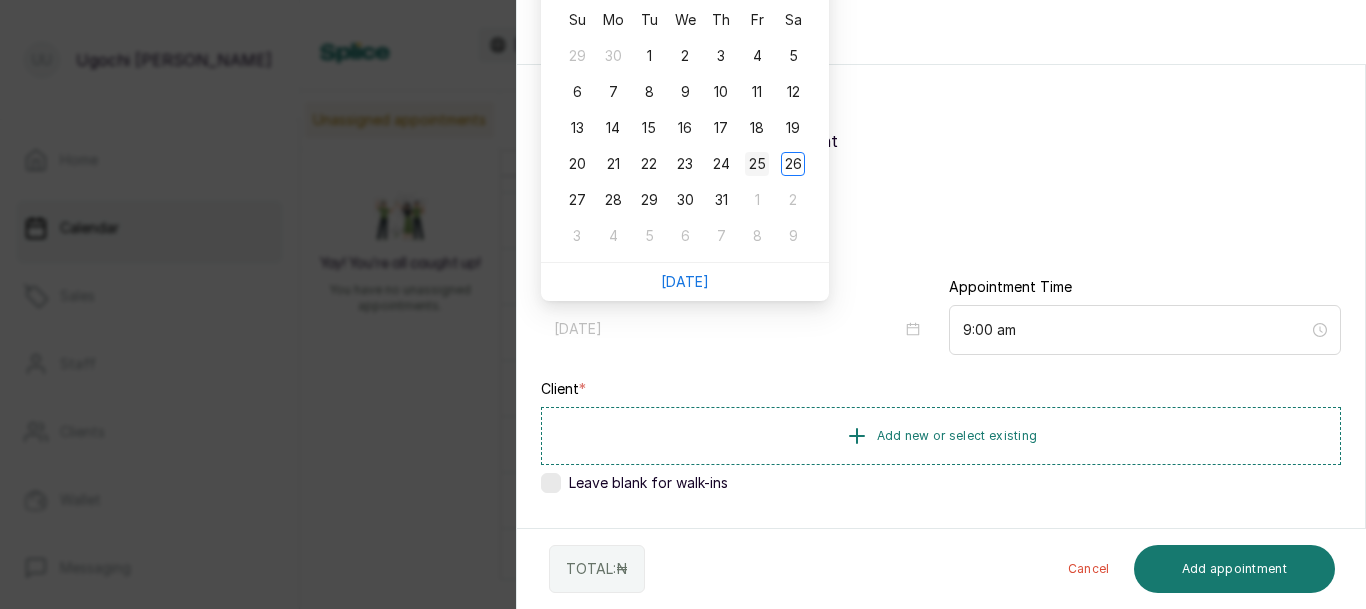 click on "25" at bounding box center [757, 164] 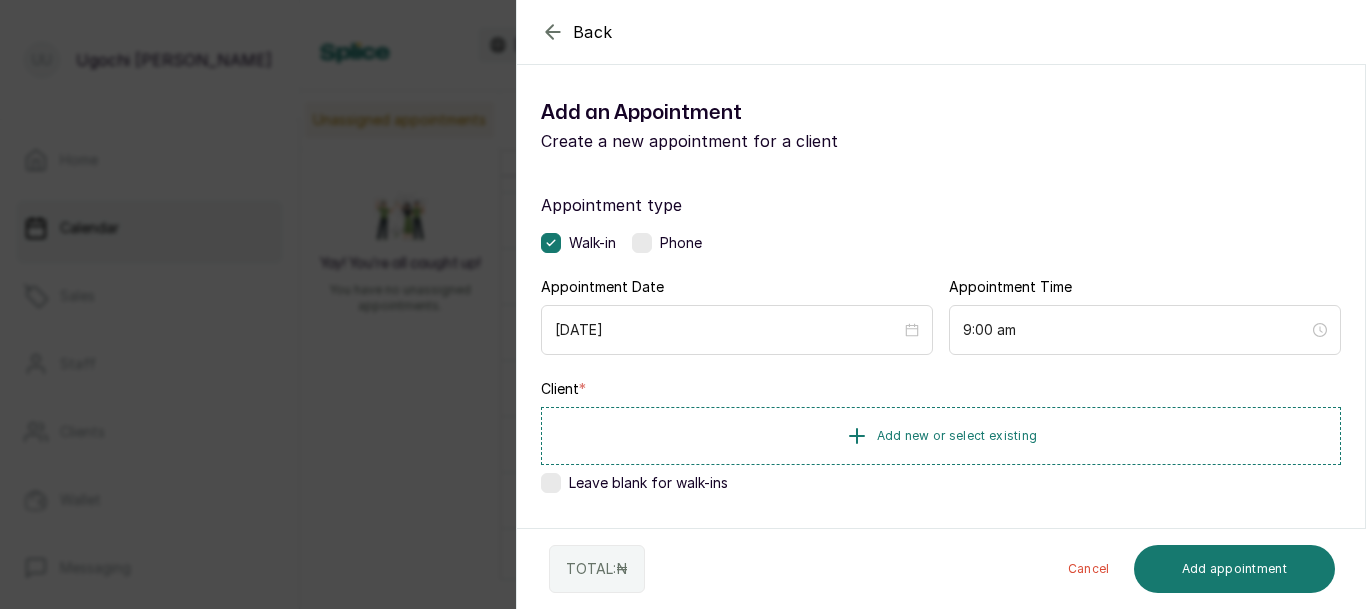 click on "Leave blank for walk-ins" at bounding box center (941, 483) 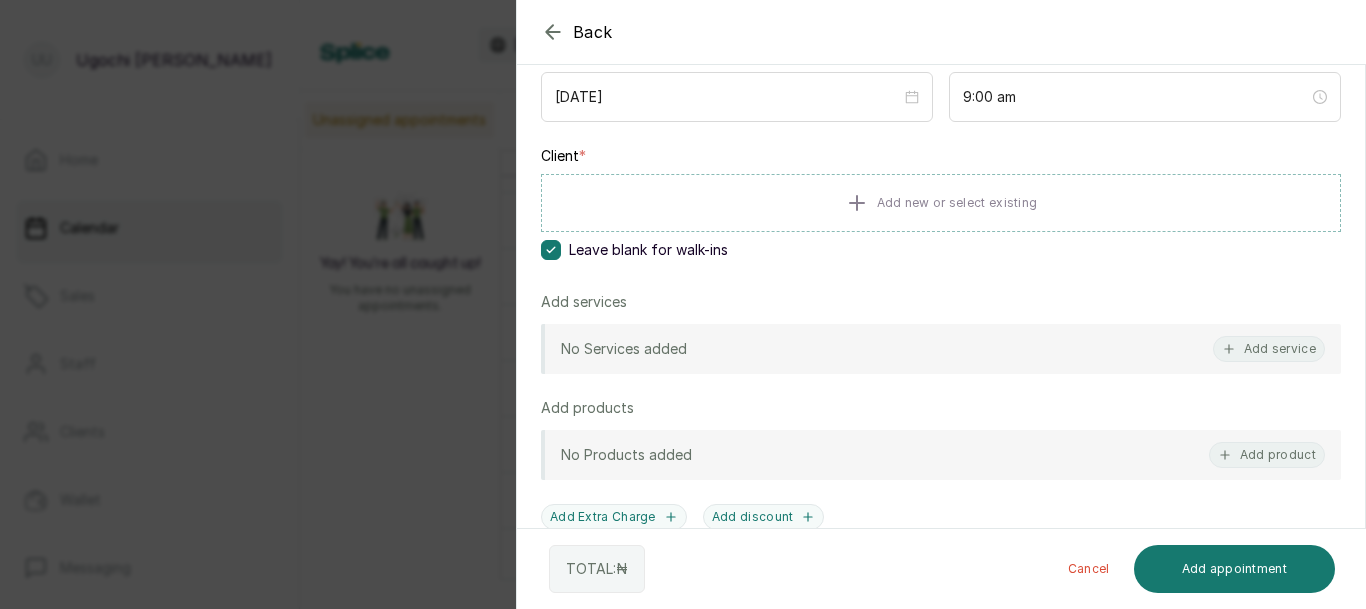 click at bounding box center (551, 250) 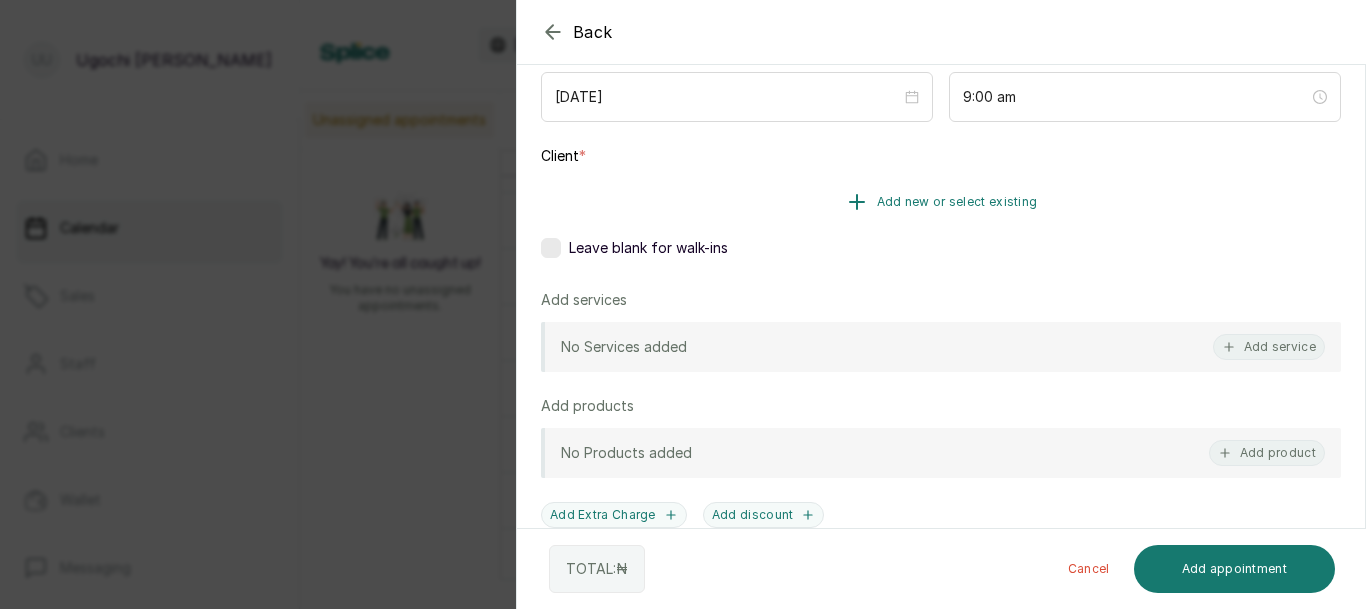 click 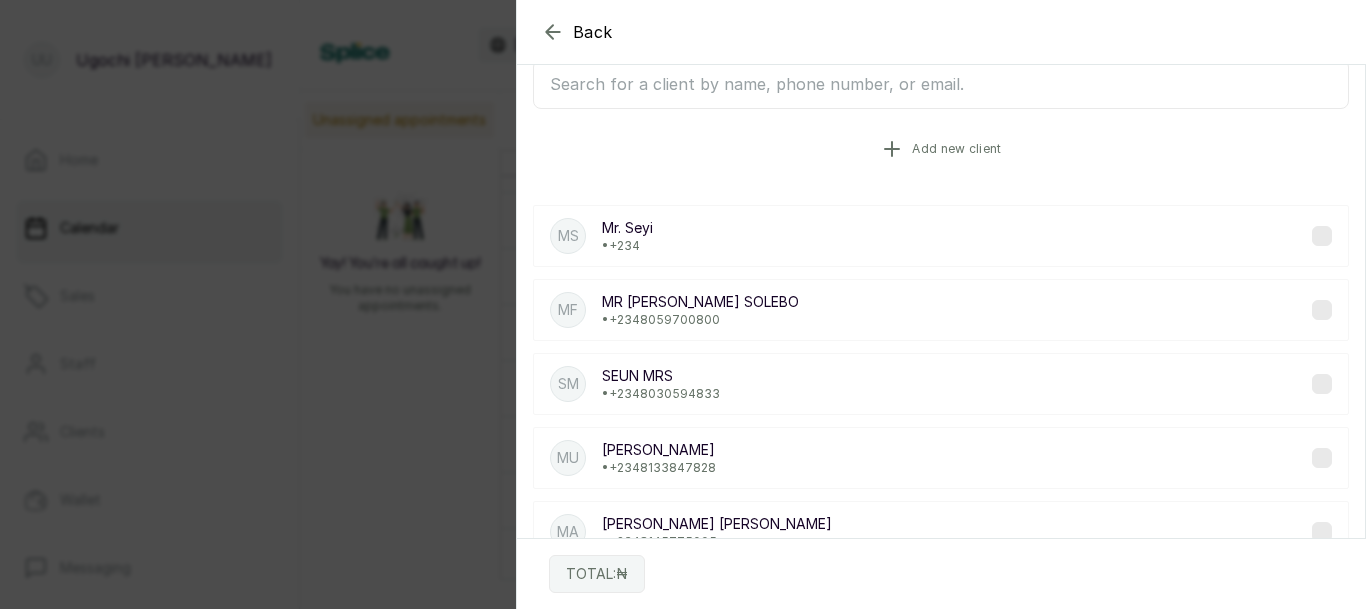 click on "Add new client" at bounding box center [941, 149] 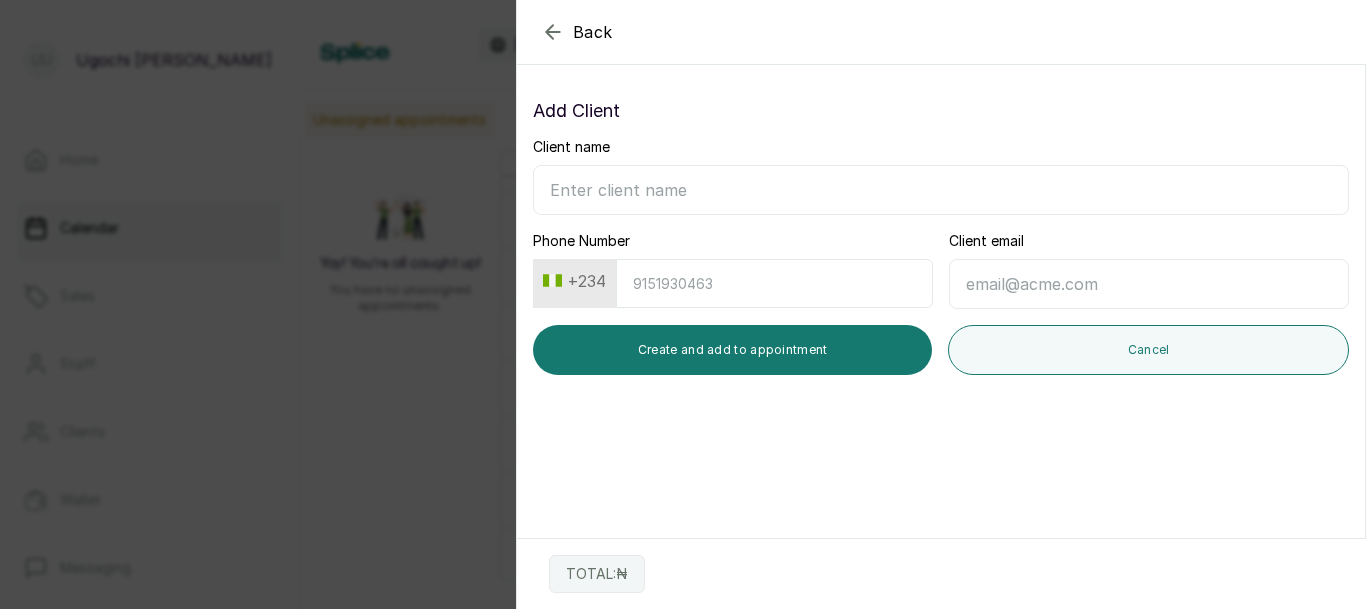 click on "Client name" at bounding box center [941, 190] 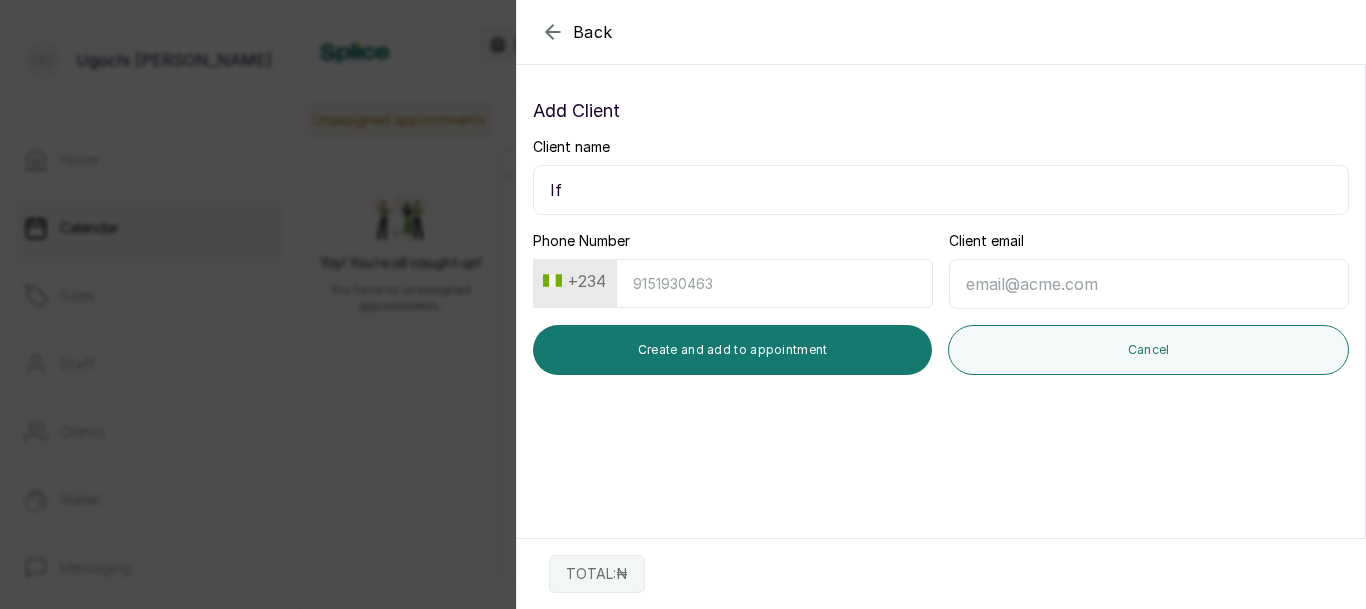 type on "I" 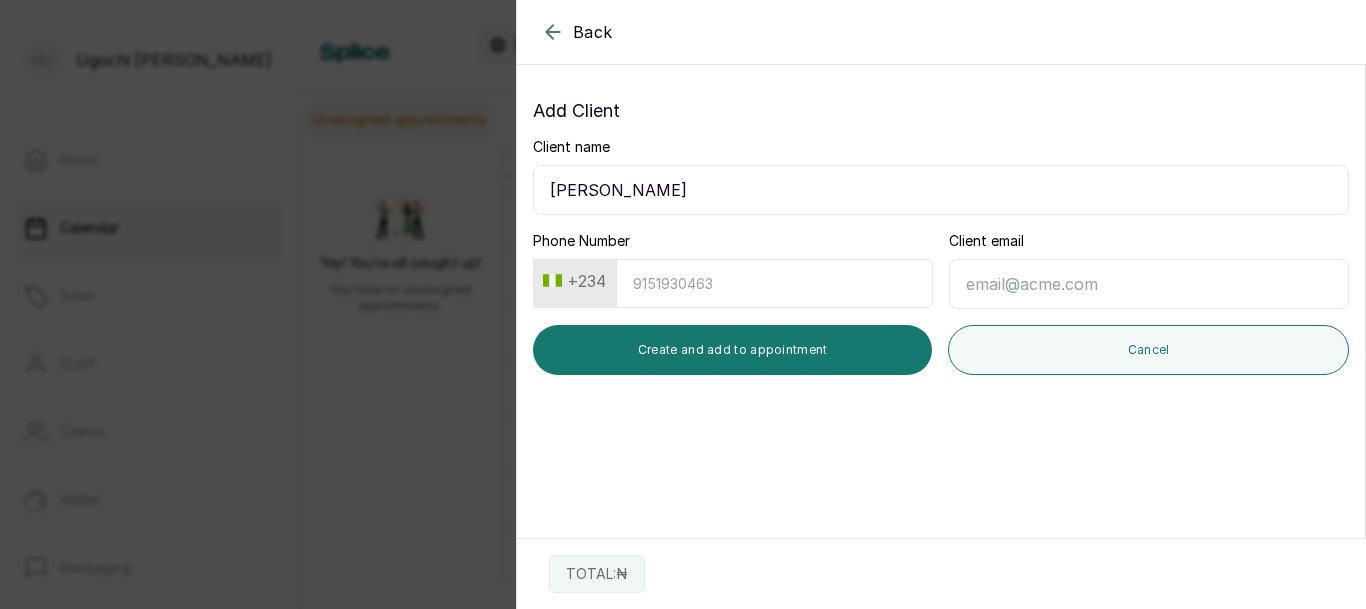 type on "[PERSON_NAME]" 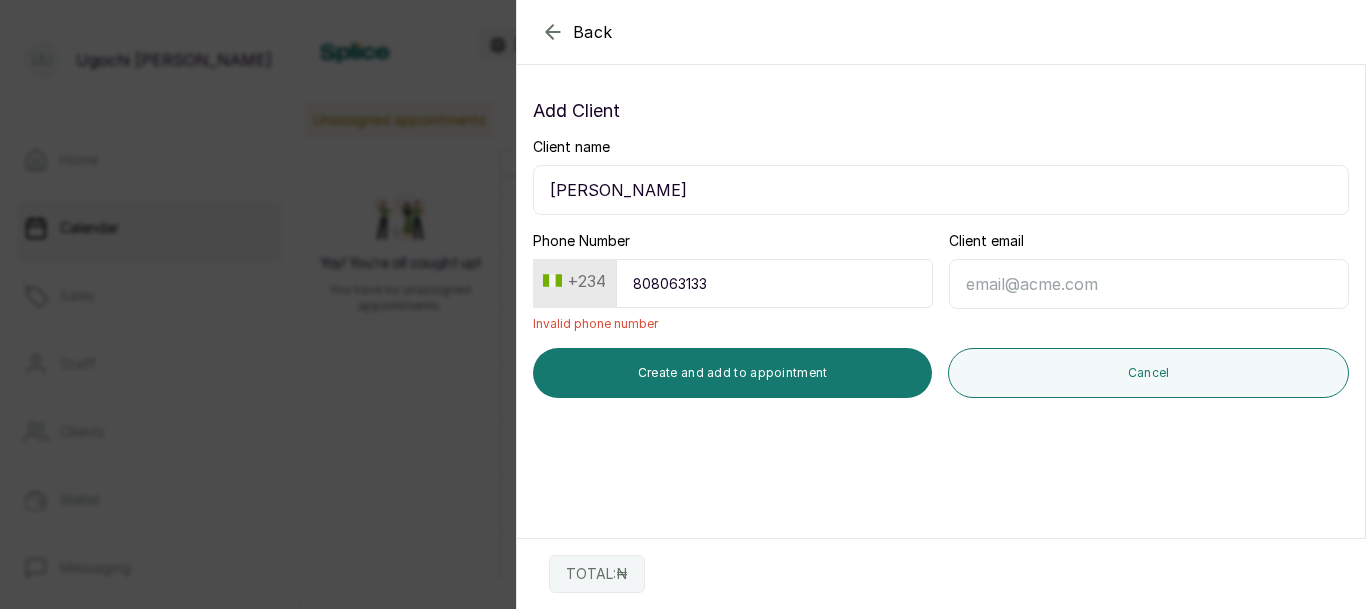 type on "8080631339" 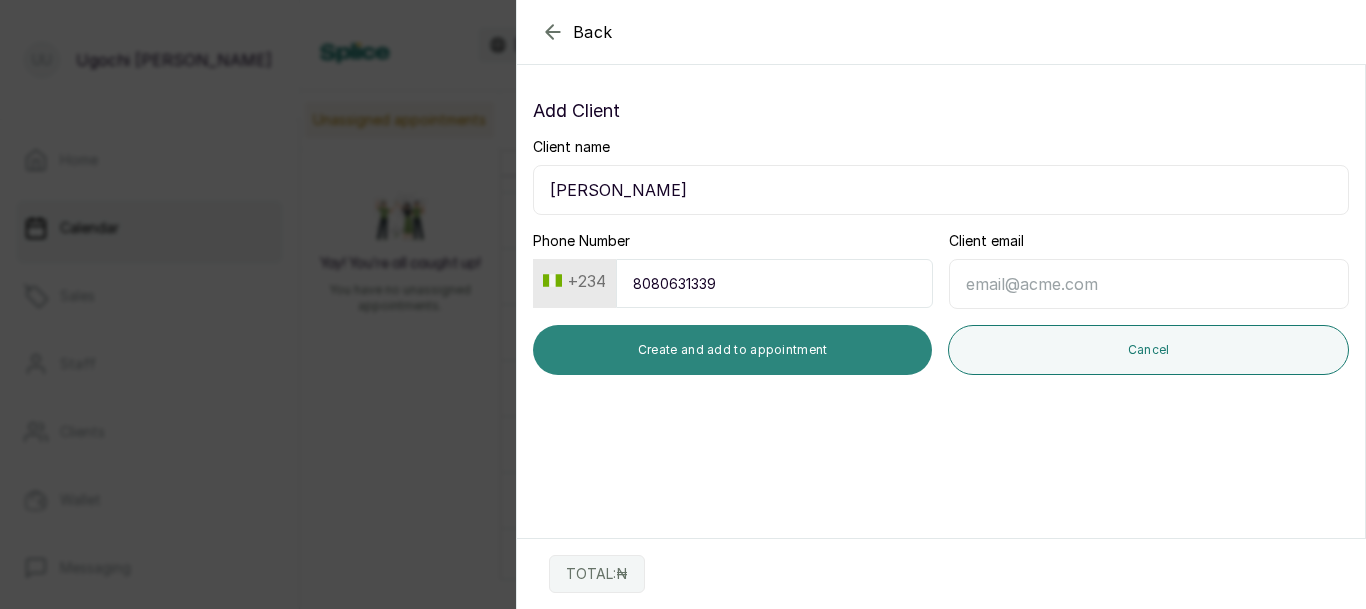 click on "Create and add to appointment" at bounding box center [732, 350] 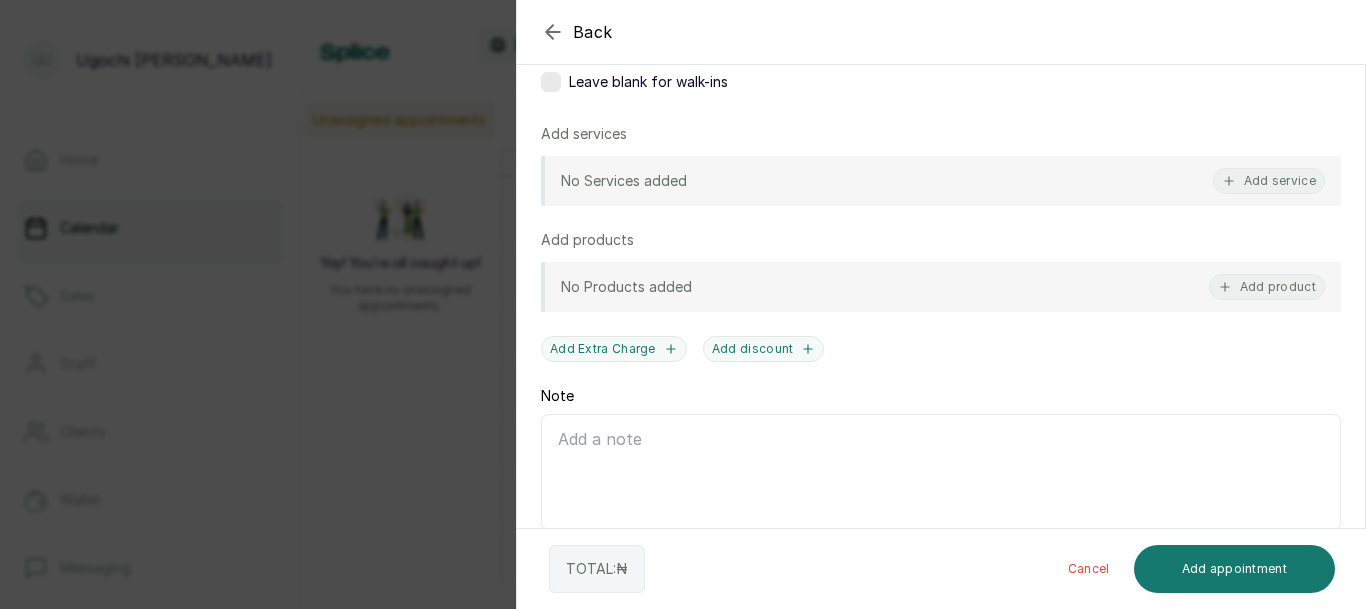 scroll, scrollTop: 413, scrollLeft: 0, axis: vertical 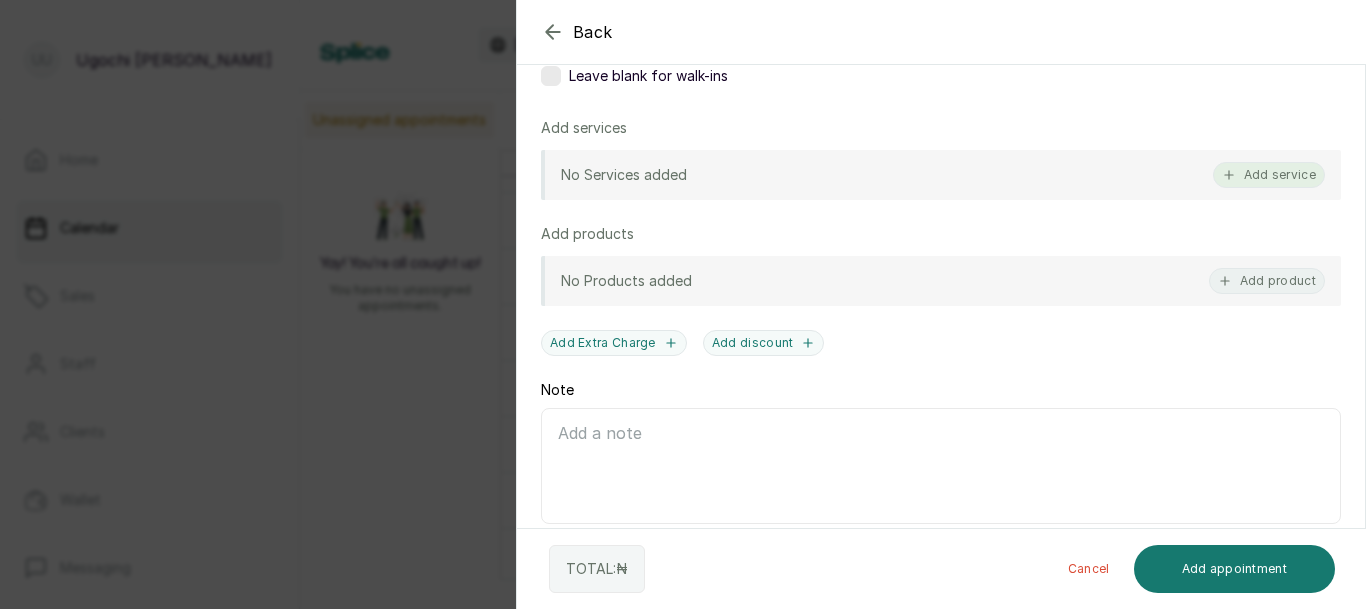 click on "Add service" at bounding box center (1269, 175) 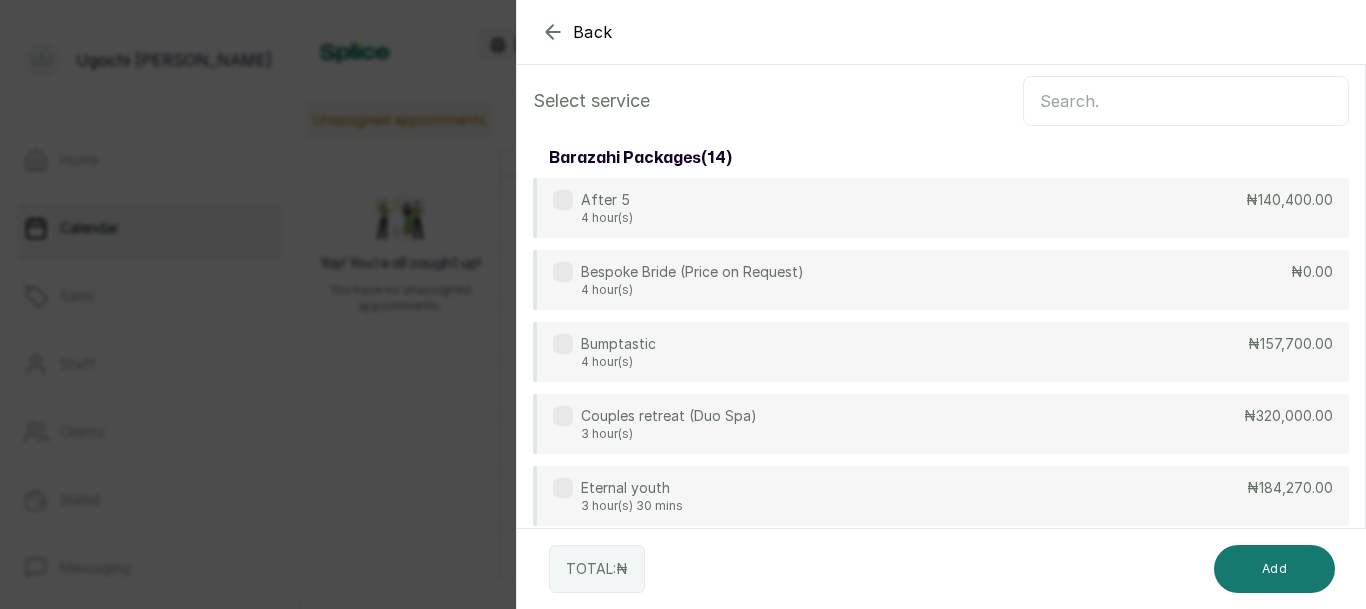 scroll, scrollTop: 0, scrollLeft: 0, axis: both 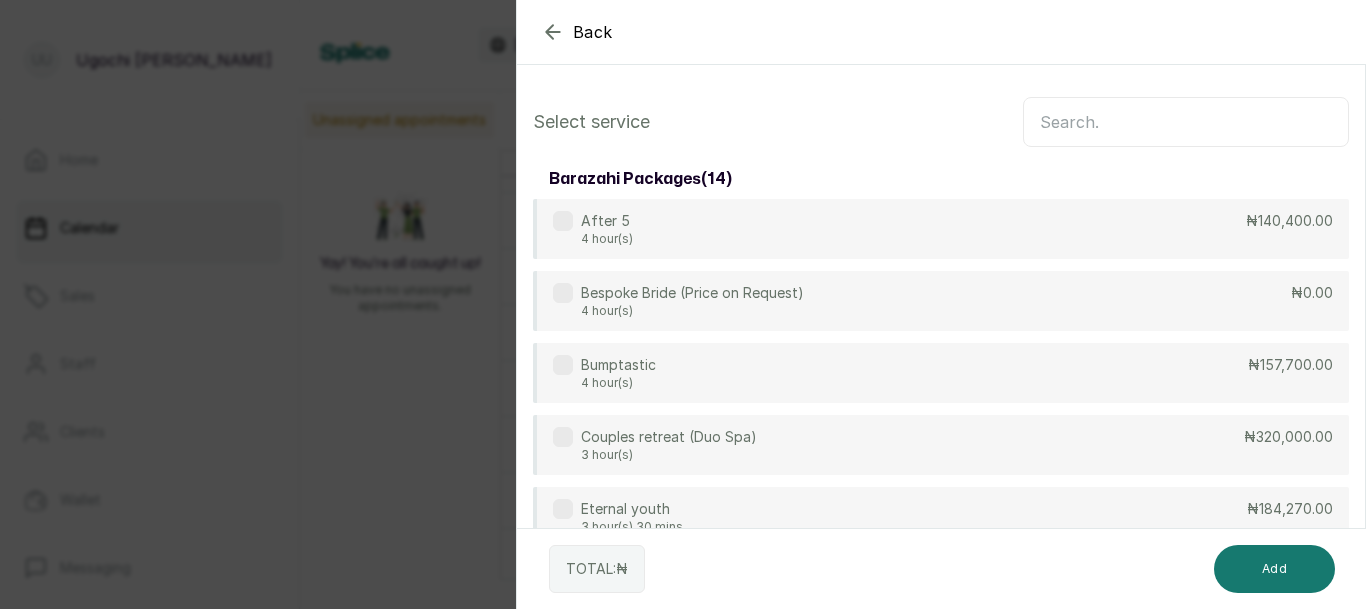 click at bounding box center [1186, 122] 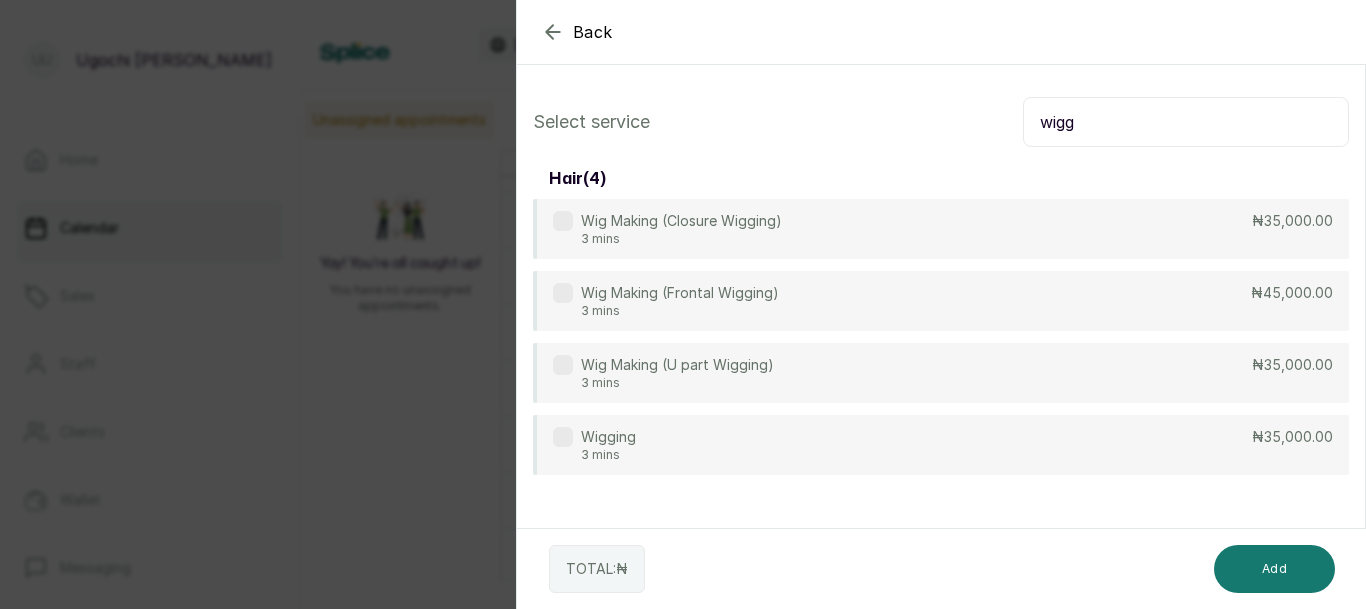 type on "wigg" 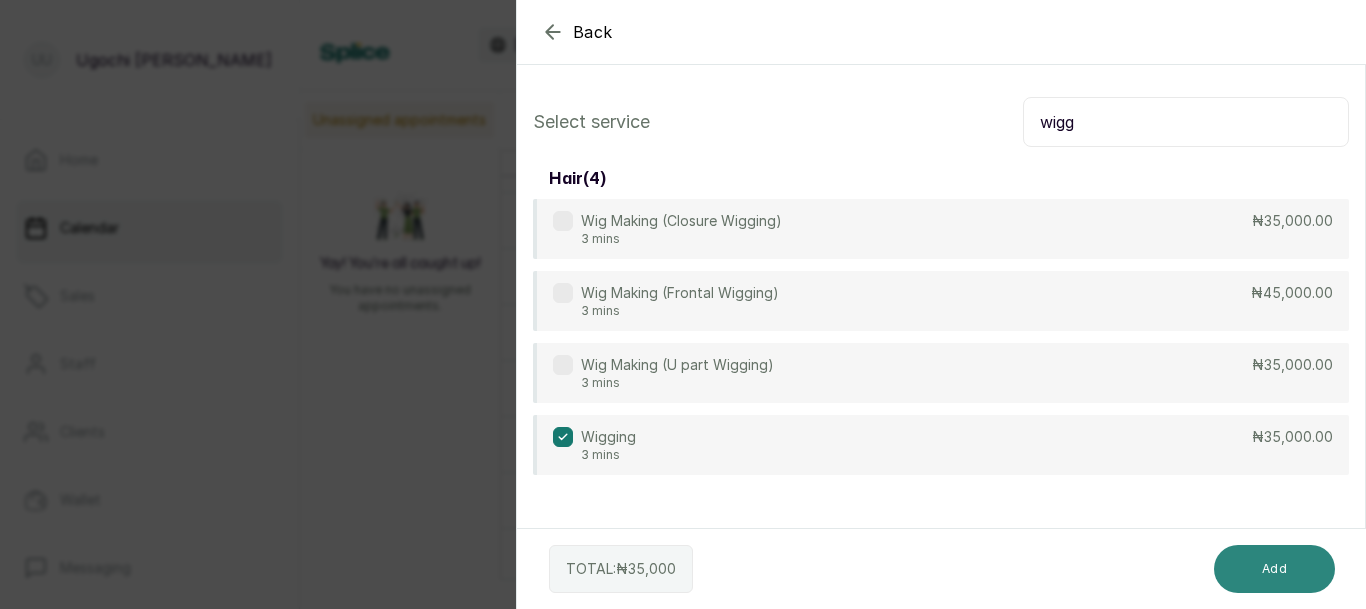 click on "Add" at bounding box center [1274, 569] 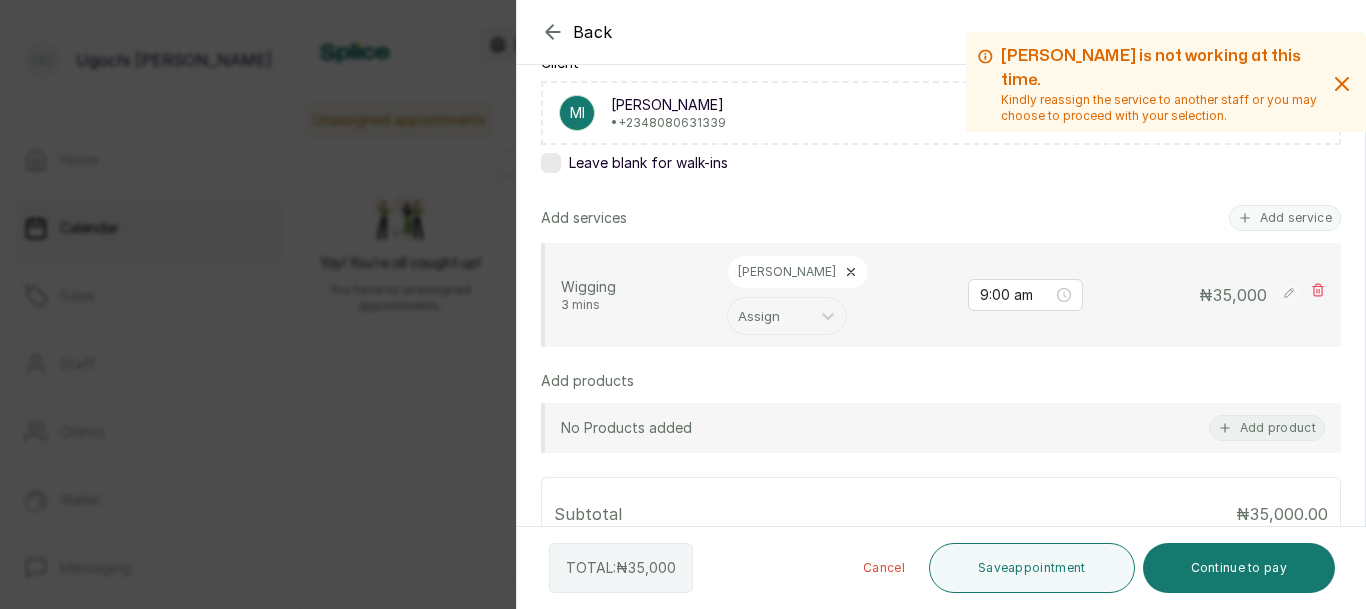scroll, scrollTop: 318, scrollLeft: 0, axis: vertical 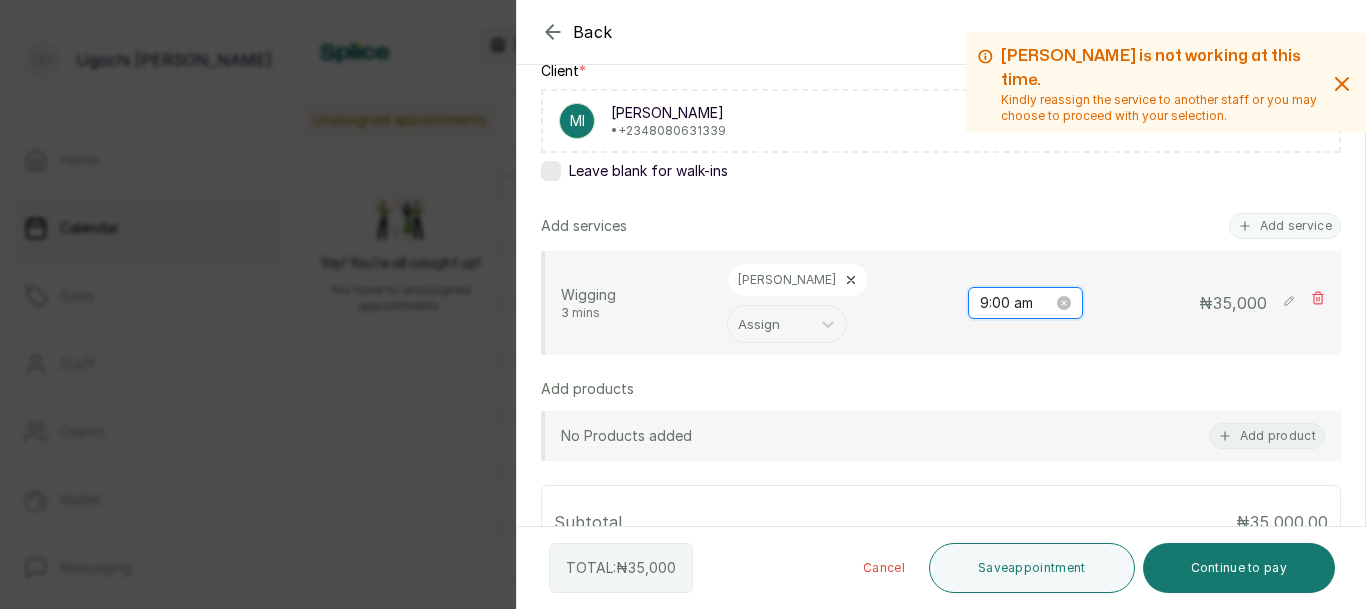 click on "9:00 am" at bounding box center (1016, 303) 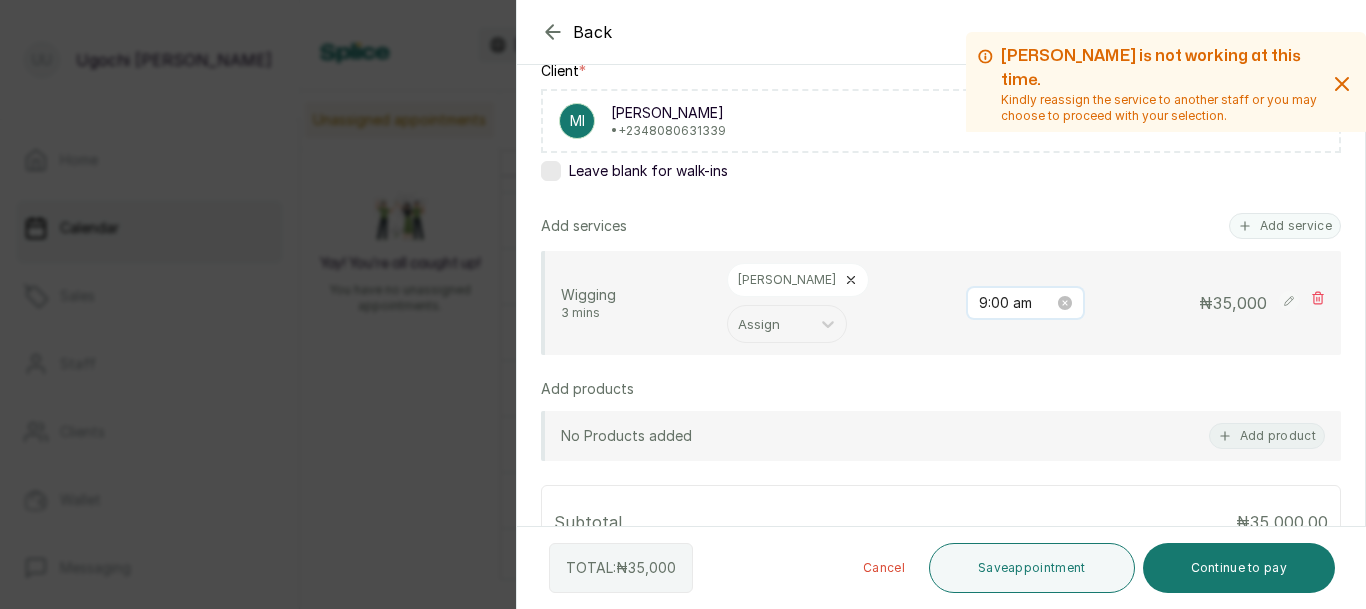 scroll, scrollTop: 120, scrollLeft: 0, axis: vertical 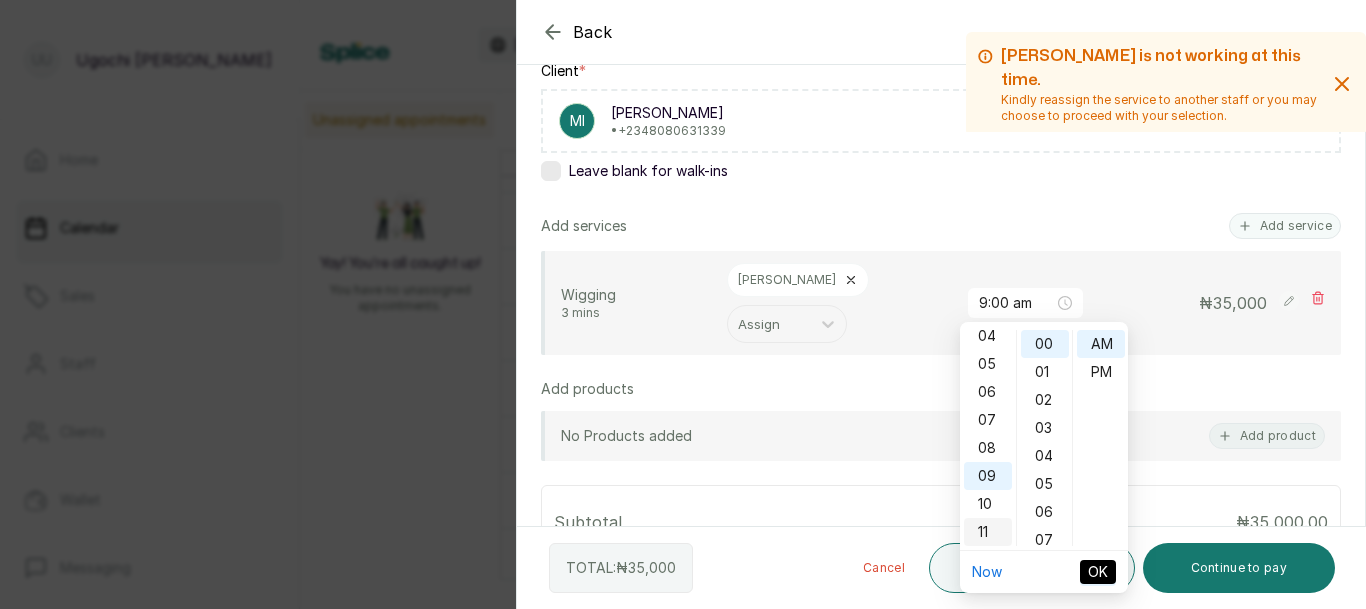 click on "11" at bounding box center [988, 532] 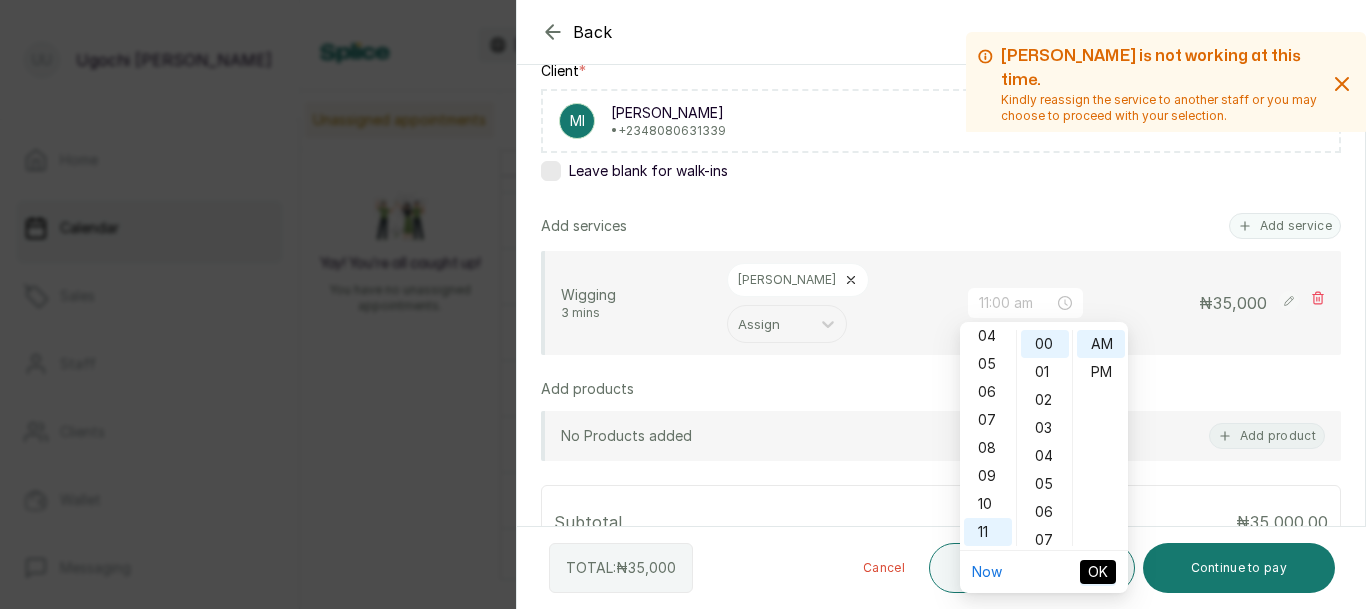 click on "OK" at bounding box center [1098, 572] 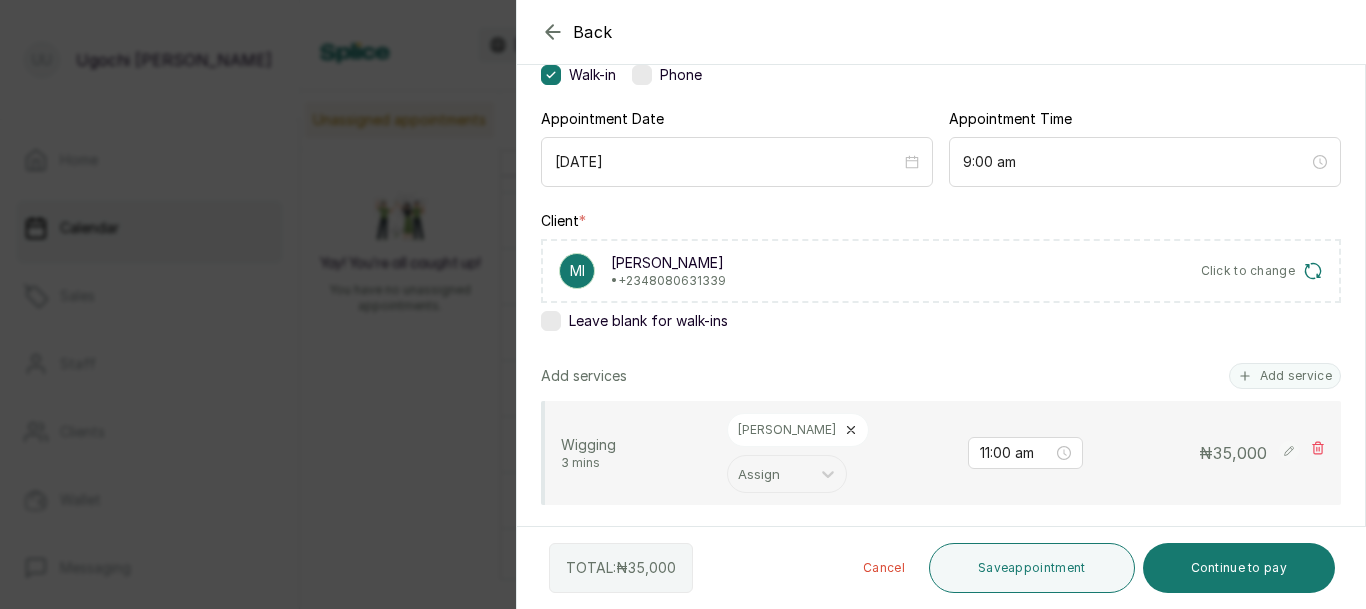 scroll, scrollTop: 169, scrollLeft: 0, axis: vertical 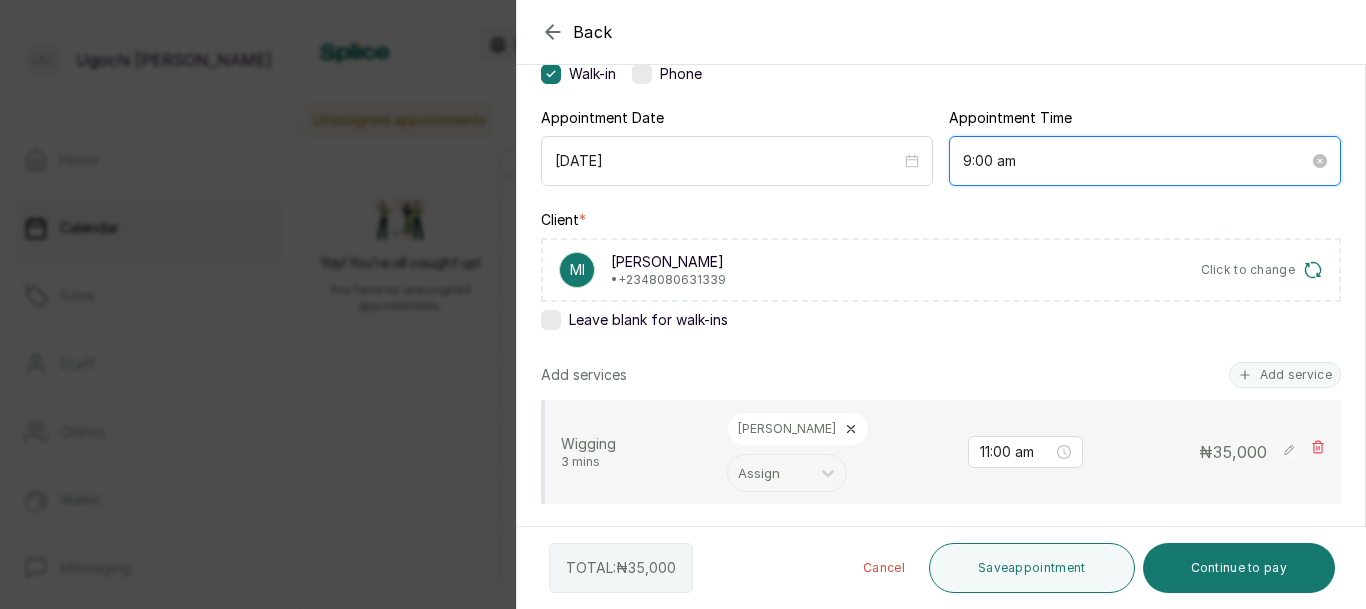 click on "9:00 am" at bounding box center [1136, 161] 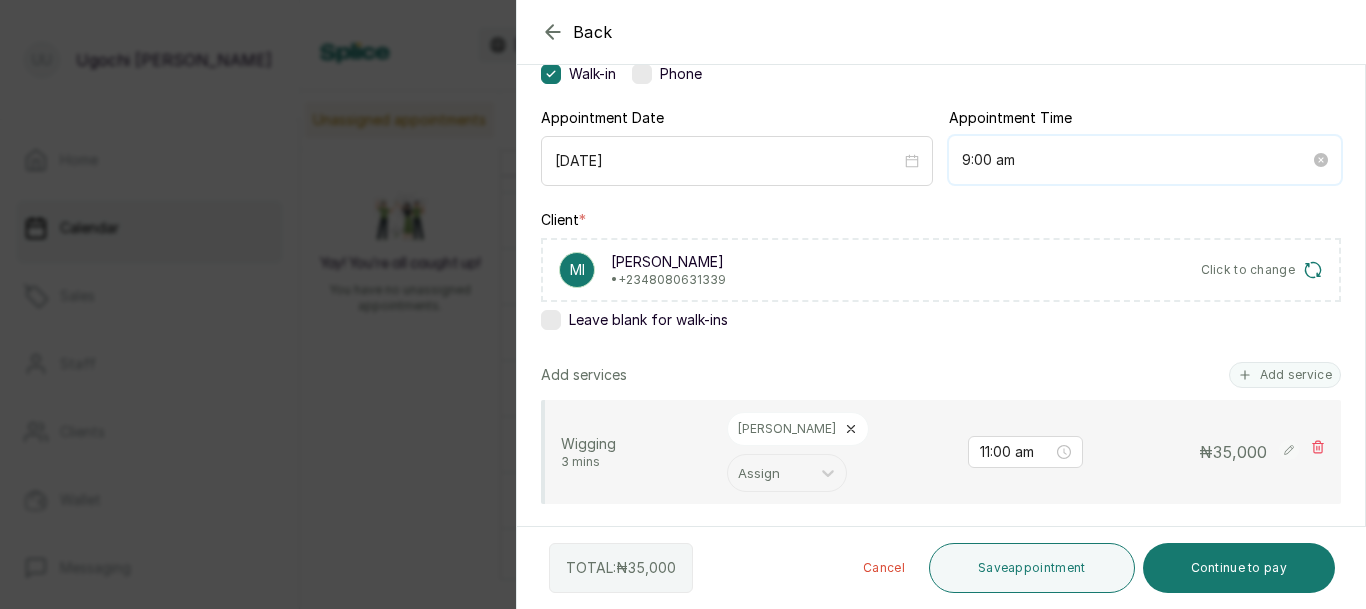 scroll, scrollTop: 120, scrollLeft: 0, axis: vertical 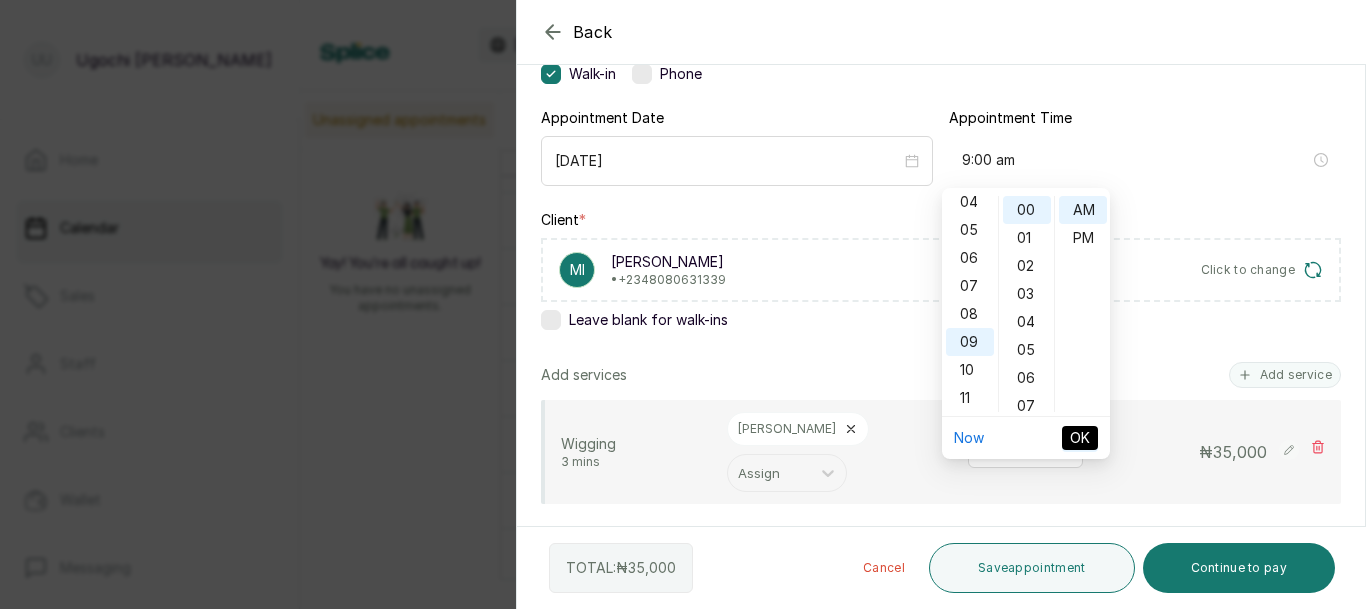 click on "Click to change" at bounding box center [1248, 270] 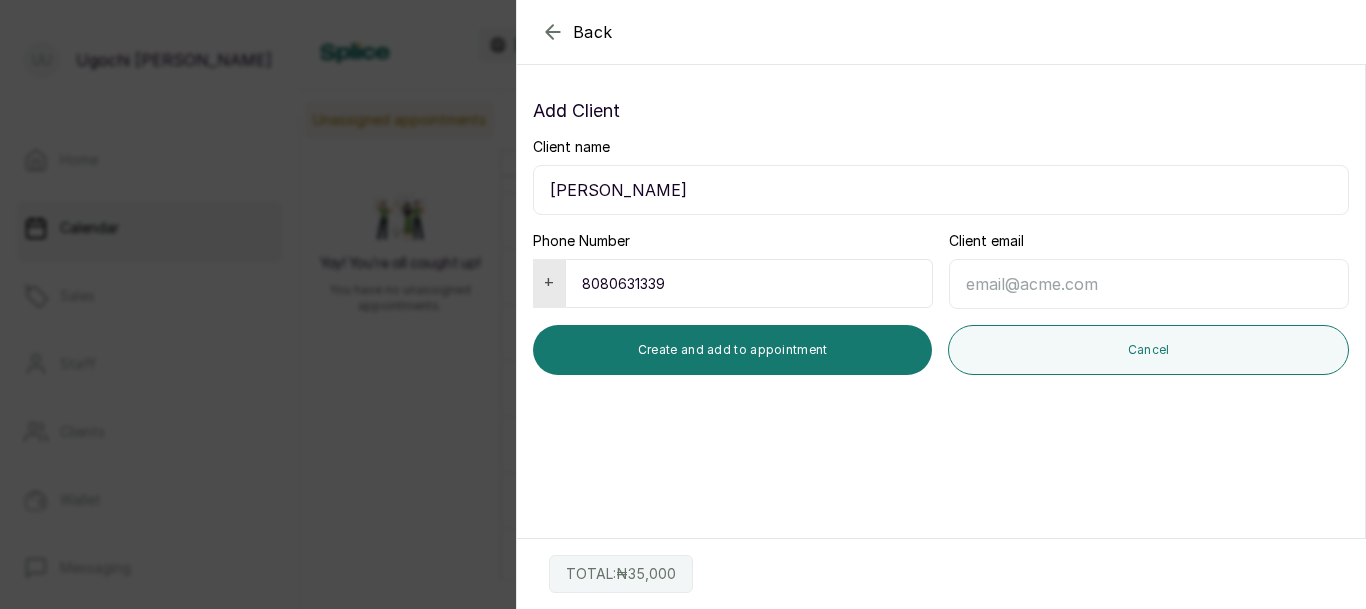 scroll, scrollTop: 0, scrollLeft: 0, axis: both 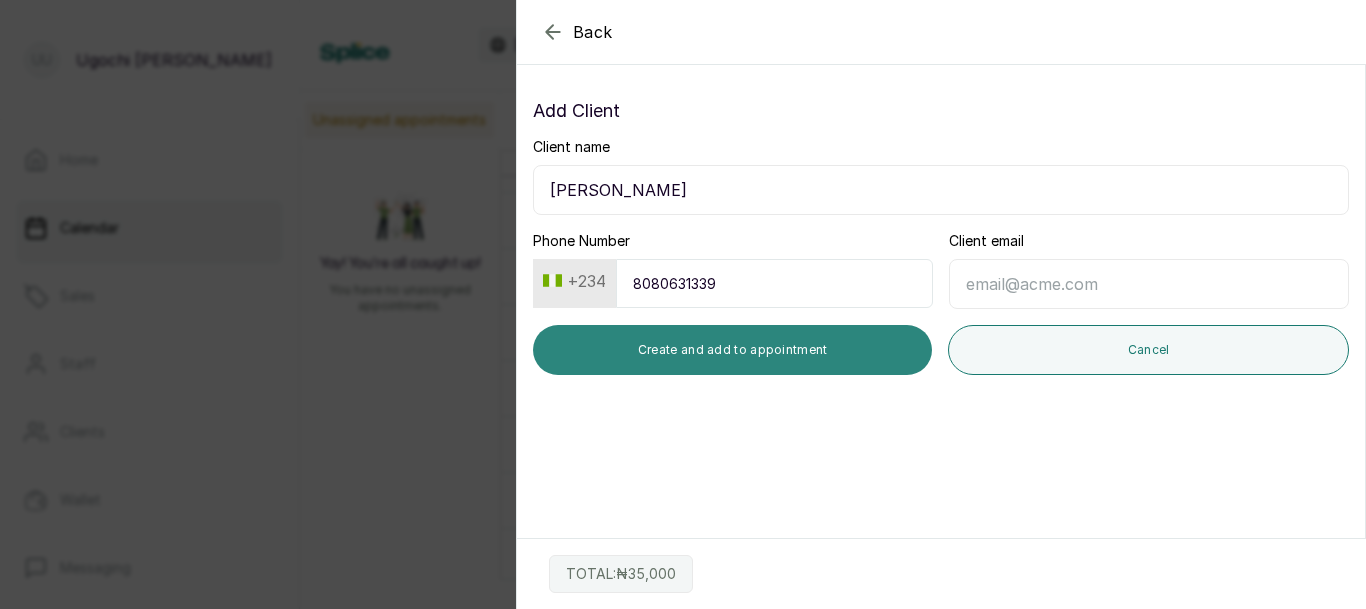 click on "Create and add to appointment" at bounding box center (732, 350) 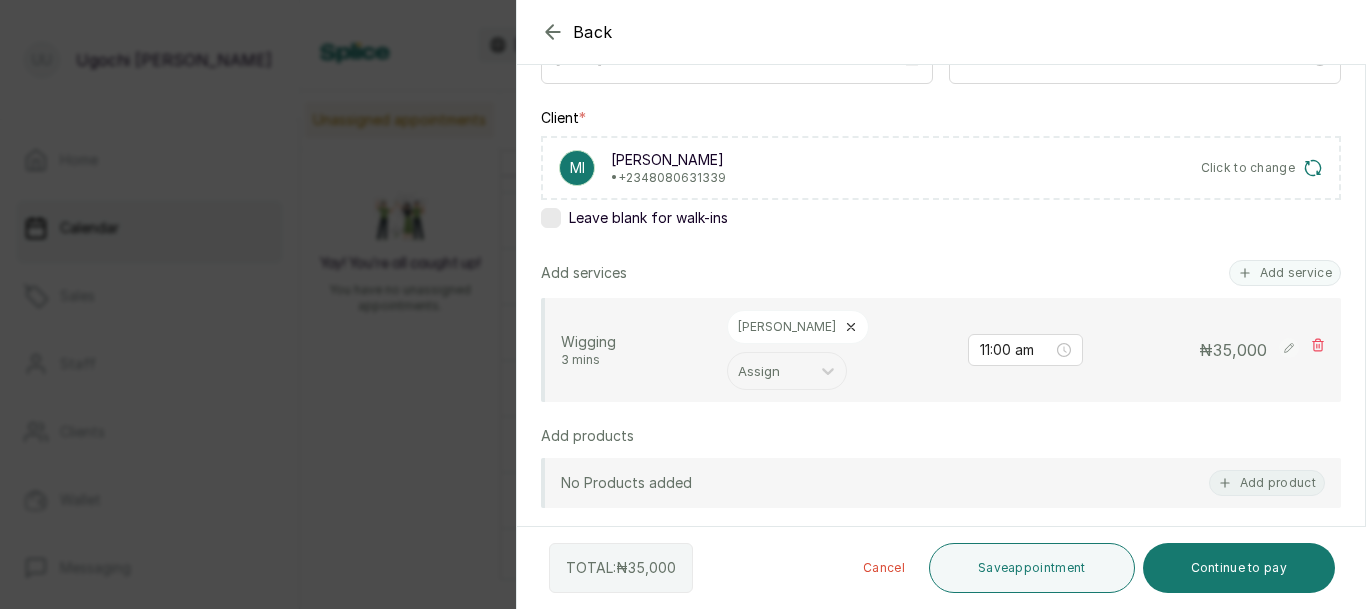 scroll, scrollTop: 310, scrollLeft: 0, axis: vertical 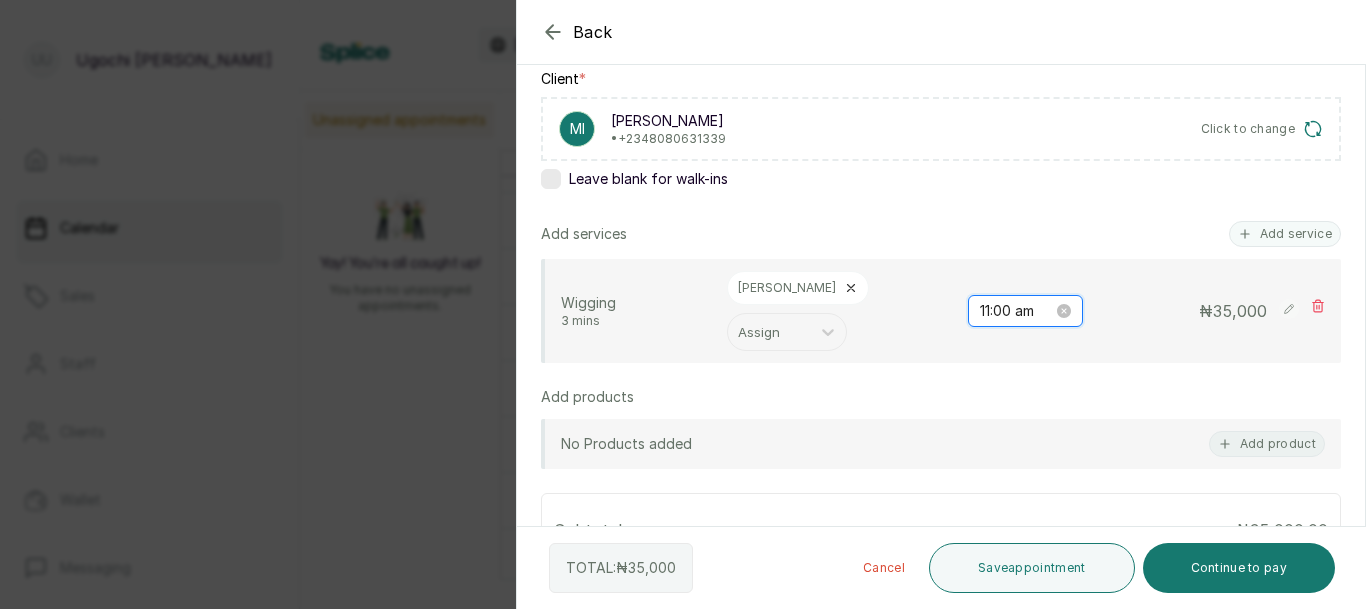 click on "11:00 am" at bounding box center (1016, 311) 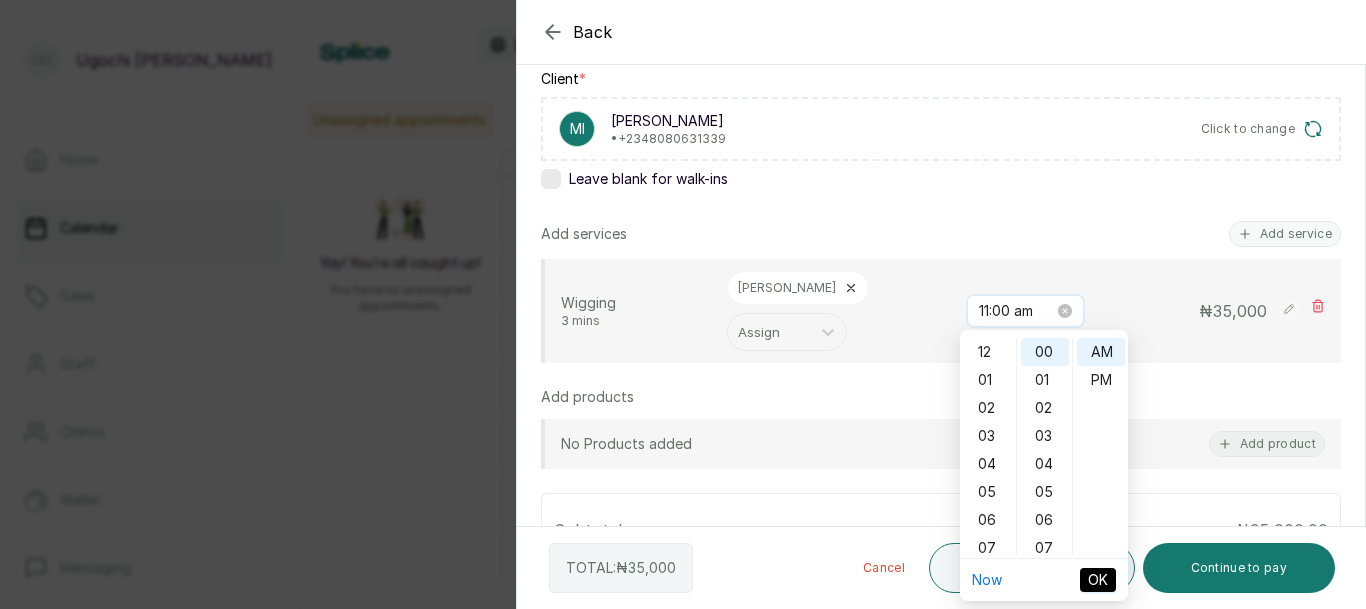 scroll, scrollTop: 120, scrollLeft: 0, axis: vertical 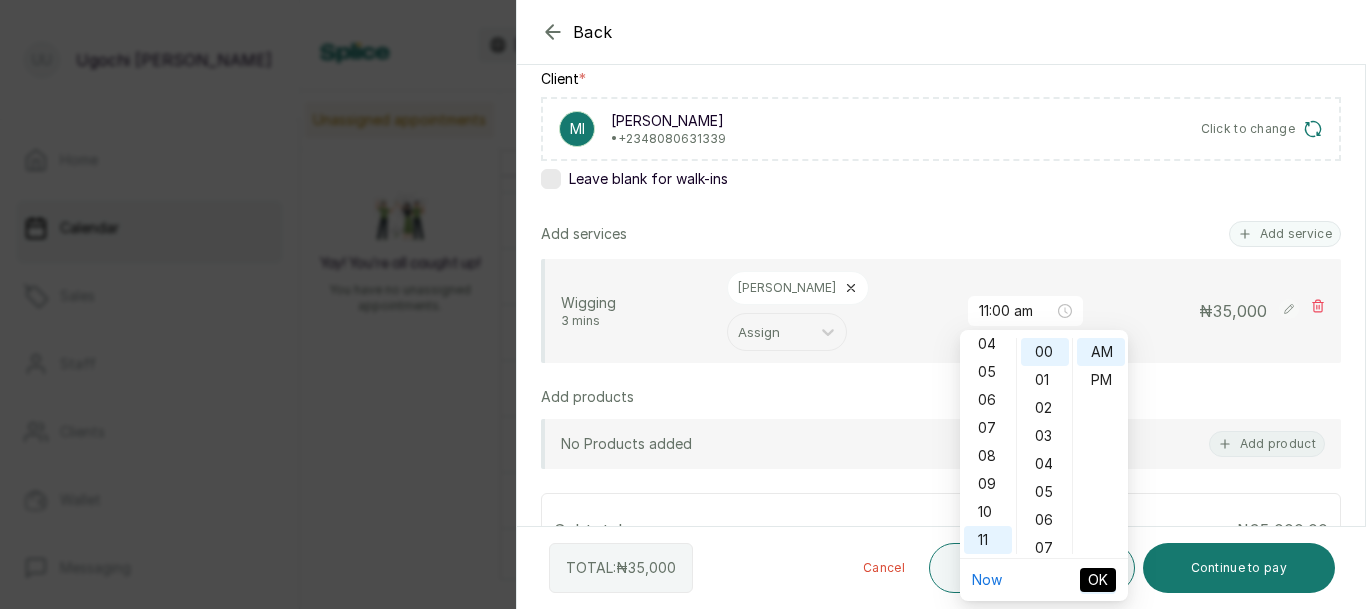 click on "Leave blank for walk-ins" at bounding box center [941, 179] 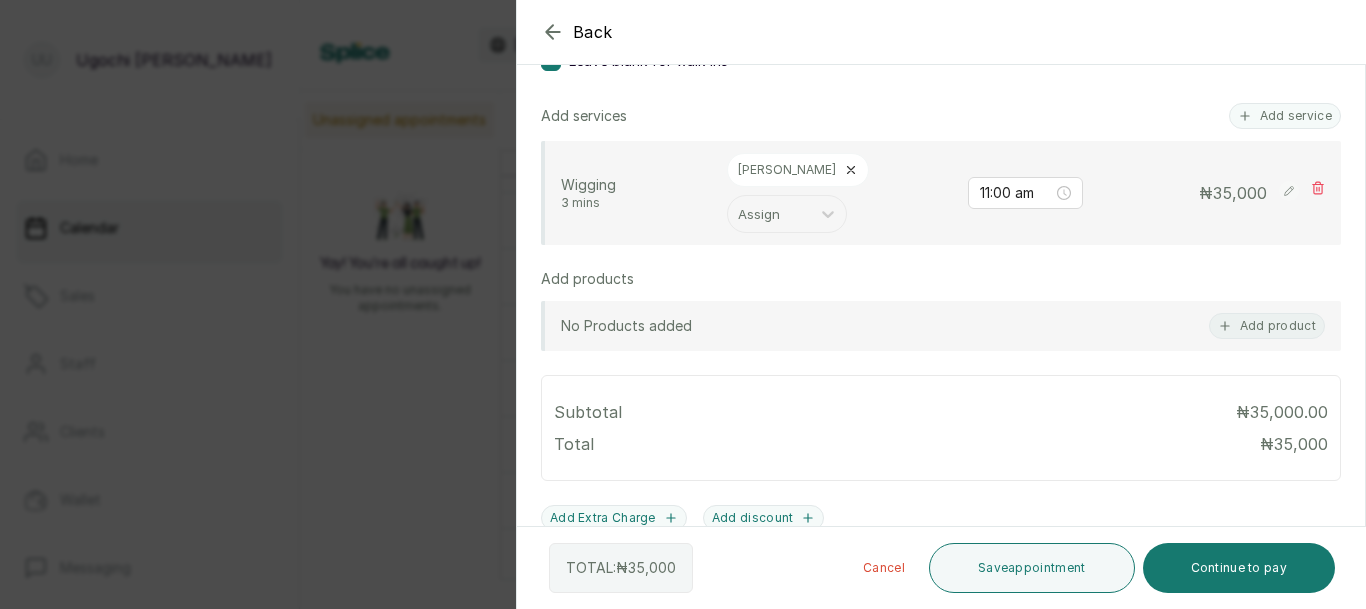 scroll, scrollTop: 421, scrollLeft: 0, axis: vertical 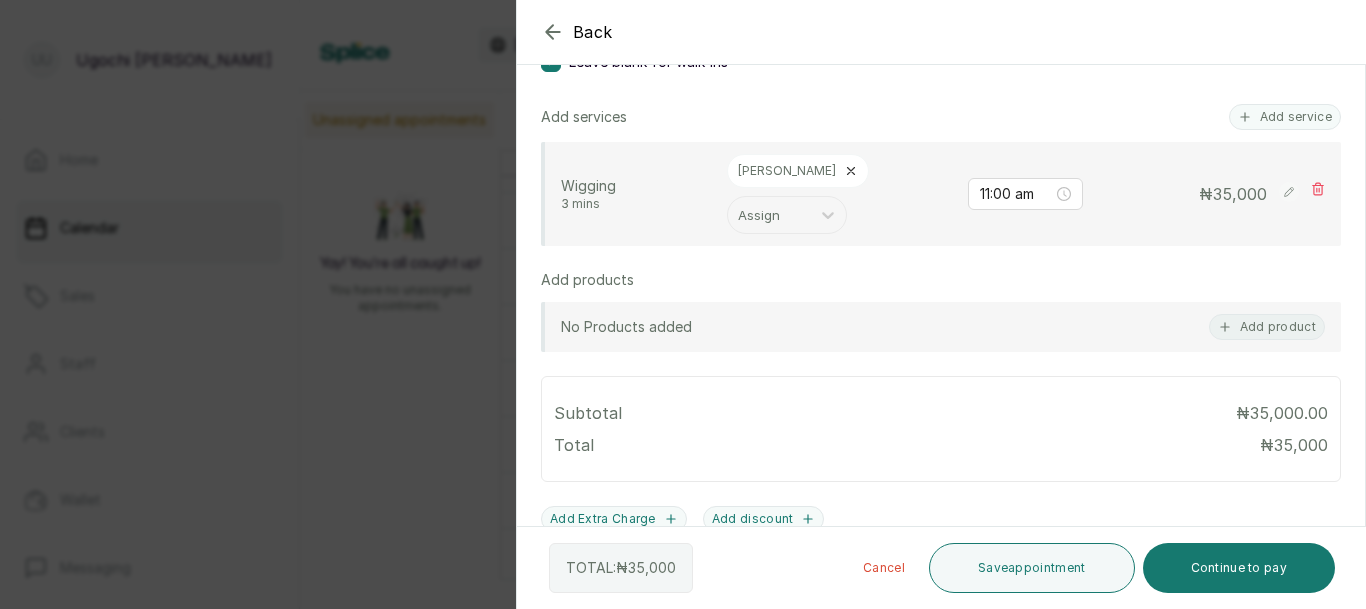 click at bounding box center [1166, 82] 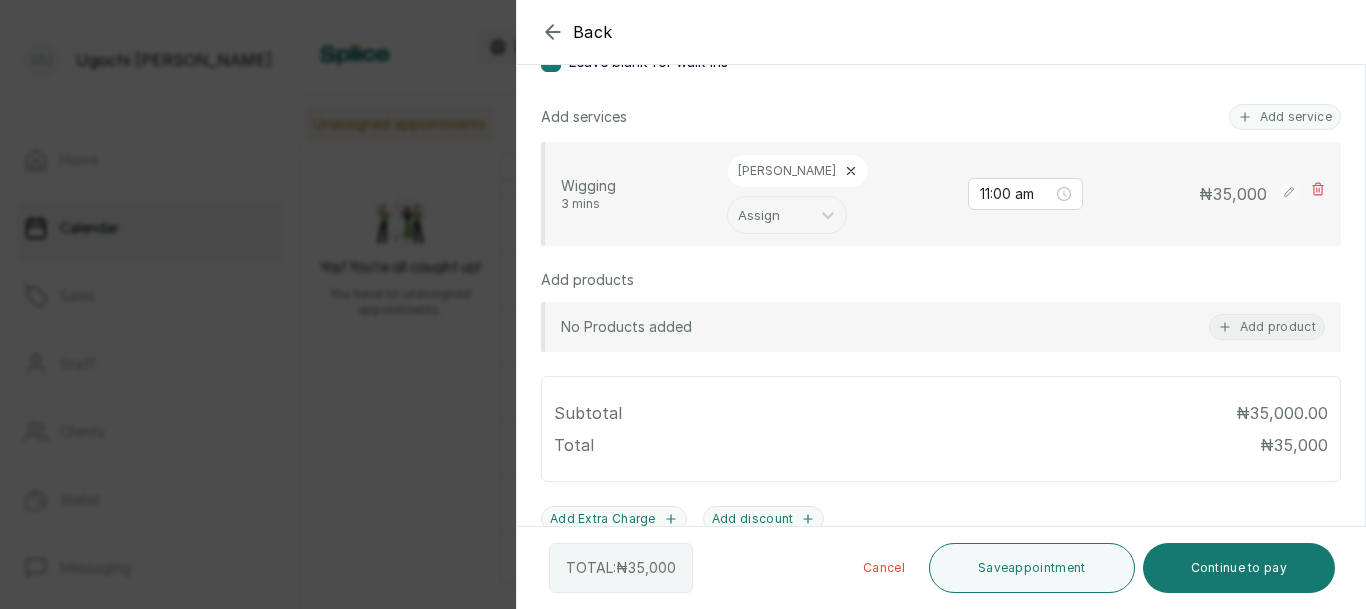 click at bounding box center [1166, 82] 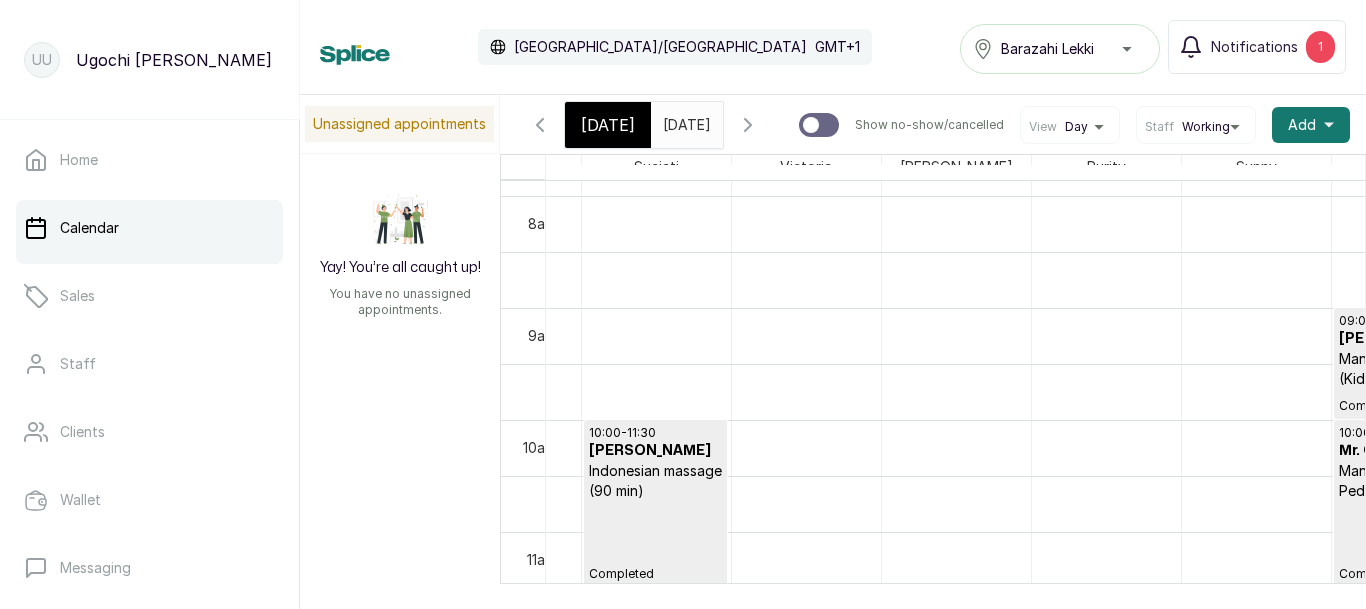 scroll, scrollTop: 944, scrollLeft: 1315, axis: both 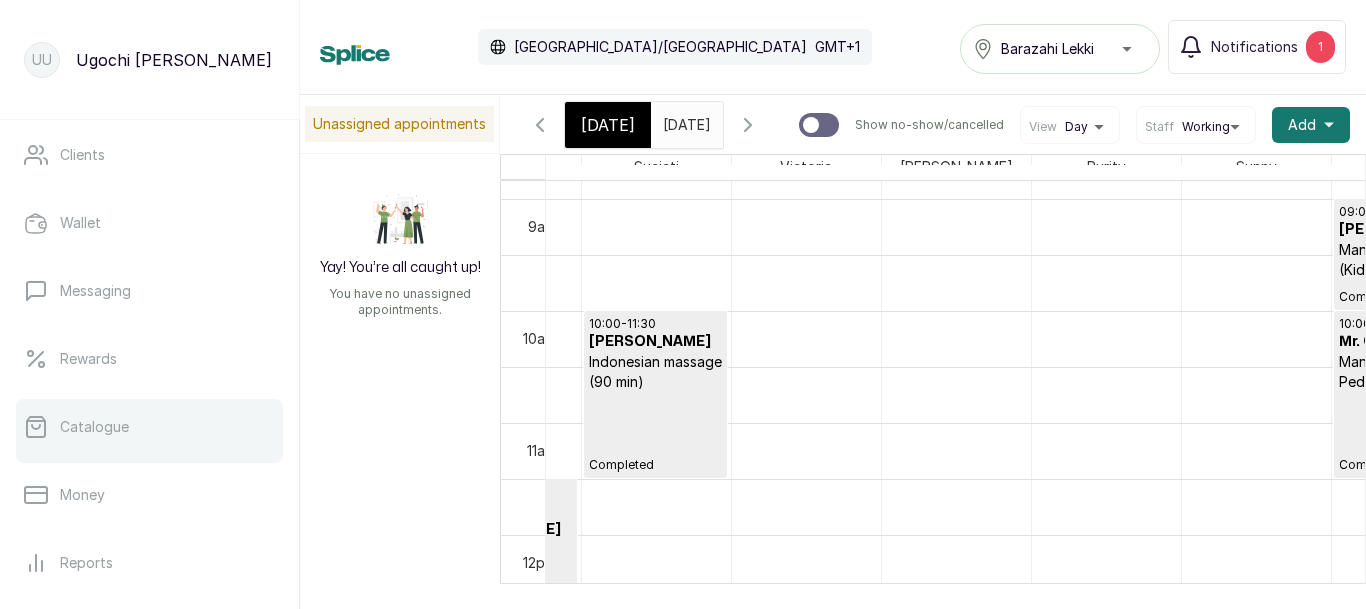 click on "Catalogue" at bounding box center (149, 427) 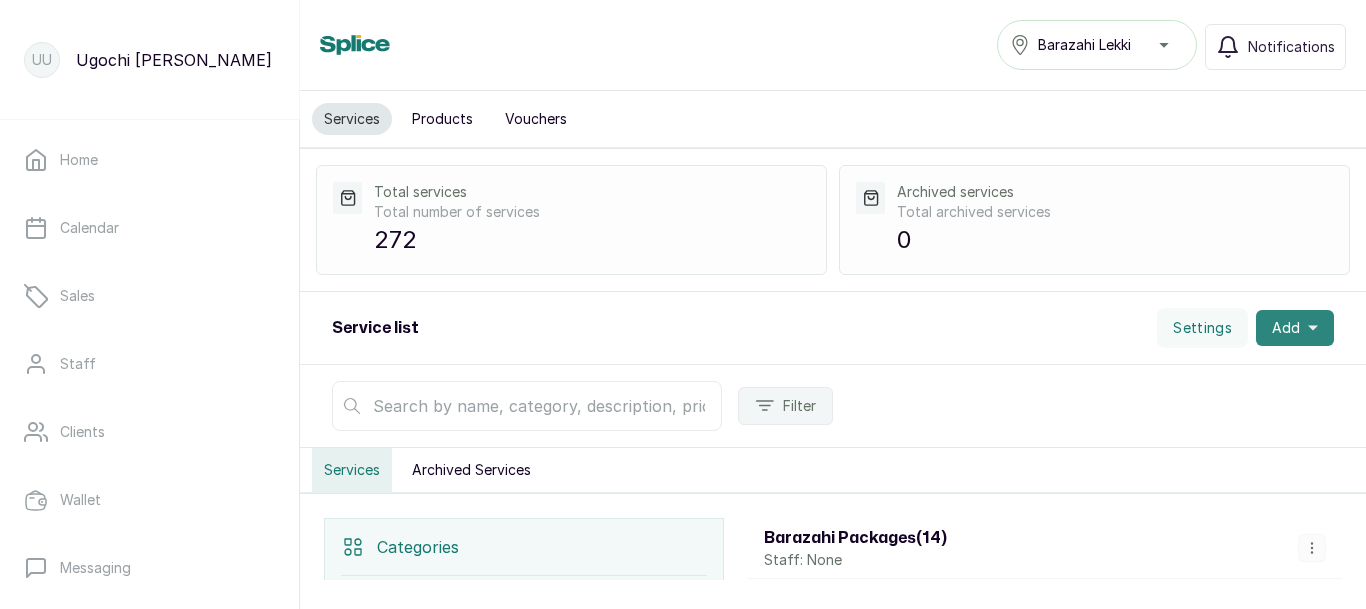 click on "Add" at bounding box center [1295, 328] 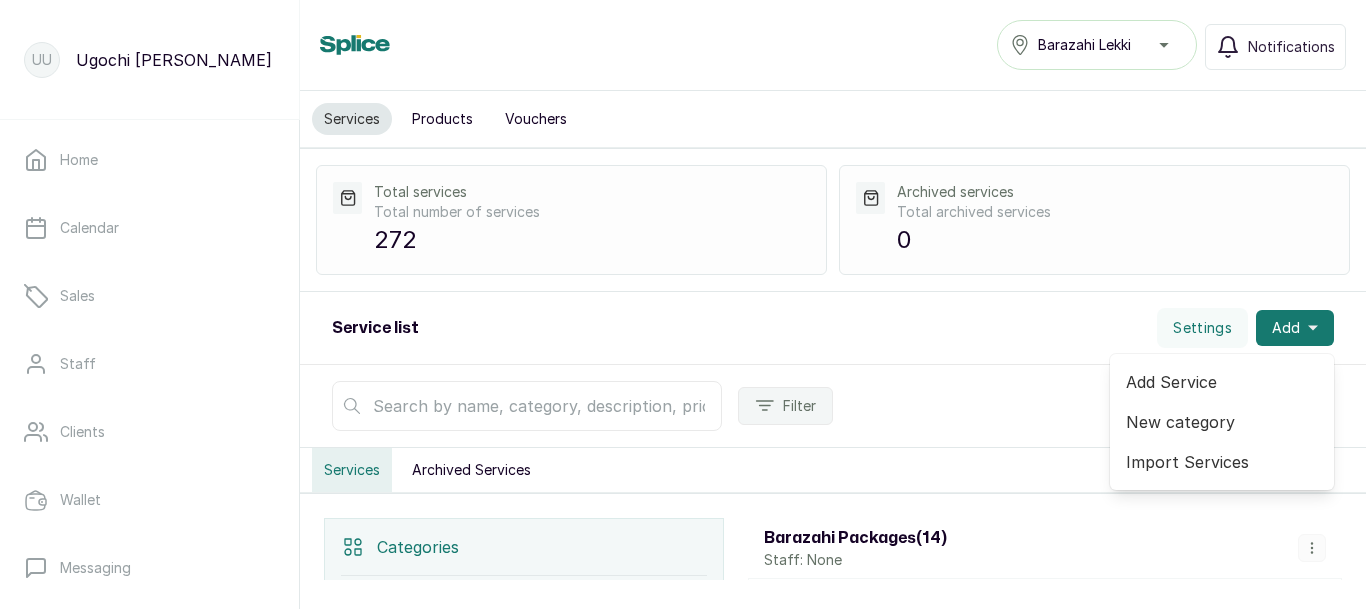 click on "Add Service" at bounding box center (1222, 382) 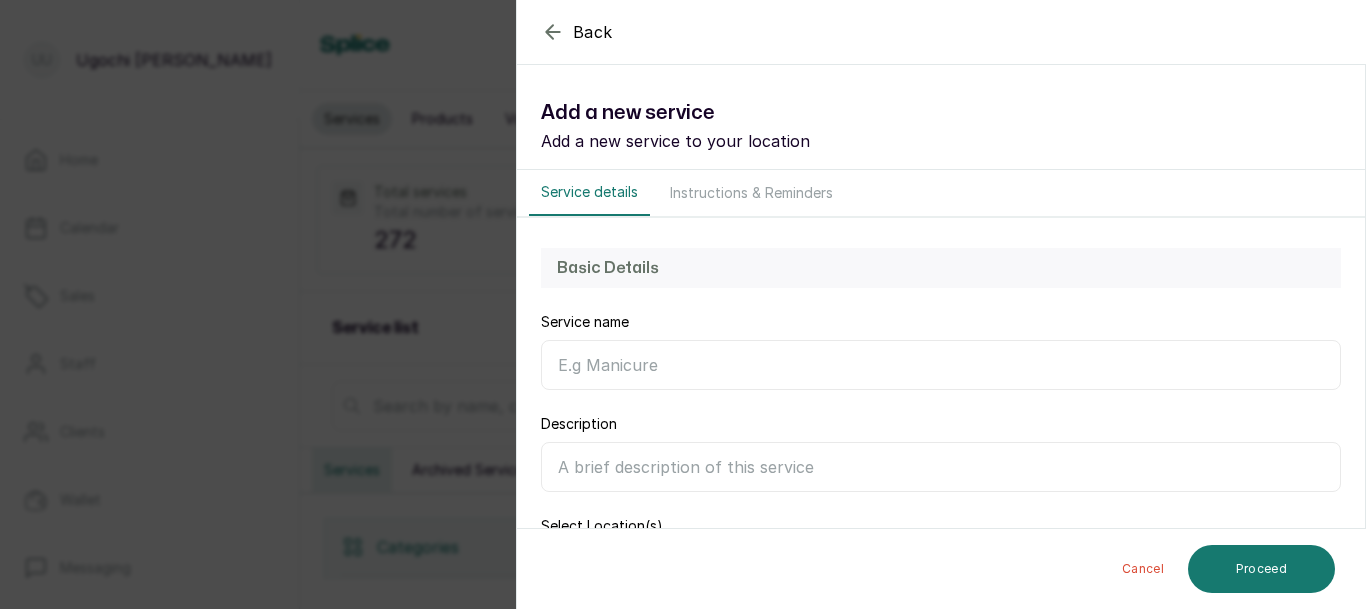 click on "Service name" at bounding box center [941, 365] 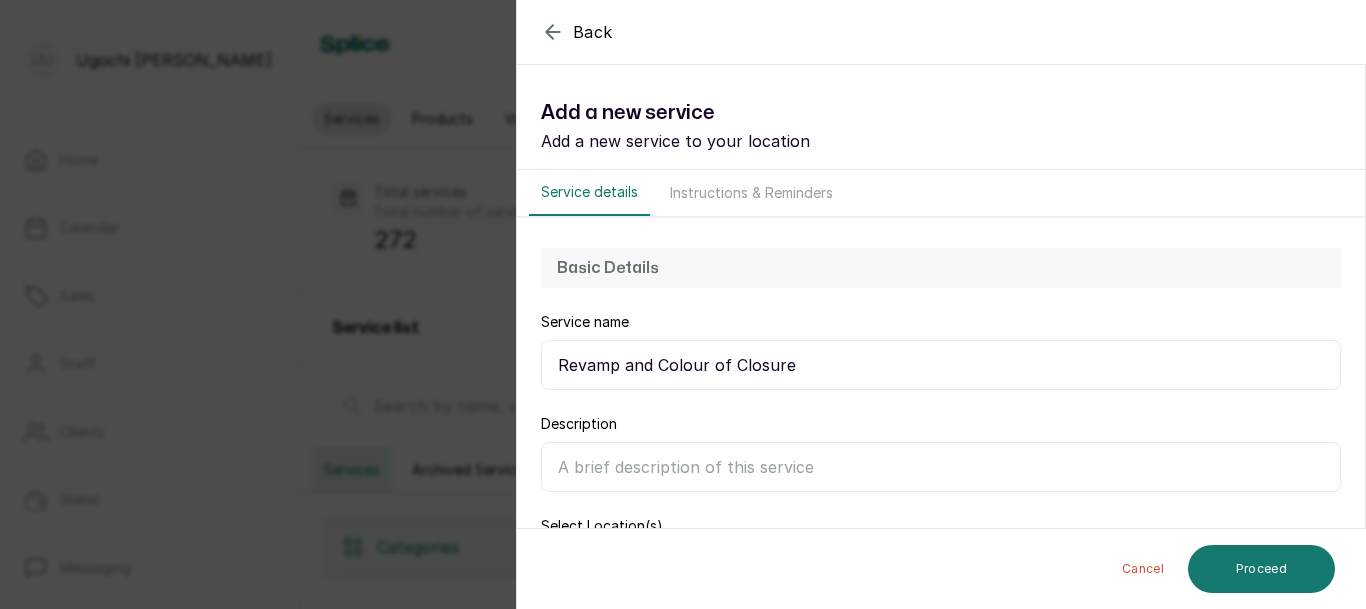 click on "Revamp and Colour of Closure" at bounding box center [941, 365] 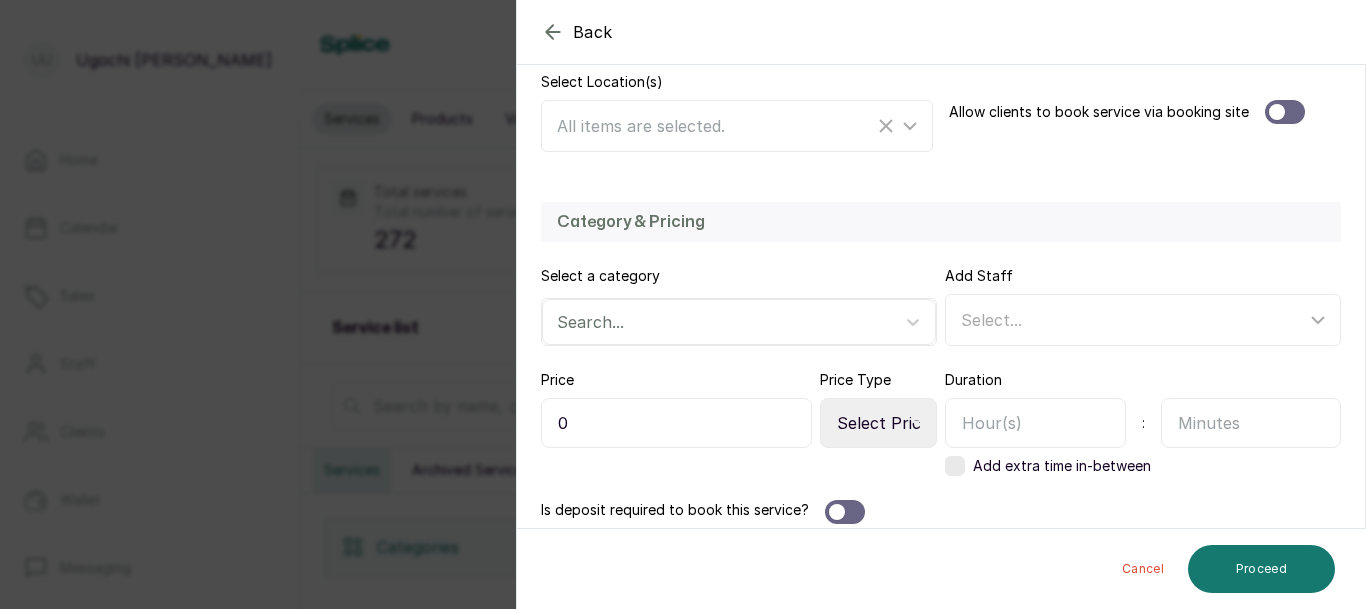 scroll, scrollTop: 460, scrollLeft: 0, axis: vertical 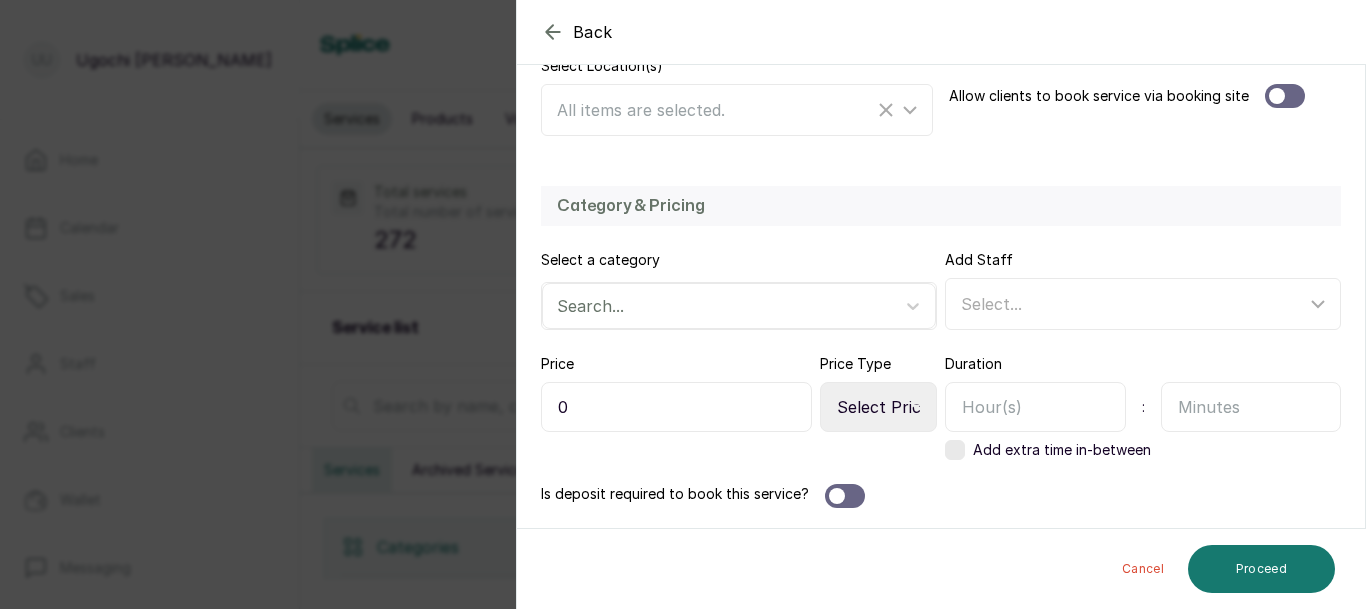 type on "Revamp and Color of Closure" 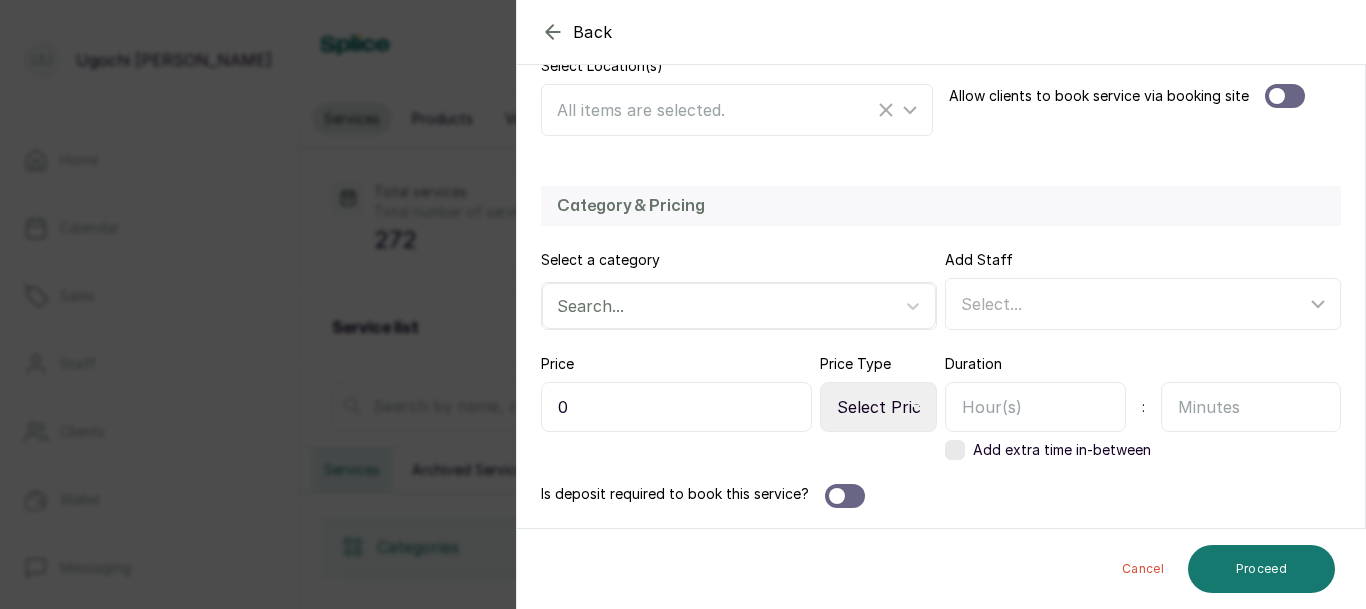 click on "0" at bounding box center [676, 407] 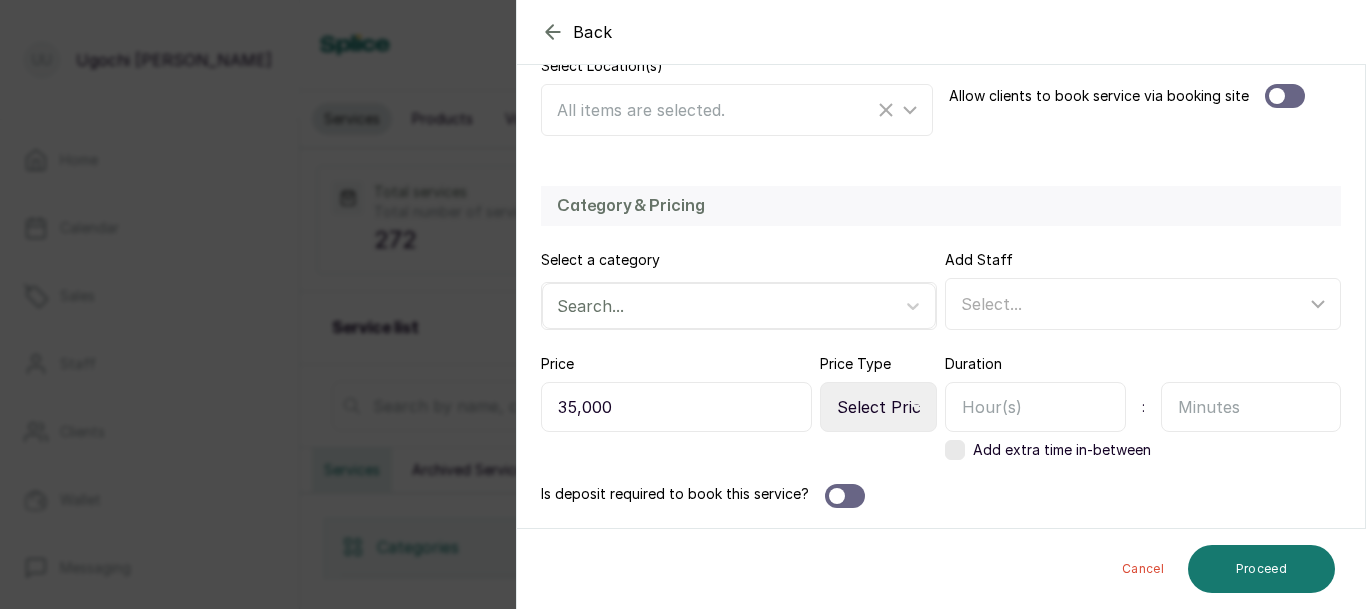 type on "35,000" 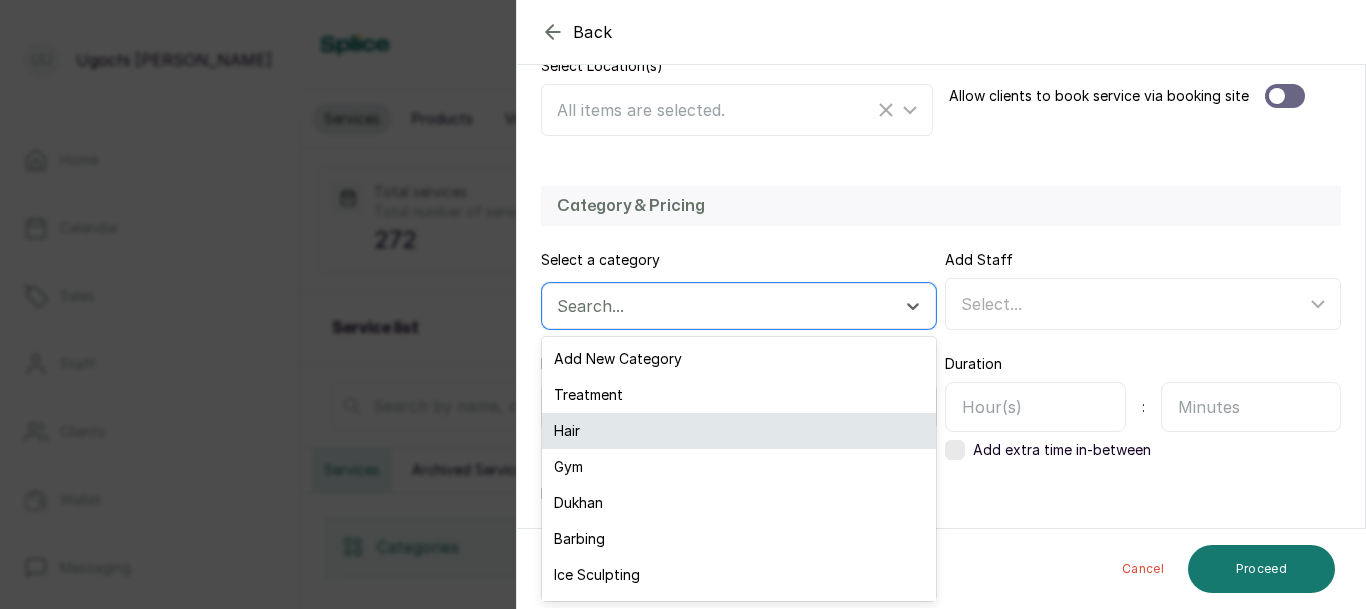 click on "Hair" at bounding box center (739, 431) 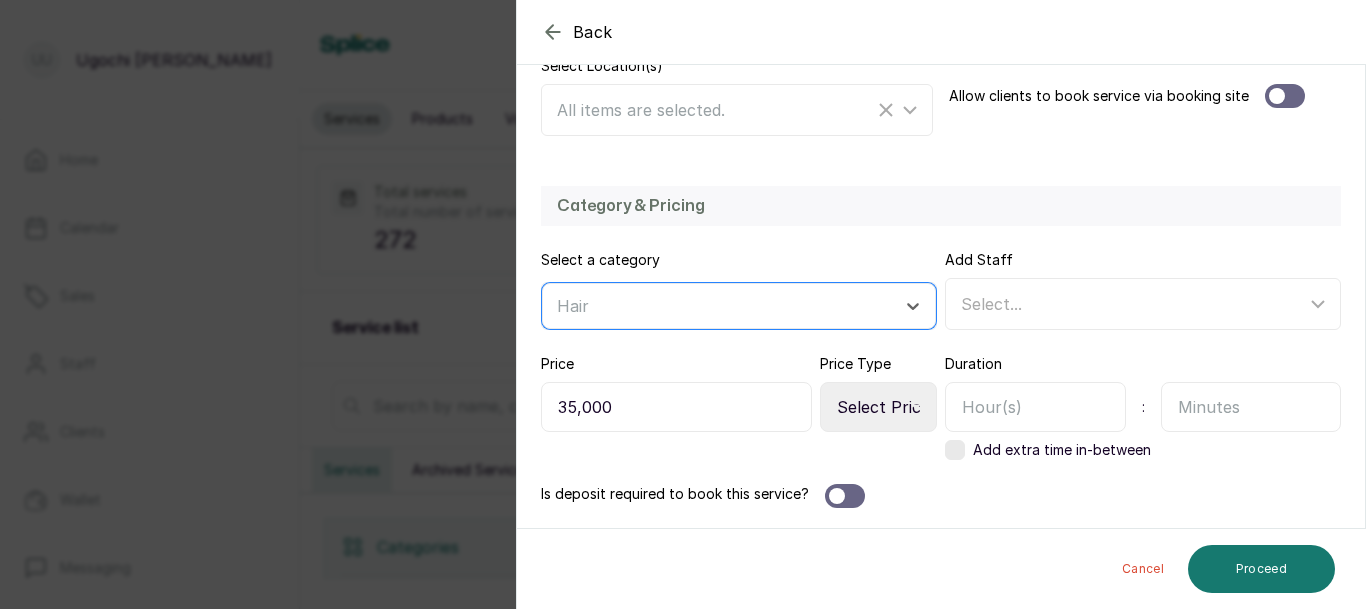 click at bounding box center (1035, 407) 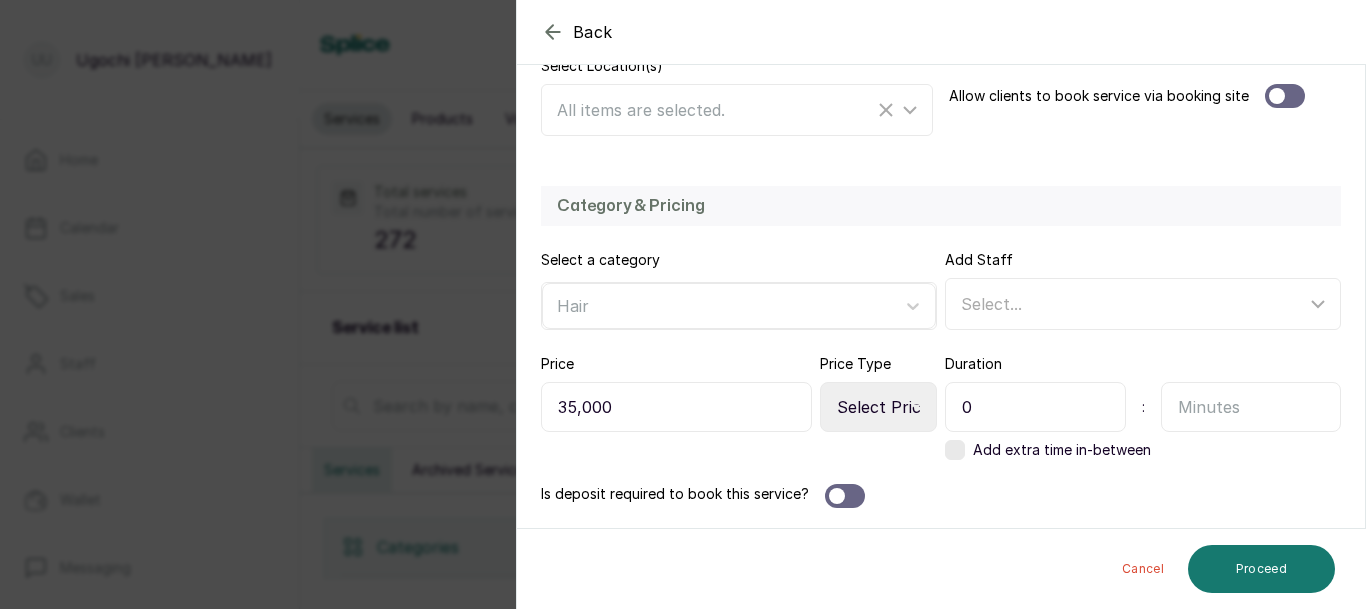 type on "0" 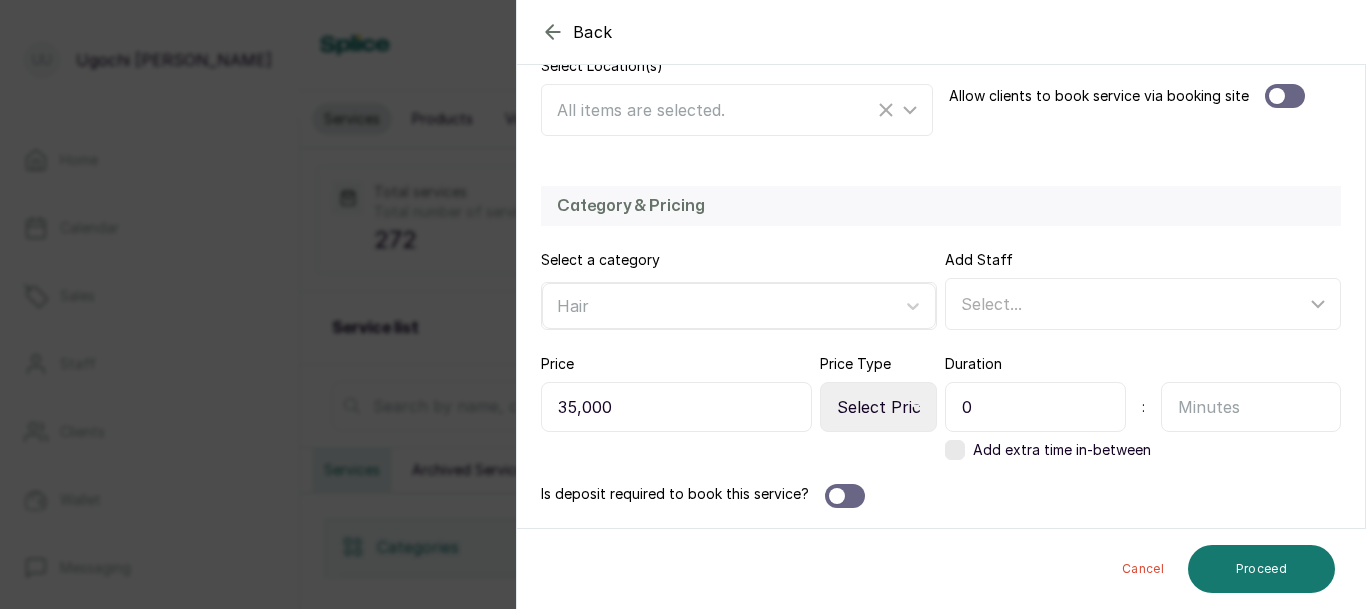 click at bounding box center [1251, 407] 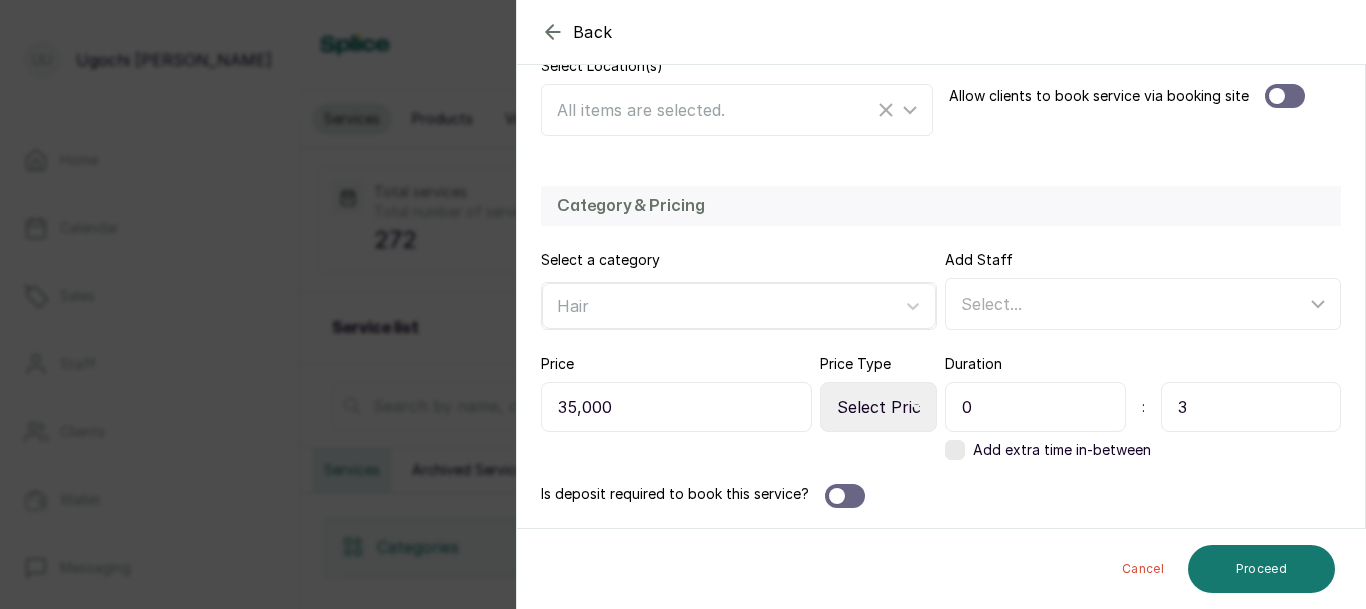 type on "3" 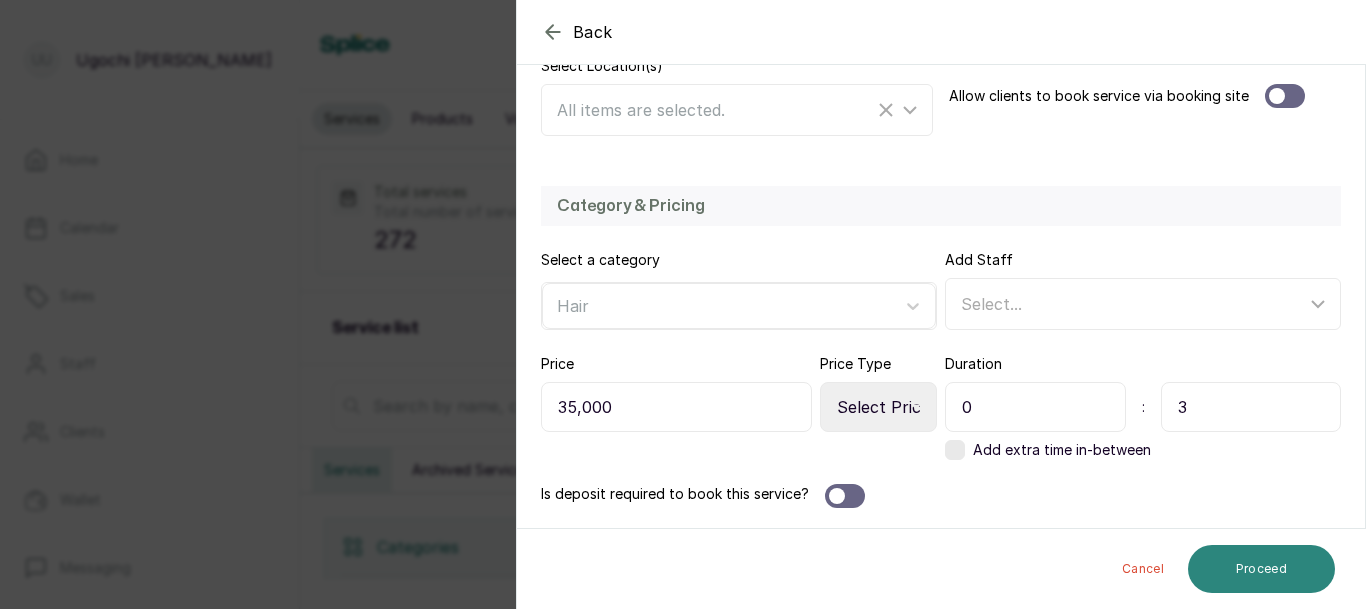 click on "Proceed" at bounding box center [1261, 569] 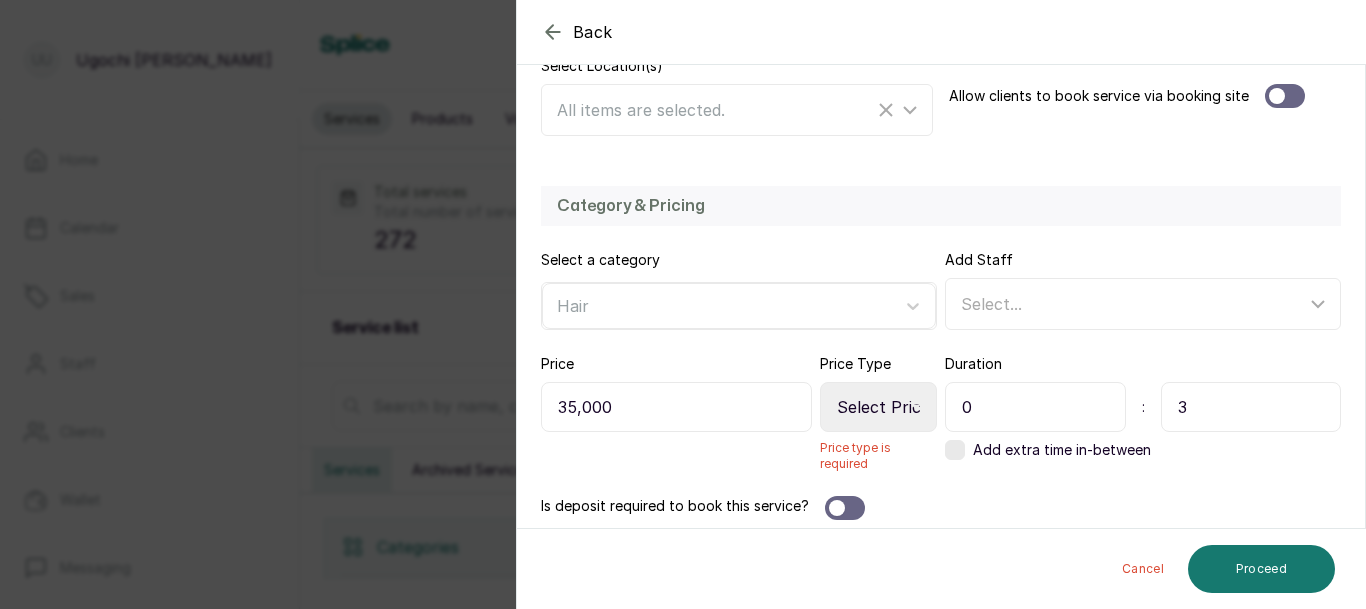 click on "Select Price Type Fixed From" at bounding box center [878, 407] 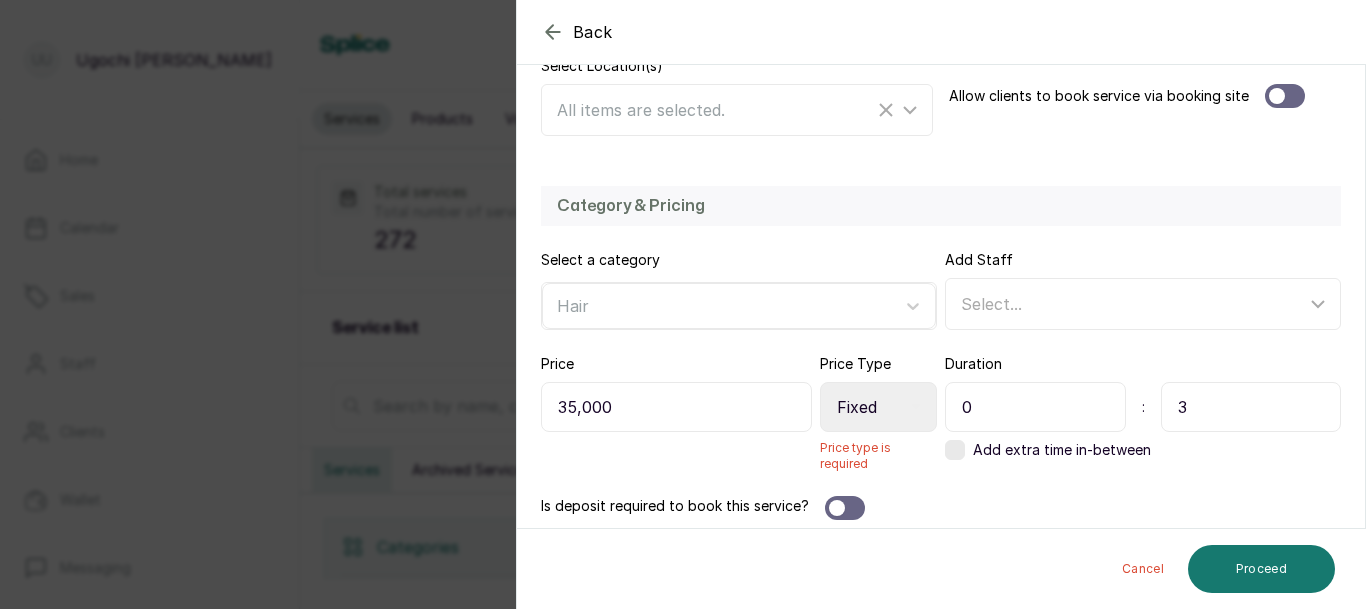 click on "Select Price Type Fixed From" at bounding box center (878, 407) 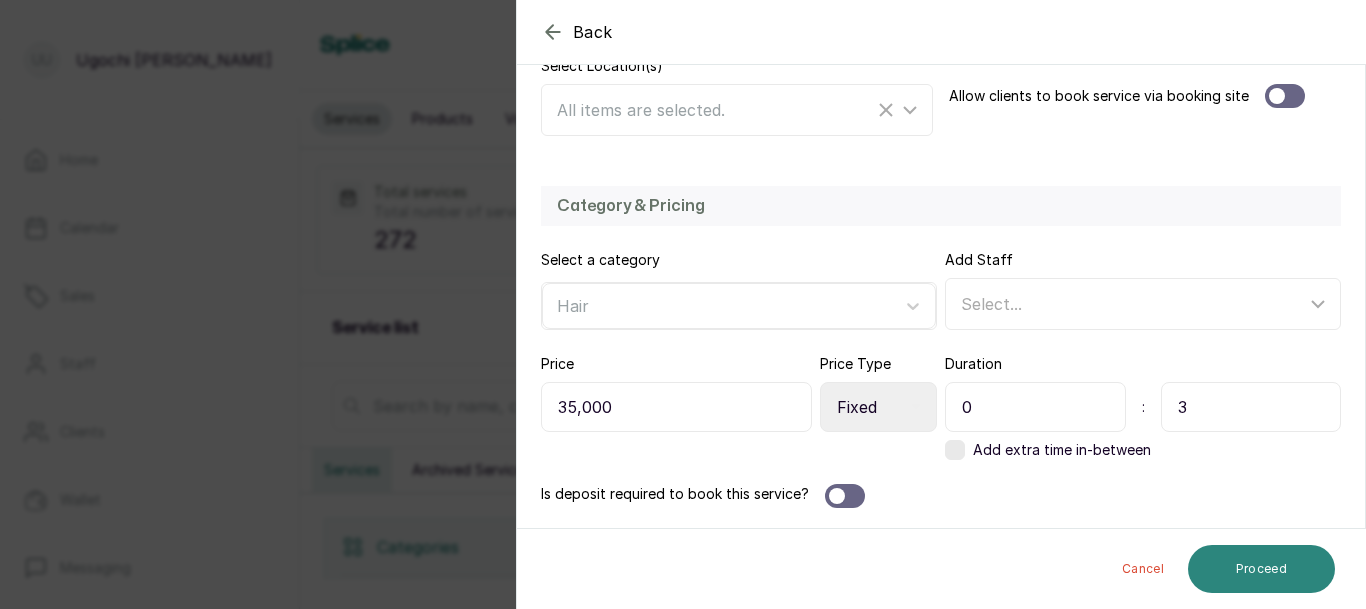 click on "Proceed" at bounding box center (1261, 569) 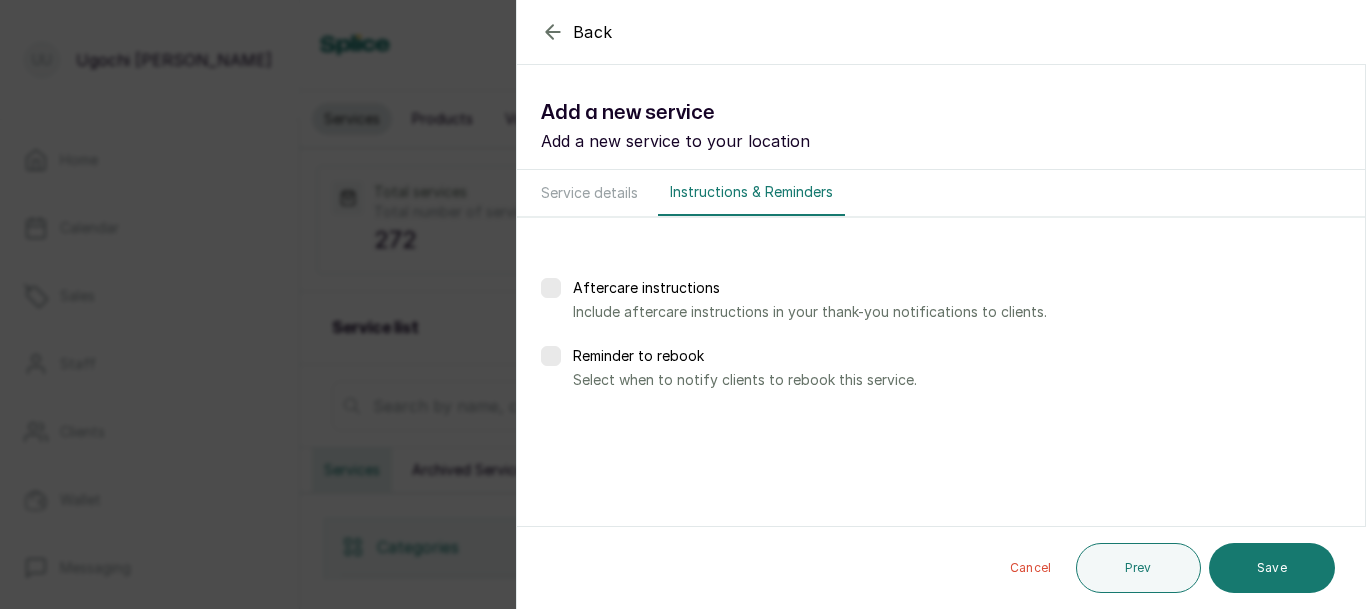 scroll, scrollTop: 0, scrollLeft: 0, axis: both 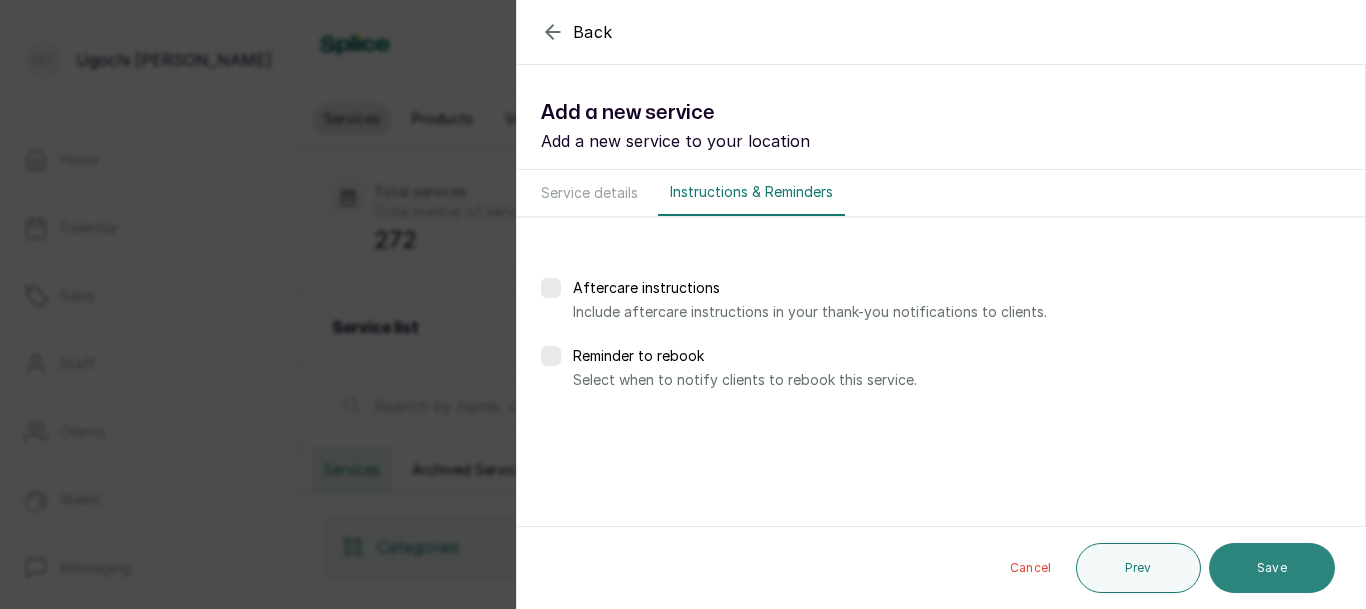 click on "Save" at bounding box center [1272, 568] 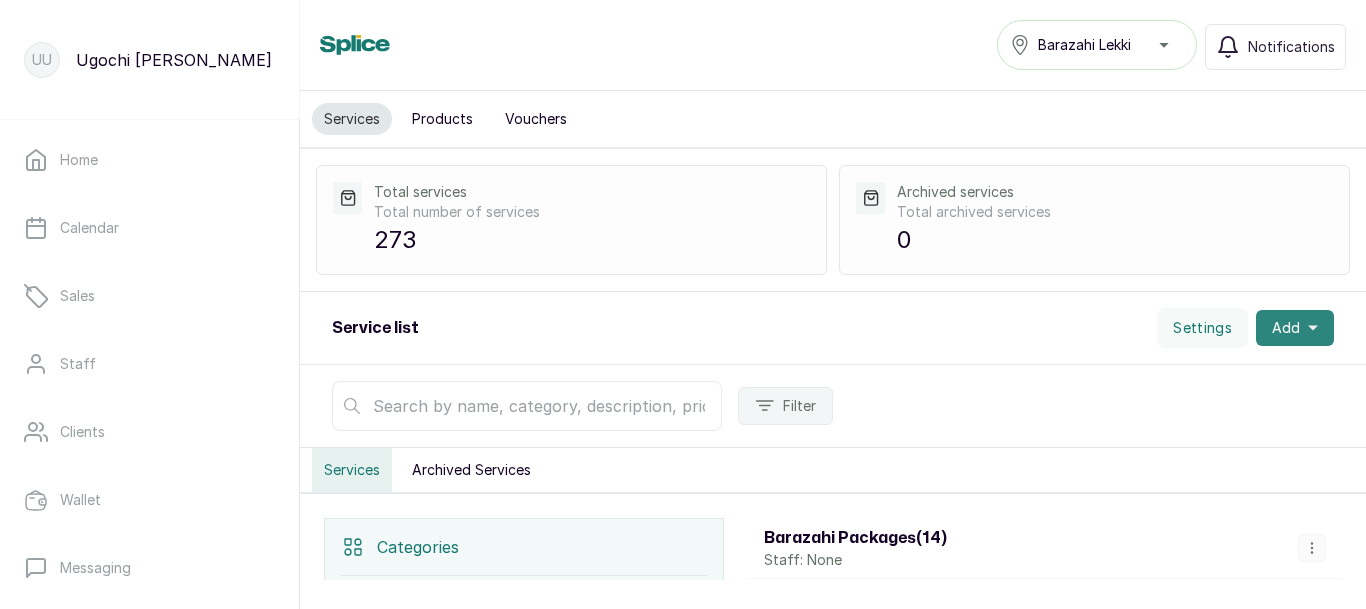 click on "Add" at bounding box center [1295, 328] 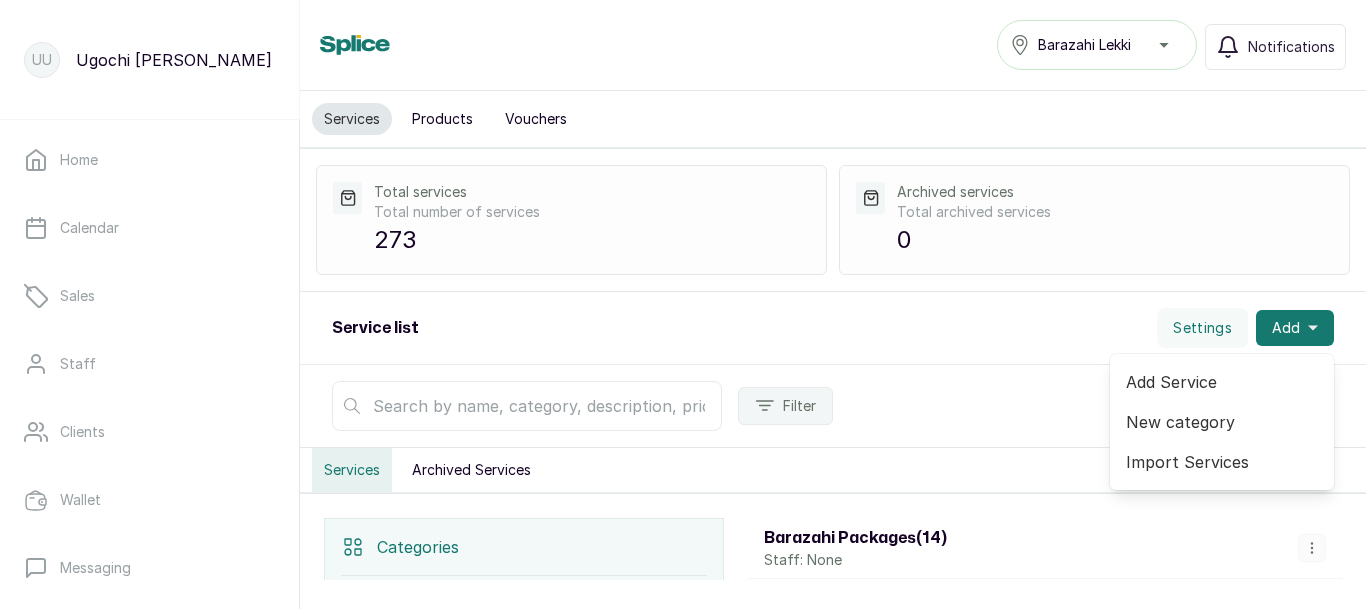 click on "Add Service" at bounding box center [1222, 382] 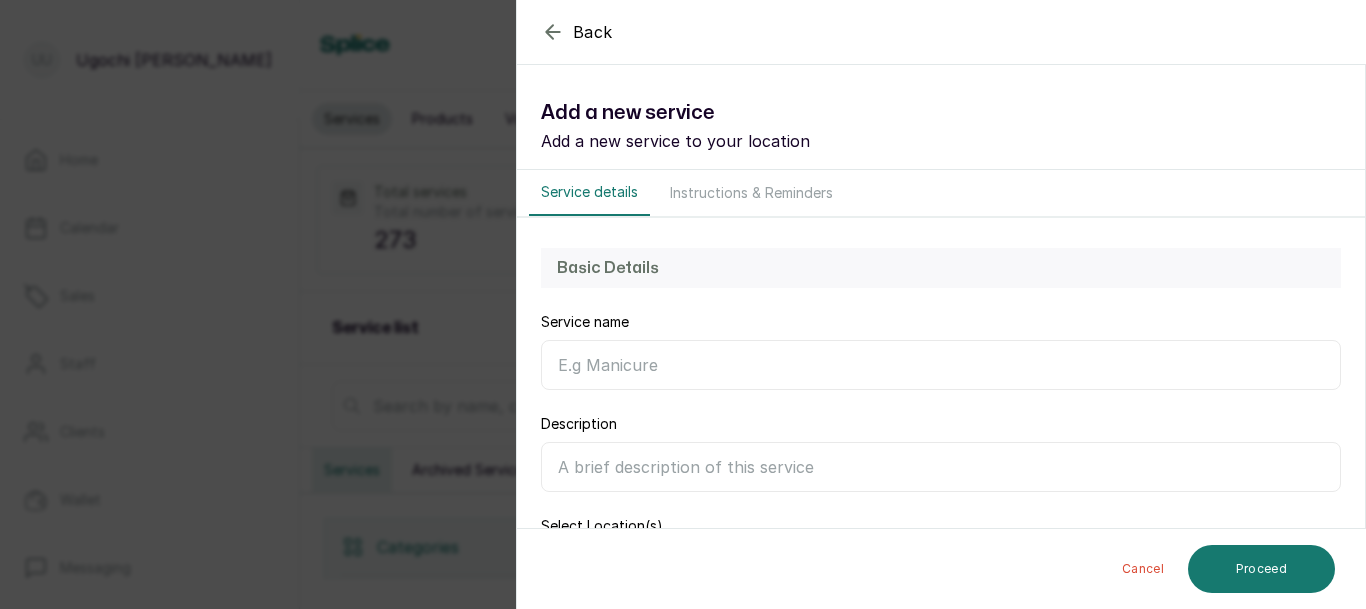 click on "Service name" at bounding box center [941, 365] 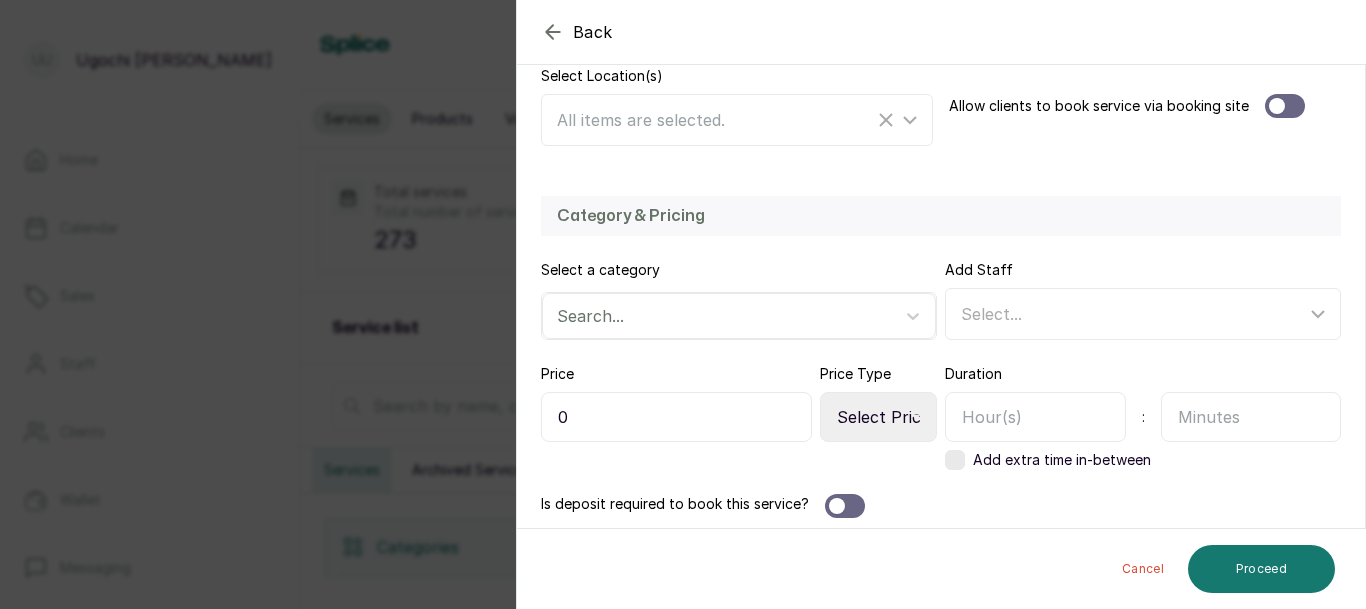 scroll, scrollTop: 460, scrollLeft: 0, axis: vertical 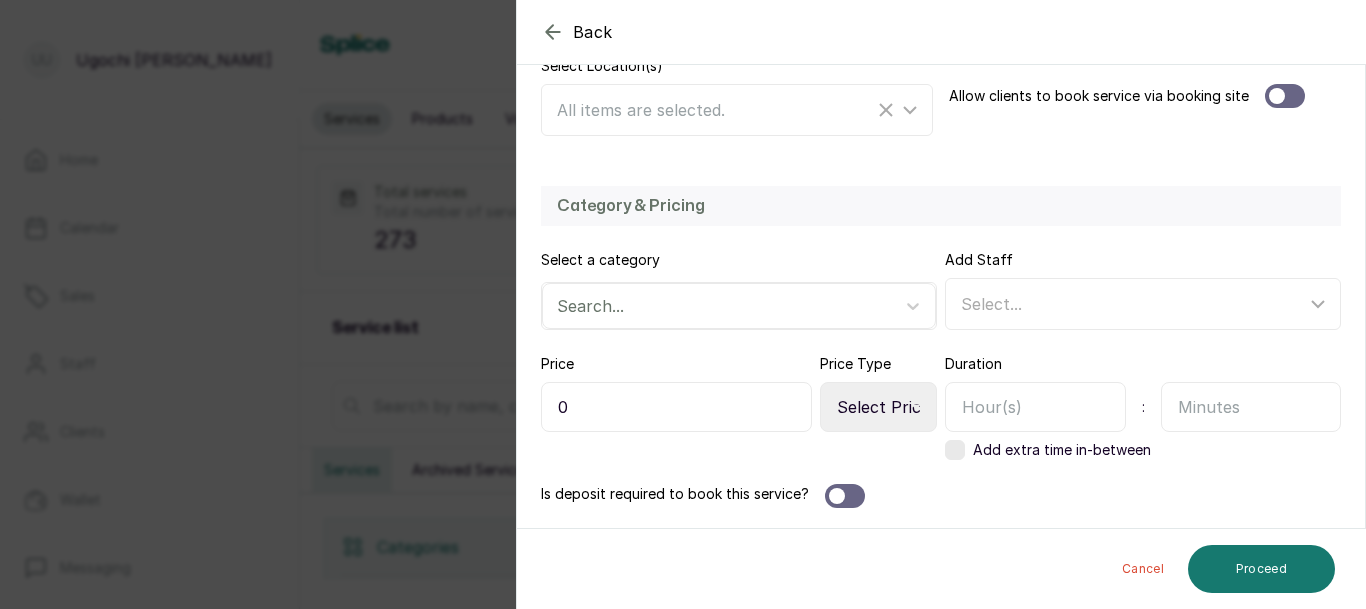 type on "Dying of Wig" 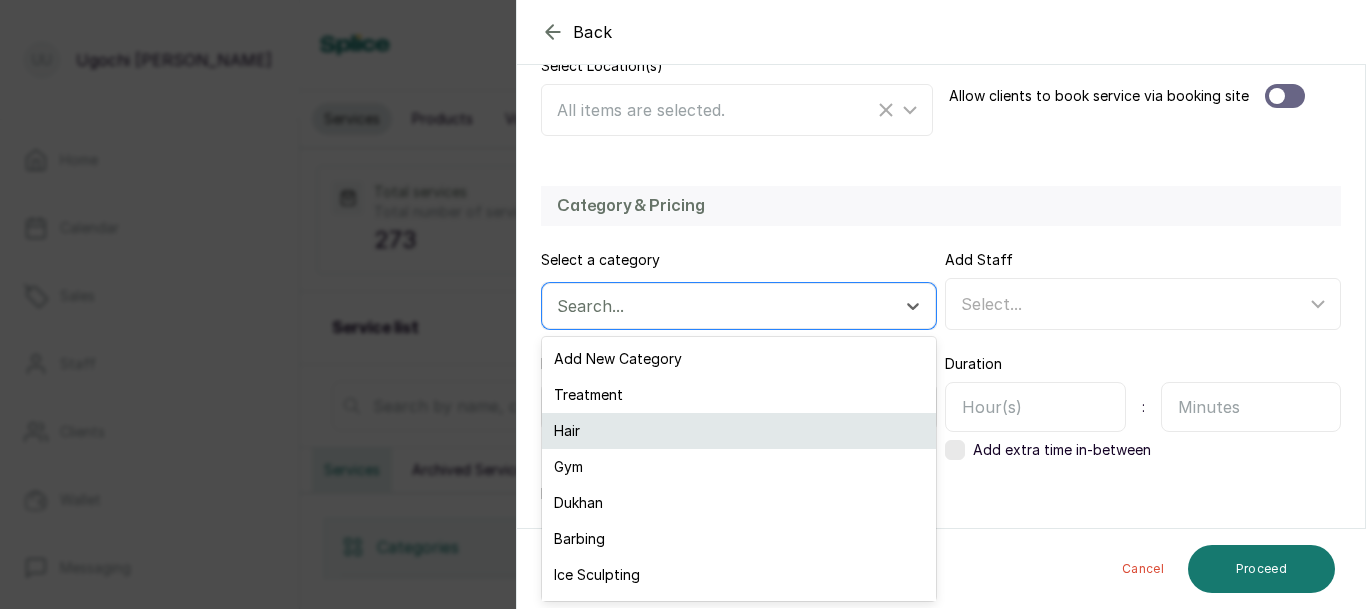 click on "Hair" at bounding box center (739, 431) 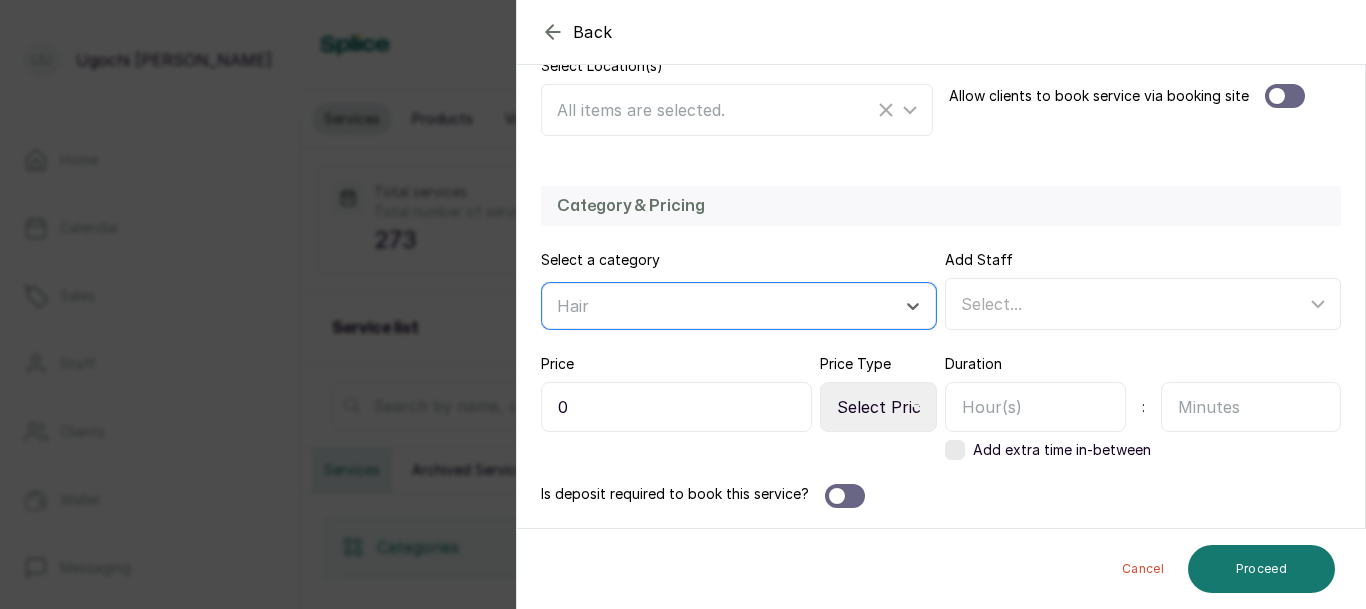 scroll, scrollTop: 445, scrollLeft: 0, axis: vertical 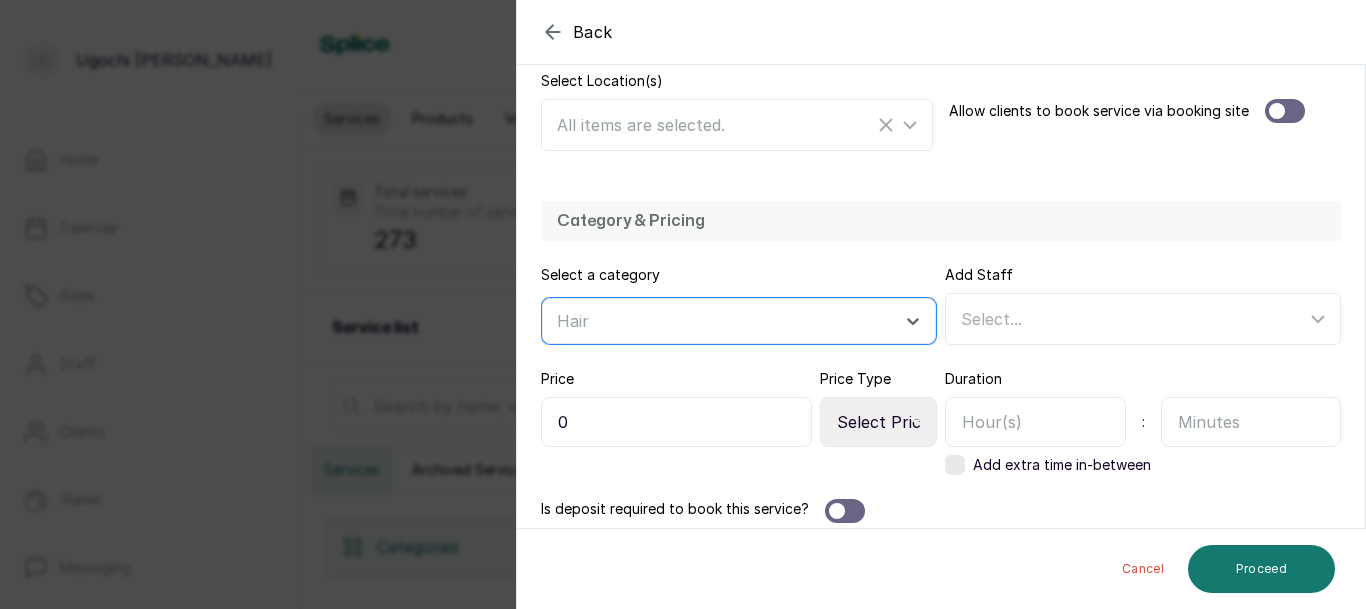 click on "0" at bounding box center (676, 422) 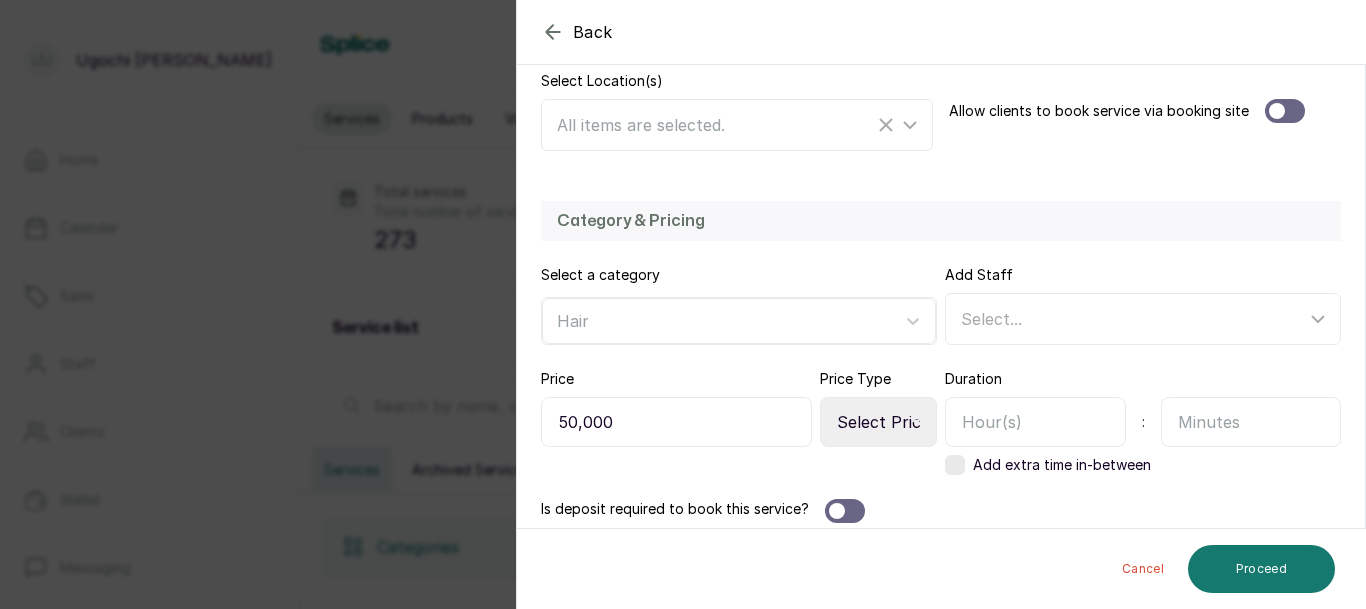 type on "50,000" 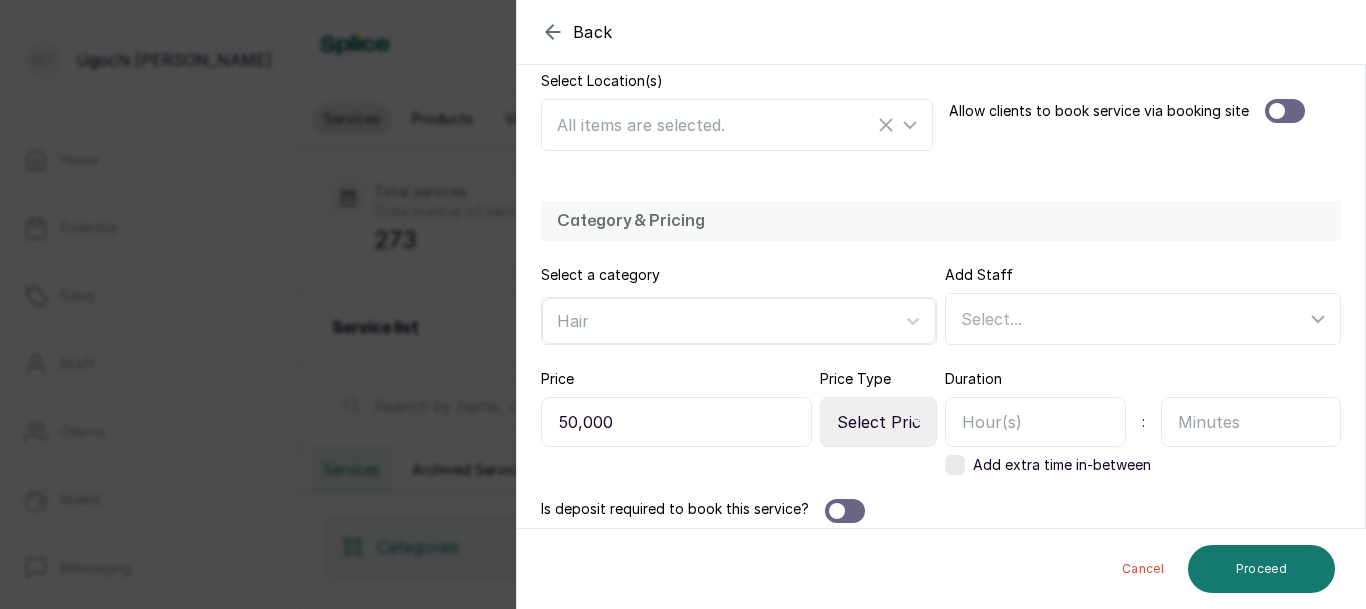 click on "Select Price Type Fixed From" at bounding box center (878, 422) 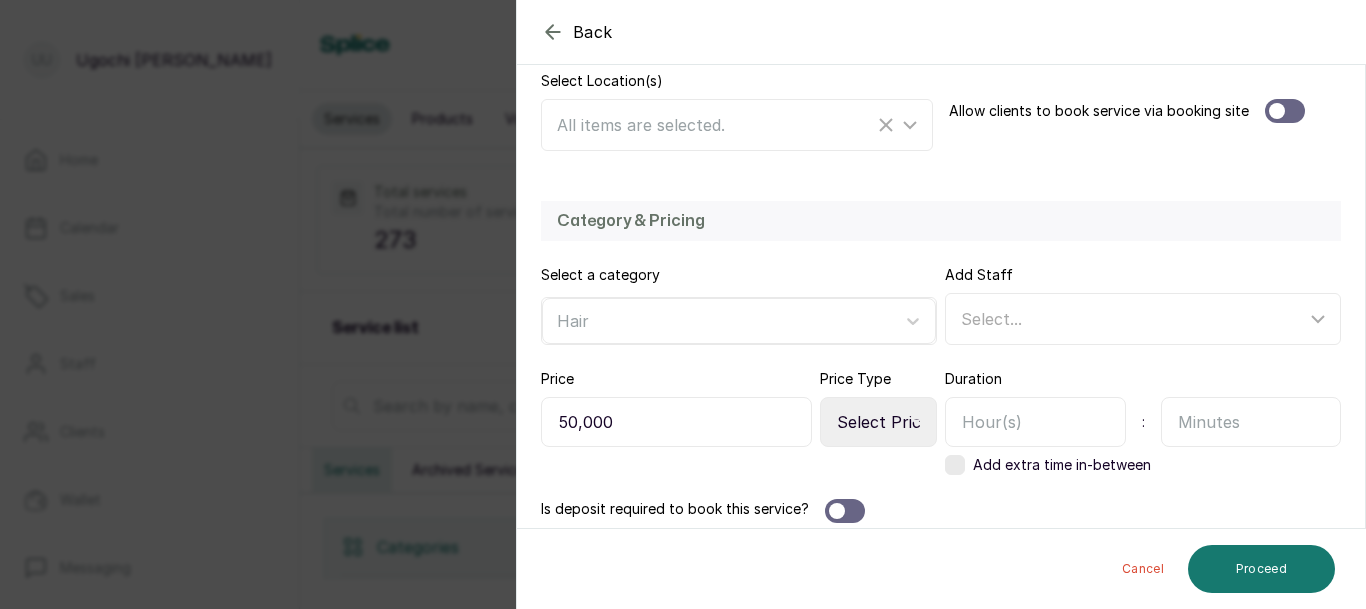 click at bounding box center (1035, 422) 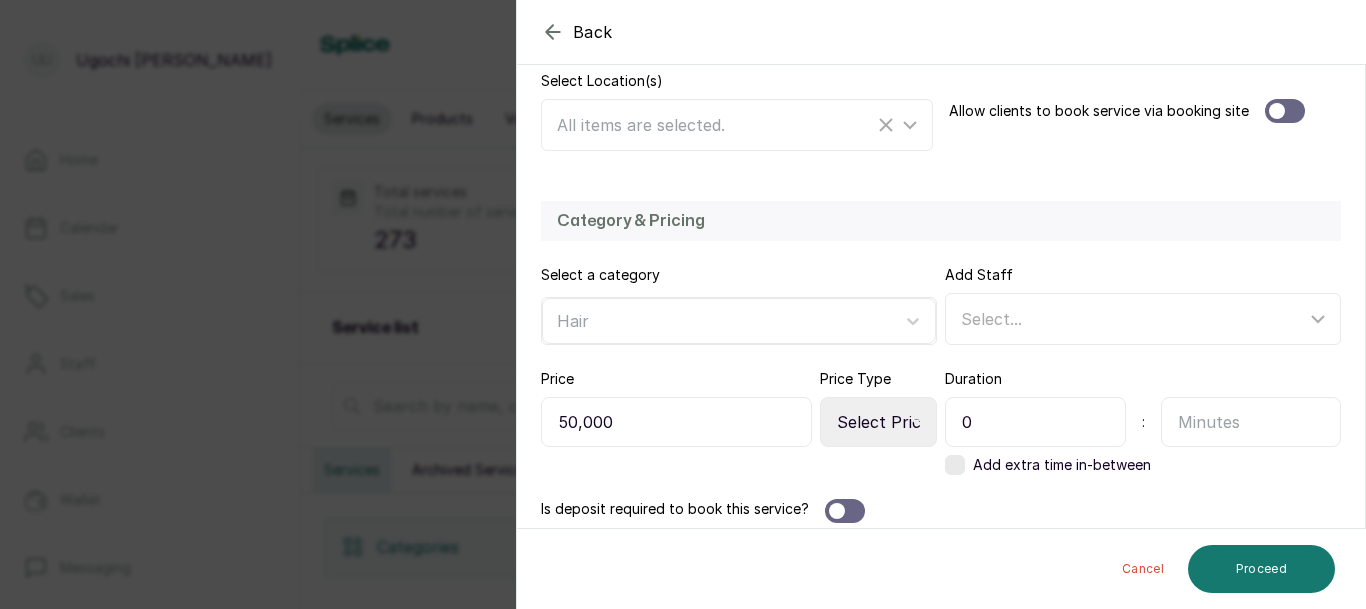 type on "0" 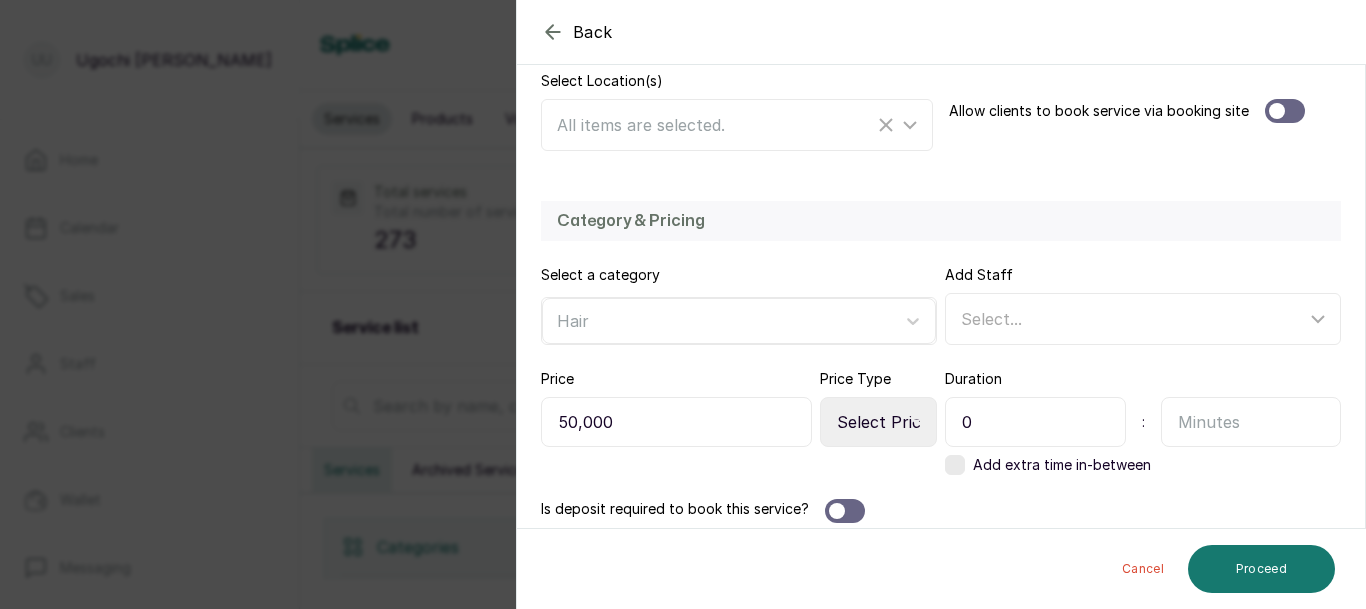 click at bounding box center (1251, 422) 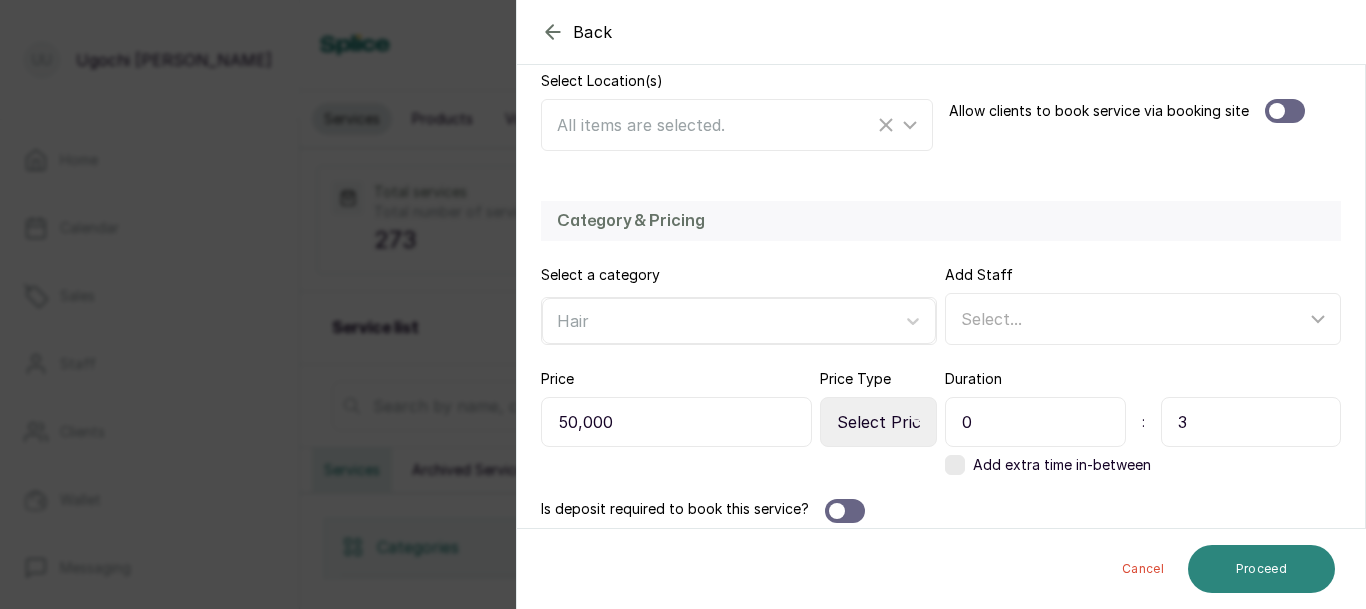 type on "3" 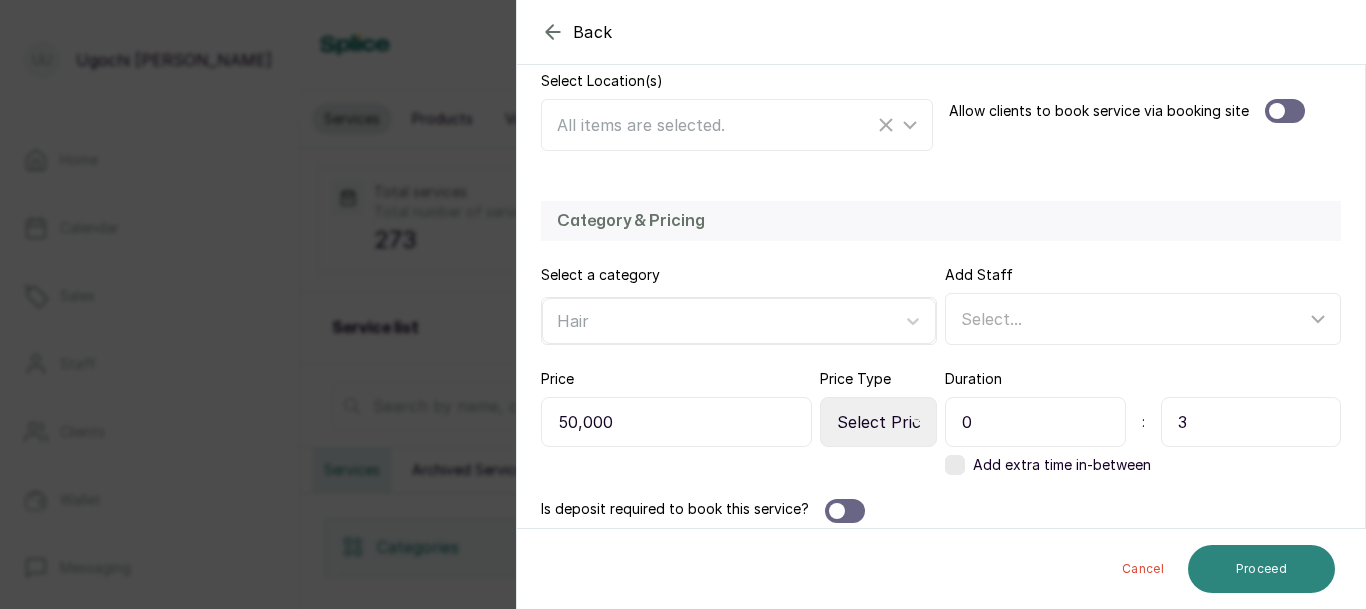 click on "Proceed" at bounding box center [1261, 569] 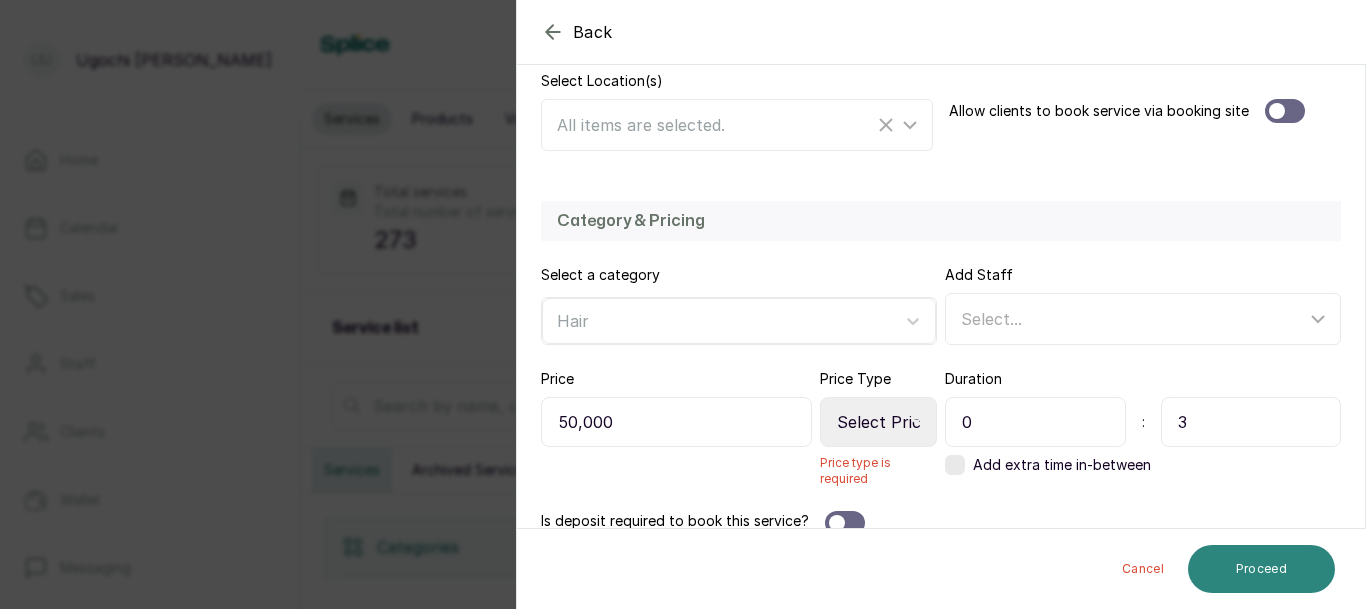 click on "Proceed" at bounding box center [1261, 569] 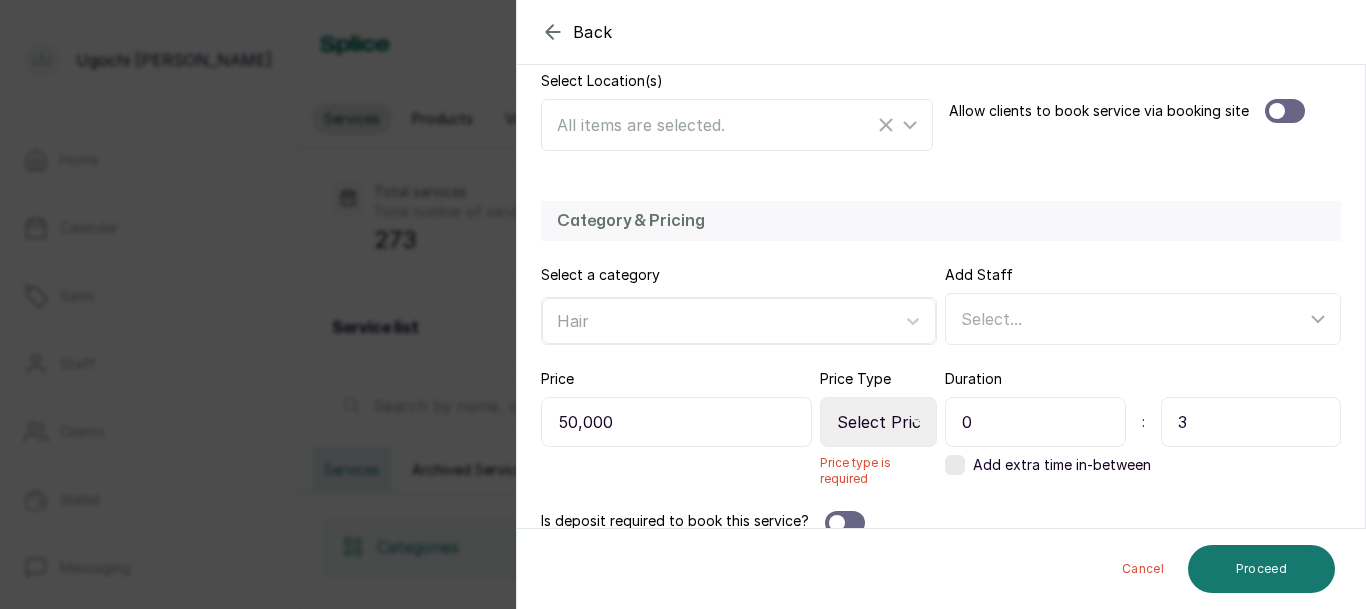 click on "Select Price Type Fixed From" at bounding box center (878, 422) 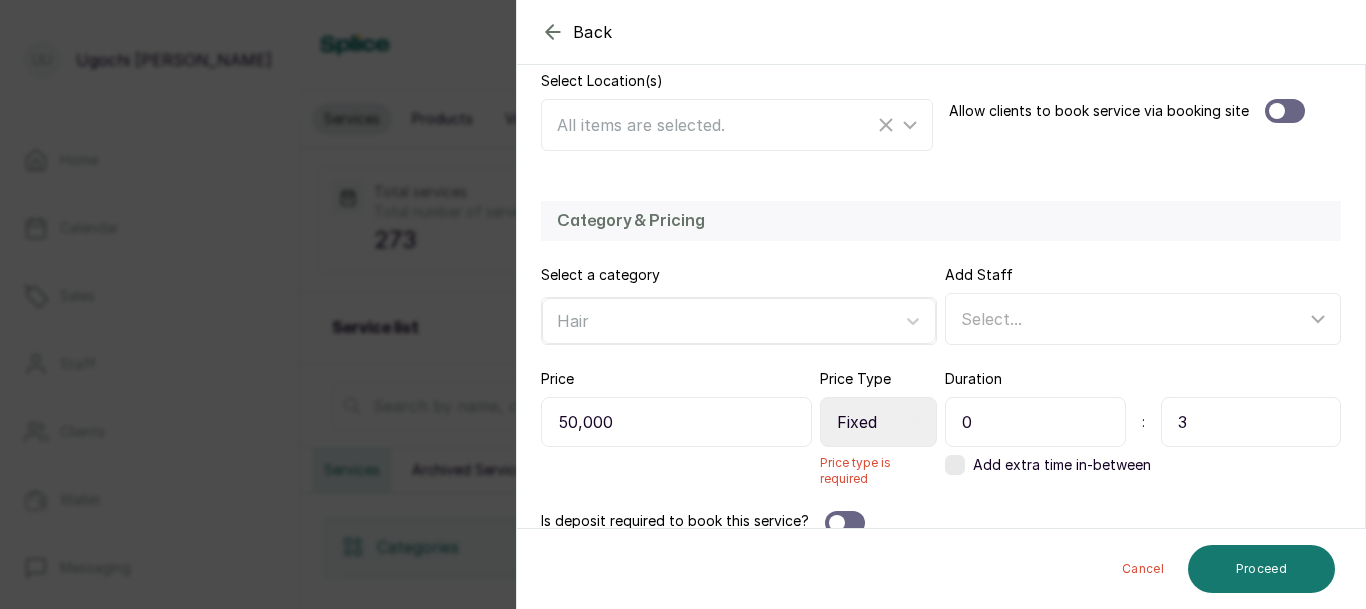 click on "Select Price Type Fixed From" at bounding box center [878, 422] 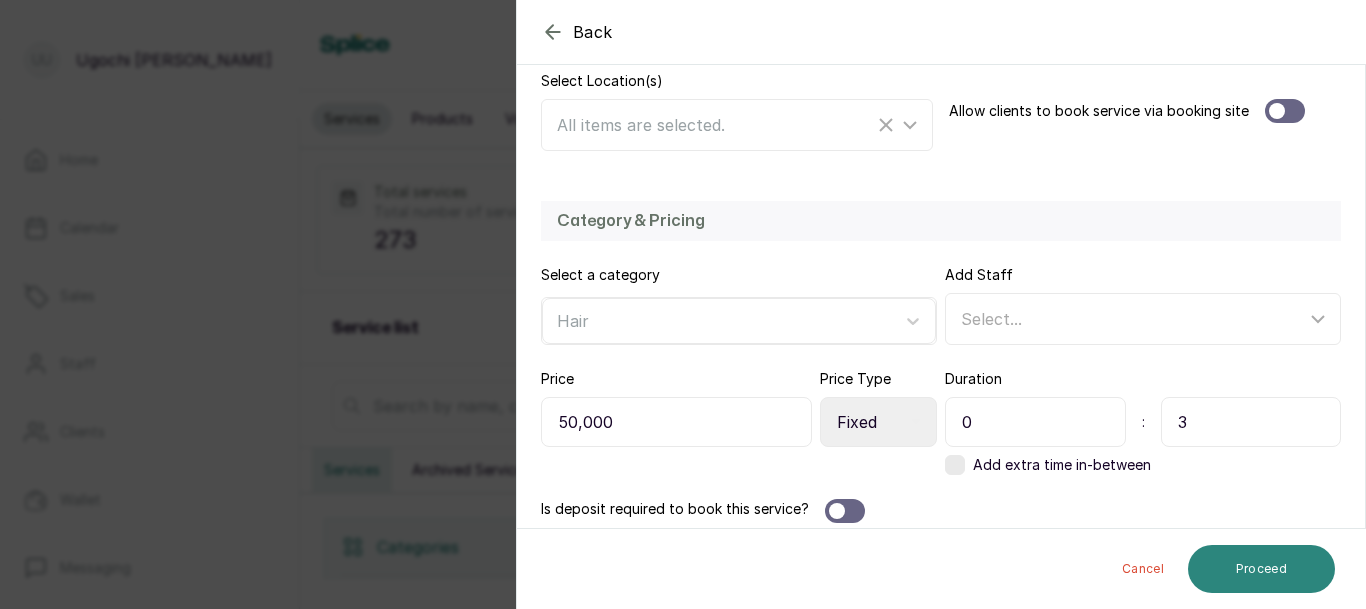 click on "Proceed" at bounding box center [1261, 569] 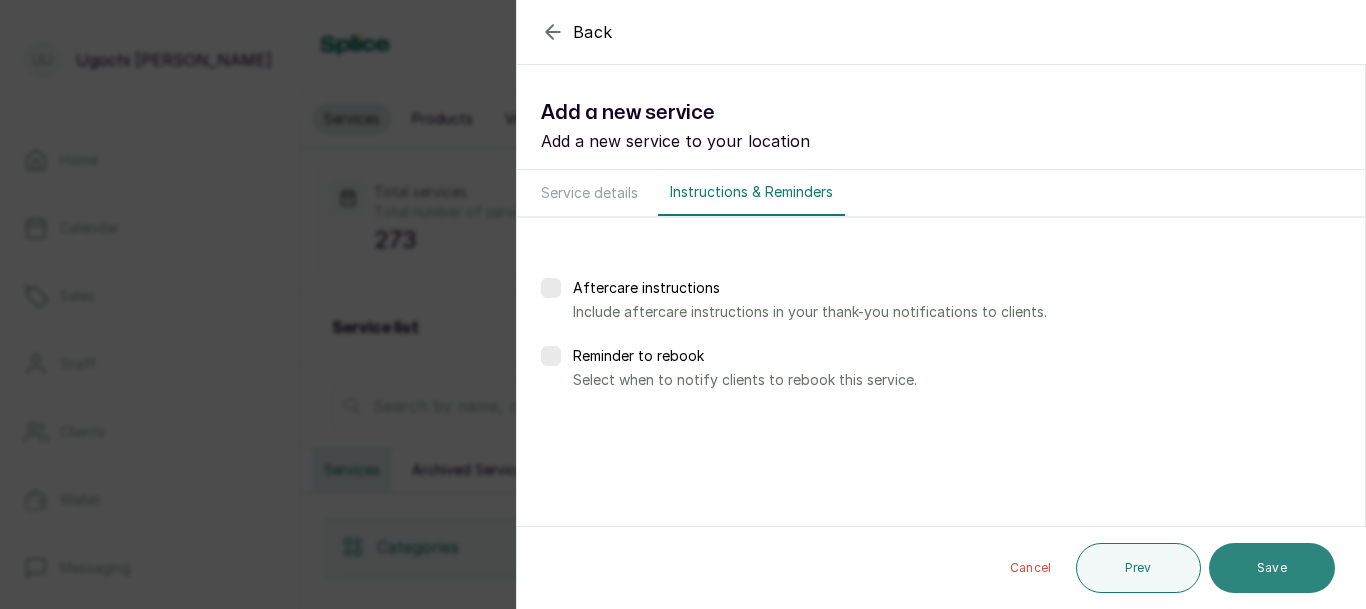 click on "Save" at bounding box center (1272, 568) 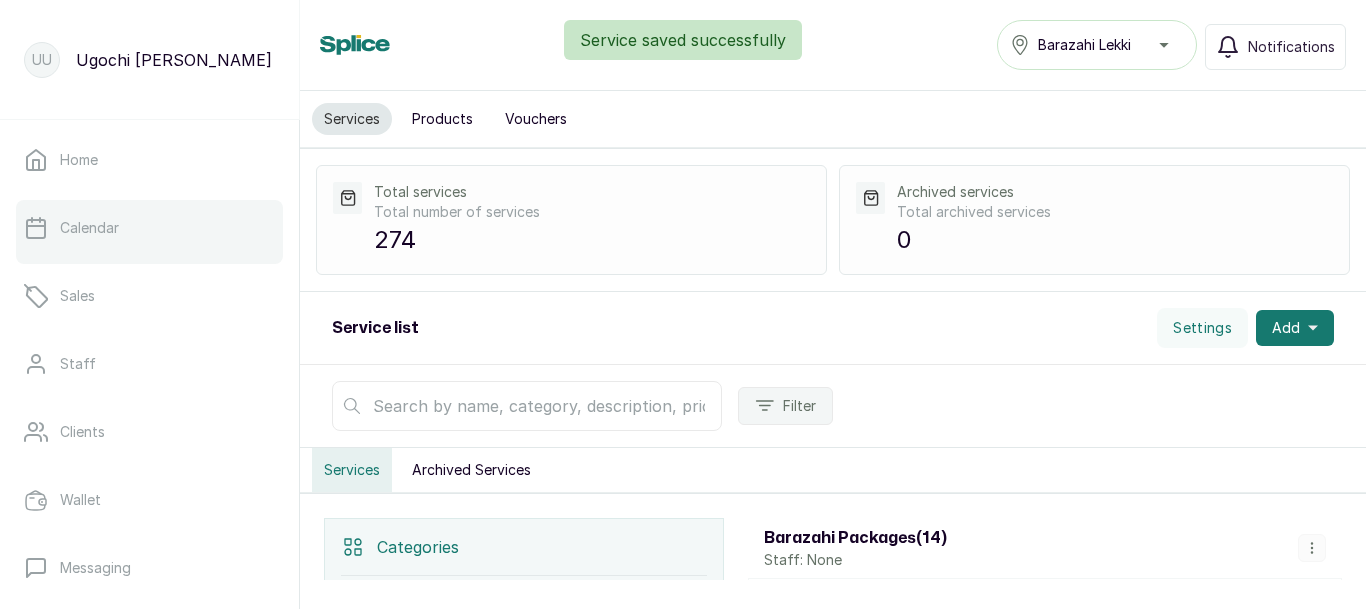 click on "Calendar" at bounding box center [89, 228] 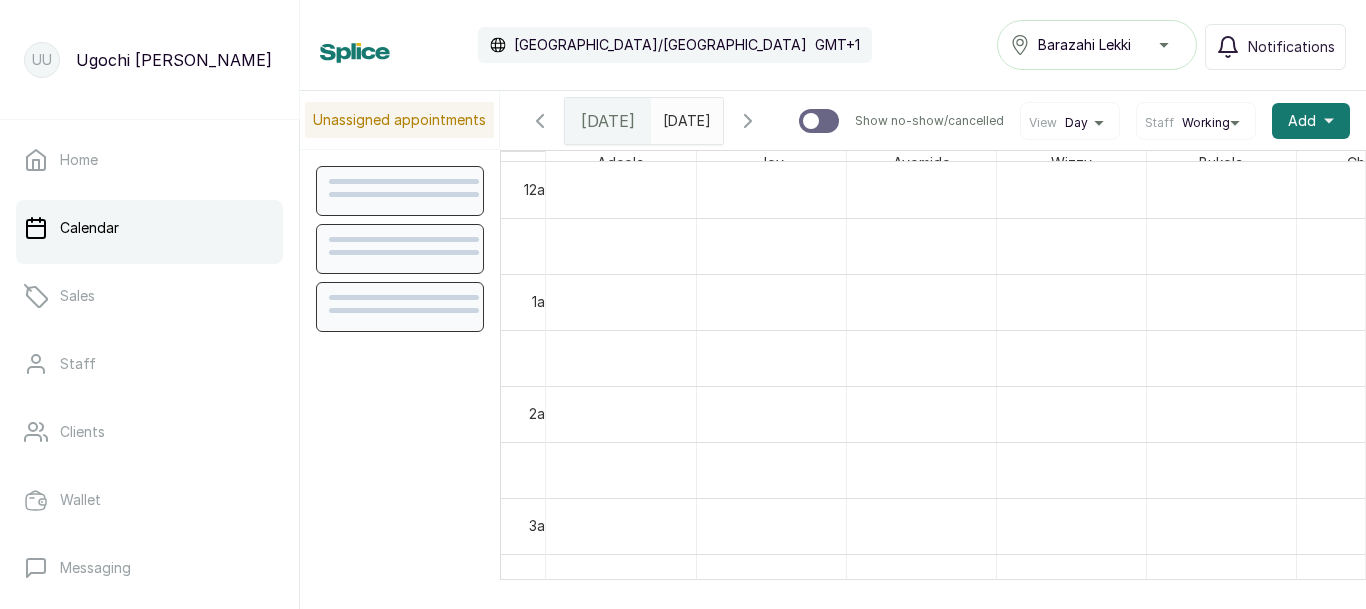 scroll, scrollTop: 673, scrollLeft: 0, axis: vertical 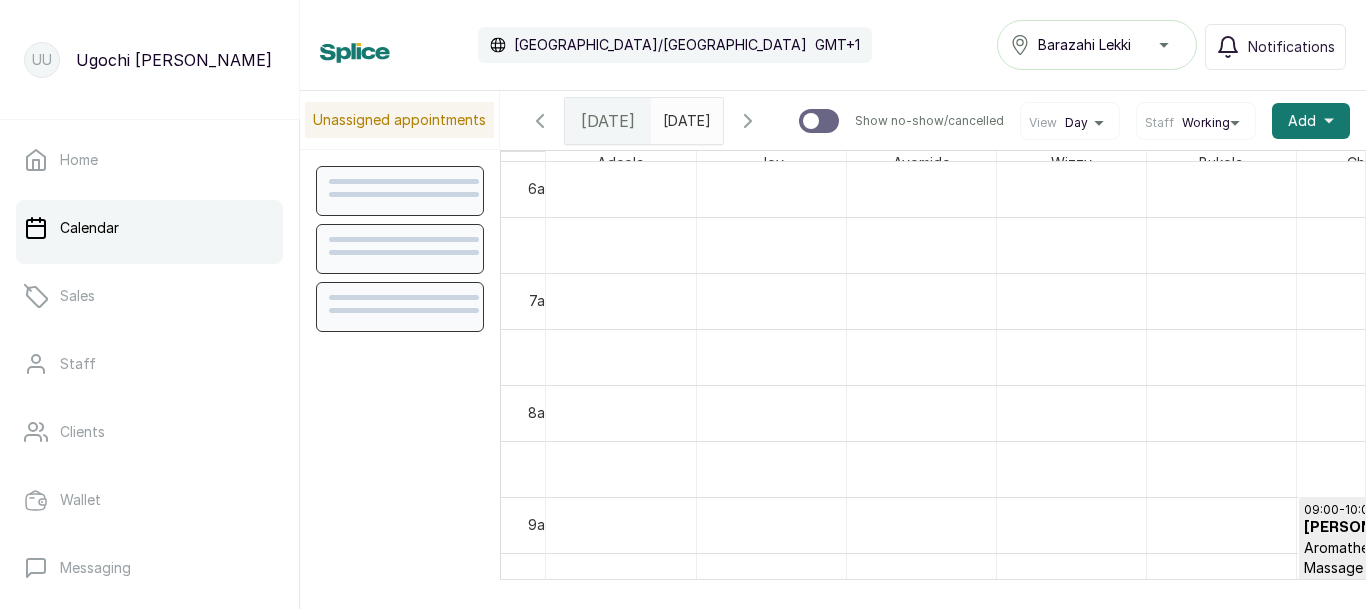 click on "Show no-show/cancelled" at bounding box center (540, 121) 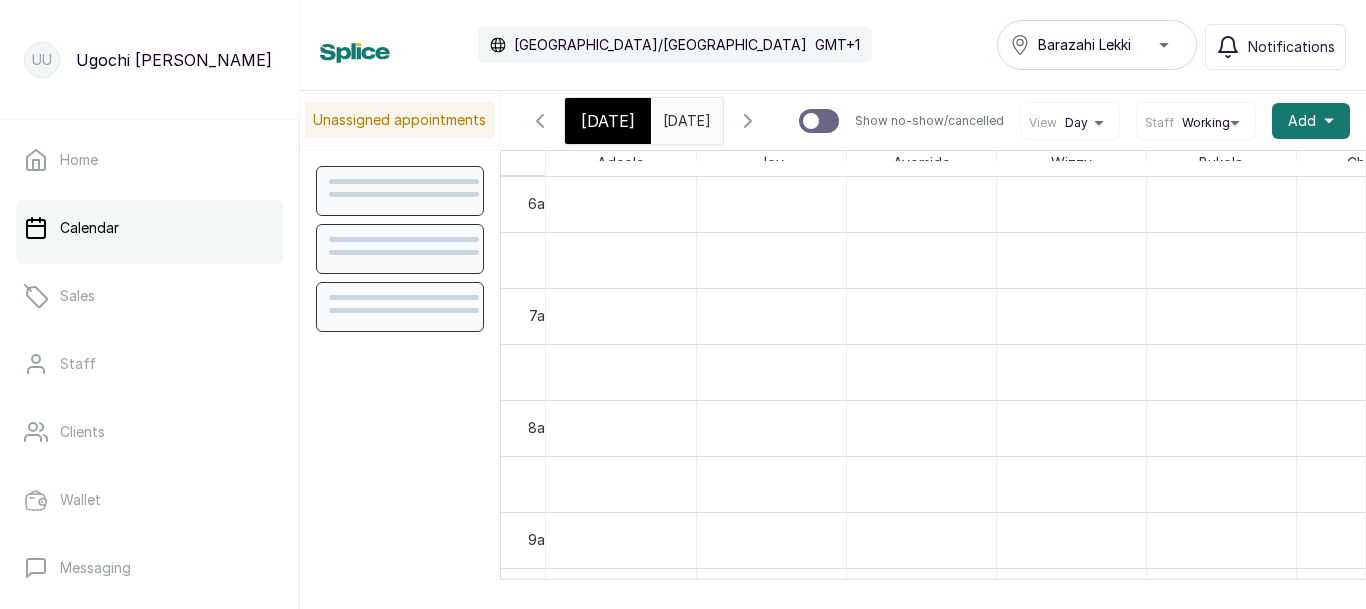 scroll, scrollTop: 673, scrollLeft: 75, axis: both 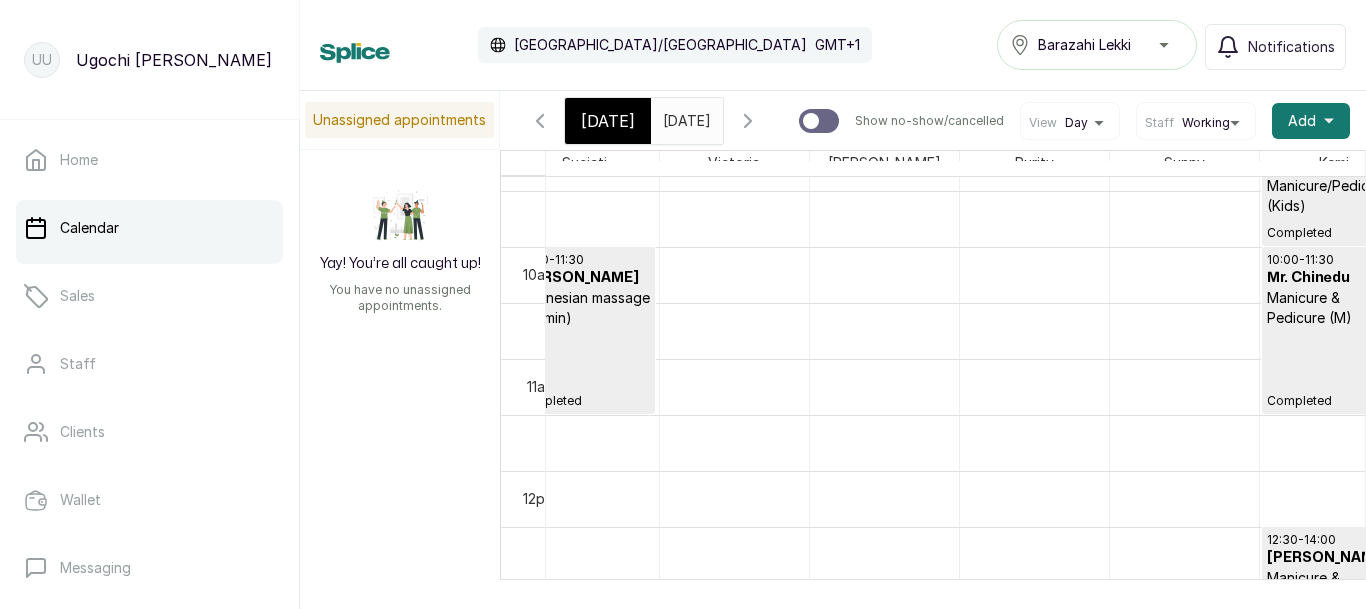 click at bounding box center [959, 387] 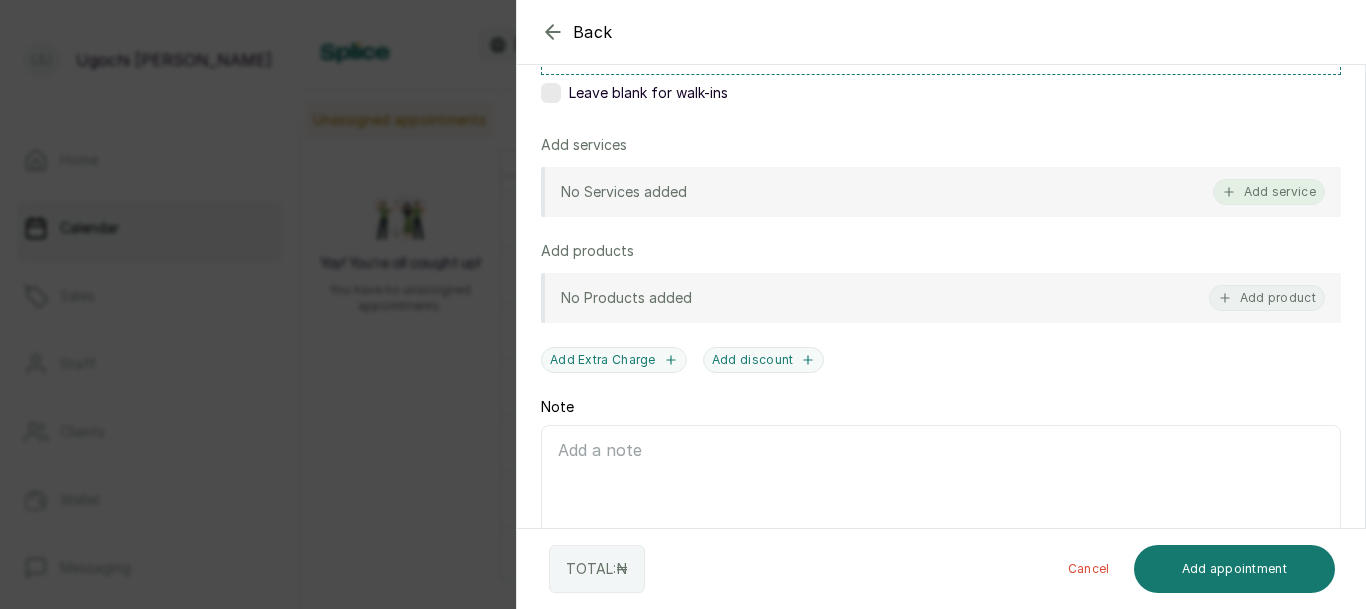 click on "Add service" at bounding box center [1269, 192] 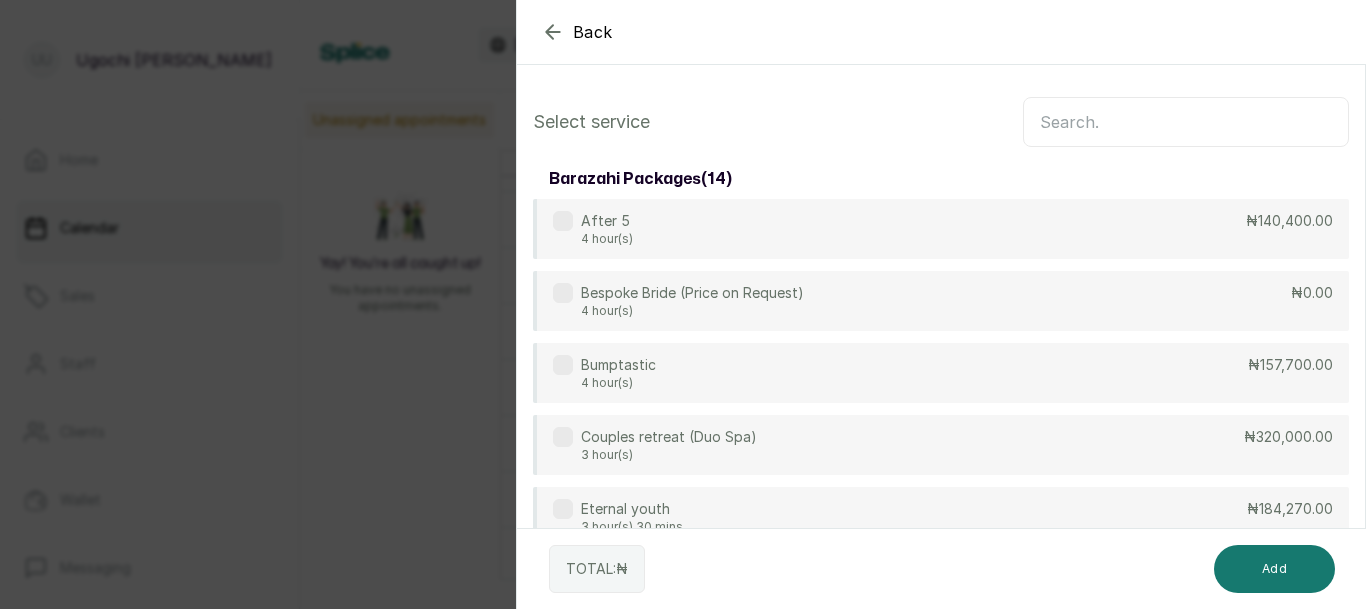 click at bounding box center [1186, 122] 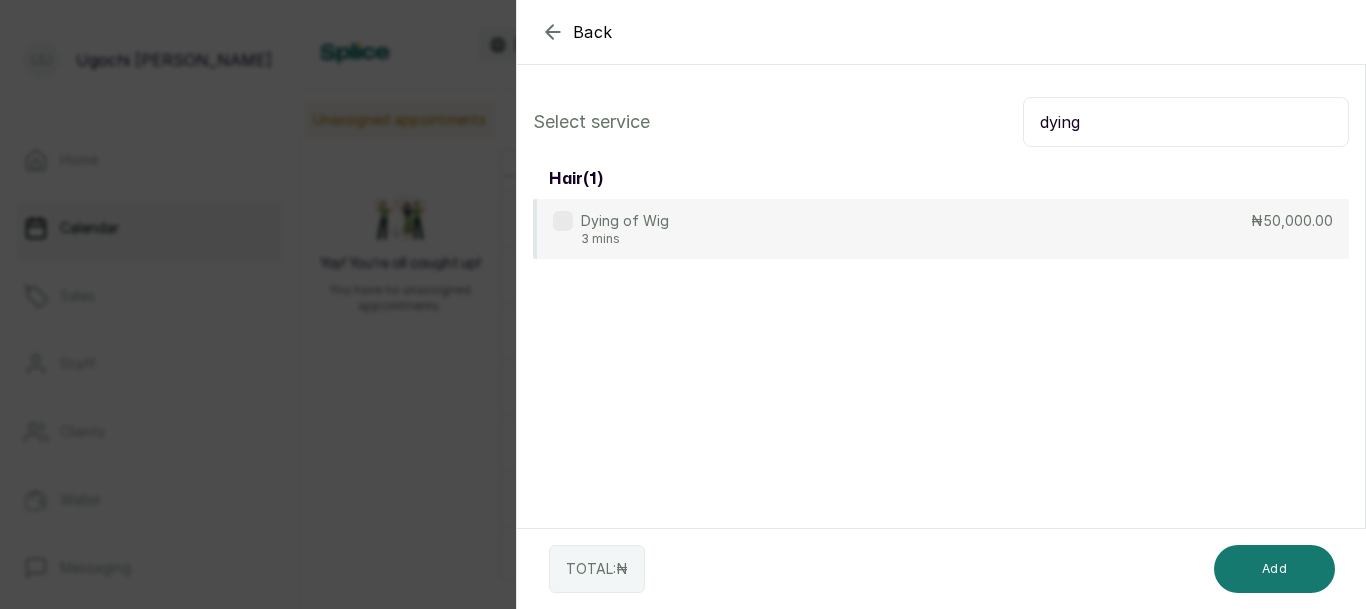 type on "dying" 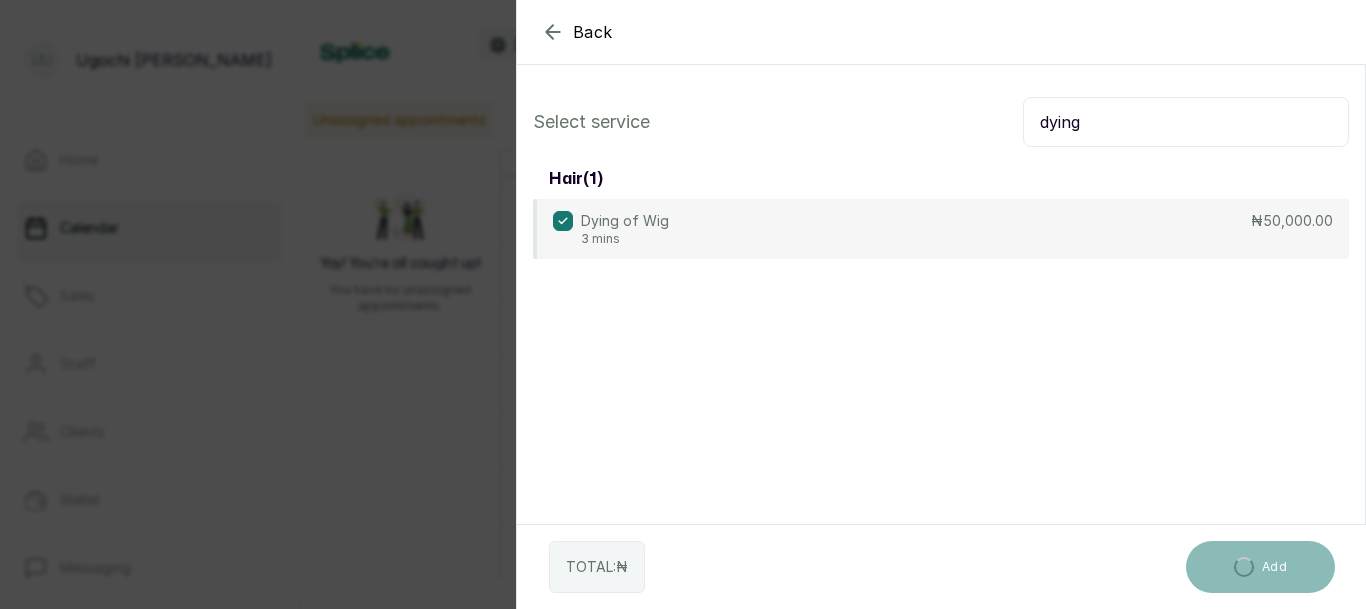 click on "dying" at bounding box center (1186, 122) 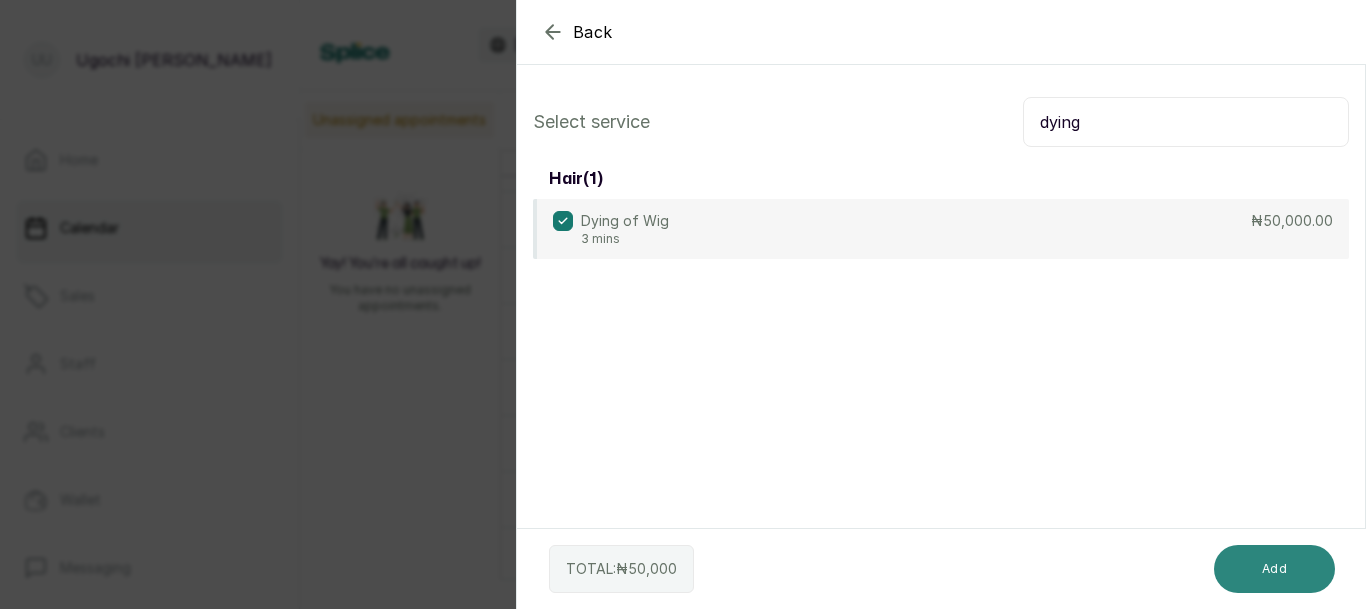 click on "Add" at bounding box center [1274, 569] 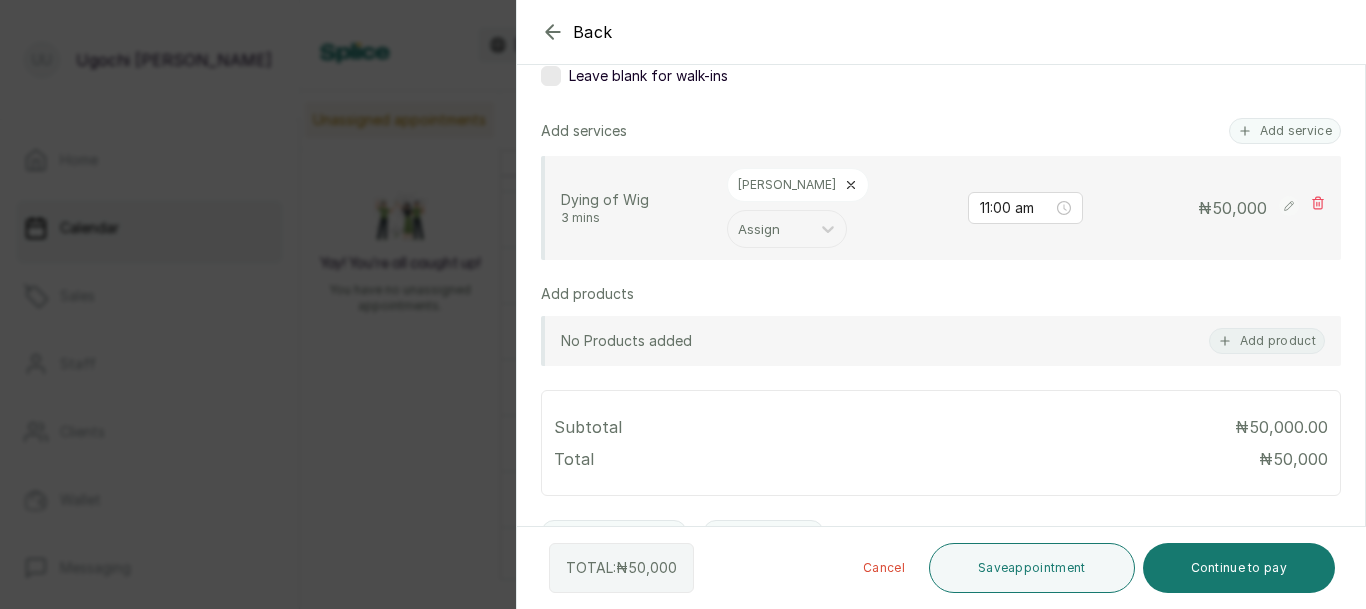 click at bounding box center [1166, 82] 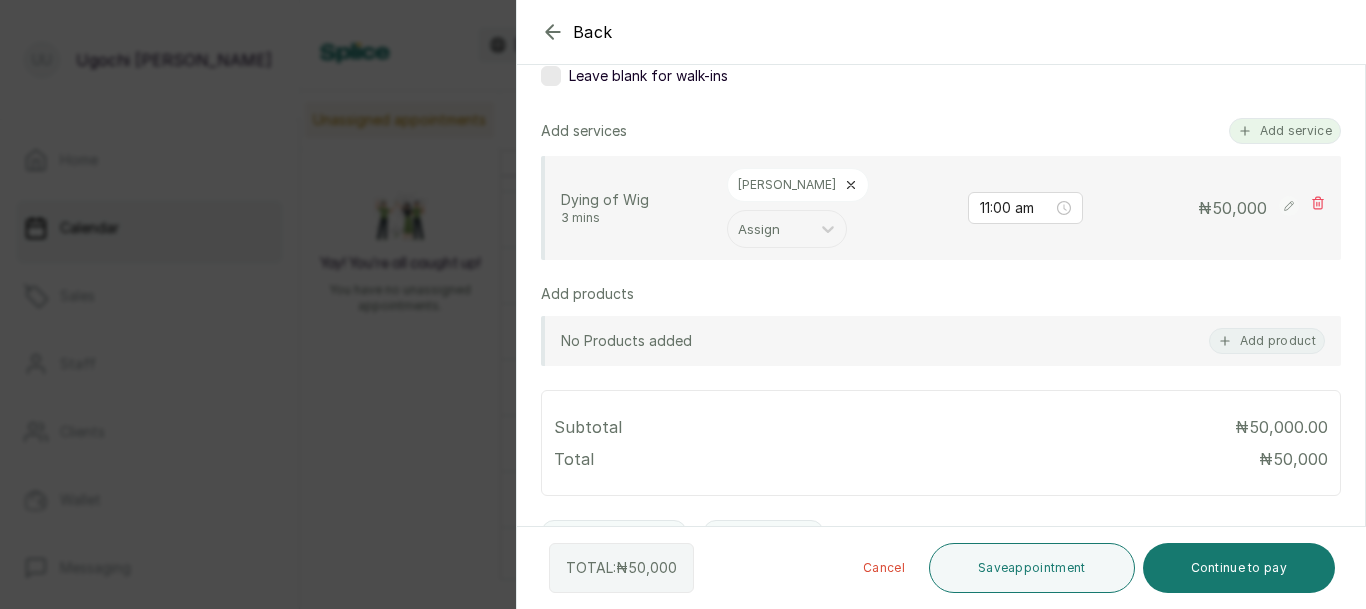 click on "Add service" at bounding box center [1285, 131] 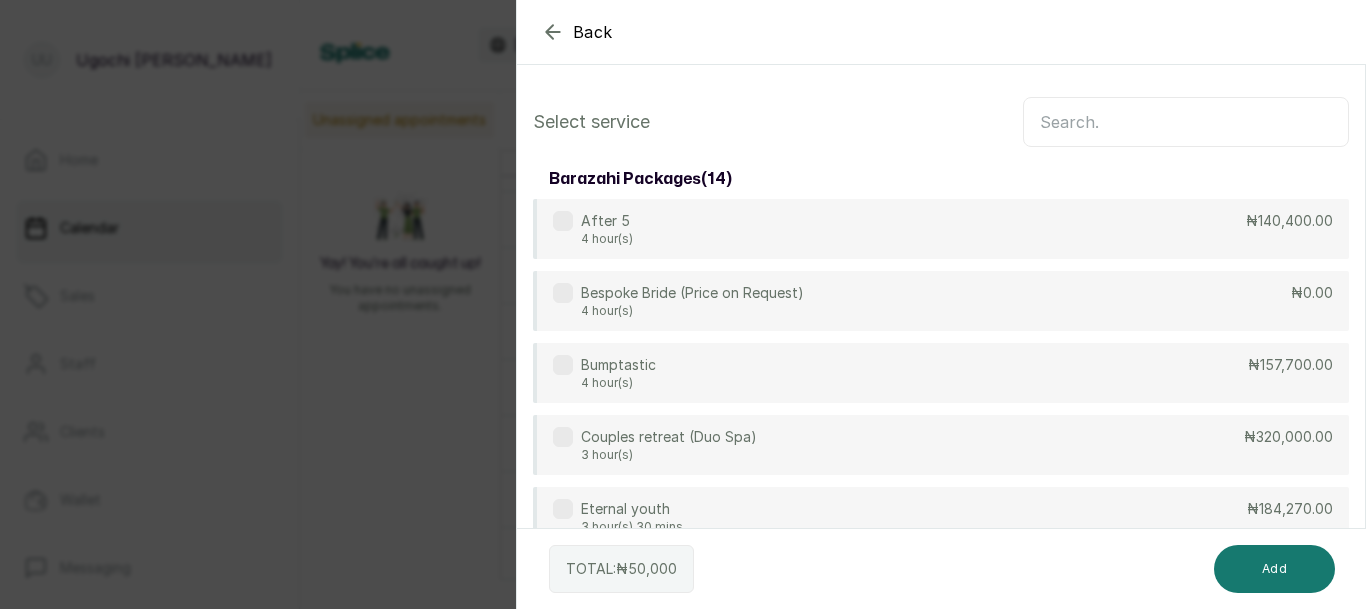 click at bounding box center [1186, 122] 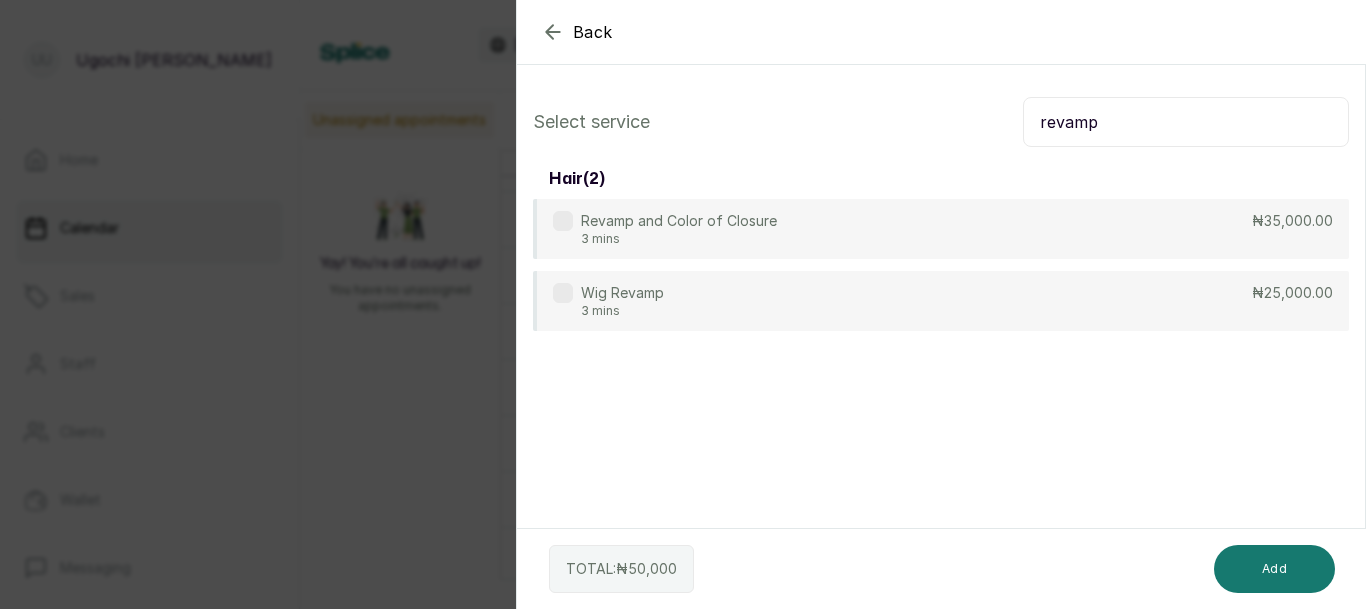 type on "revamp" 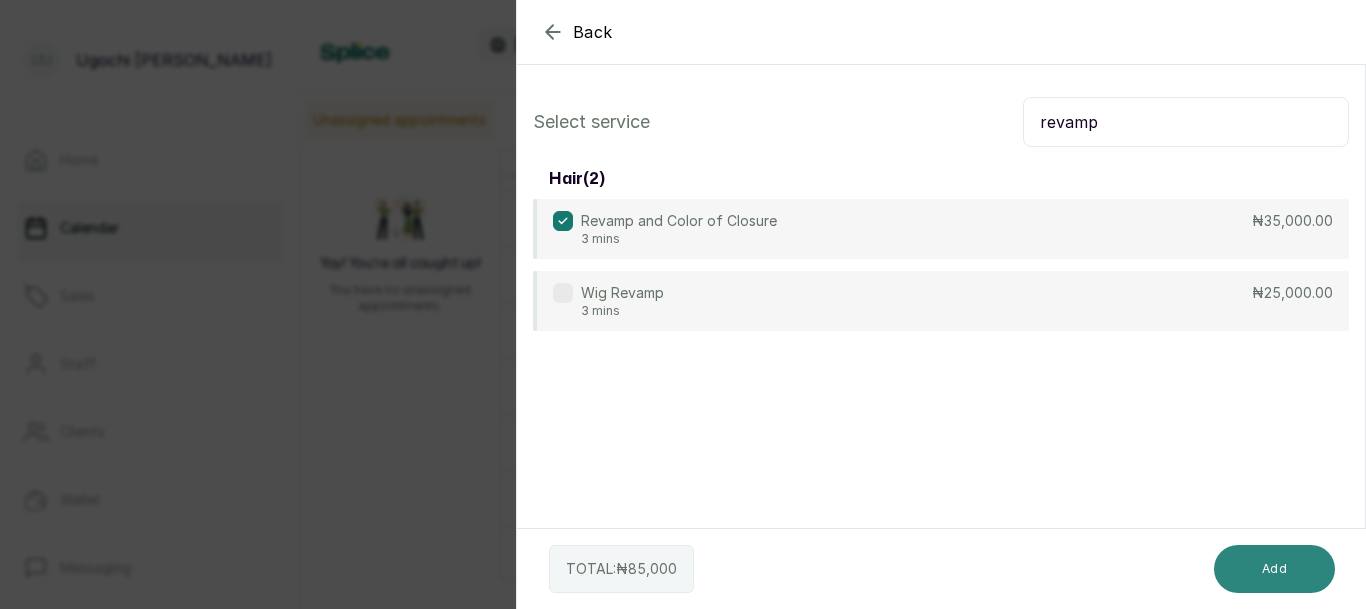 click on "Add" at bounding box center (1274, 569) 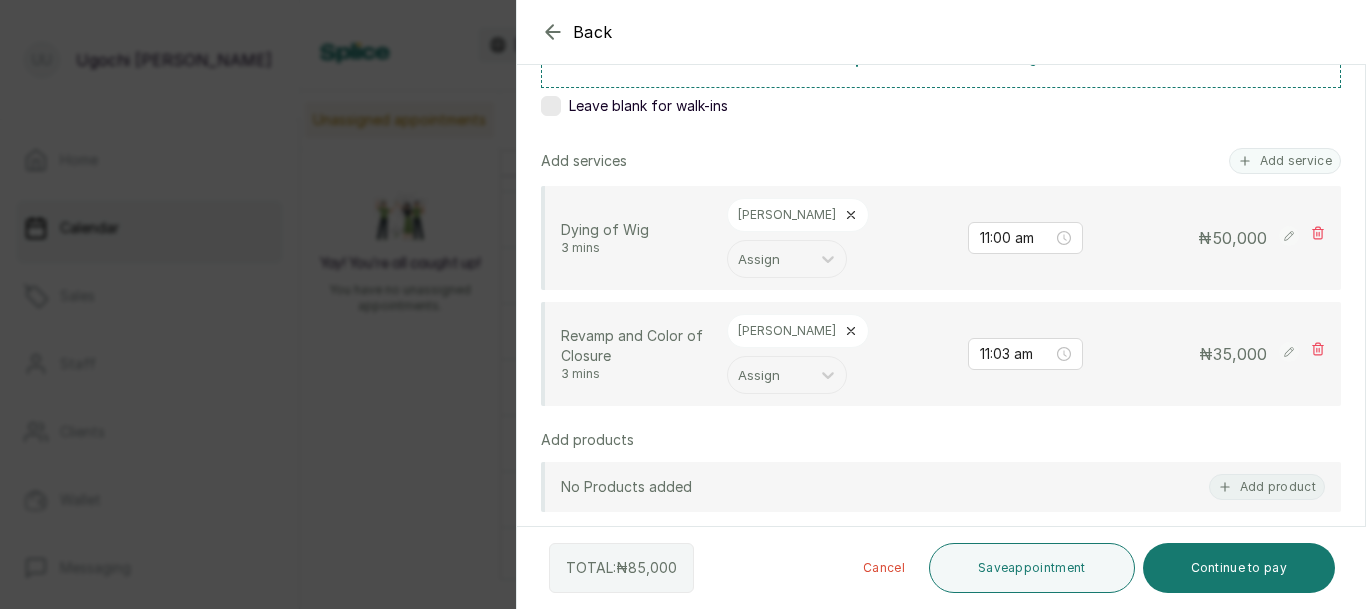 scroll, scrollTop: 376, scrollLeft: 0, axis: vertical 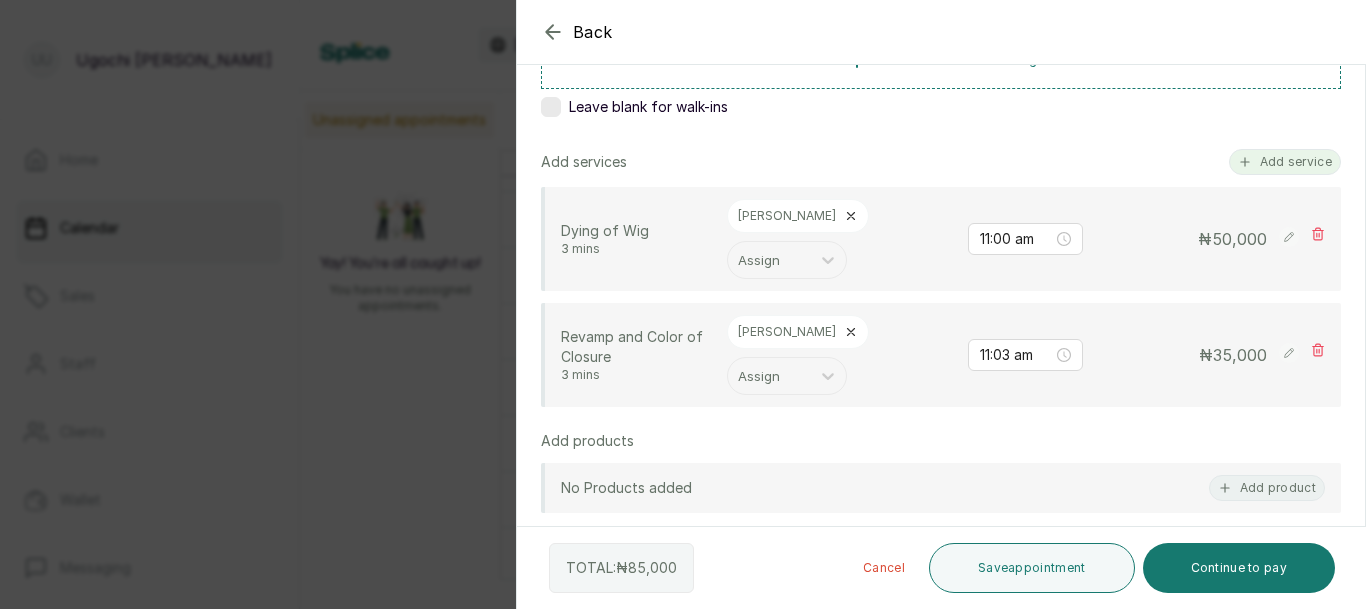 click on "Add service" at bounding box center (1285, 162) 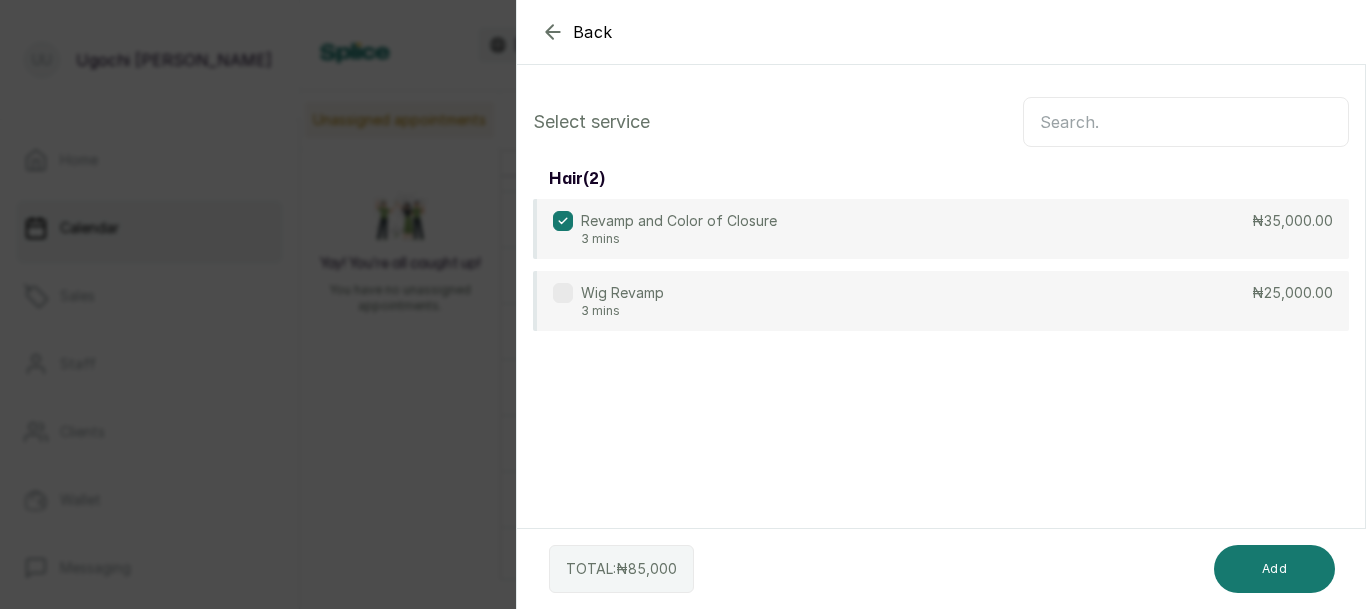 scroll, scrollTop: 0, scrollLeft: 0, axis: both 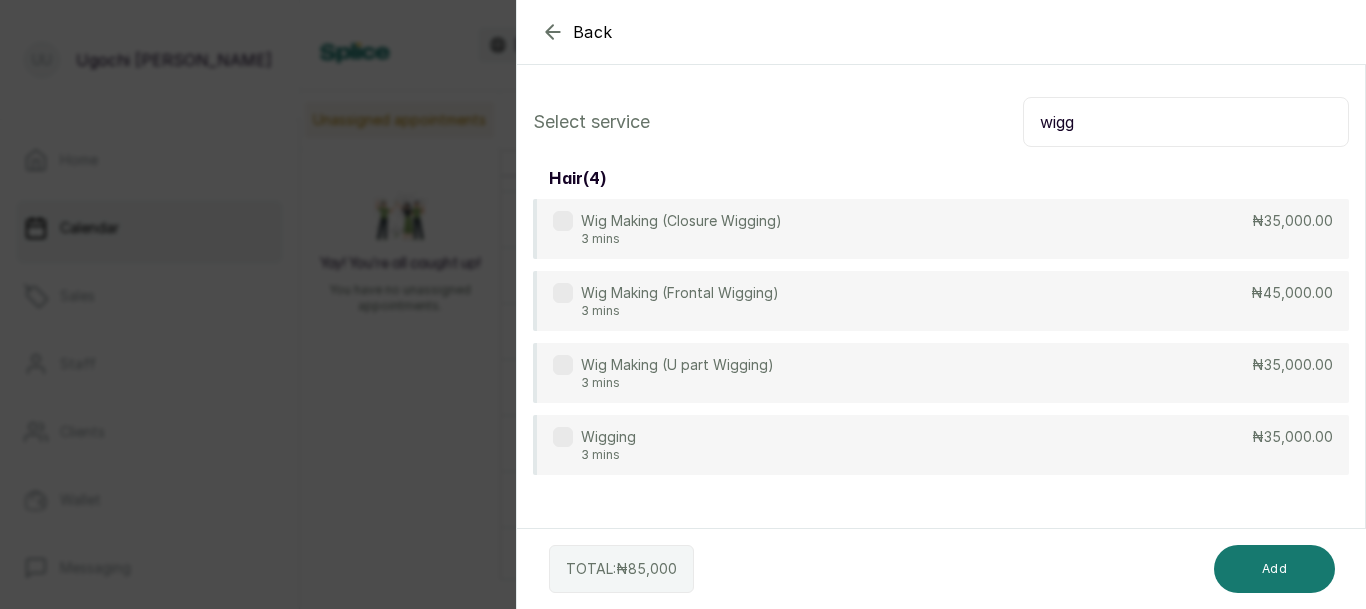 type on "wigg" 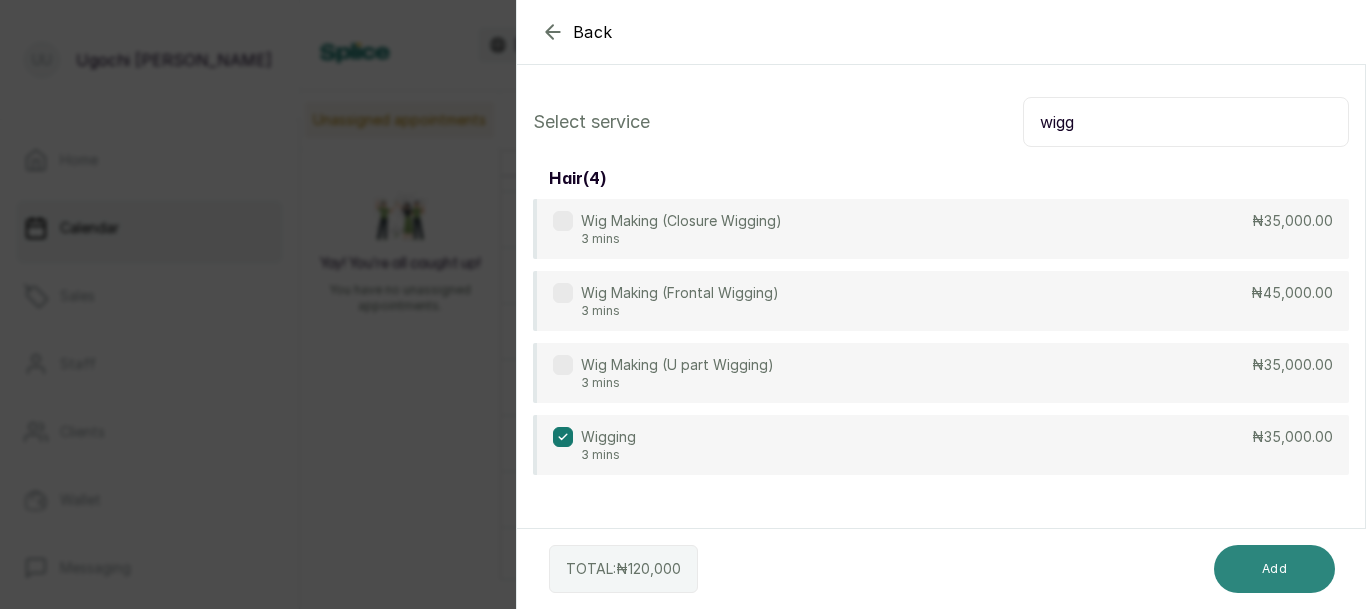click on "Add" at bounding box center (1274, 569) 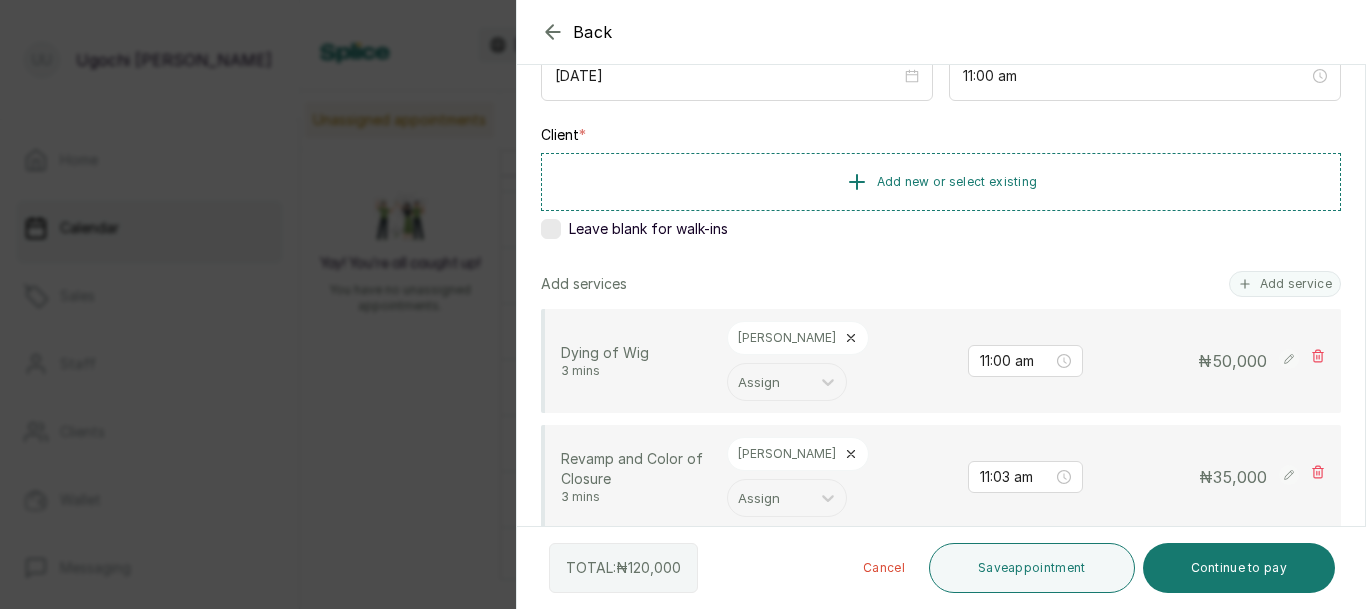 scroll, scrollTop: 244, scrollLeft: 0, axis: vertical 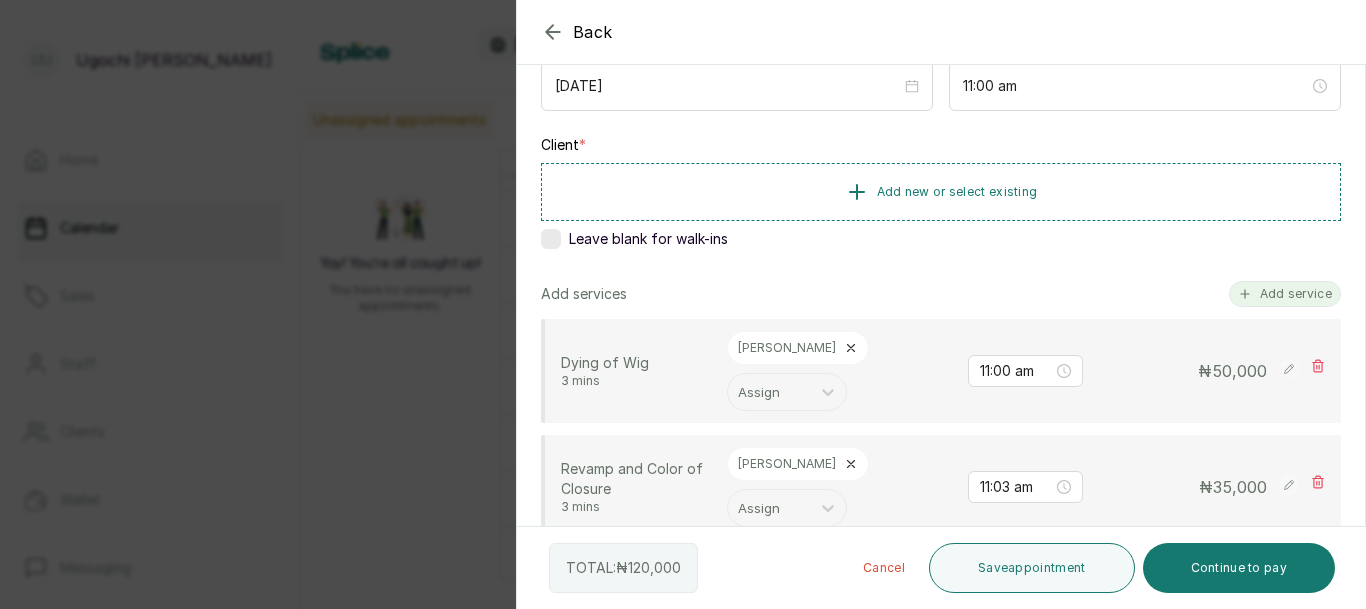 click on "Add service" at bounding box center (1285, 294) 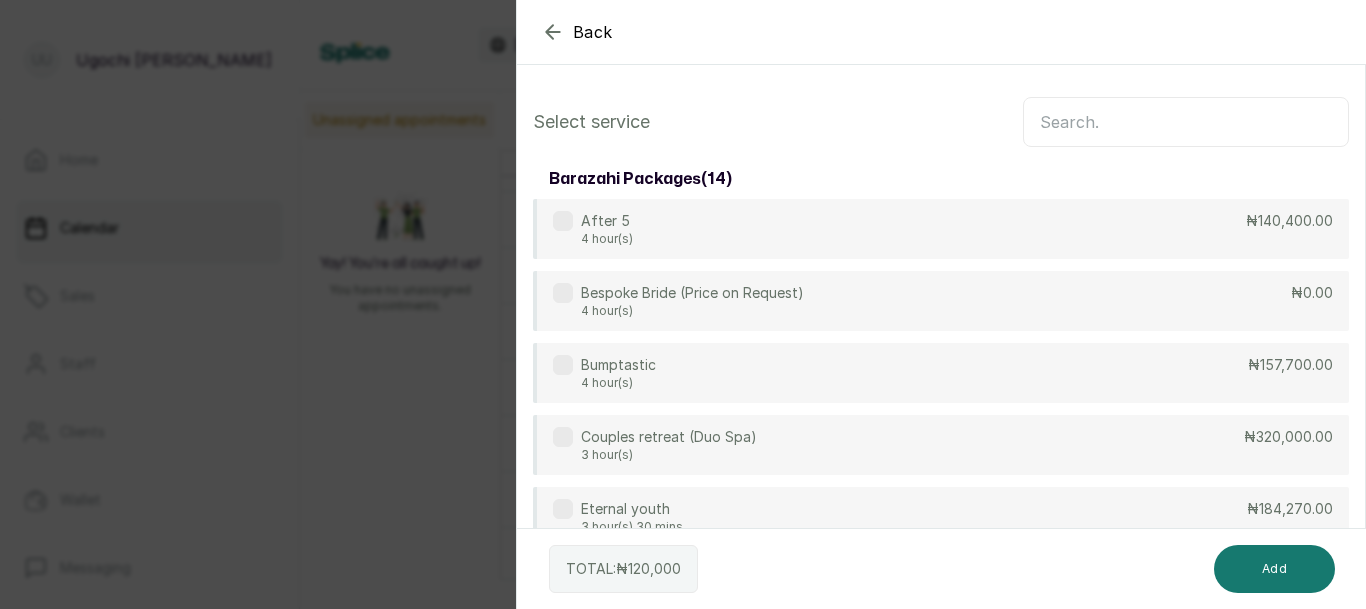 click 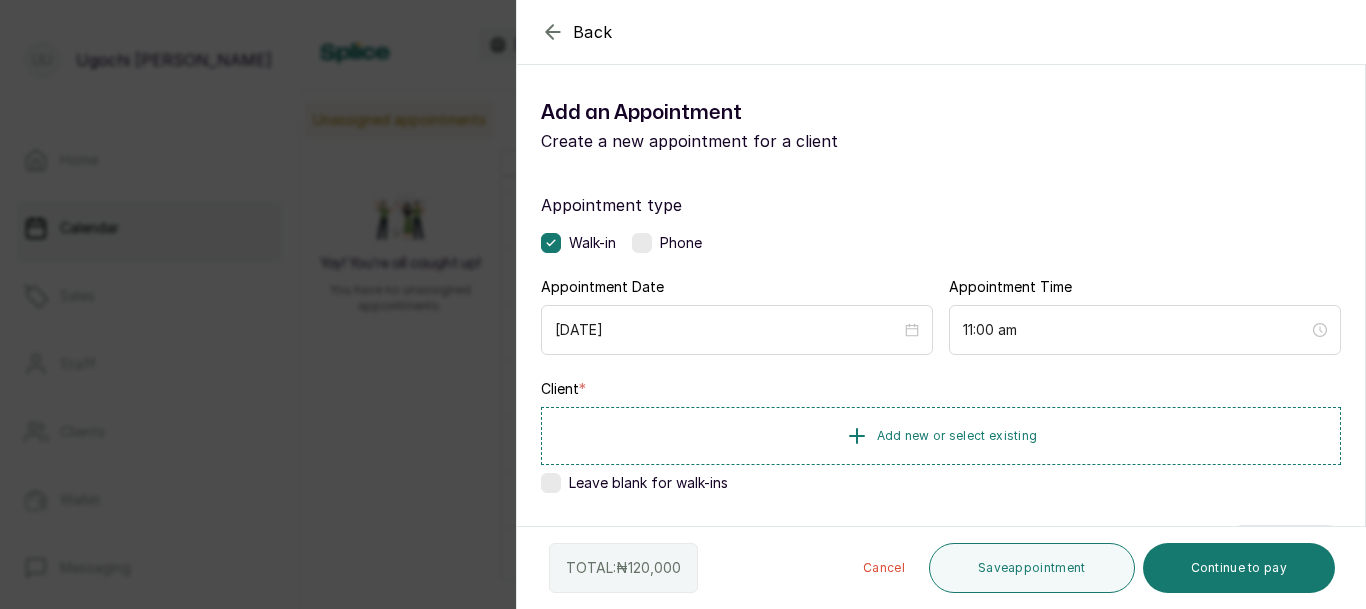 click 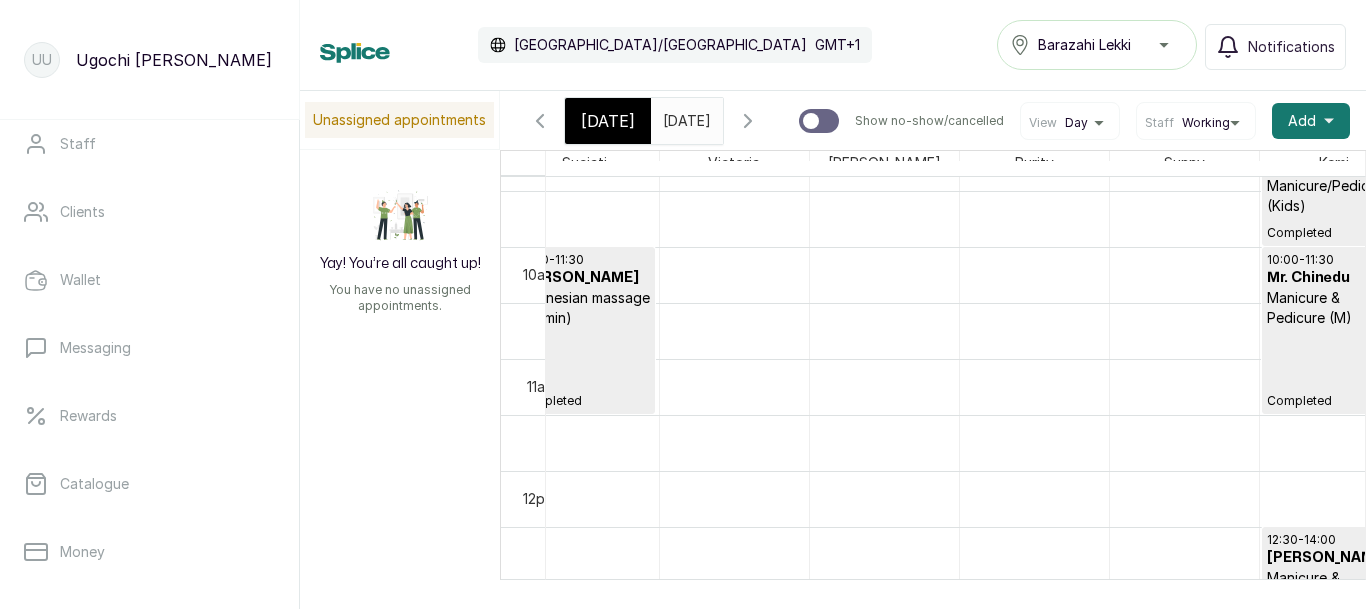 scroll, scrollTop: 225, scrollLeft: 0, axis: vertical 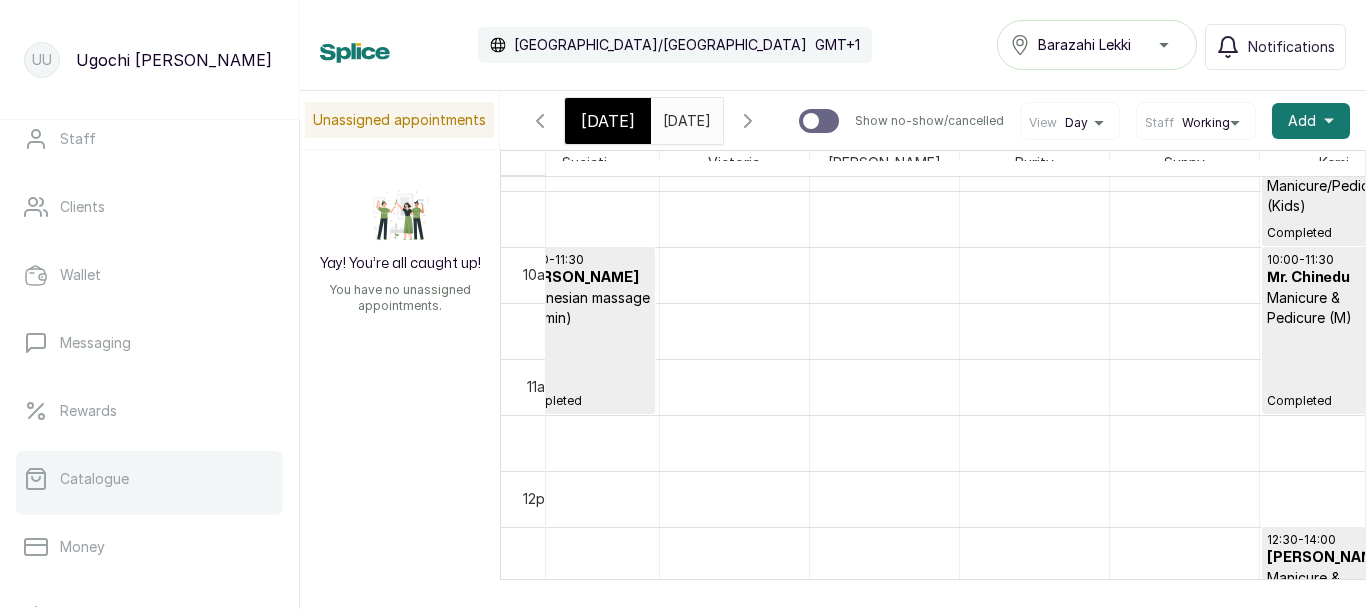 click on "Catalogue" at bounding box center [149, 479] 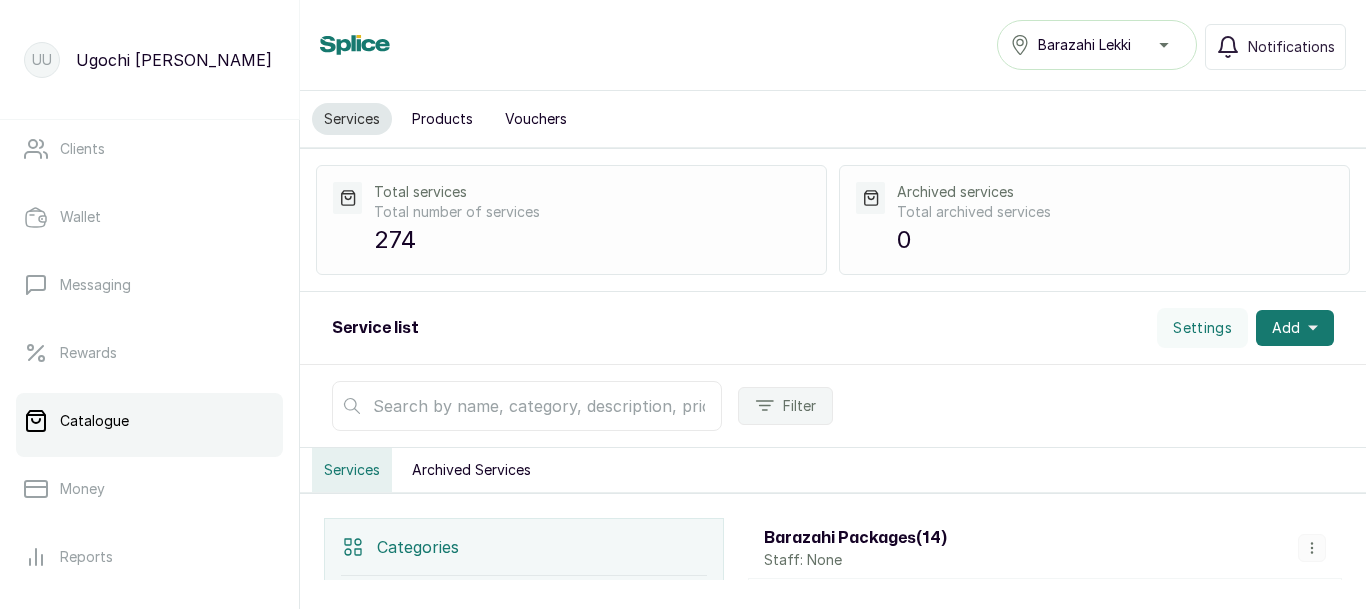 scroll, scrollTop: 293, scrollLeft: 0, axis: vertical 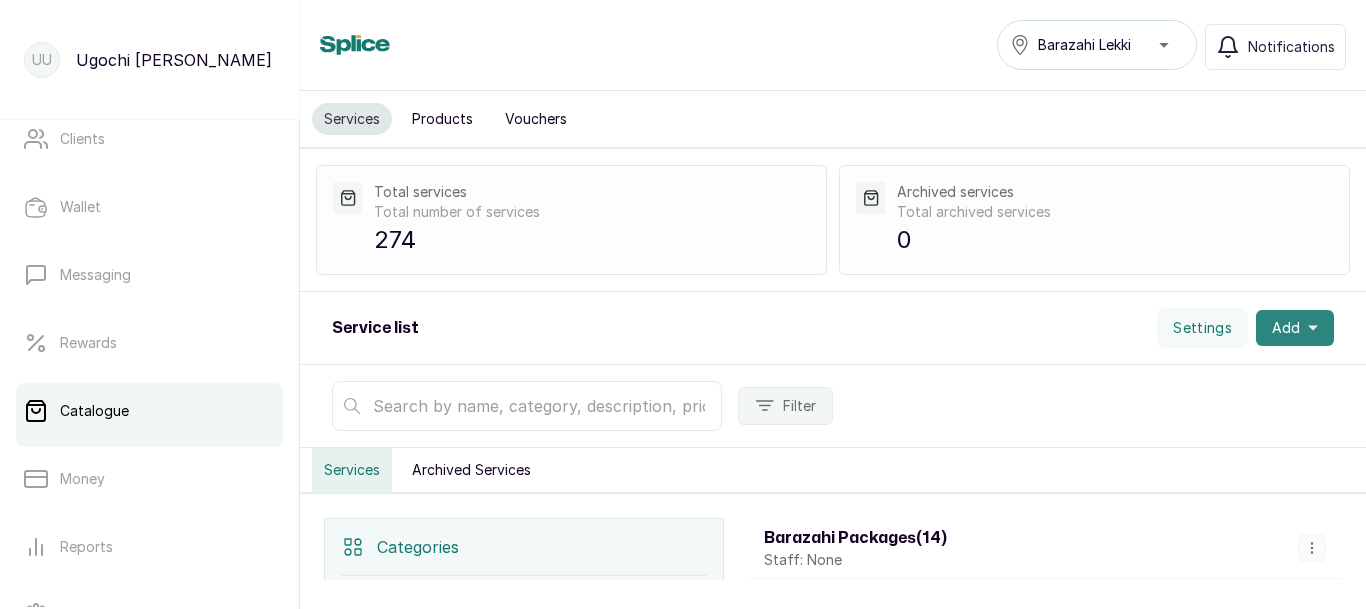 click 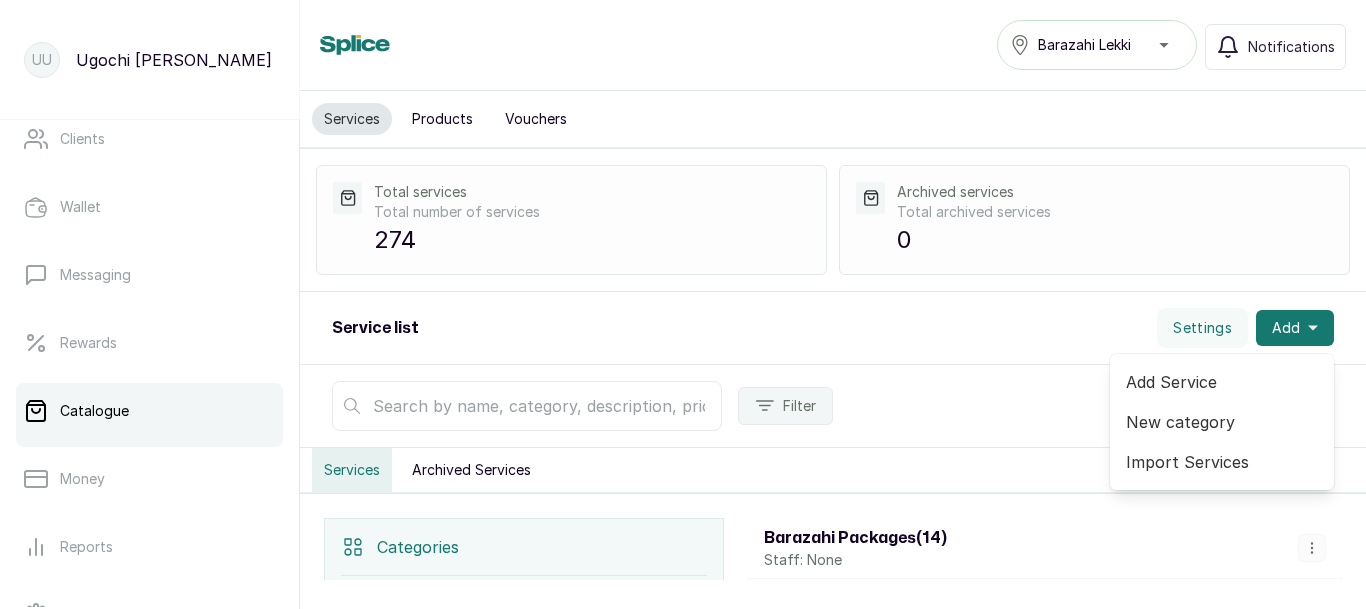 click on "Add Service" at bounding box center (1222, 382) 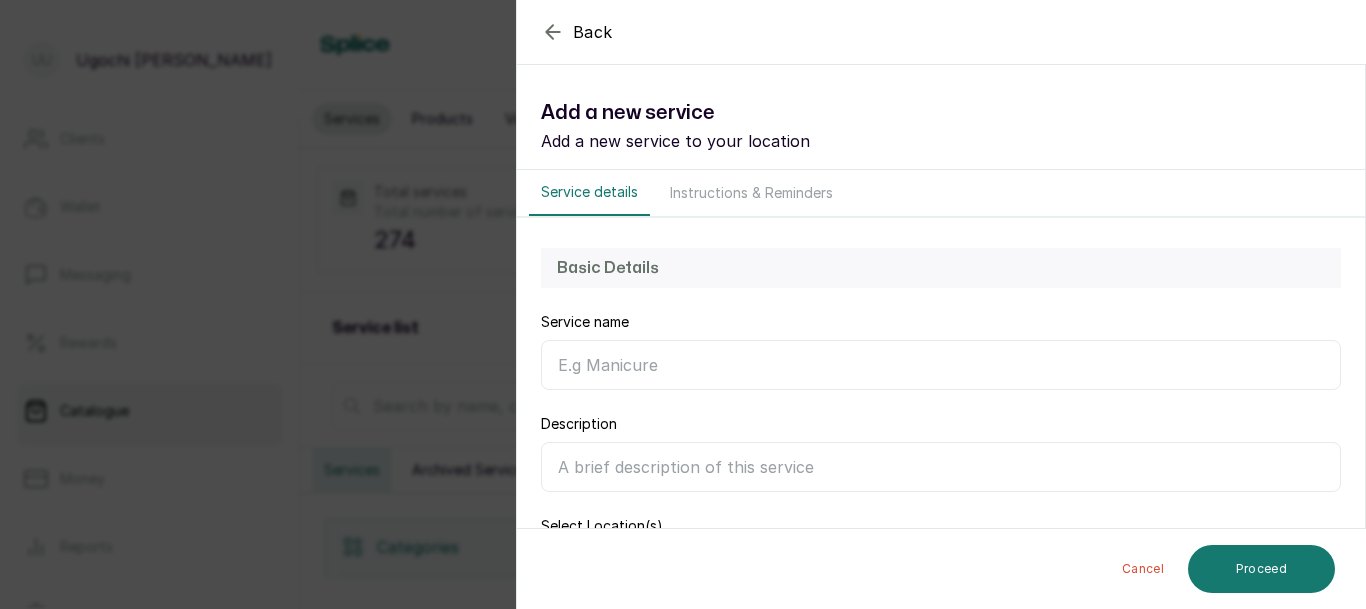 click on "Service name" at bounding box center (941, 365) 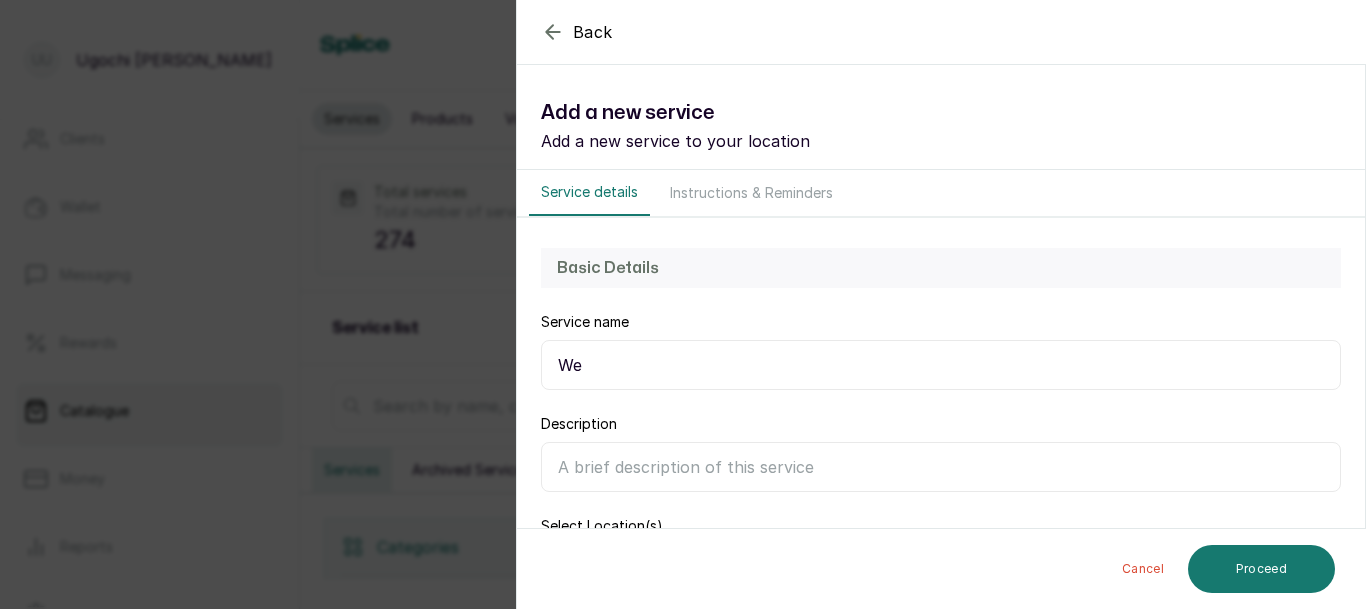 type on "W" 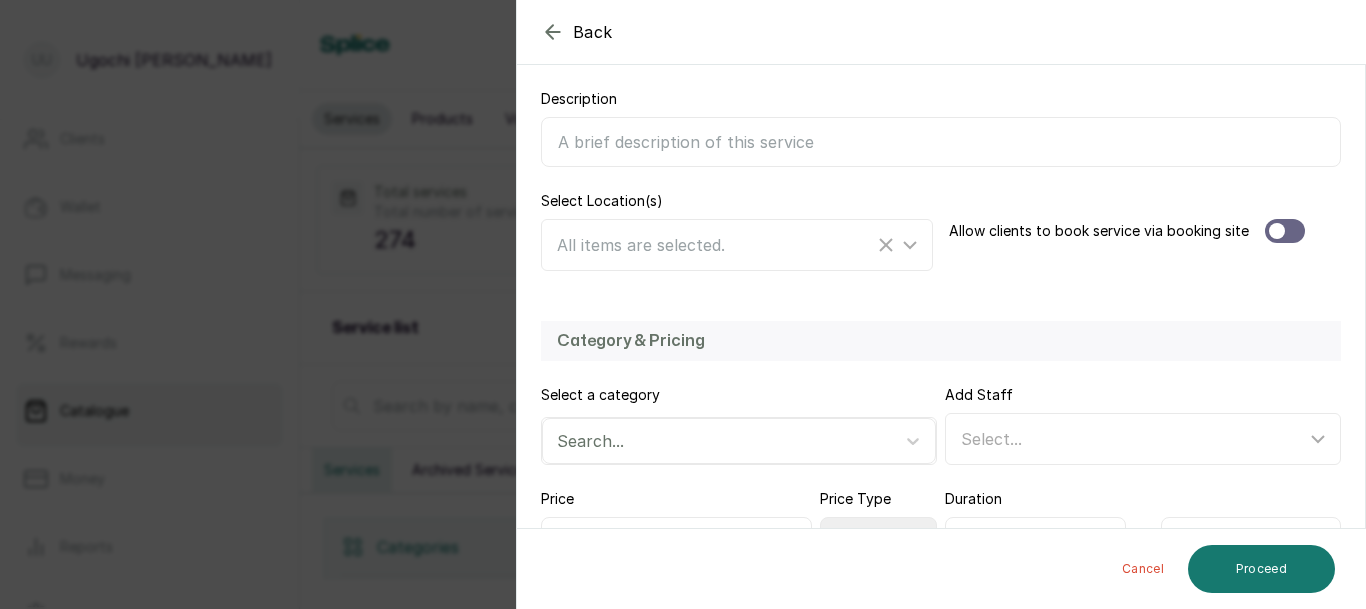 scroll, scrollTop: 460, scrollLeft: 0, axis: vertical 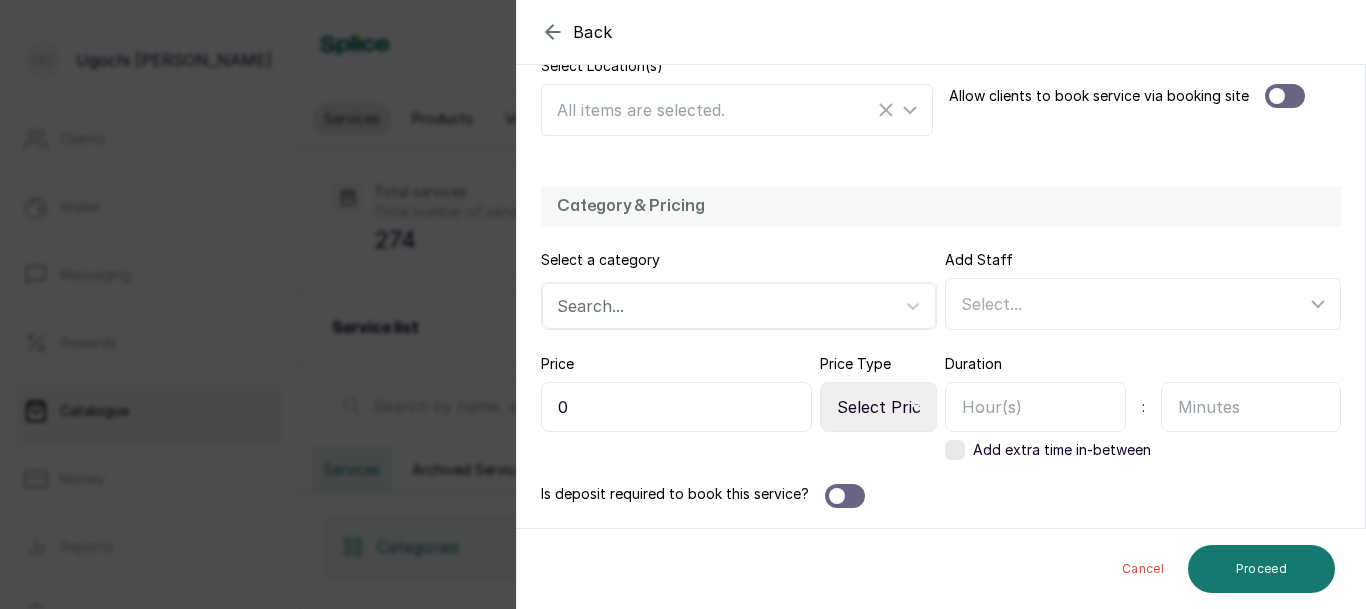 click on "0" at bounding box center [676, 407] 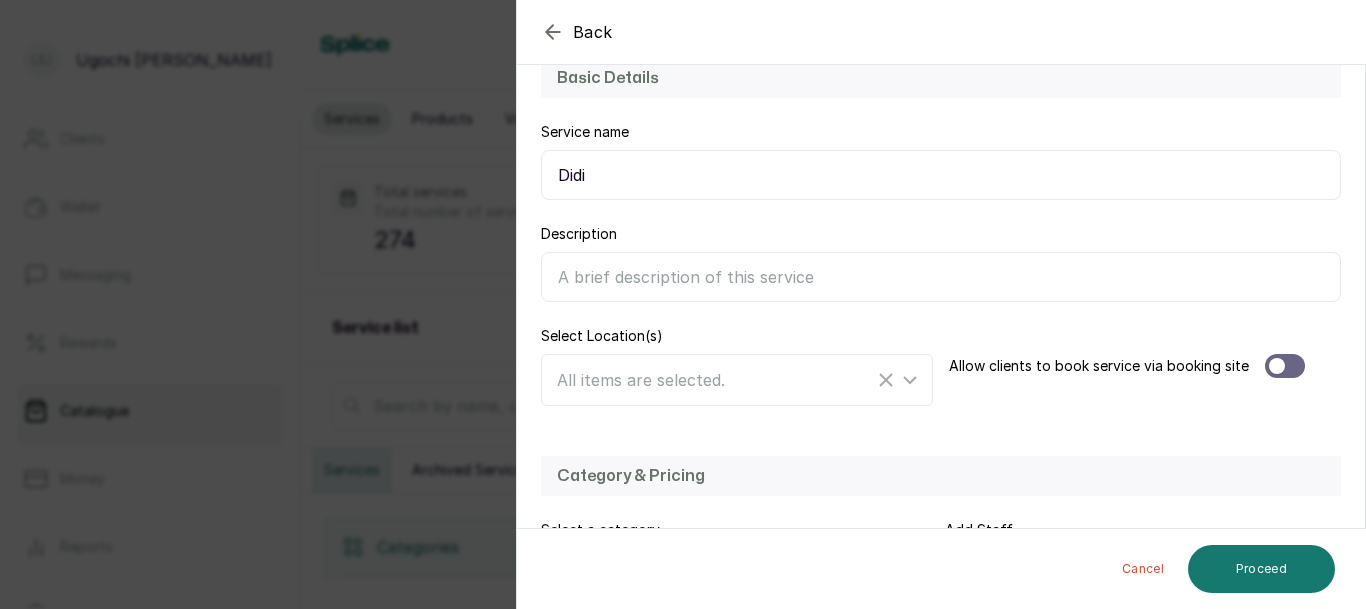 scroll, scrollTop: 182, scrollLeft: 0, axis: vertical 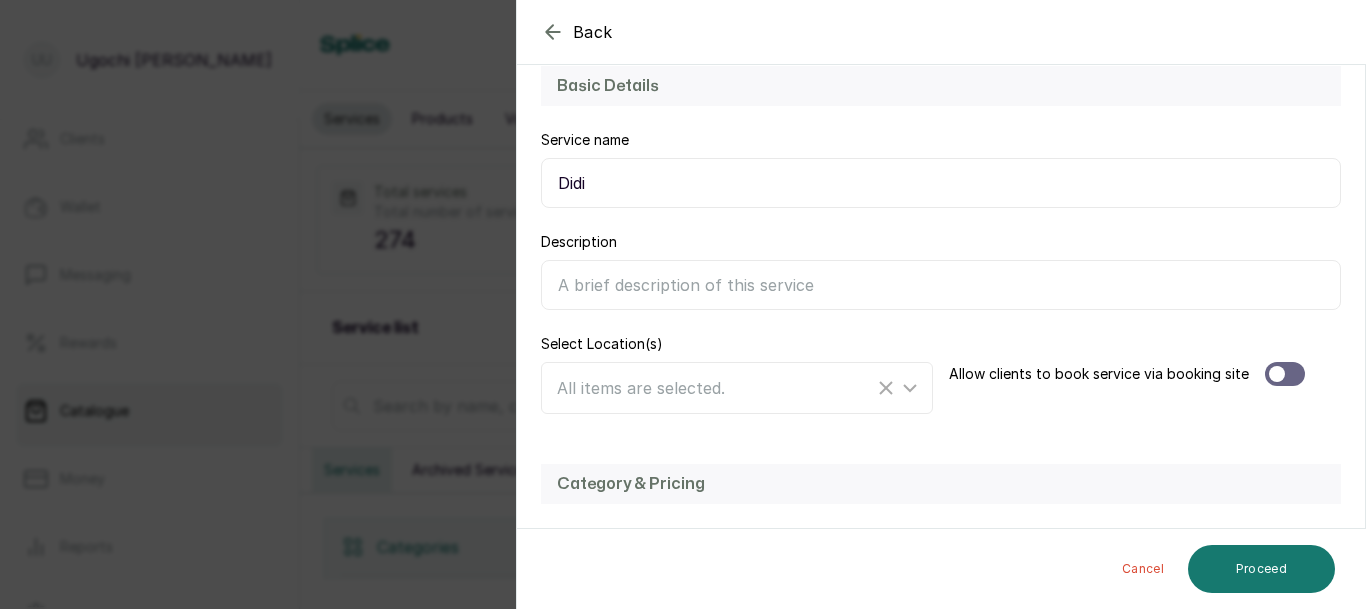 click on "Didi" at bounding box center [941, 183] 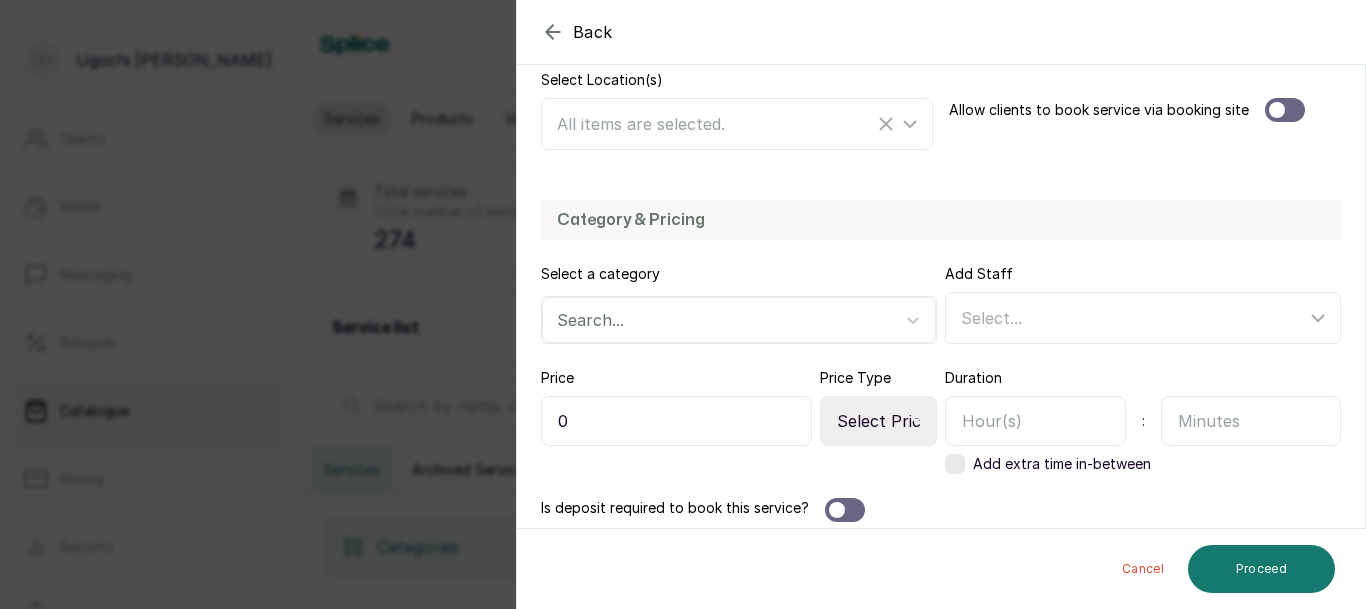 scroll, scrollTop: 460, scrollLeft: 0, axis: vertical 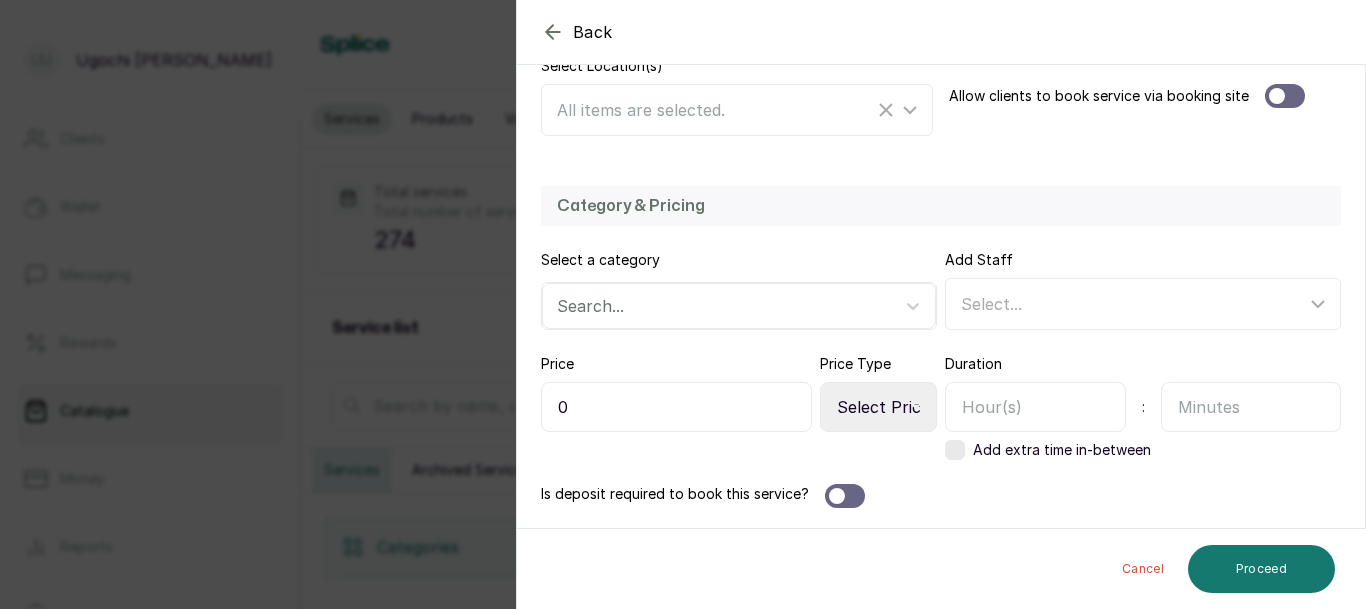 type on "Didi (Medium)" 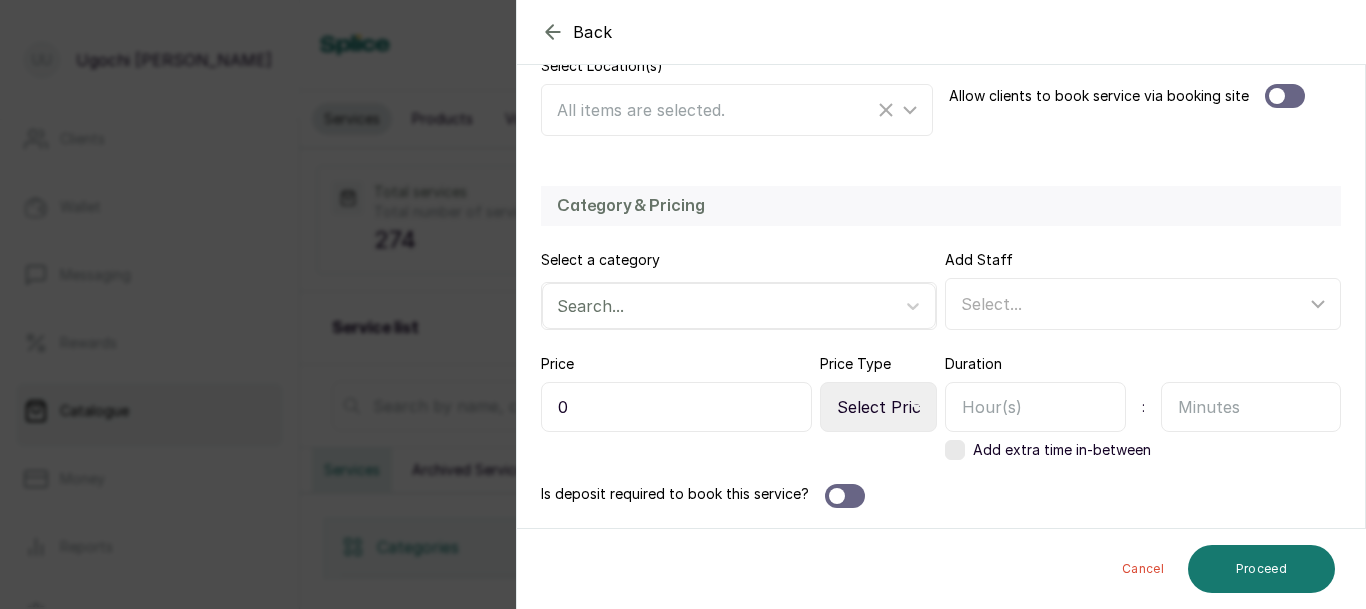 click on "0" at bounding box center (676, 407) 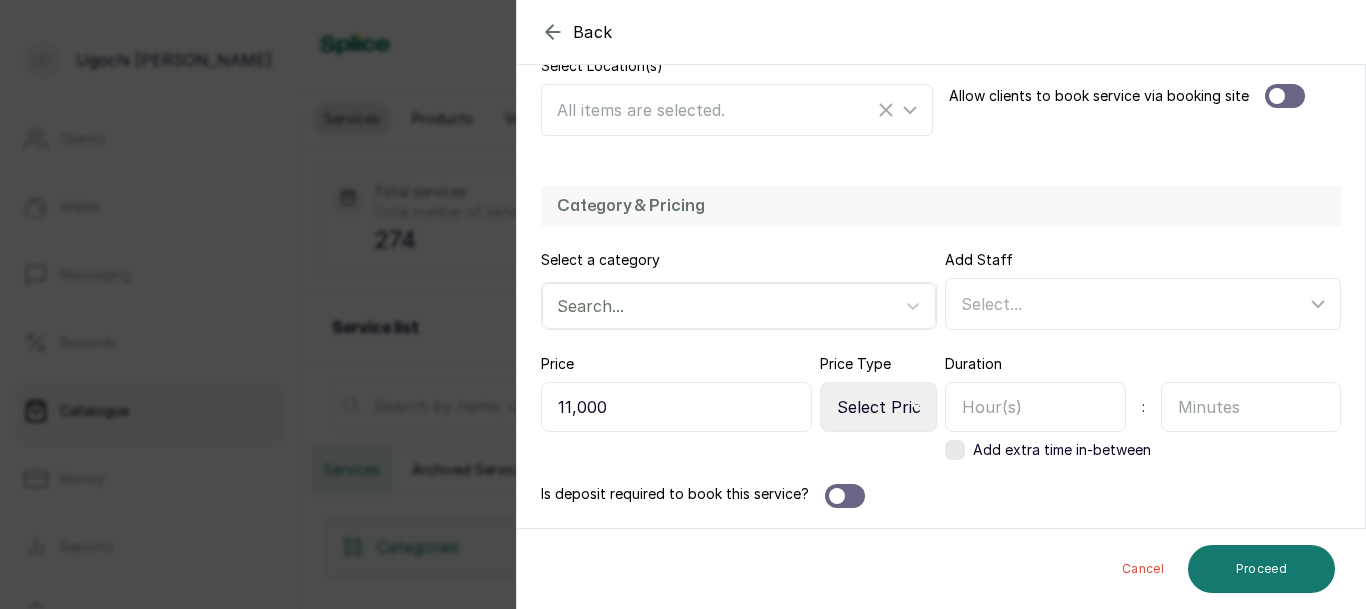 type on "11,000" 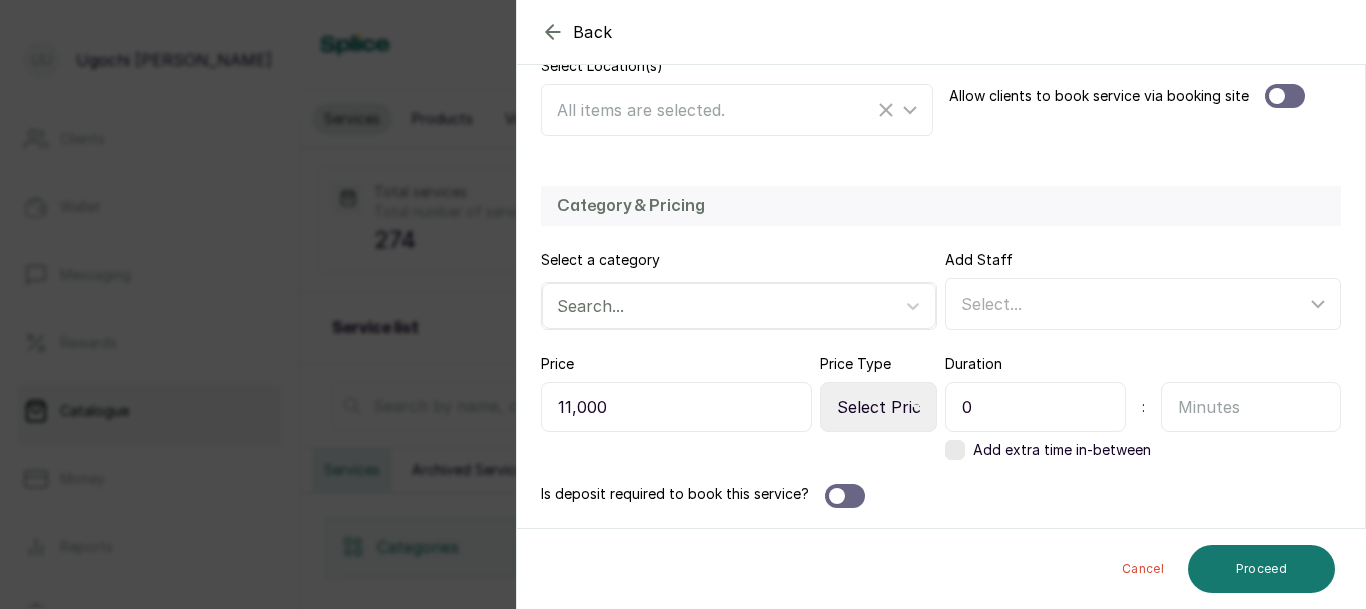 type on "0" 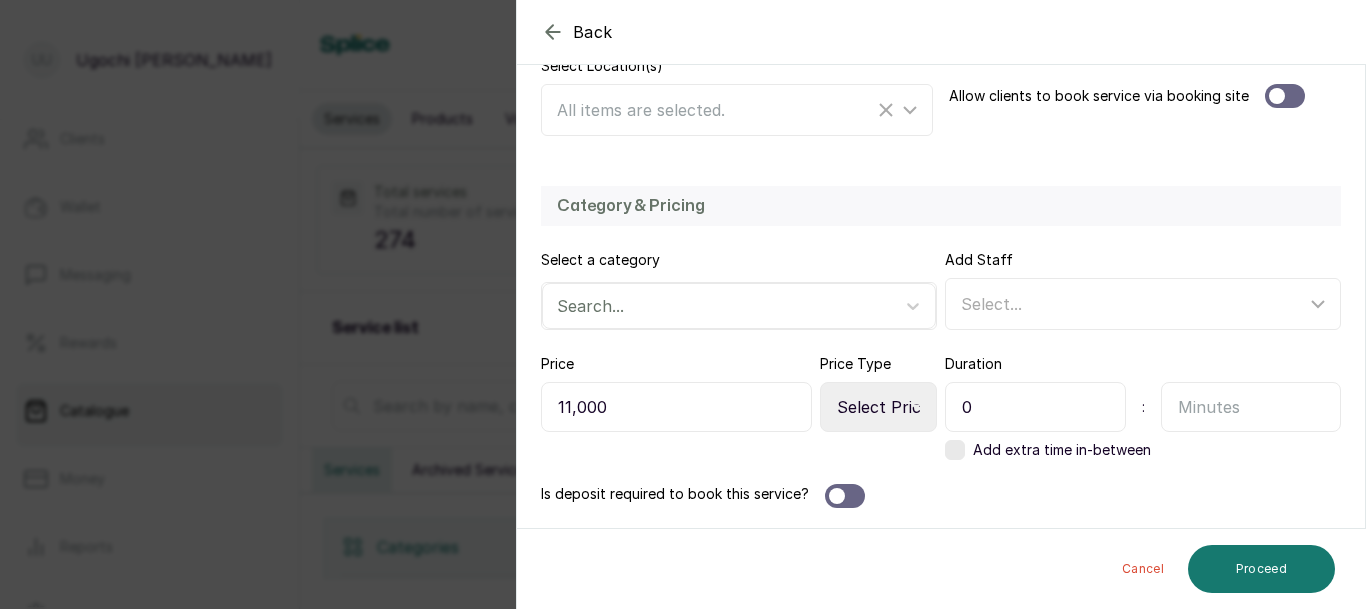 click at bounding box center [1251, 407] 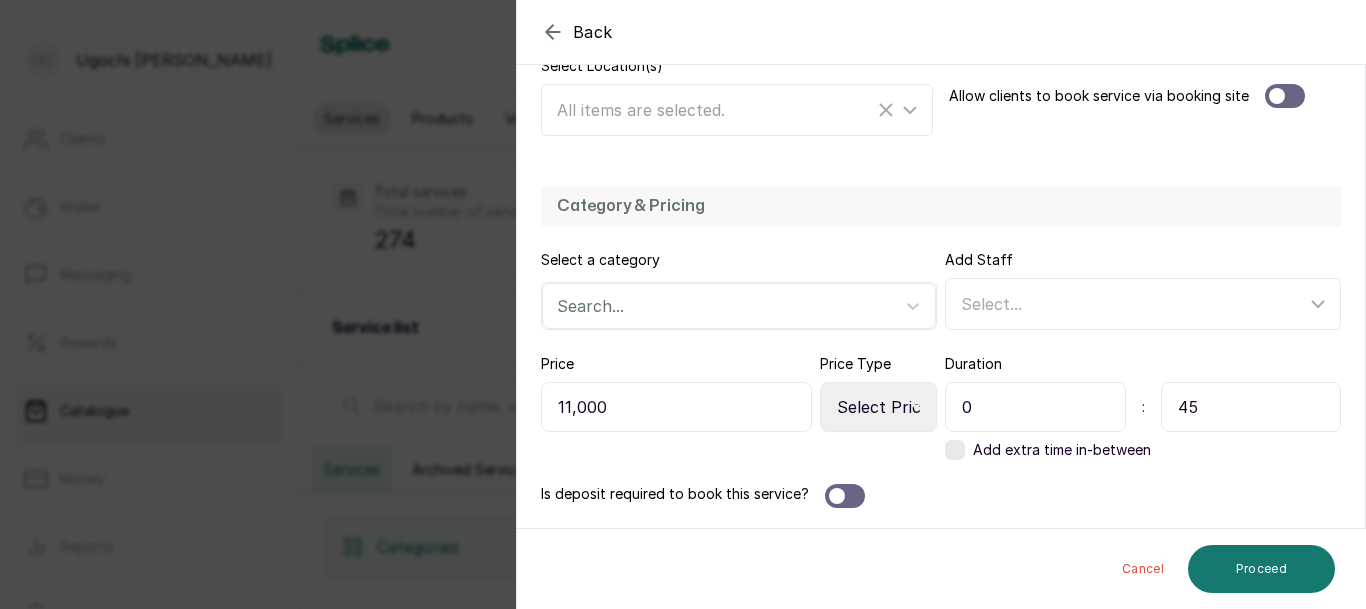 type on "45" 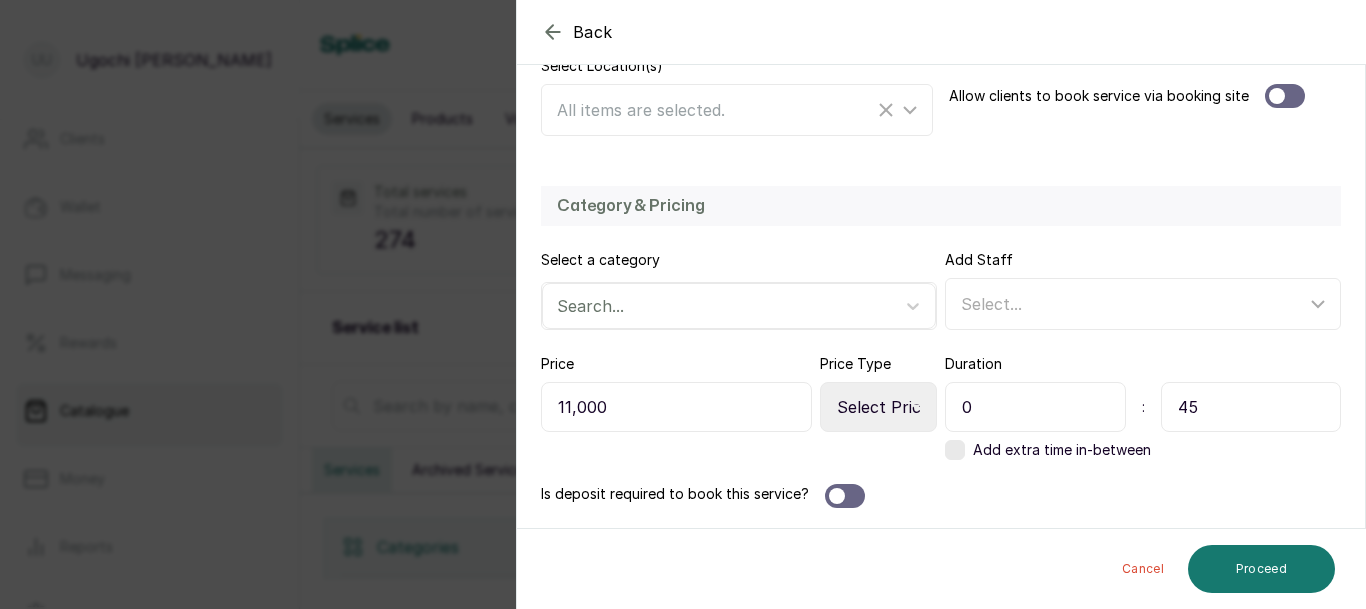 click on "Select Price Type Fixed From" at bounding box center (878, 407) 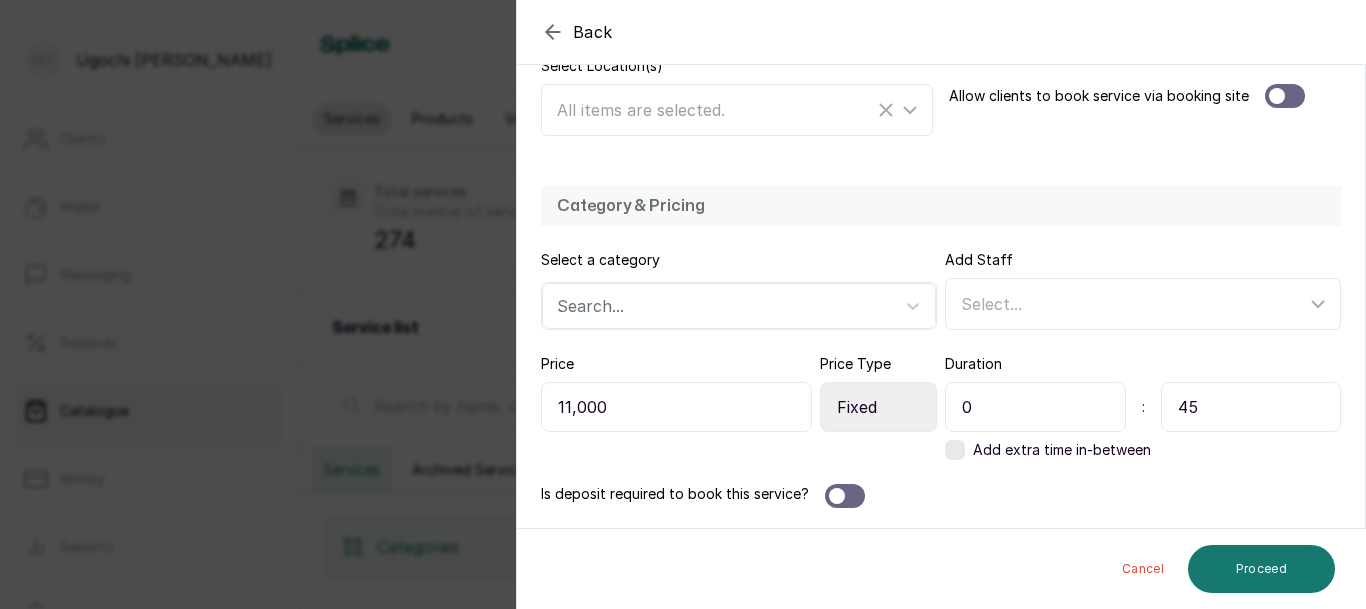 click on "Select Price Type Fixed From" at bounding box center [878, 407] 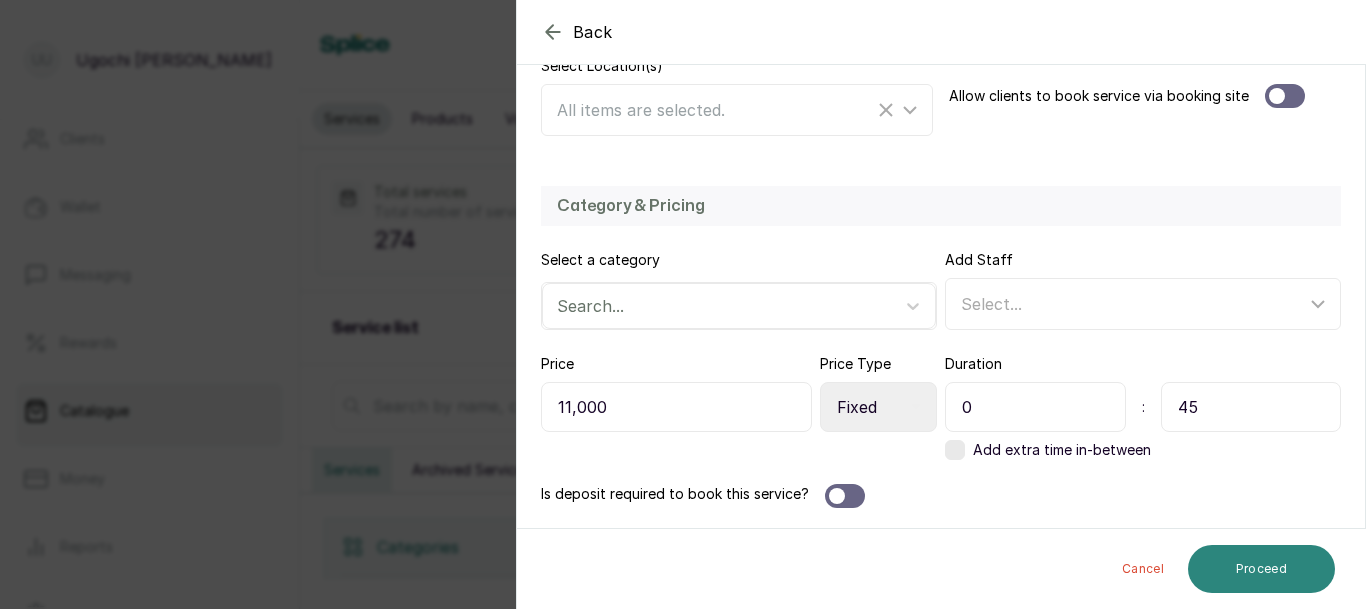 click on "Proceed" at bounding box center [1261, 569] 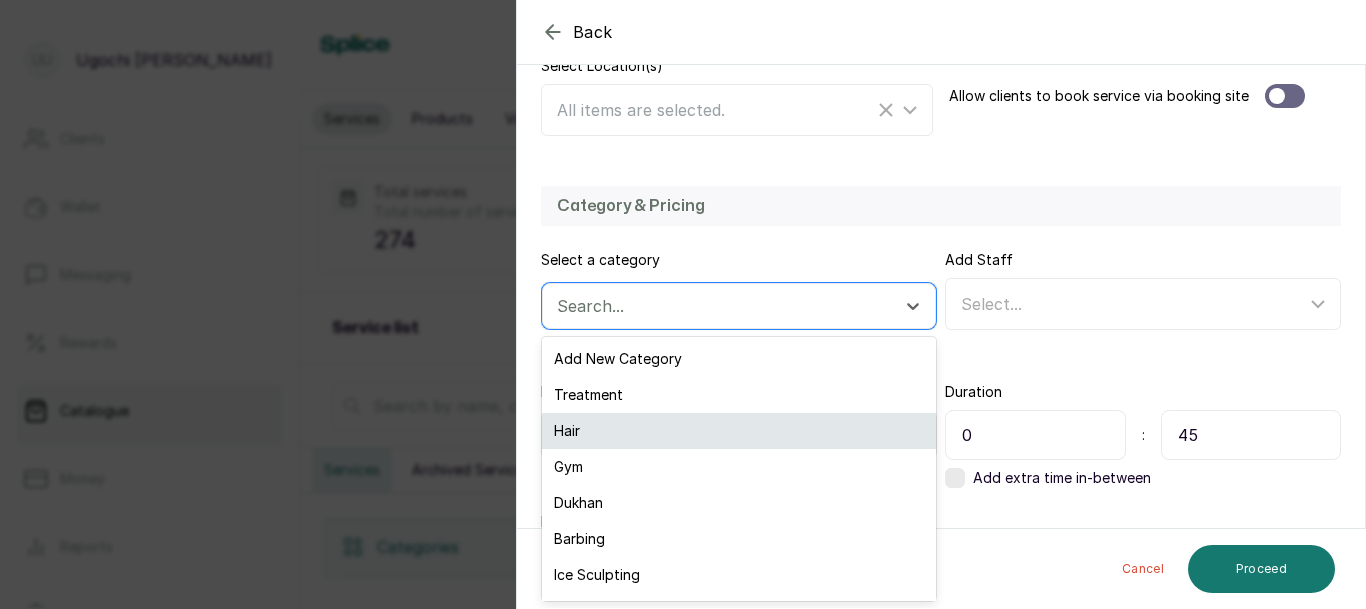 click on "Hair" at bounding box center (739, 431) 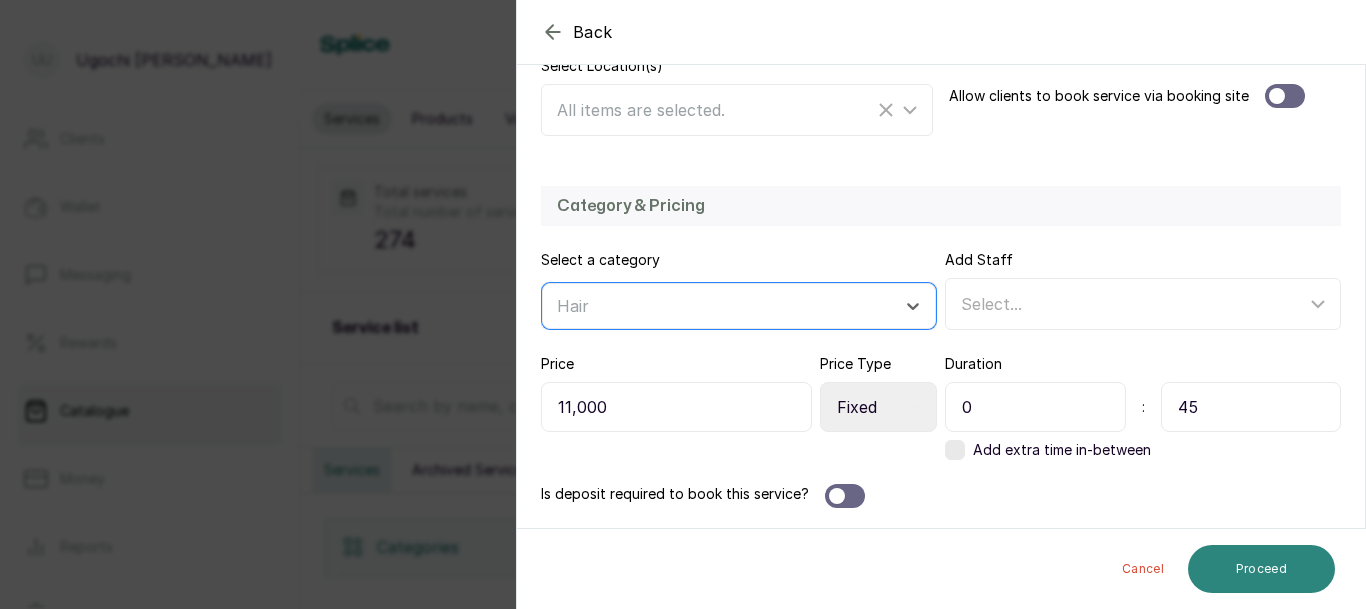click on "Proceed" at bounding box center [1261, 569] 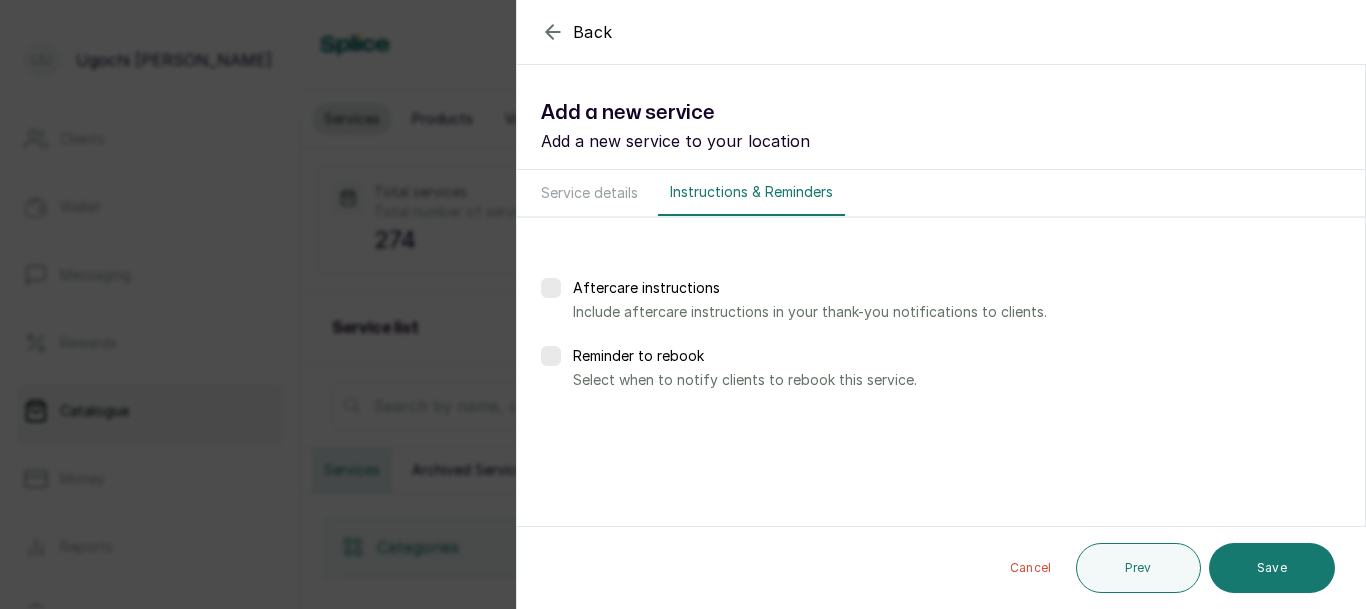 scroll, scrollTop: 0, scrollLeft: 0, axis: both 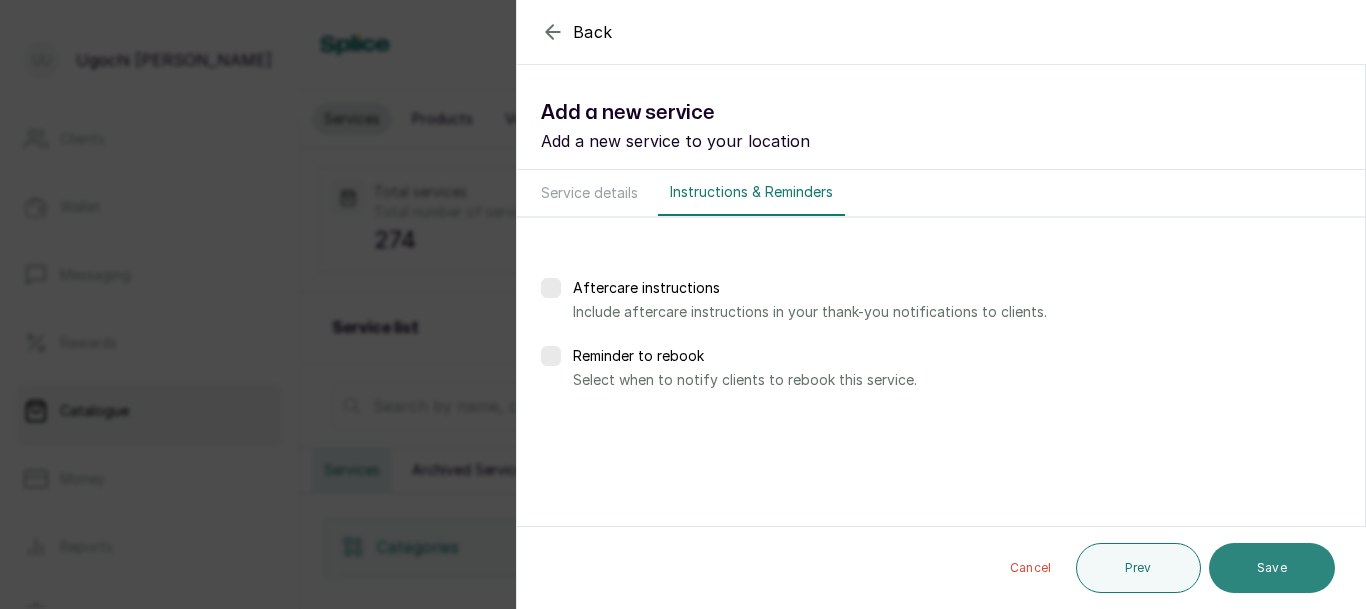 click on "Save" at bounding box center [1272, 568] 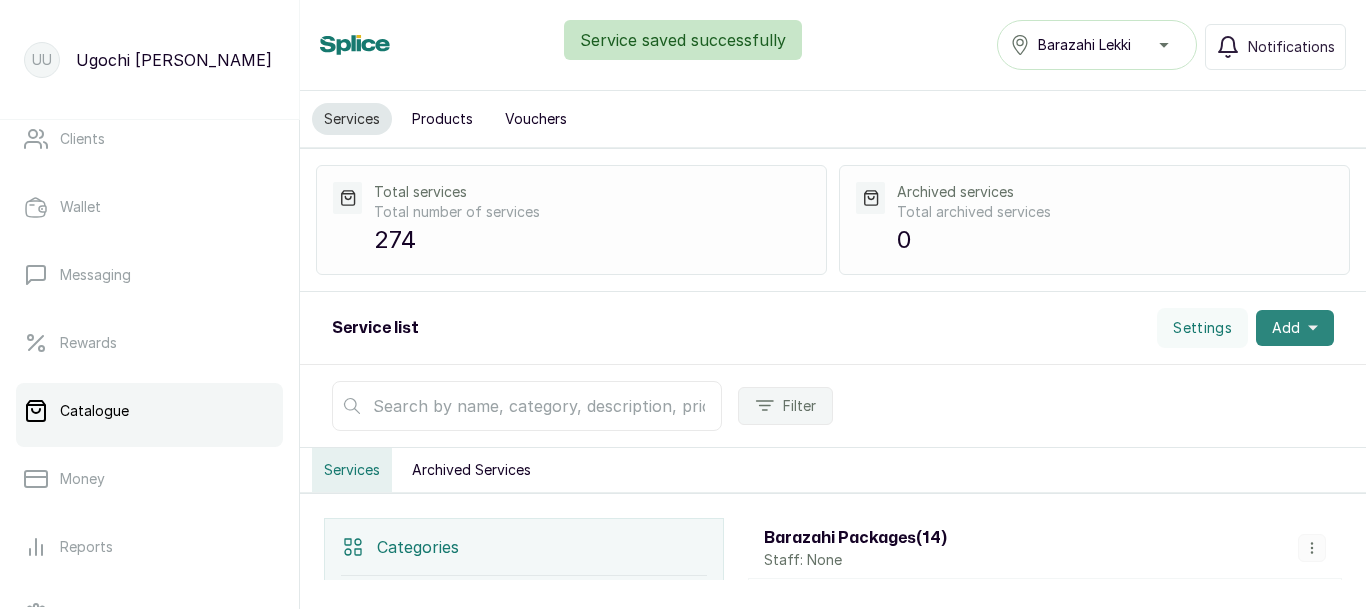 click 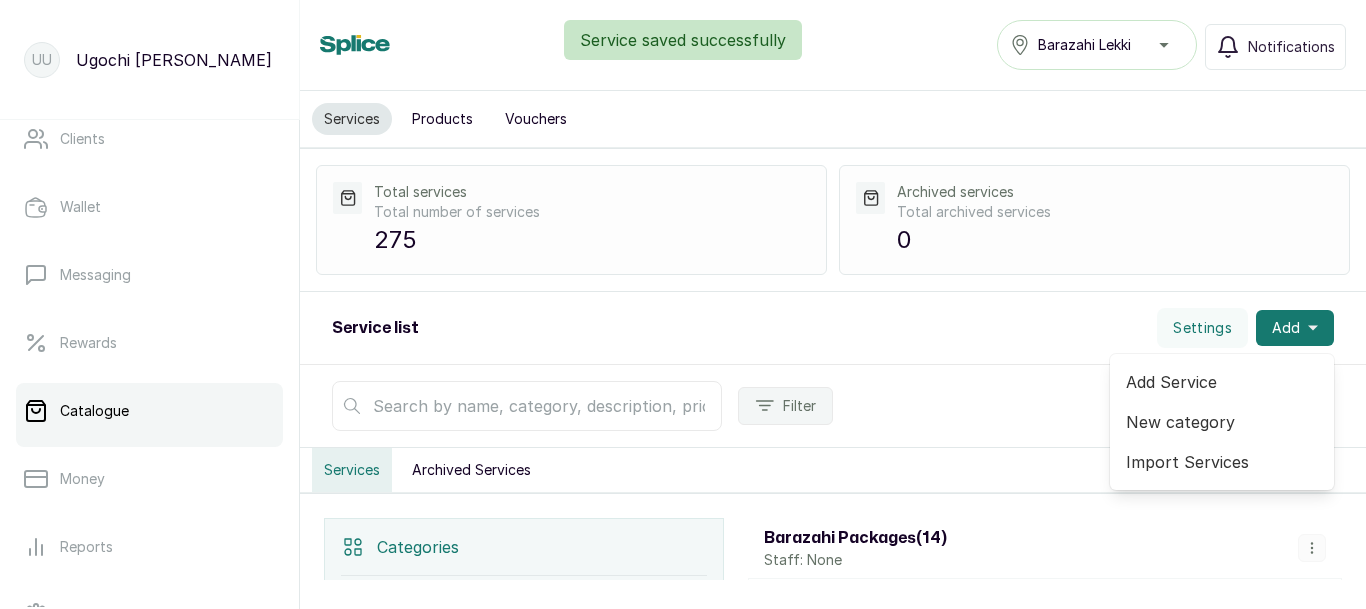 click on "Add Service" at bounding box center (1222, 382) 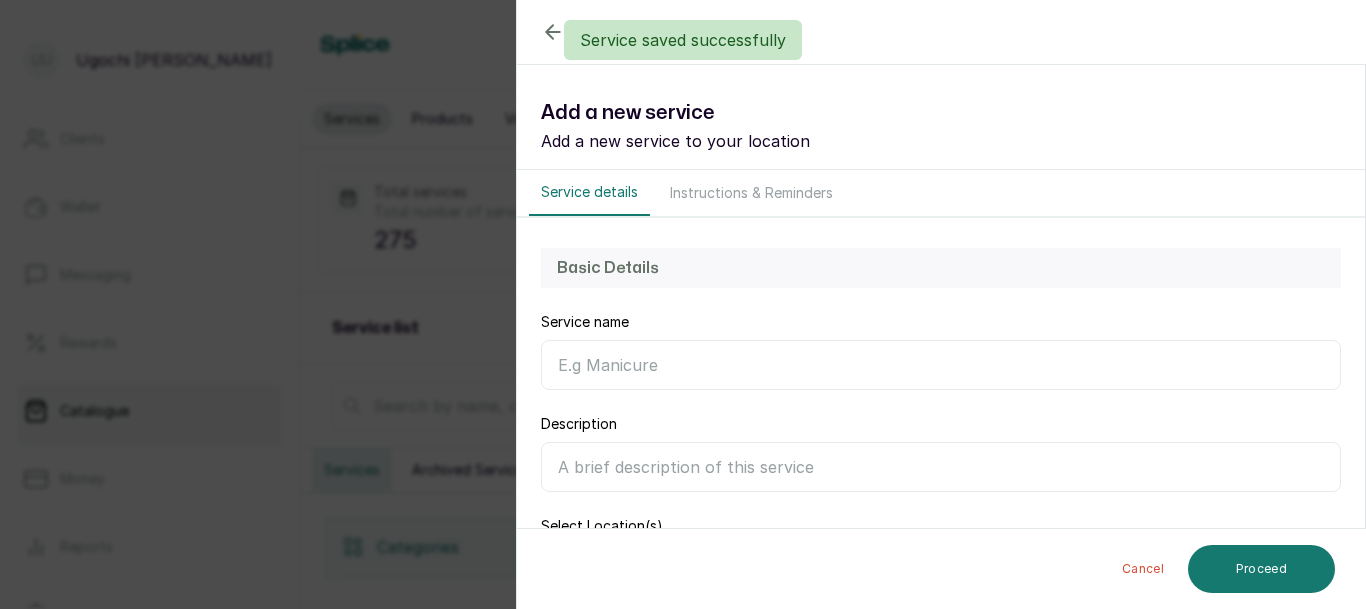 click on "Service name" at bounding box center (941, 365) 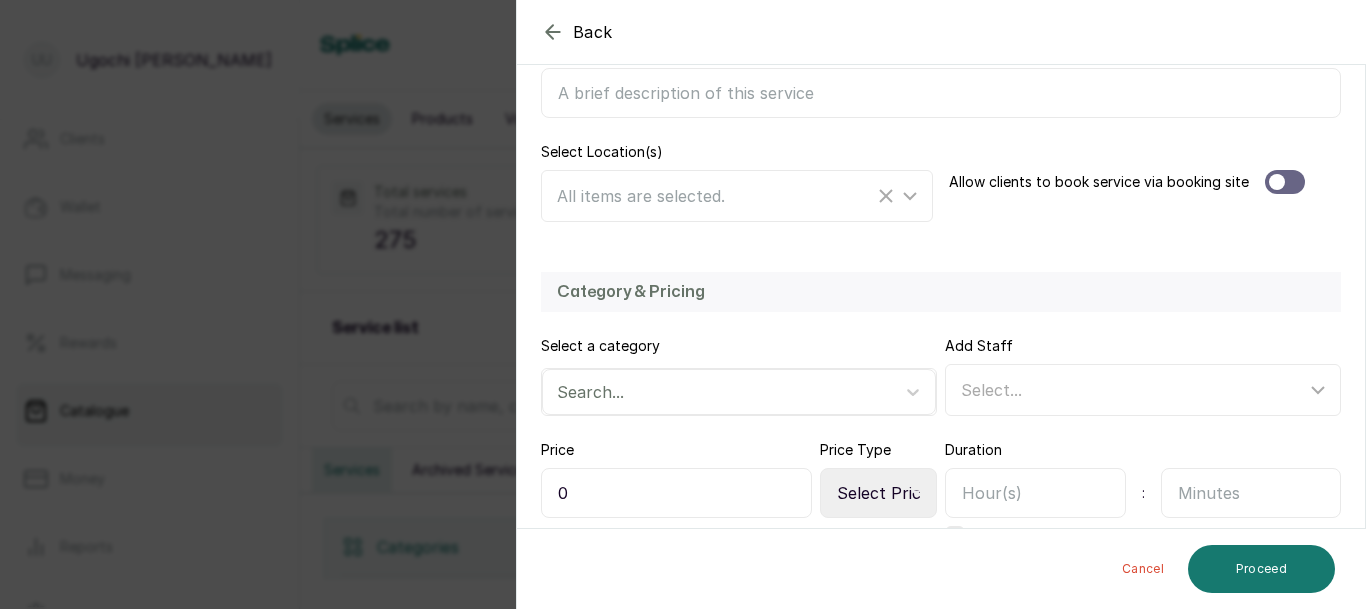 scroll, scrollTop: 460, scrollLeft: 0, axis: vertical 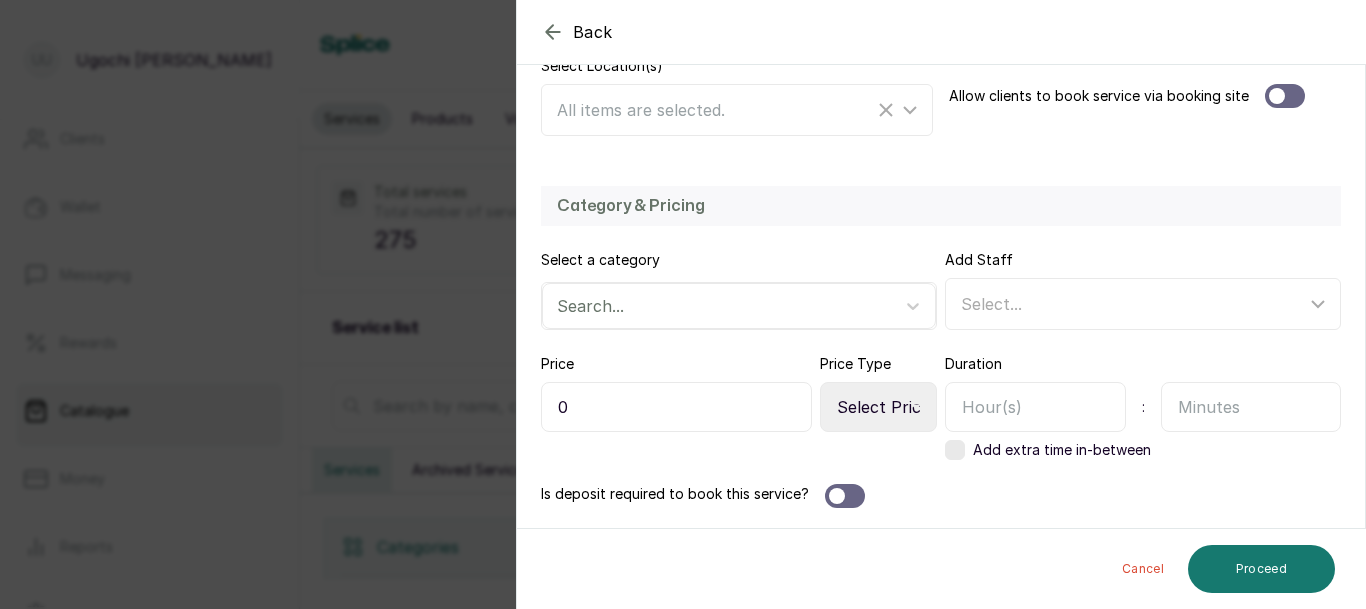 type on "Didi (Small)" 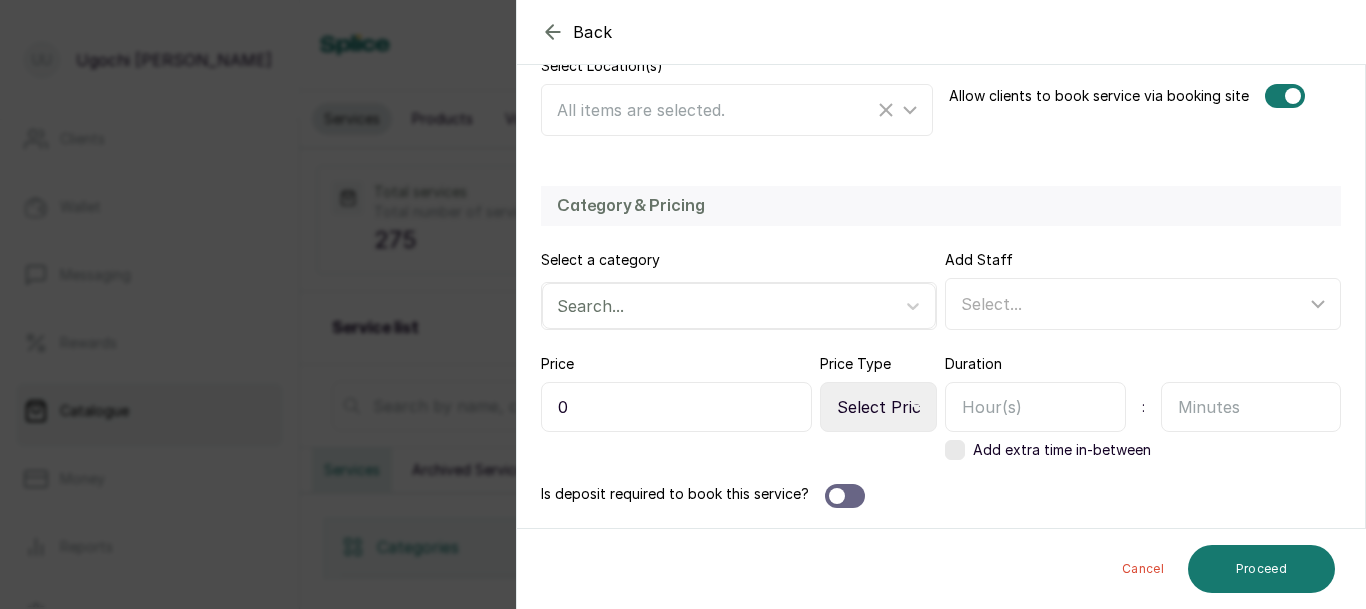click on "0" at bounding box center (676, 407) 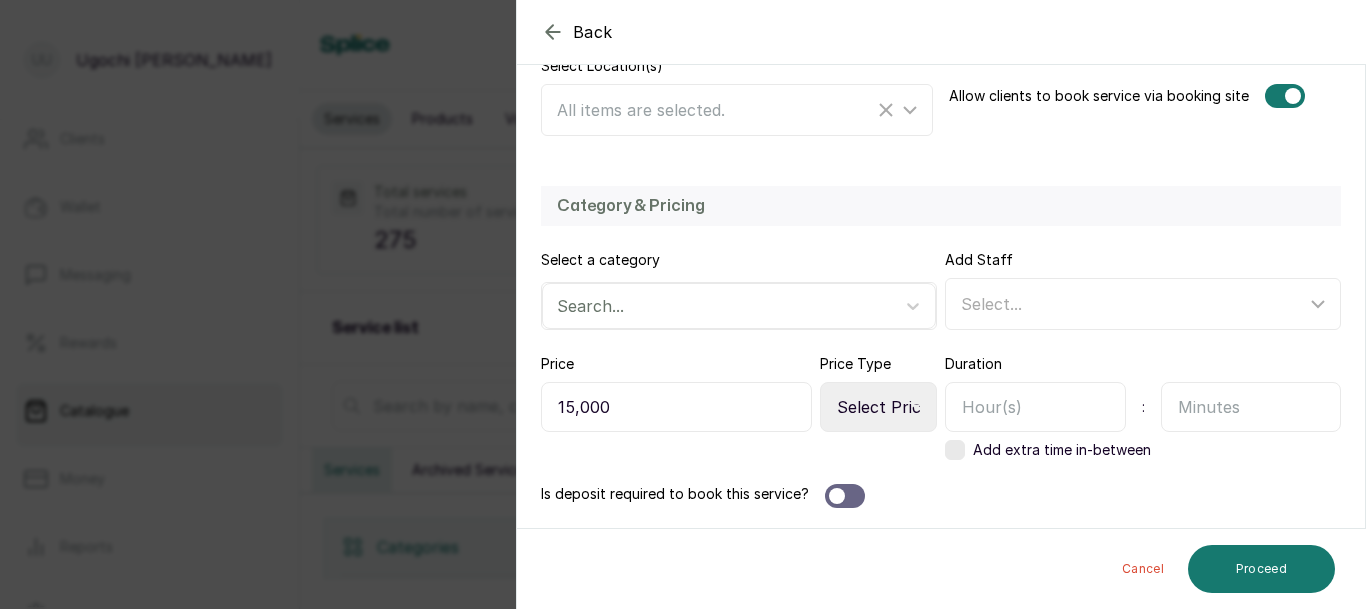 type on "15,000" 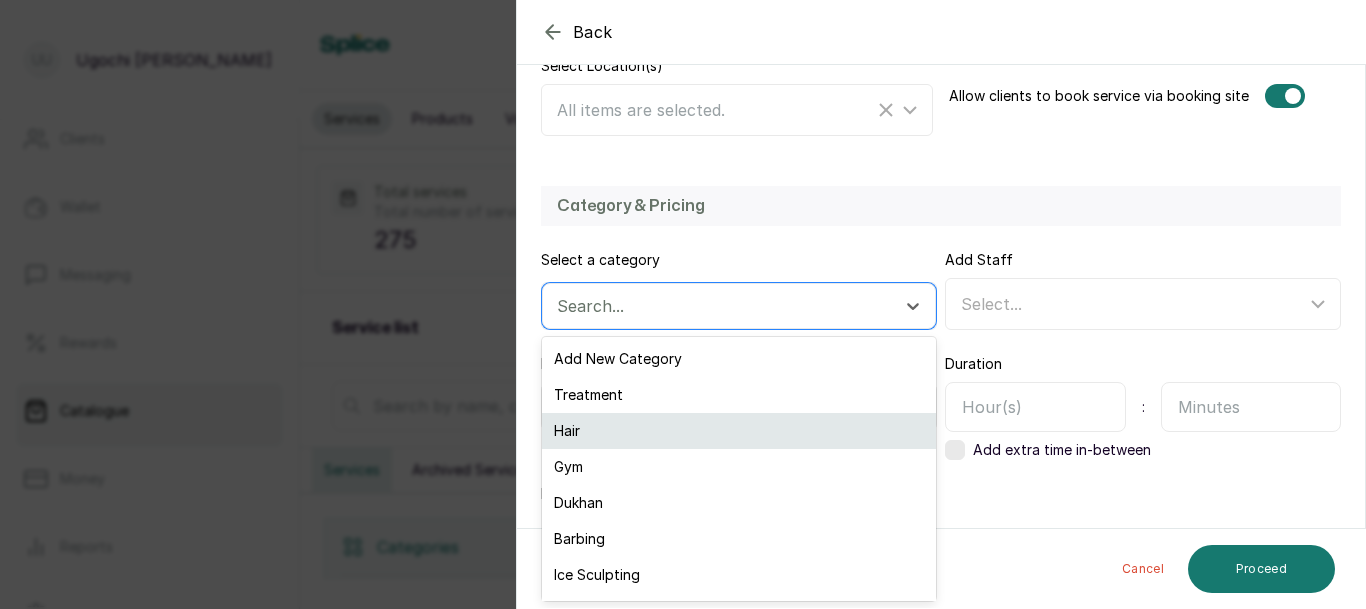 click on "Hair" at bounding box center [739, 431] 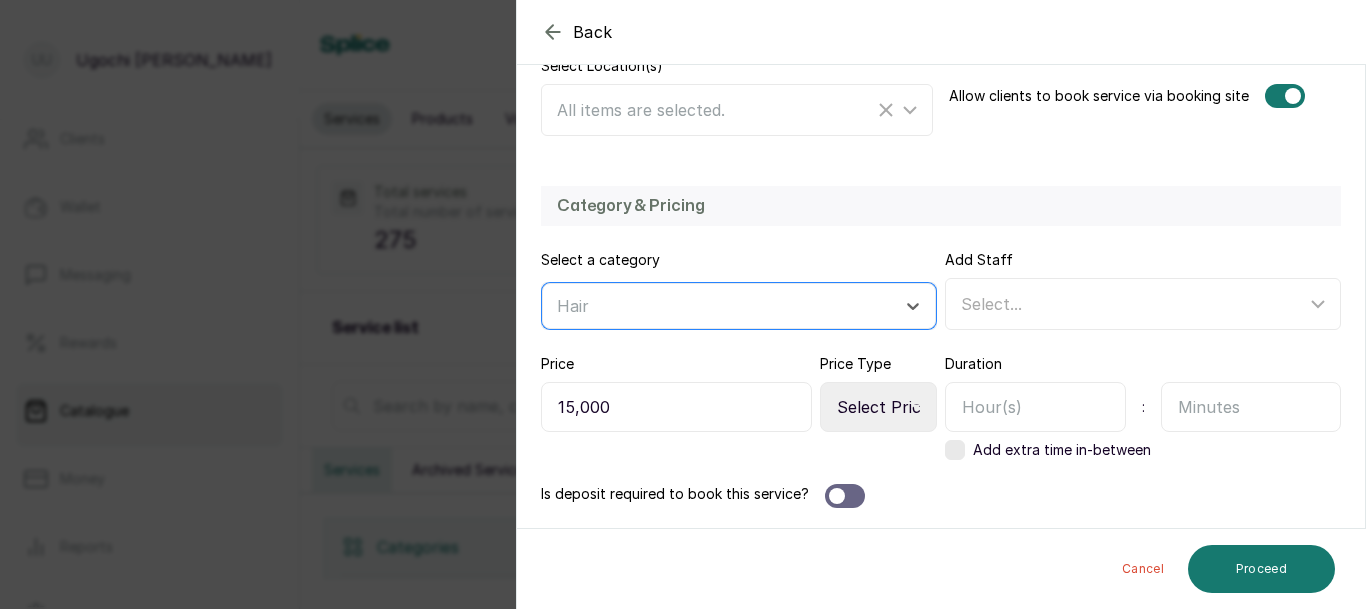 click at bounding box center (1035, 407) 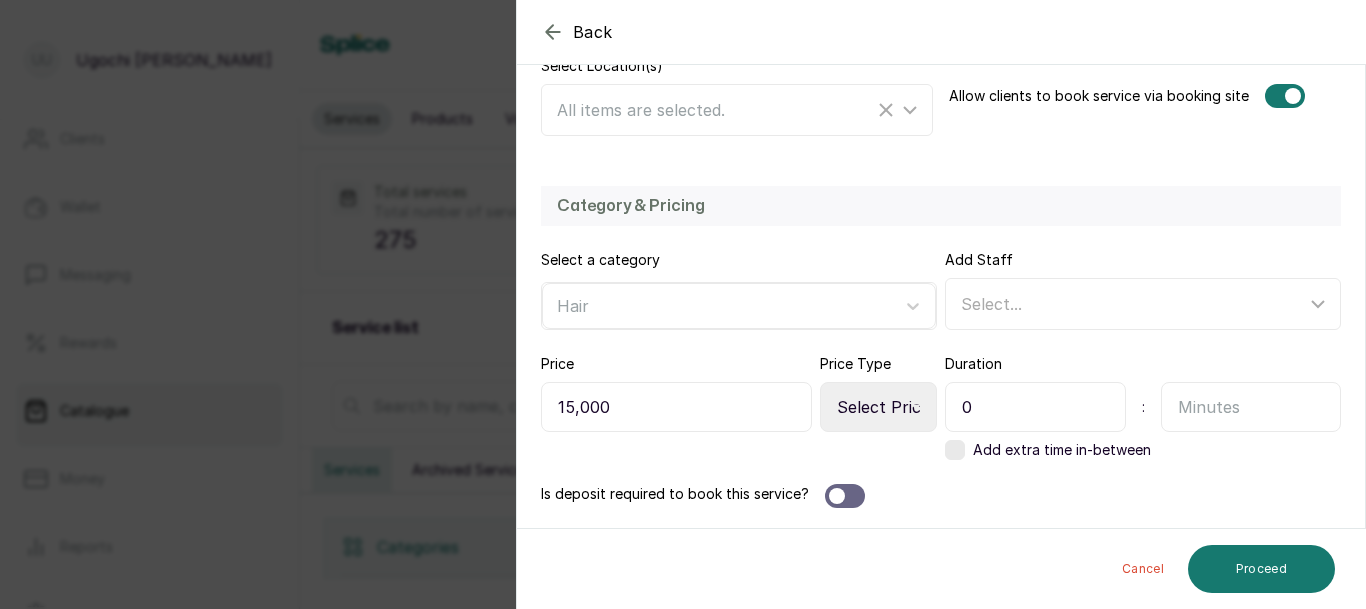 type on "0" 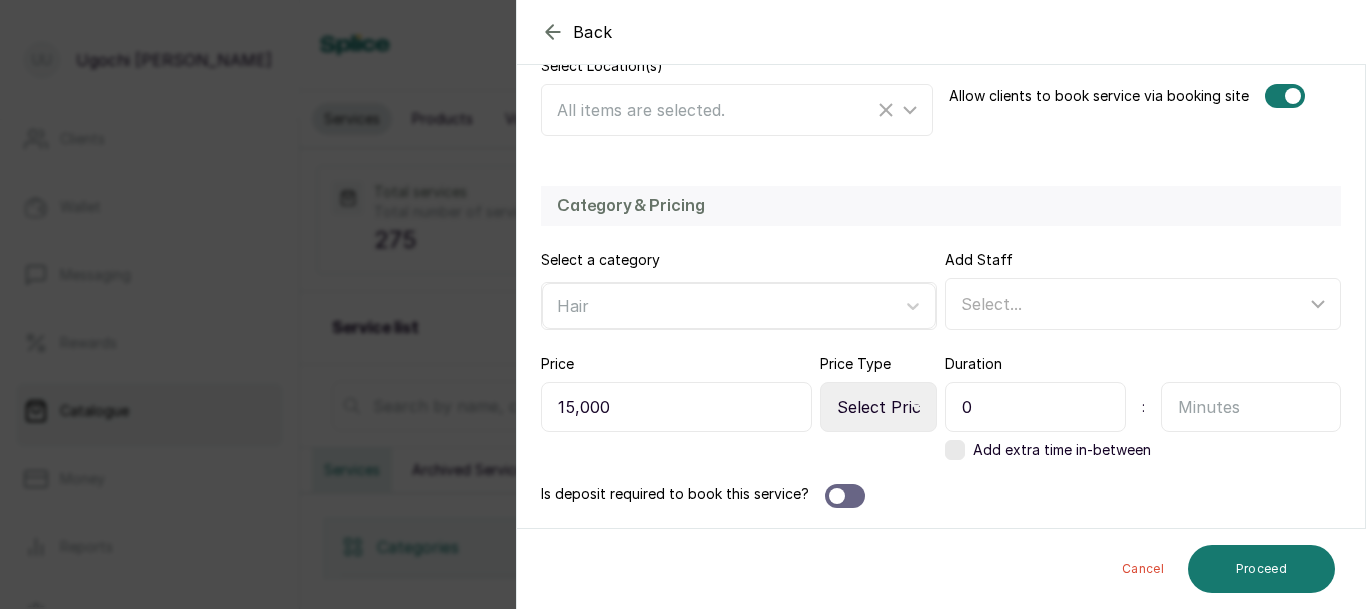 click at bounding box center [1251, 407] 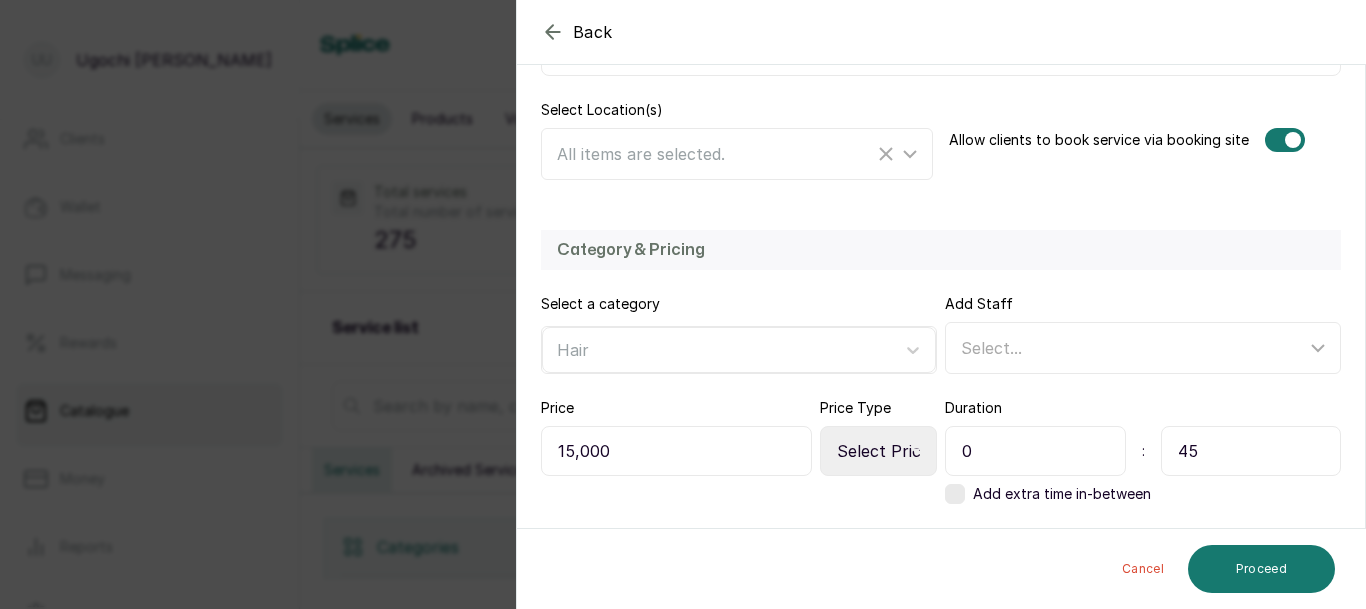 scroll, scrollTop: 460, scrollLeft: 0, axis: vertical 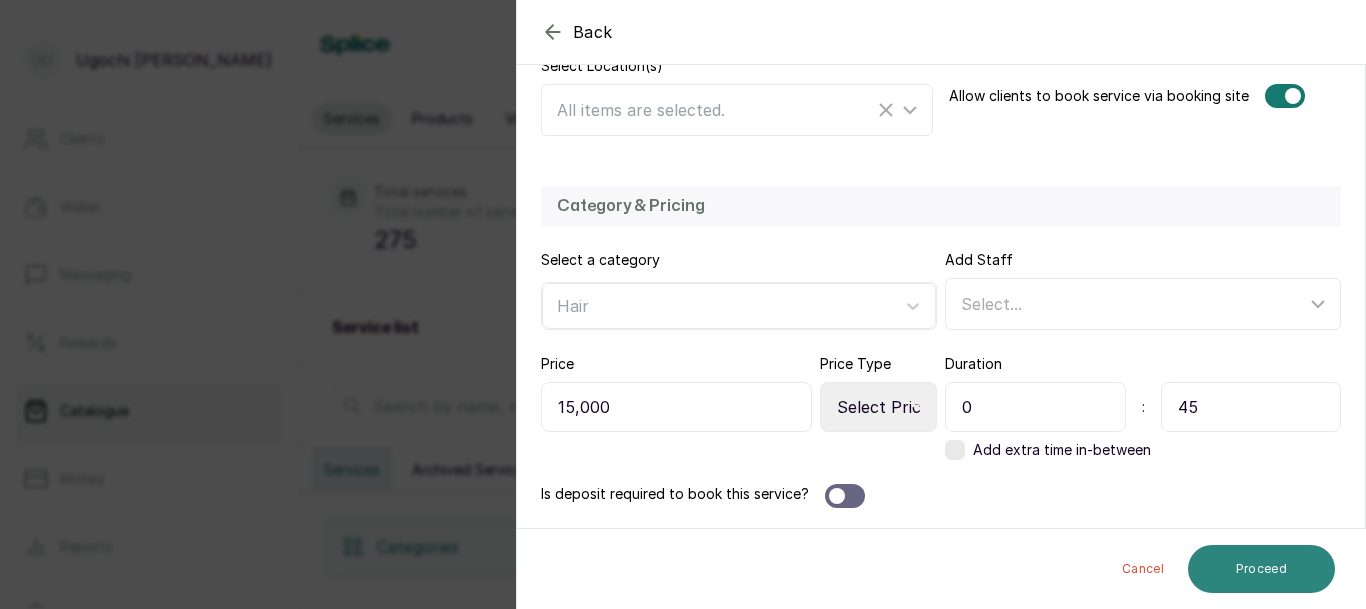 type on "45" 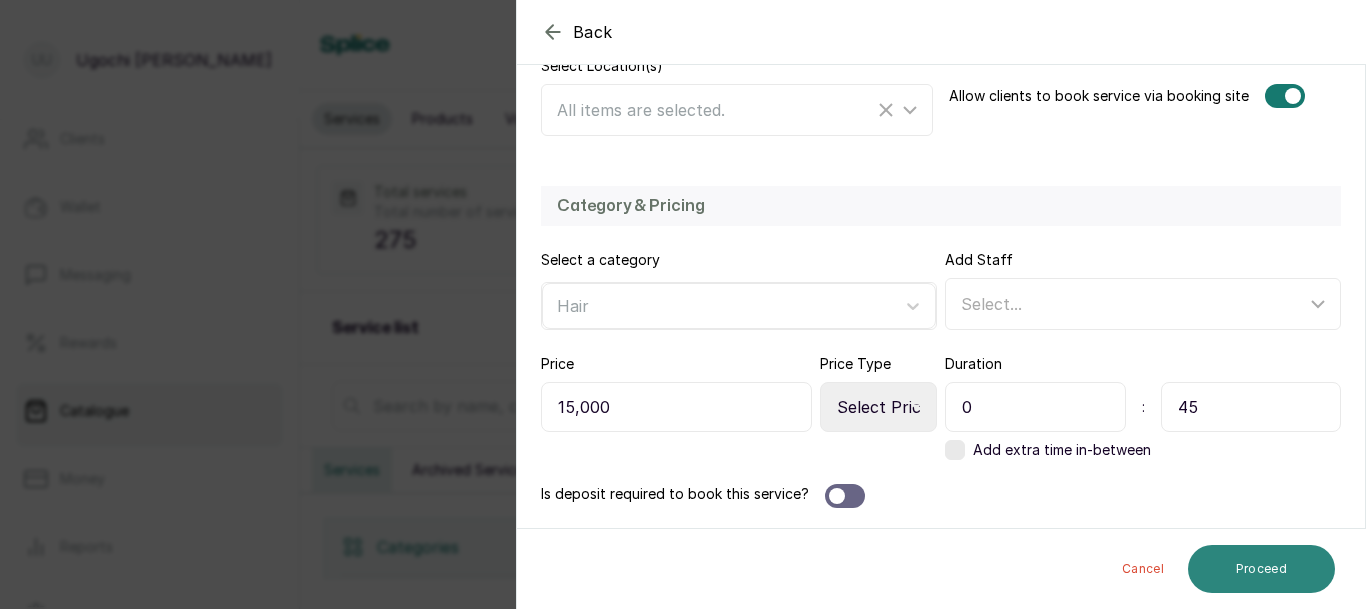 click on "Proceed" at bounding box center [1261, 569] 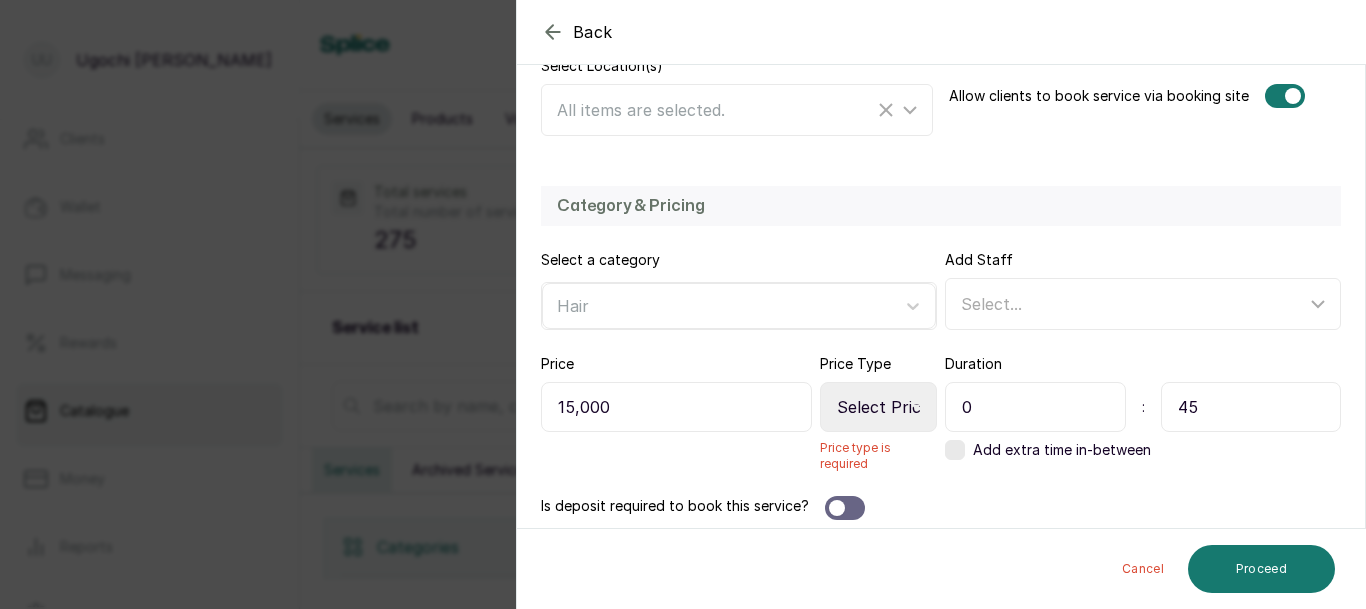 click on "Select Price Type Fixed From" at bounding box center (878, 407) 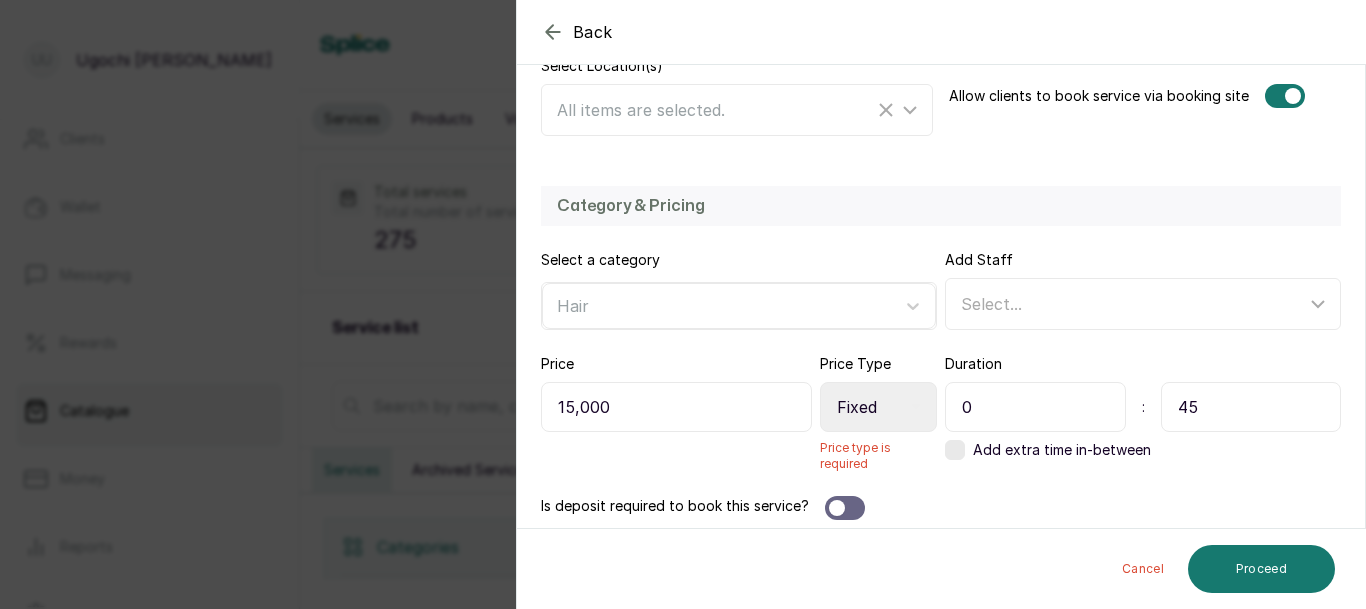 click on "Select Price Type Fixed From" at bounding box center [878, 407] 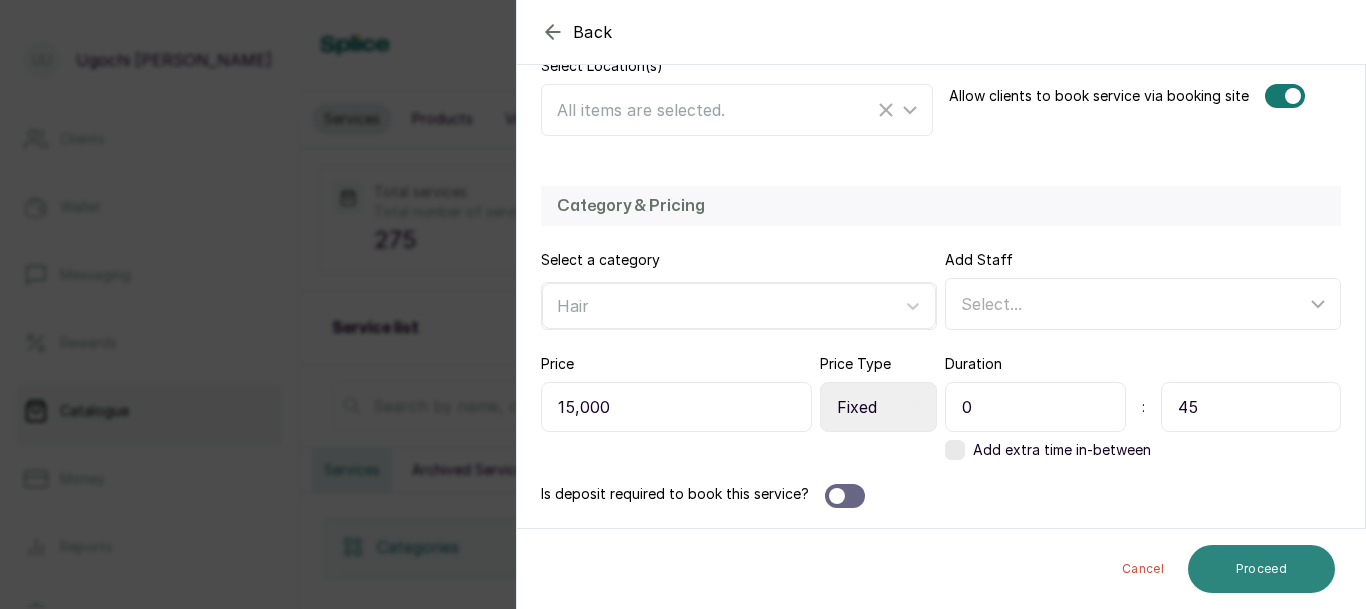 click on "Proceed" at bounding box center (1261, 569) 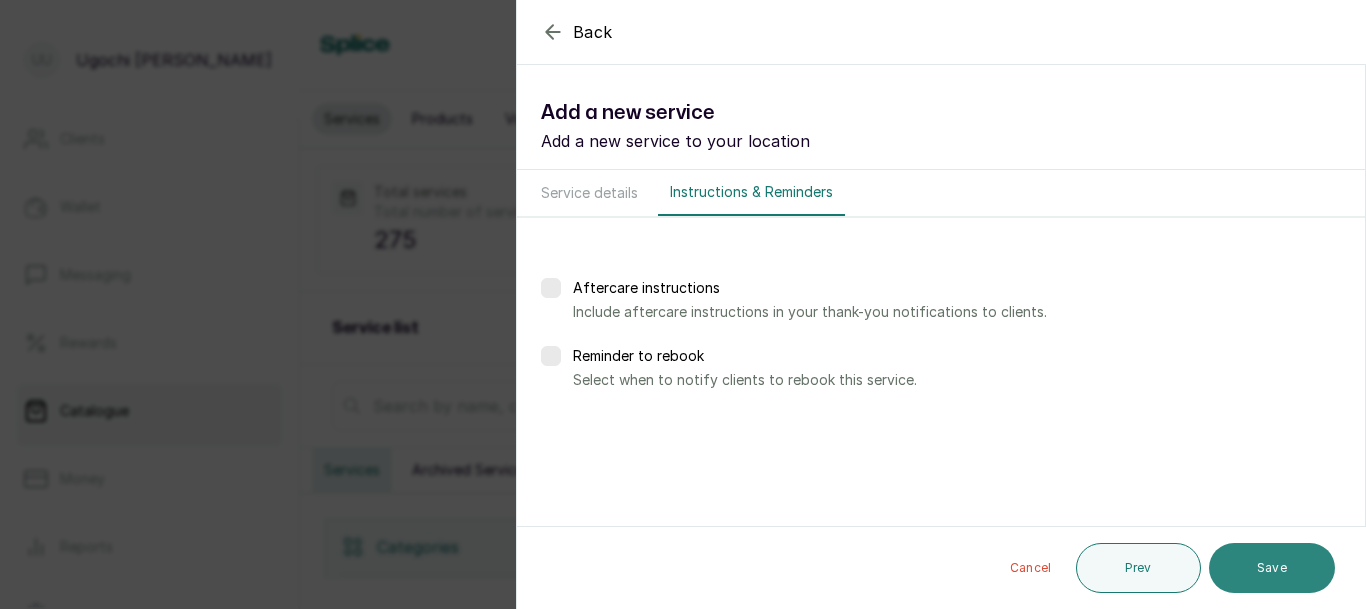 click on "Save" at bounding box center [1272, 568] 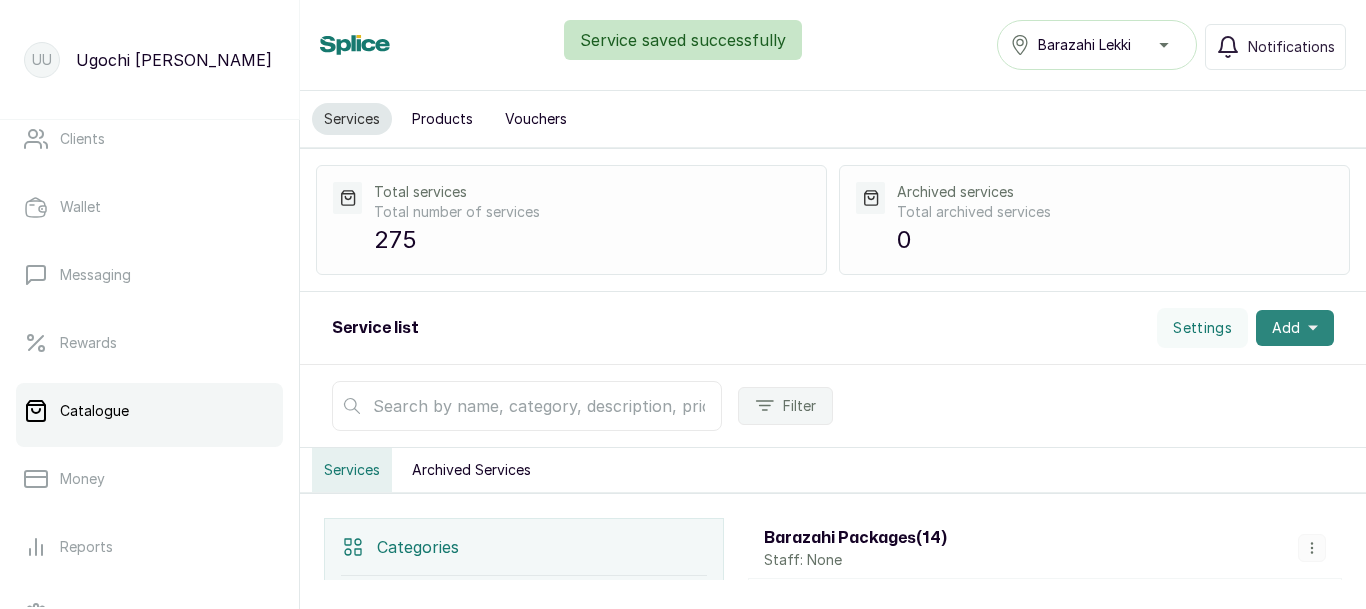 click on "Add" at bounding box center [1295, 328] 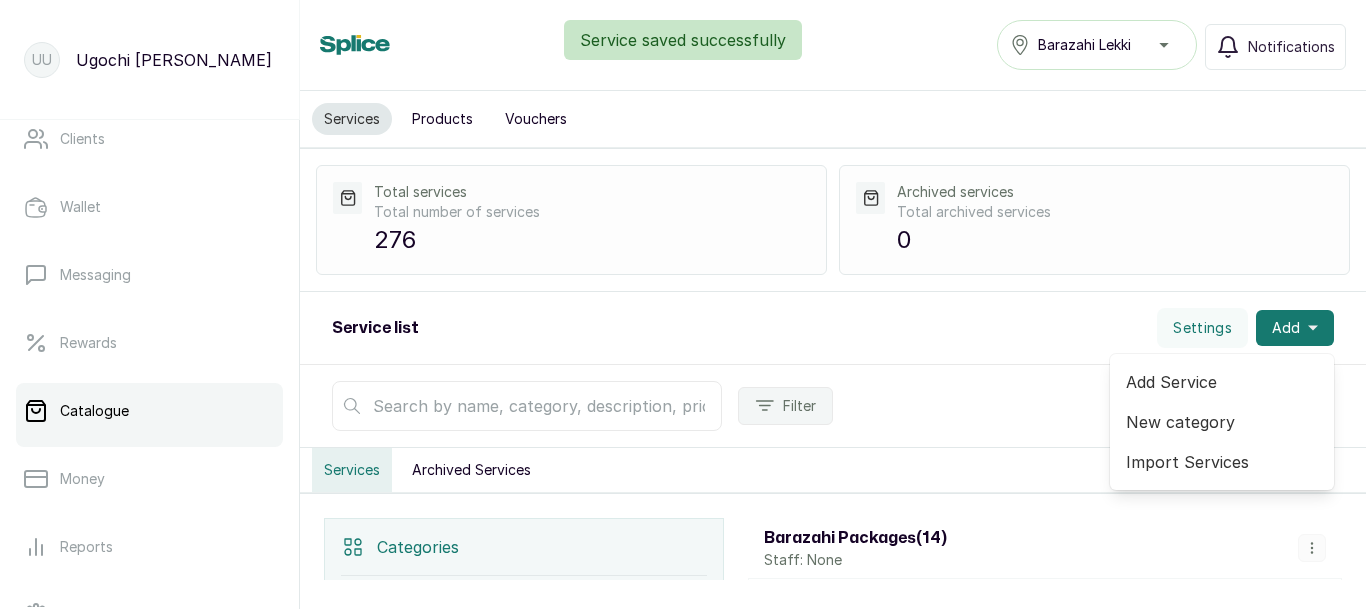 click on "Add Service" at bounding box center (1222, 382) 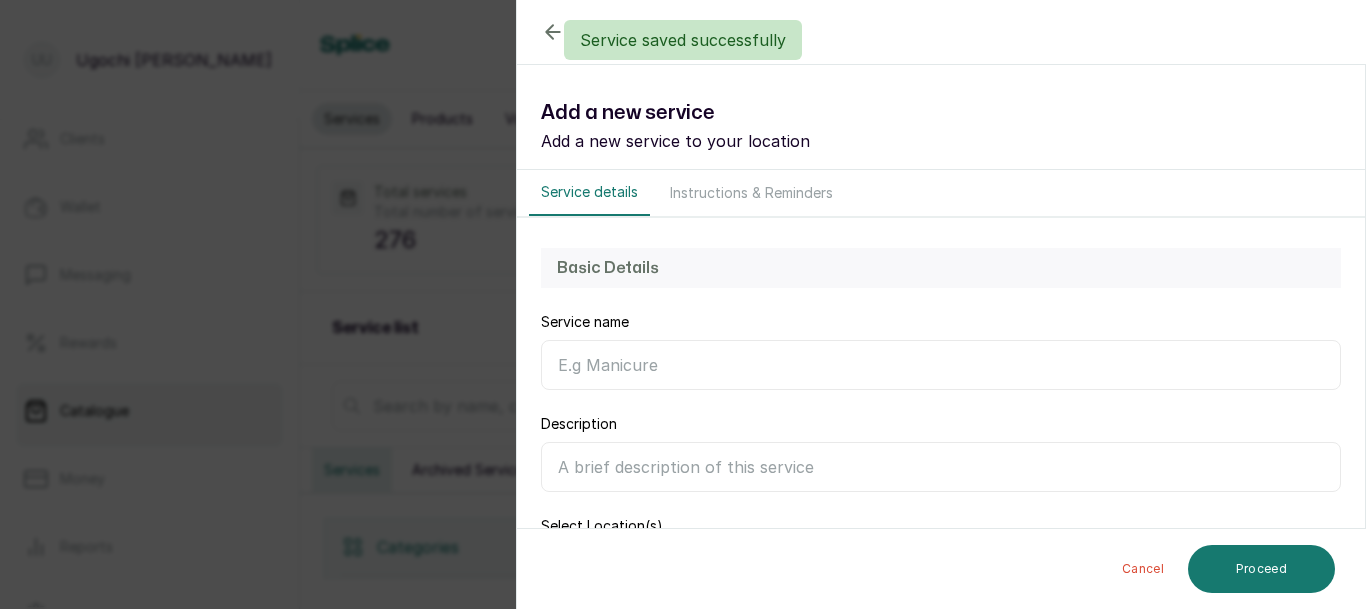 click on "Service name" at bounding box center [941, 365] 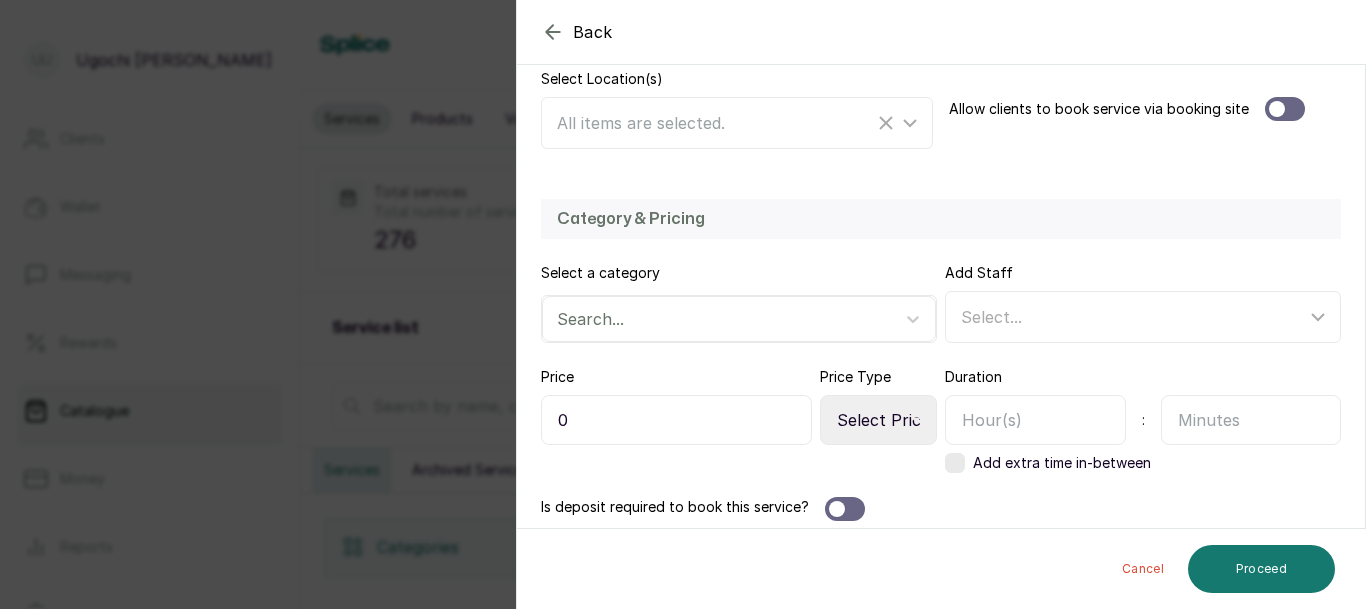 scroll, scrollTop: 460, scrollLeft: 0, axis: vertical 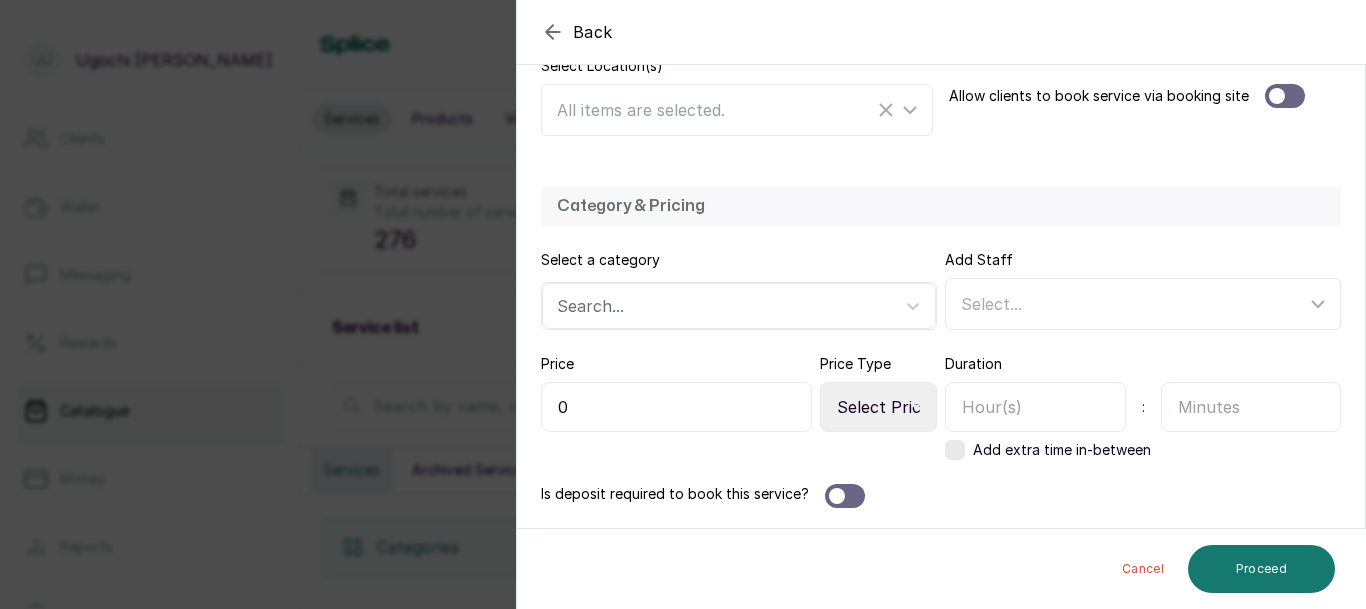 type on "Didi (Big)" 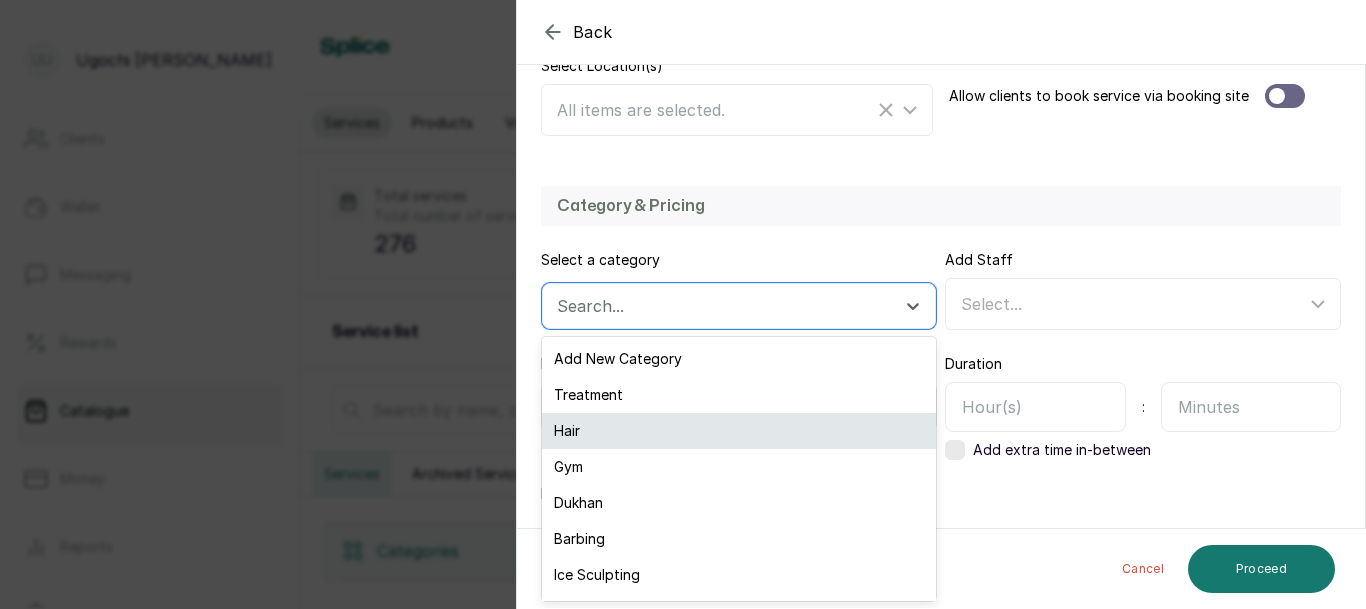 click on "Hair" at bounding box center (739, 431) 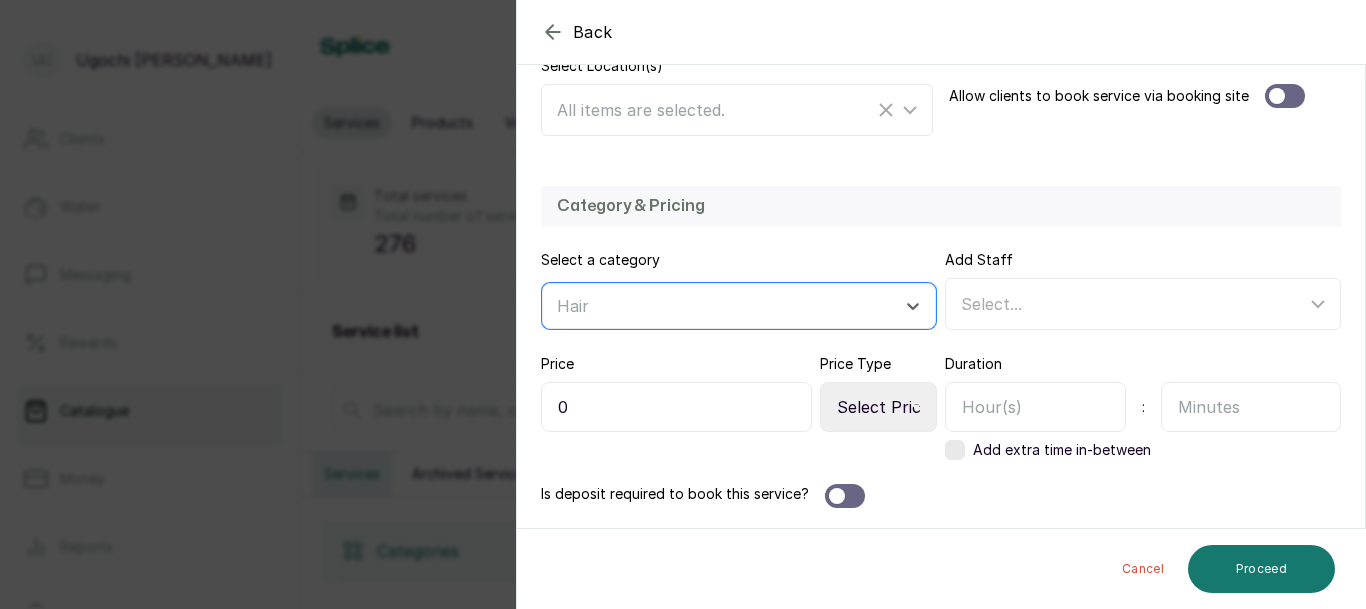 click on "0" at bounding box center [676, 407] 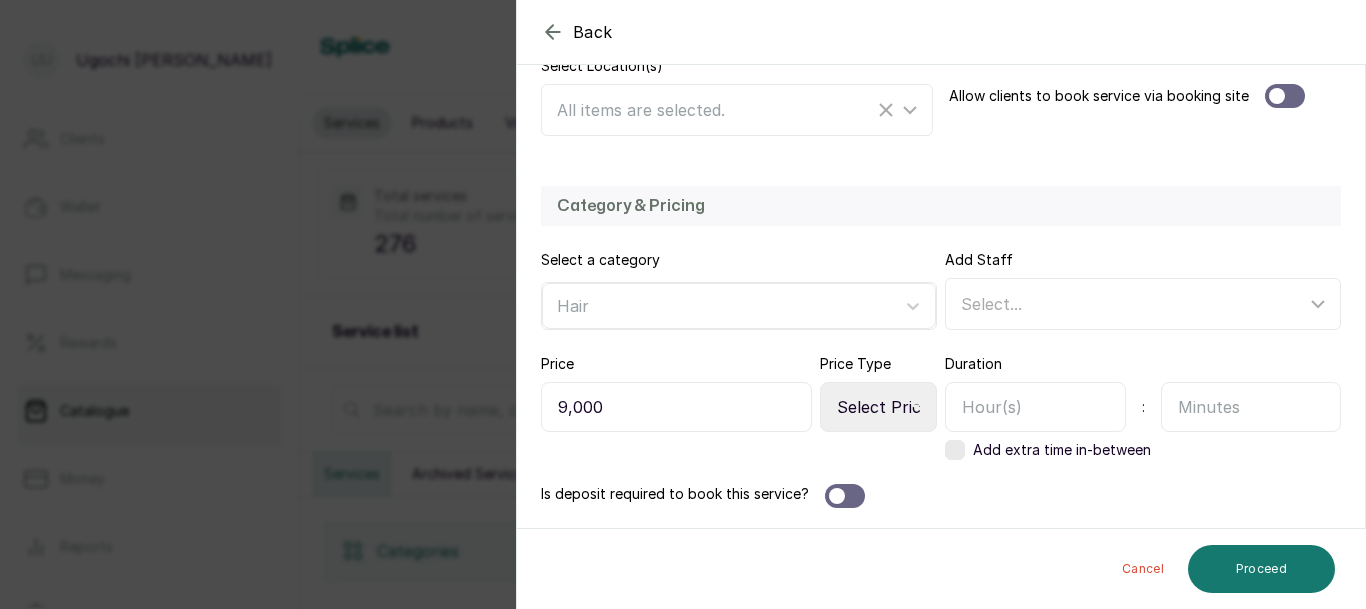 type on "9,000" 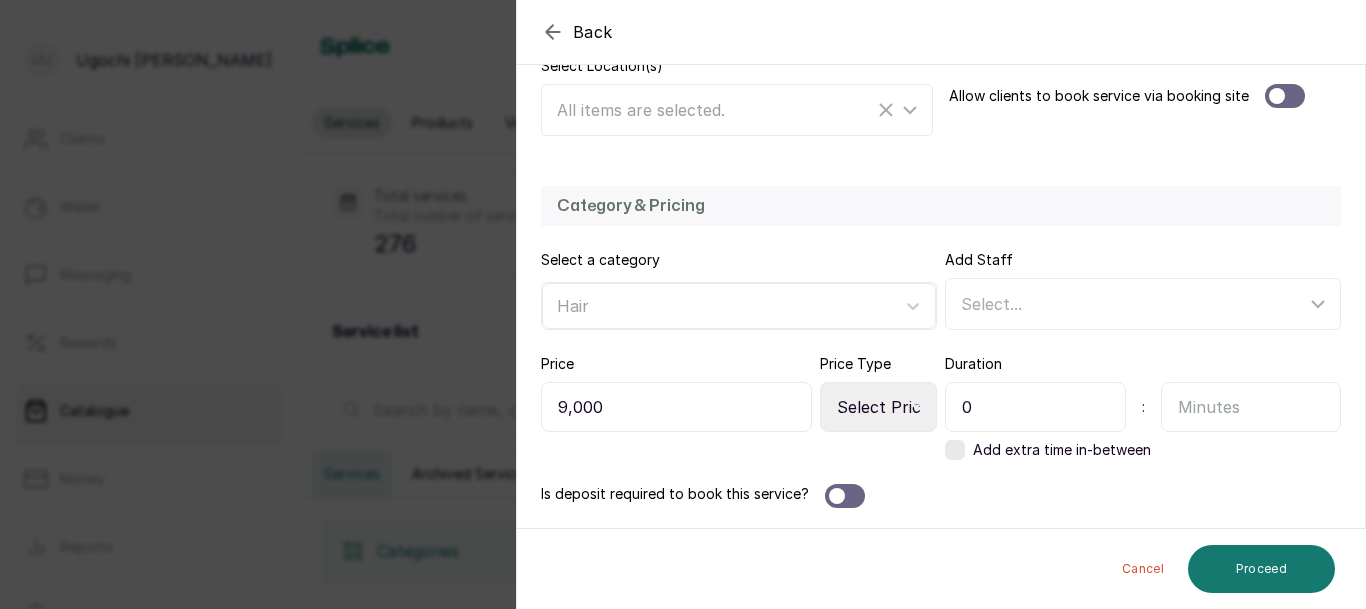 type on "0" 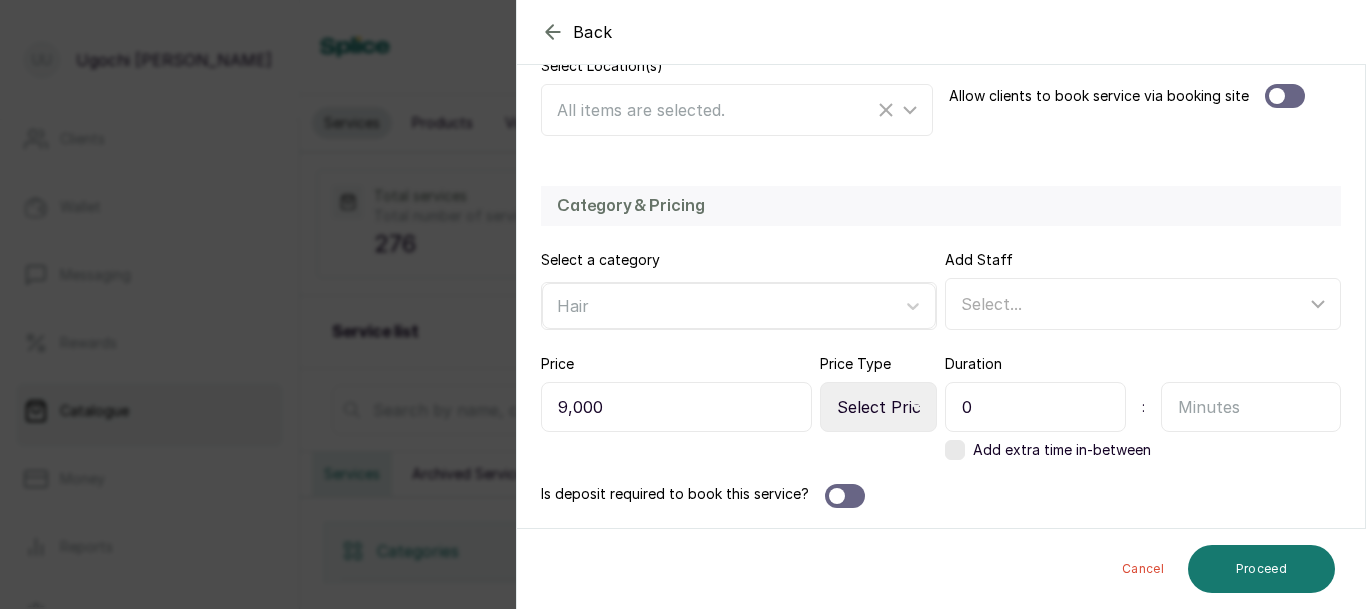 click at bounding box center [1251, 407] 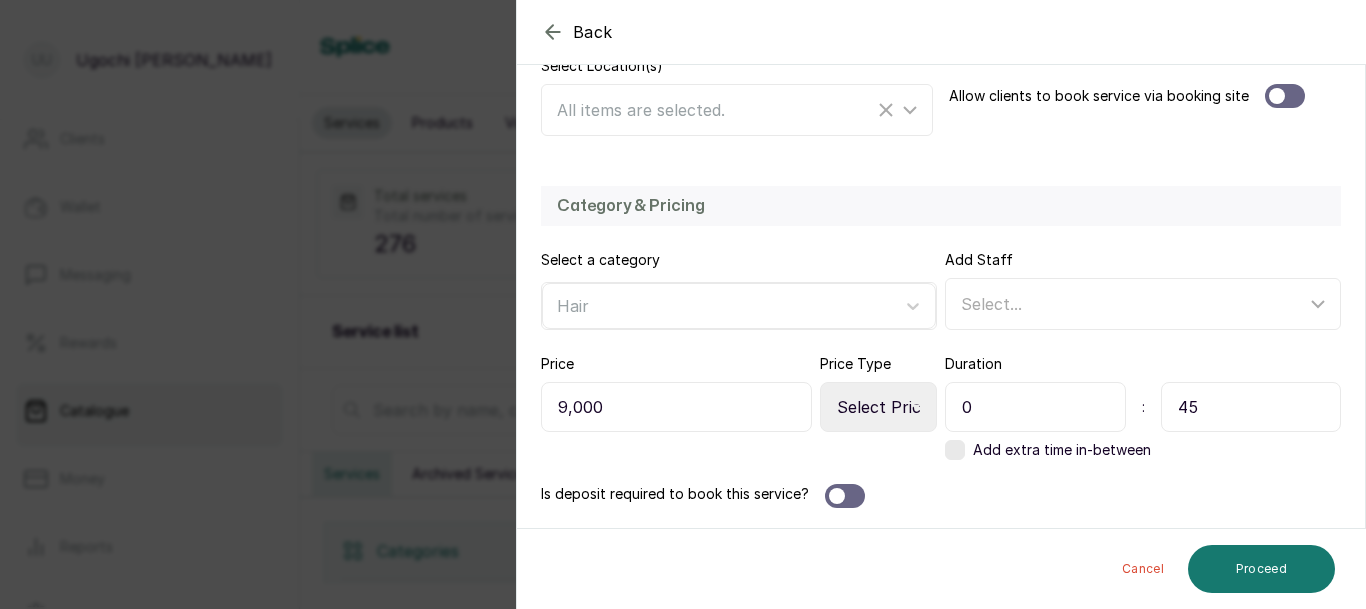 type on "45" 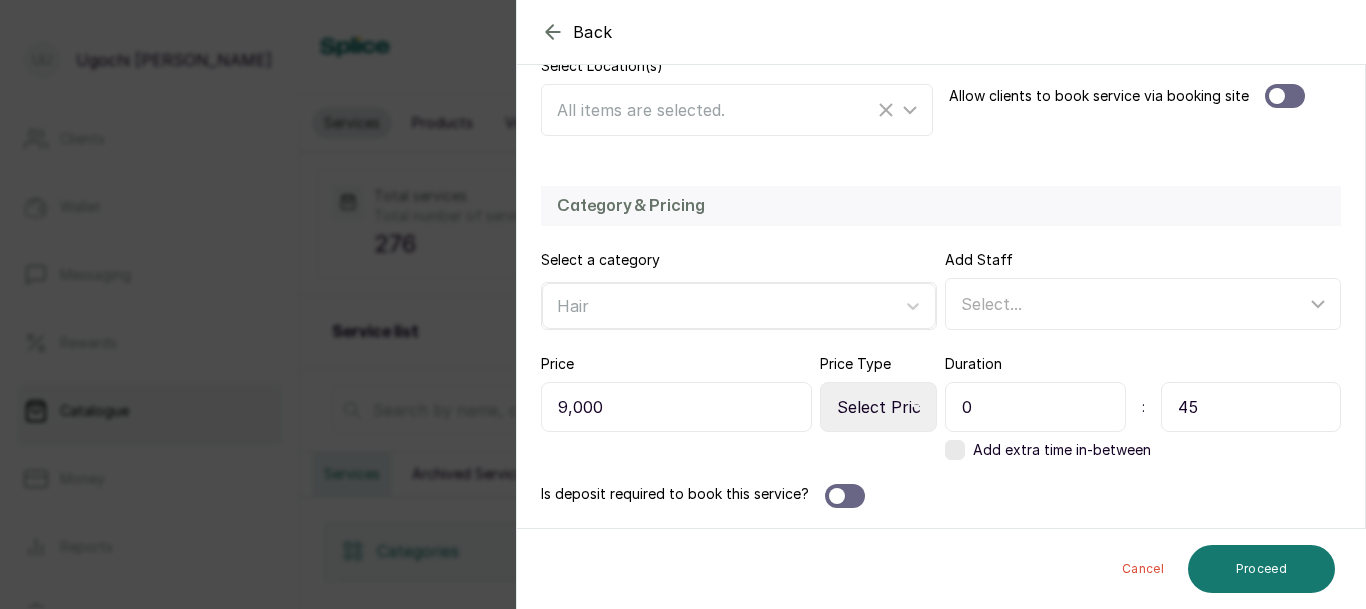 click on "Select Price Type Fixed From" at bounding box center [878, 407] 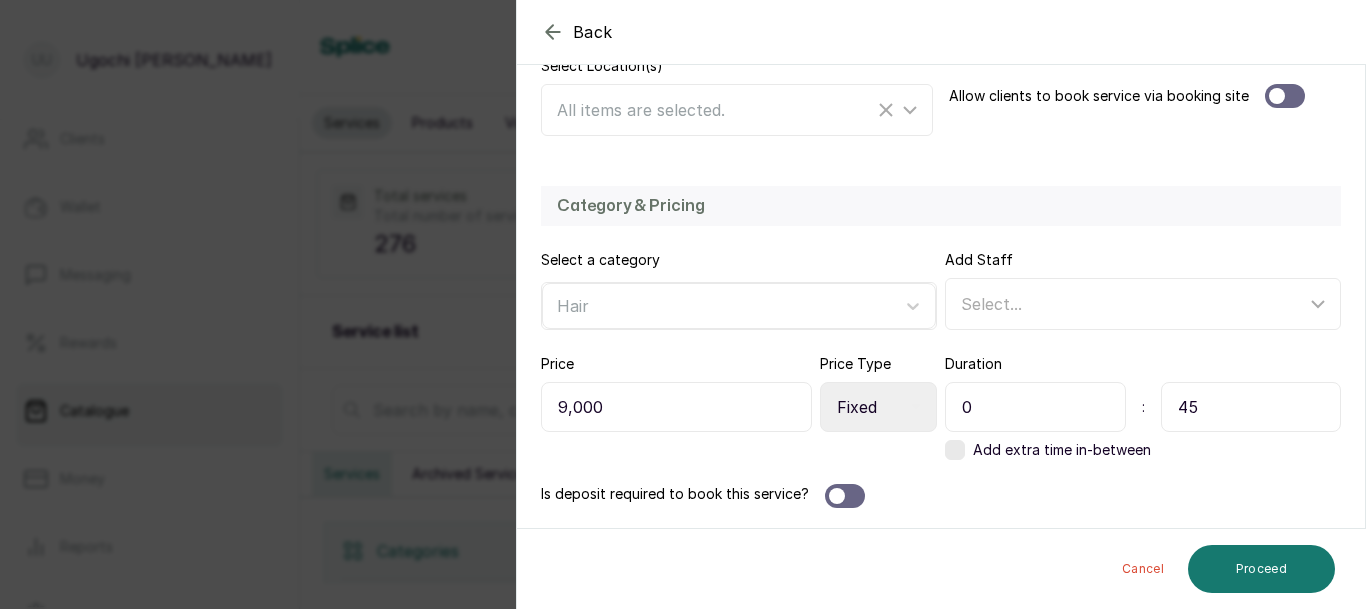 click on "Select Price Type Fixed From" at bounding box center (878, 407) 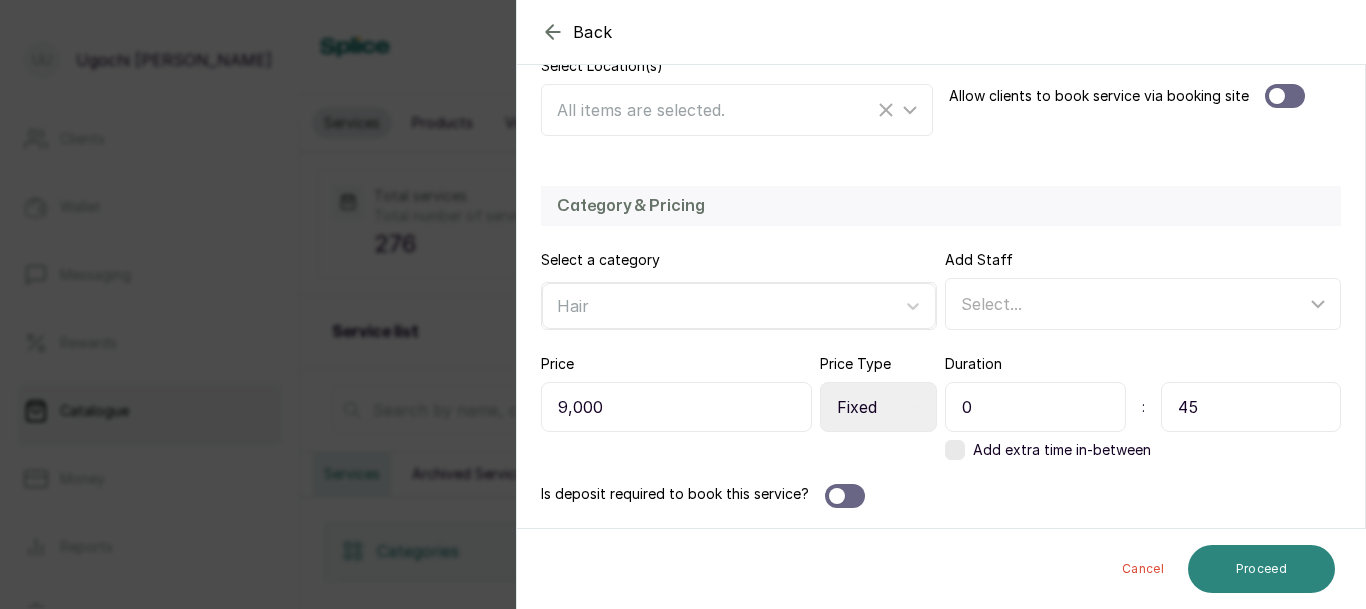 click on "Proceed" at bounding box center [1261, 569] 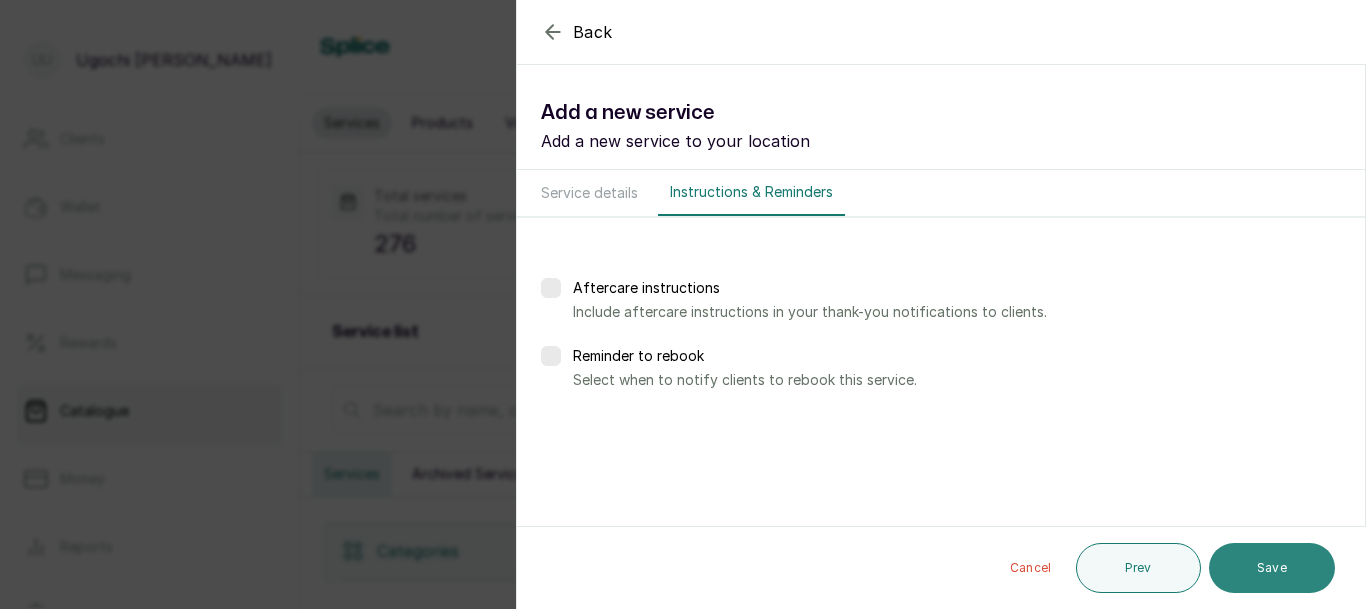 click on "Save" at bounding box center [1272, 568] 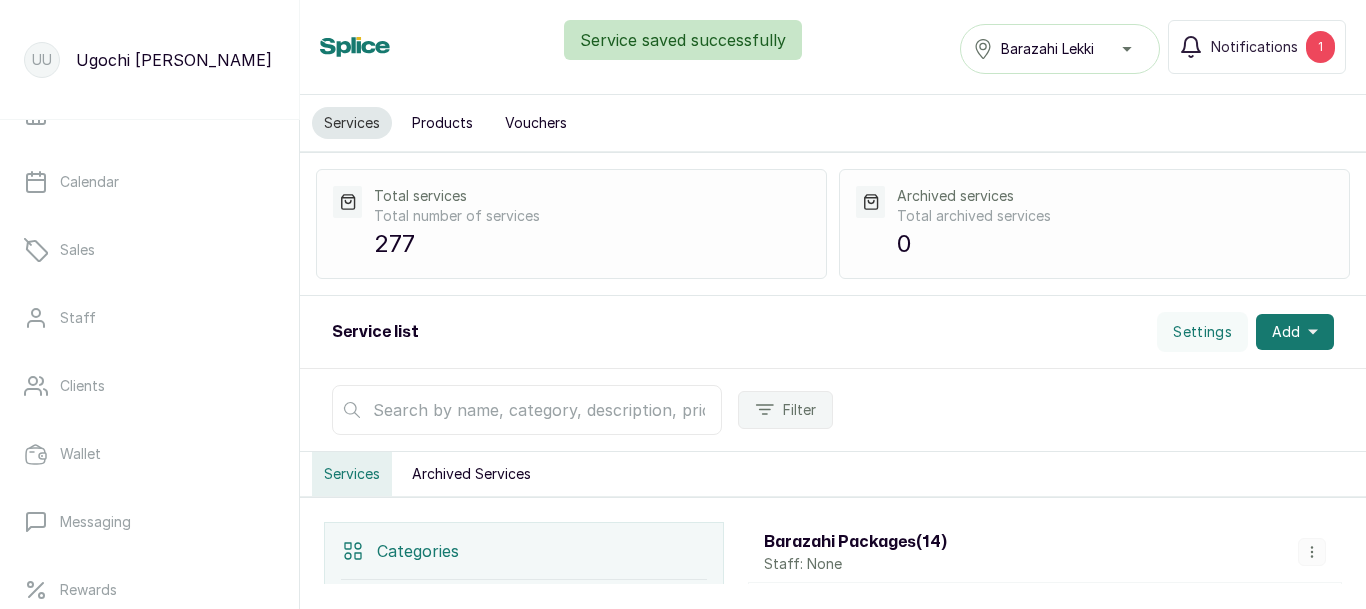 scroll, scrollTop: 0, scrollLeft: 0, axis: both 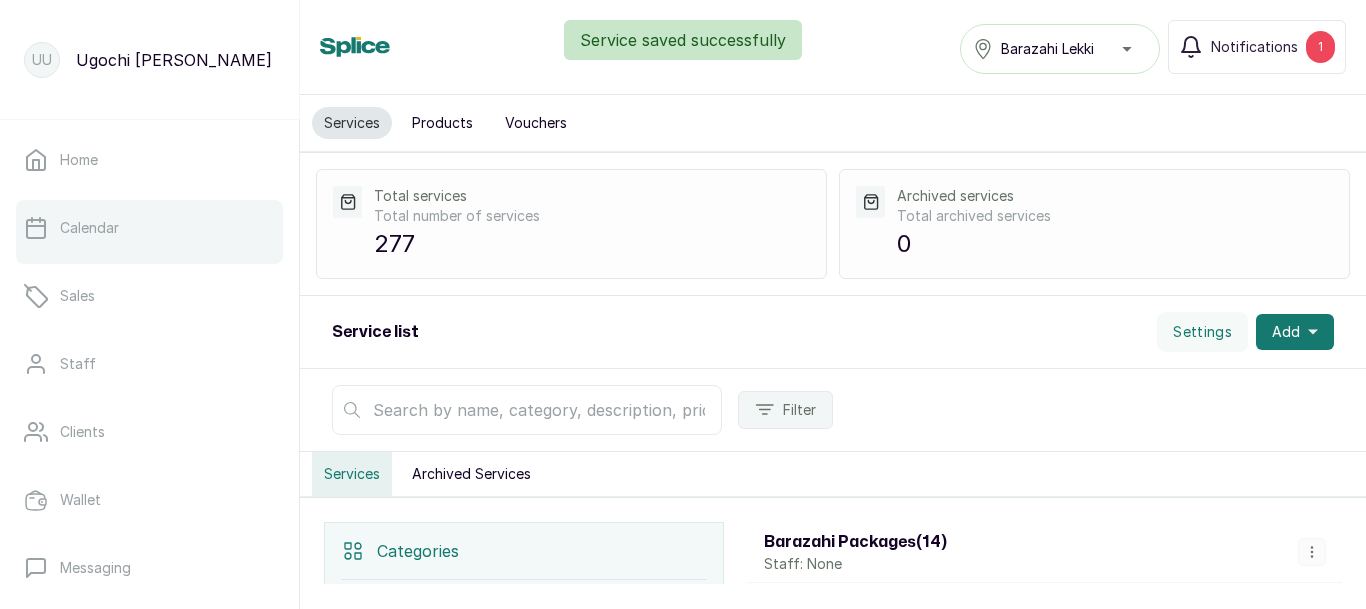 click on "Calendar" at bounding box center (149, 228) 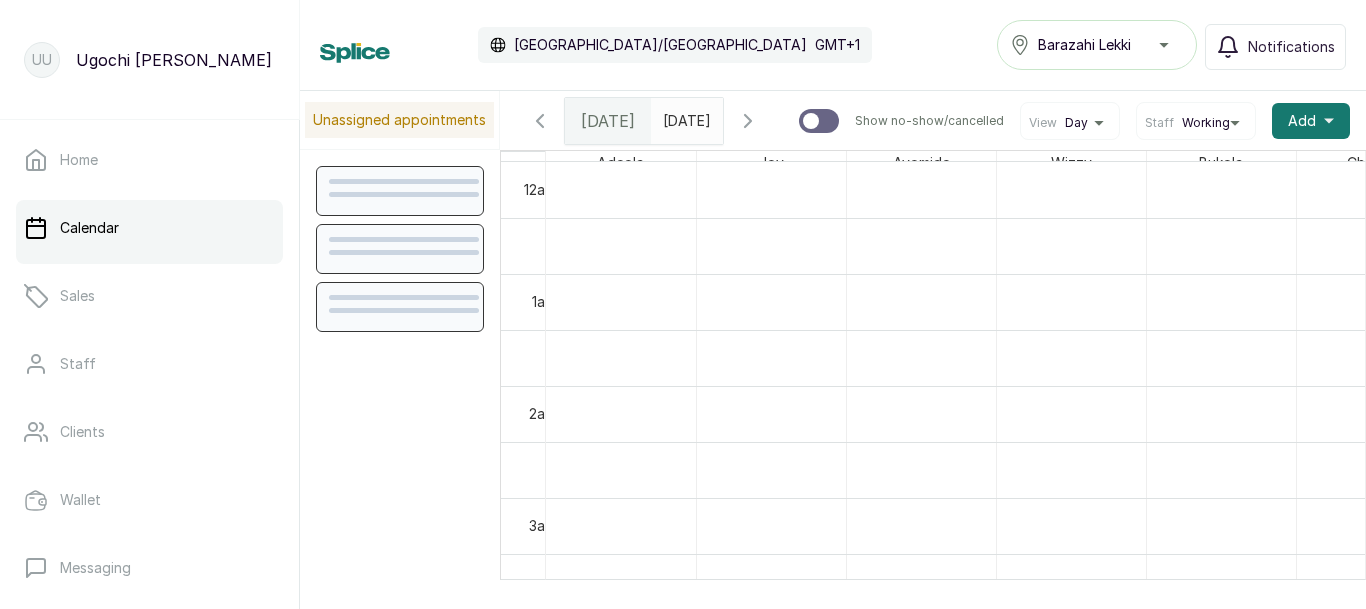 scroll, scrollTop: 673, scrollLeft: 0, axis: vertical 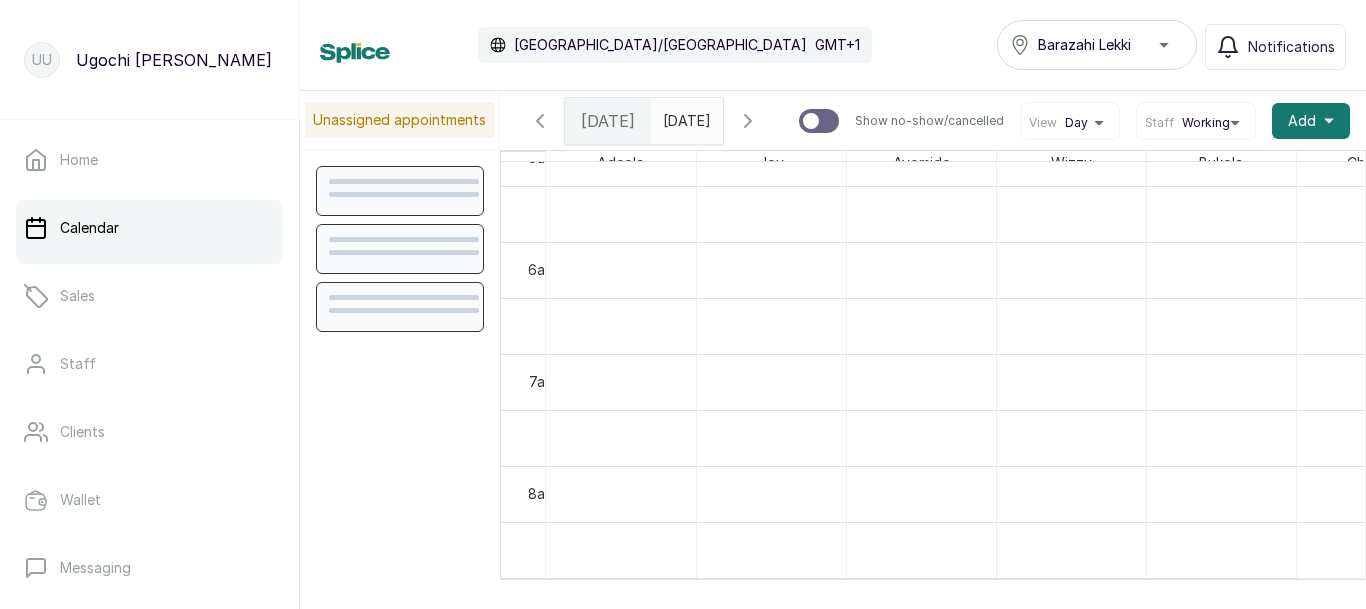 click 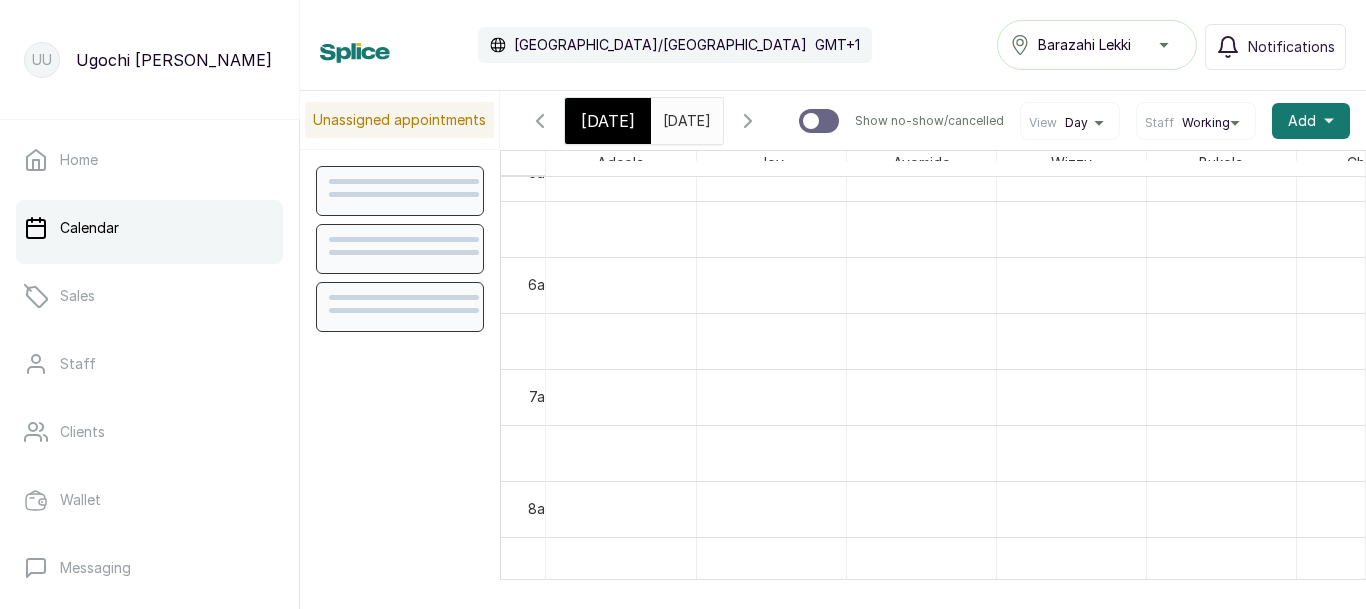 scroll, scrollTop: 673, scrollLeft: 0, axis: vertical 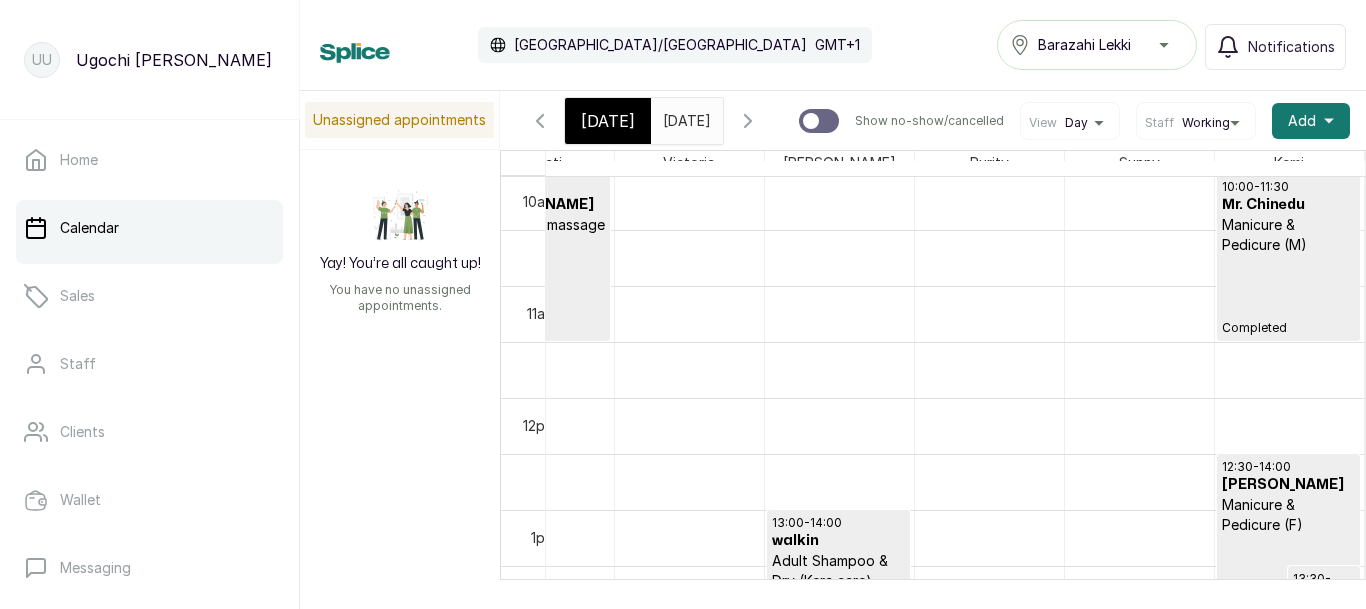 click at bounding box center [914, 314] 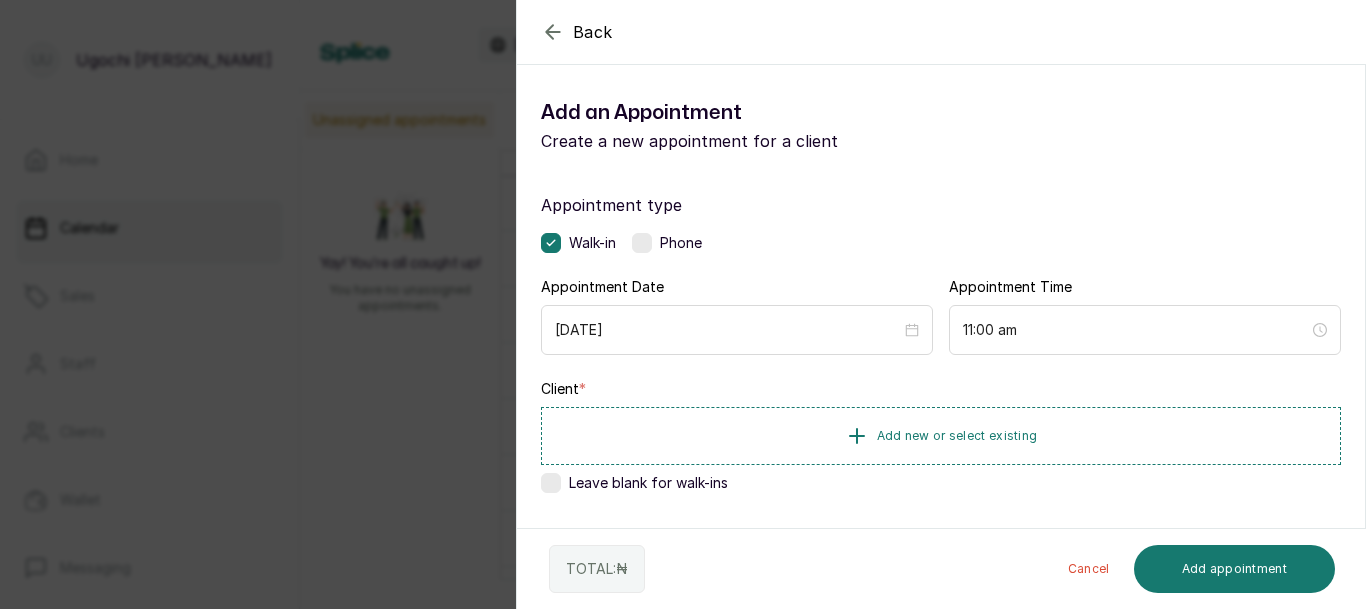 click on "[DATE]" at bounding box center (737, 330) 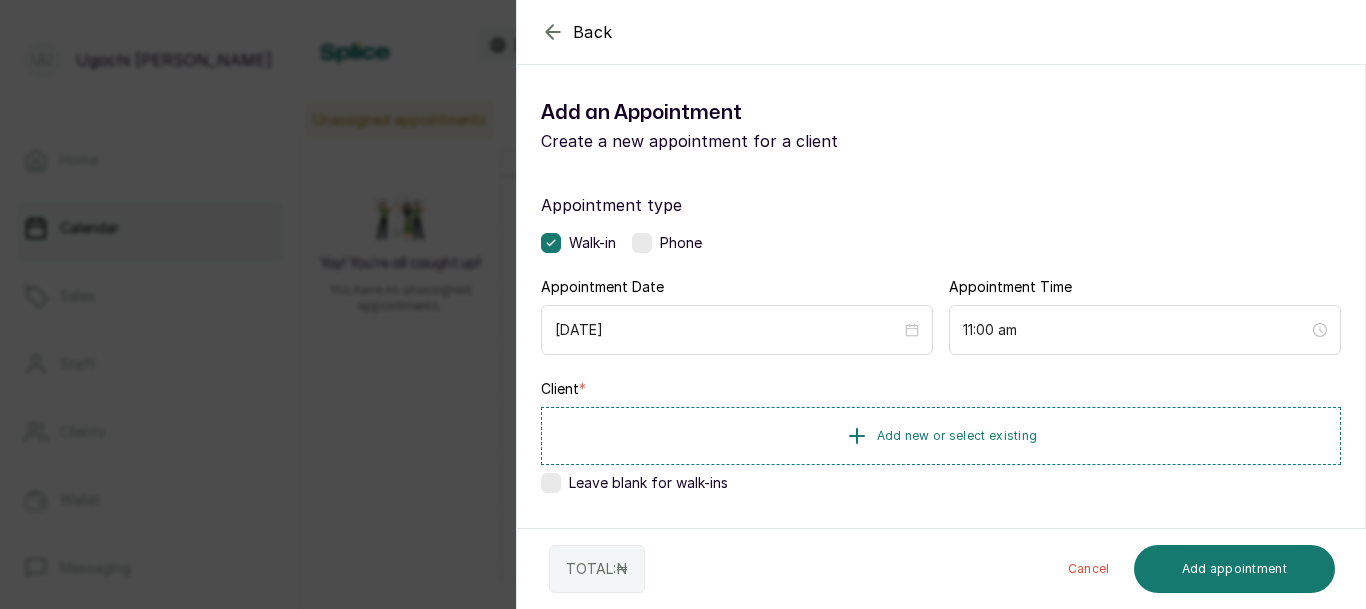 click on "Appointment type Walk-in Phone Appointment Date [DATE] Appointment Time 11:00 am Client * Add new or select existing Leave blank for walk-ins  Add services   No Services added Add service  Add products   No Products added Add product Add Extra Charge Add discount Note 1000 of 1000 characters left" at bounding box center (941, 574) 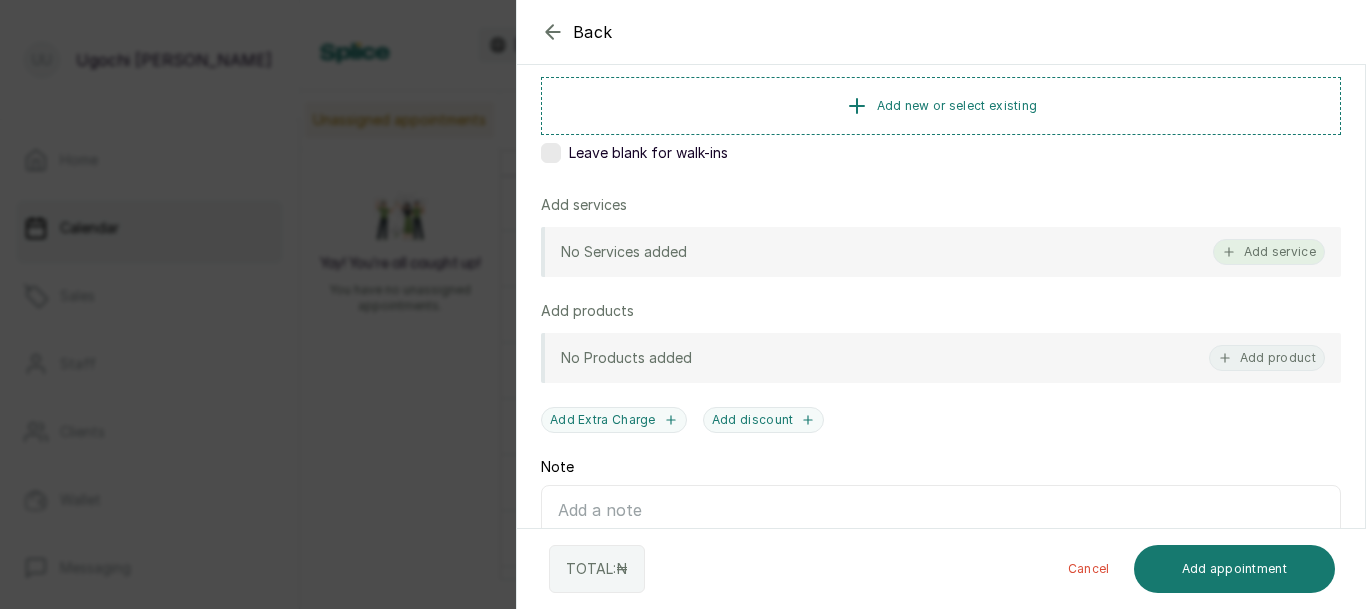click 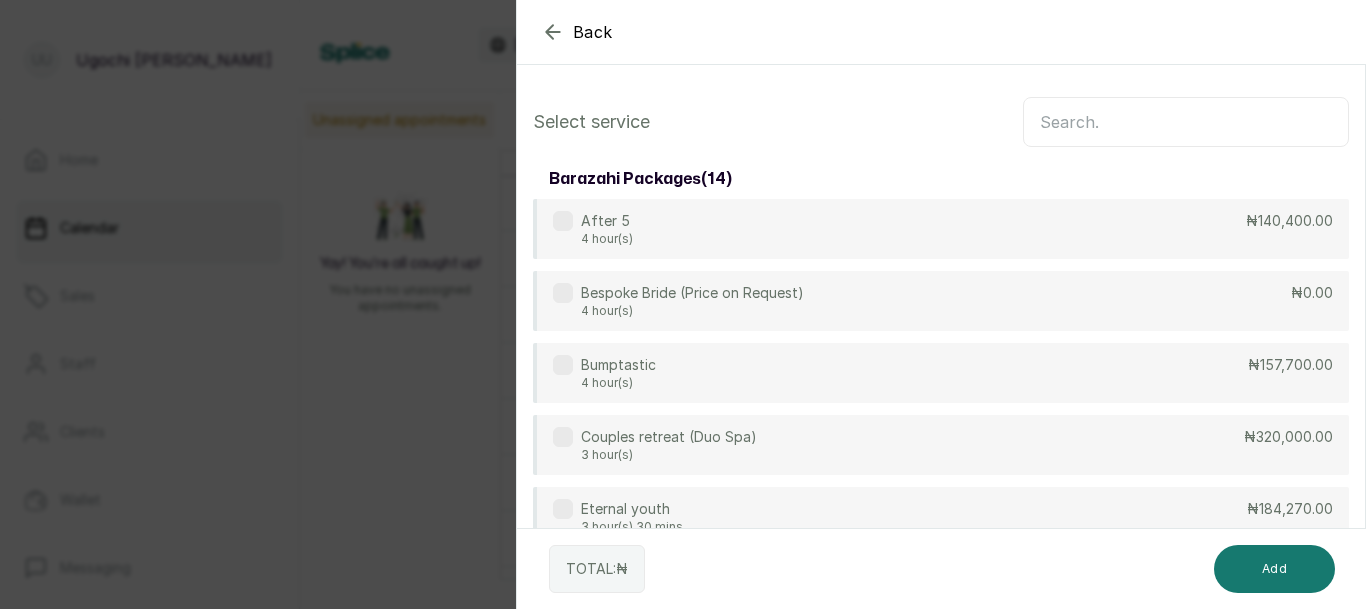 click at bounding box center [1186, 122] 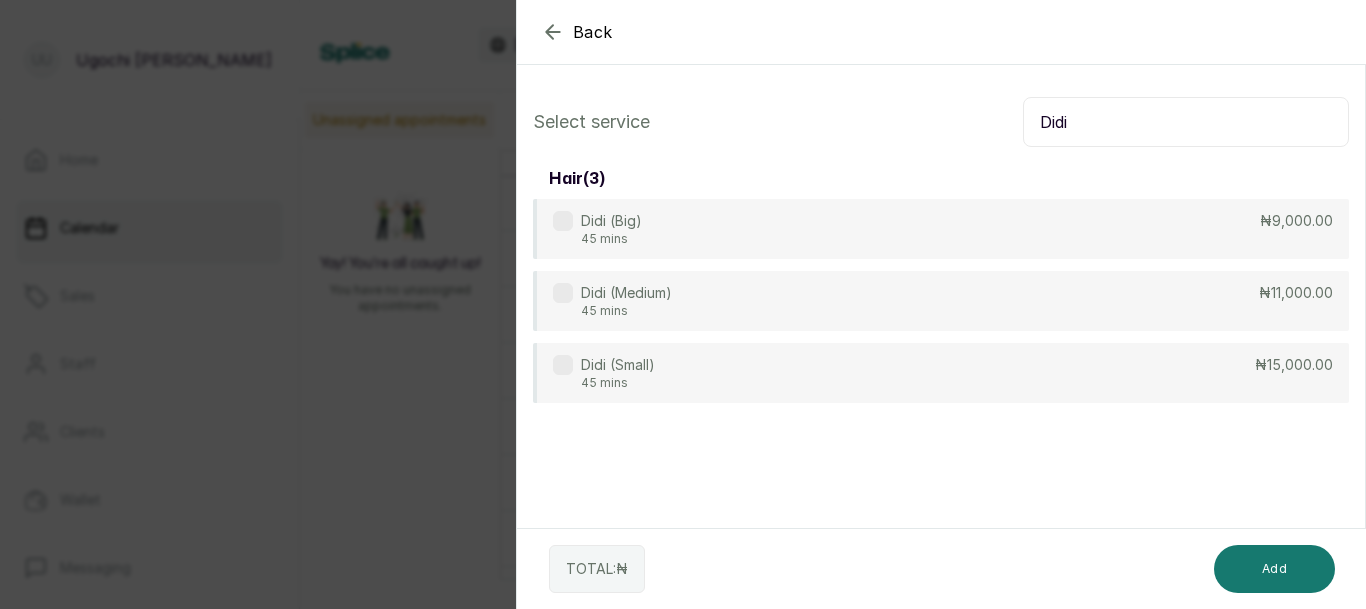 type on "Didi" 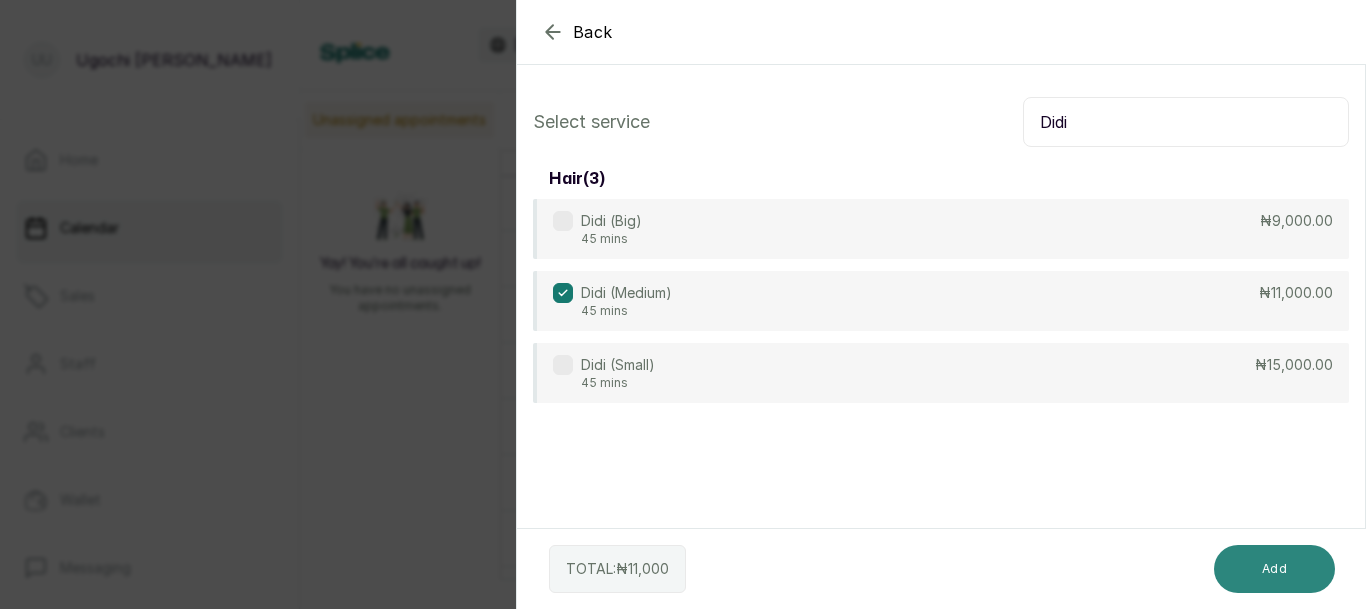 click on "Add" at bounding box center [1274, 569] 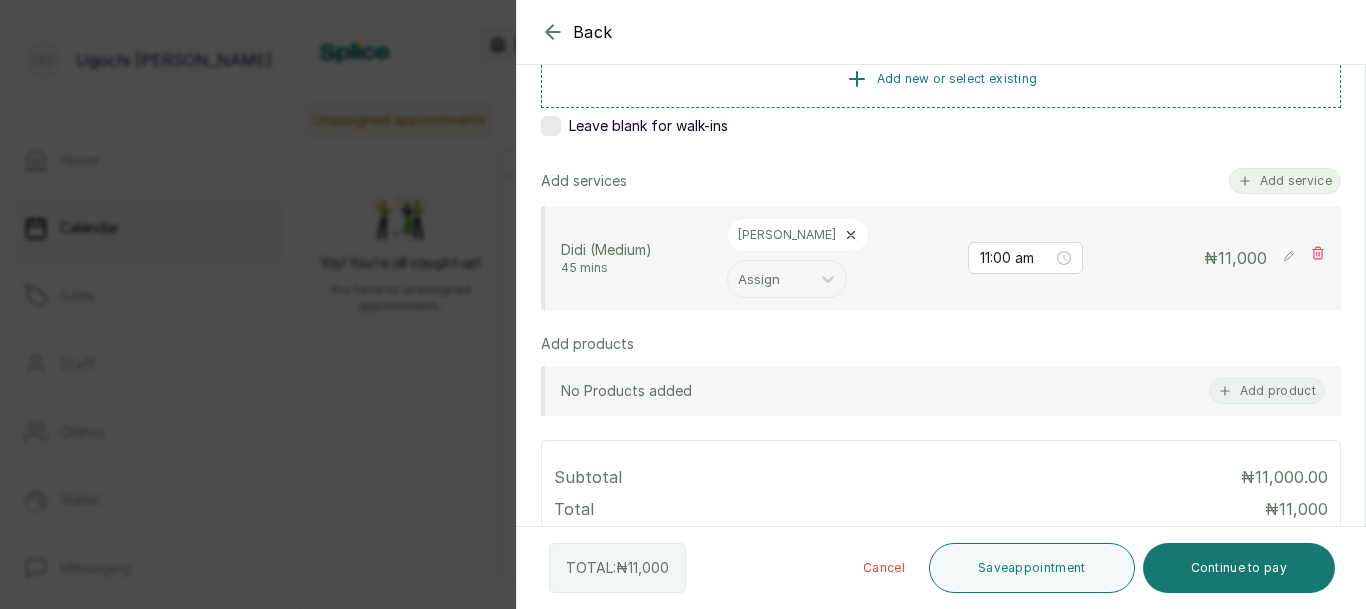 click on "Add service" at bounding box center [1285, 181] 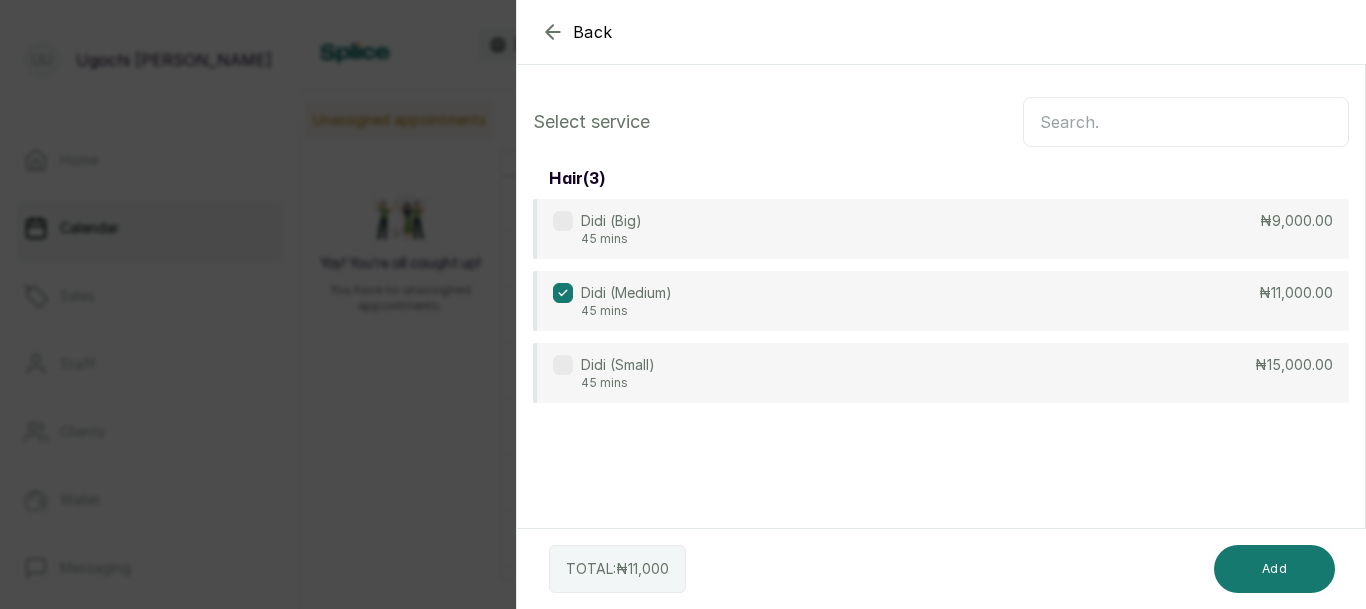 click at bounding box center [1186, 122] 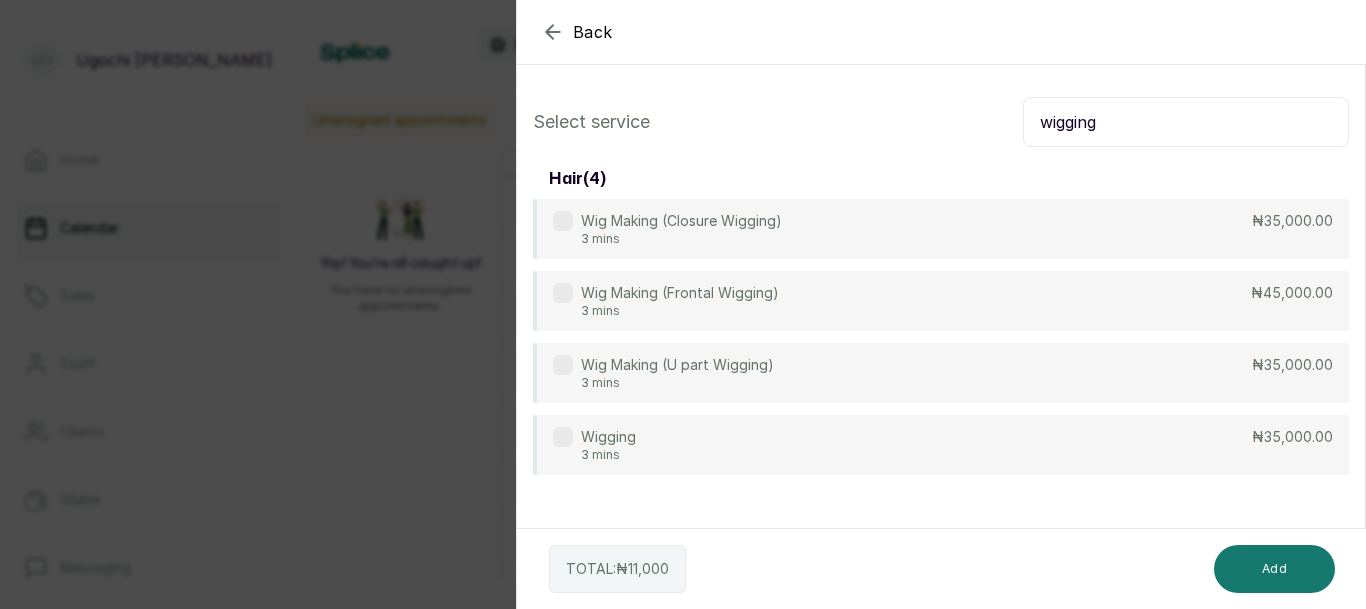 type on "wigging" 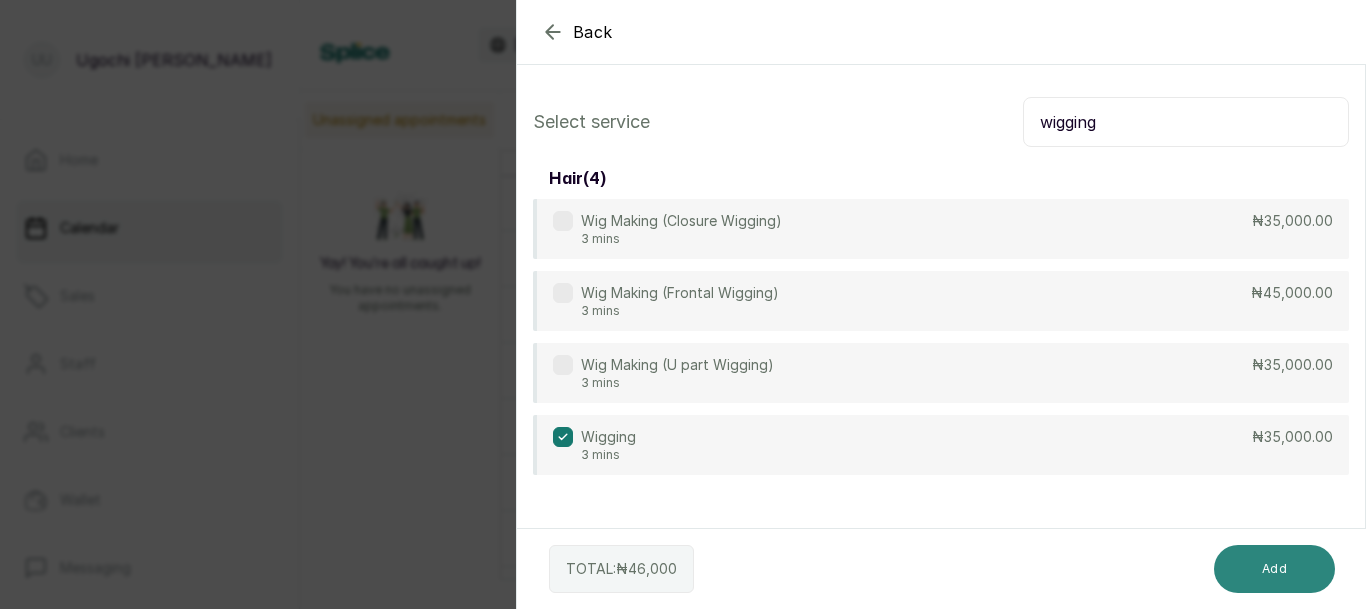 click on "Add" at bounding box center [1274, 569] 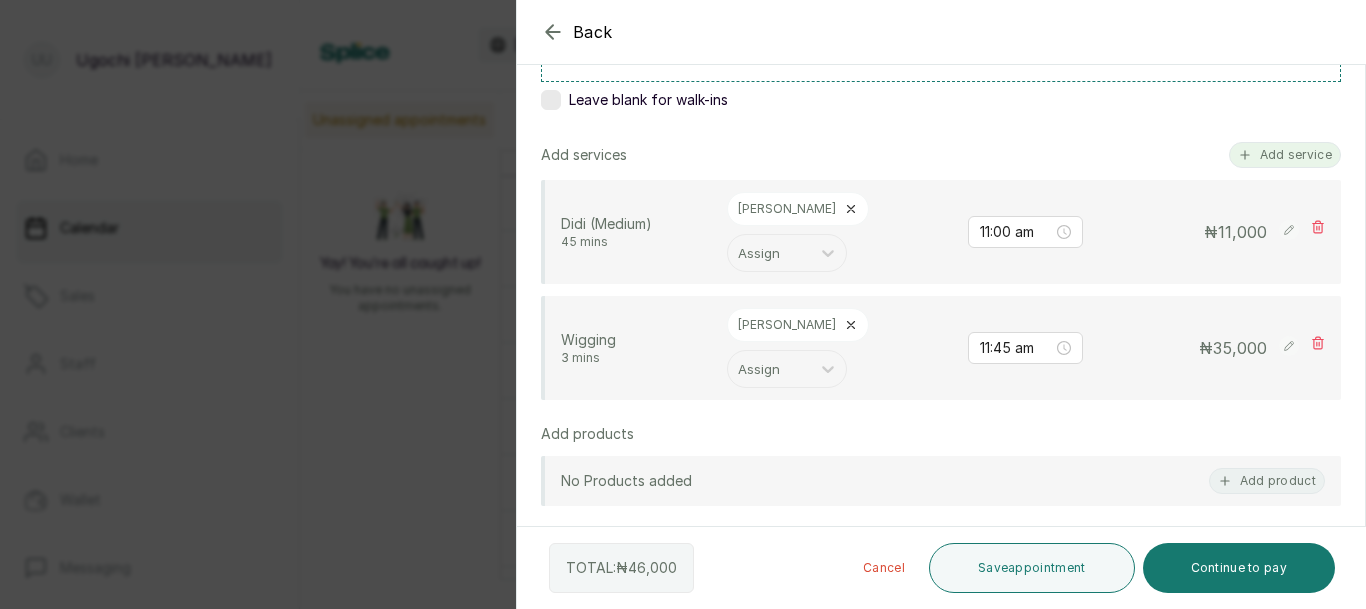click on "Add service" at bounding box center [1285, 155] 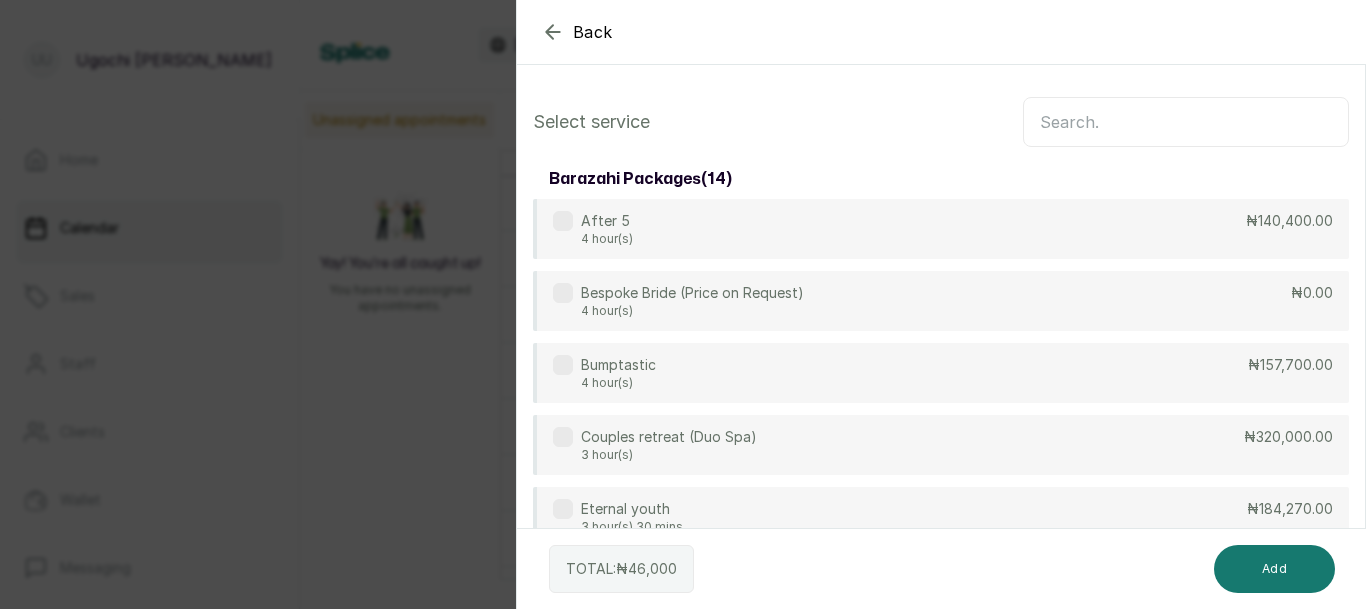 click at bounding box center [1186, 122] 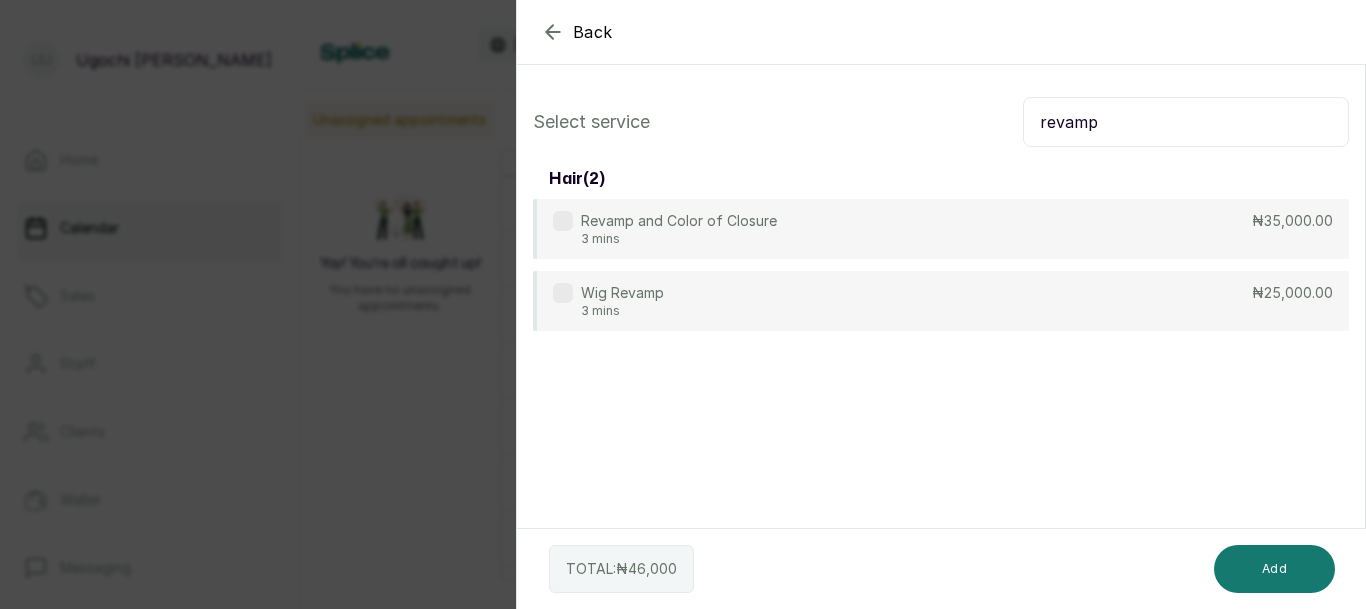 type on "revamp" 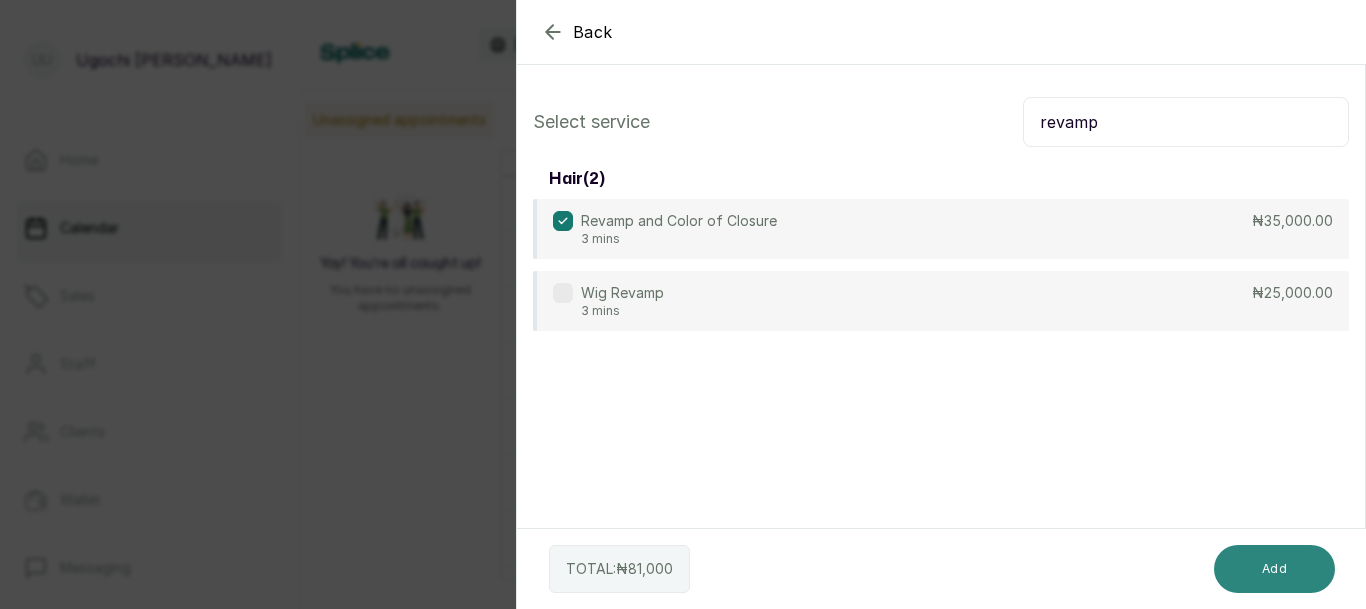 click on "Add" at bounding box center (1274, 569) 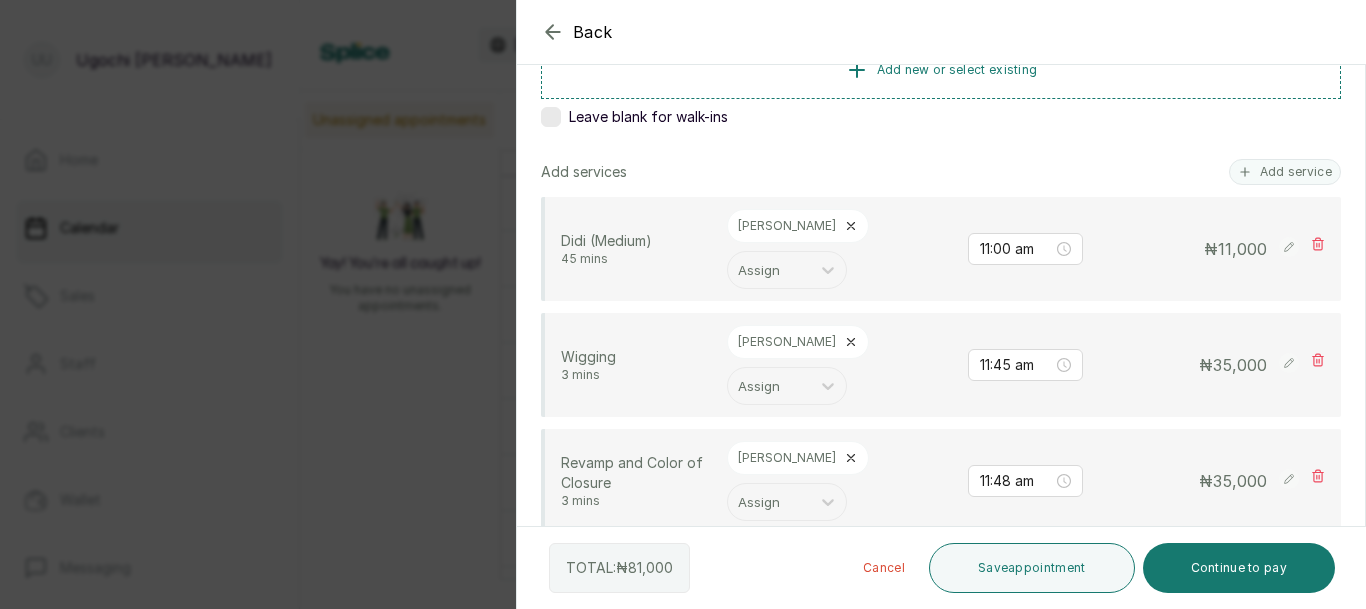 scroll, scrollTop: 269, scrollLeft: 0, axis: vertical 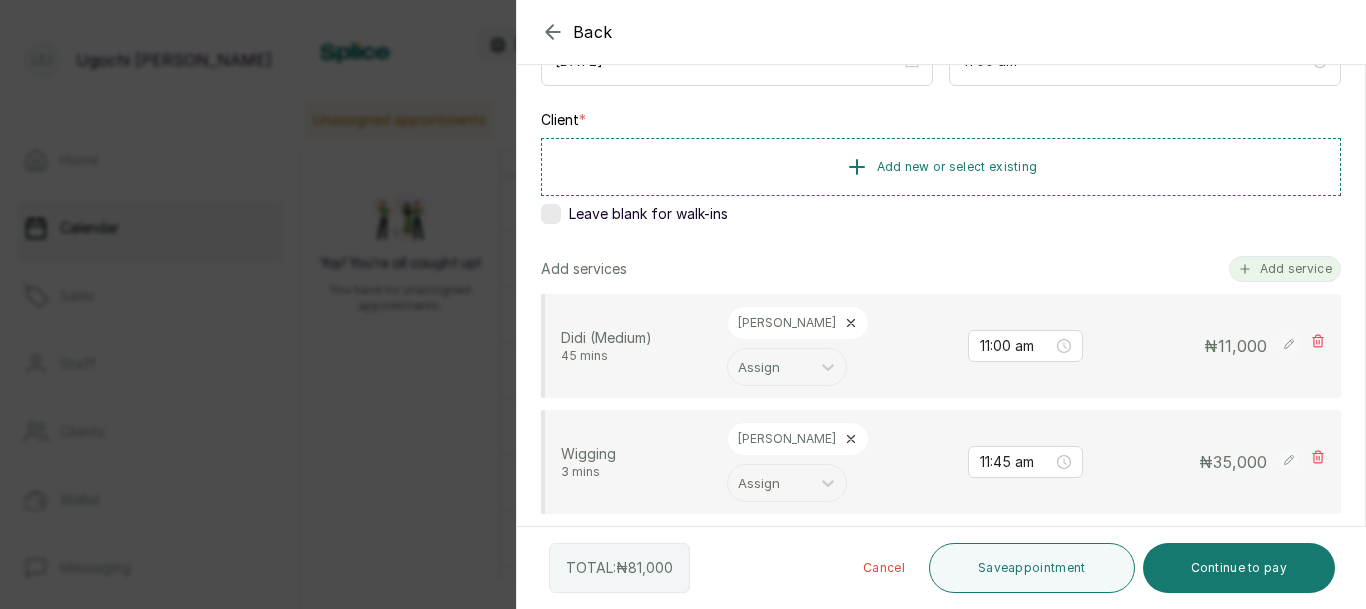 click on "Add service" at bounding box center (1285, 269) 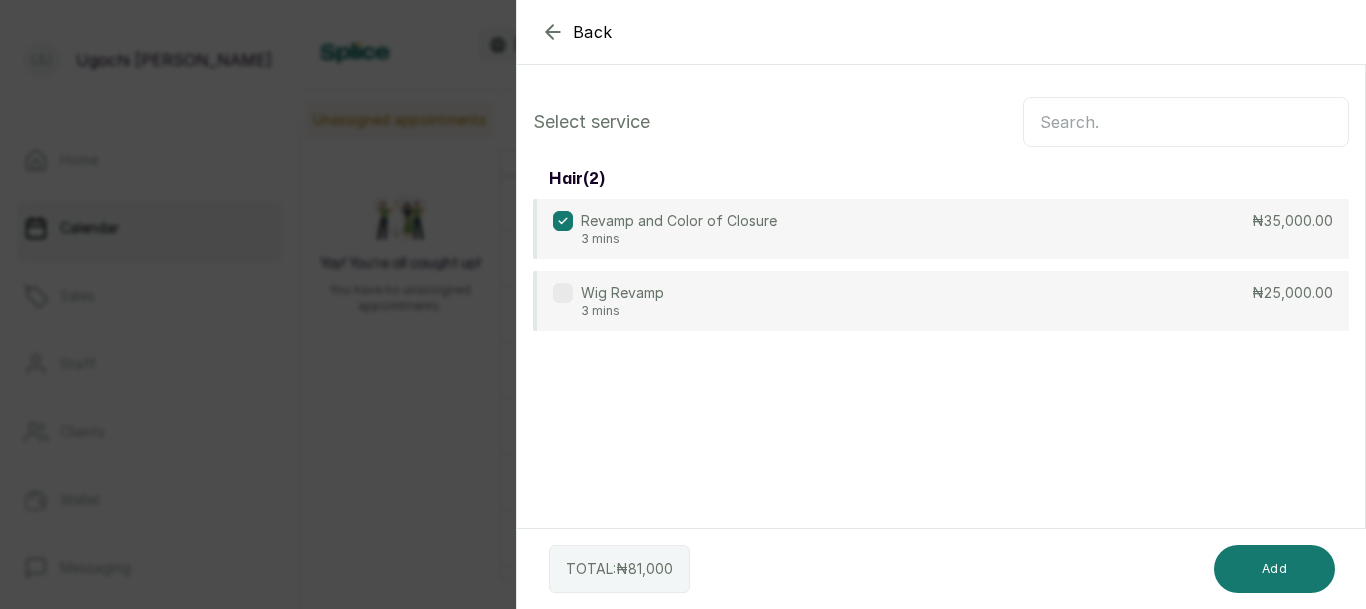 click at bounding box center [1186, 122] 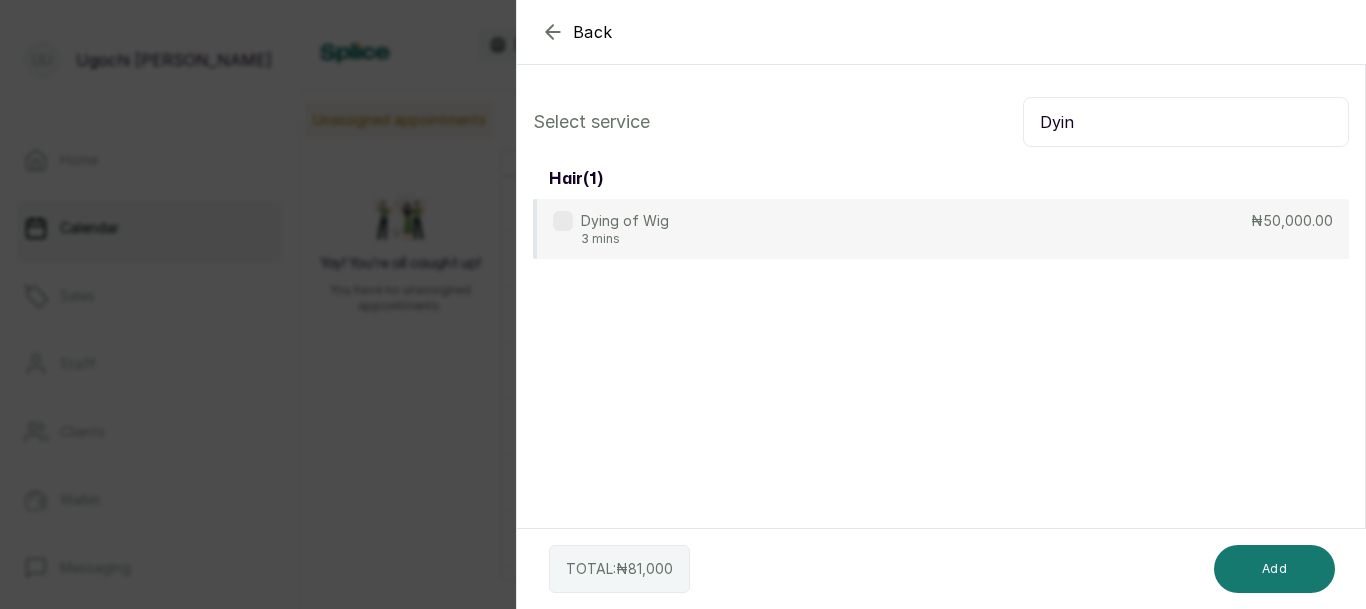 type on "Dyin" 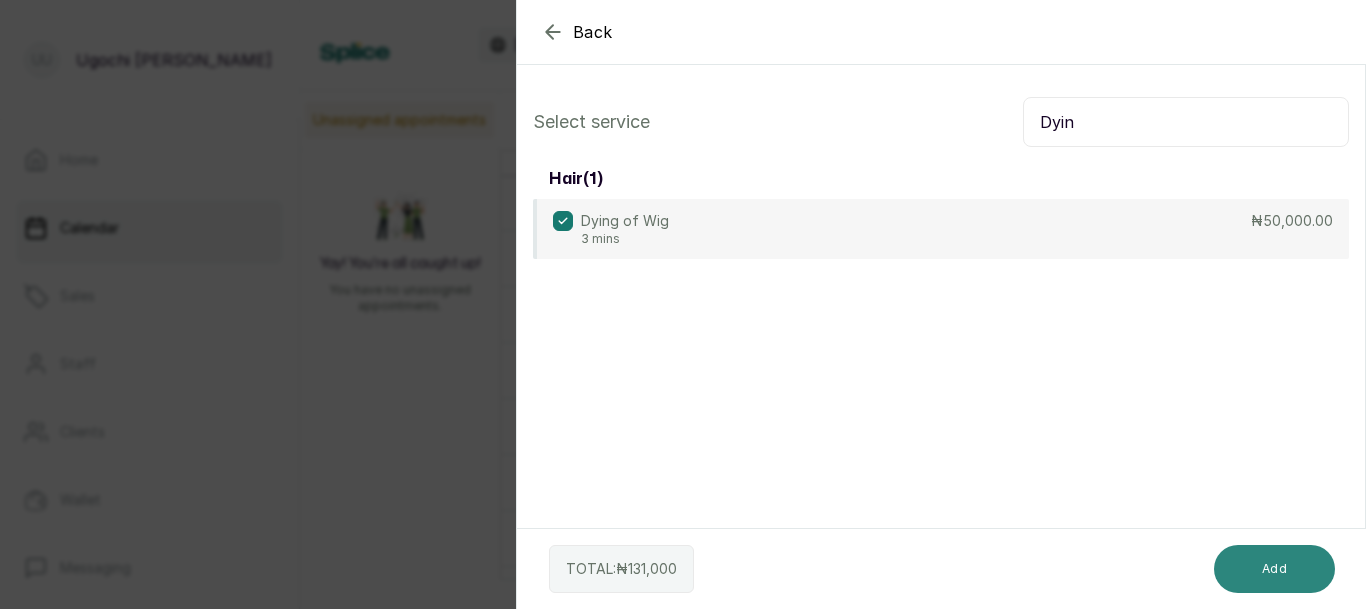 click on "Add" at bounding box center (1274, 569) 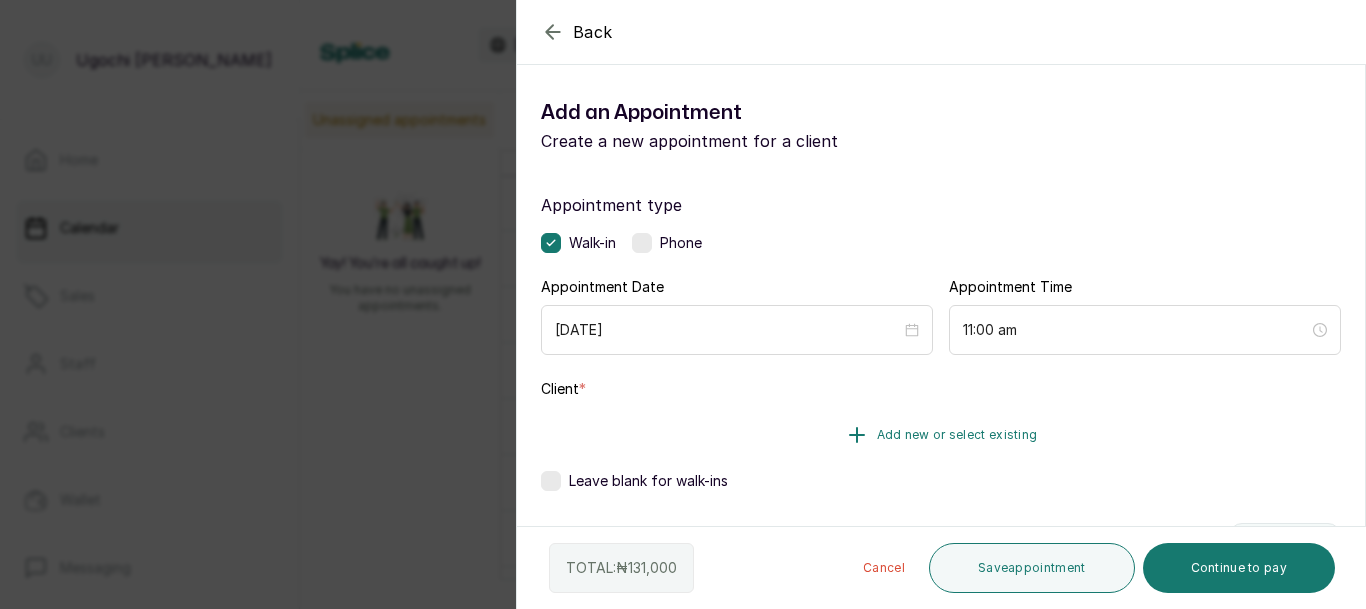 click on "Add new or select existing" at bounding box center [941, 435] 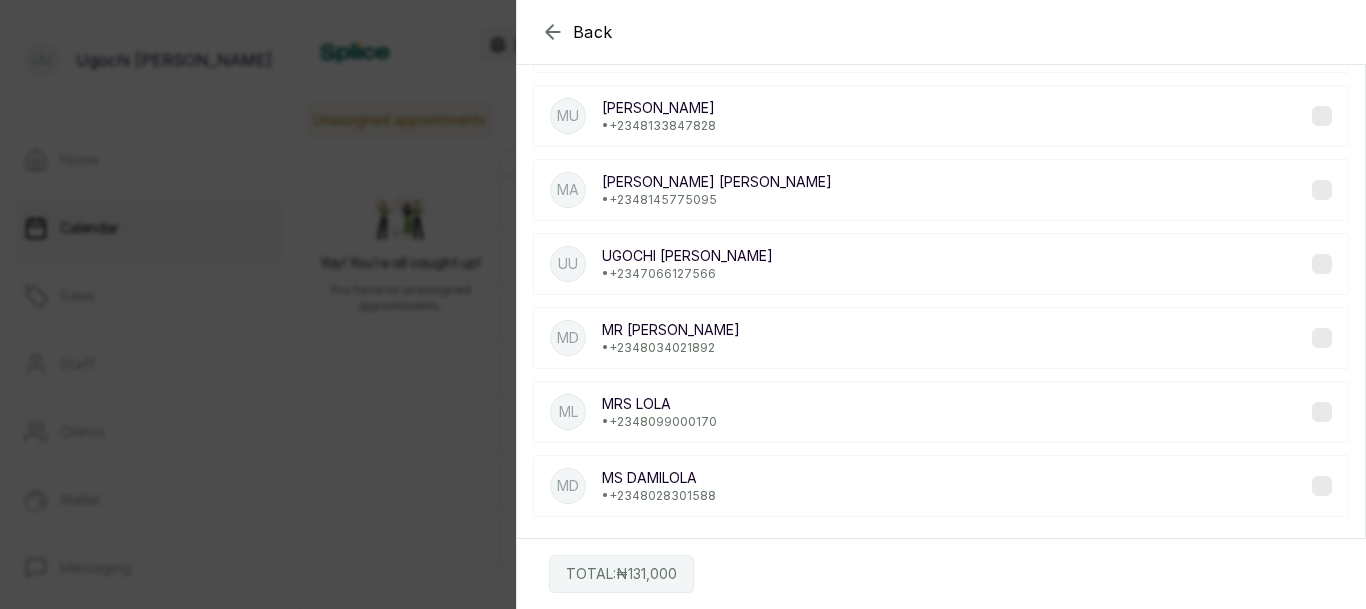 scroll, scrollTop: 517, scrollLeft: 0, axis: vertical 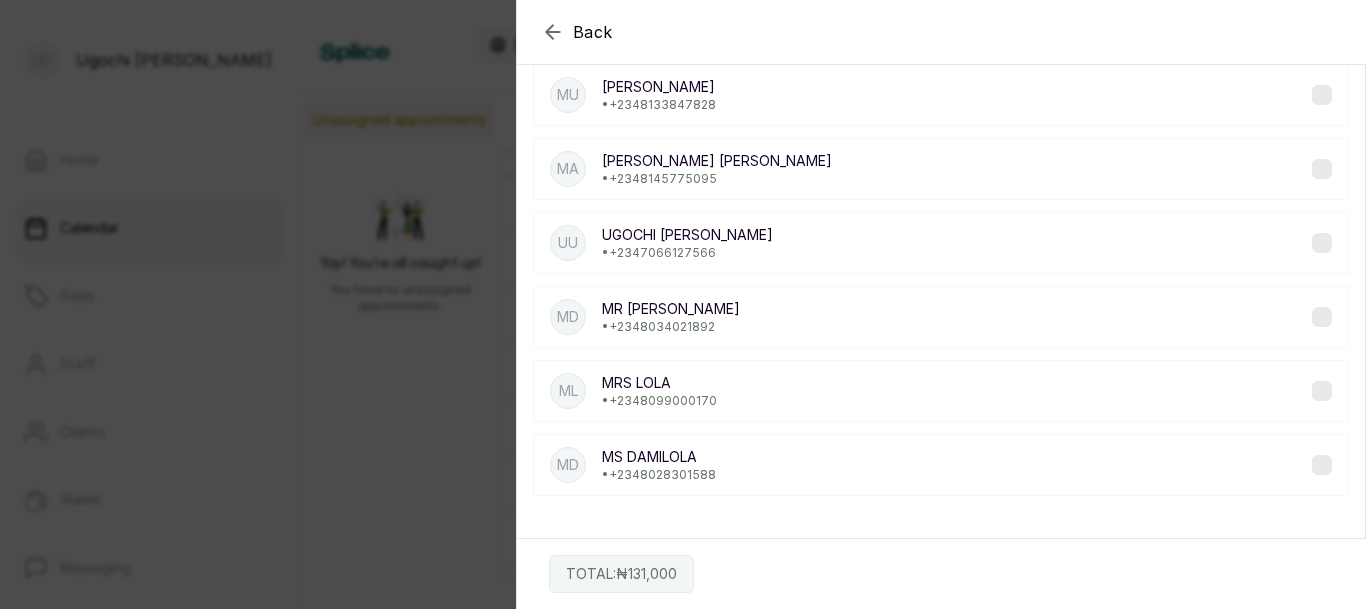 click 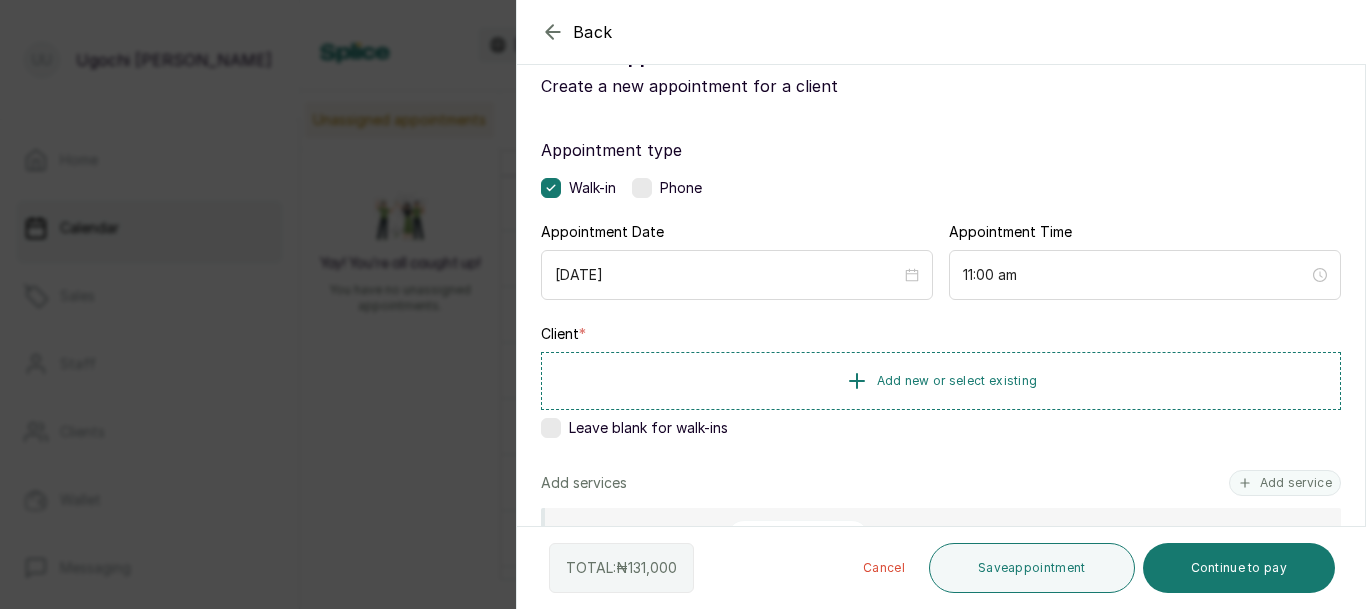scroll, scrollTop: 77, scrollLeft: 0, axis: vertical 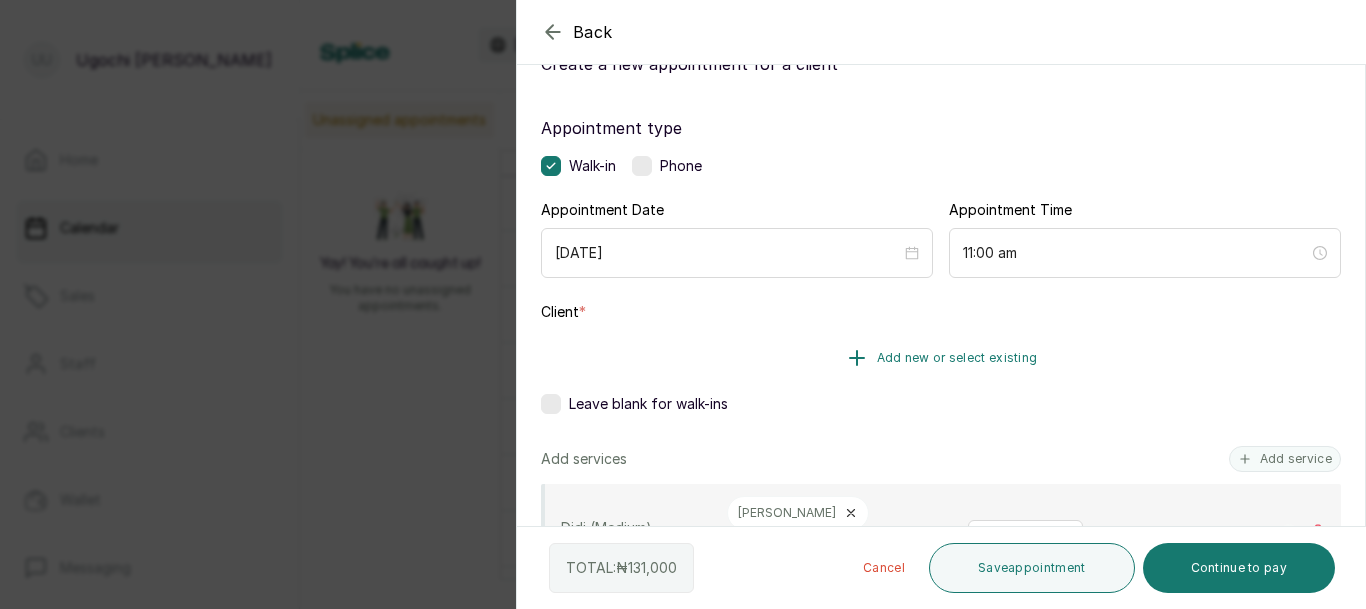 click on "Add new or select existing" at bounding box center (941, 358) 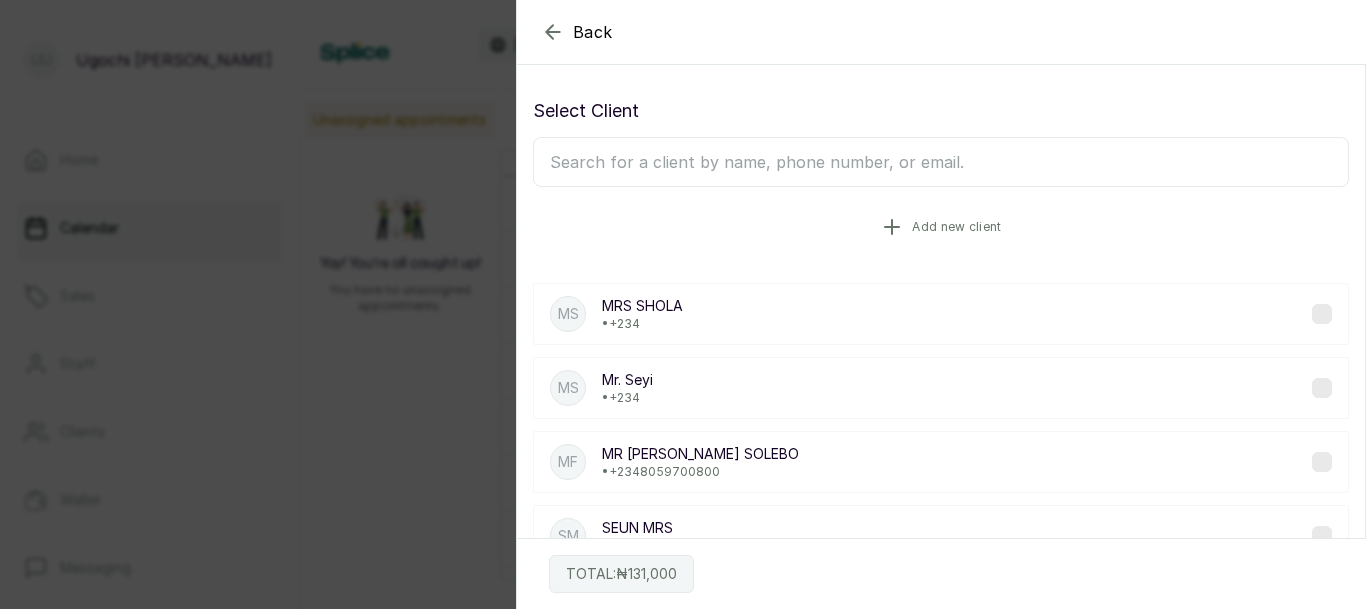 click 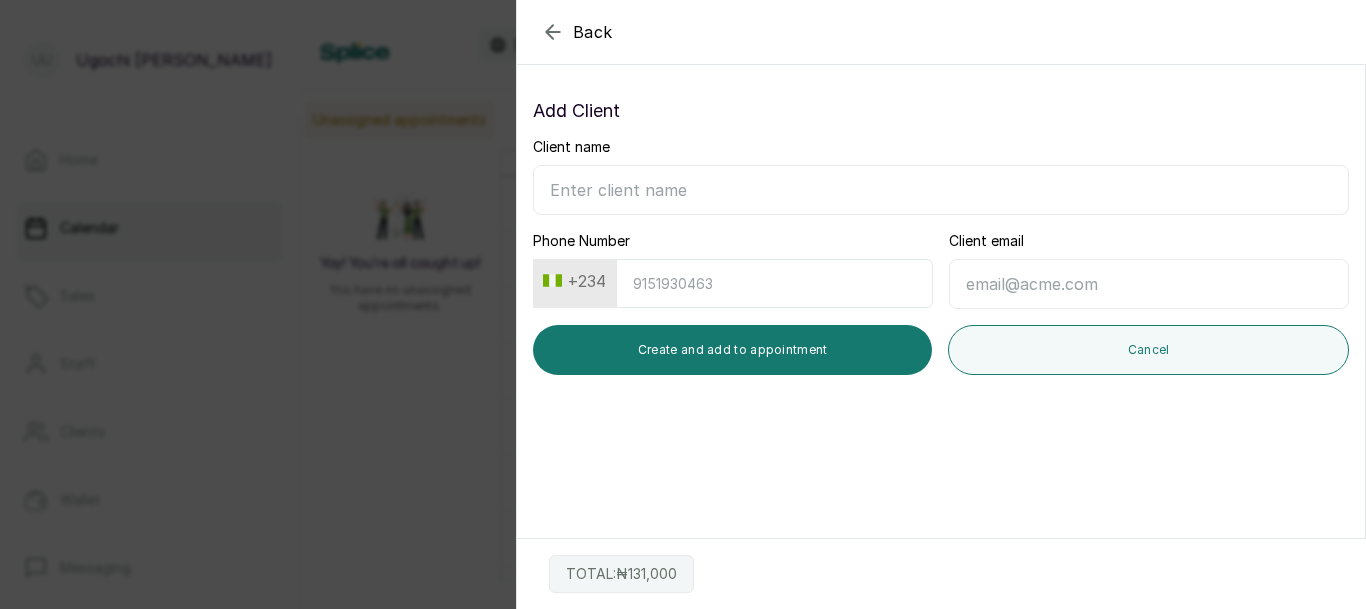 click on "Client name" at bounding box center [941, 190] 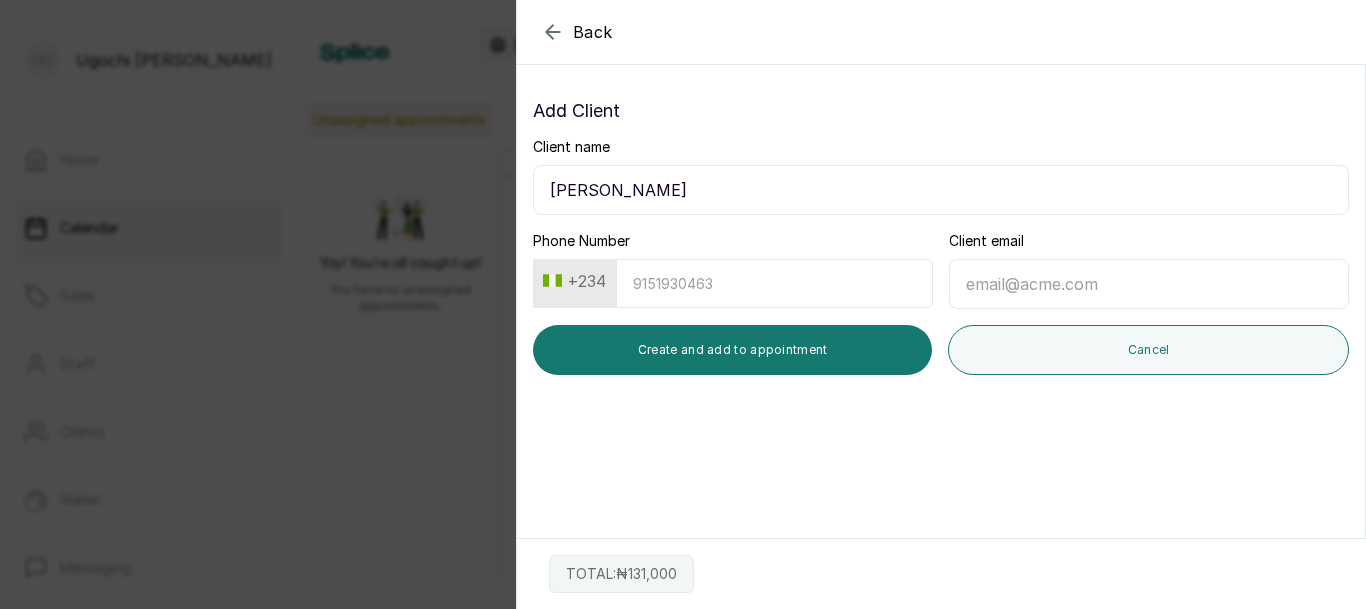 type on "[PERSON_NAME]" 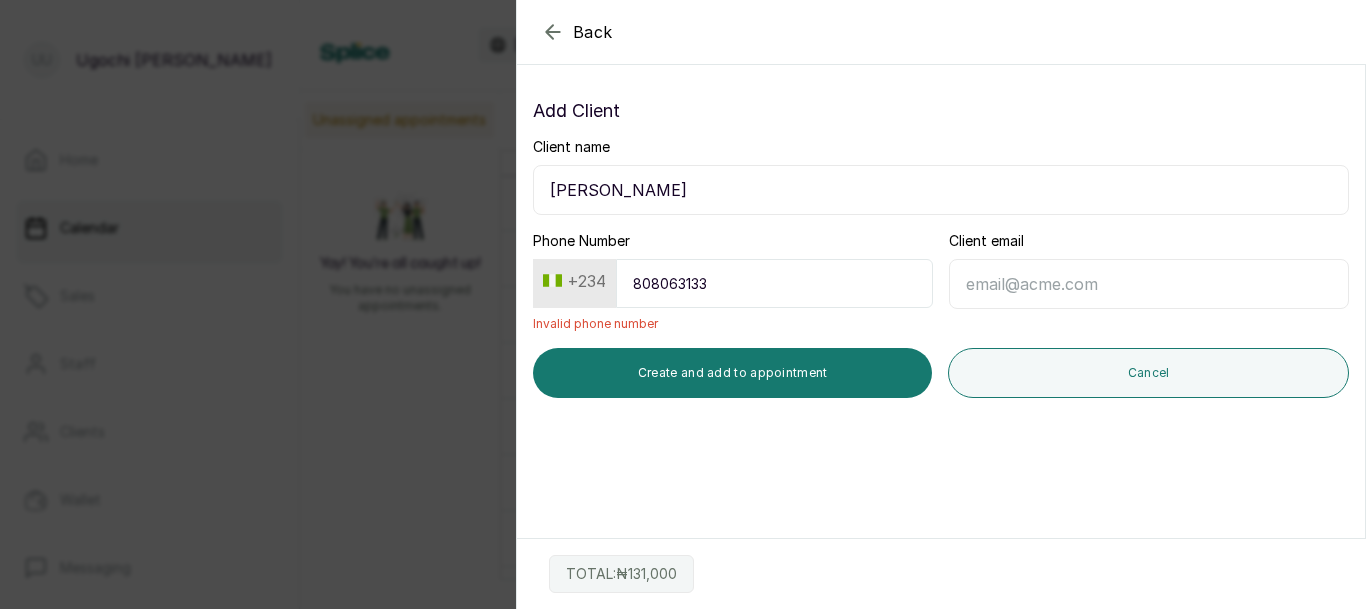 type on "8080631339" 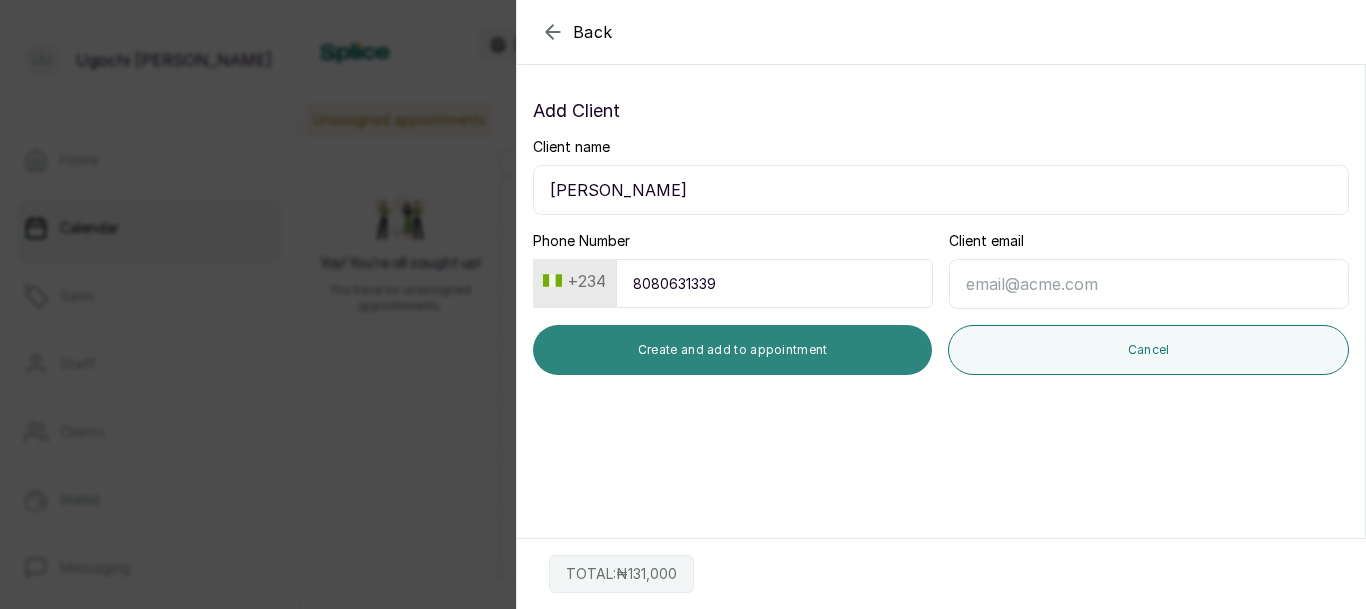 click on "Create and add to appointment" at bounding box center [732, 350] 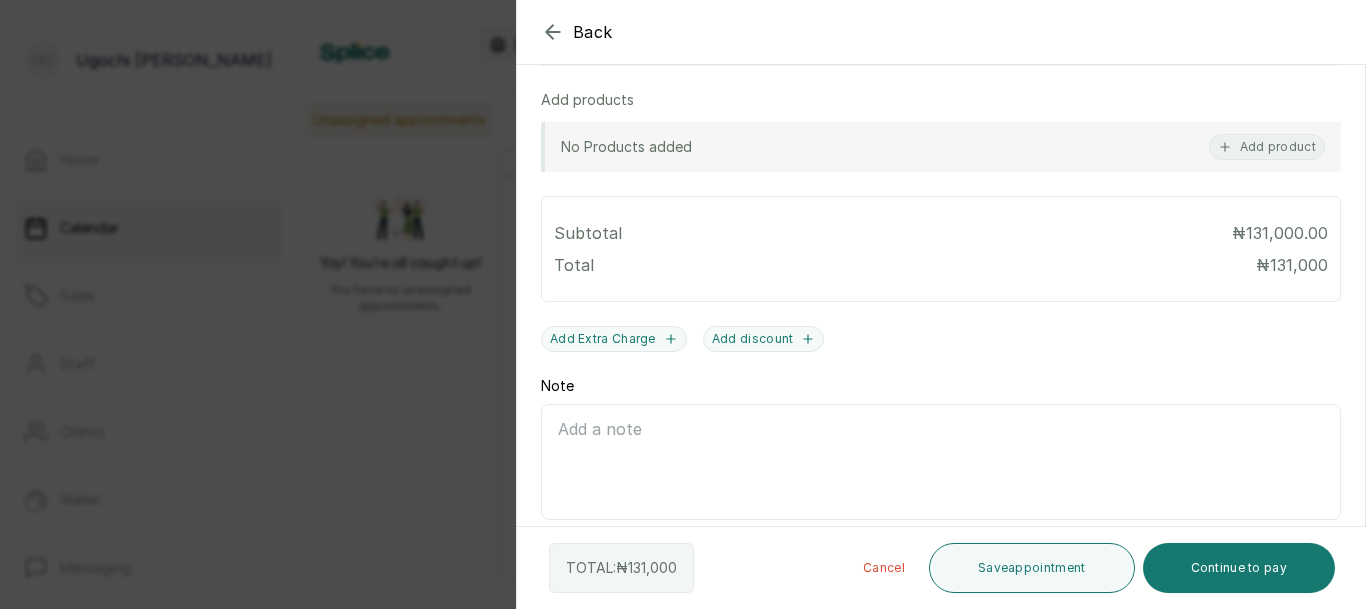 scroll, scrollTop: 995, scrollLeft: 0, axis: vertical 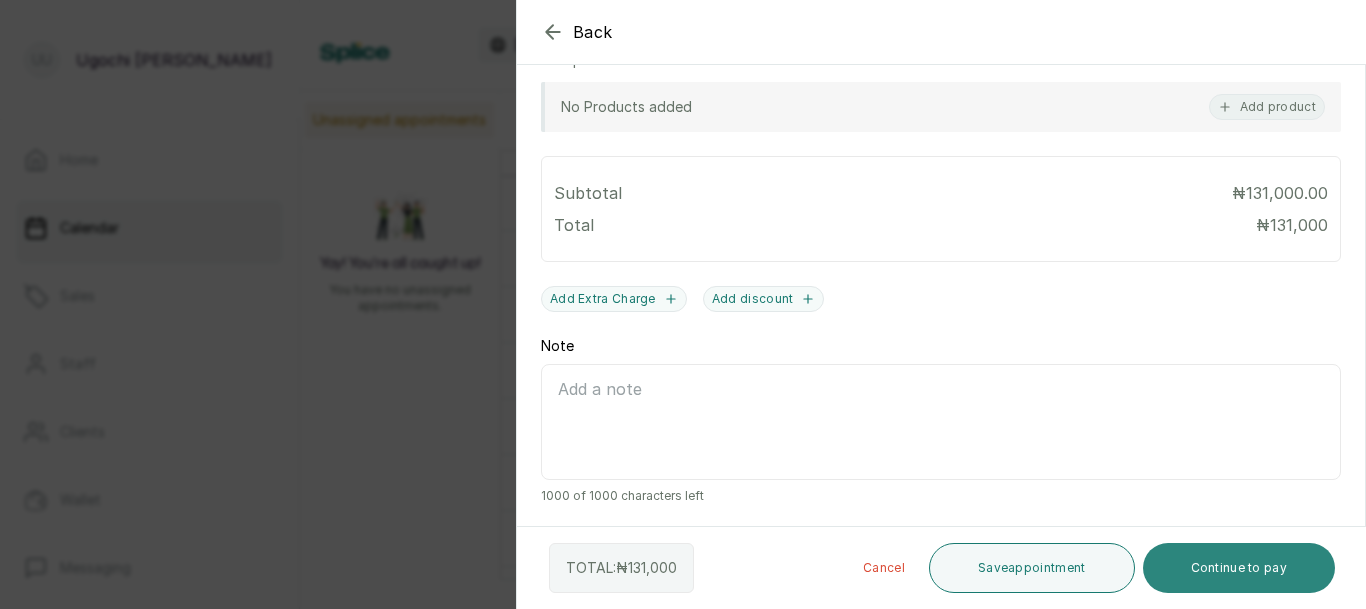 click on "Continue to pay" at bounding box center (1239, 568) 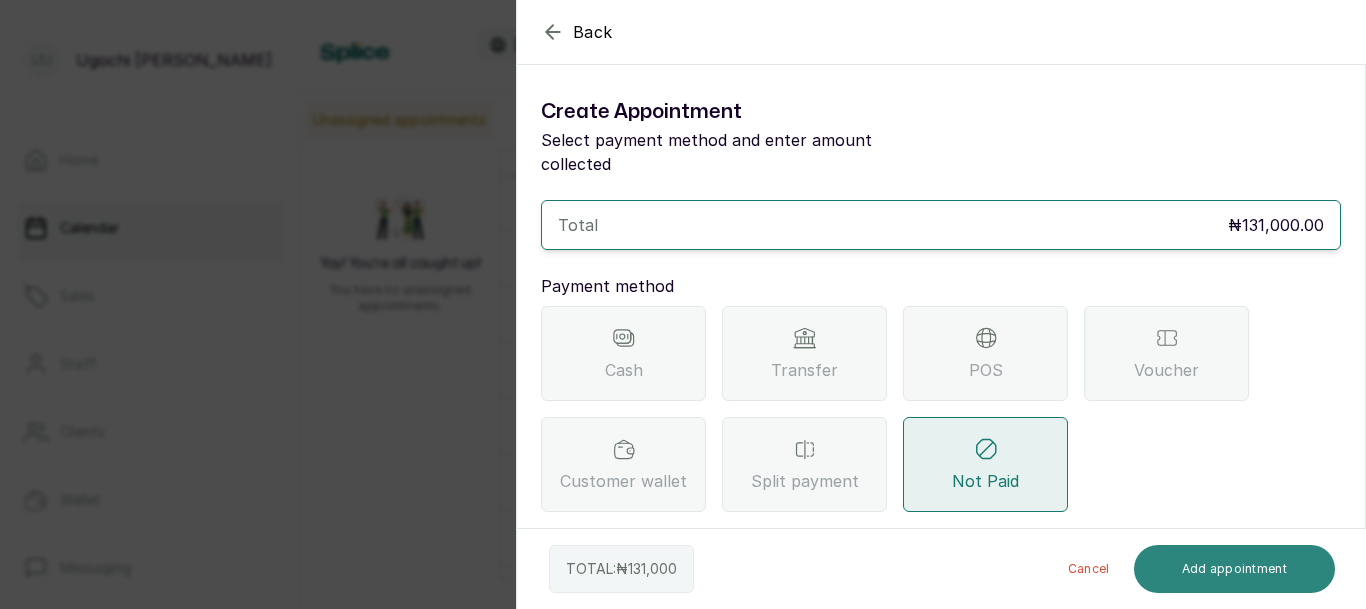scroll, scrollTop: 0, scrollLeft: 0, axis: both 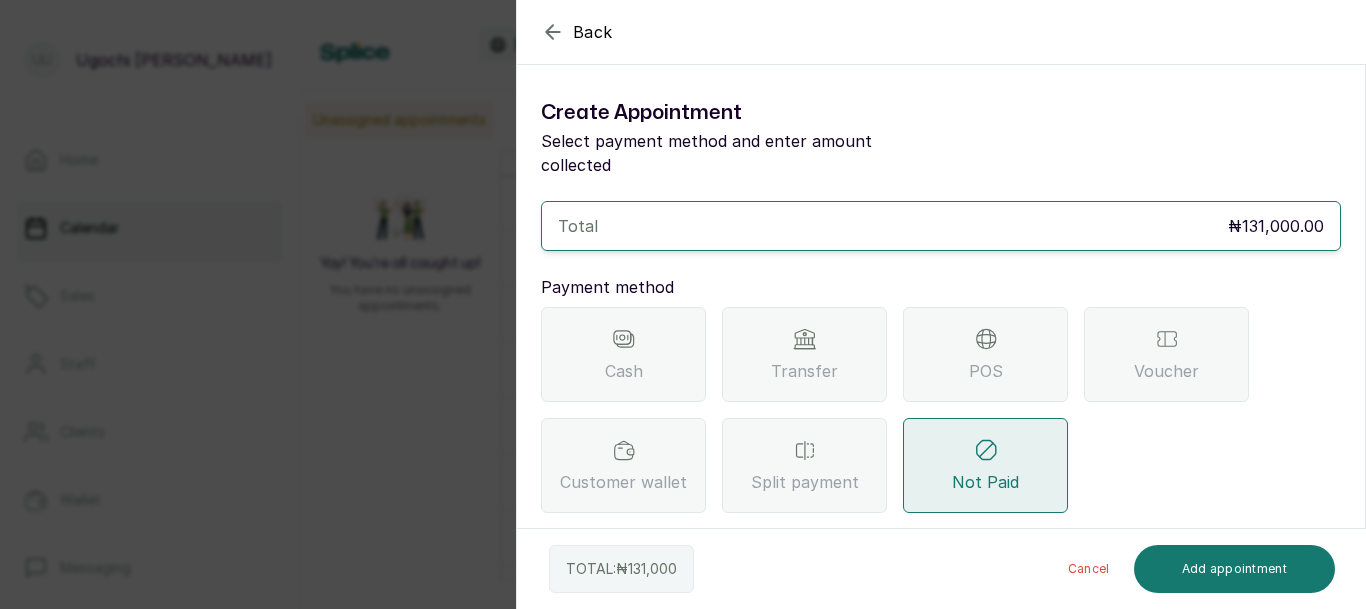 click on "Transfer" at bounding box center (804, 371) 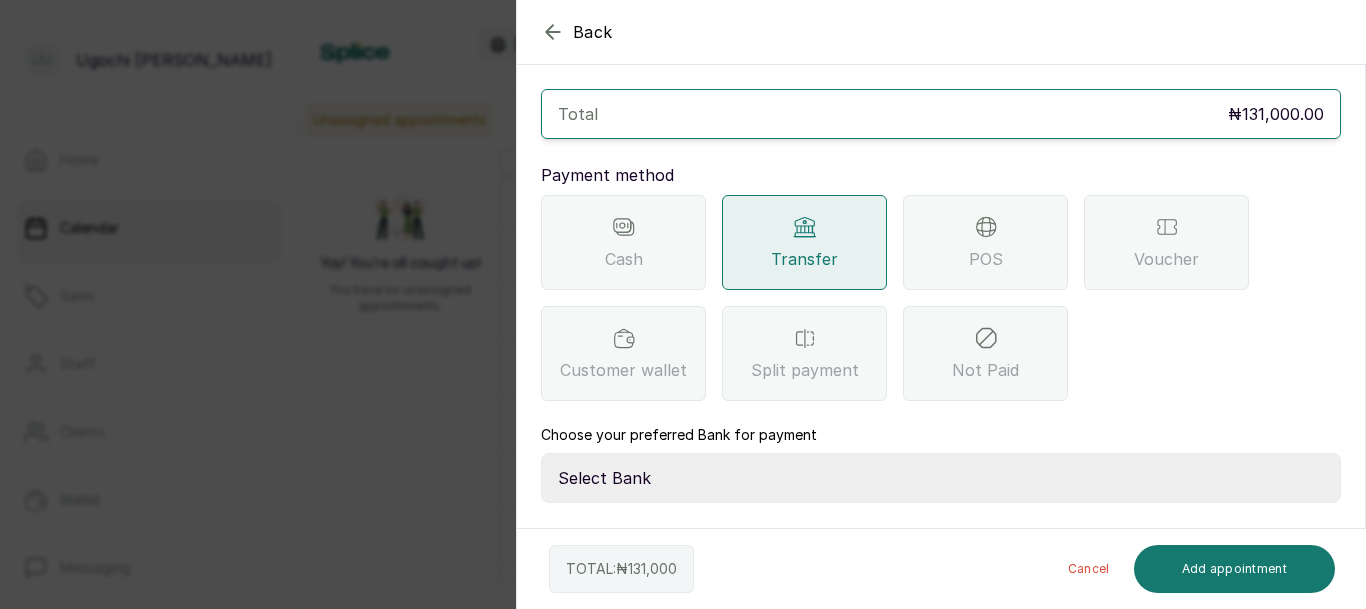 scroll, scrollTop: 185, scrollLeft: 0, axis: vertical 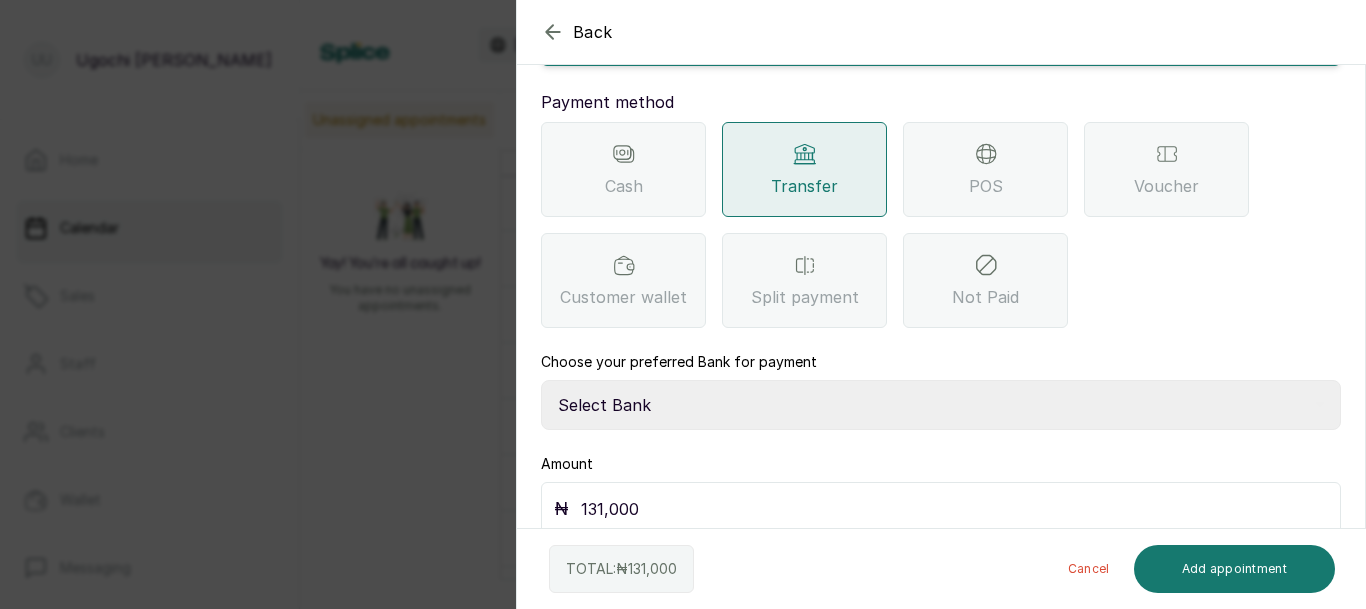 click on "Select Bank TRACTION/TR BARAZAHI Paystack-Titan Barazahi Ltd VFD Microfinance Bank Limited" at bounding box center [941, 405] 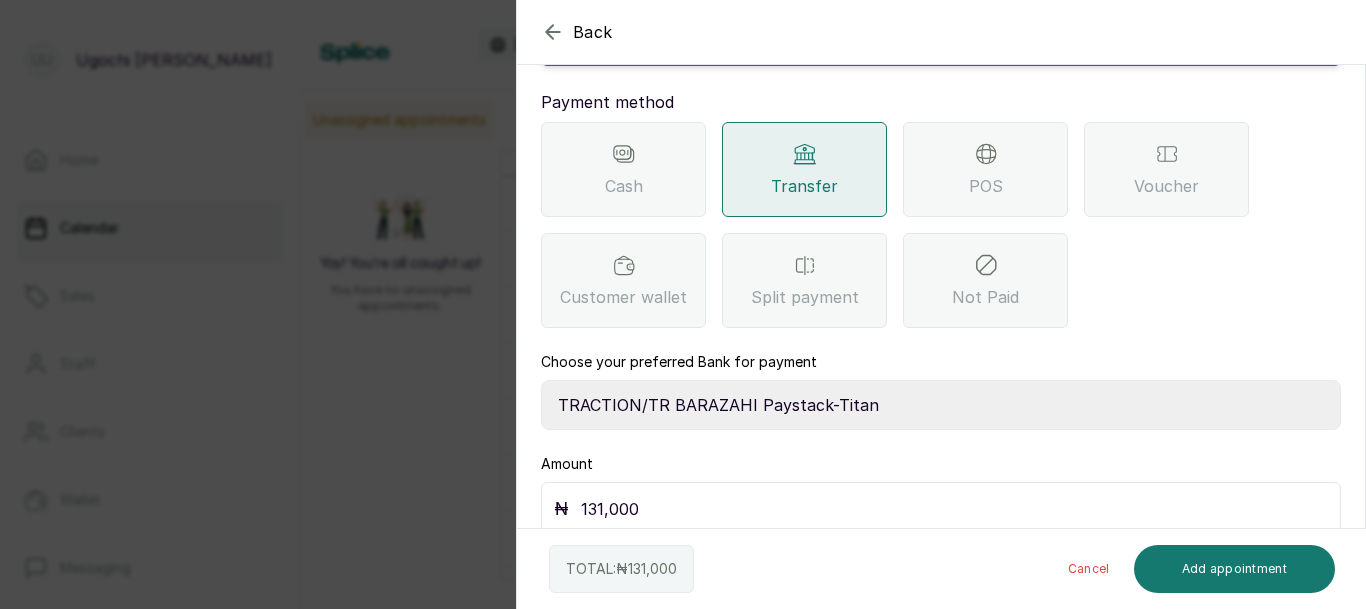 click on "Select Bank TRACTION/TR BARAZAHI Paystack-Titan Barazahi Ltd VFD Microfinance Bank Limited" at bounding box center (941, 405) 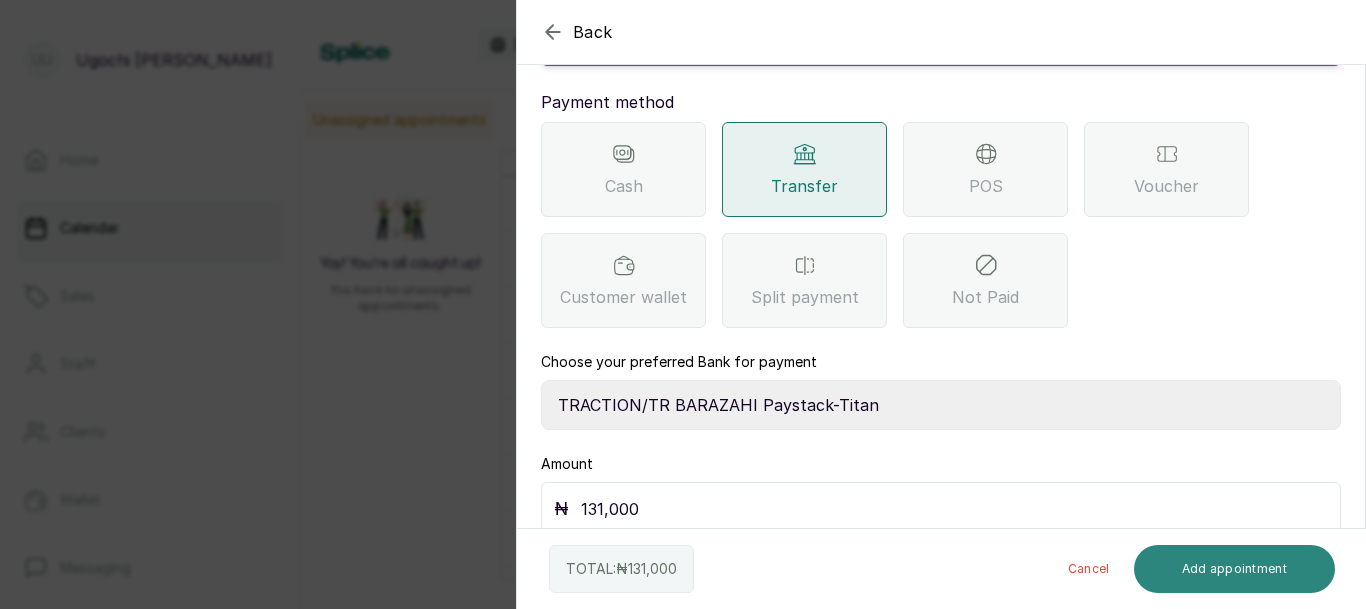 click on "Add appointment" at bounding box center (1235, 569) 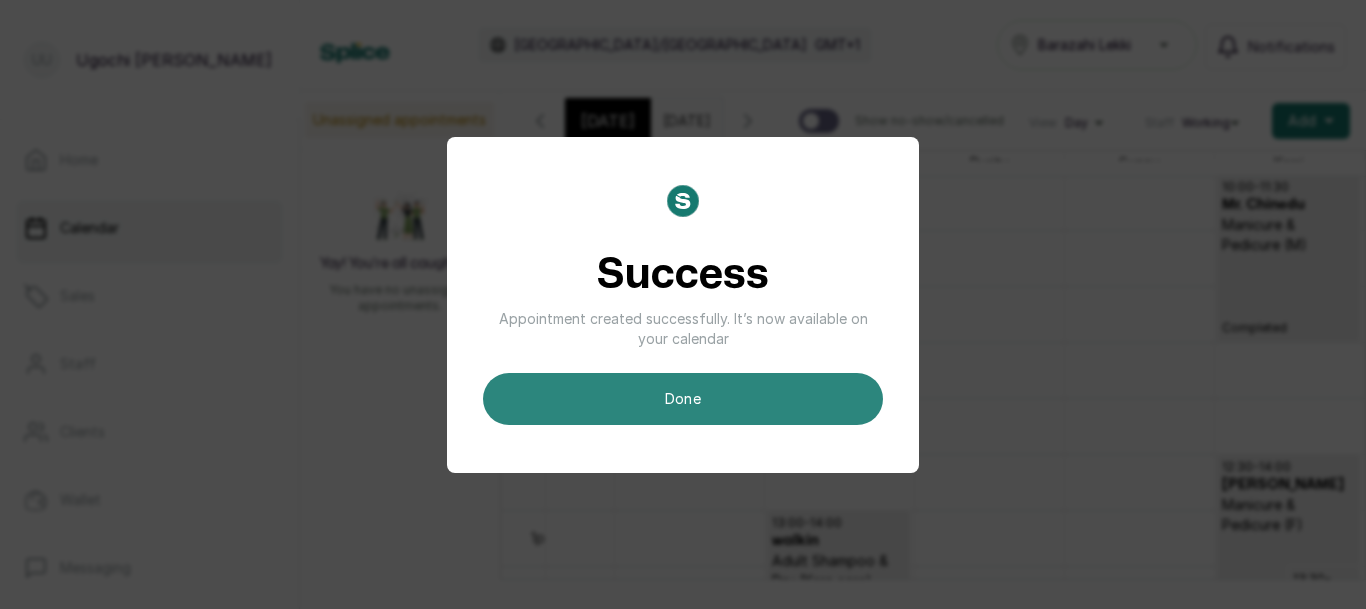 click on "done" at bounding box center [683, 399] 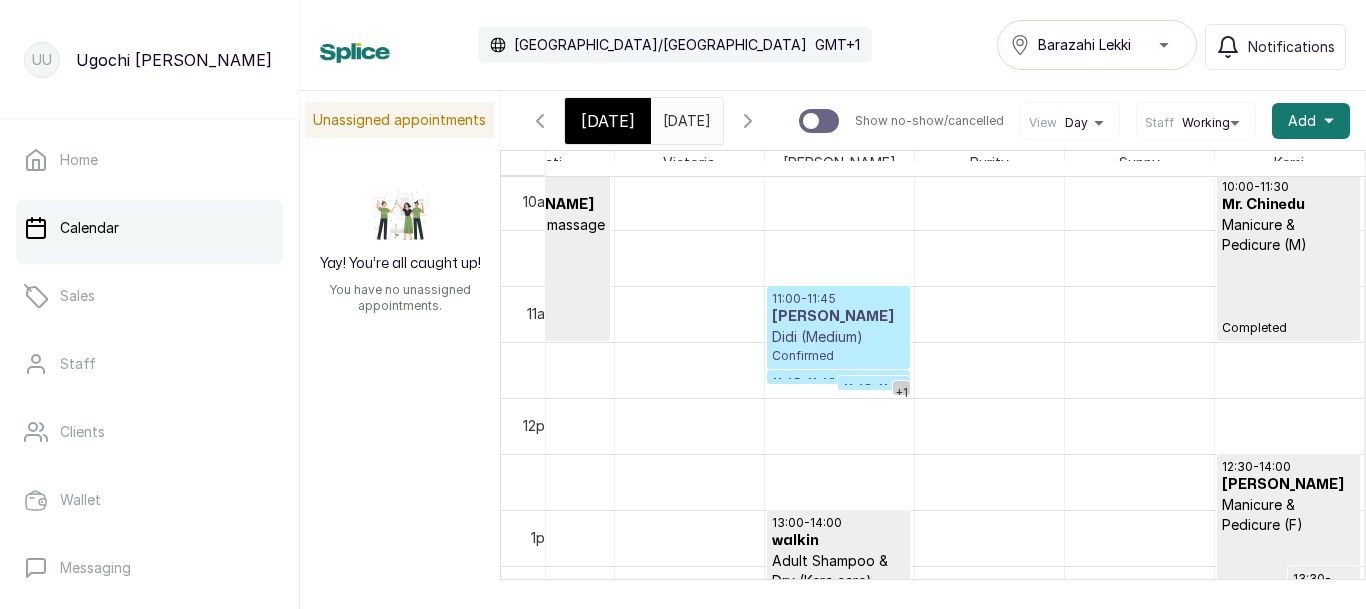 scroll, scrollTop: 1123, scrollLeft: 1339, axis: both 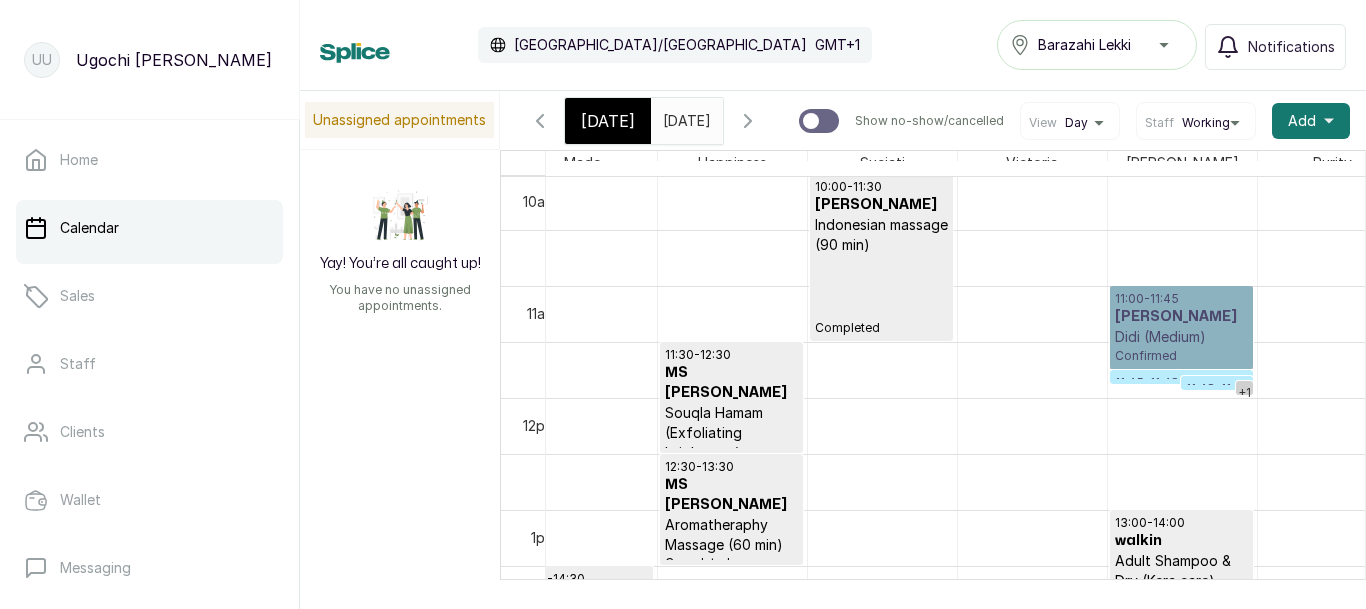 click on "11:00  -  11:45 [PERSON_NAME] (Medium) Confirmed" at bounding box center [1181, 327] 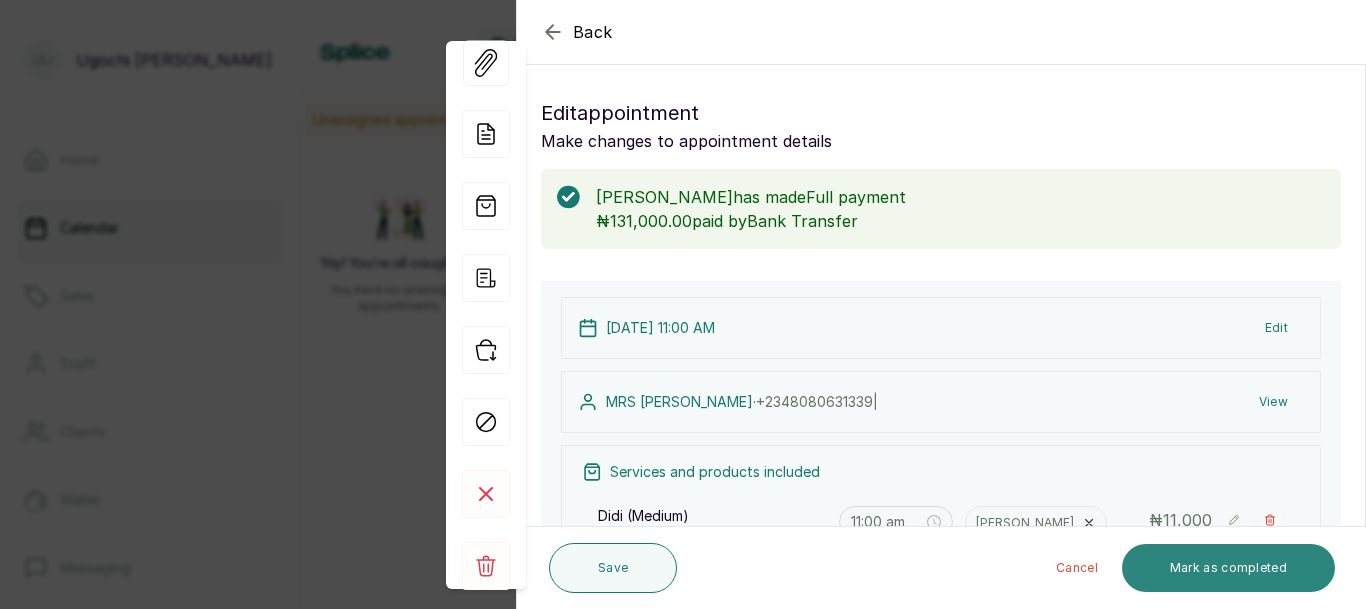 click on "Mark as completed" at bounding box center (1228, 568) 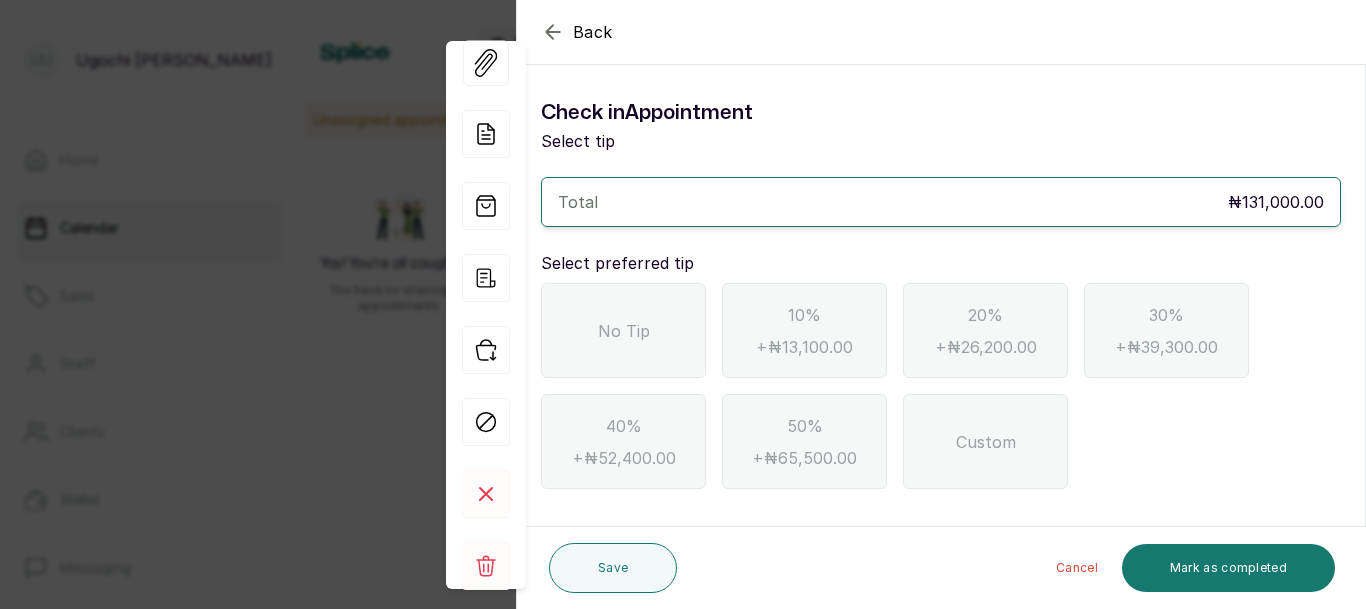click on "No Tip" at bounding box center (623, 330) 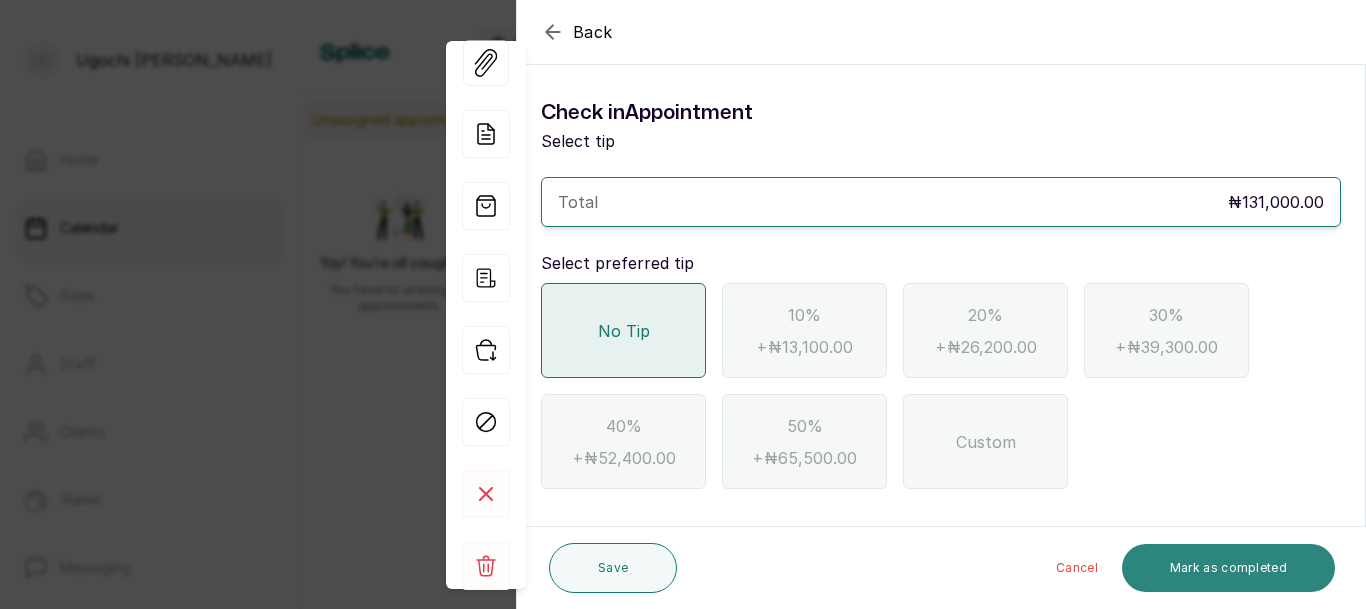 click on "Mark as completed" at bounding box center (1228, 568) 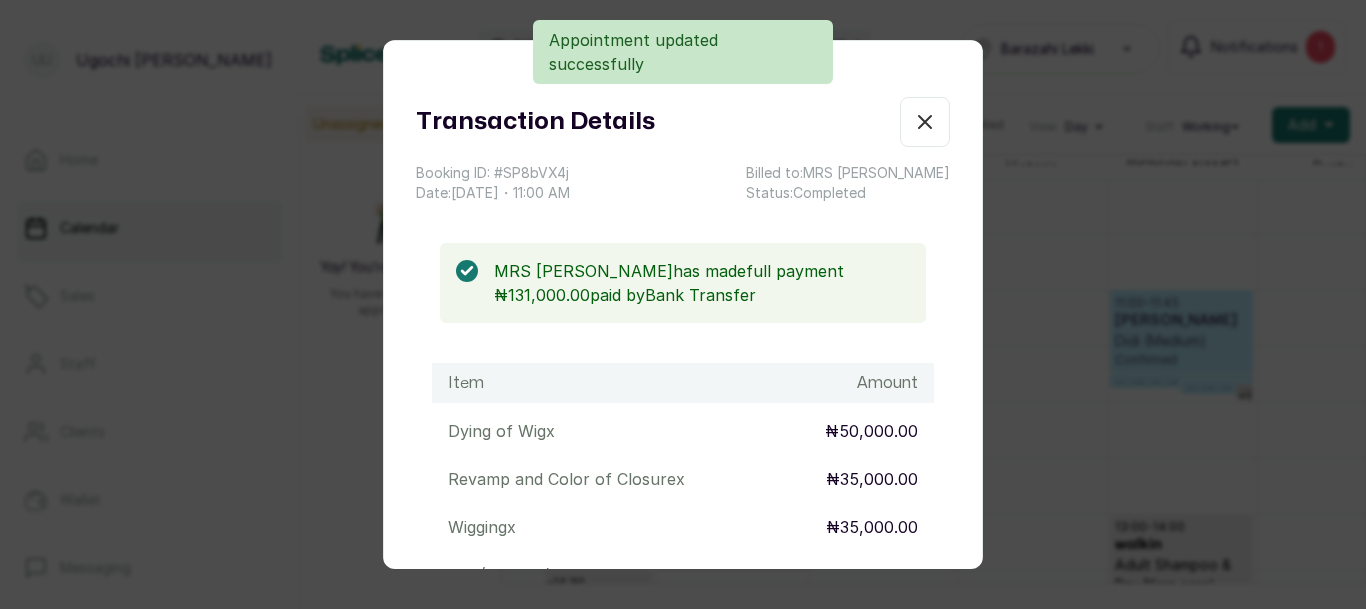 click on "Transaction Details Booking ID: # SP8bVX4j Date:  [DATE]  ・  11:00 AM Billed to:  [PERSON_NAME] Status:  Completed [PERSON_NAME]  has made  full payment ₦131,000.00  paid by  Bank Transfer Item Amount Dying of Wig  x ₦50,000.00 Revamp and Color of Closure  x ₦35,000.00 Wigging  x ₦35,000.00 Didi (Medium)  x ₦11,000.00 Subtotal ₦131,000.00 Total ₦131,000.00  Print receipt Copy link Email Cancel Rebook appointment" at bounding box center (683, 304) 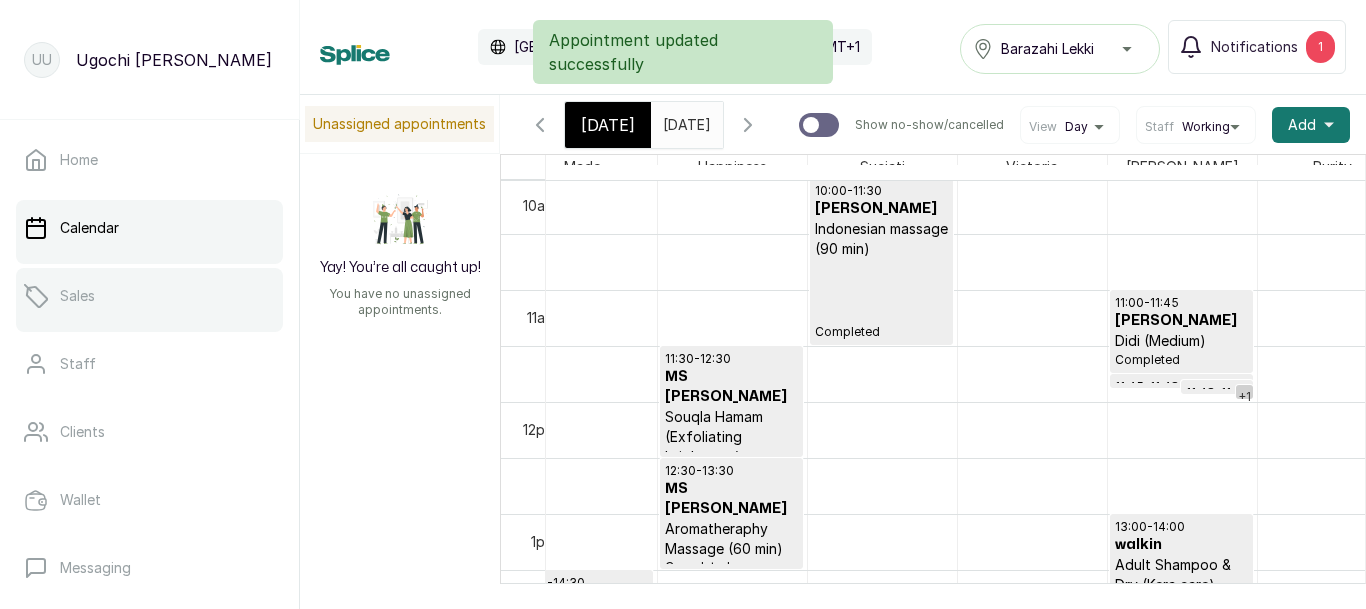 click on "Sales" at bounding box center [149, 296] 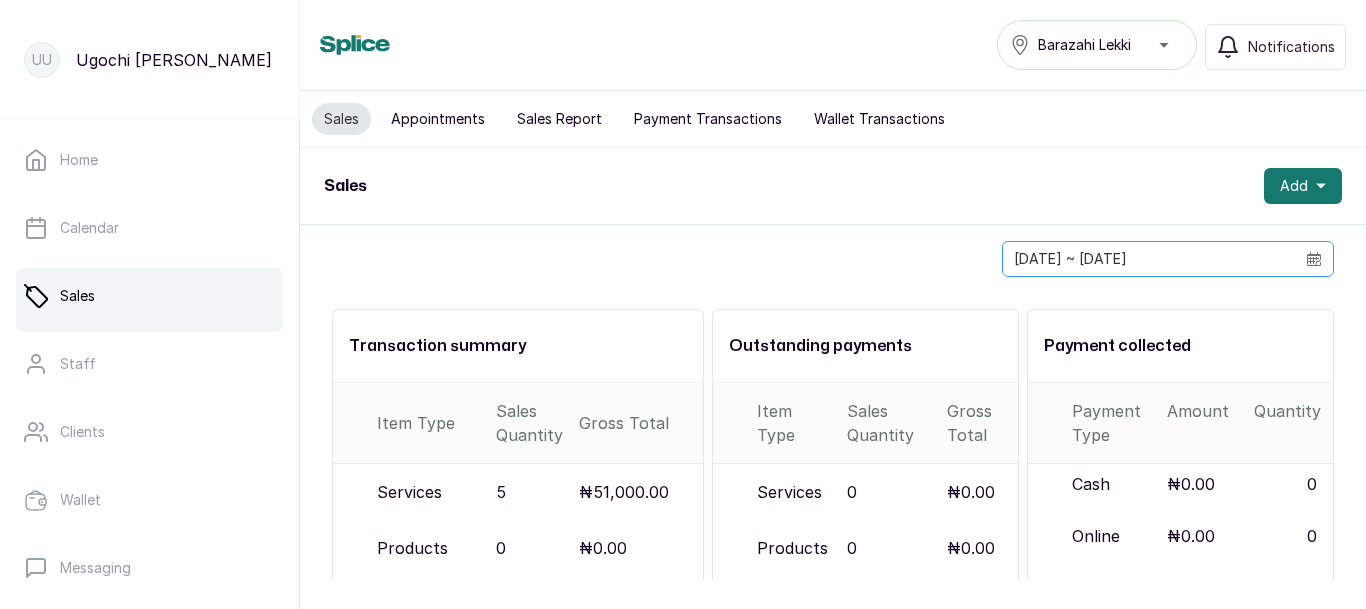 click 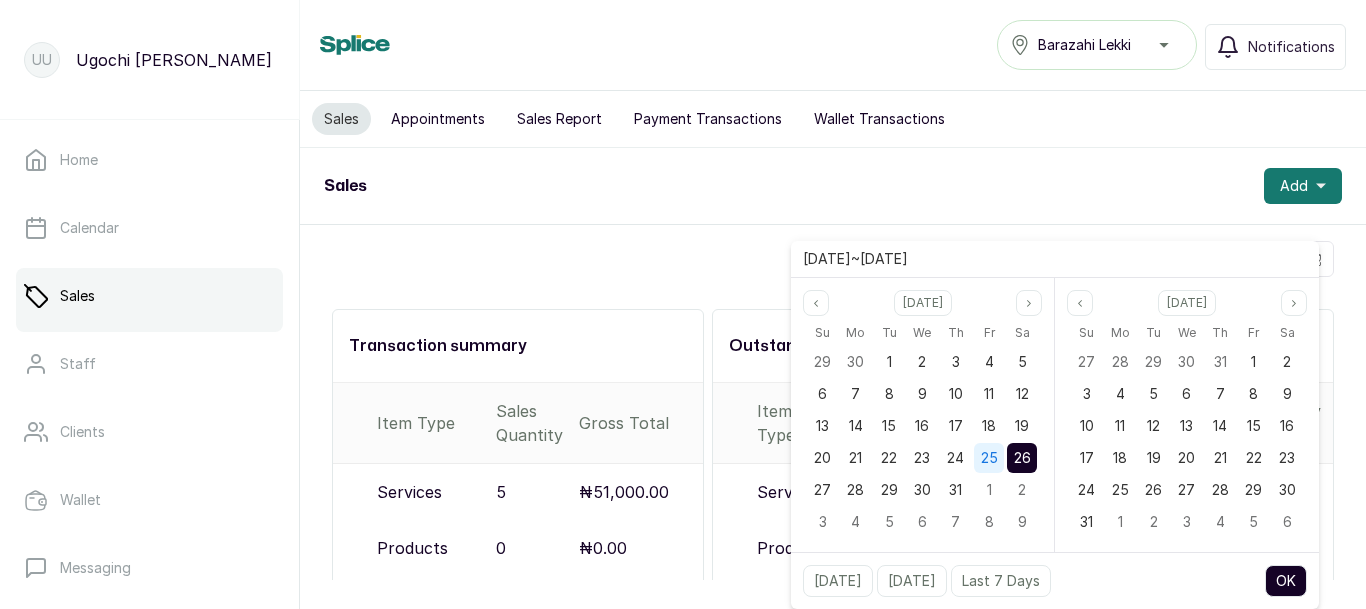 click on "25" at bounding box center [989, 457] 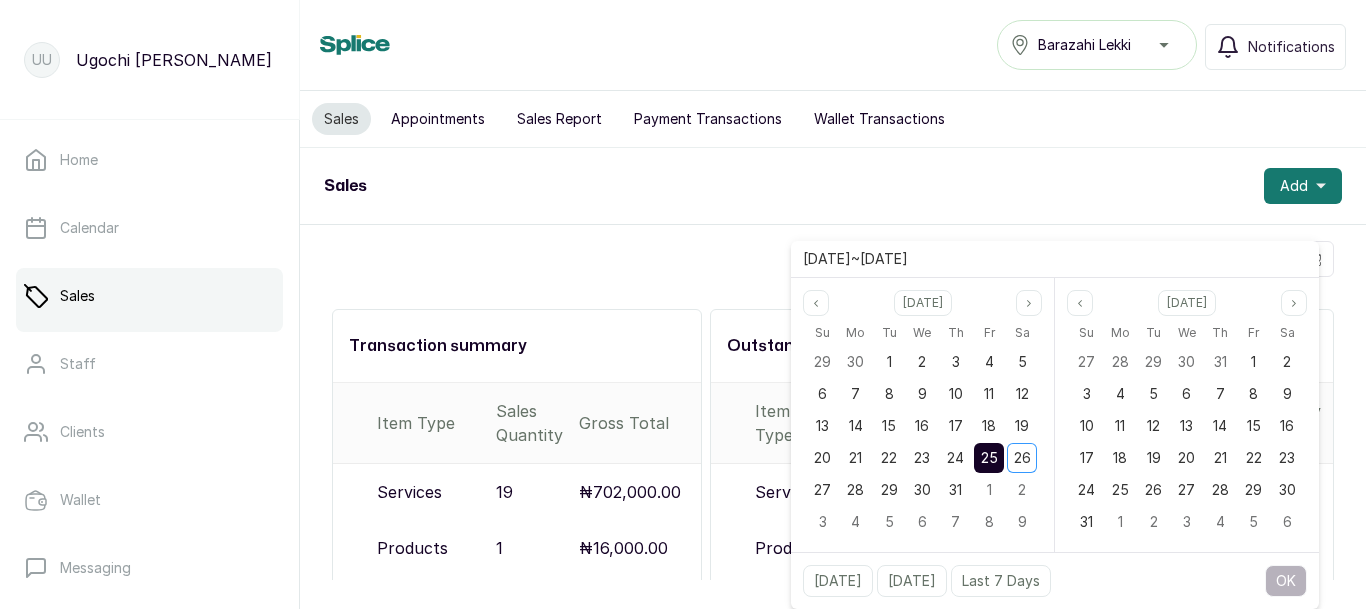 click on "Sales Add" at bounding box center [833, 186] 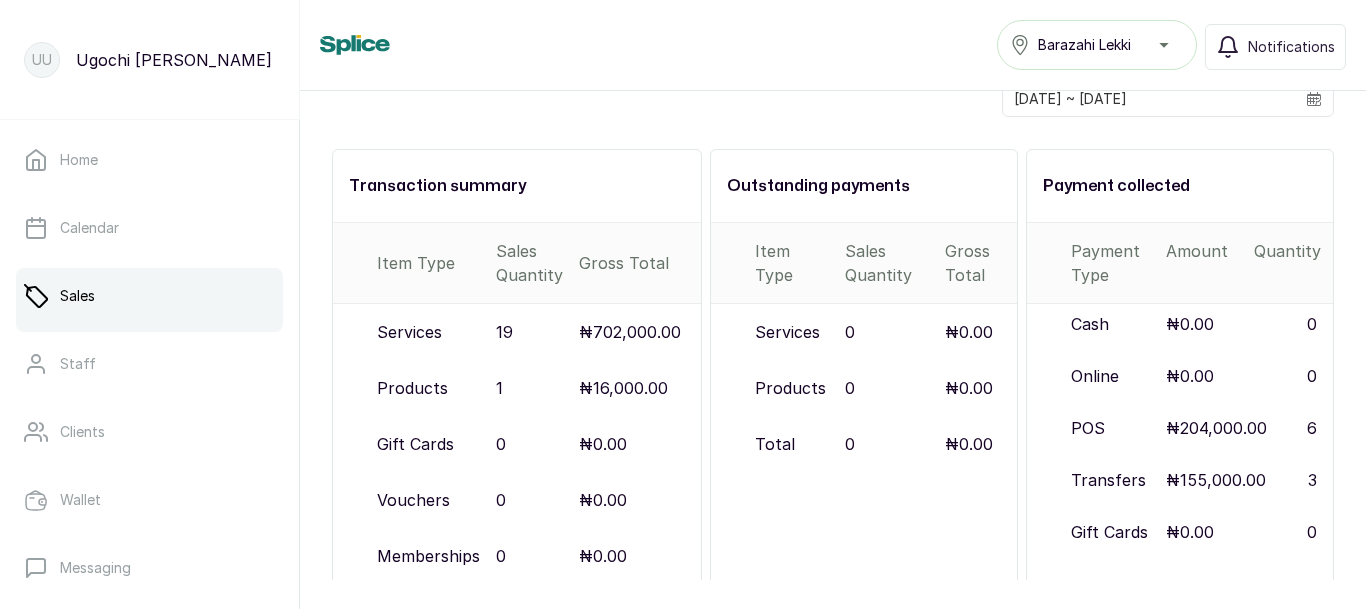 scroll, scrollTop: 0, scrollLeft: 0, axis: both 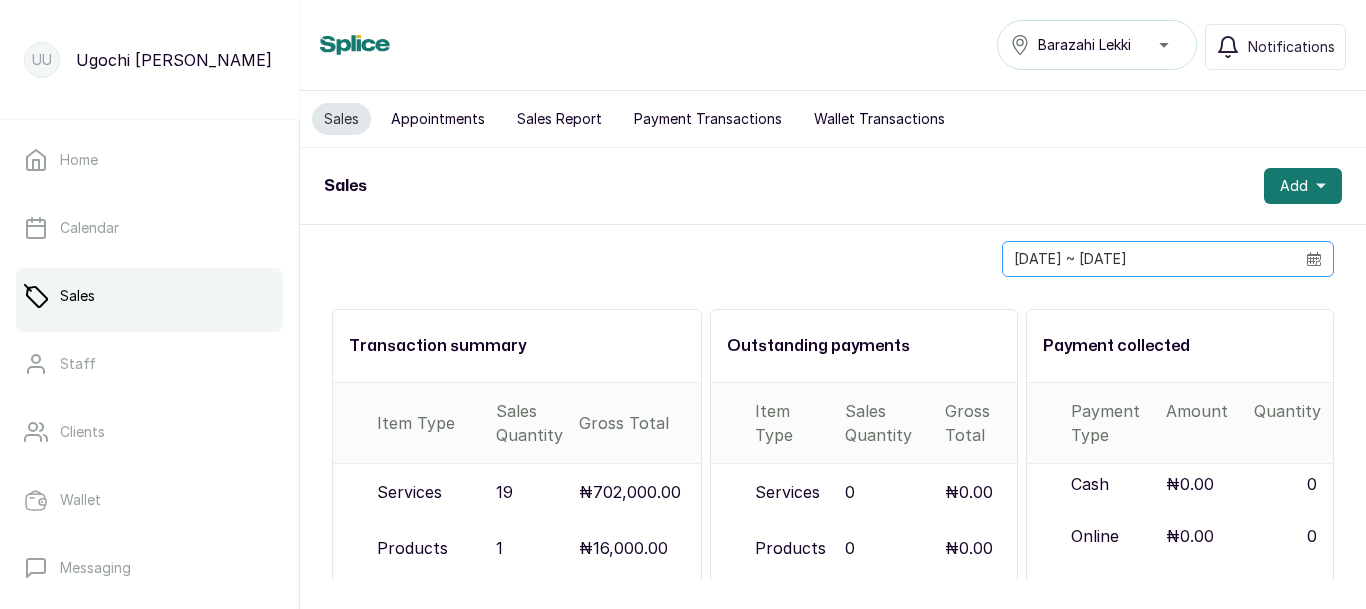 click 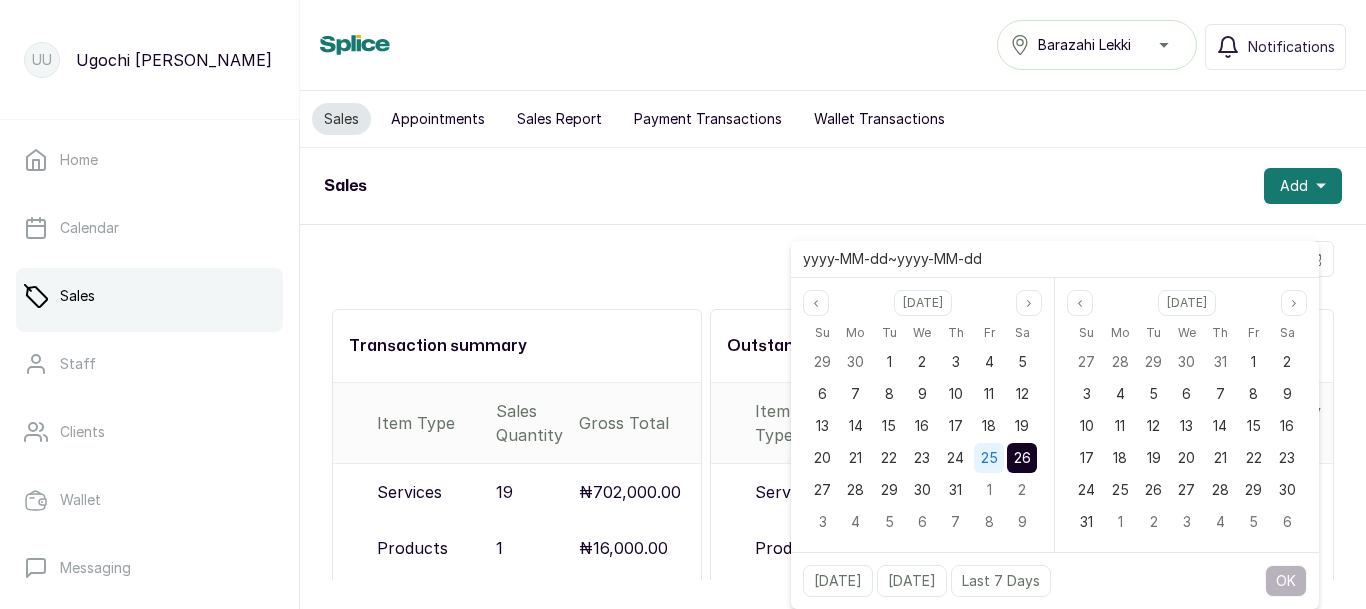 click on "25" at bounding box center [989, 458] 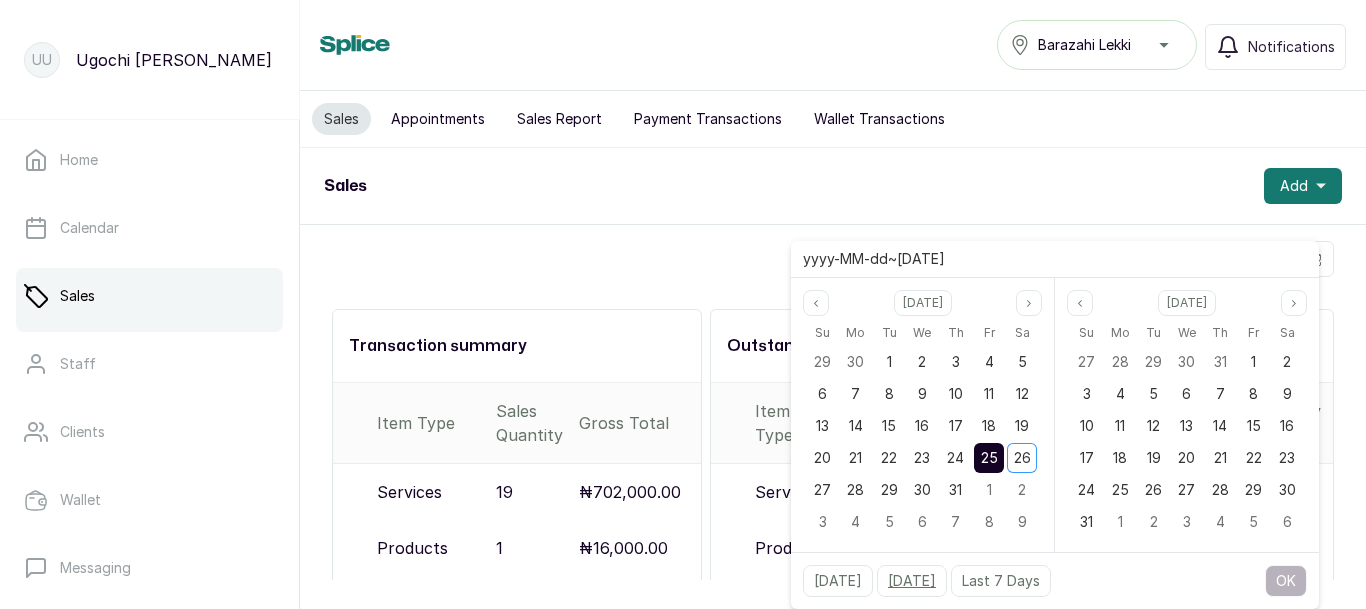 click on "[DATE]" at bounding box center [912, 581] 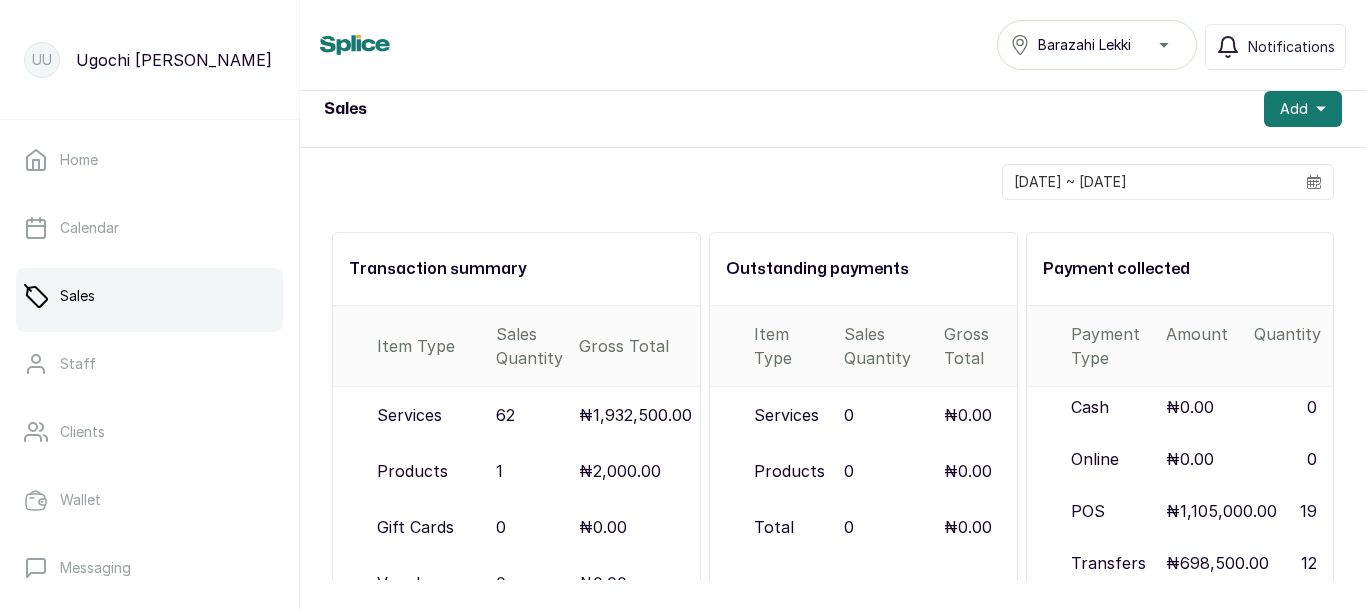 scroll, scrollTop: 0, scrollLeft: 0, axis: both 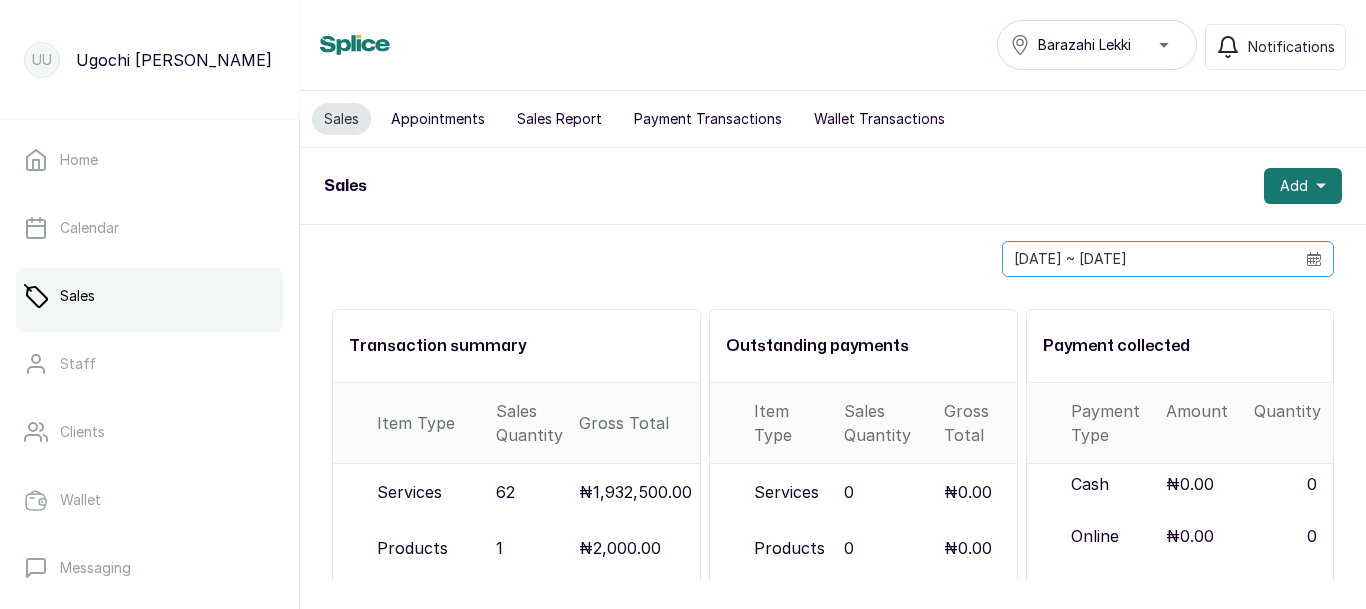 click 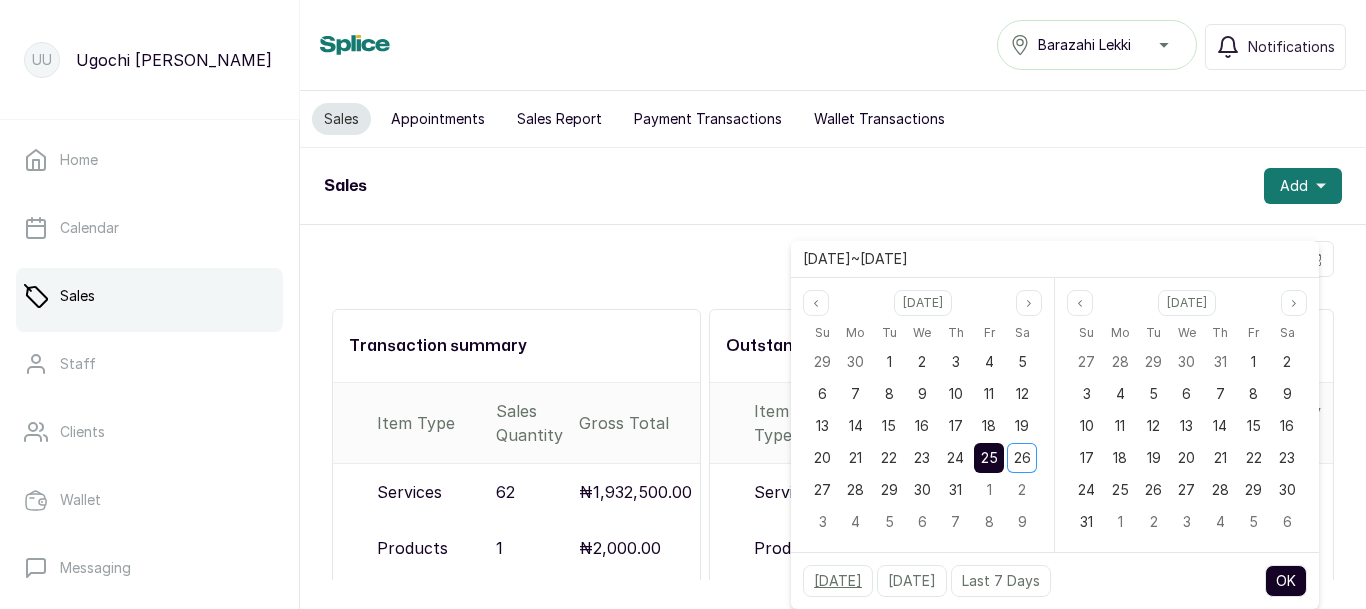 click on "[DATE]" at bounding box center [838, 581] 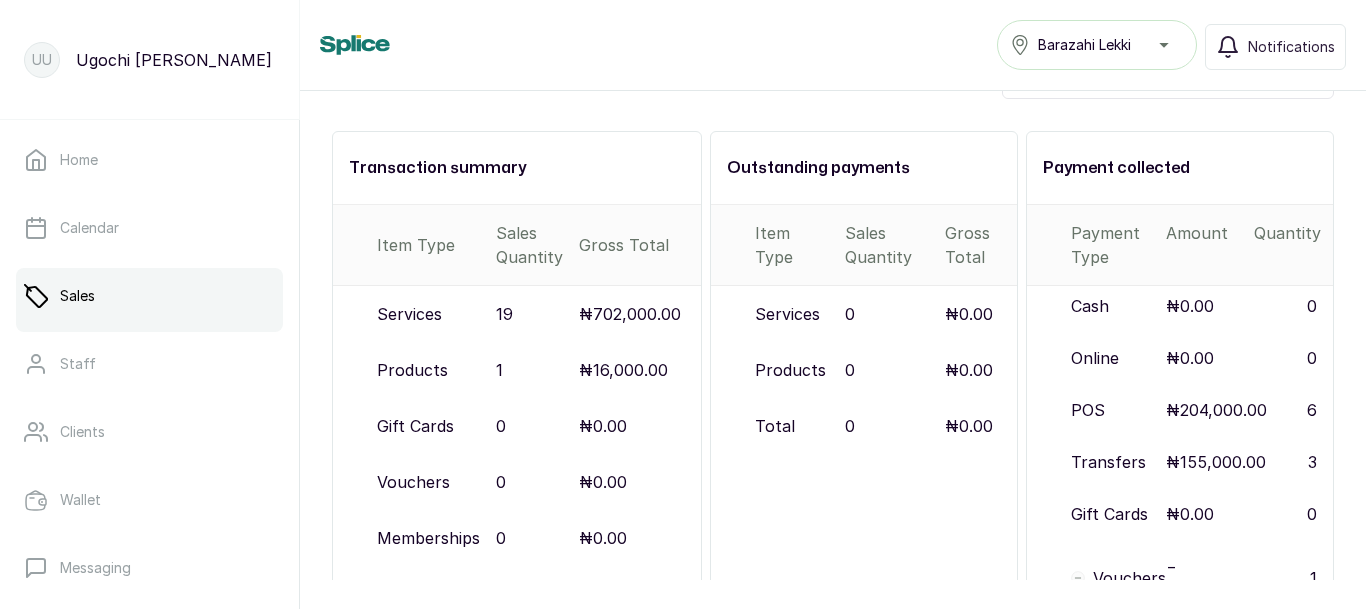 scroll, scrollTop: 453, scrollLeft: 0, axis: vertical 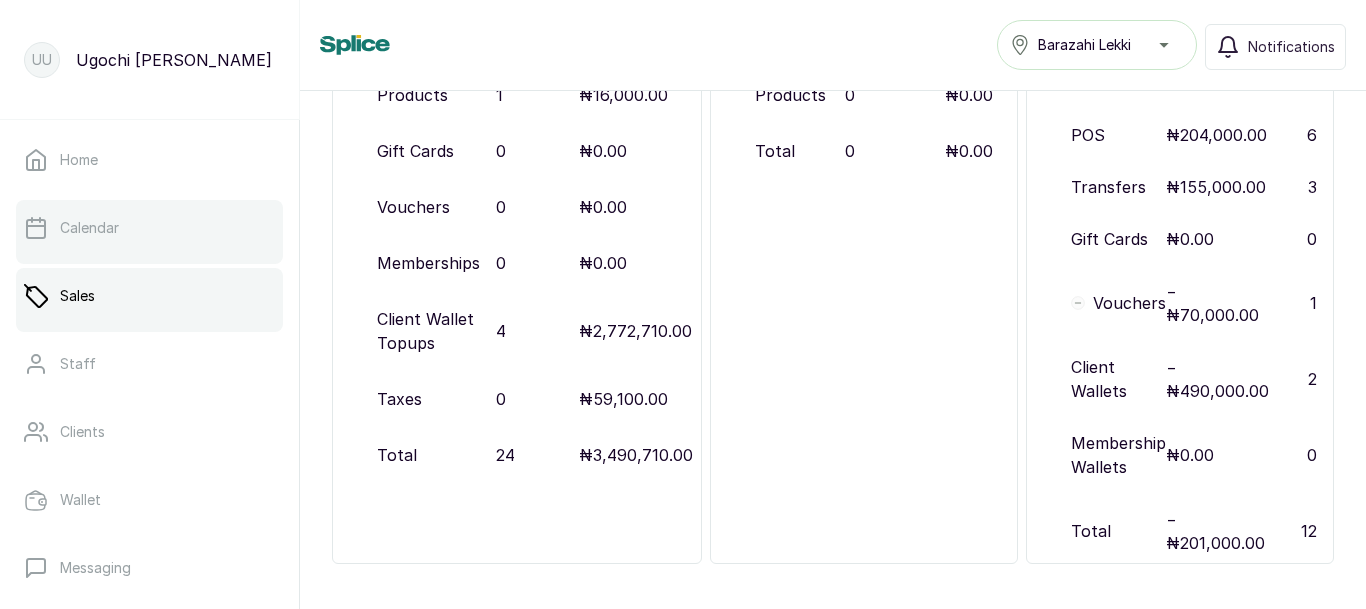 click on "Calendar" at bounding box center [89, 228] 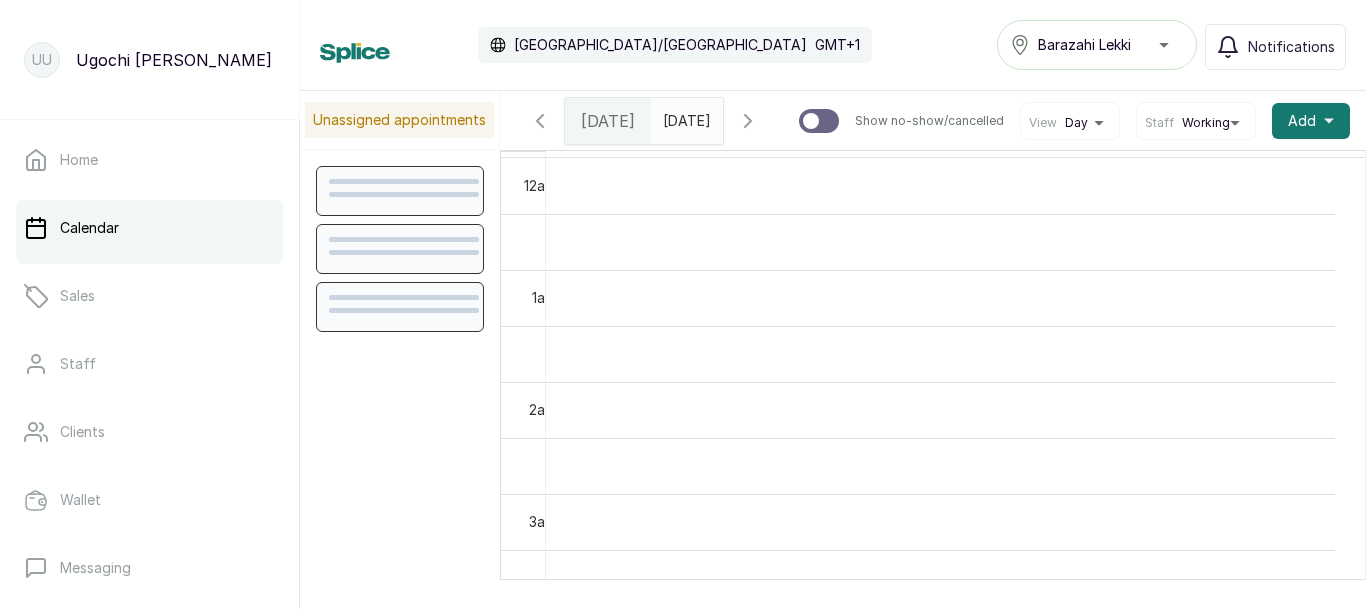 scroll, scrollTop: 673, scrollLeft: 0, axis: vertical 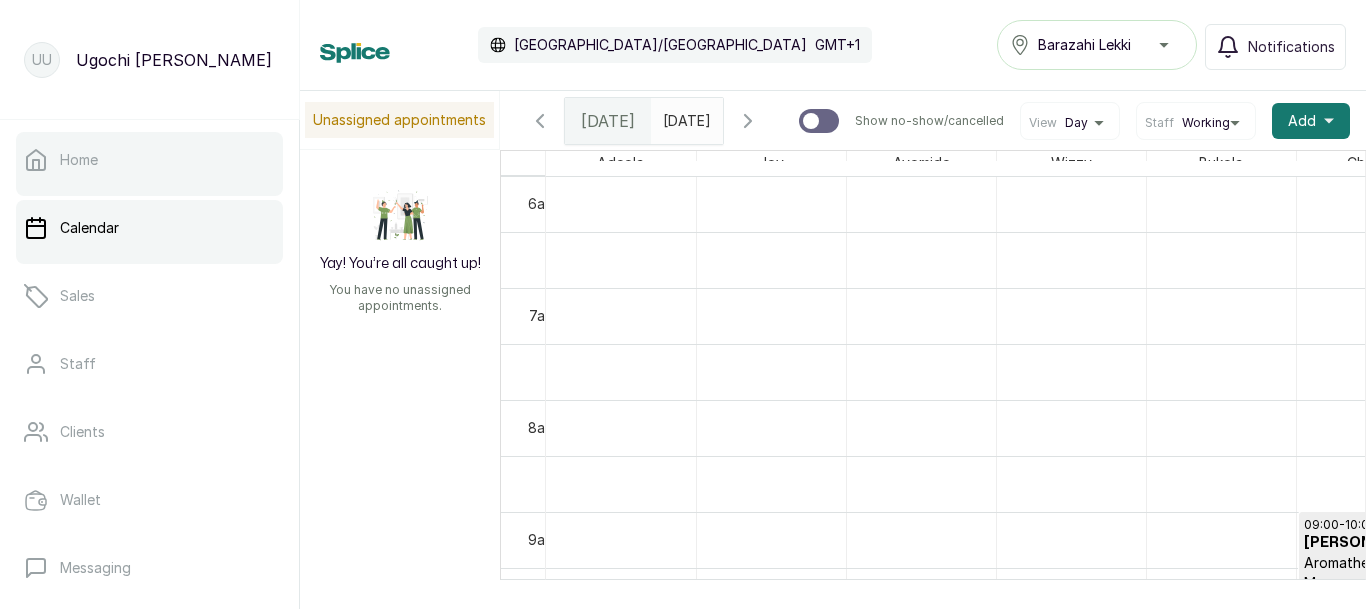 click at bounding box center (149, 192) 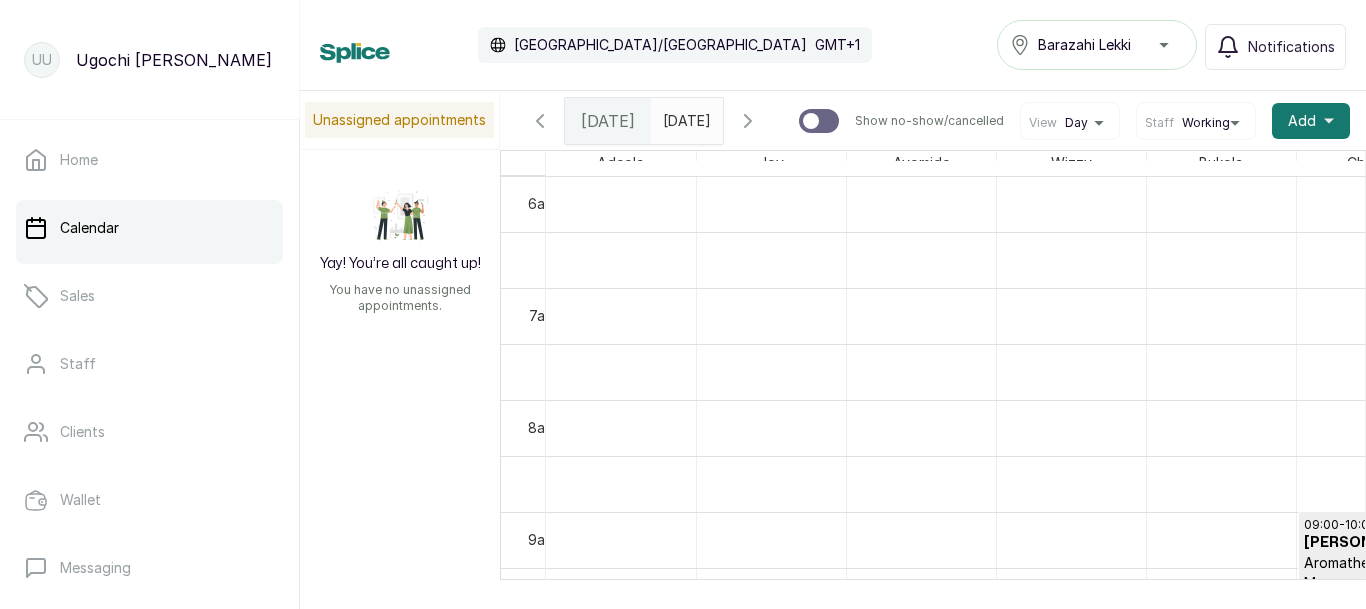 scroll, scrollTop: 0, scrollLeft: 690, axis: horizontal 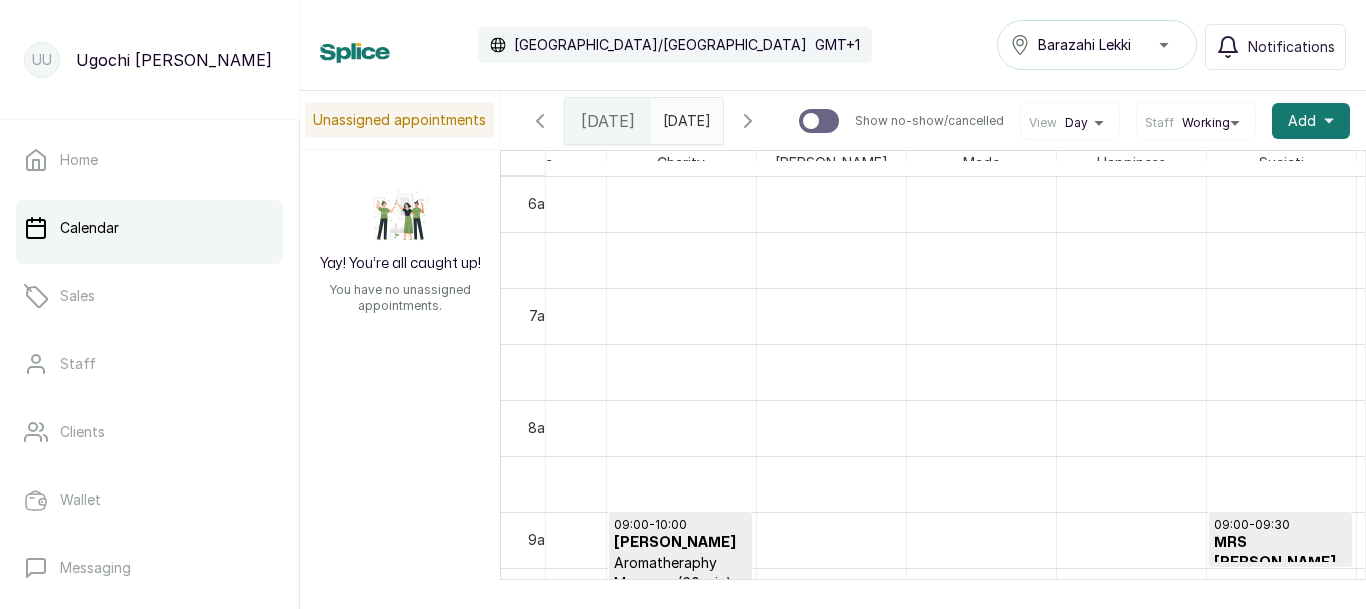 click on "Calendar [GEOGRAPHIC_DATA]/[GEOGRAPHIC_DATA] GMT+1 Barazahi Lekki Notifications Unassigned appointments Yay! You’re all caught up! You have no unassigned appointments. [DATE] [DATE] Show no-show/cancelled View Day Staff Working Add + [PERSON_NAME] Ayomide [PERSON_NAME] Charity [PERSON_NAME] Made Happiness [PERSON_NAME] [PERSON_NAME]  Purity Sunny Kemi Funmi [PERSON_NAME] [PERSON_NAME]  [PERSON_NAME] Onome 12am 1am 2am 3am 4am 5am 6am 7am 8am 9am 10am 11am 12pm 1pm 2pm 3pm 4pm 5pm 6pm 7pm 8pm 9pm 10pm 11pm 12:00  -  13:00 MRS SHOLA Stitch Weaving Completed 11:30  -  12:30 walkin  Pedicure (F) Completed 12:30  -  13:00 walkin  Gel Polish  Completed 14:00  -  14:30 MRS   [PERSON_NAME] Dissolving Completed 09:00  -  10:00 [PERSON_NAME] Aromatheraphy Massage (60 min) Completed 11:00  -  12:30 [PERSON_NAME] Indonesian massage (90 min) Completed 13:30  -  14:30 [PERSON_NAME] Indonesian massage (60 min) Confirmed 16:00  -  17:30 MRS KEMI Hydra Facial Confirmed 11:00  -  12:30 [PERSON_NAME] Indonesian massage (90 min) Completed 14:00" at bounding box center (833, 304) 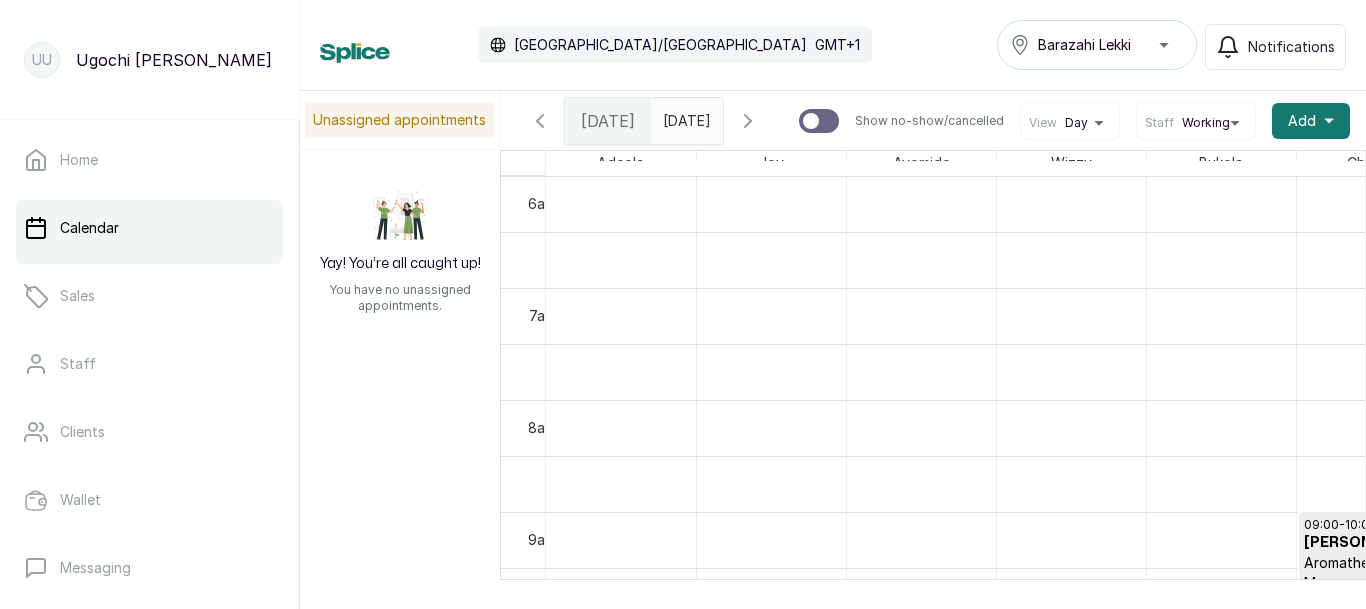 scroll, scrollTop: 0, scrollLeft: 690, axis: horizontal 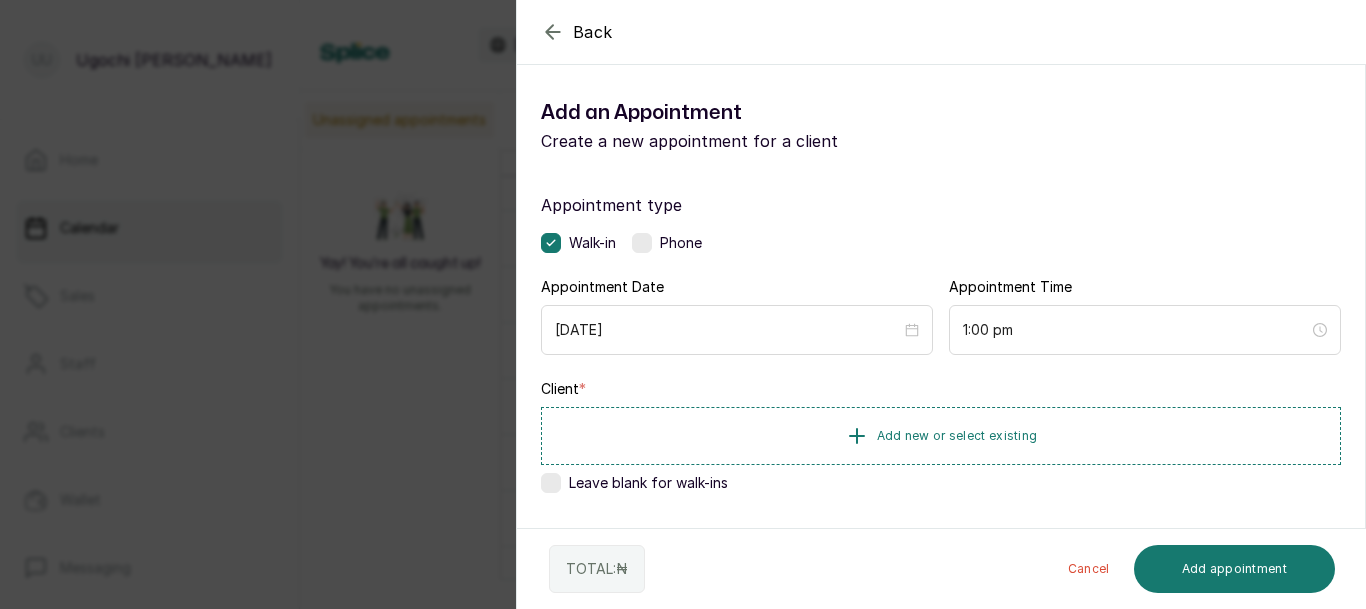 click on "Back Add Appointment Add an Appointment Create a new appointment for a client Appointment type Walk-in Phone Appointment Date [DATE] Appointment Time 1:00 pm Client * Add new or select existing Leave blank for walk-ins  Add services   No Services added Add service  Add products   No Products added Add product Add Extra Charge Add discount Note 1000 of 1000 characters left TOTAL:  ₦ Cancel Add appointment" at bounding box center [683, 304] 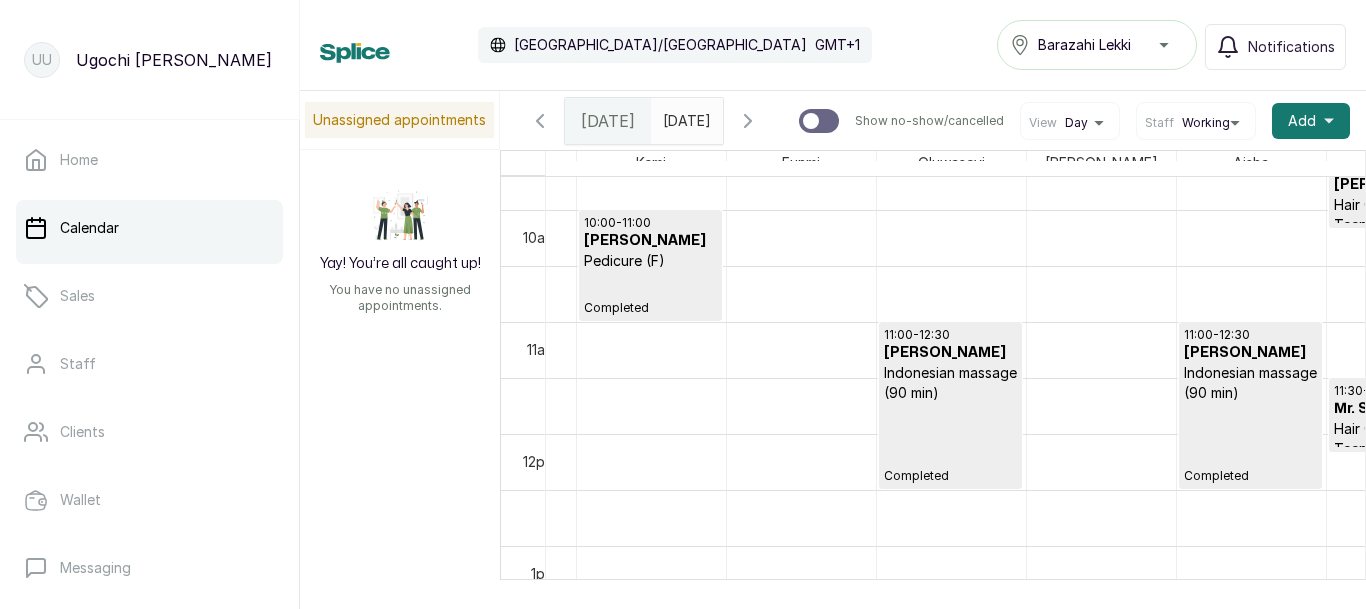 scroll, scrollTop: 1087, scrollLeft: 2171, axis: both 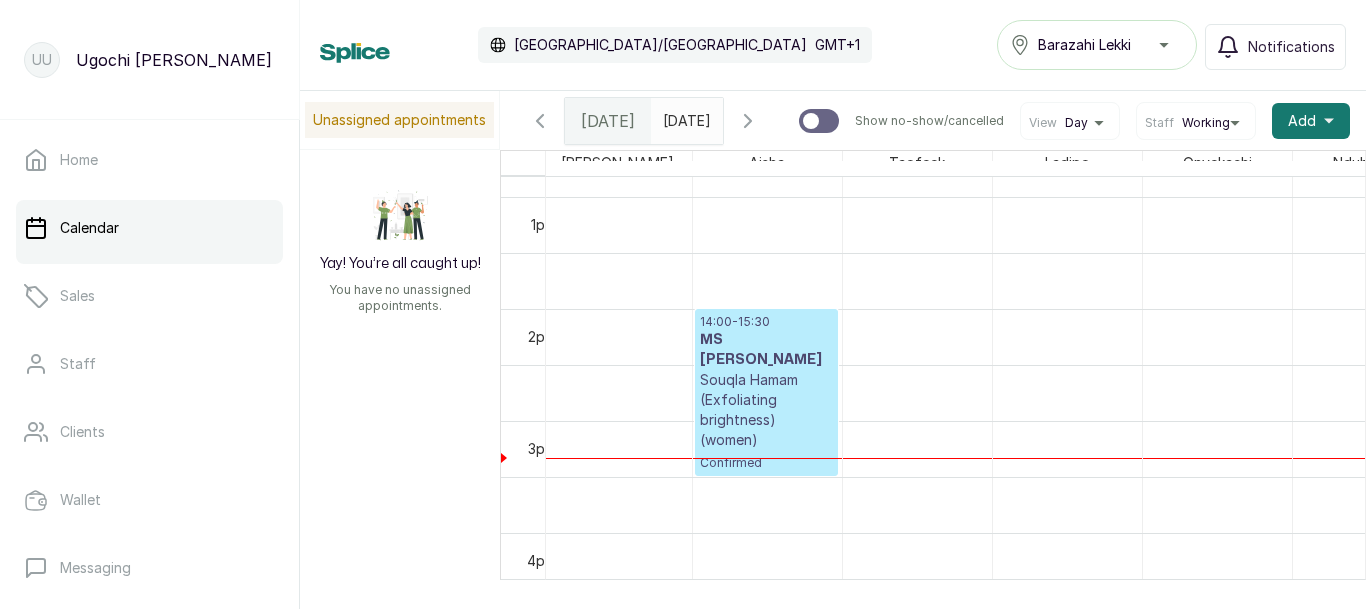 click on "Calendar [GEOGRAPHIC_DATA]/[GEOGRAPHIC_DATA] GMT+1 Barazahi Lekki Notifications" at bounding box center (833, 45) 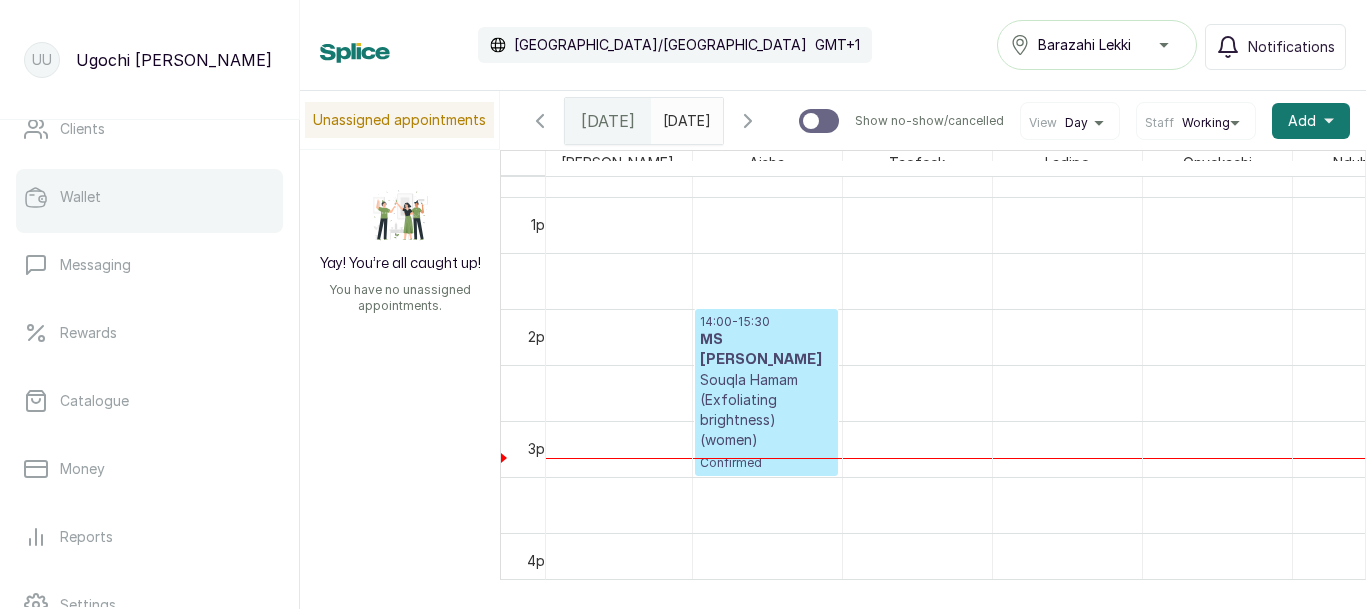 scroll, scrollTop: 320, scrollLeft: 0, axis: vertical 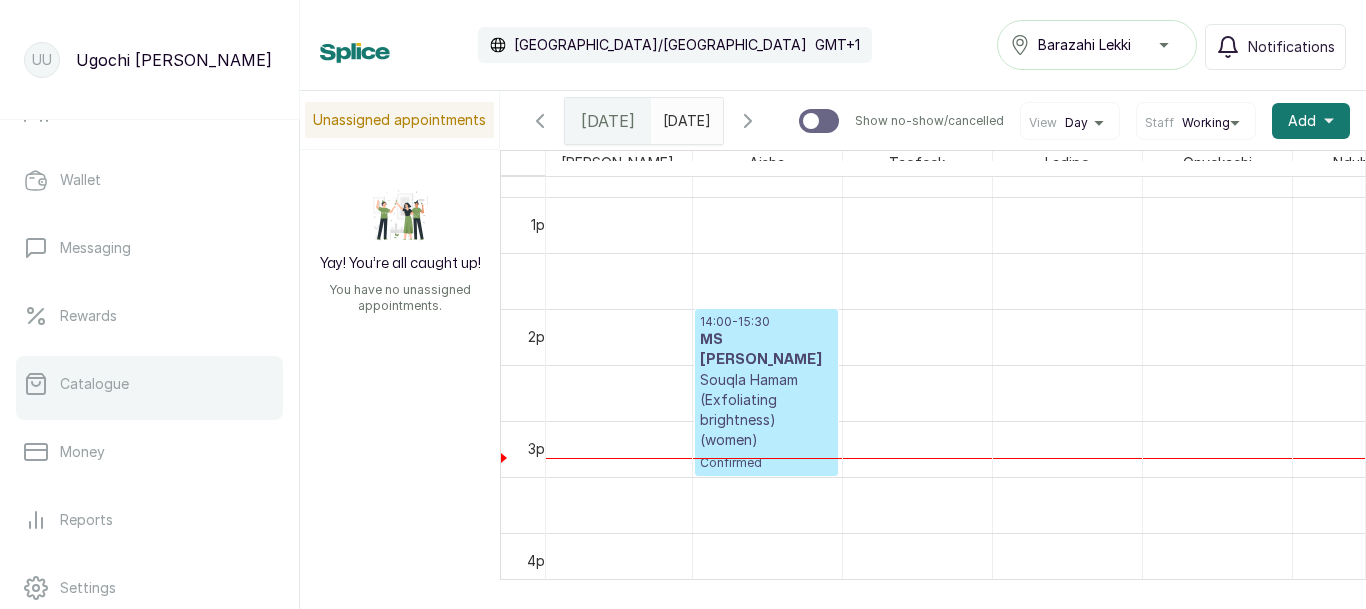 click on "Catalogue" at bounding box center [94, 384] 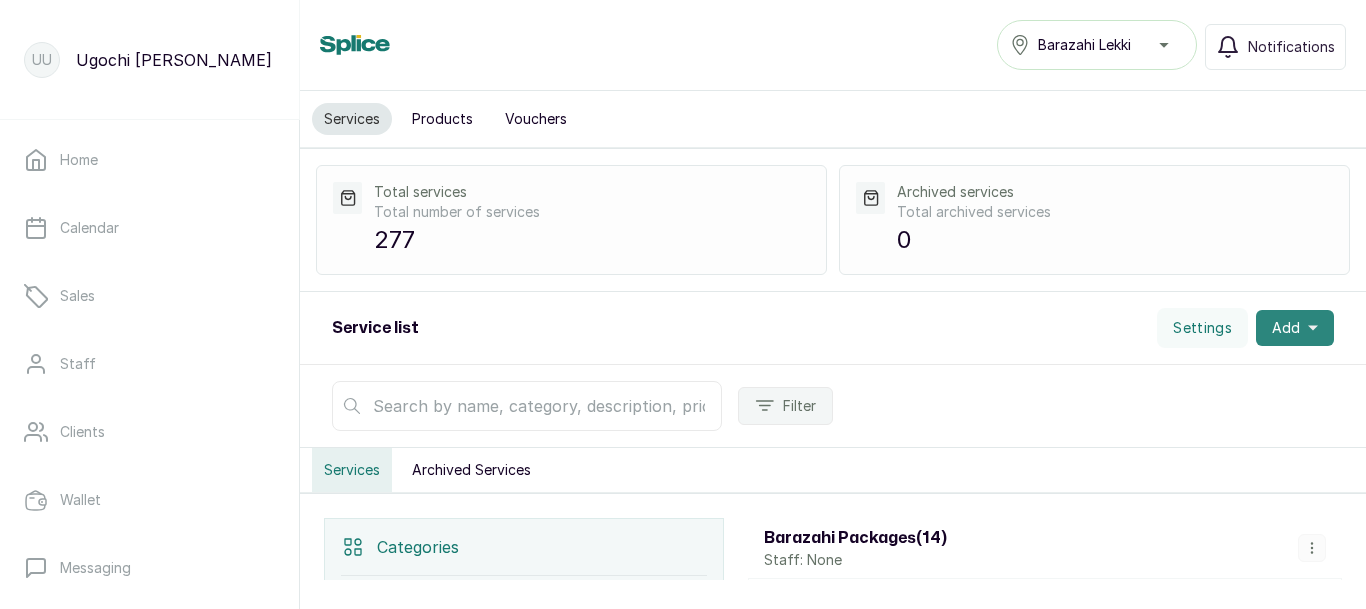 click 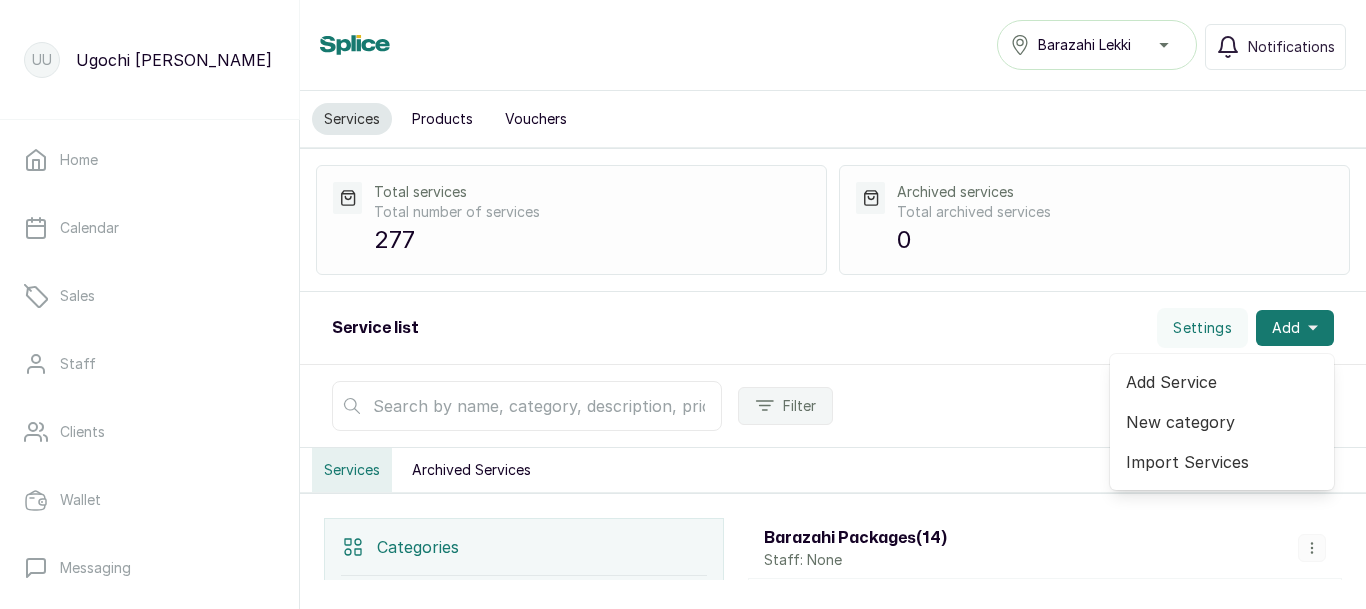 click on "Add Service" at bounding box center [1222, 382] 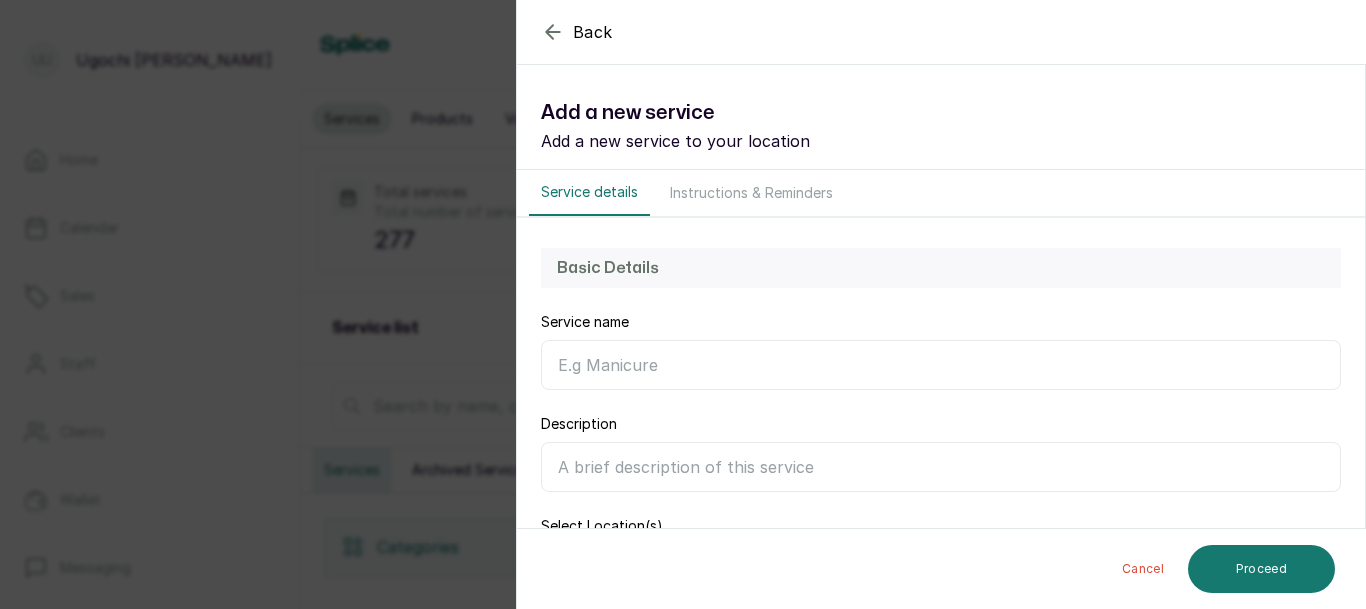 click on "Service name" at bounding box center [941, 365] 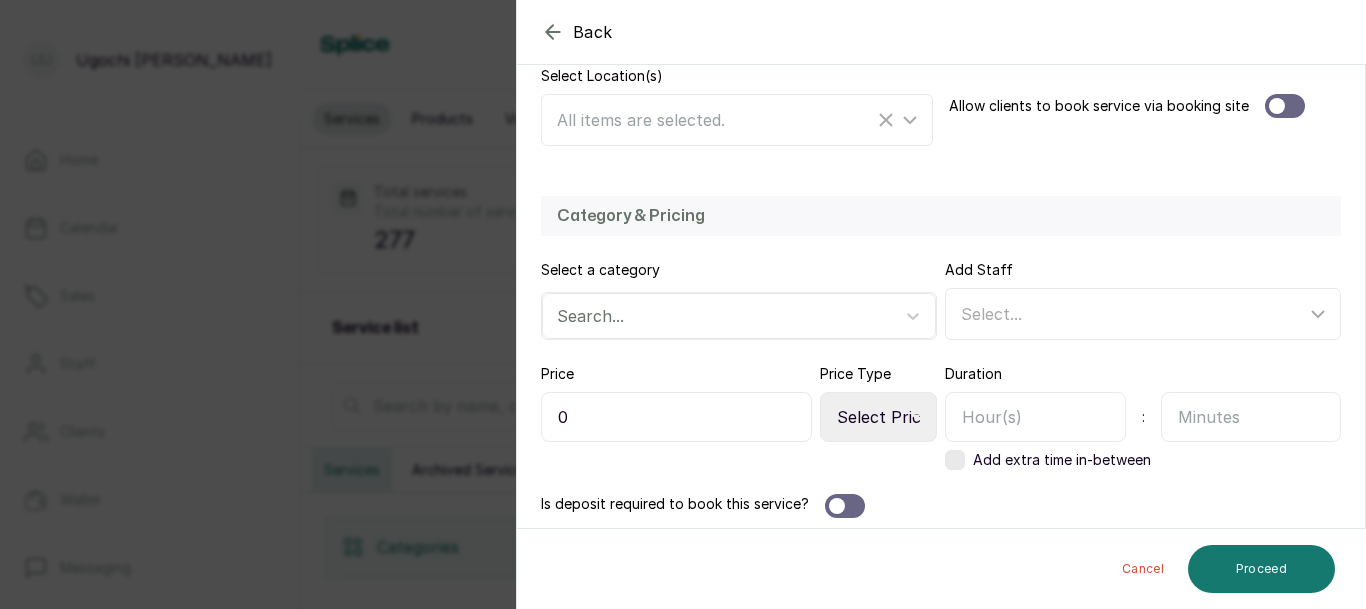 scroll, scrollTop: 460, scrollLeft: 0, axis: vertical 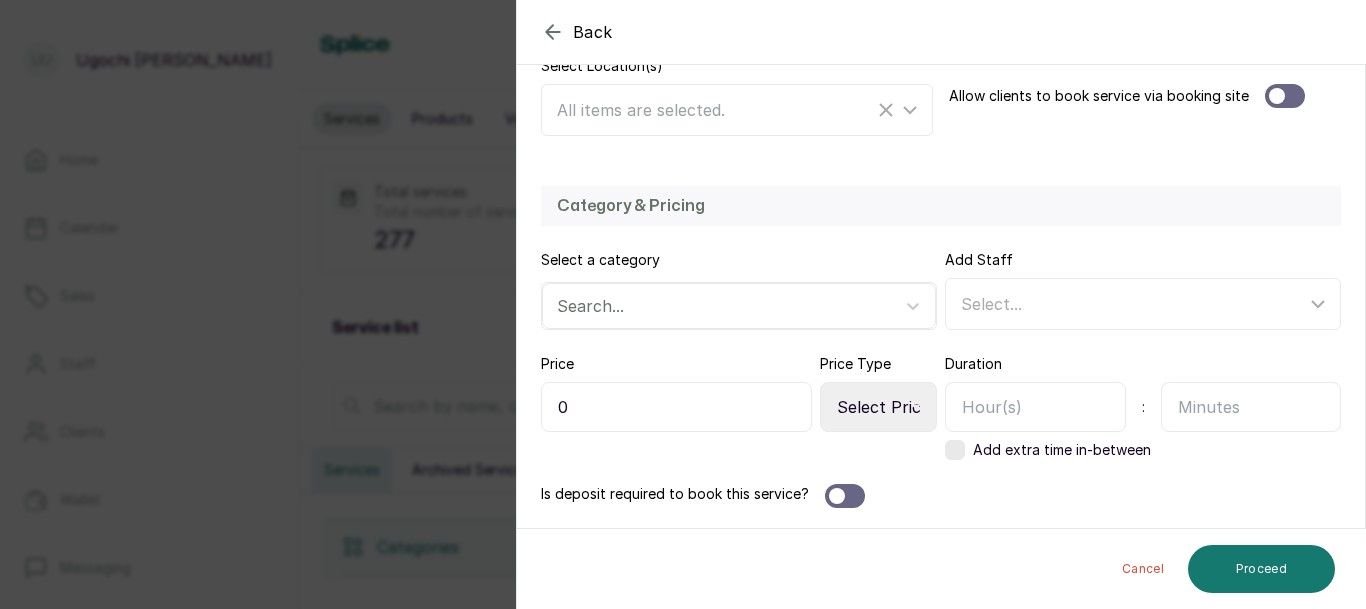 type on "Weave(Medium)" 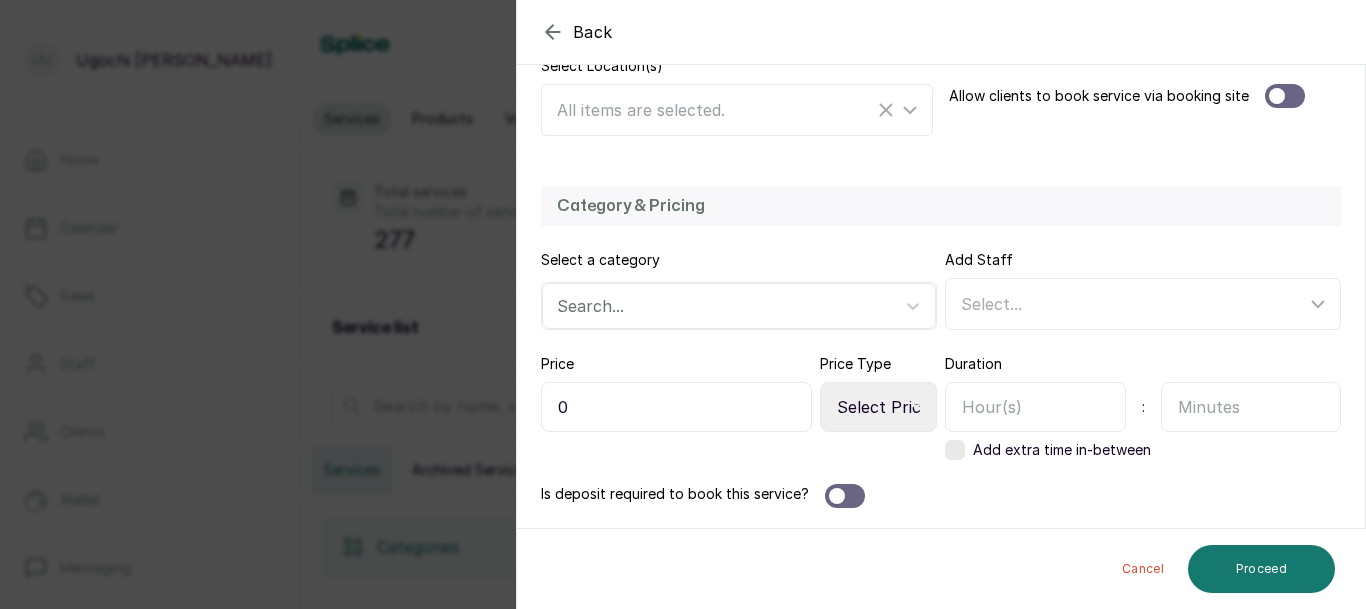 click on "0" at bounding box center (676, 407) 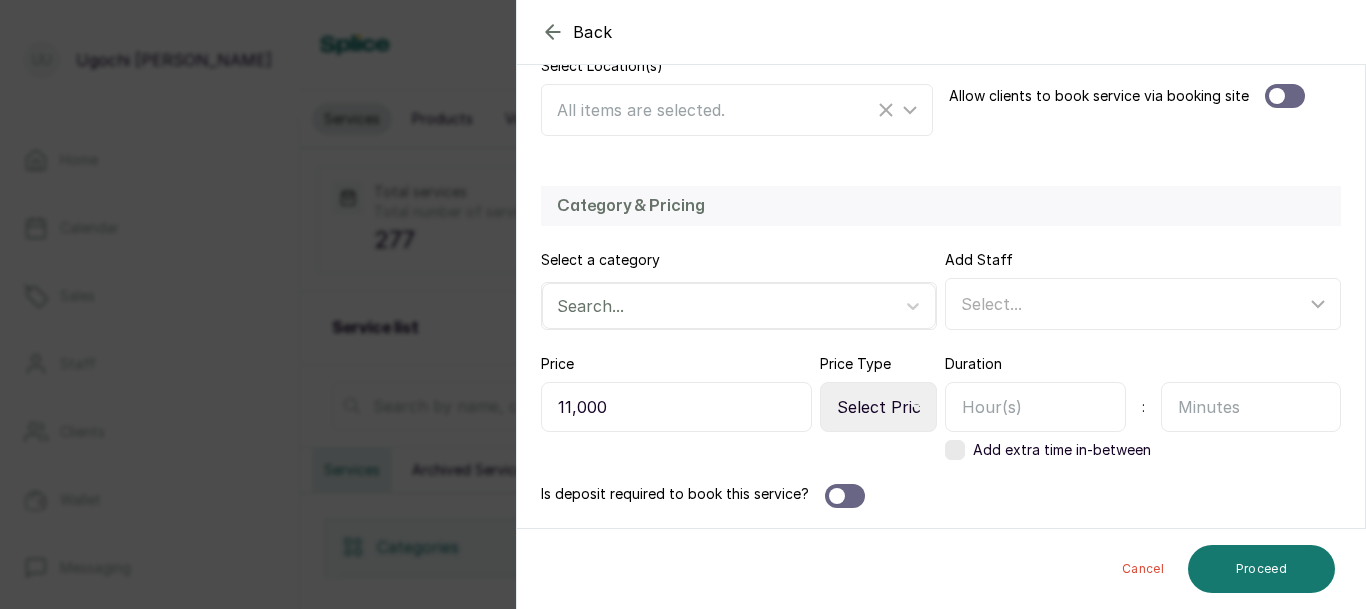 type on "11,000" 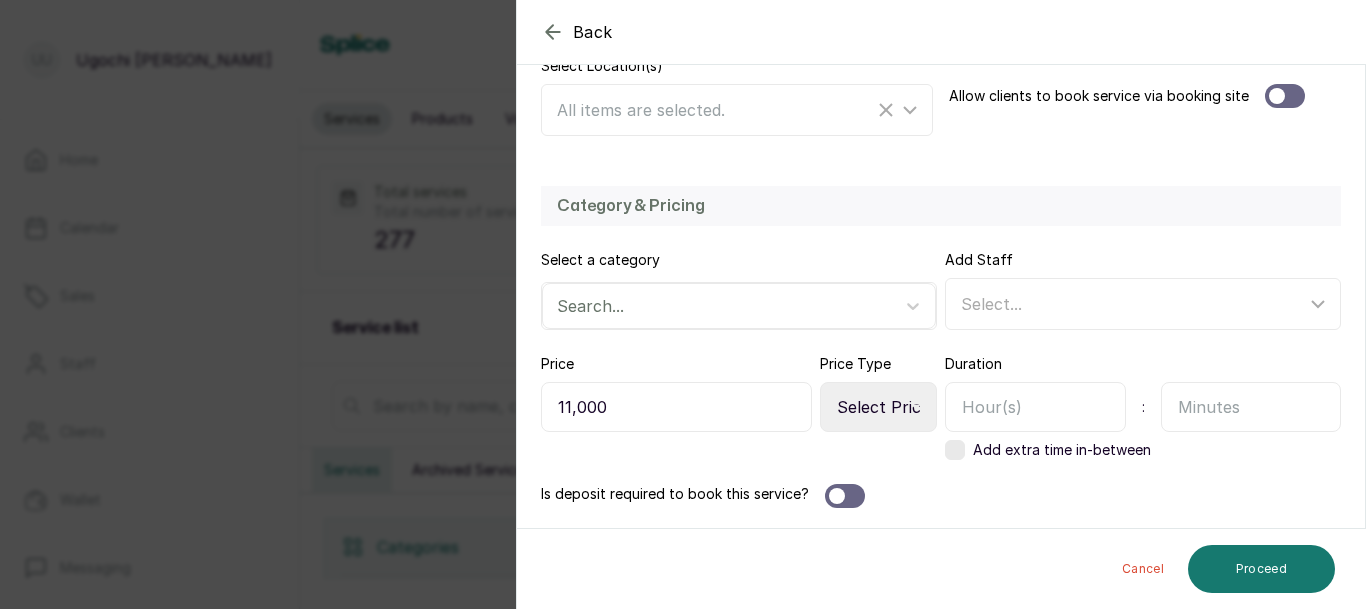 click on "Select Price Type Fixed From" at bounding box center [878, 407] 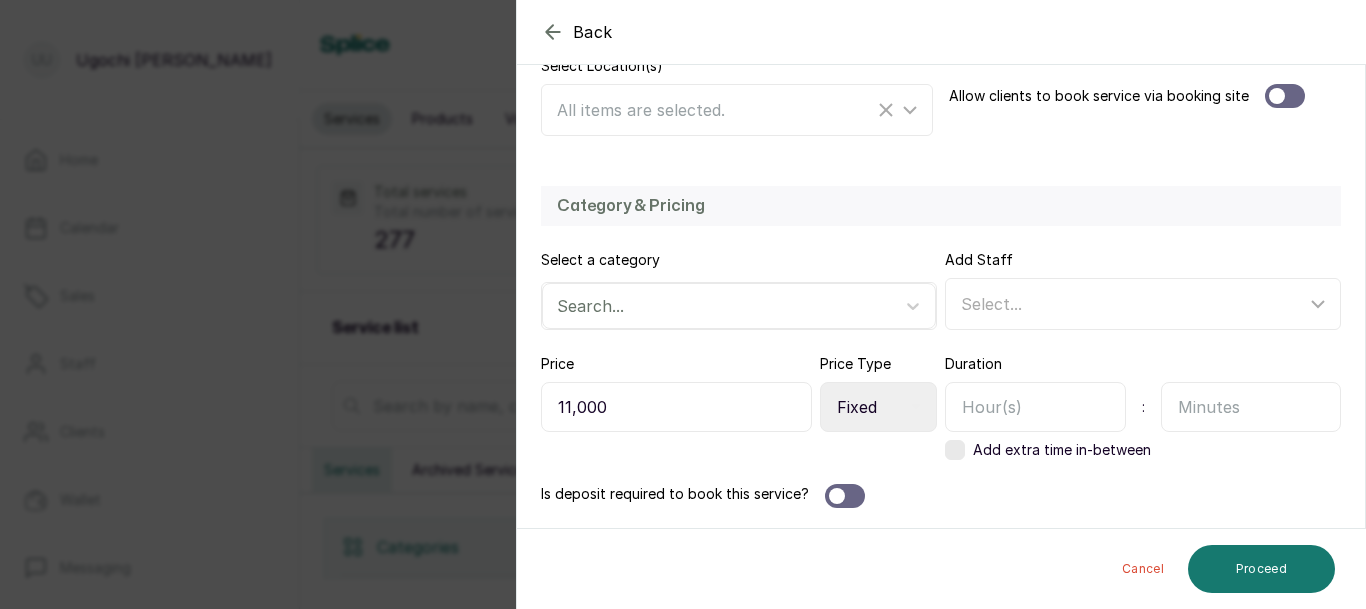 click on "Select Price Type Fixed From" at bounding box center [878, 407] 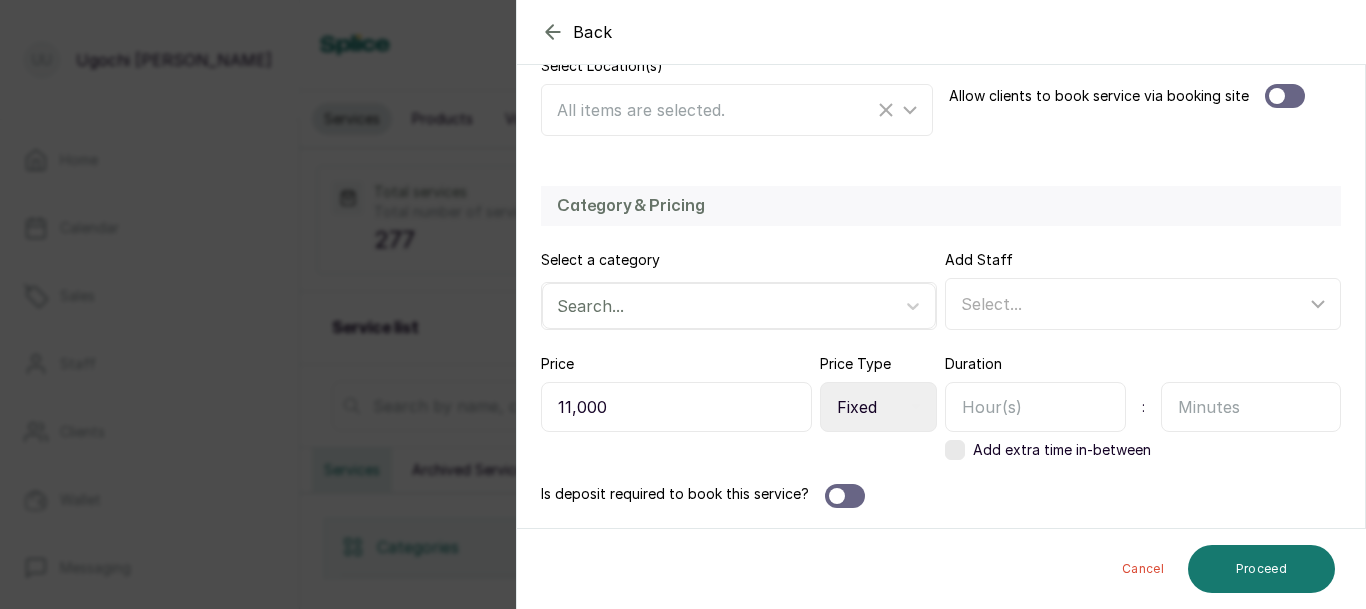click at bounding box center (1035, 407) 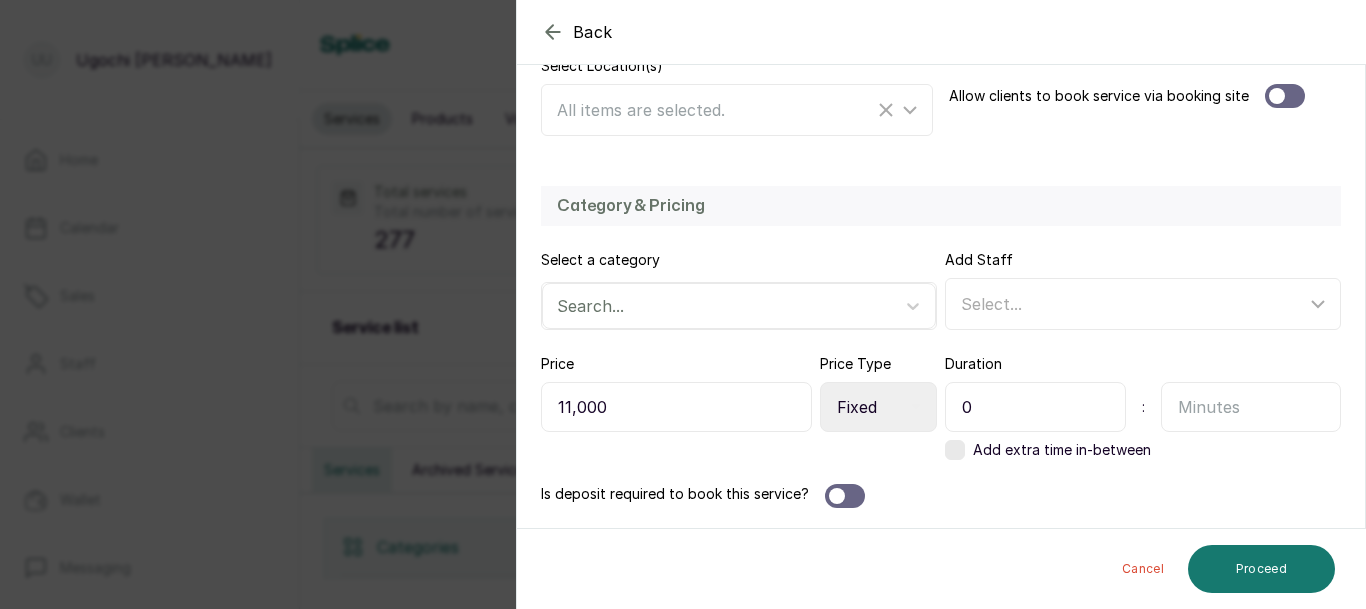 type on "0" 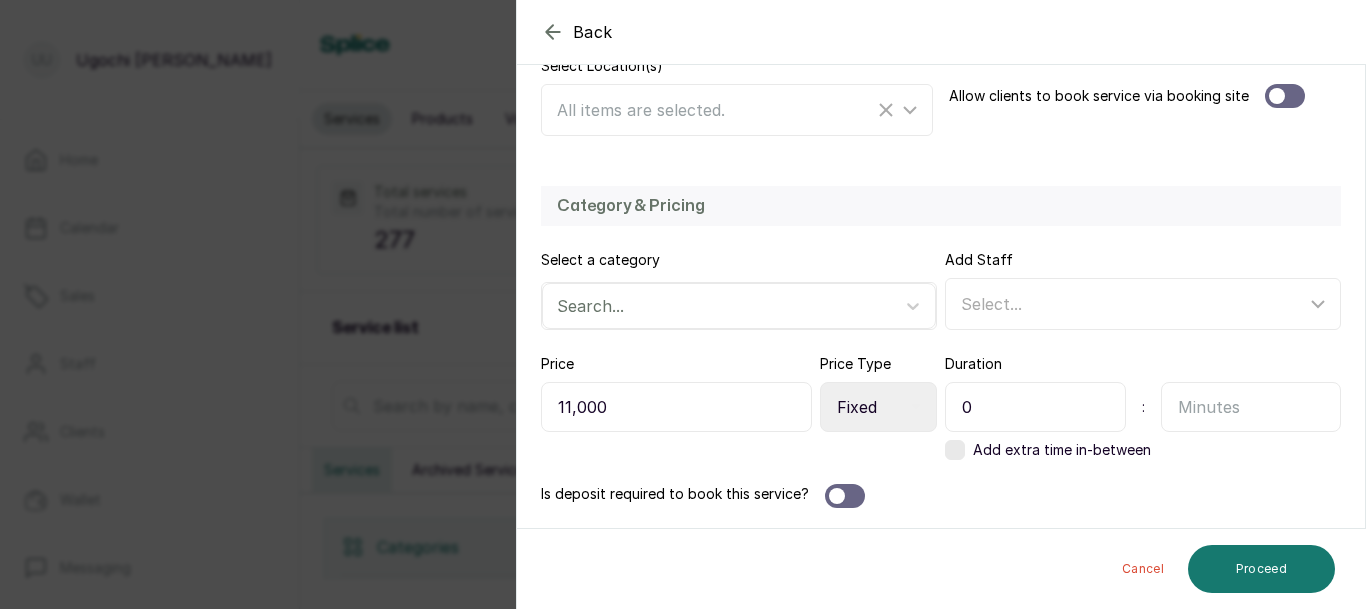 click at bounding box center (1251, 407) 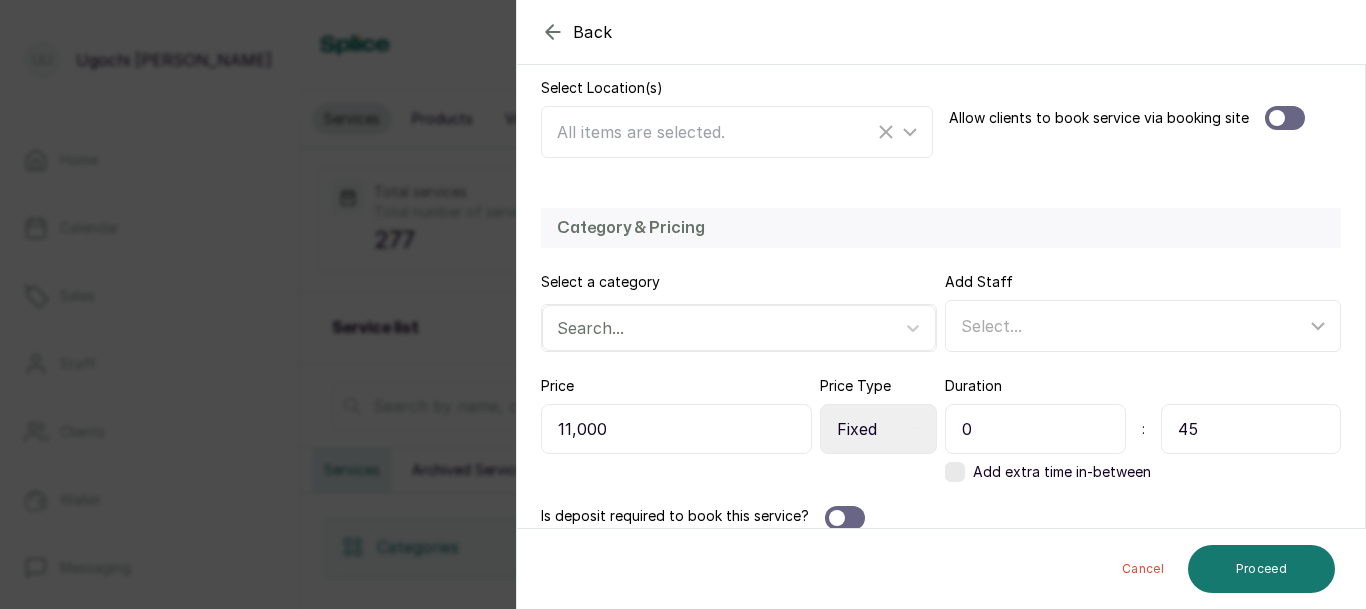 scroll, scrollTop: 460, scrollLeft: 0, axis: vertical 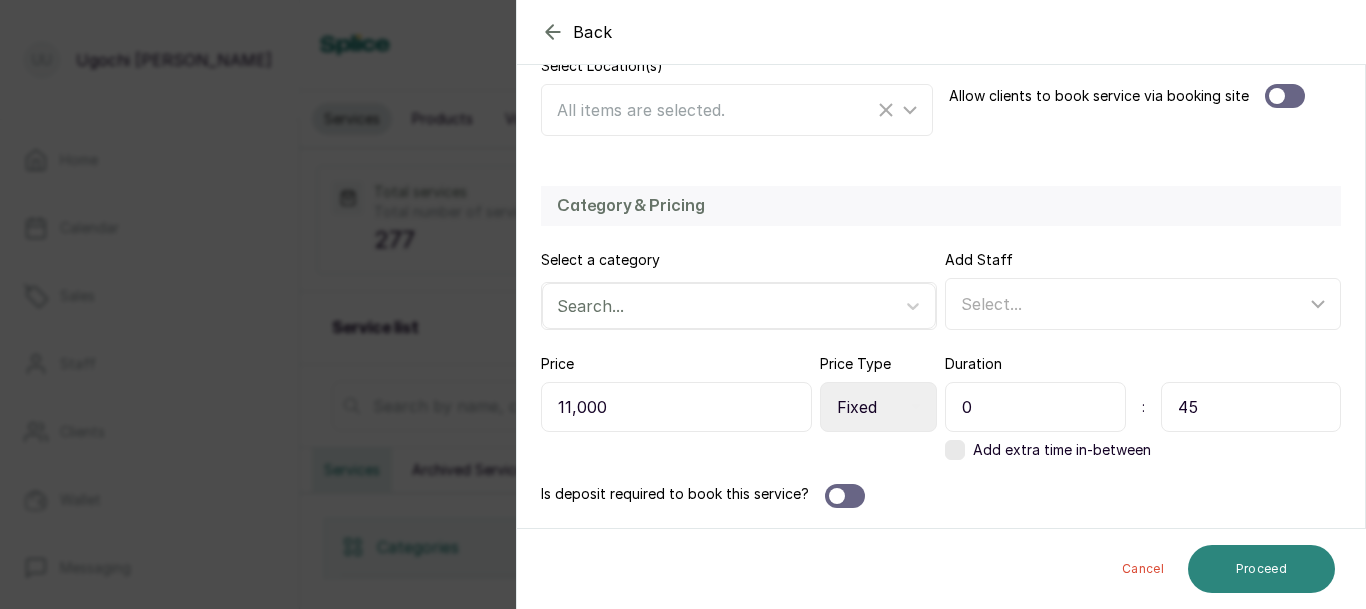 type on "45" 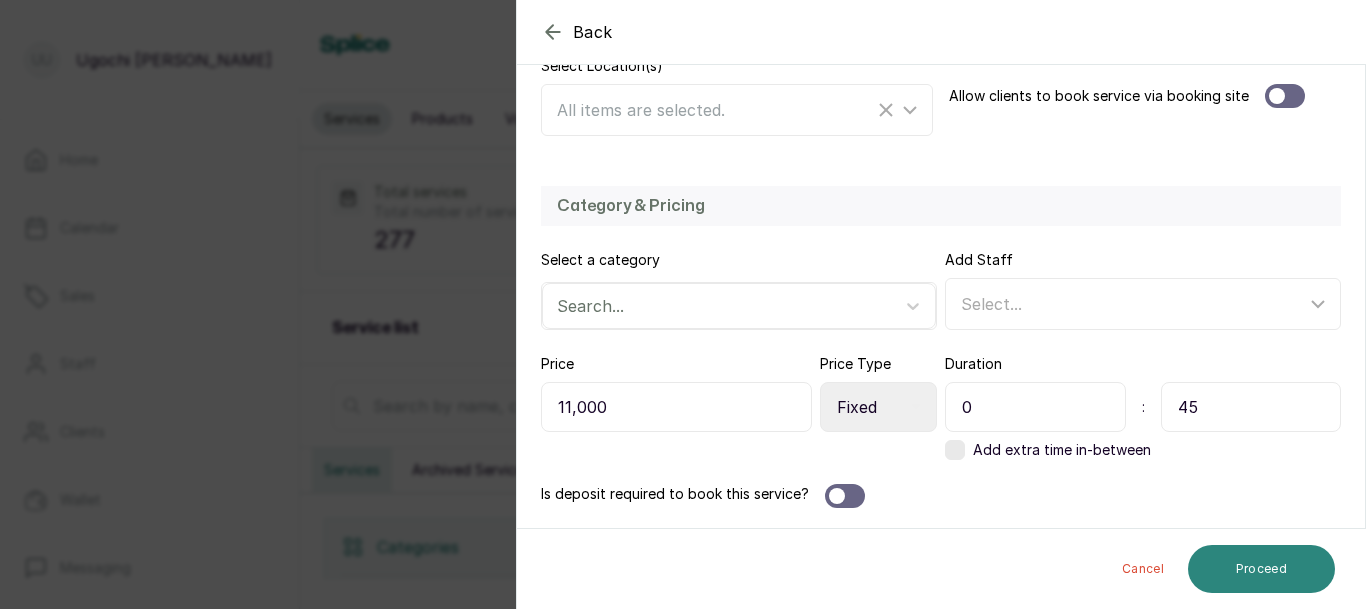 click on "Proceed" at bounding box center (1261, 569) 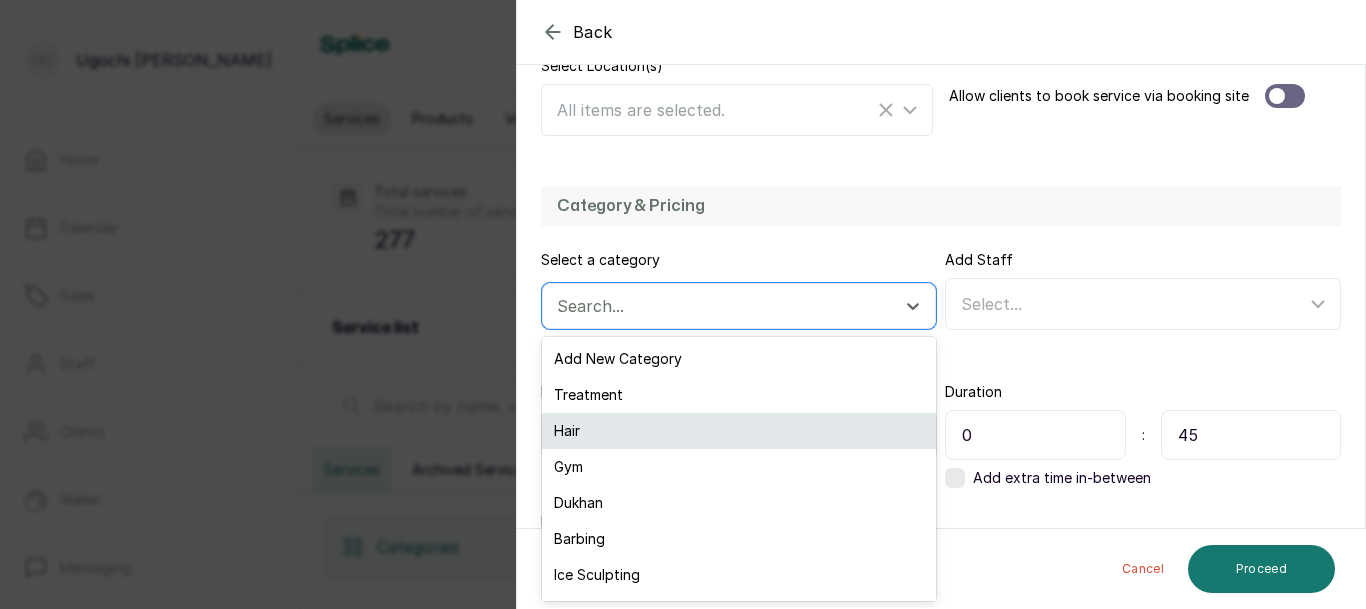 click on "Hair" at bounding box center [739, 431] 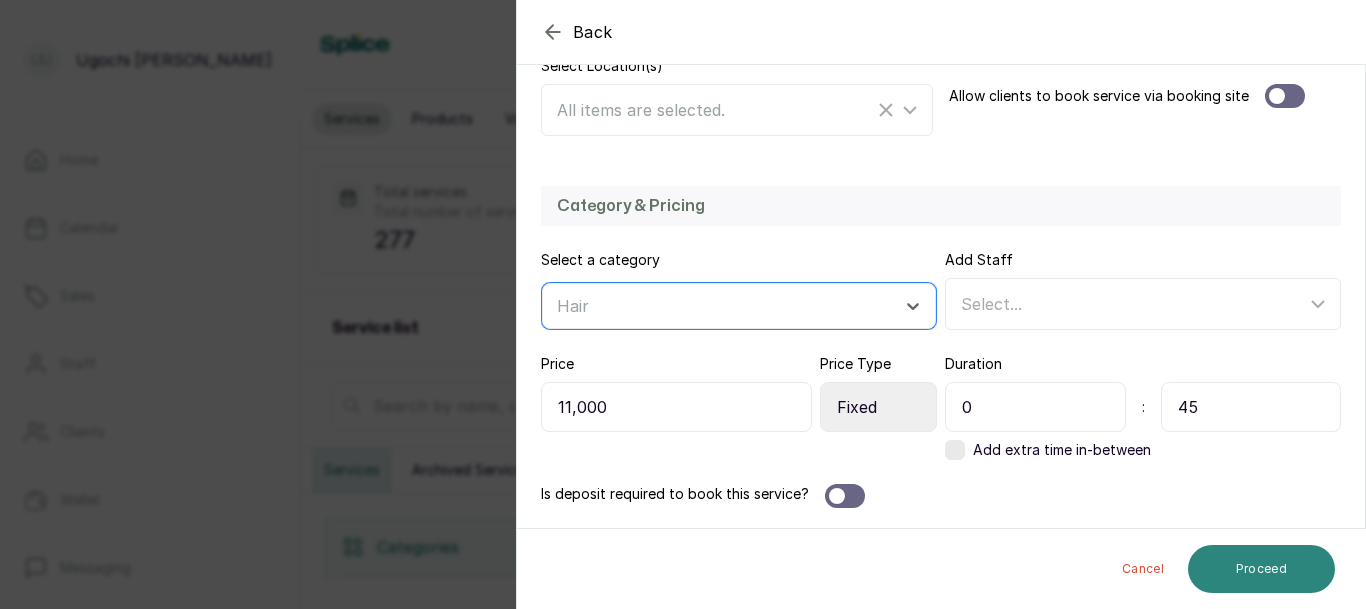 click on "Proceed" at bounding box center (1261, 569) 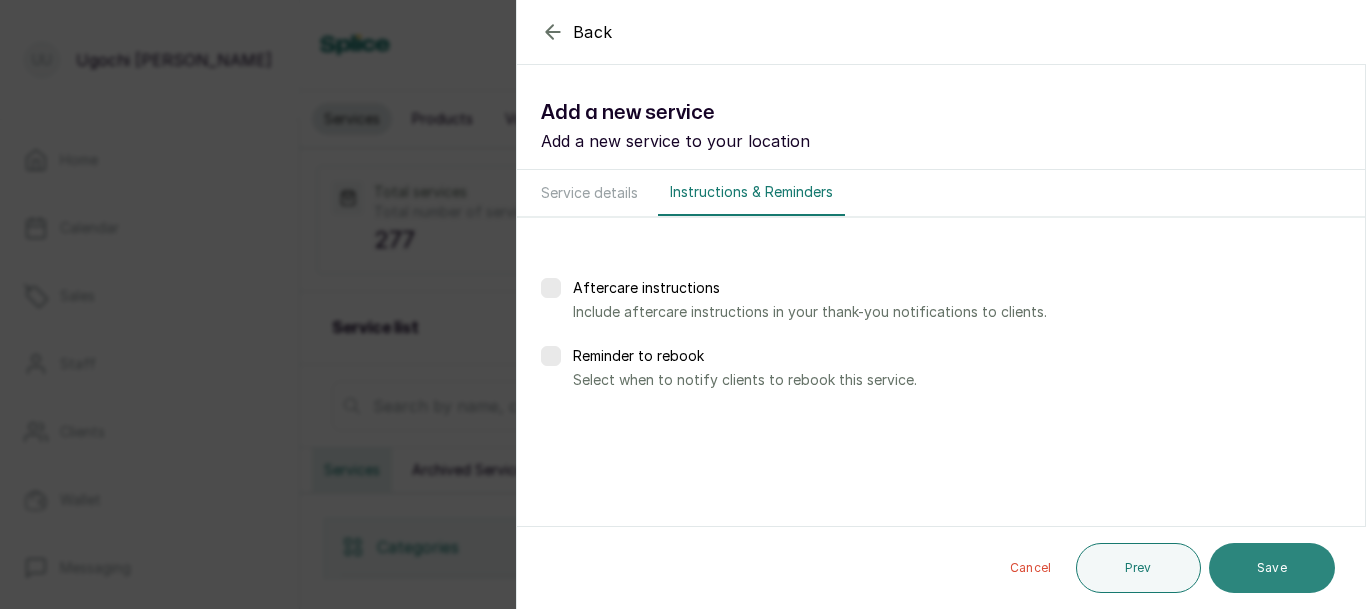 click on "Save" at bounding box center [1272, 568] 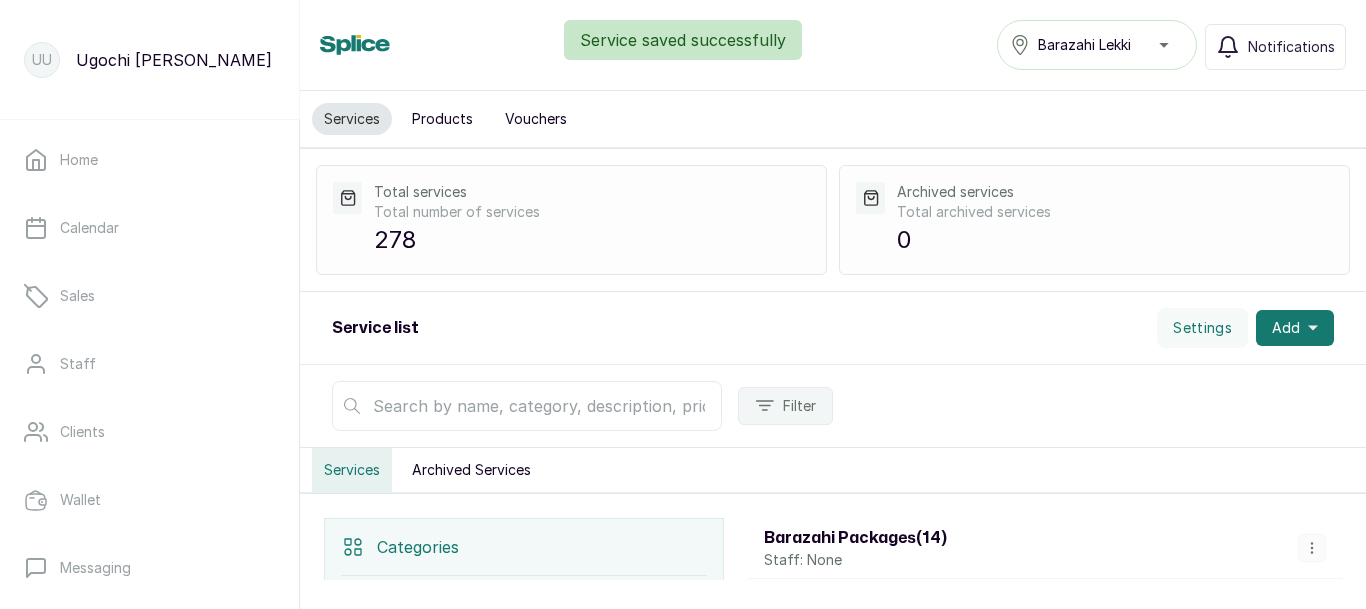 click 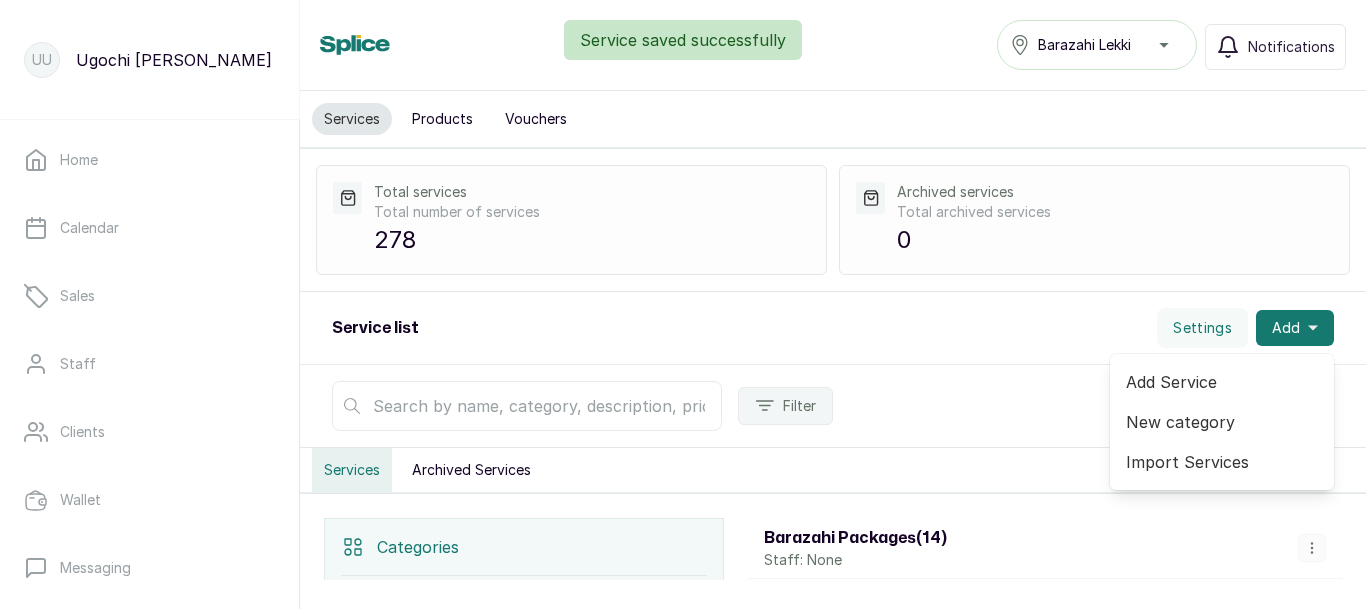 click on "Add Service" at bounding box center [1222, 382] 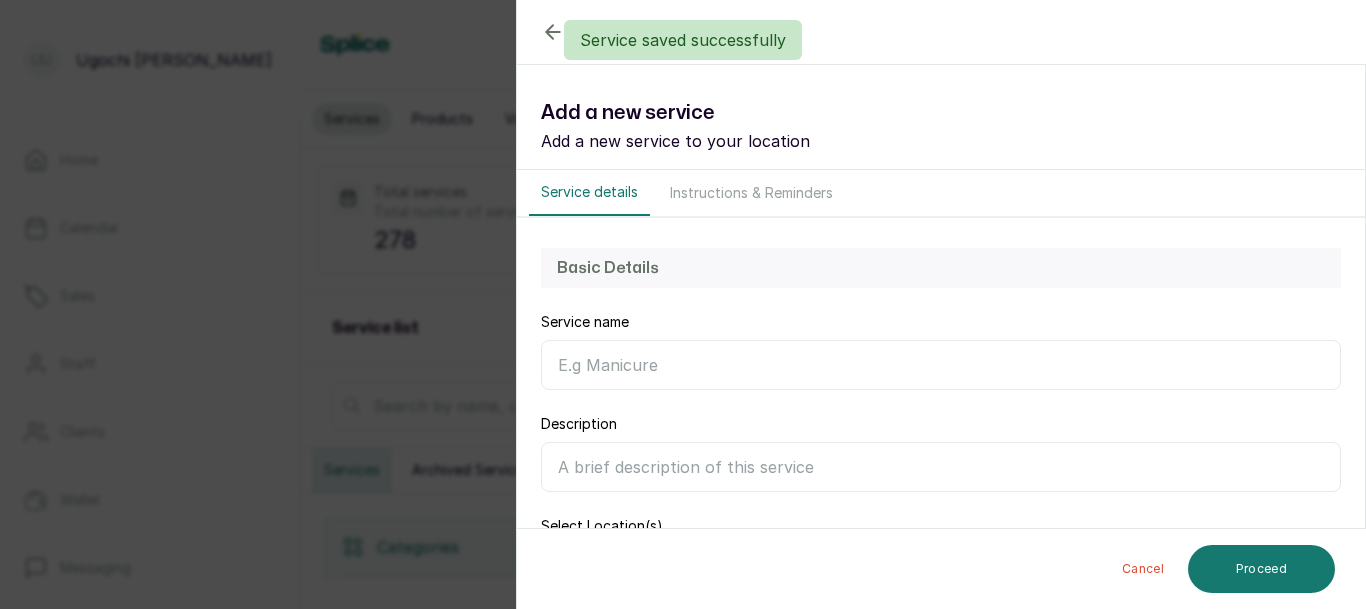 click on "Service name" at bounding box center [941, 365] 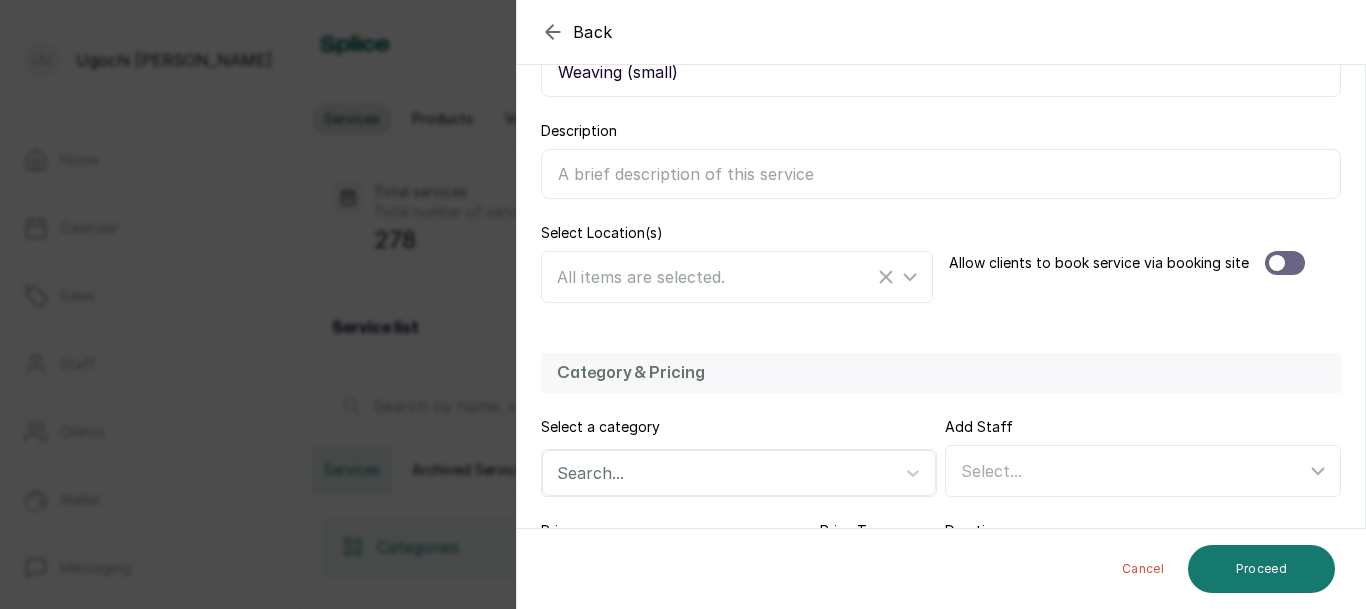 scroll, scrollTop: 460, scrollLeft: 0, axis: vertical 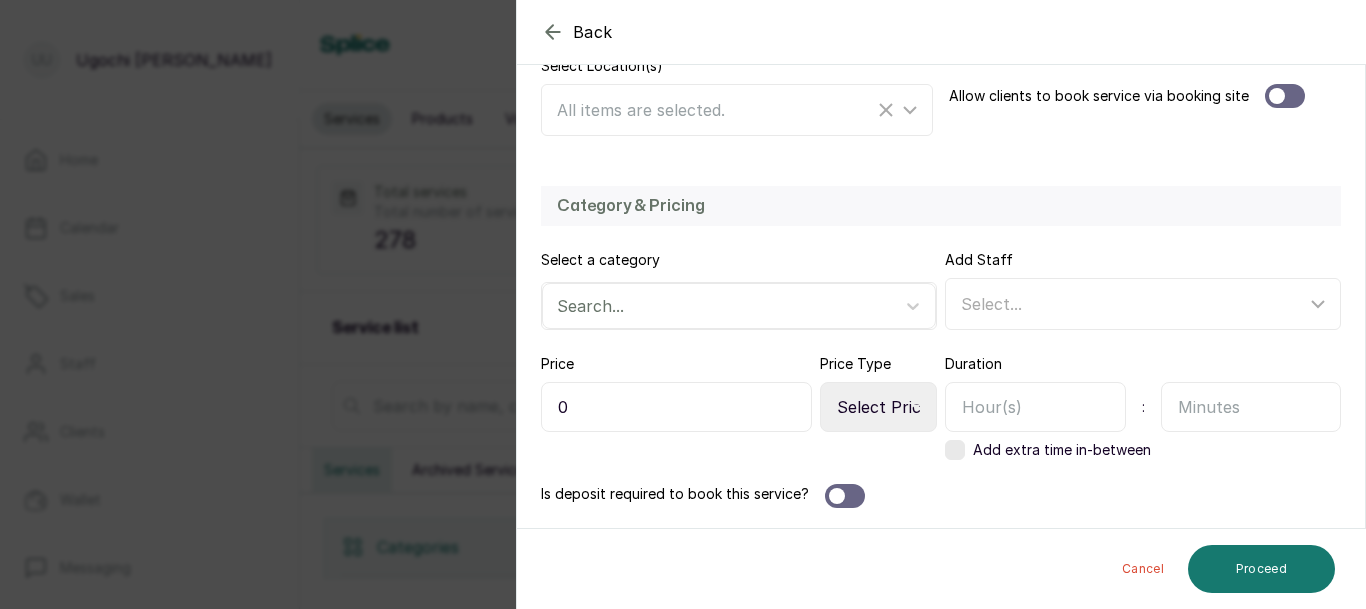 type on "Weaving (small)" 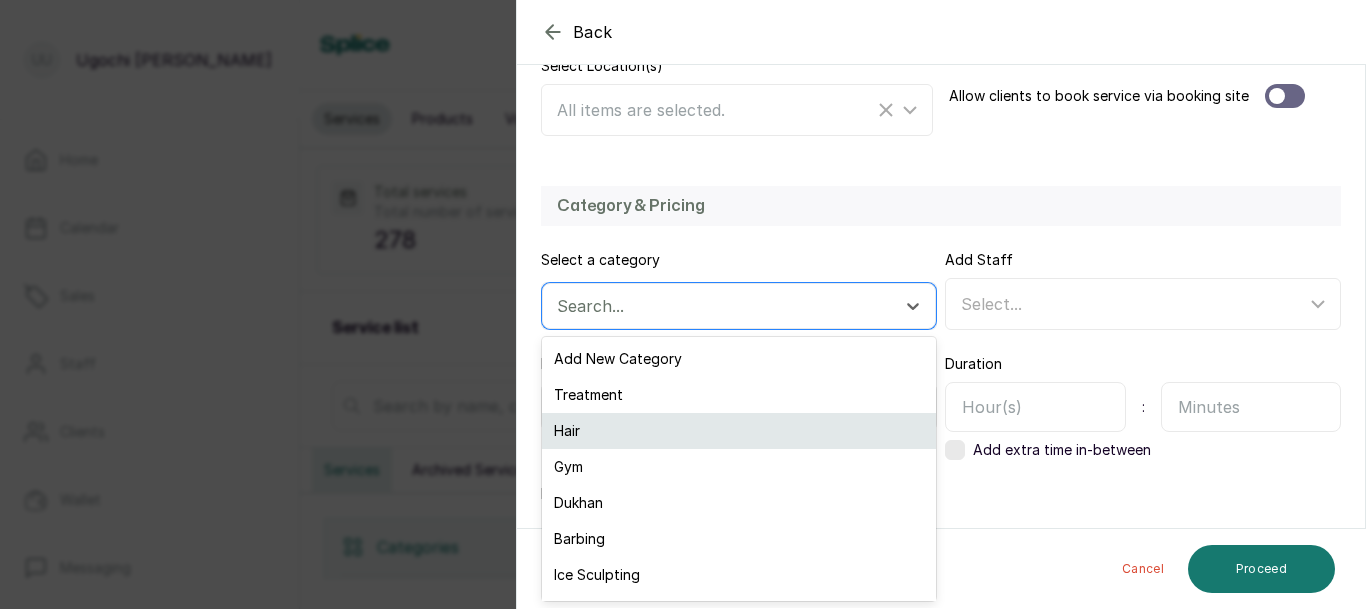 click on "Hair" at bounding box center (739, 431) 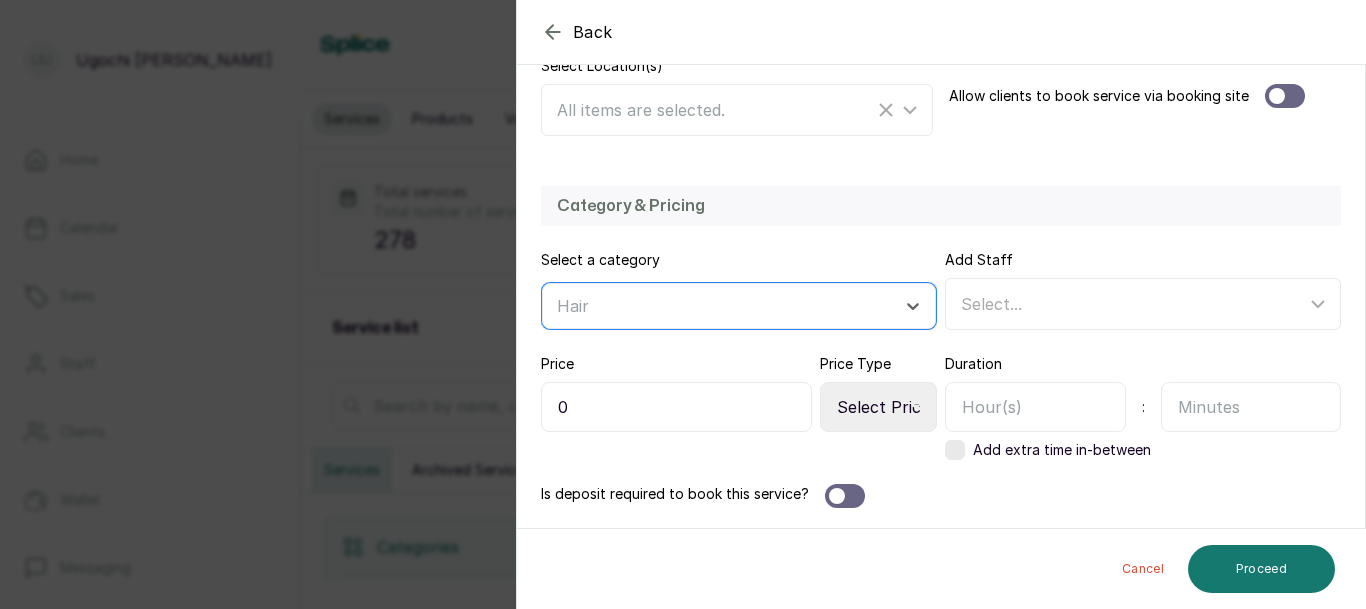 click on "0" at bounding box center [676, 407] 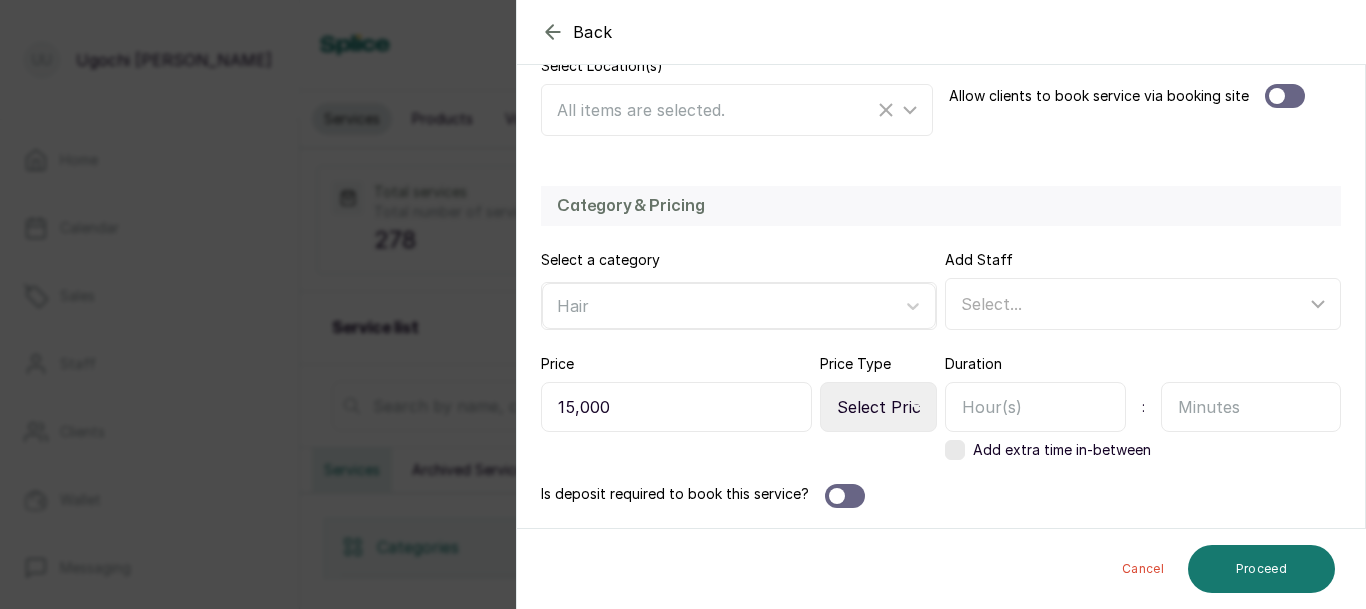type on "15,000" 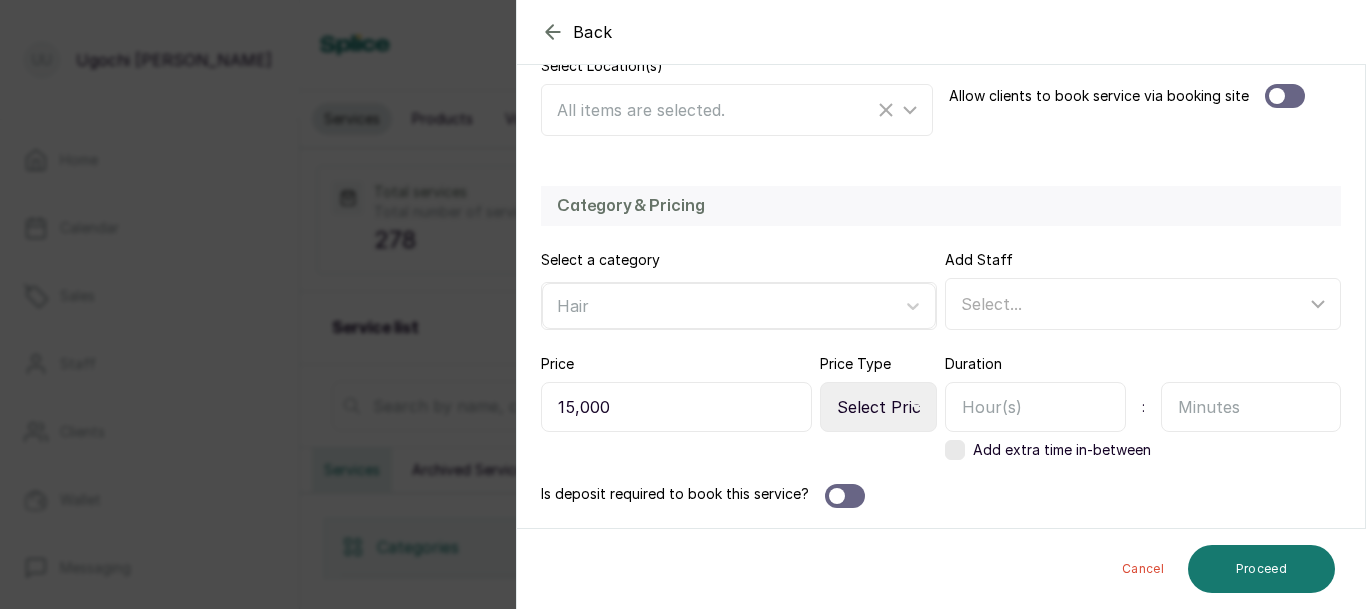 click on "Select Price Type Fixed From" at bounding box center [878, 407] 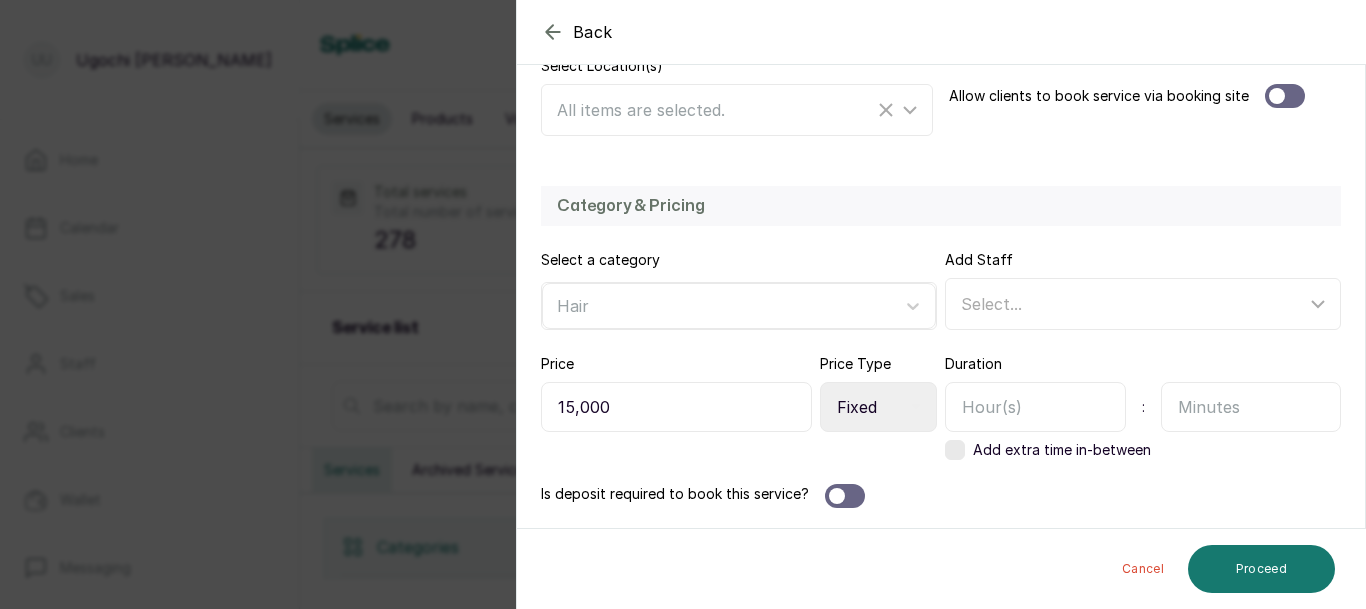 click on "Select Price Type Fixed From" at bounding box center (878, 407) 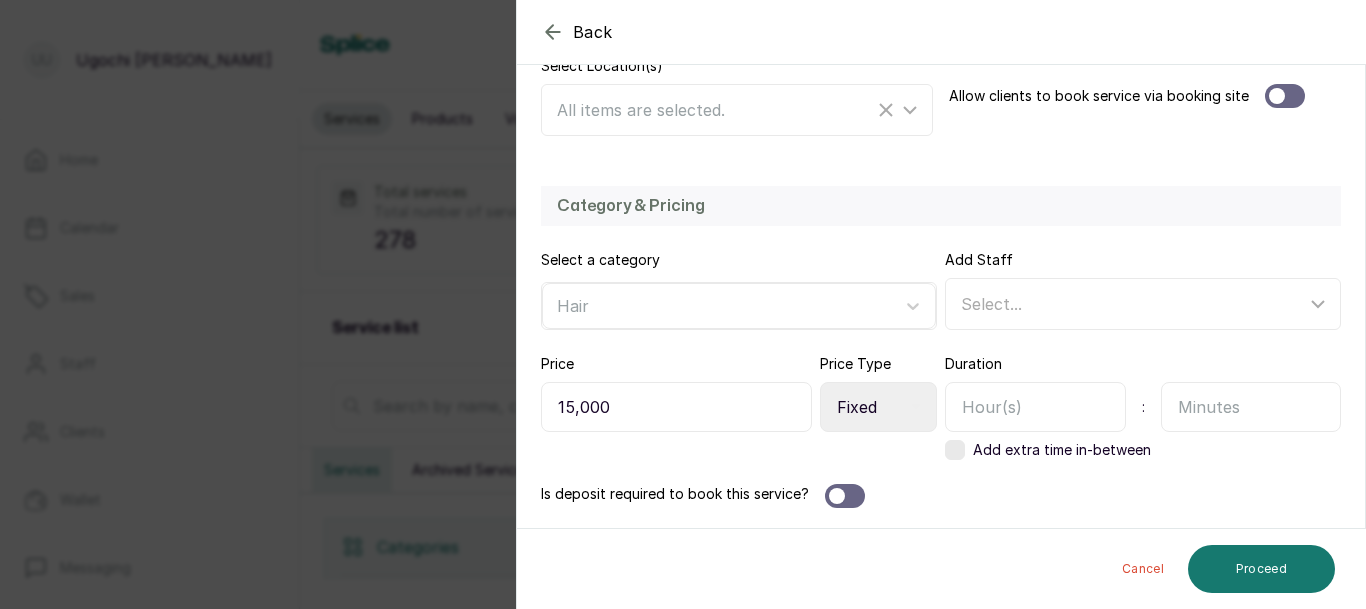 click at bounding box center (1035, 407) 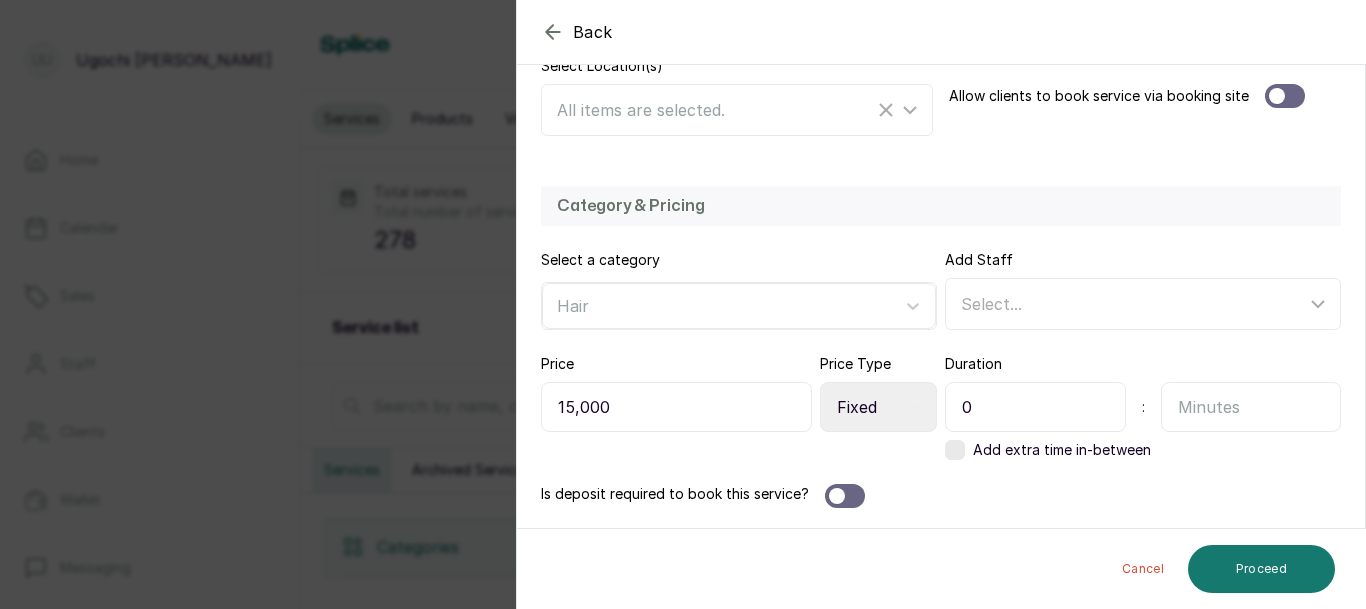 type on "0" 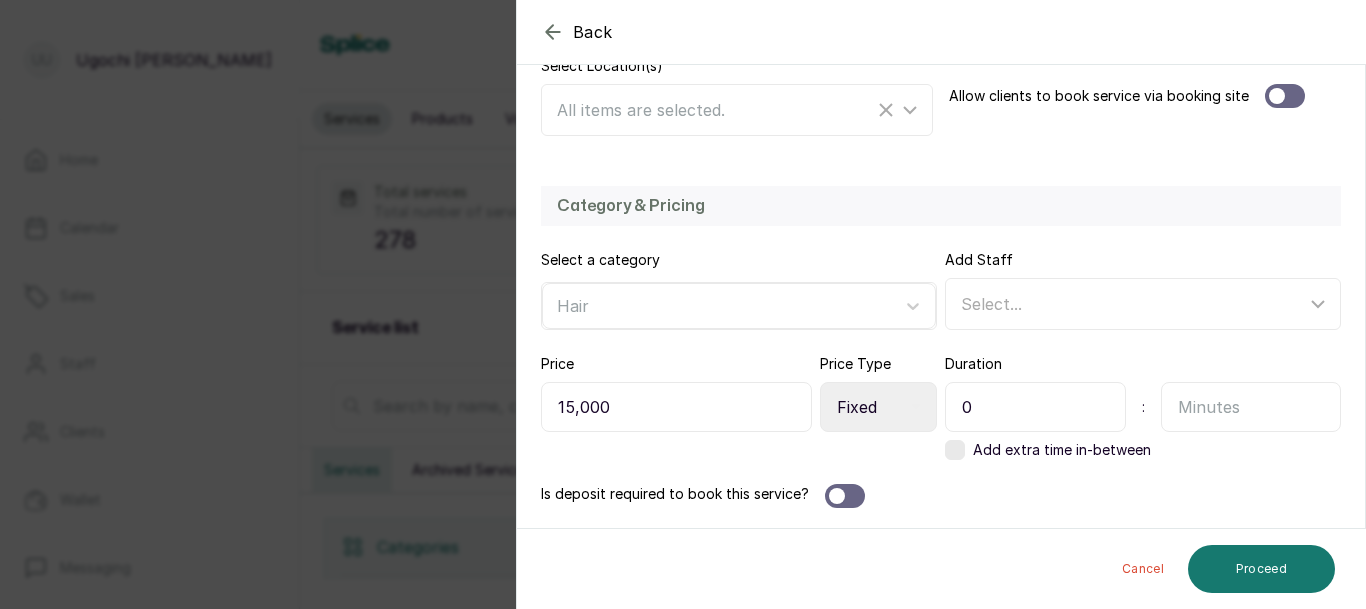 click at bounding box center [1251, 407] 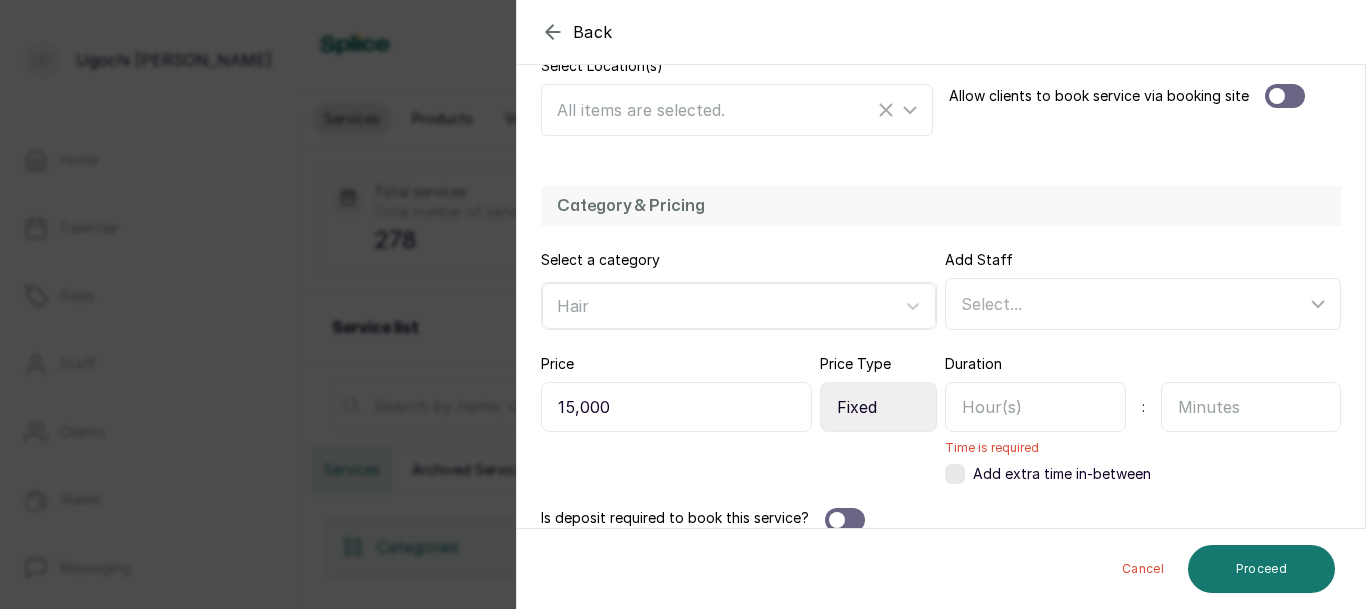 type on "1" 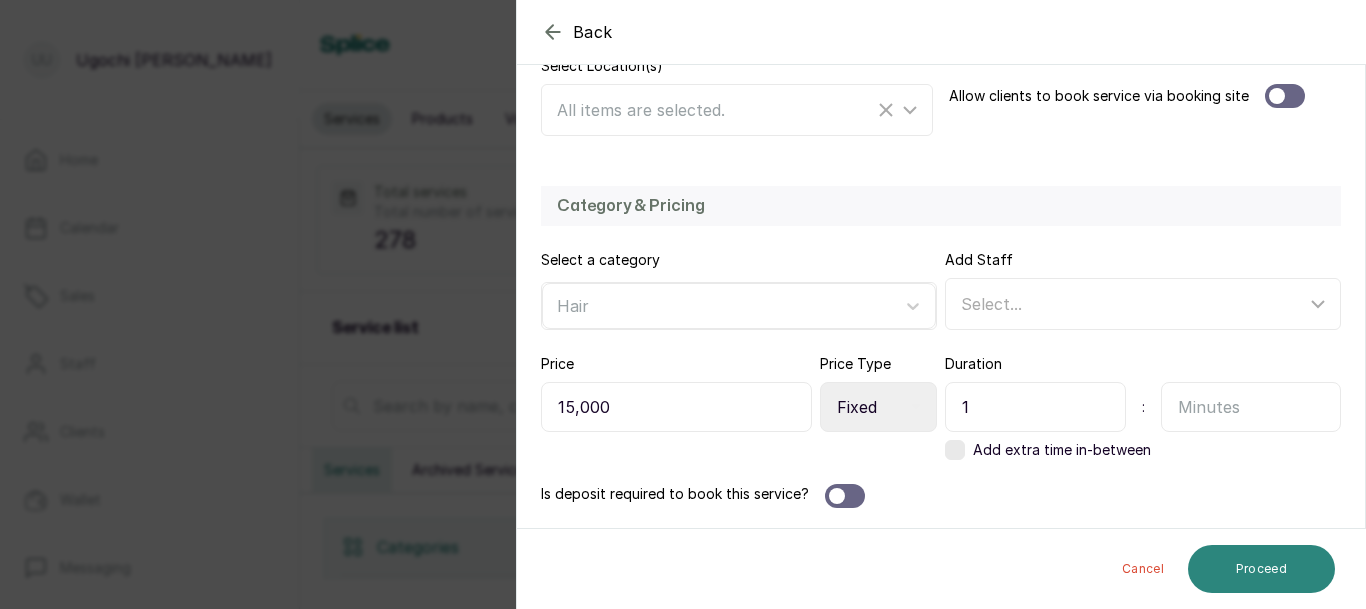 click on "Proceed" at bounding box center (1261, 569) 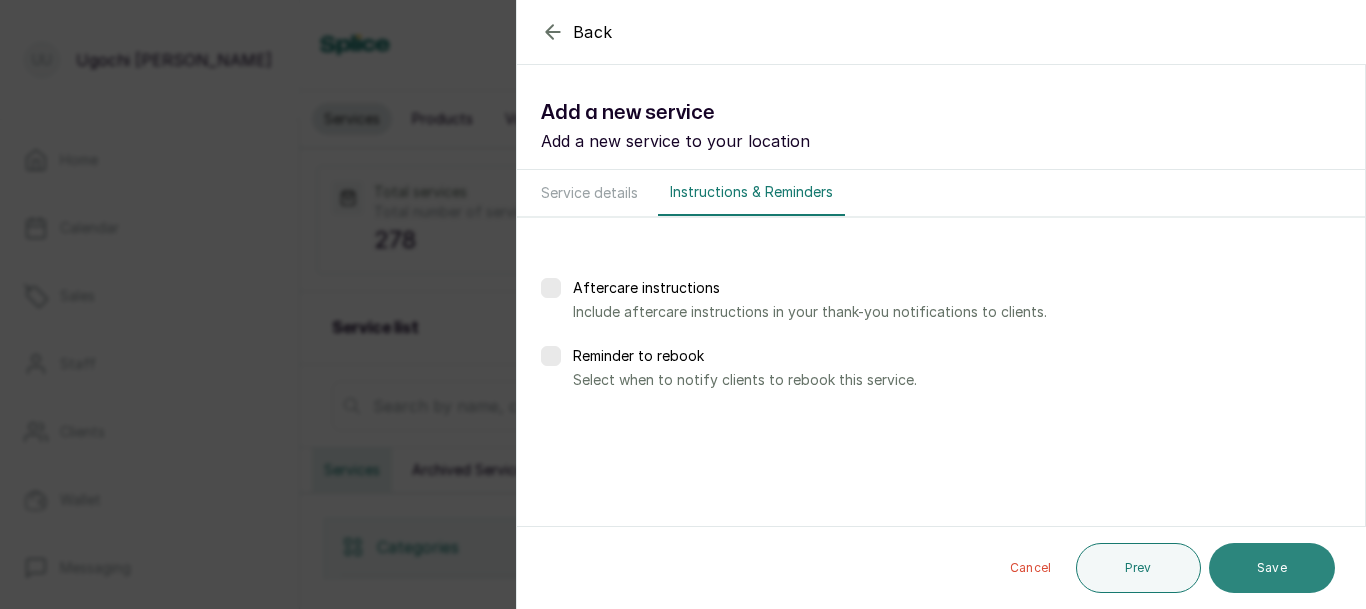 click on "Save" at bounding box center (1272, 568) 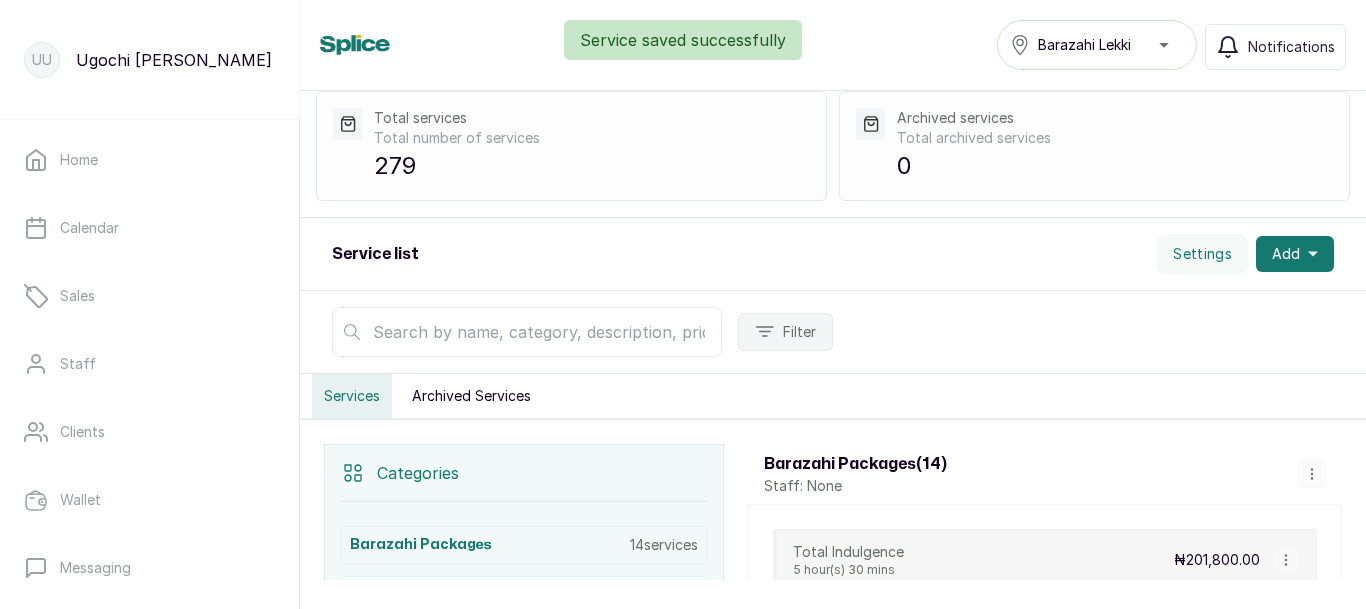 scroll, scrollTop: 126, scrollLeft: 0, axis: vertical 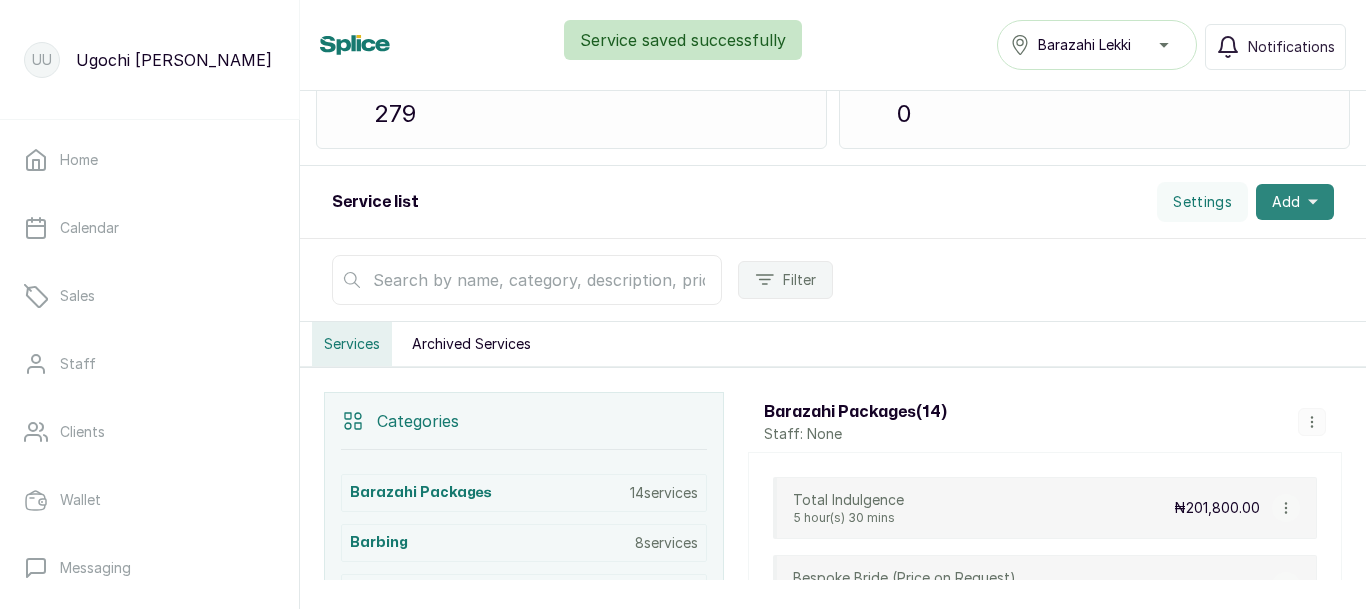 click 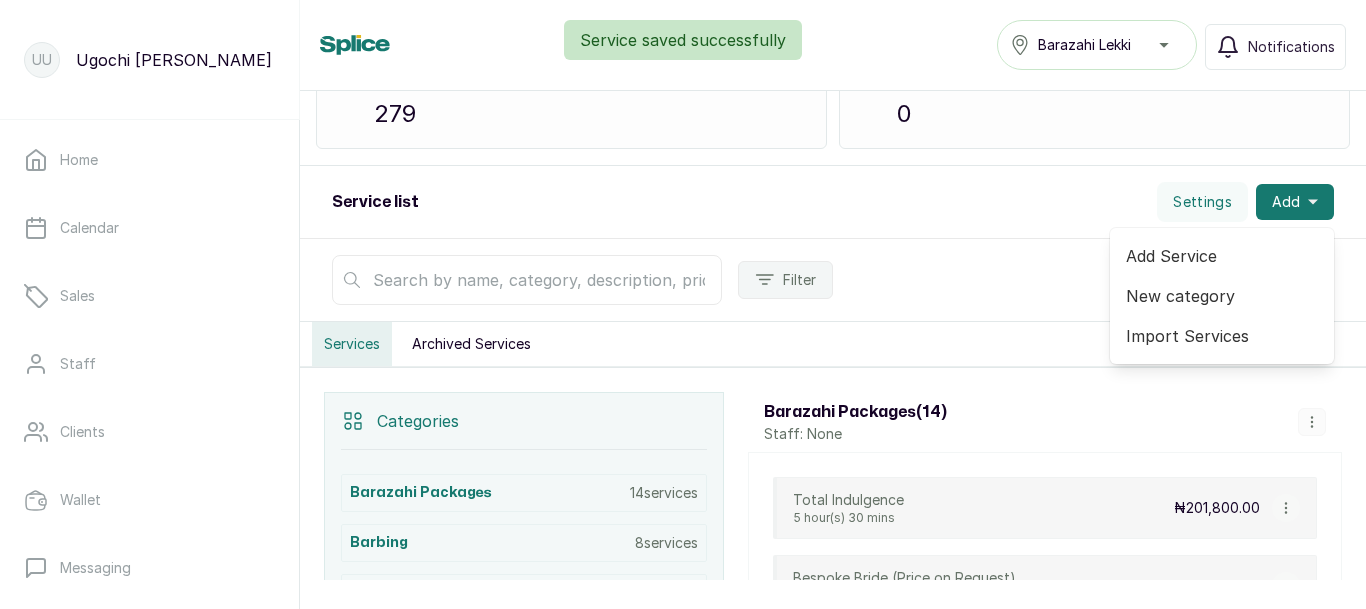 click on "Add Service" at bounding box center [1222, 256] 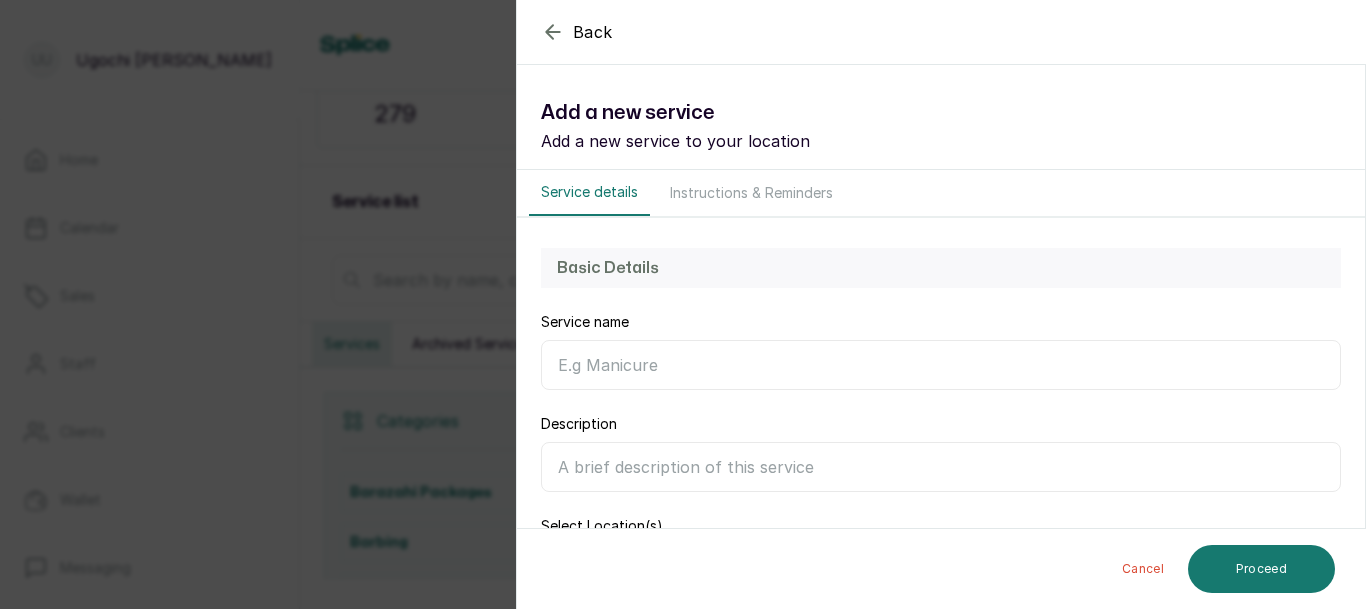 click on "Service name" at bounding box center (941, 365) 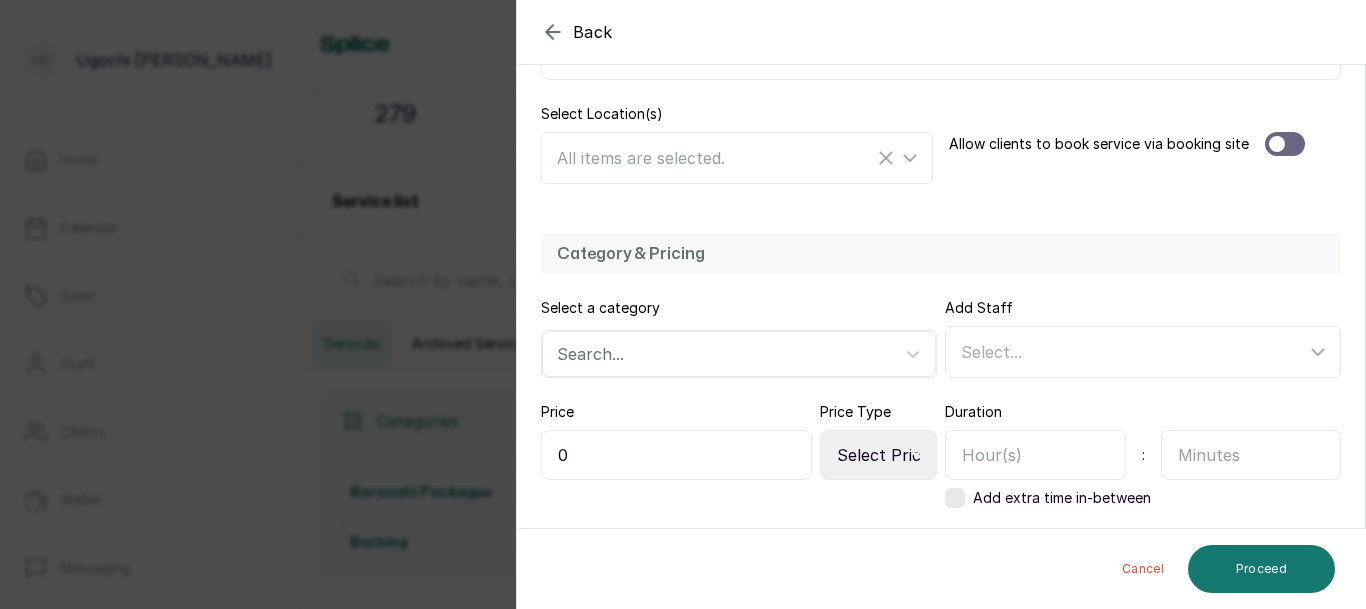 scroll, scrollTop: 414, scrollLeft: 0, axis: vertical 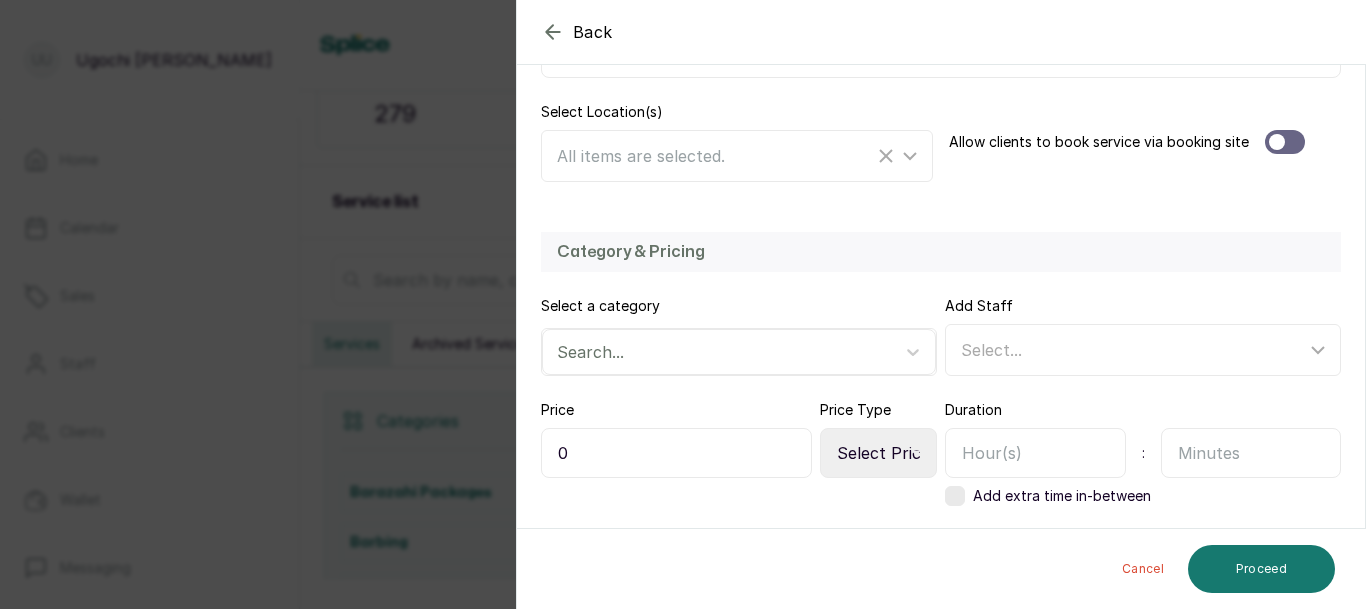 type on "Weaving (Big)" 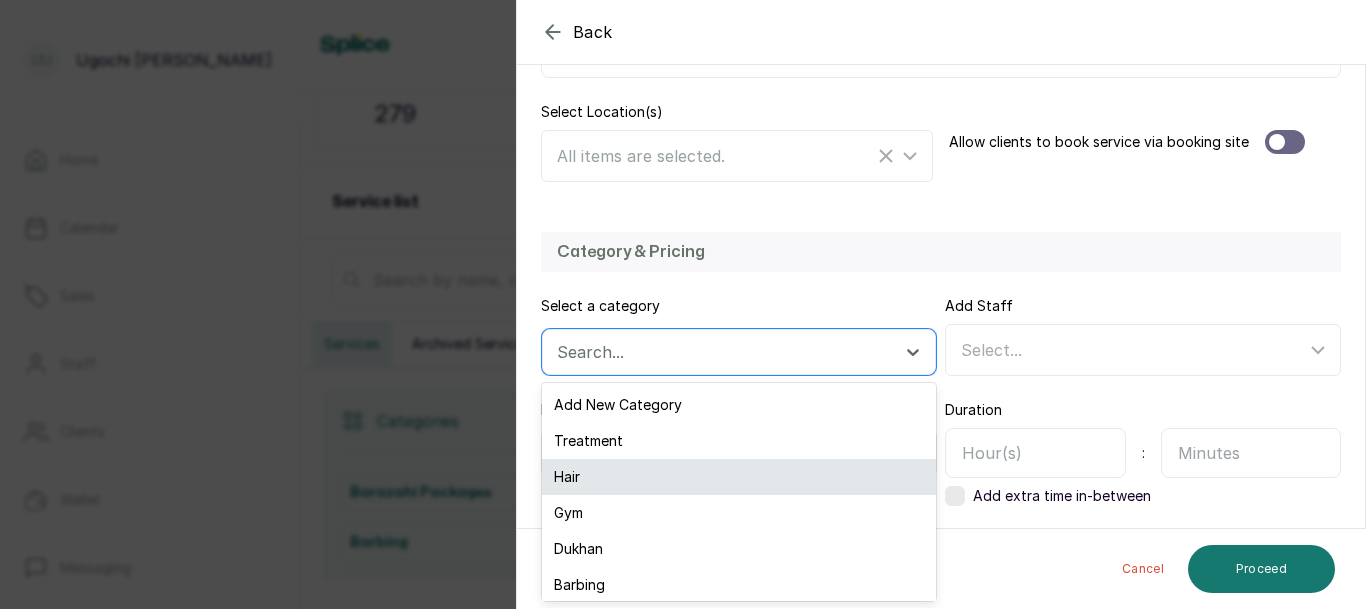 click on "Hair" at bounding box center [739, 477] 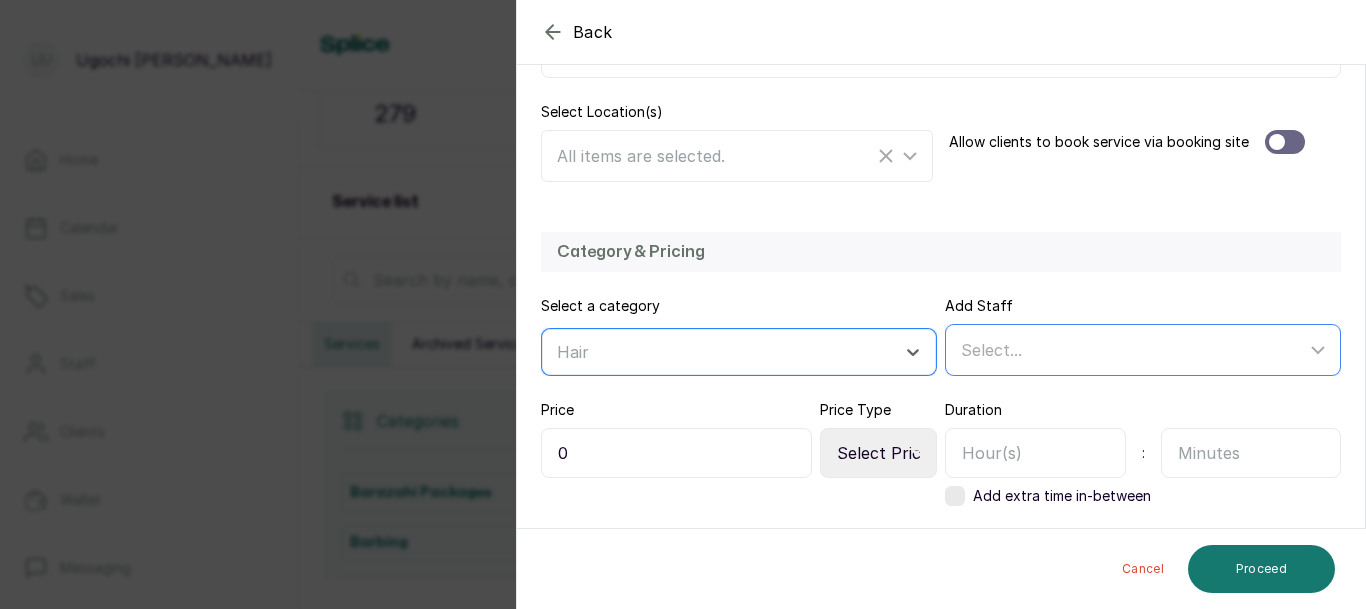 click on "Select..." at bounding box center (1133, 350) 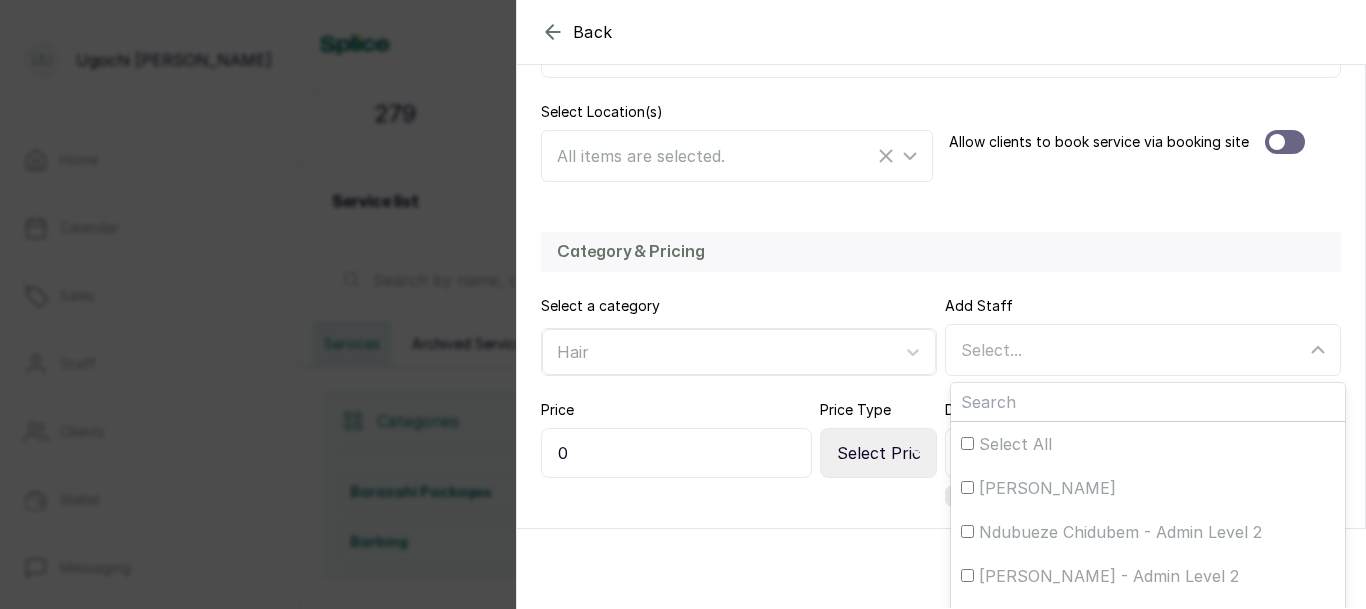 click on "0" at bounding box center (676, 453) 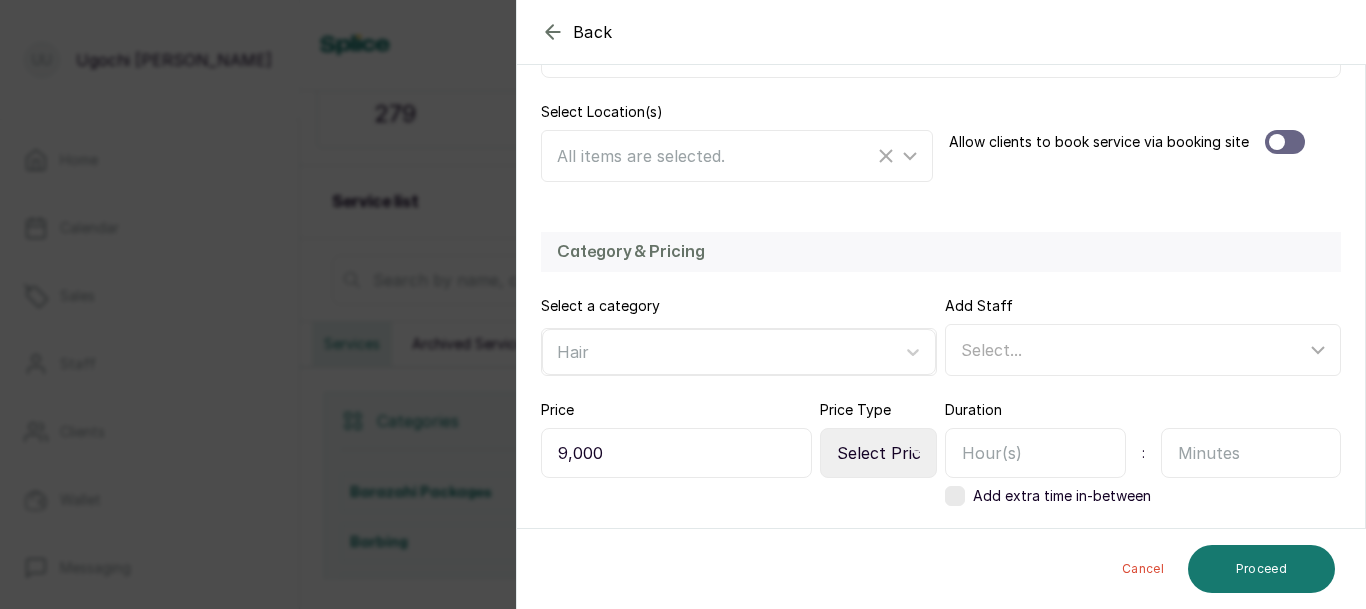 type on "9,000" 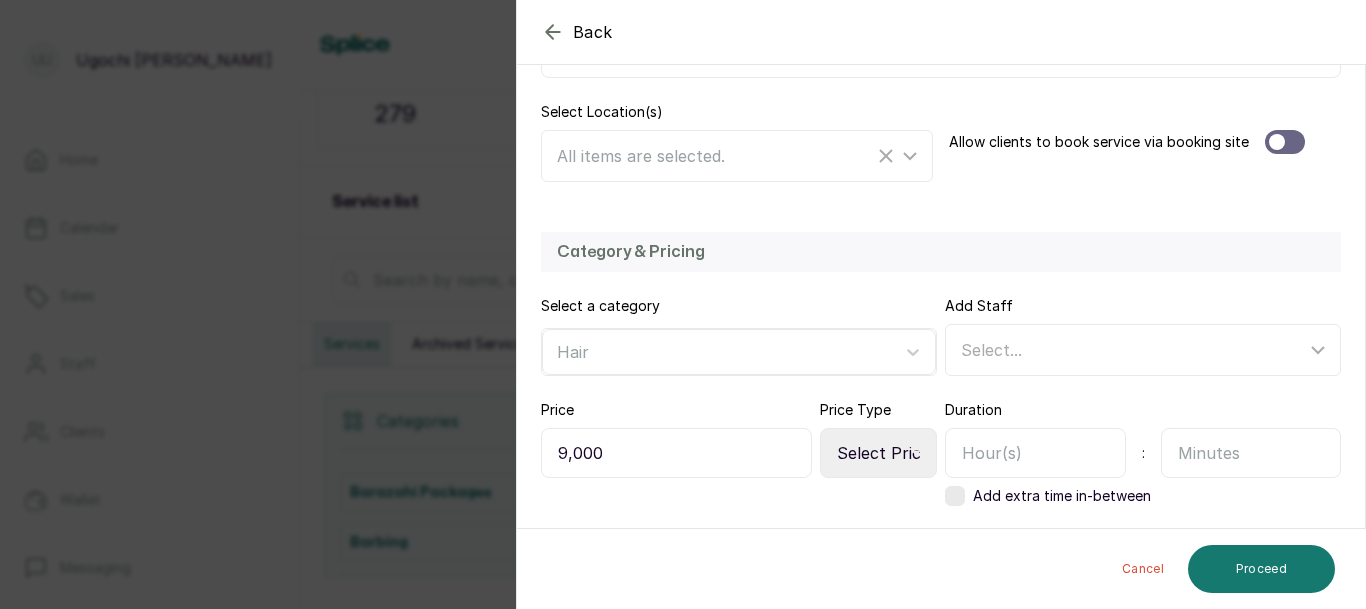 click at bounding box center [1035, 453] 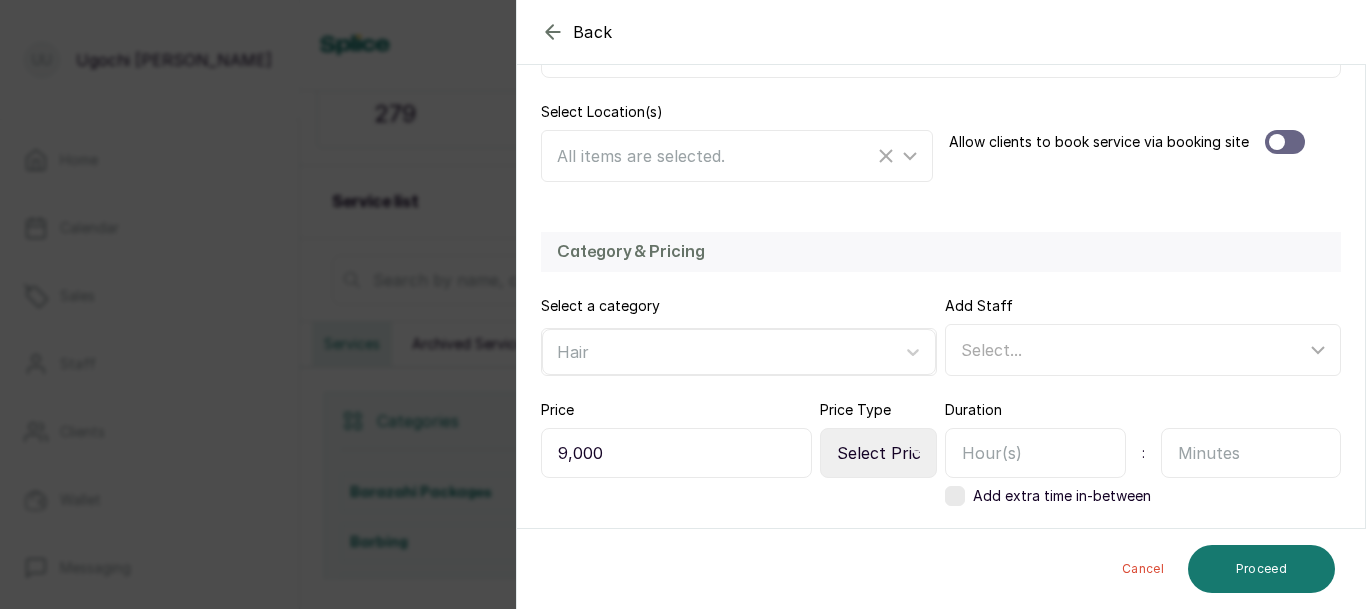 click on "Select Price Type Fixed From" at bounding box center (878, 453) 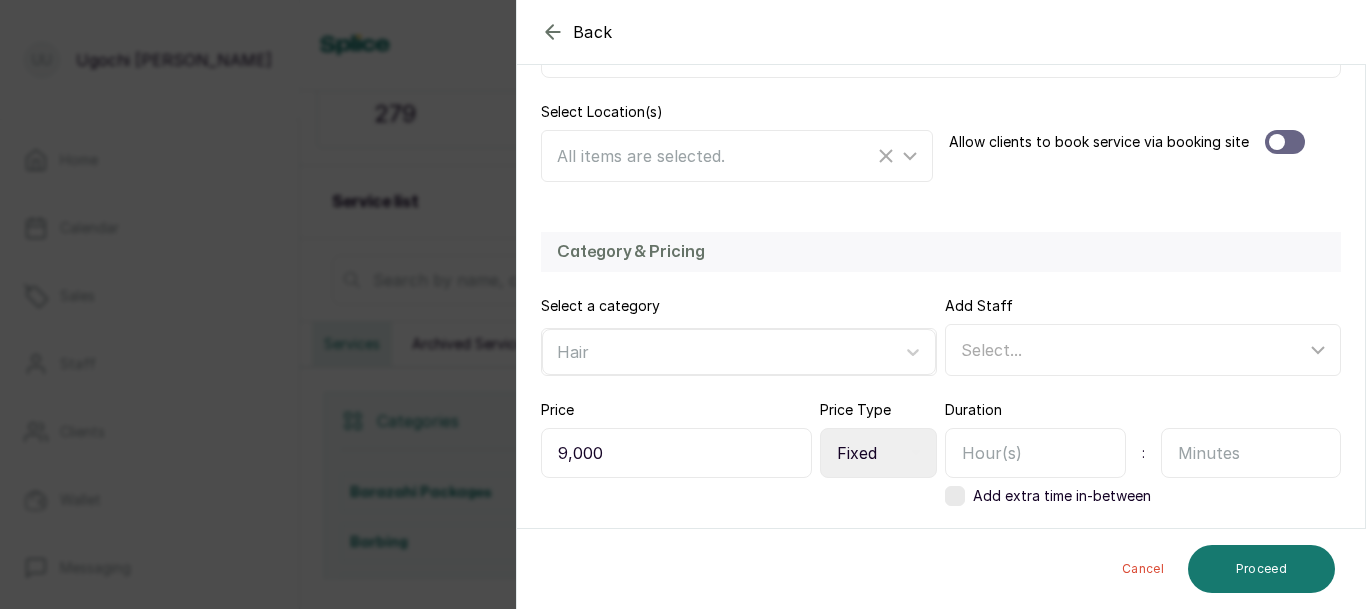click on "Select Price Type Fixed From" at bounding box center (878, 453) 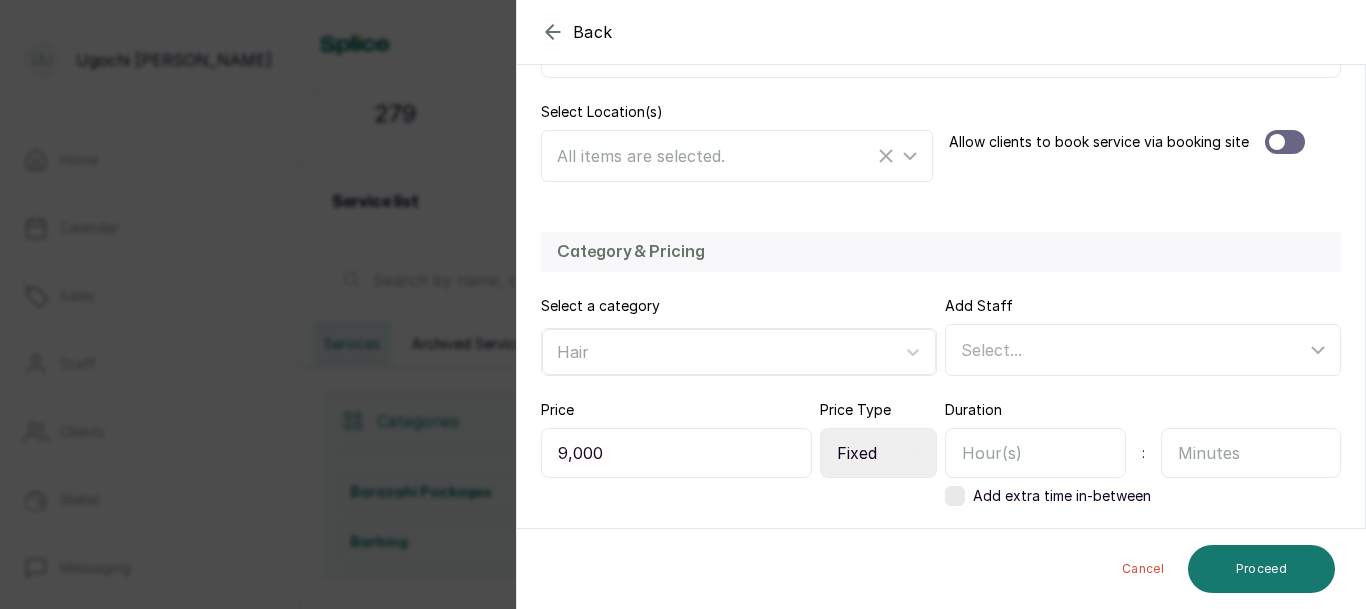 click at bounding box center [1035, 453] 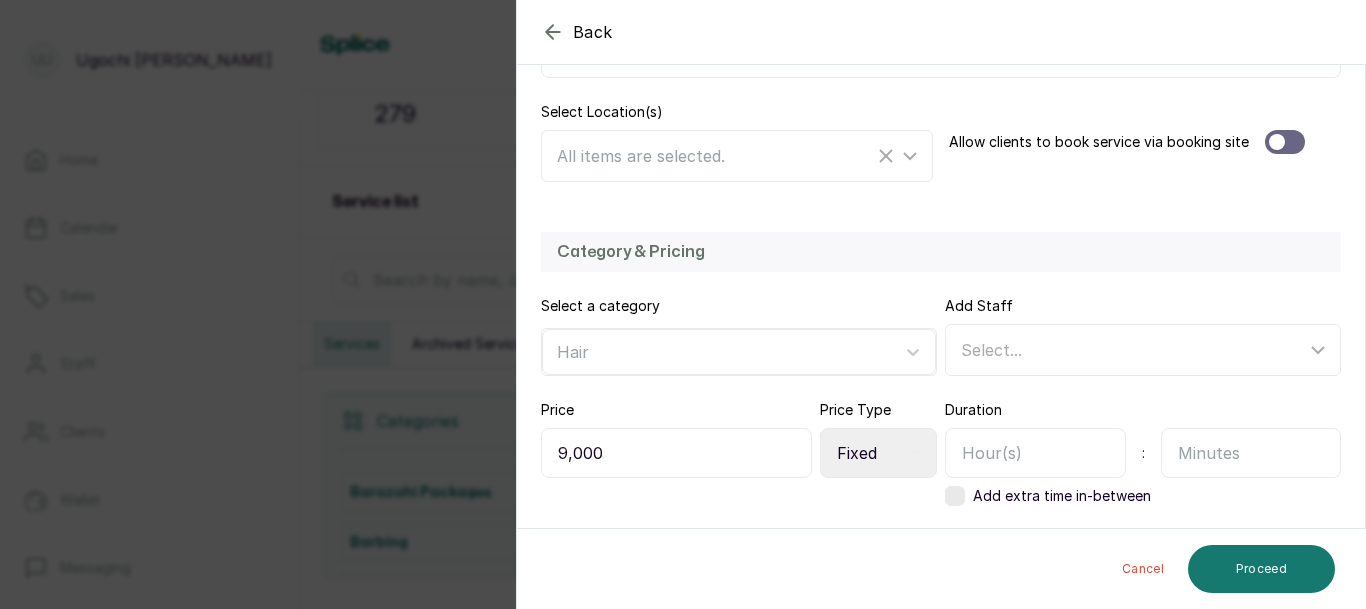 click at bounding box center (1251, 453) 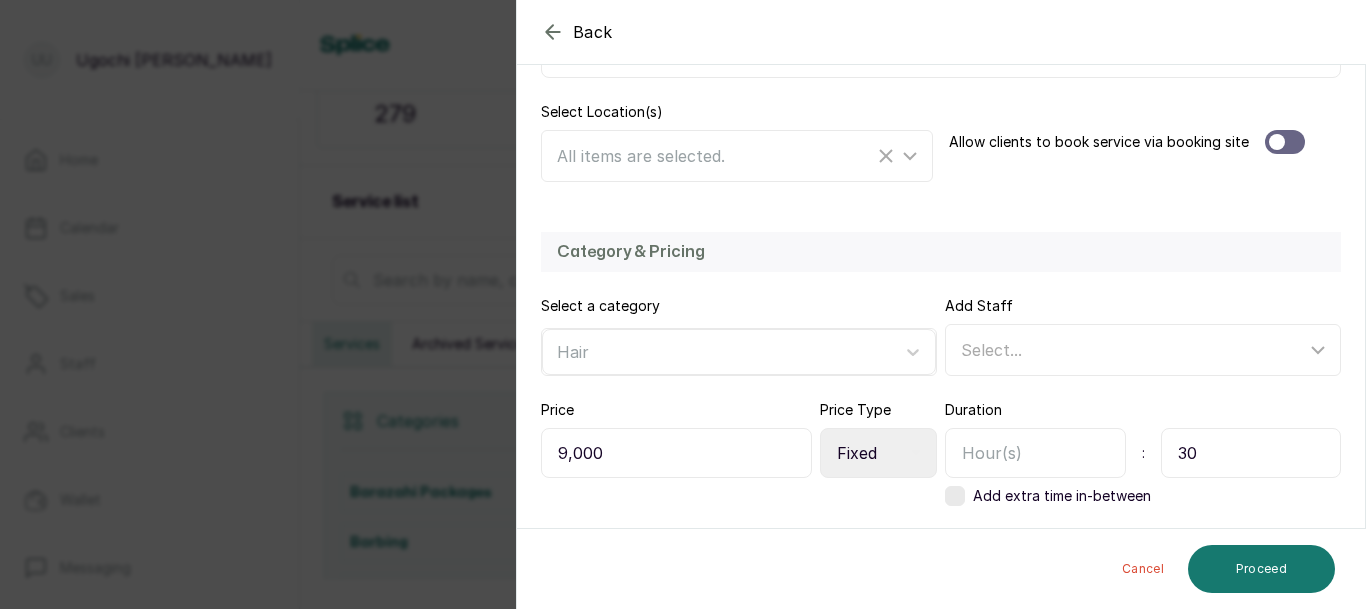 type on "30" 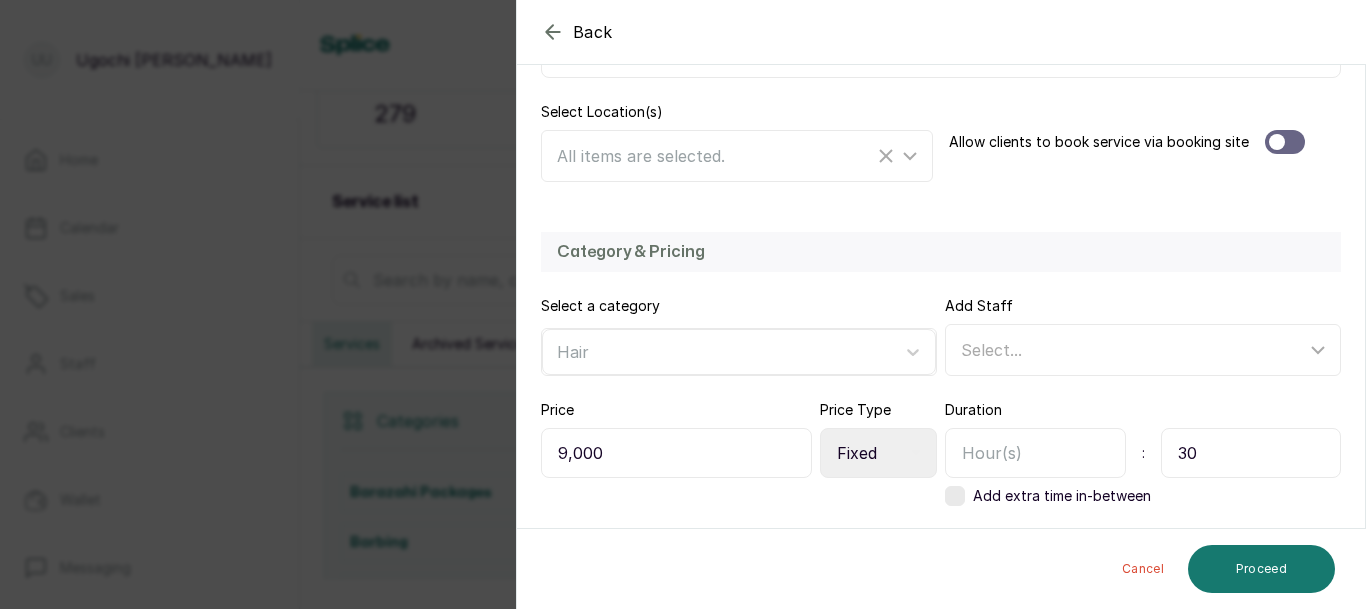 click at bounding box center [1035, 453] 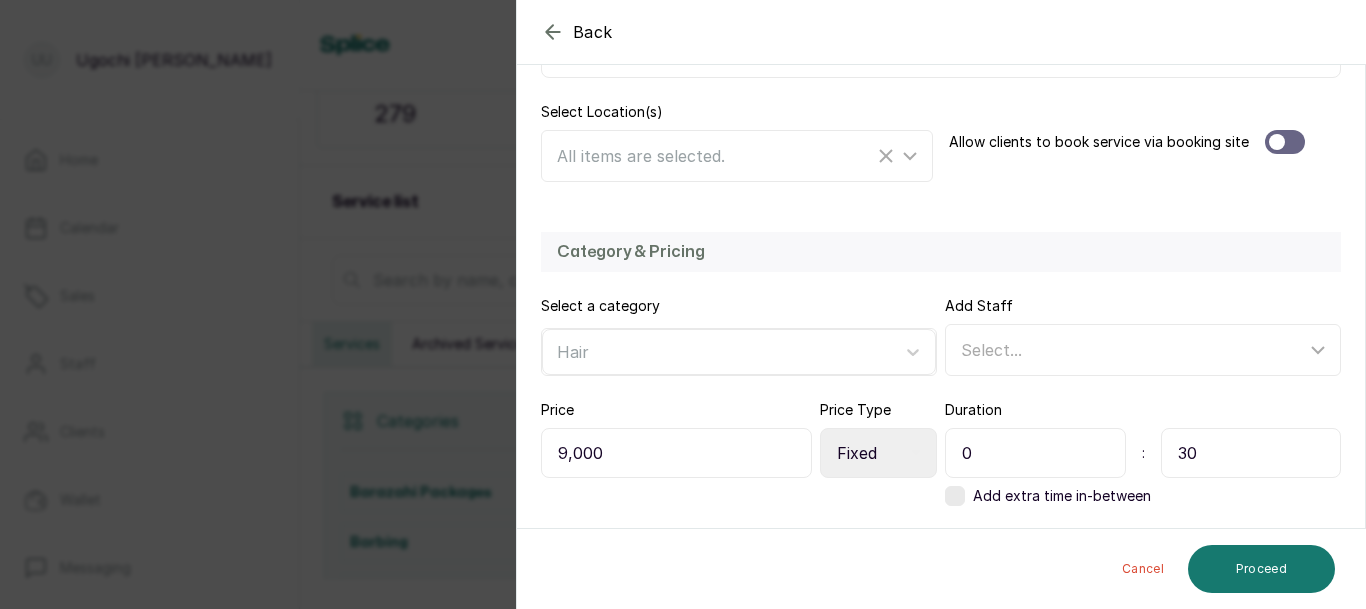 scroll, scrollTop: 460, scrollLeft: 0, axis: vertical 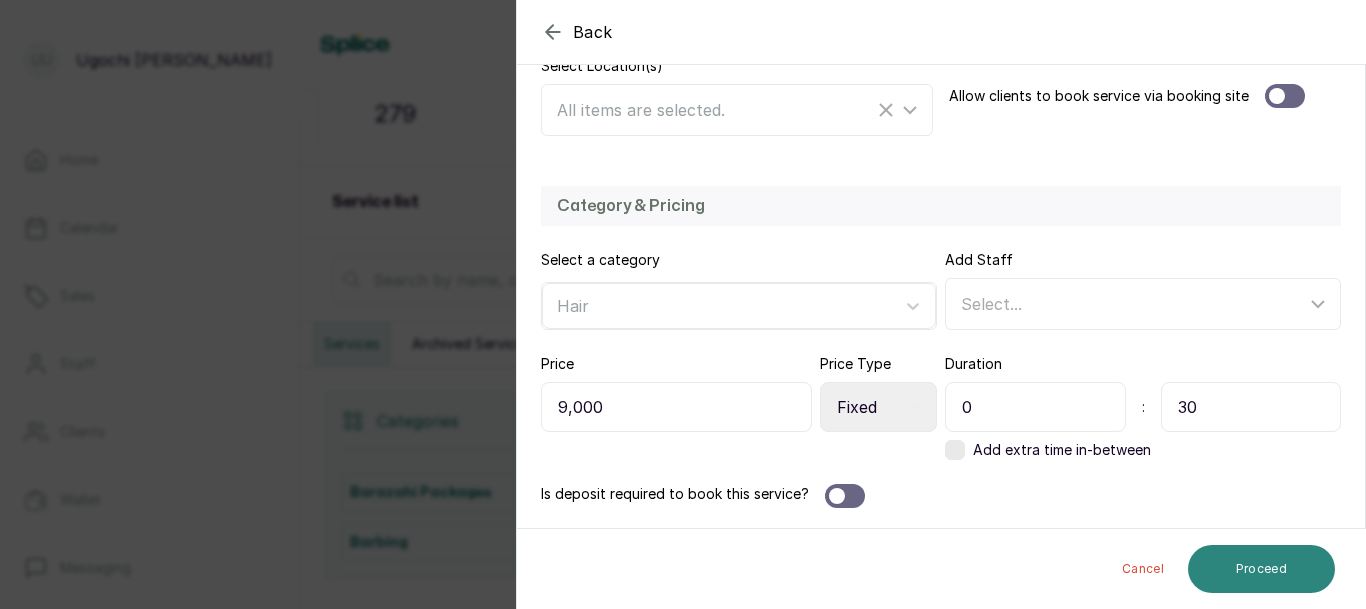 click on "Proceed" at bounding box center [1261, 569] 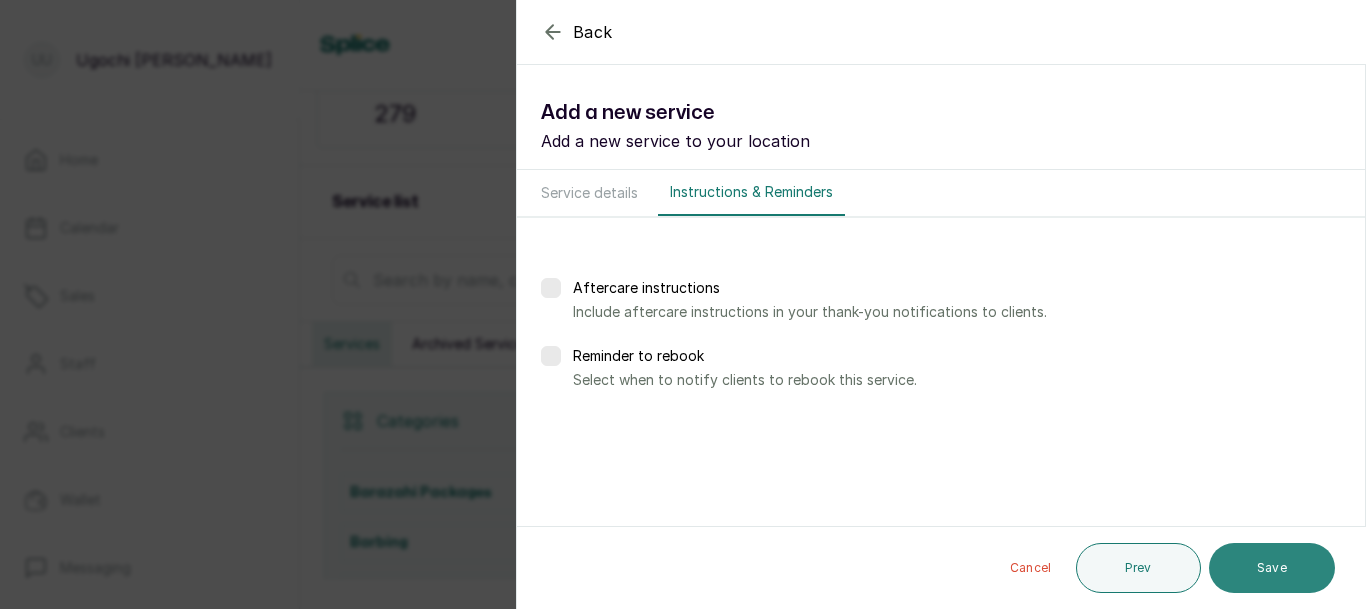 click on "Save" at bounding box center [1272, 568] 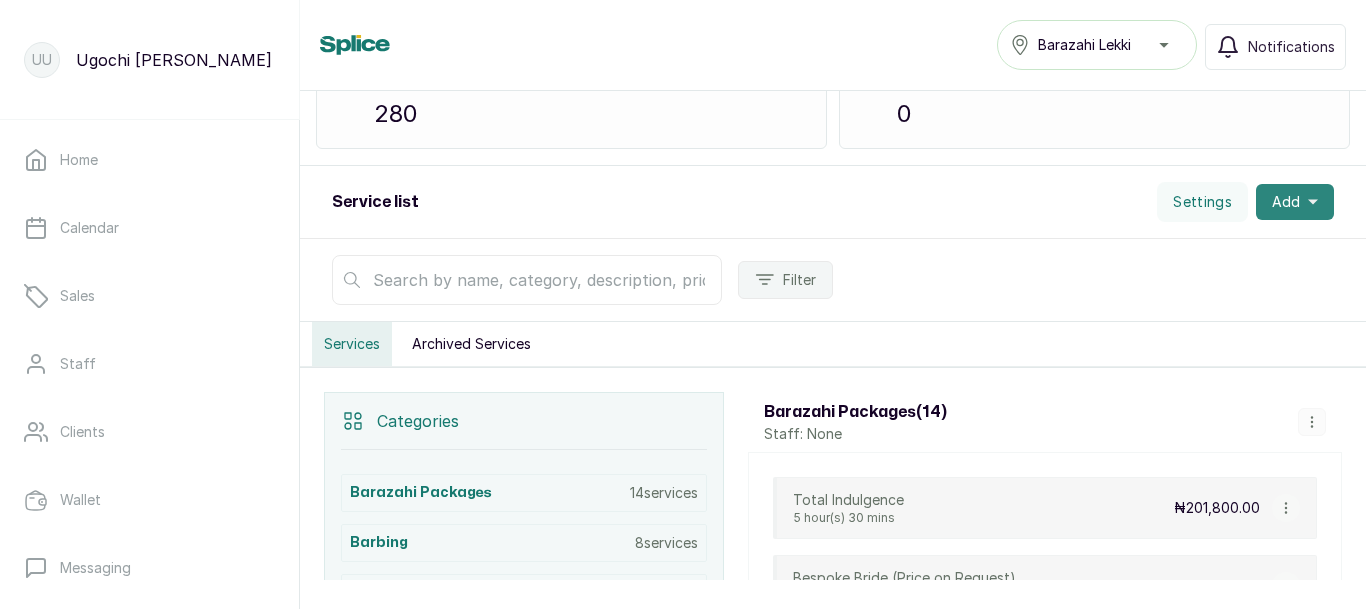 click on "Add" at bounding box center [1286, 202] 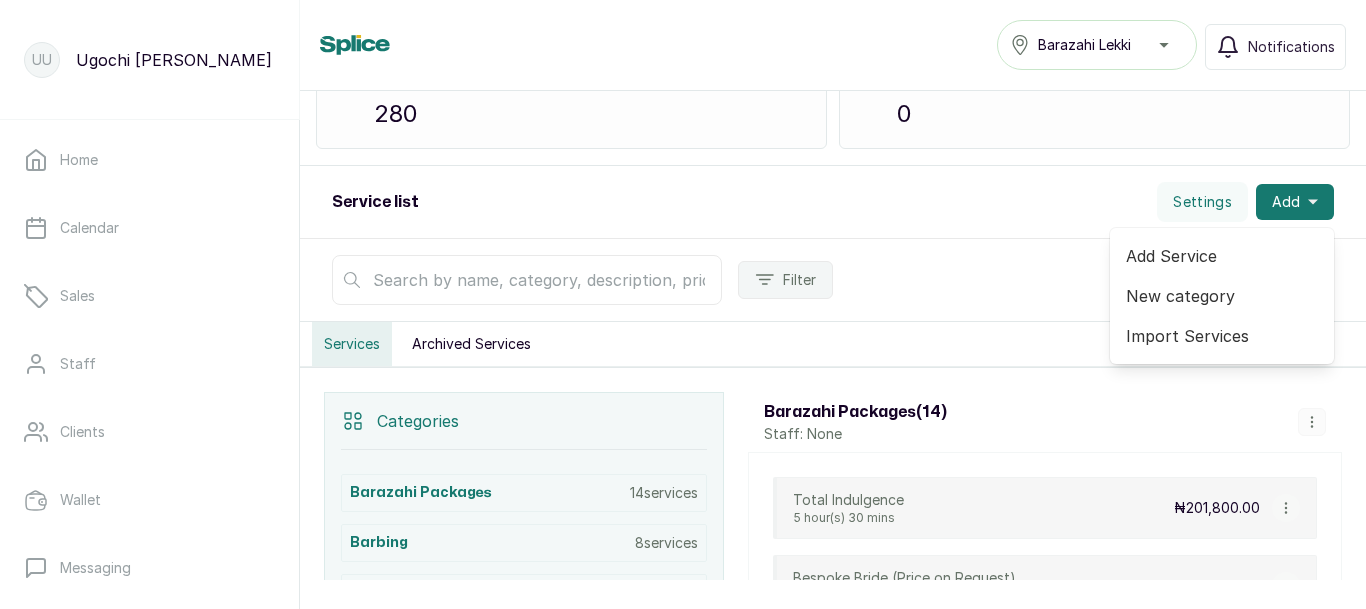 click on "Add Service New category Import Services" at bounding box center (1222, 296) 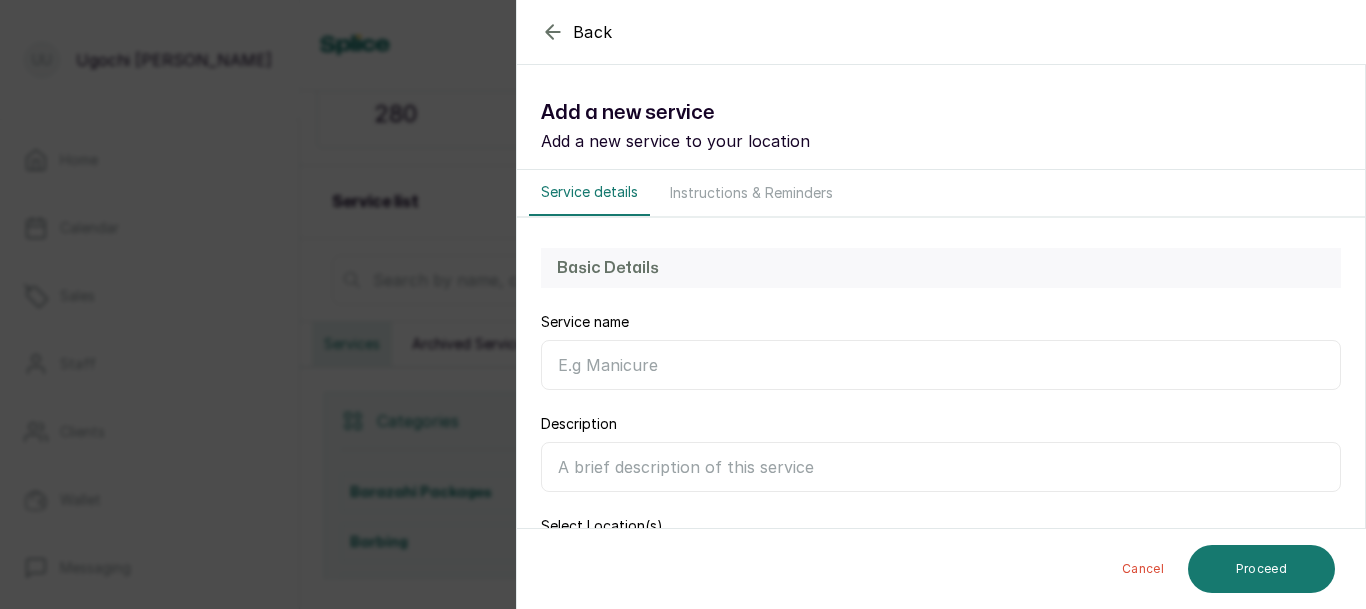 click on "Service name" at bounding box center [941, 365] 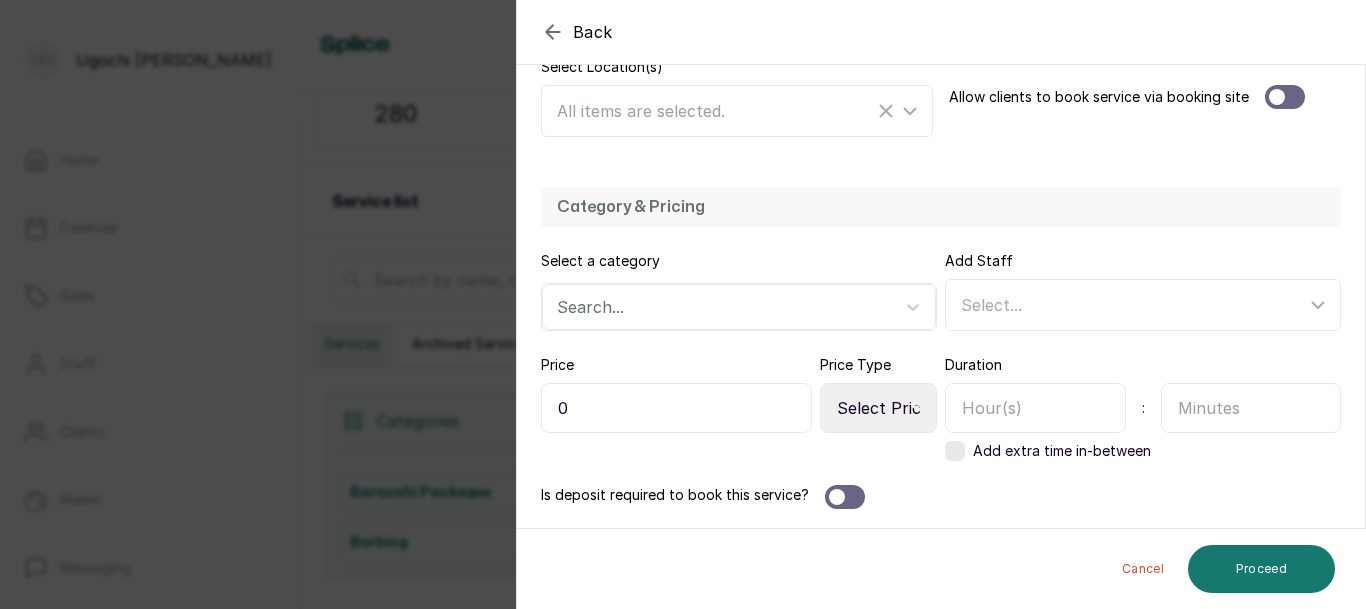 scroll, scrollTop: 460, scrollLeft: 0, axis: vertical 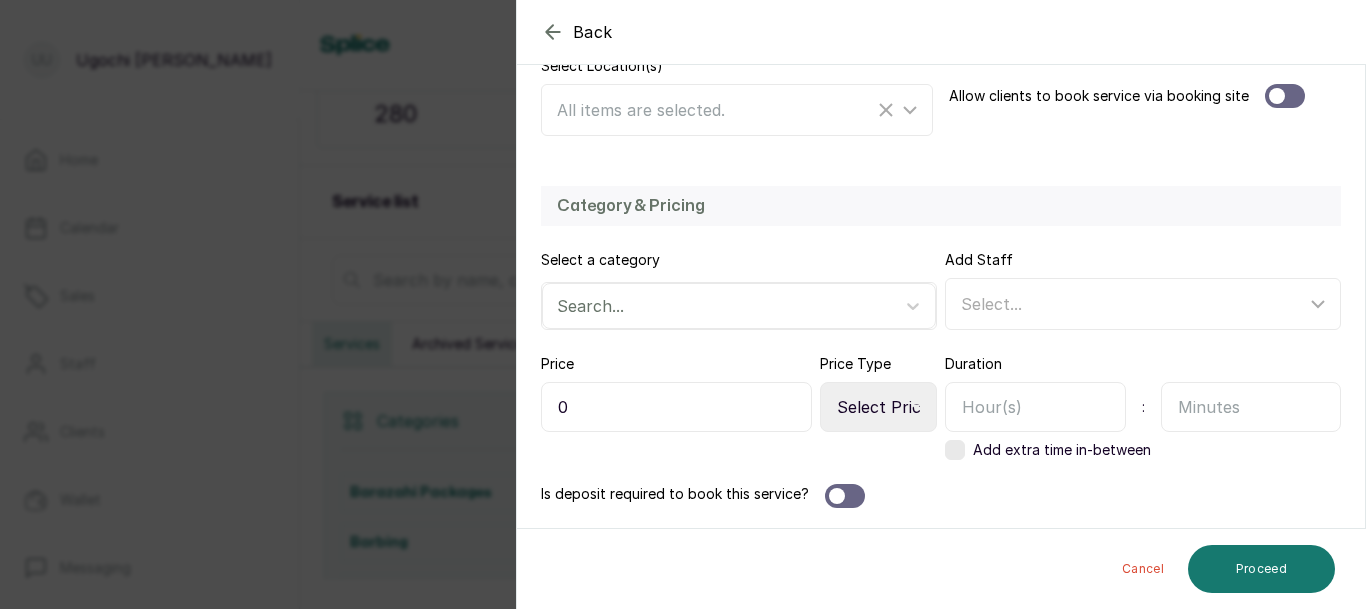 type on "loosing(Corn rows)" 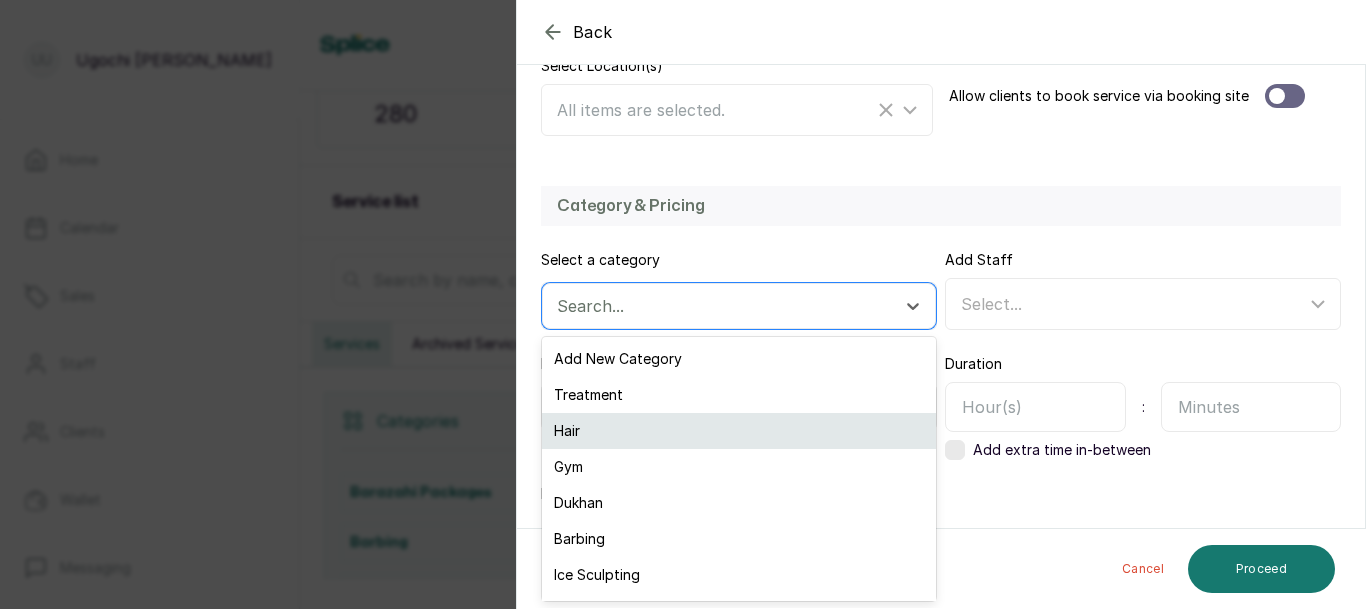 click on "Hair" at bounding box center [739, 431] 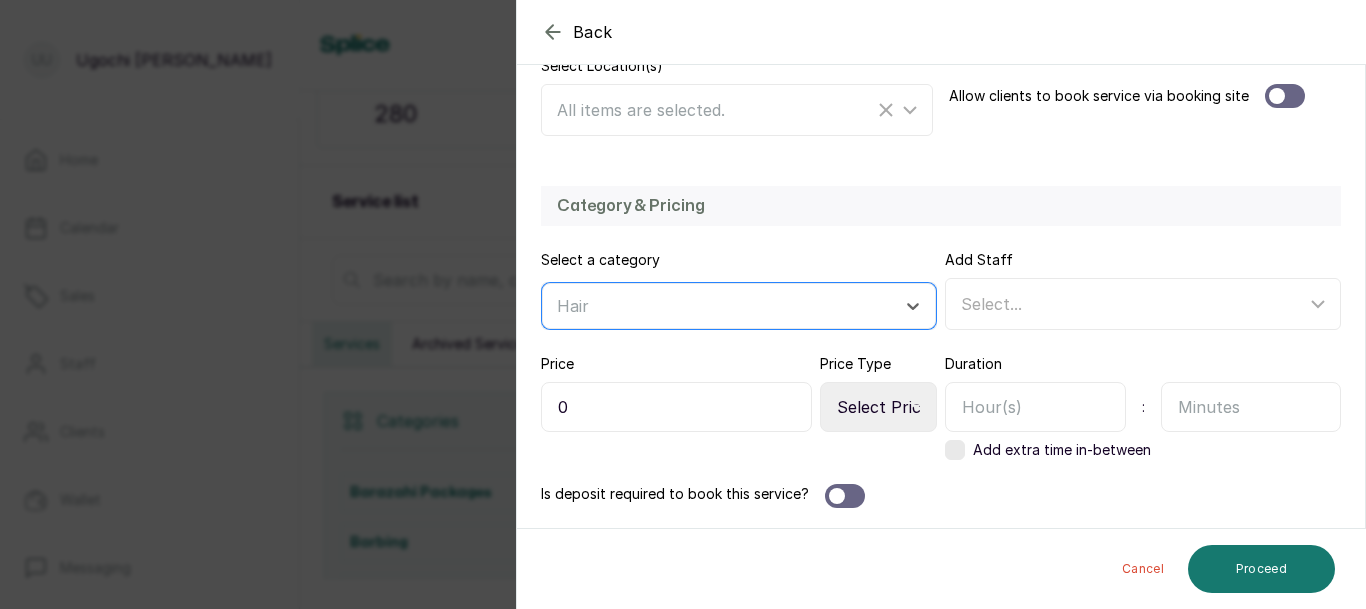 click on "0" at bounding box center (676, 407) 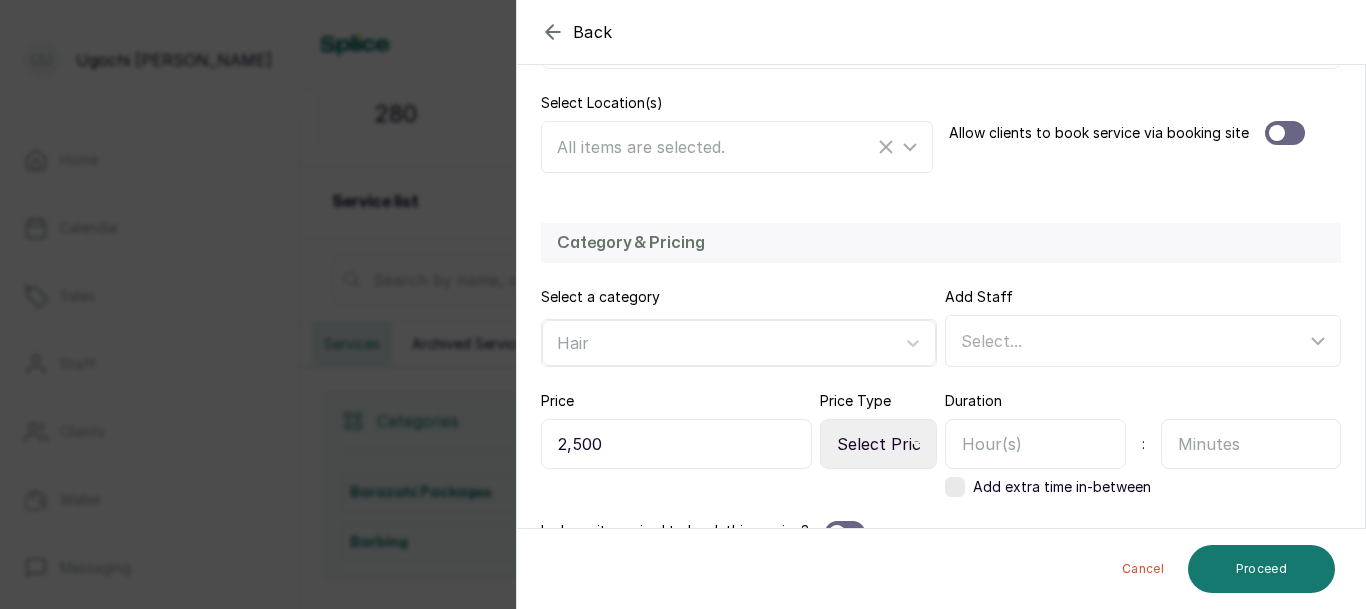 scroll, scrollTop: 460, scrollLeft: 0, axis: vertical 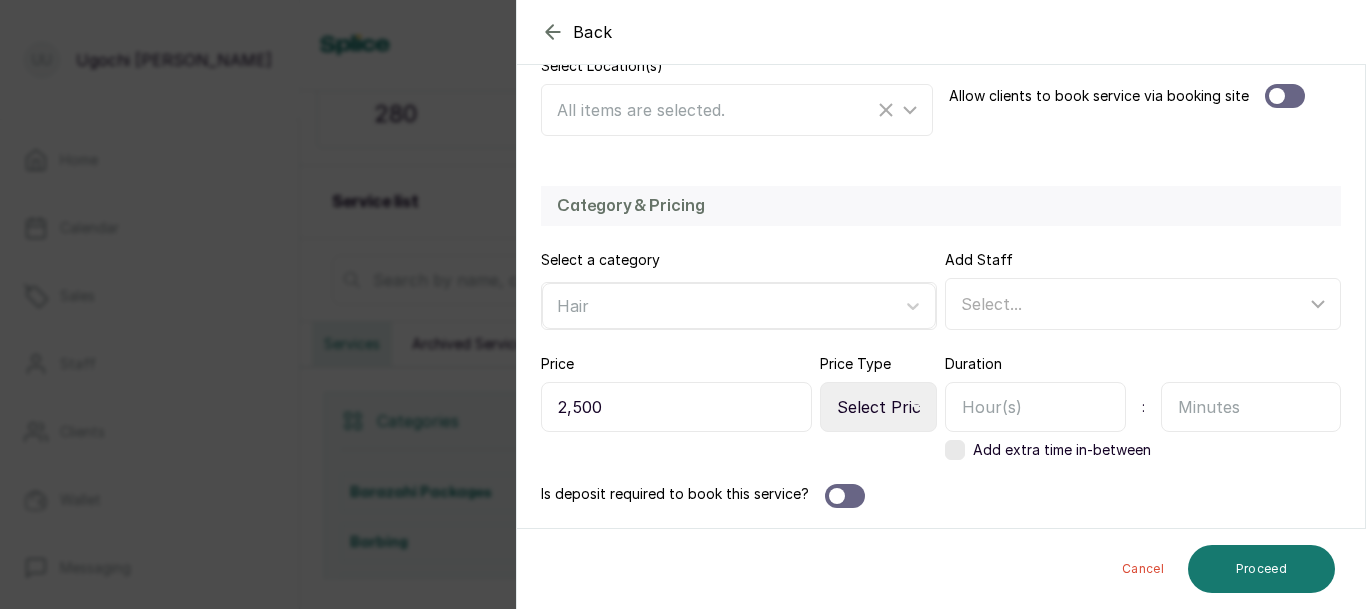 type on "2,500" 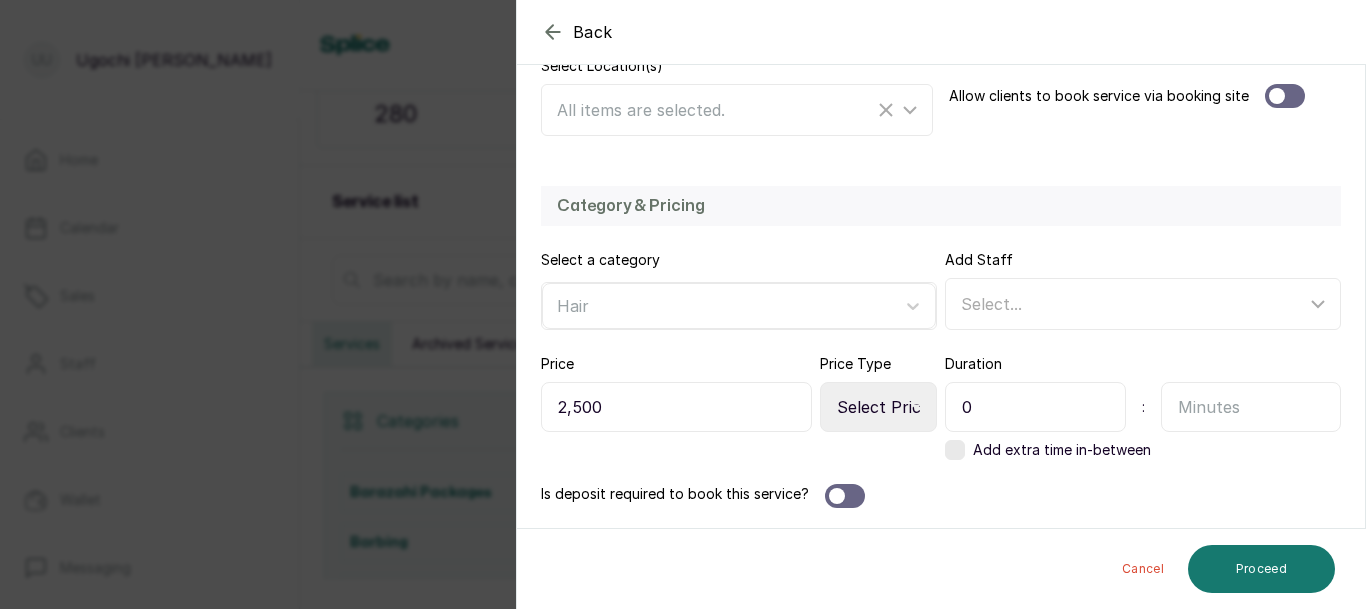 type on "0" 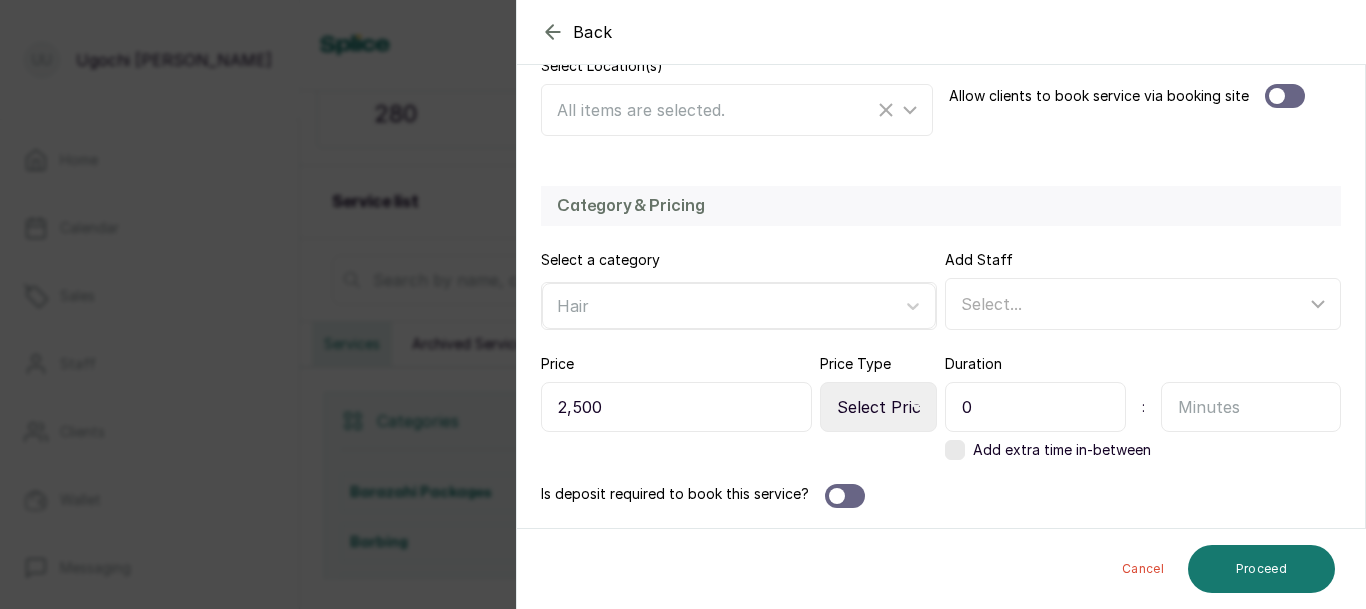 click at bounding box center (1251, 407) 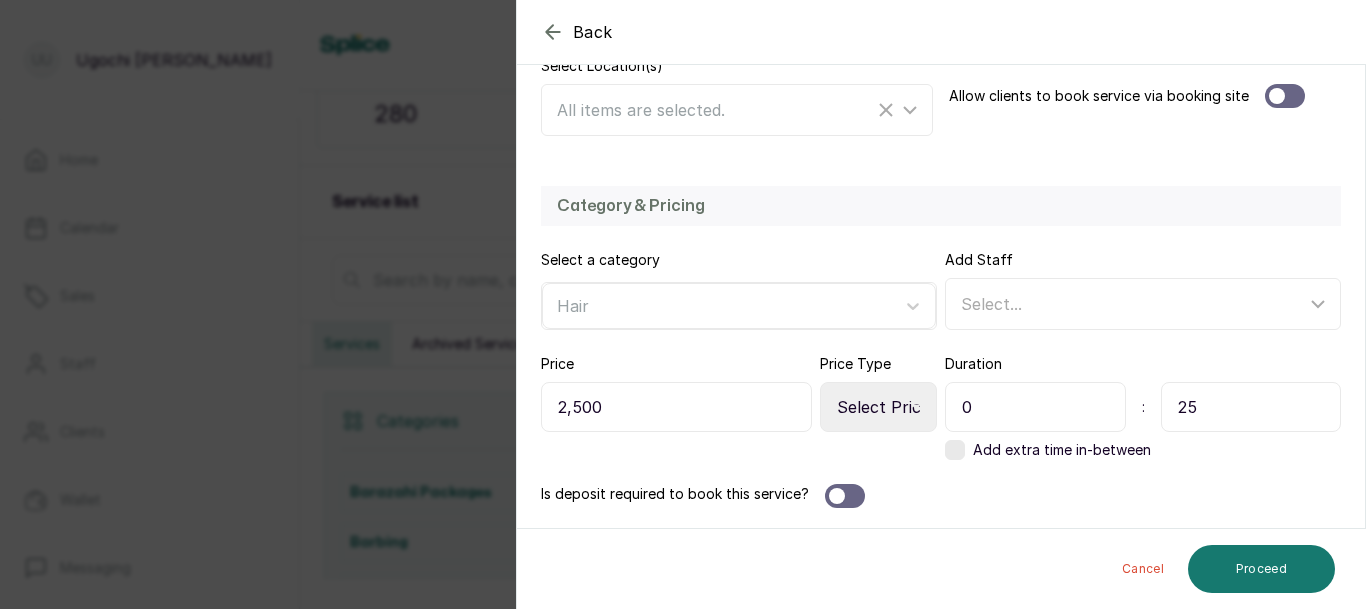 type on "25" 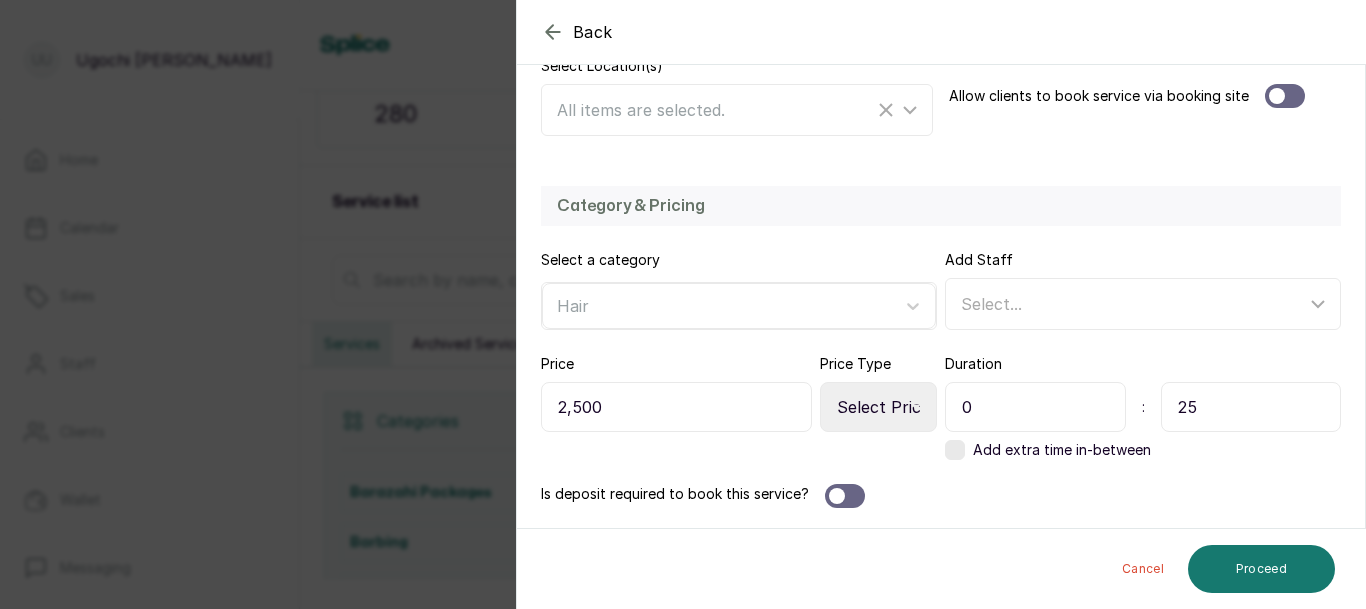 click on "Select Price Type Fixed From" at bounding box center [878, 407] 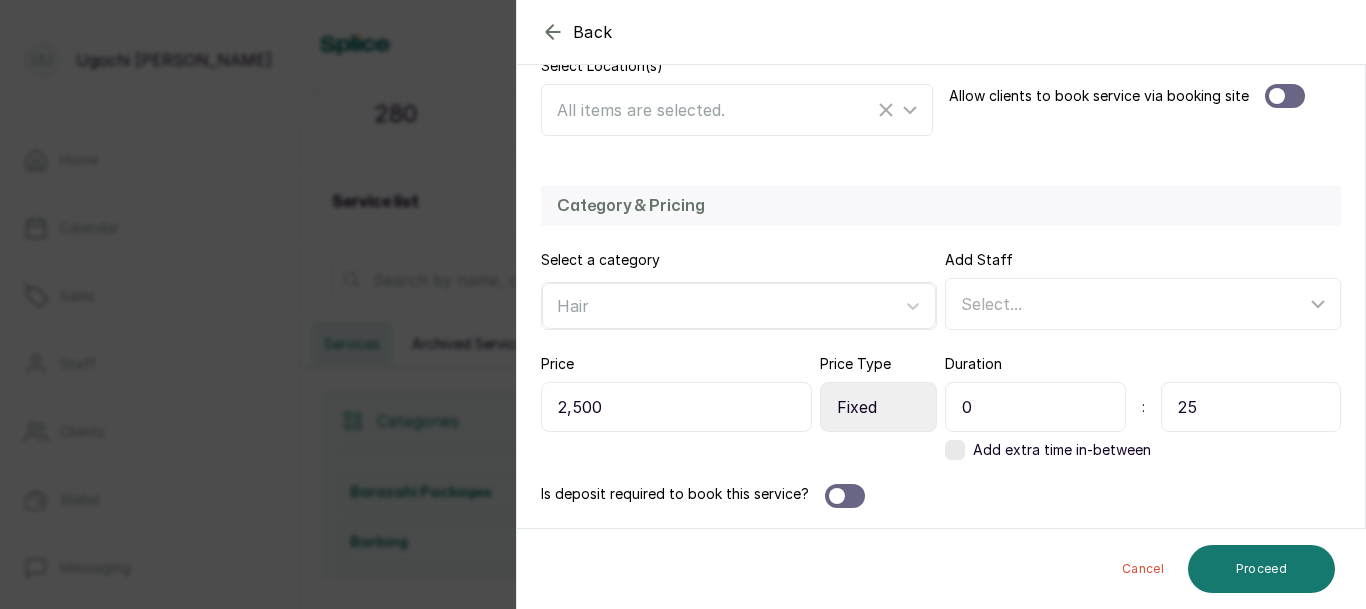 click on "Select Price Type Fixed From" at bounding box center (878, 407) 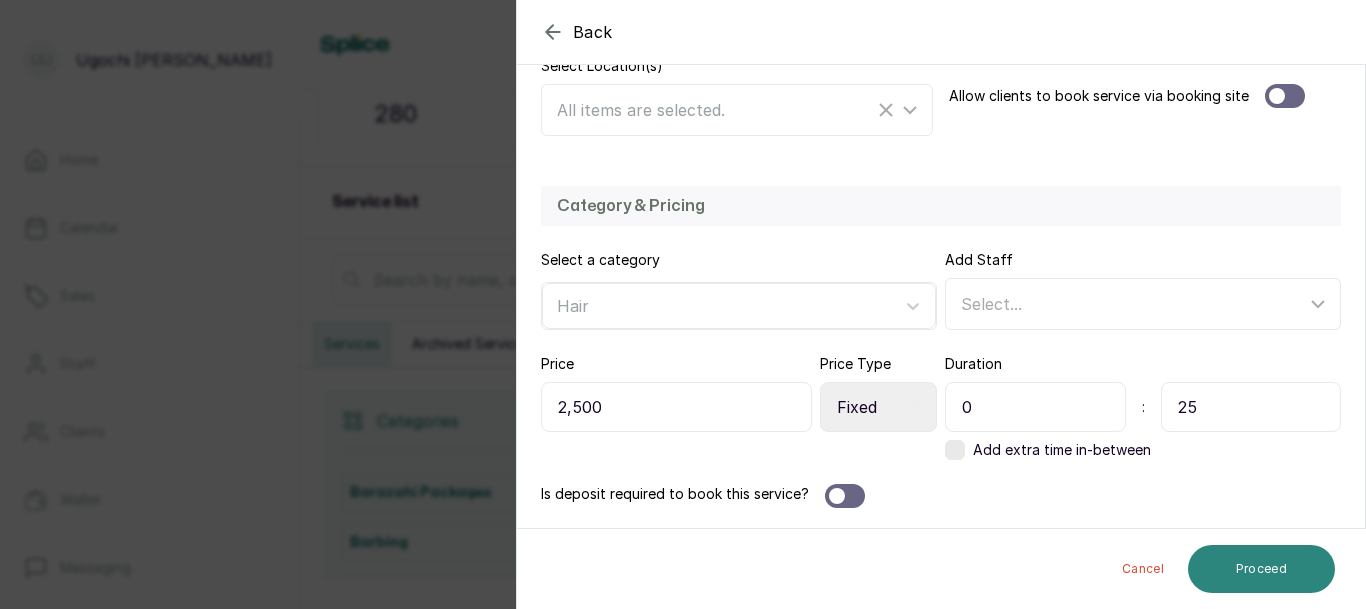 click on "Proceed" at bounding box center (1261, 569) 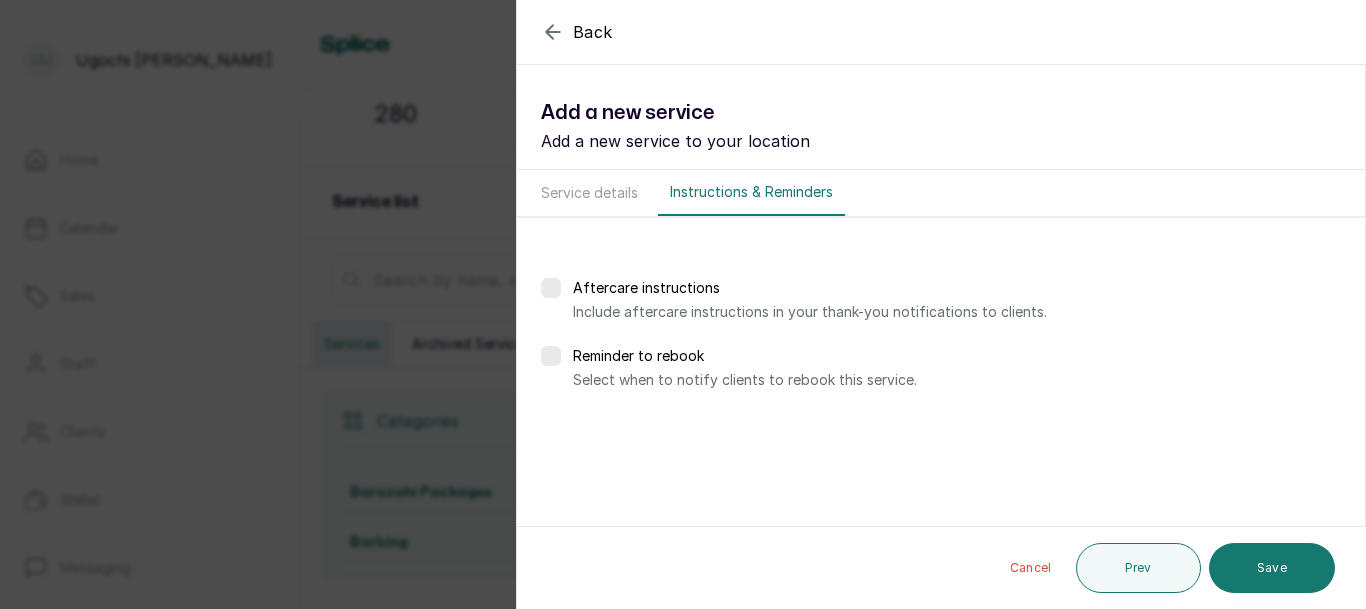 scroll, scrollTop: 0, scrollLeft: 0, axis: both 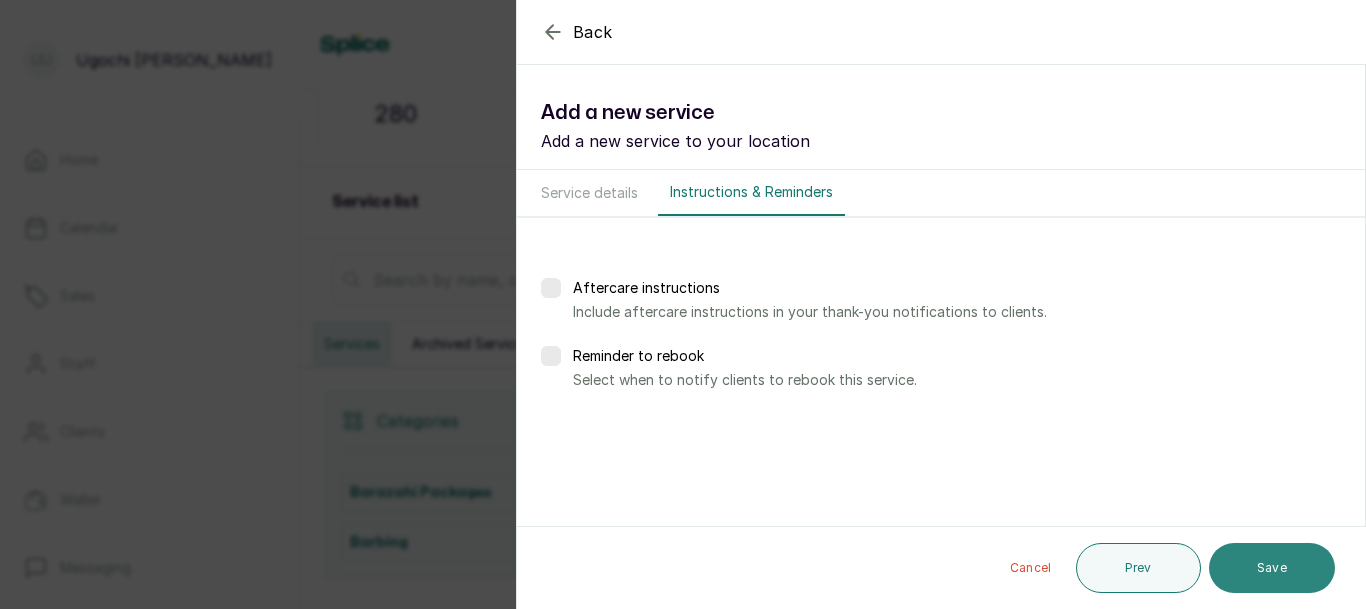 click on "Save" at bounding box center (1272, 568) 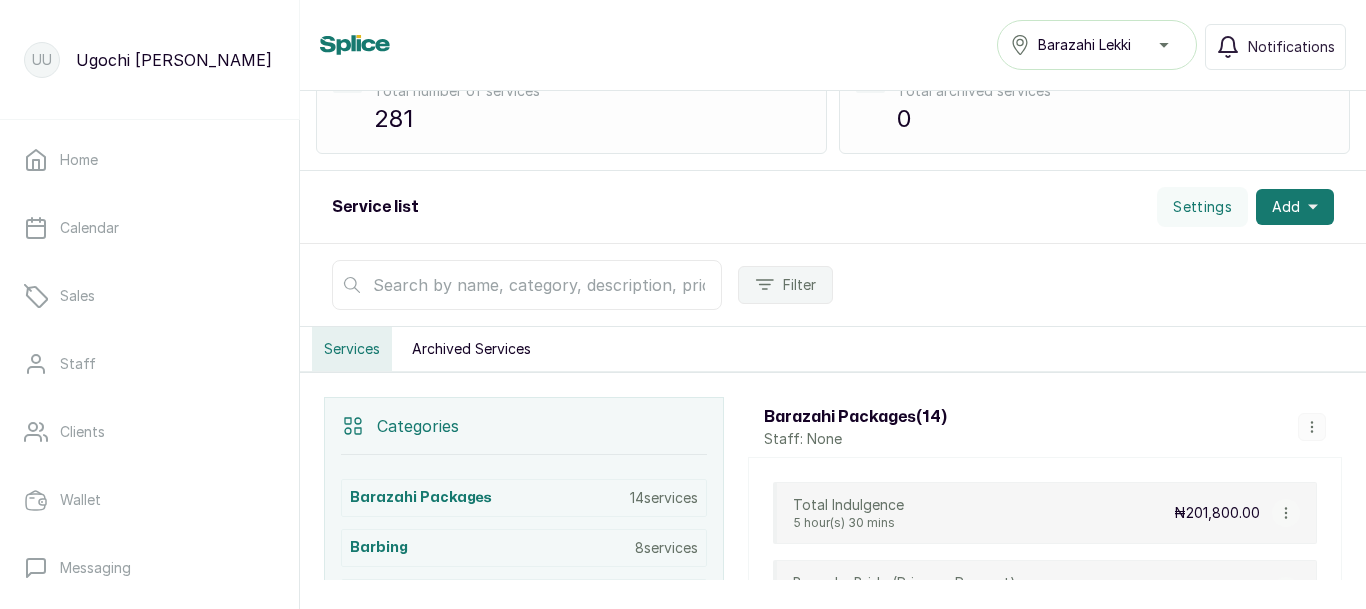 scroll, scrollTop: 102, scrollLeft: 0, axis: vertical 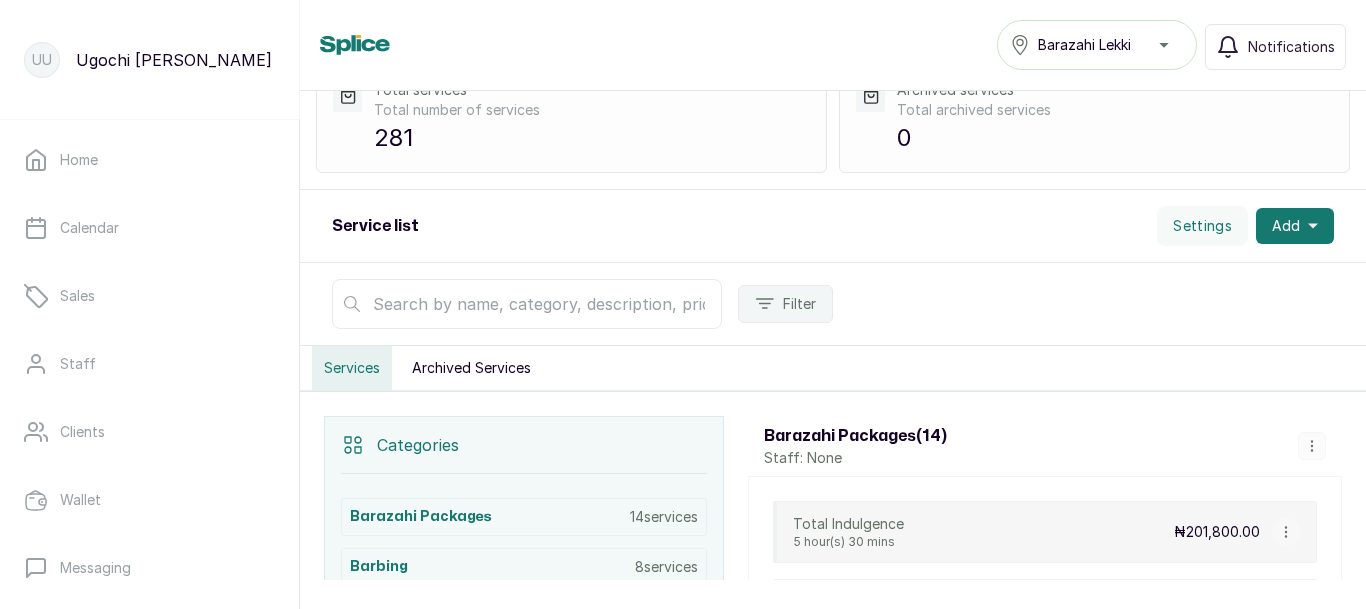 click at bounding box center (527, 304) 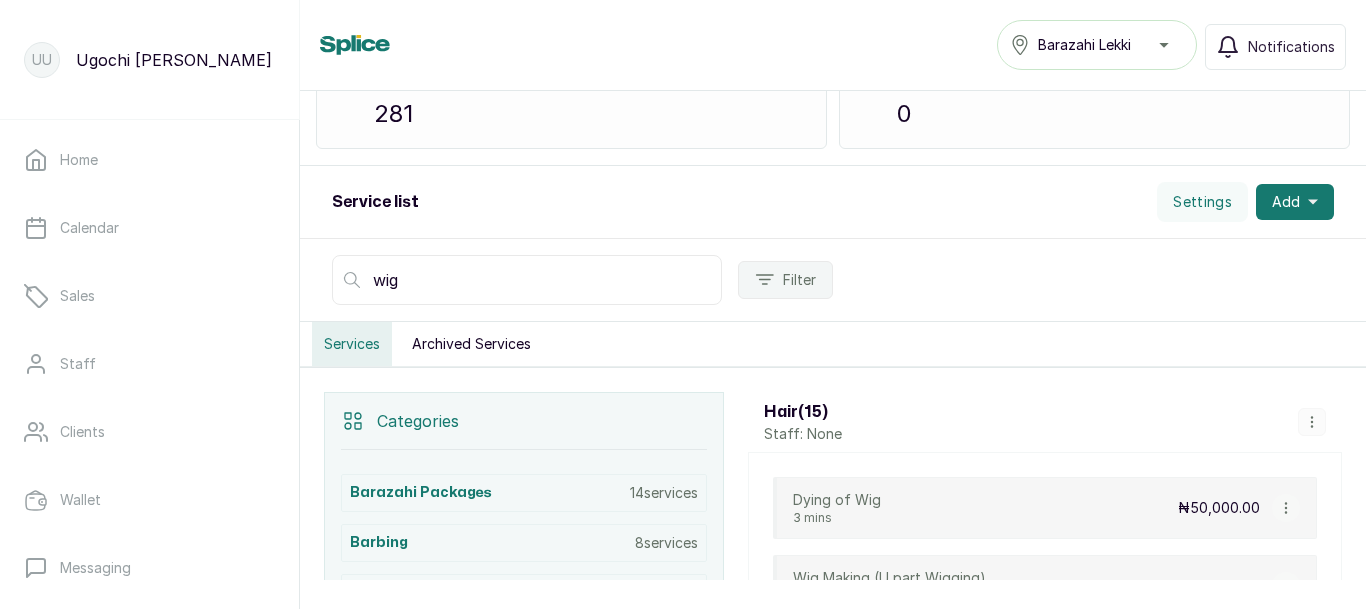 scroll, scrollTop: 0, scrollLeft: 0, axis: both 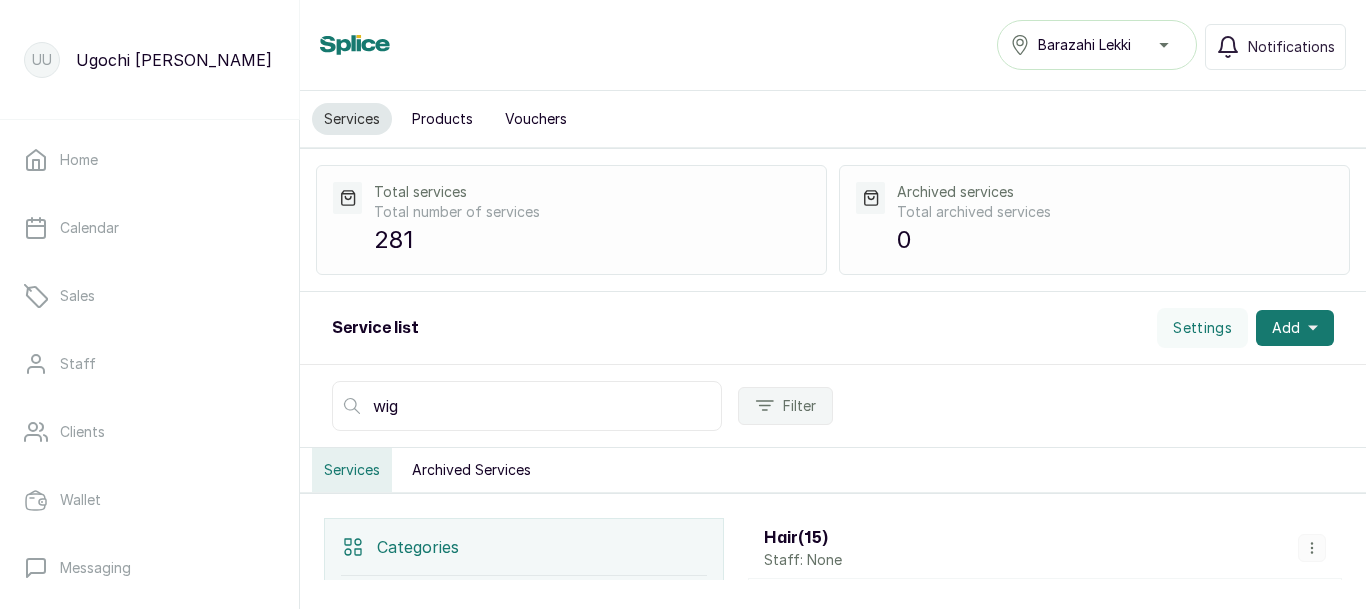 click on "wig" at bounding box center [527, 406] 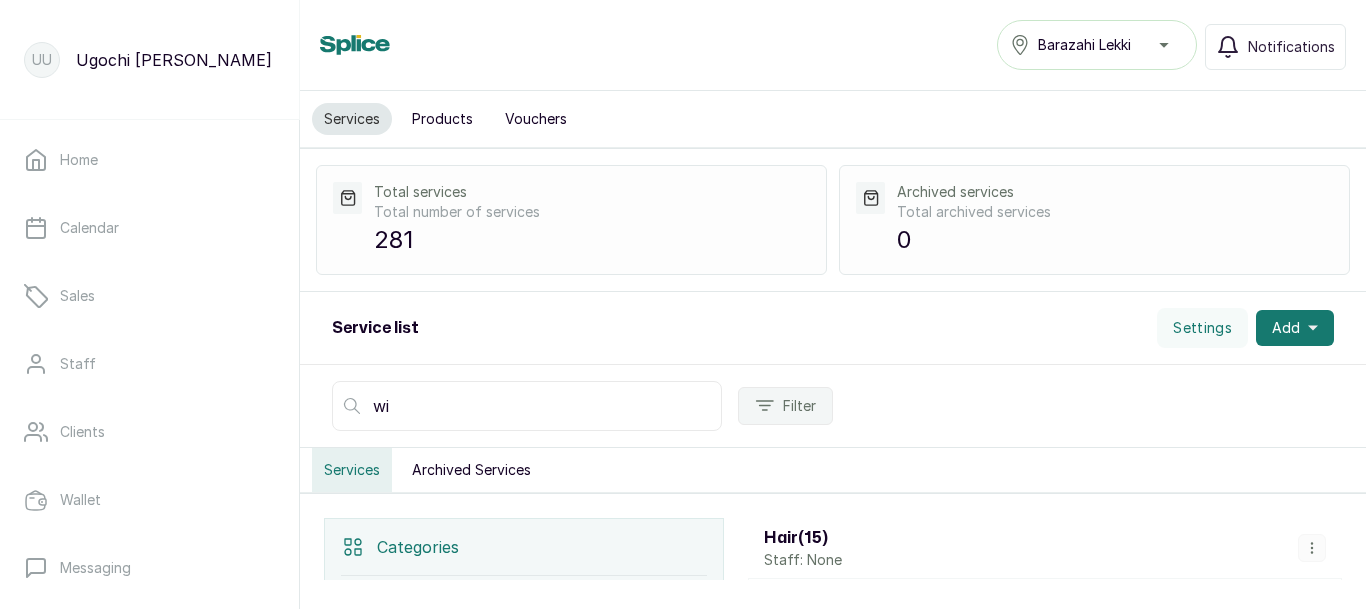 type on "w" 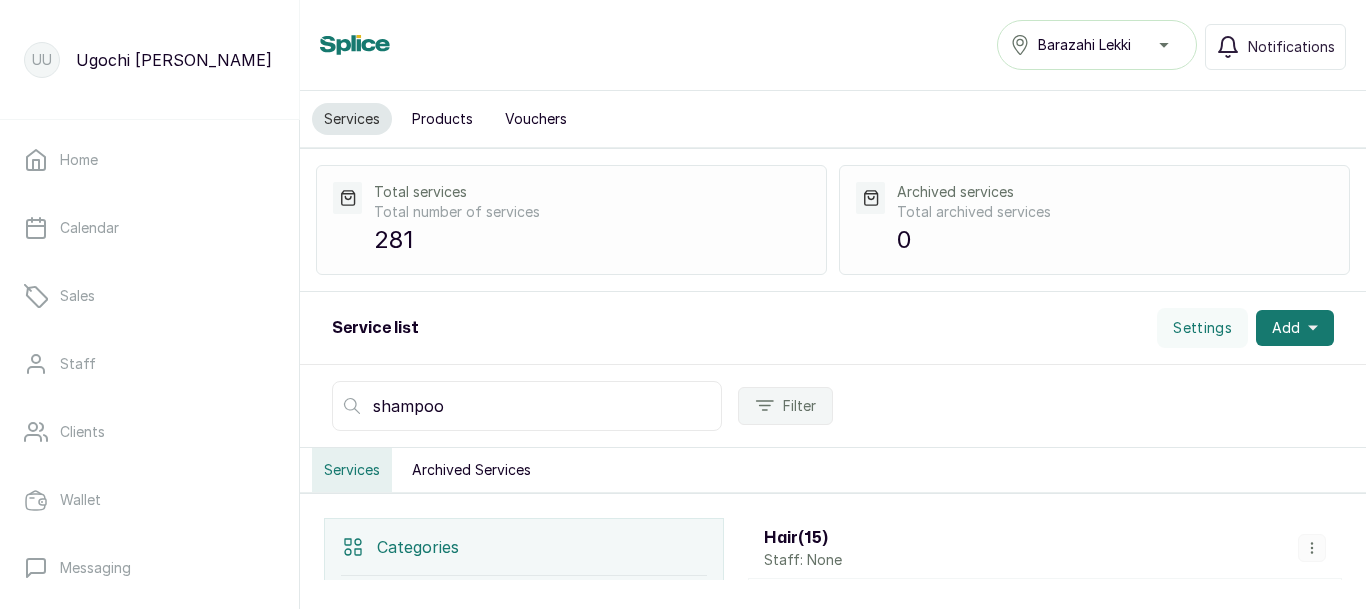 type on "shampoo" 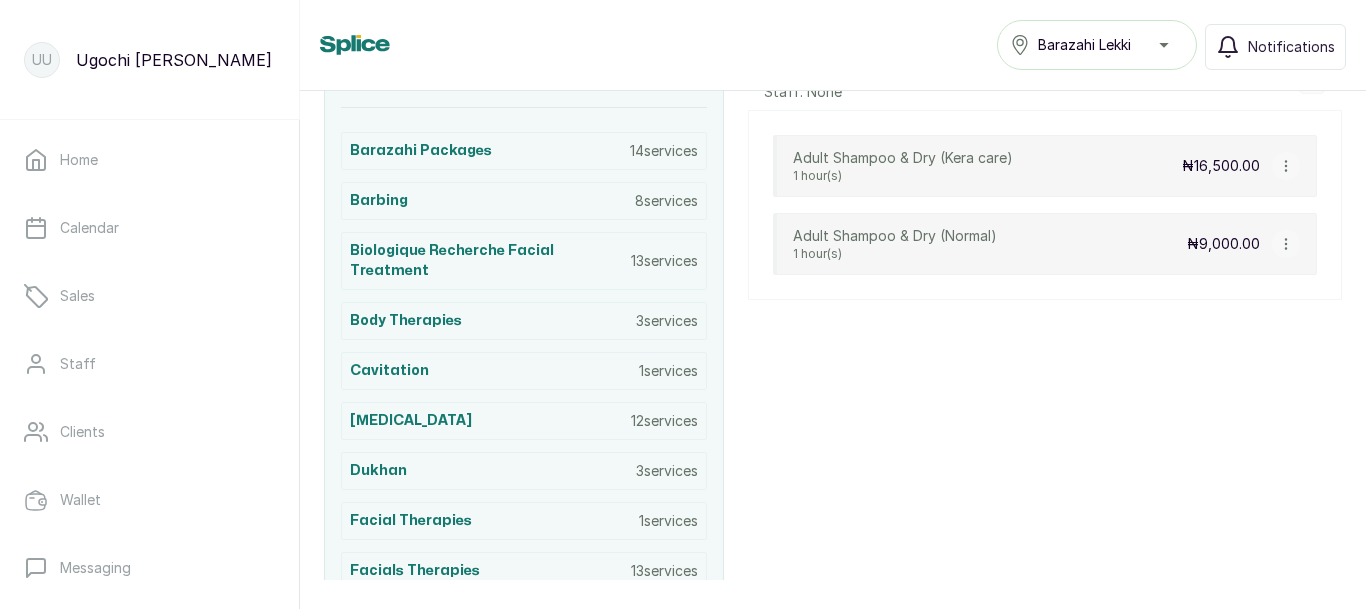 scroll, scrollTop: 475, scrollLeft: 0, axis: vertical 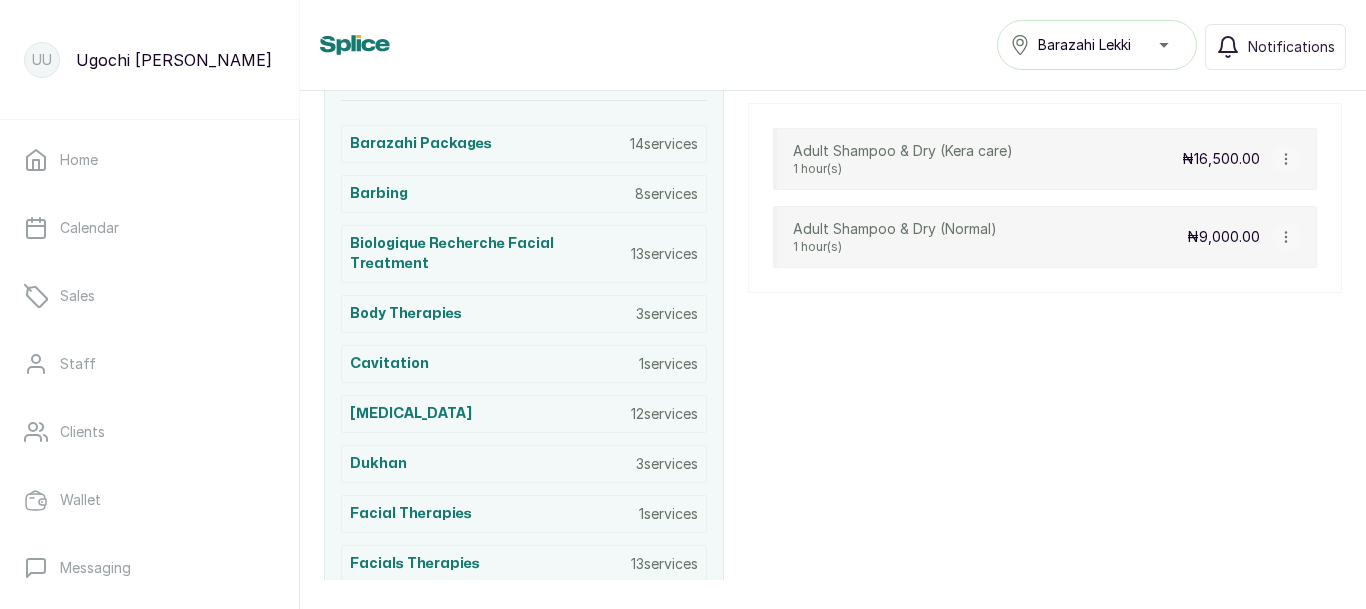 click on "Services Barazahi Lekki Notifications" at bounding box center [833, 45] 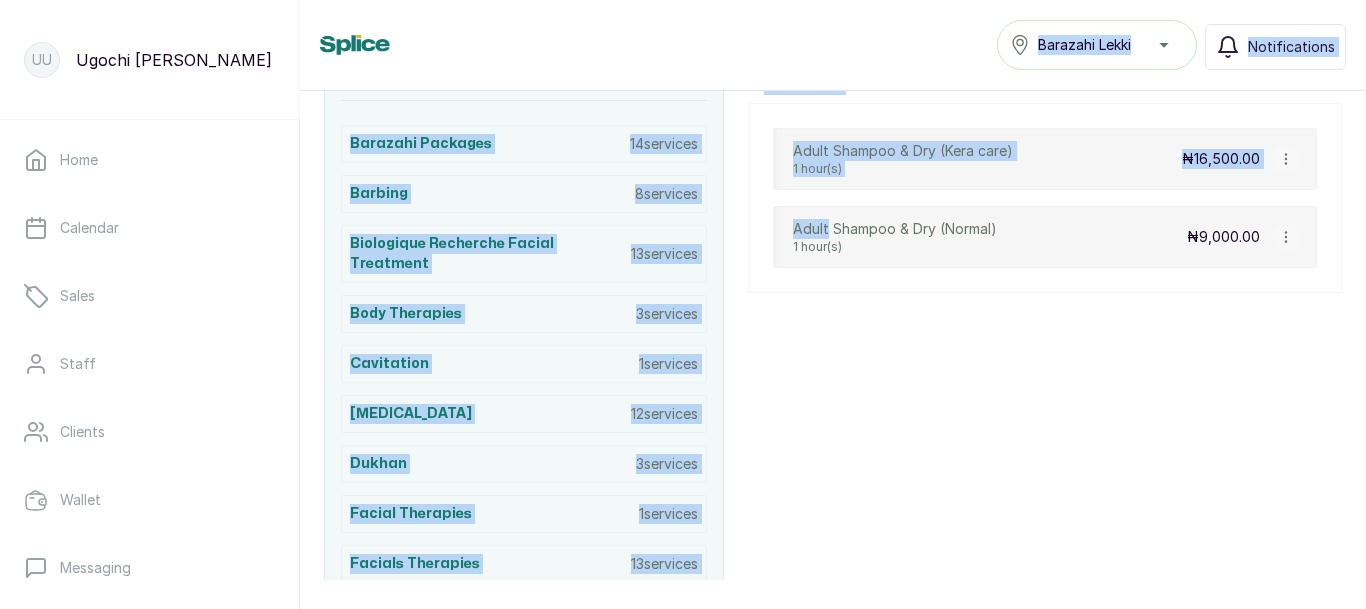 drag, startPoint x: 828, startPoint y: 86, endPoint x: 858, endPoint y: 238, distance: 154.93224 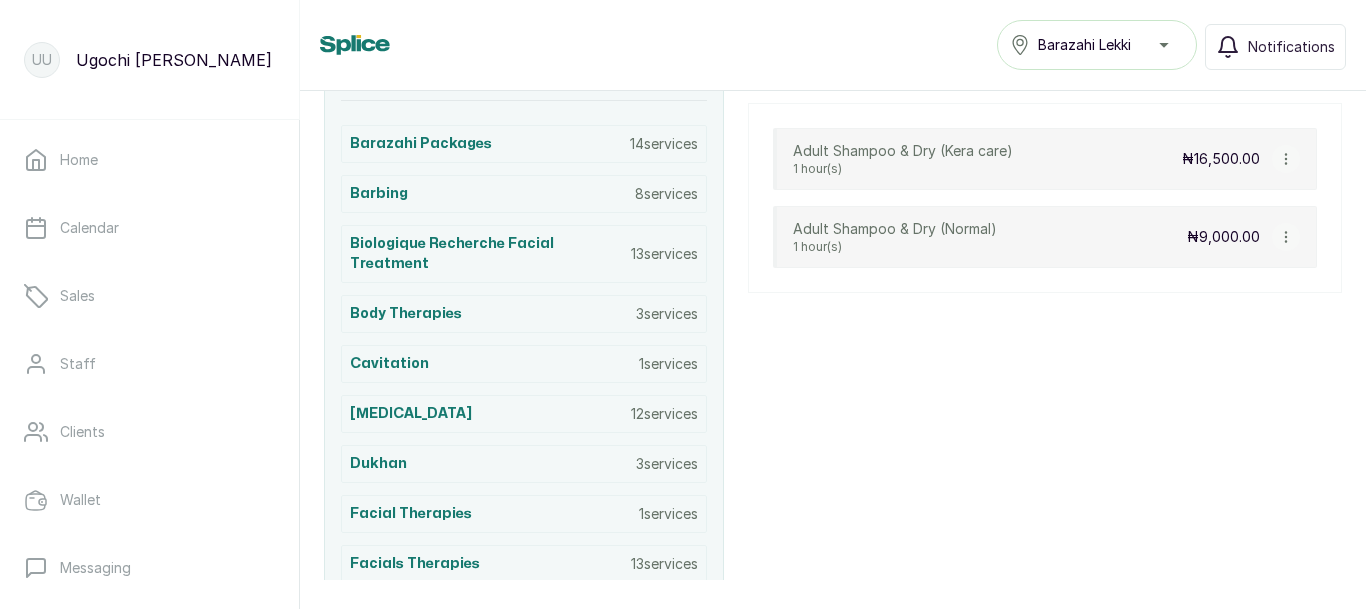 click on "Hair  ( 2 ) Staff: None Adult Shampoo & Dry (Kera care) 1 hour(s) ₦16,500.00 Adult Shampoo & Dry (Normal)  1 hour(s) ₦9,000.00" at bounding box center (1045, 635) 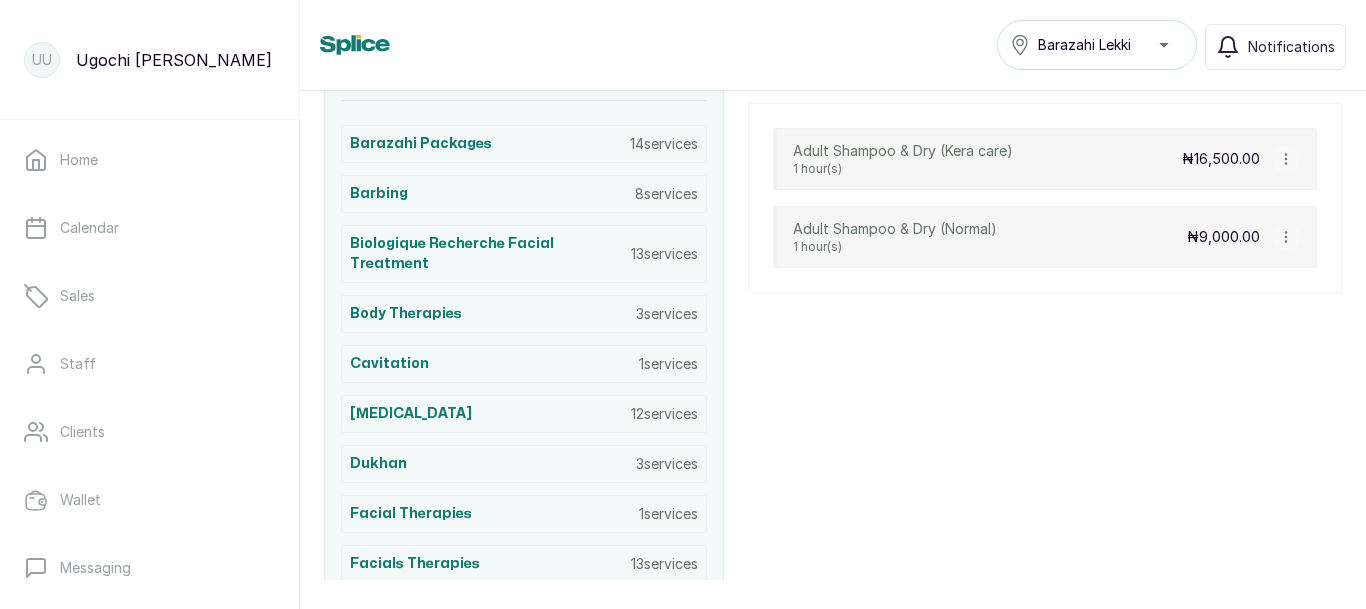 scroll, scrollTop: 426, scrollLeft: 0, axis: vertical 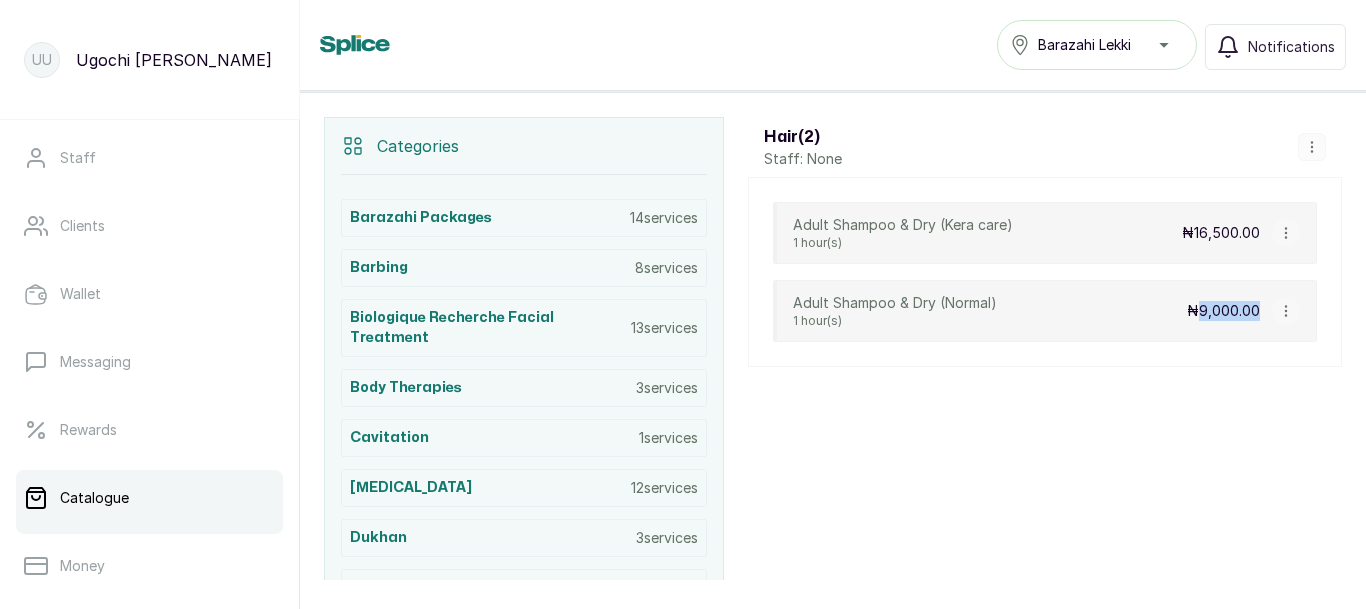 click on "Catalogue" at bounding box center [149, 498] 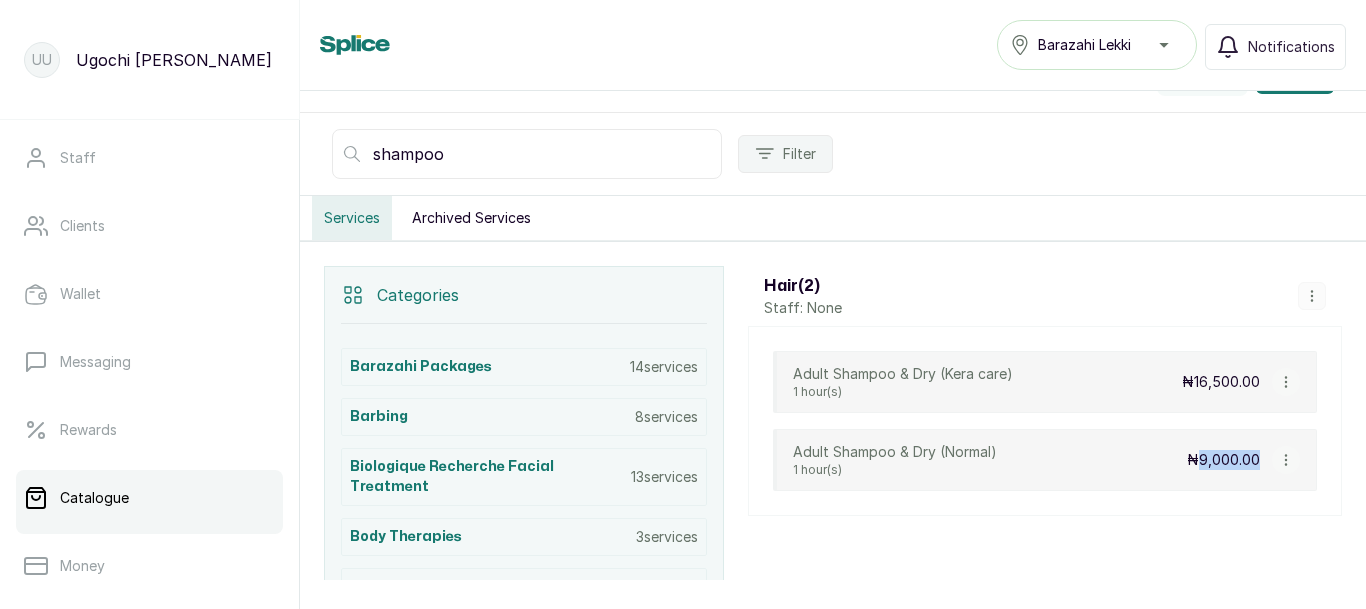 scroll, scrollTop: 0, scrollLeft: 0, axis: both 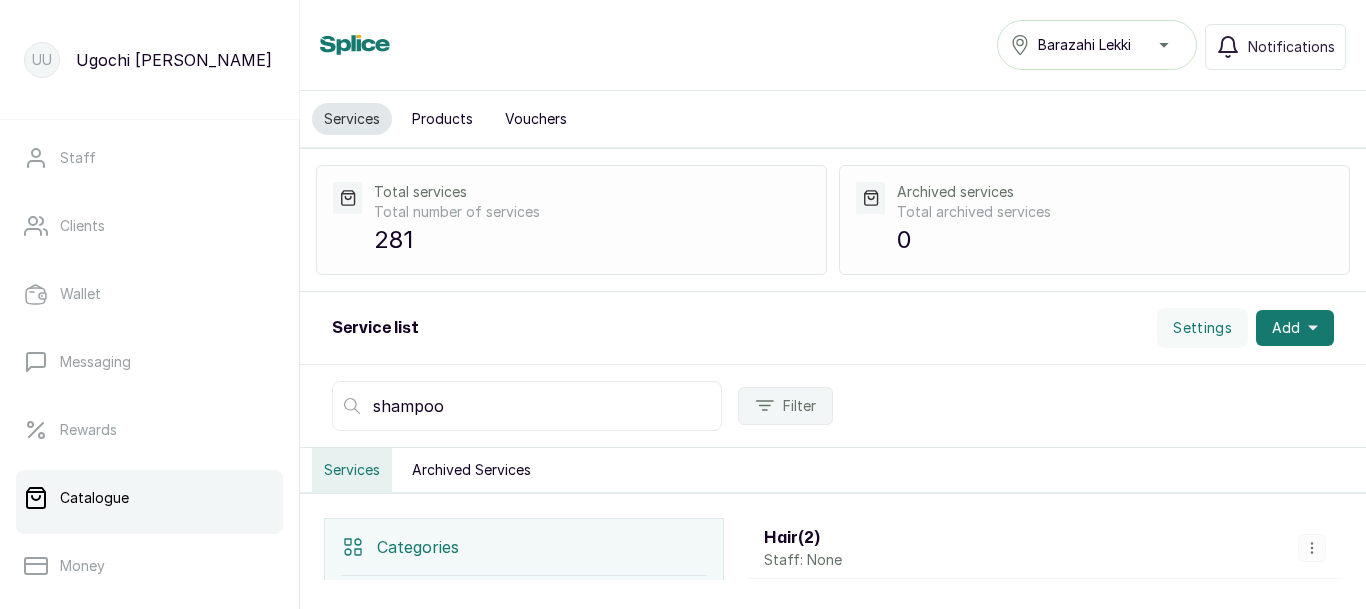 click on "Products" at bounding box center (442, 119) 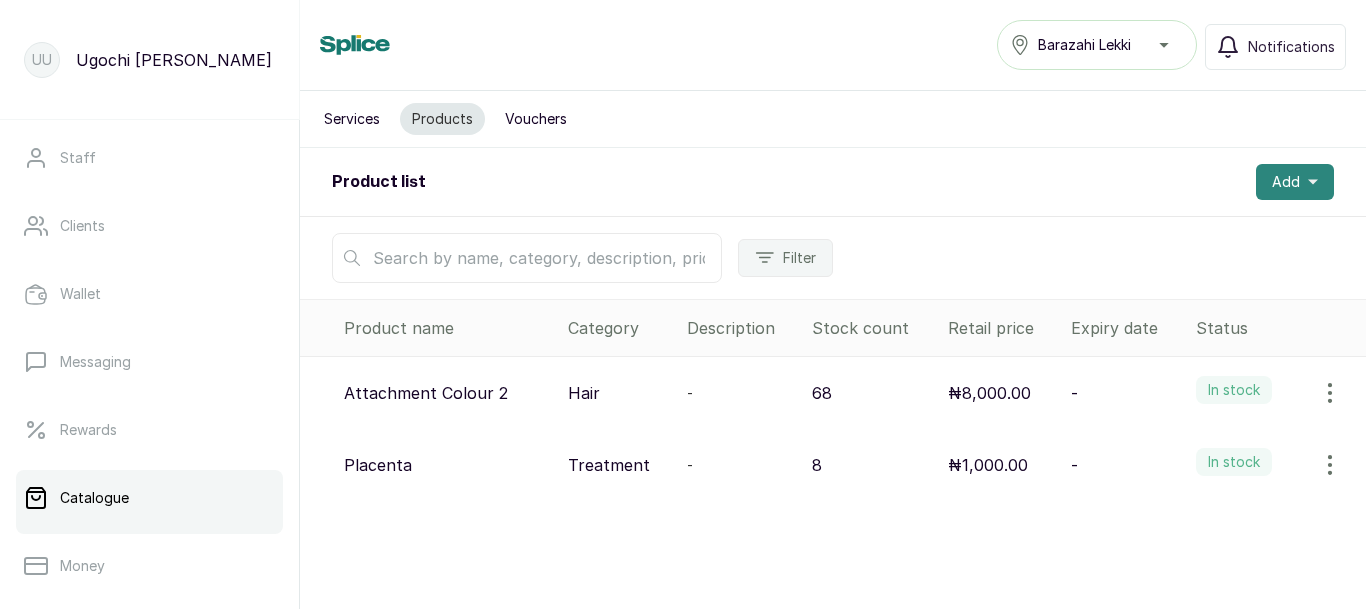 click on "Add" at bounding box center (1295, 182) 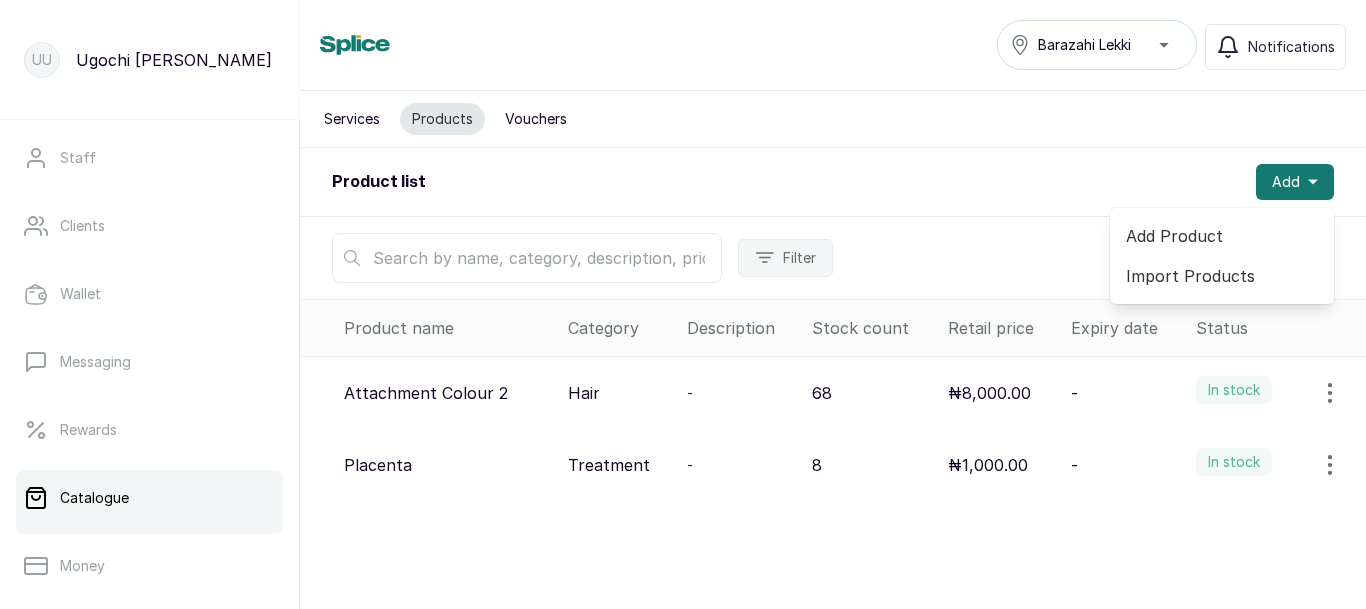 click on "Add Product" at bounding box center (1222, 236) 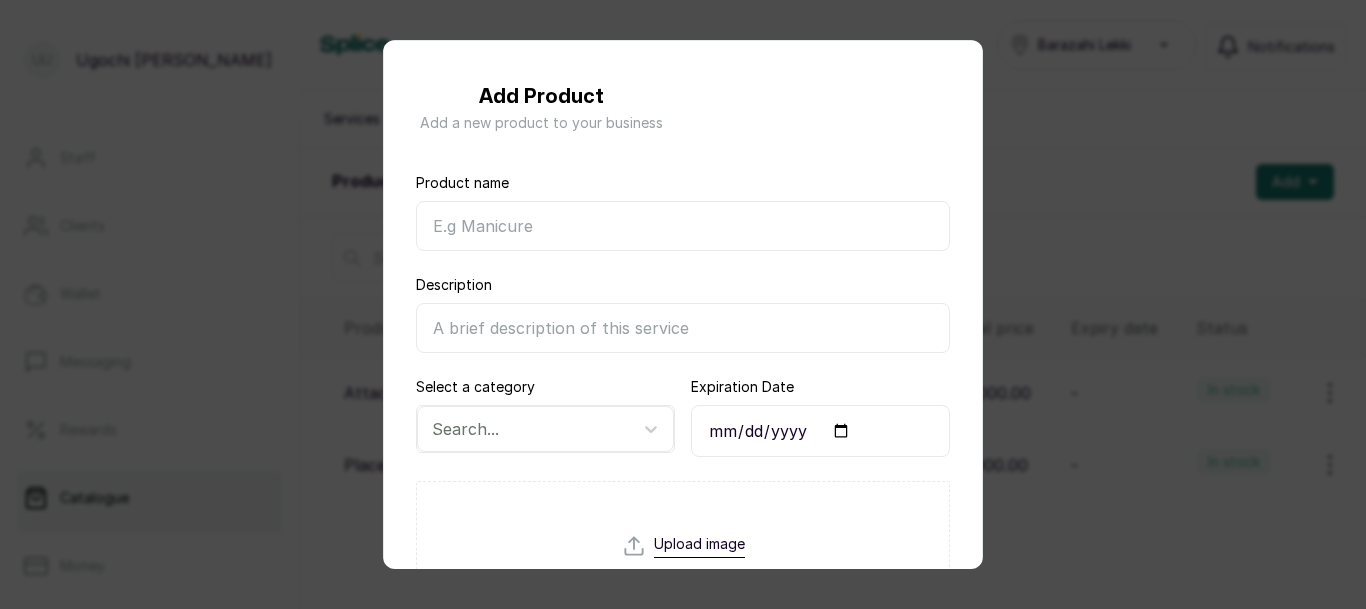 click on "Product name" at bounding box center (683, 226) 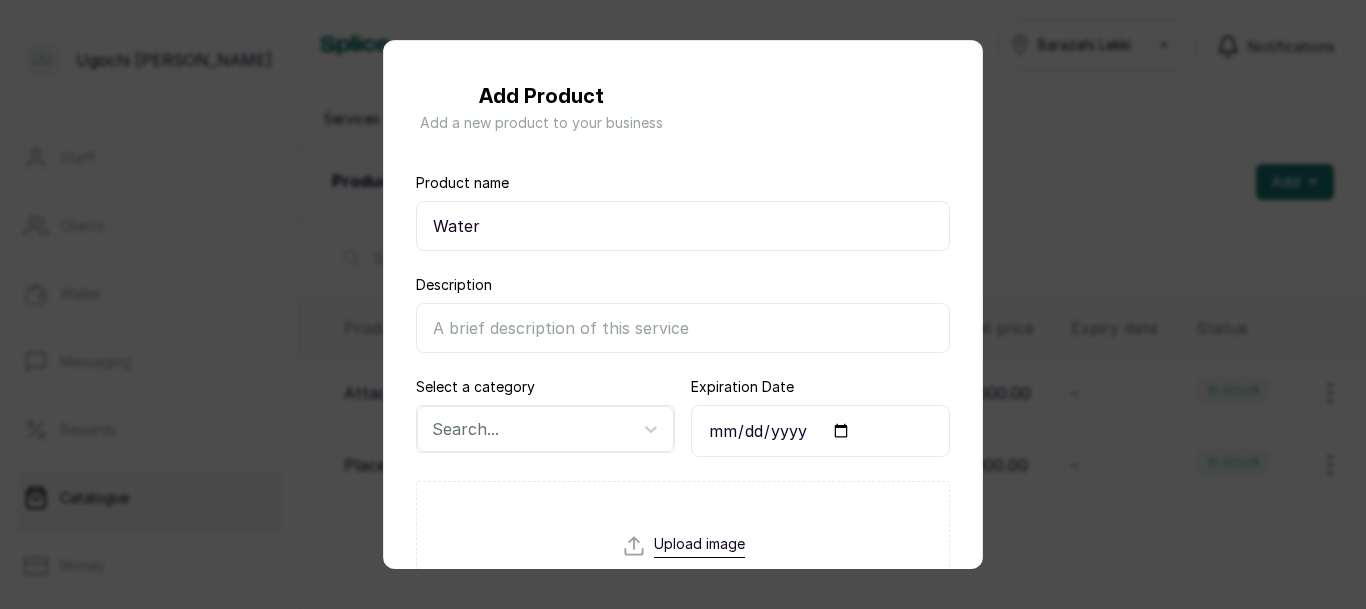 type on "Water" 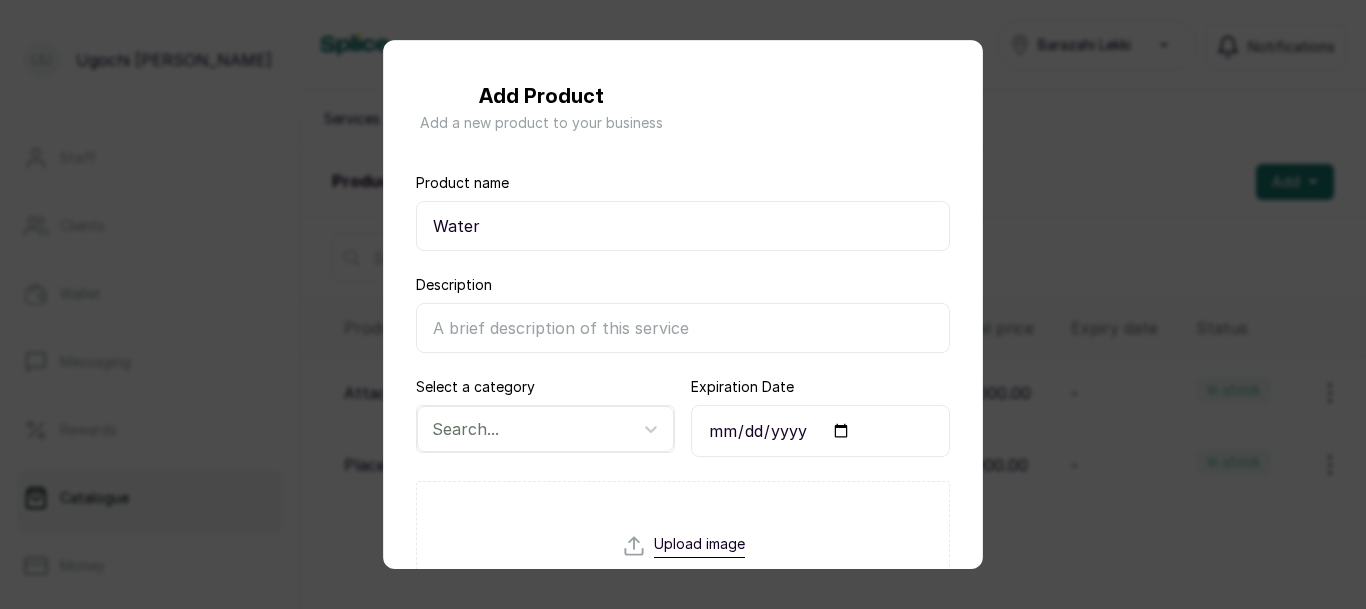 scroll, scrollTop: 239, scrollLeft: 0, axis: vertical 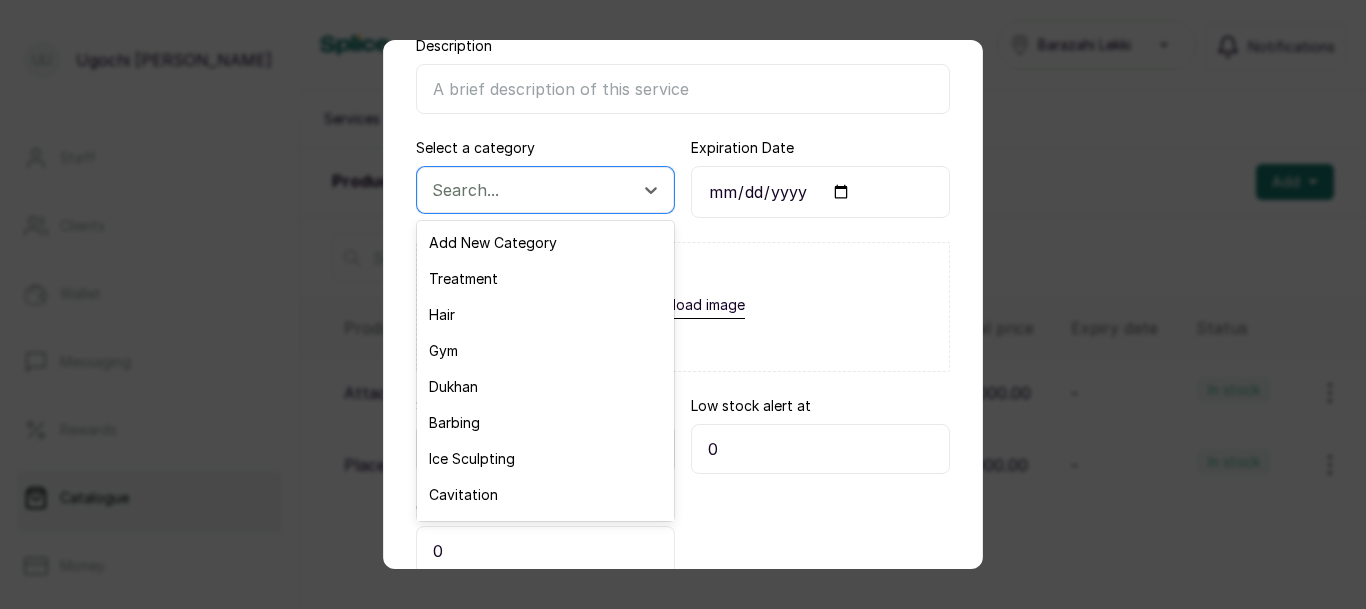 click on "Select a category 22 results available. Use Up and Down to choose options, press Enter to select the currently focused option, press Escape to exit the menu, press Tab to select the option and exit the menu. Search... Add New Category Treatment Hair Gym Dukhan Barbing Ice Sculpting Cavitation Wood Therapy Facials Therapies Sugar Wax Nails Pedicure & Manicure Ujana SPA Menu (Kids SPA) (hand & feet) [MEDICAL_DATA] Hamam Services Barazahi Packages Biologique Recherche Facial Treatment Facial Therapies Body Therapies Massage Therapies Honey Wax" at bounding box center [545, 178] 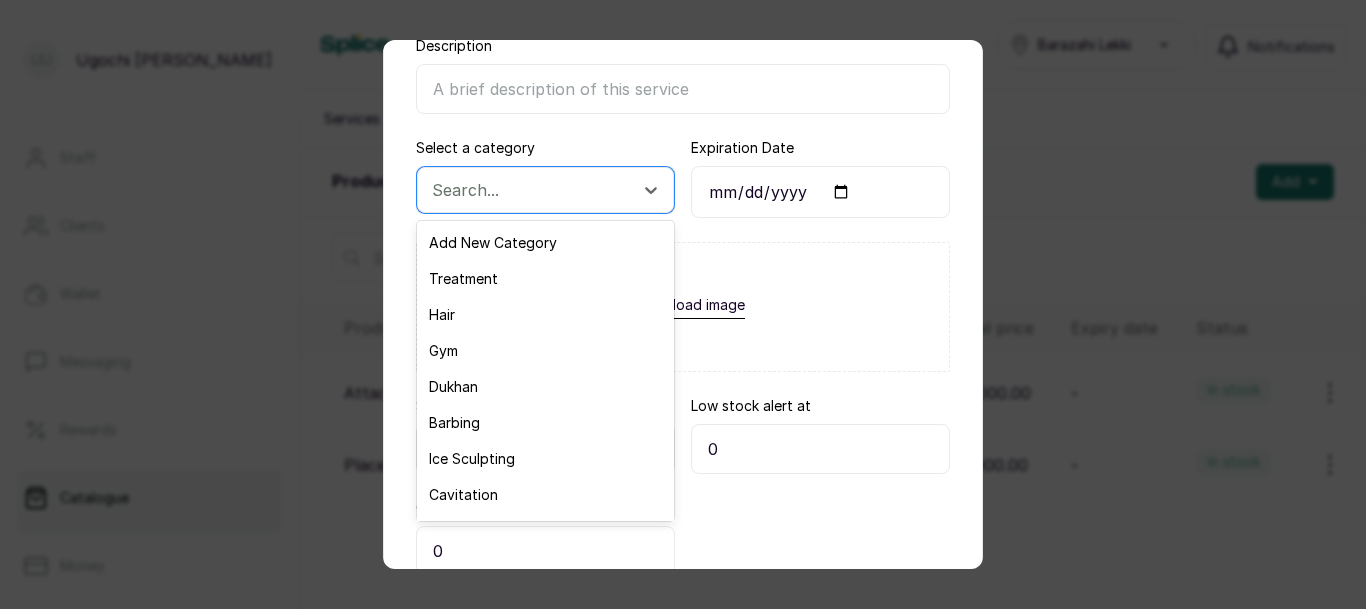 click on "Upload image" at bounding box center (683, 307) 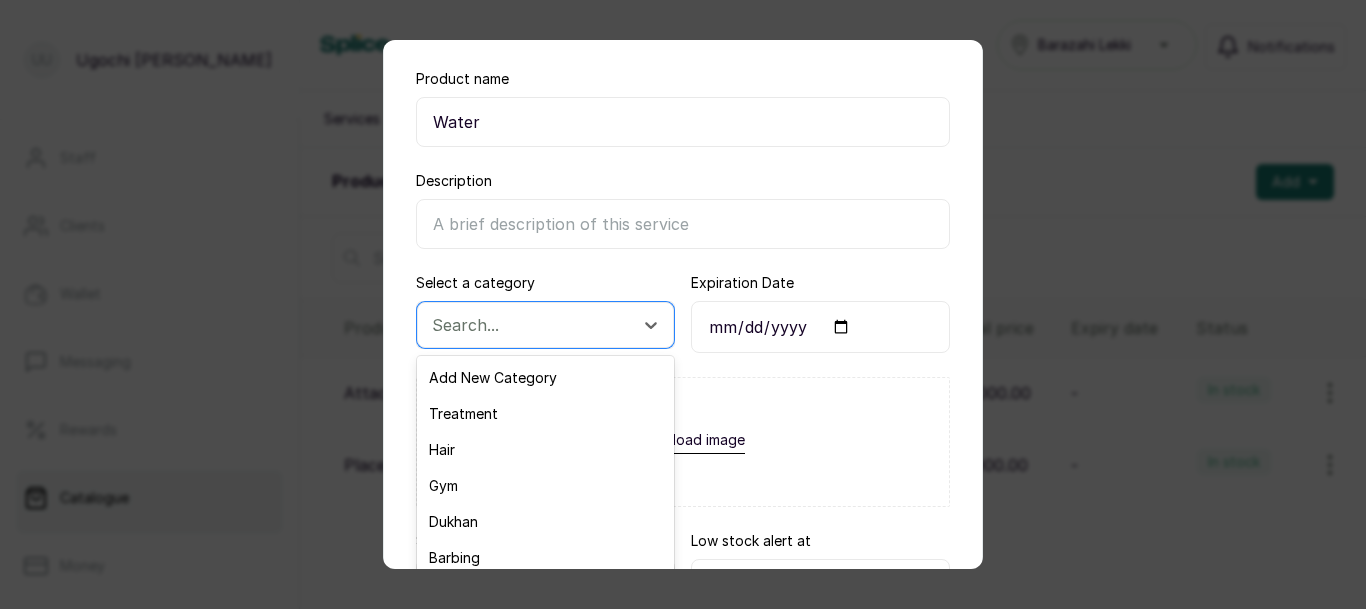 scroll, scrollTop: 239, scrollLeft: 0, axis: vertical 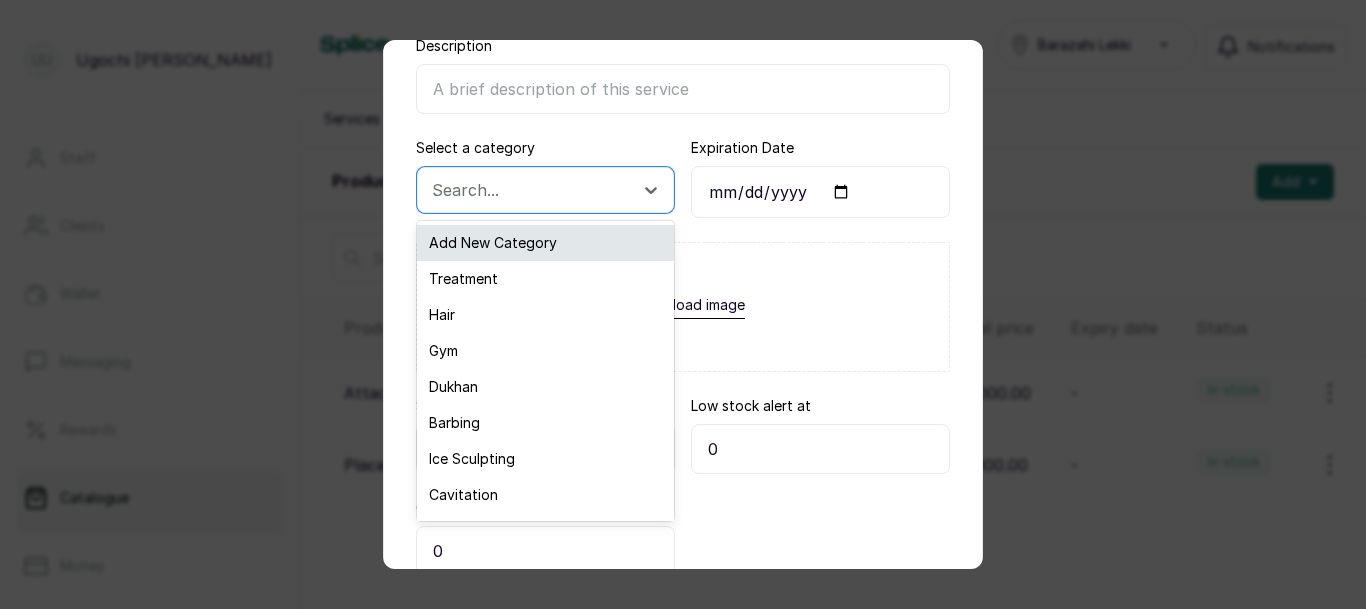 click on "Add New Category" at bounding box center [545, 243] 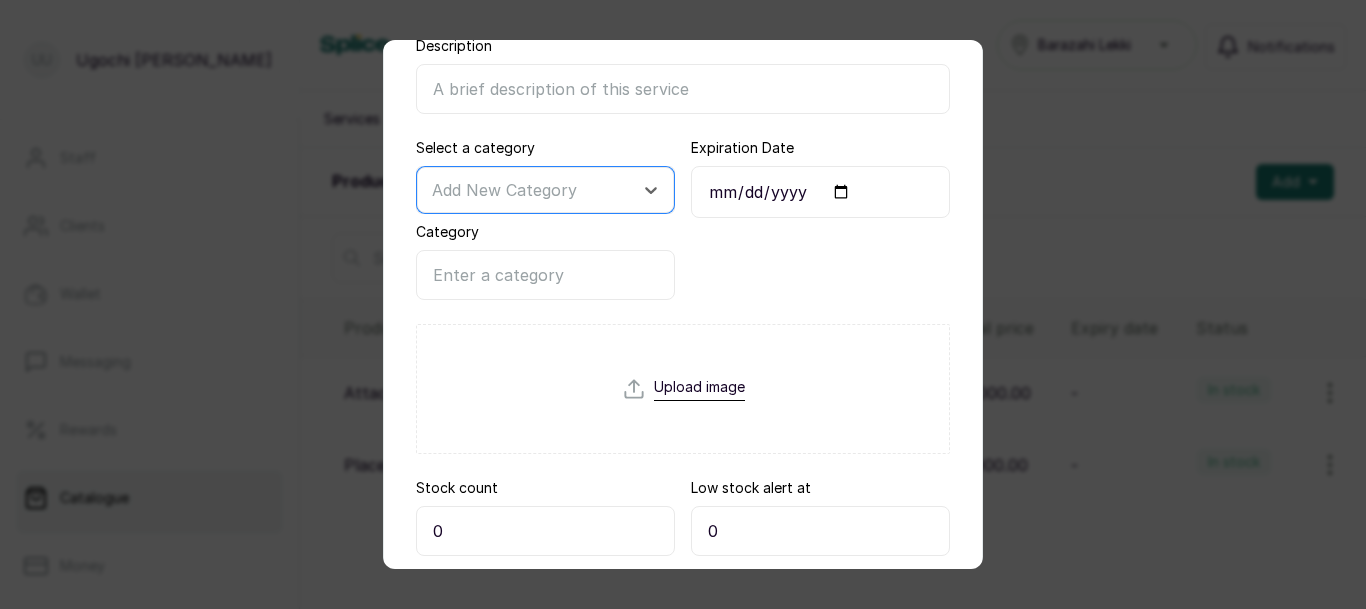 click on "Category" at bounding box center (545, 275) 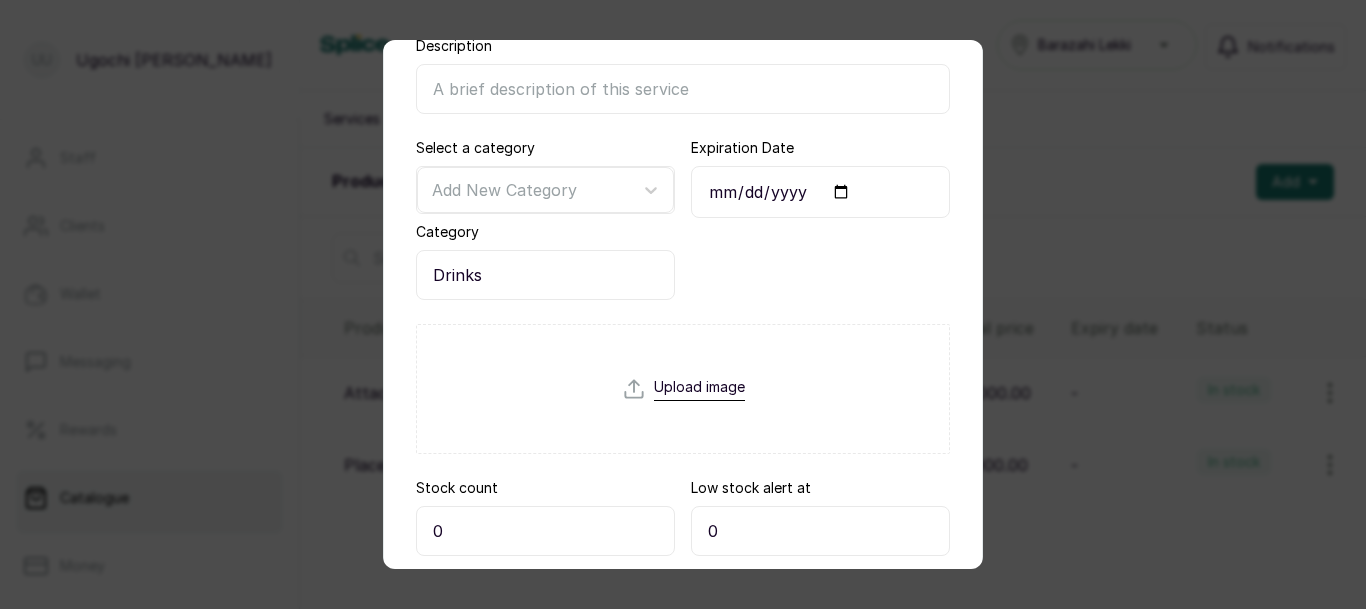 type on "Drinks" 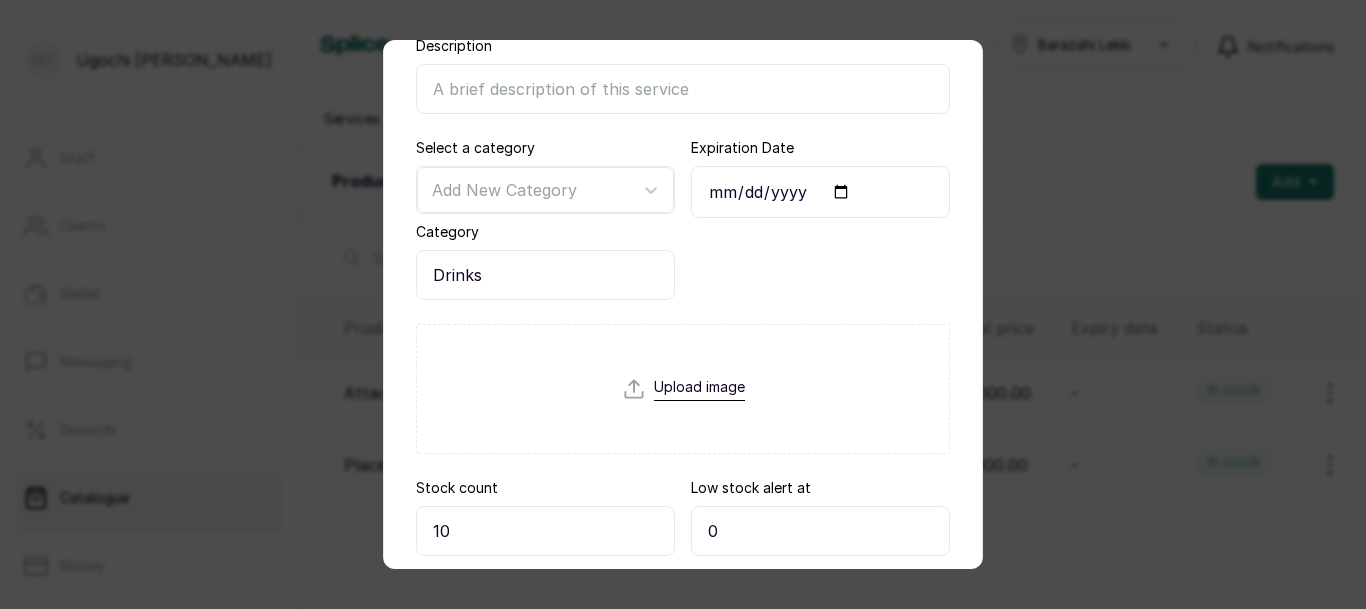 type on "1" 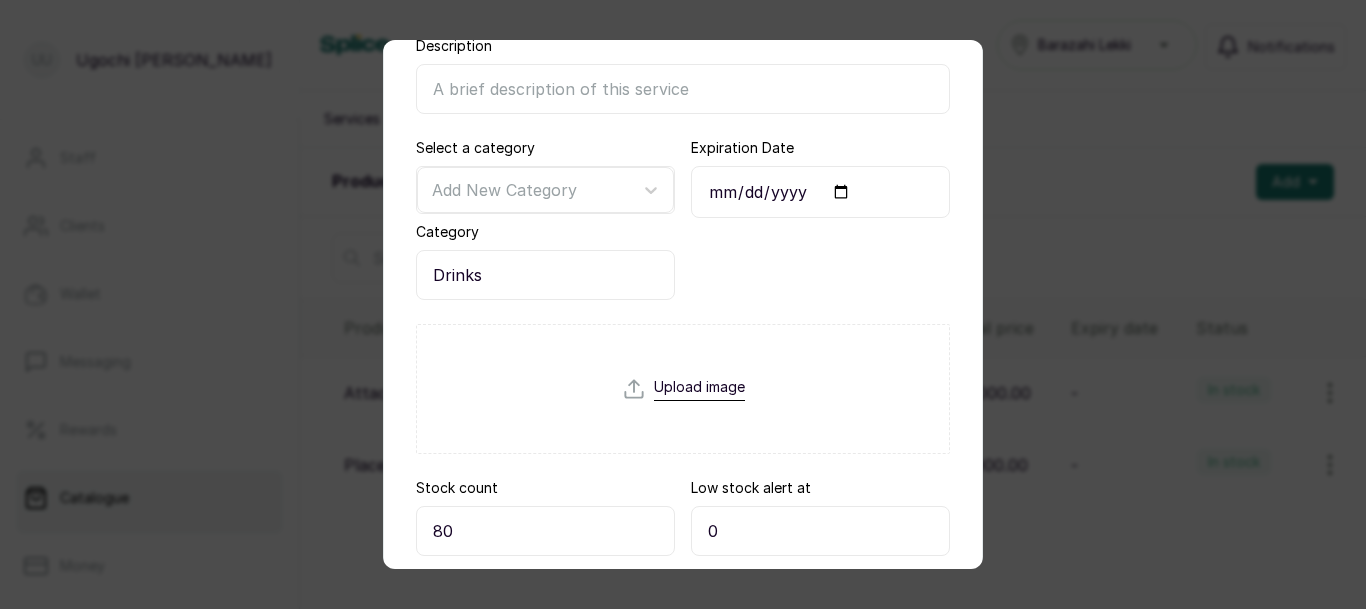 click on "0" at bounding box center (820, 531) 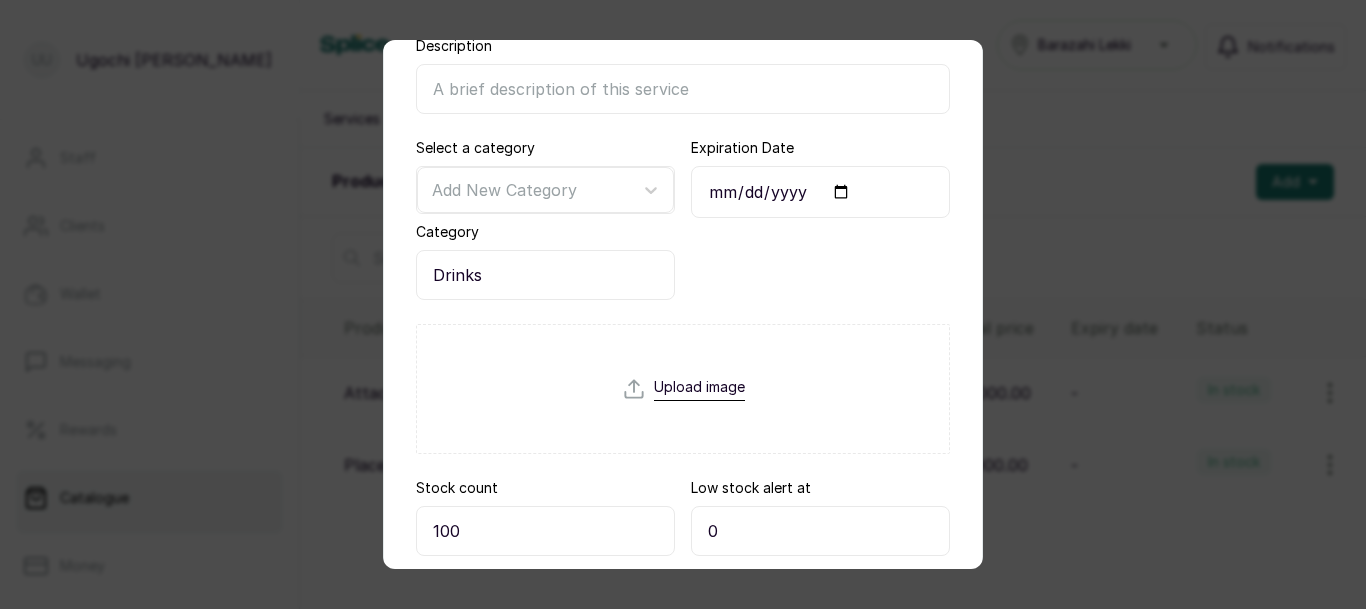 type on "100" 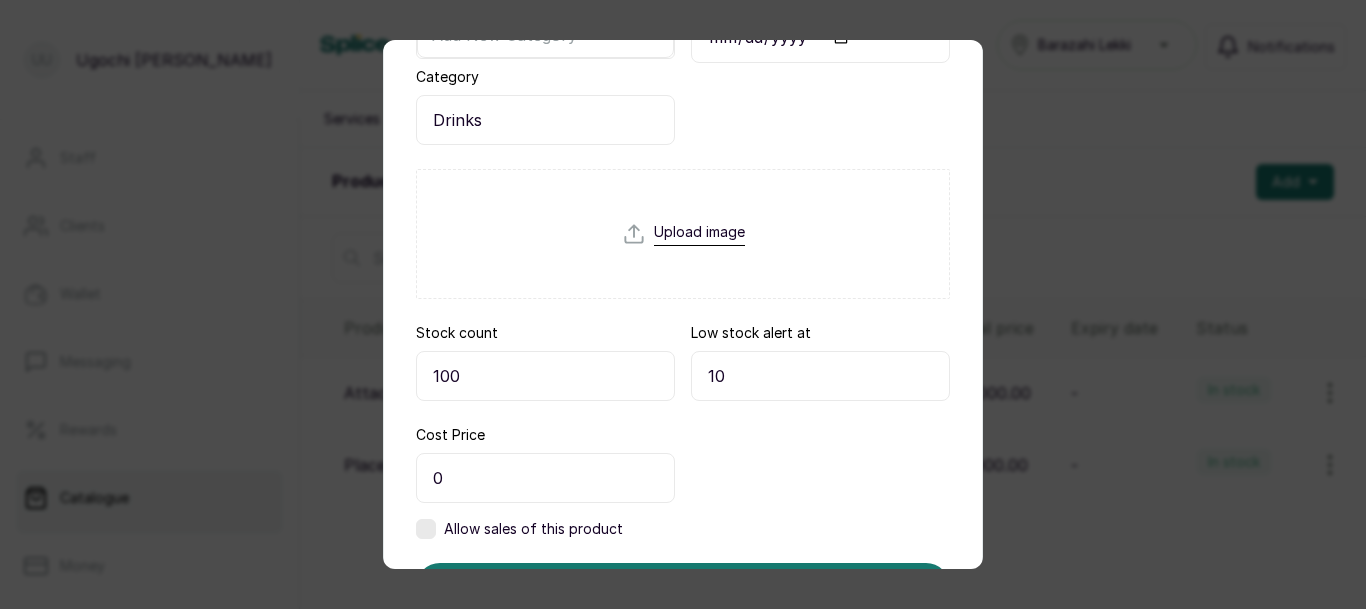 scroll, scrollTop: 501, scrollLeft: 0, axis: vertical 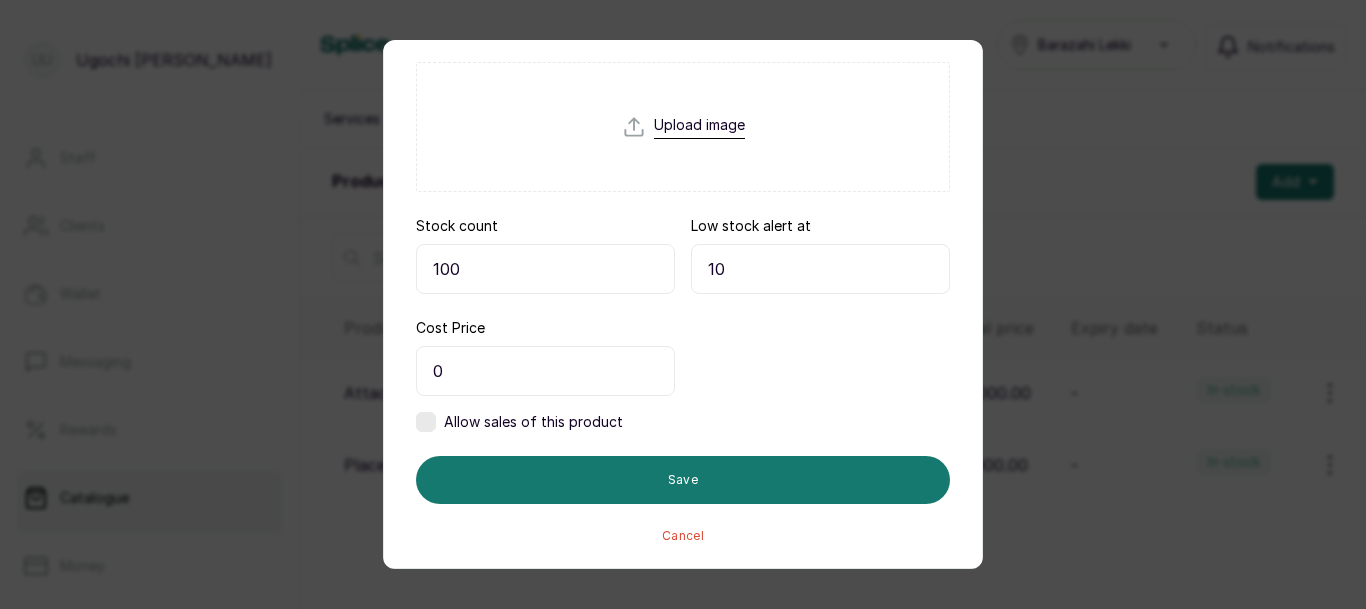 type on "10" 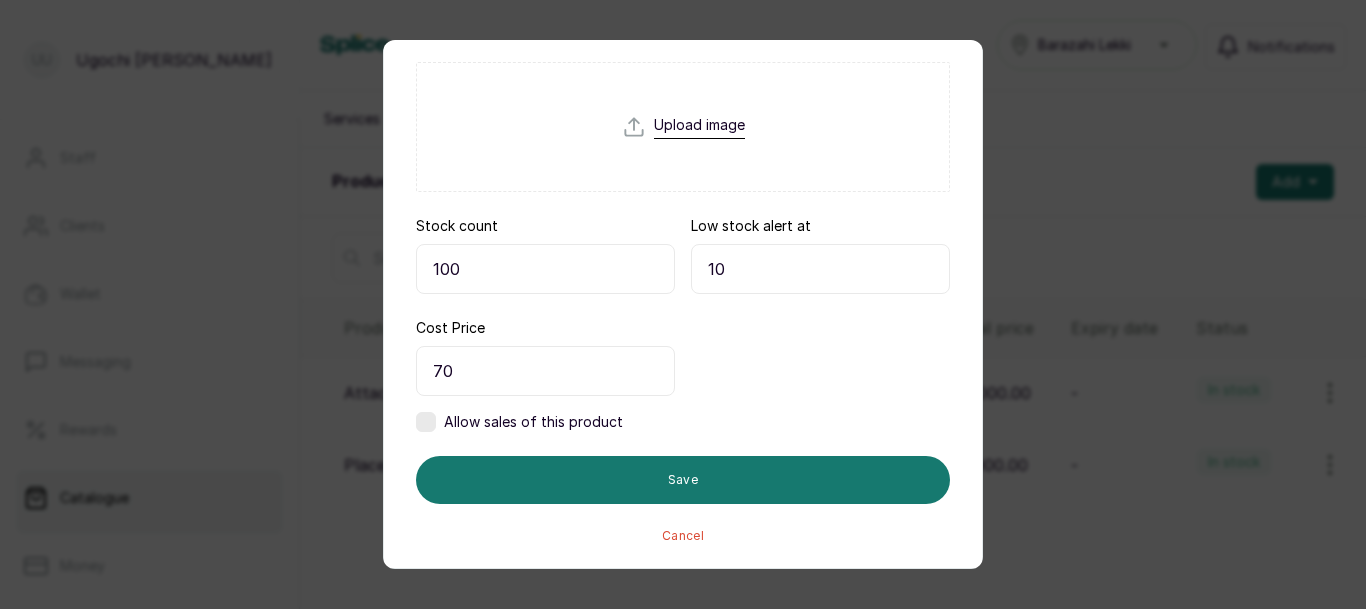 type on "70" 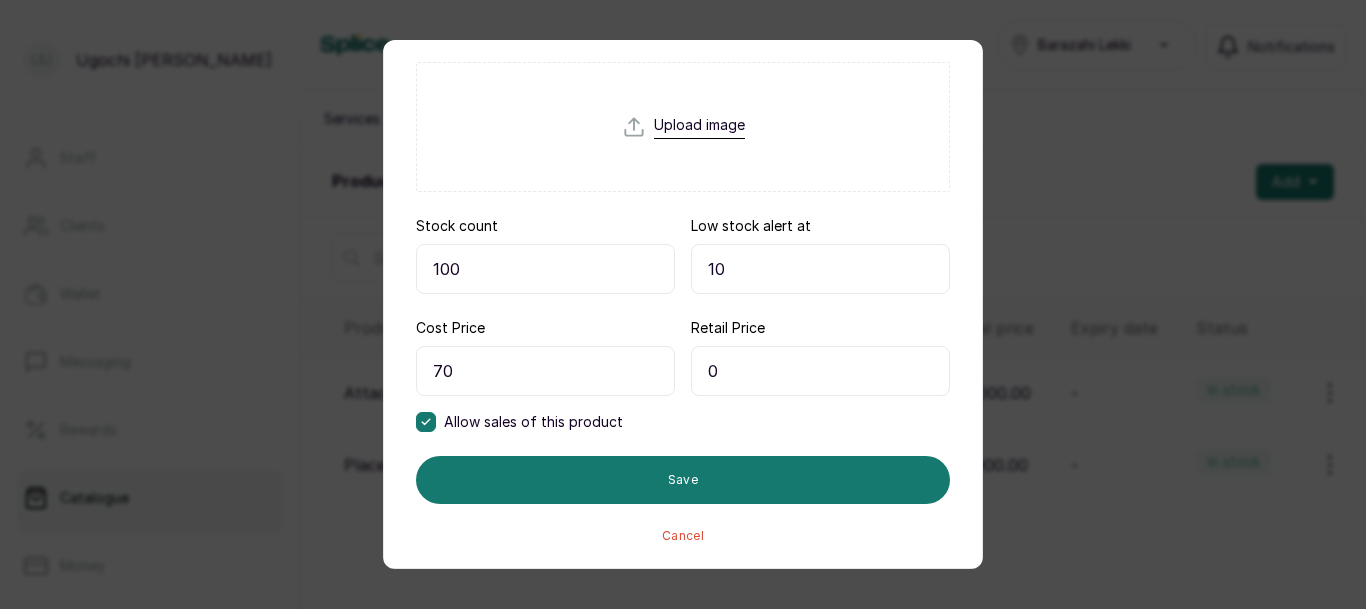 click on "0" at bounding box center (820, 371) 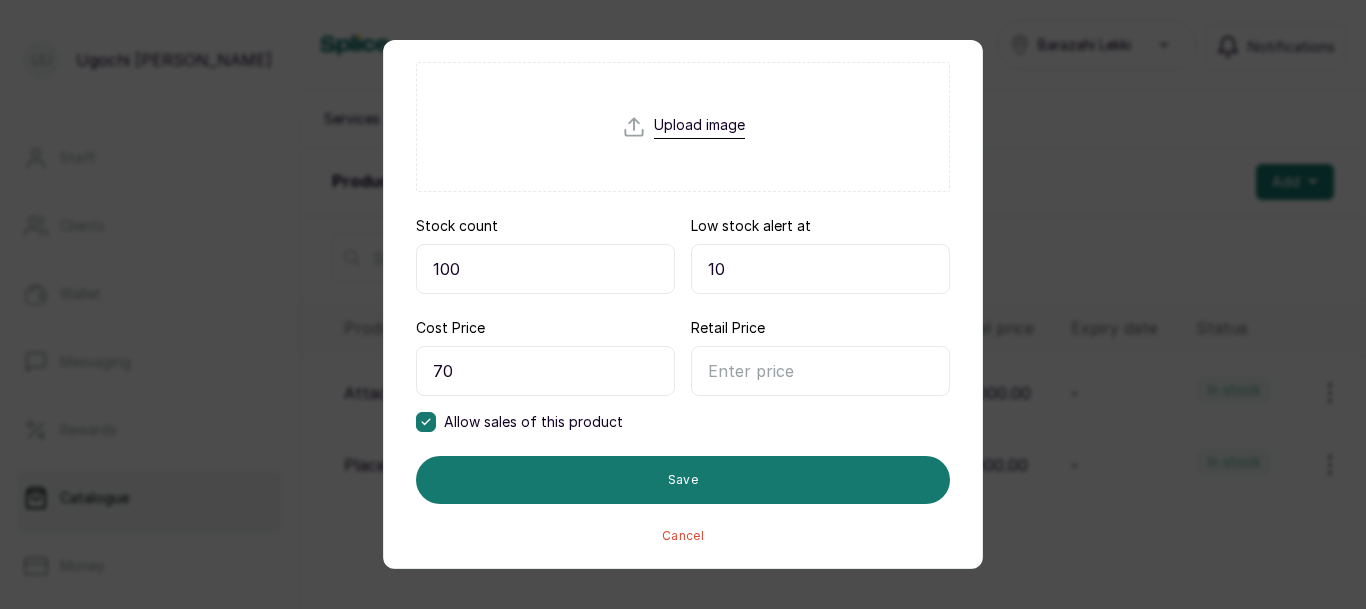 click on "70" at bounding box center [545, 371] 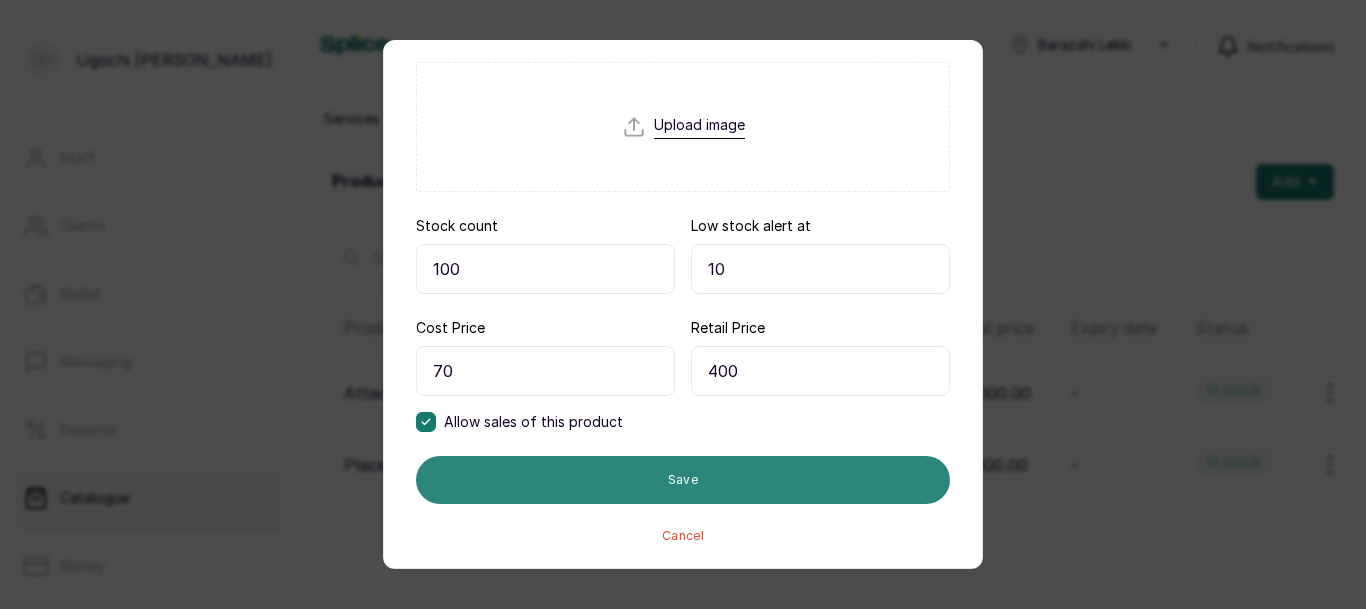 type on "400" 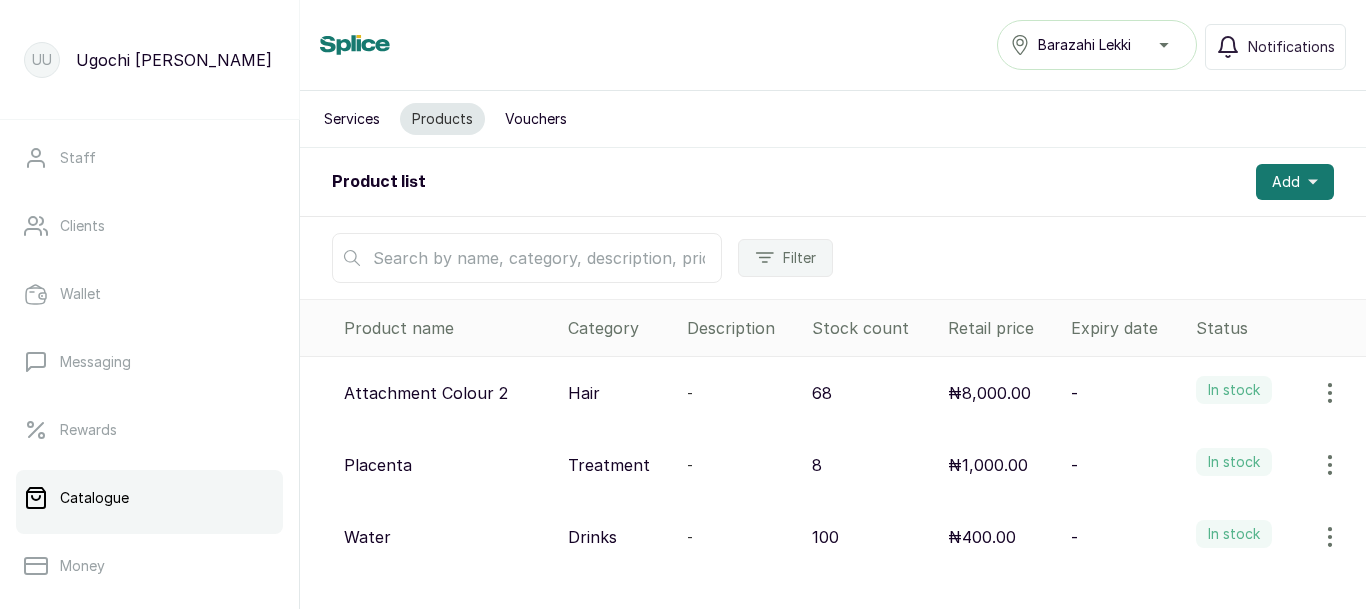 click on "Services" at bounding box center [352, 119] 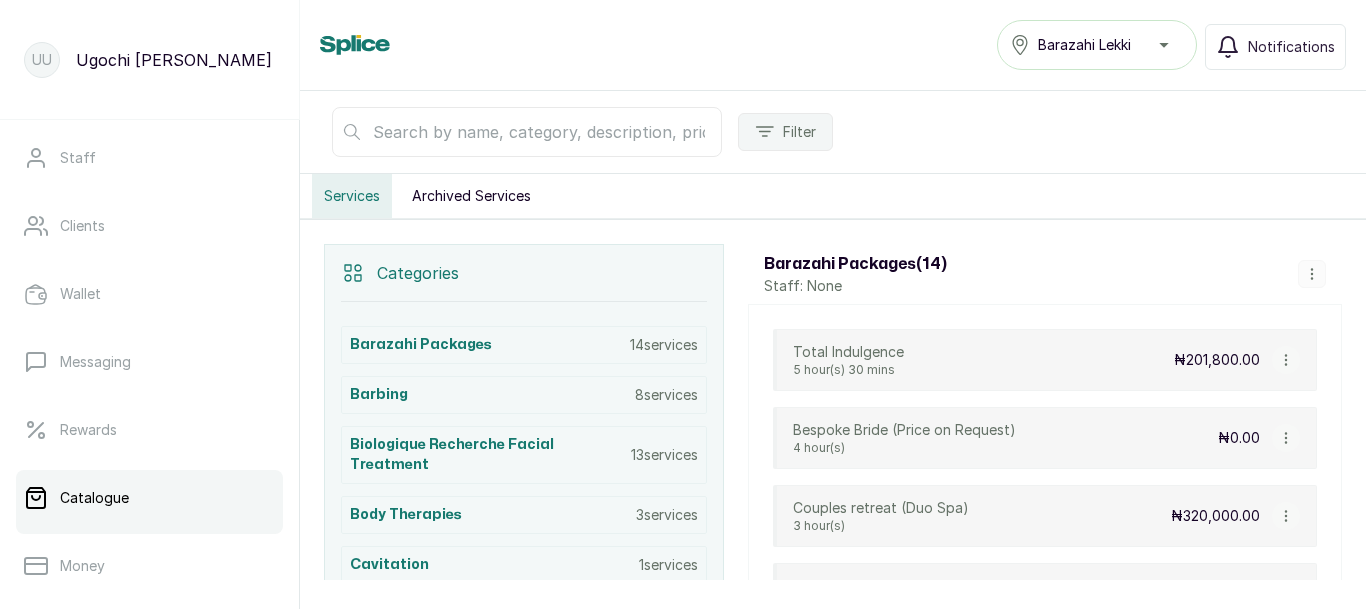scroll, scrollTop: 278, scrollLeft: 0, axis: vertical 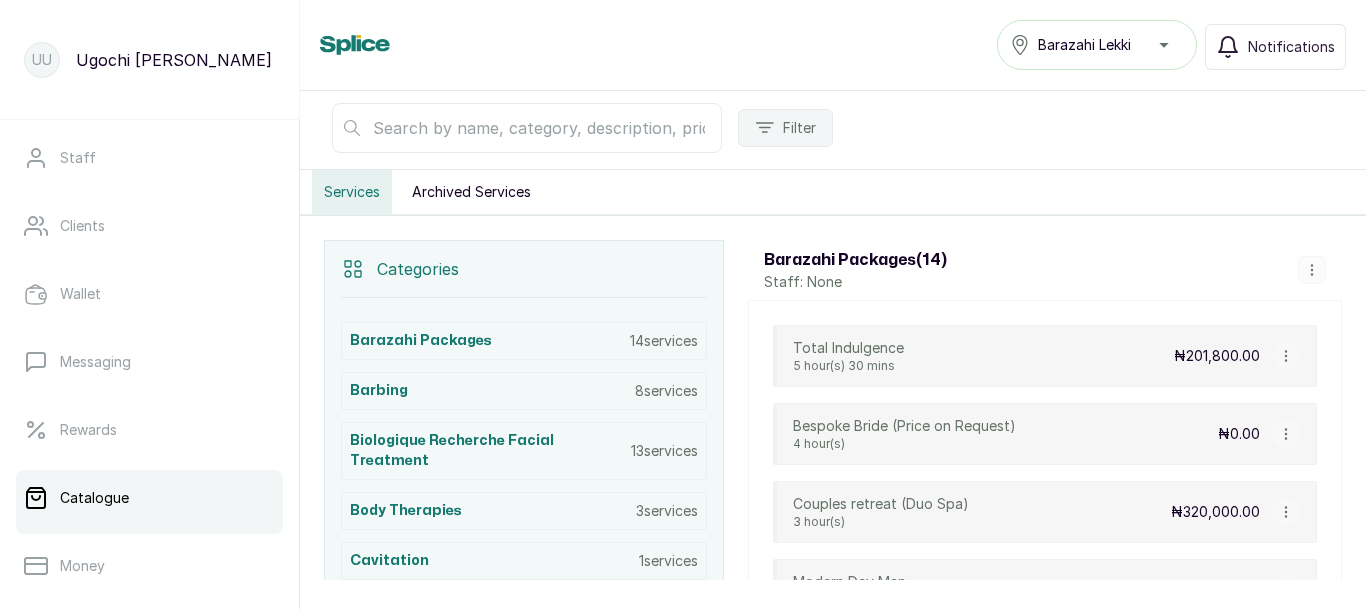 click at bounding box center (527, 128) 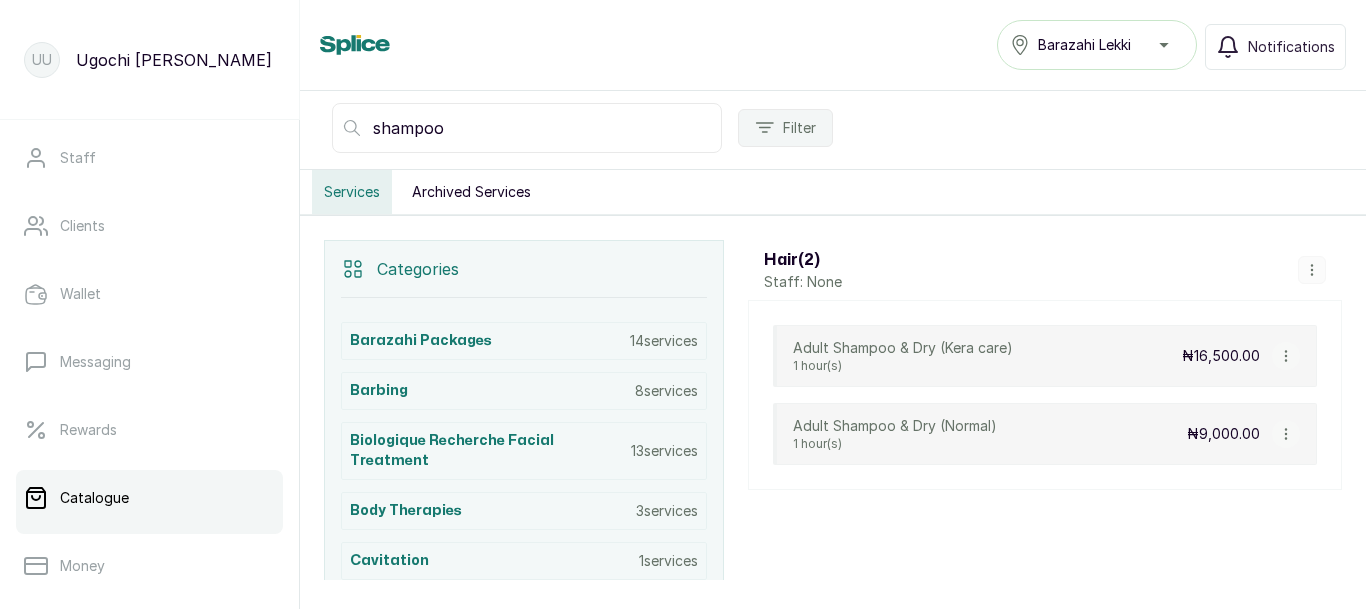 type on "shampoo" 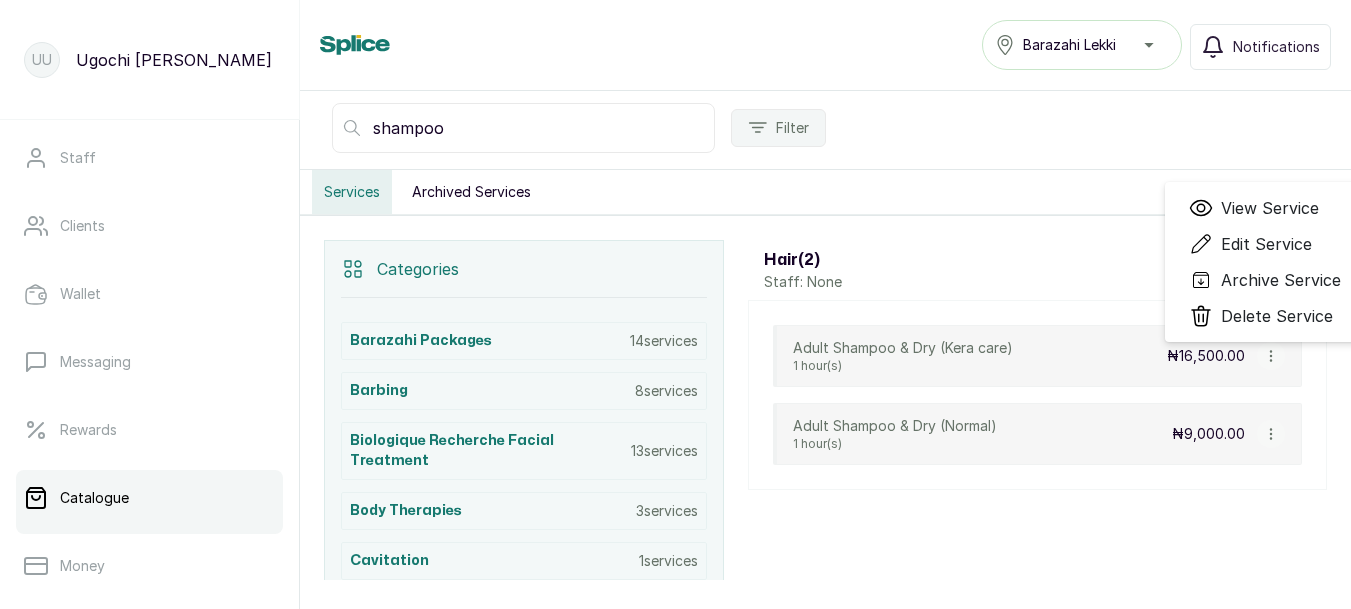click on "Edit Service" at bounding box center (1266, 244) 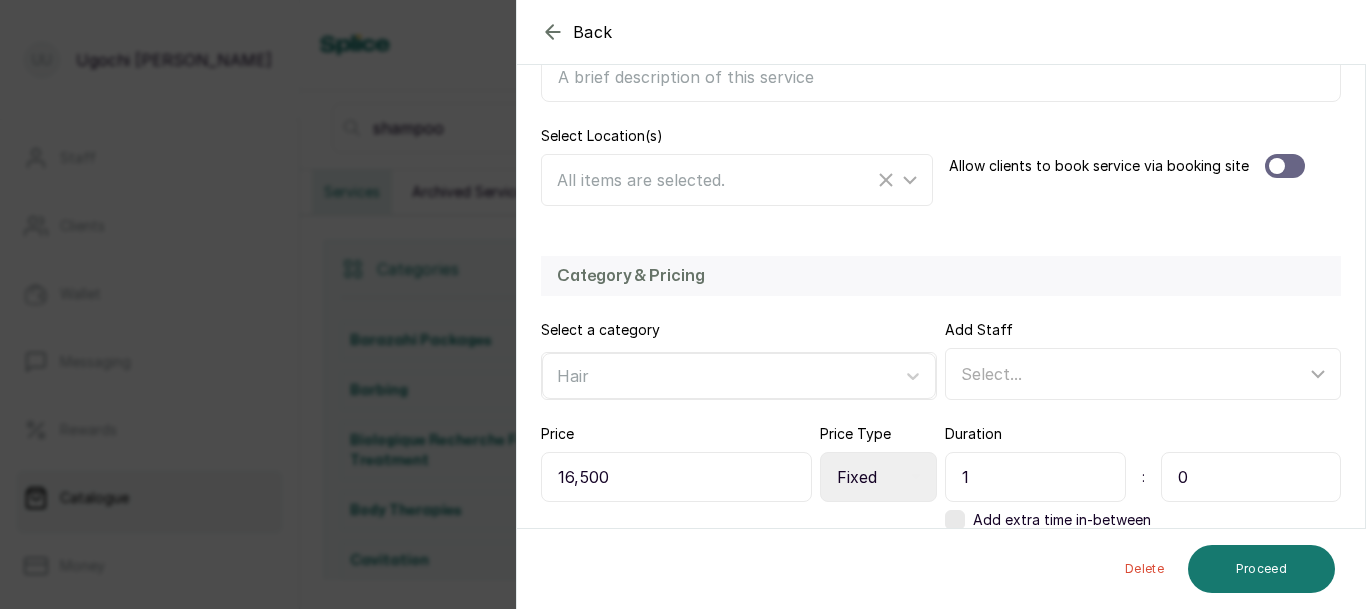 scroll, scrollTop: 460, scrollLeft: 0, axis: vertical 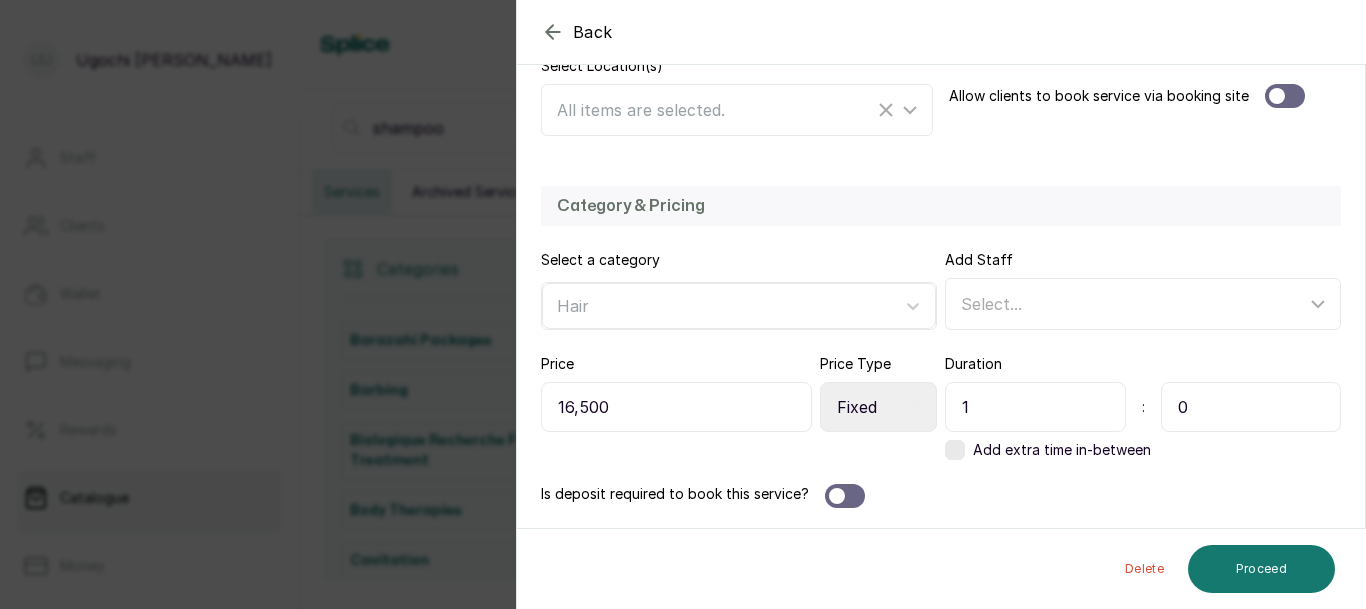 click on "1" at bounding box center [1035, 407] 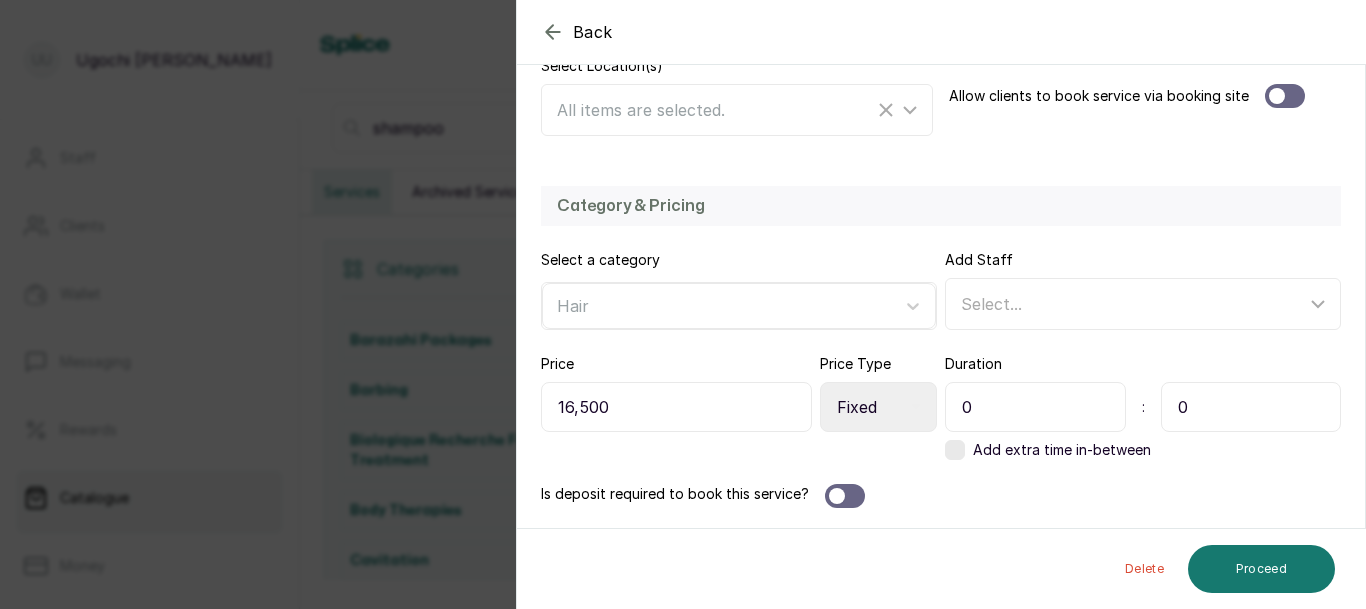type on "0" 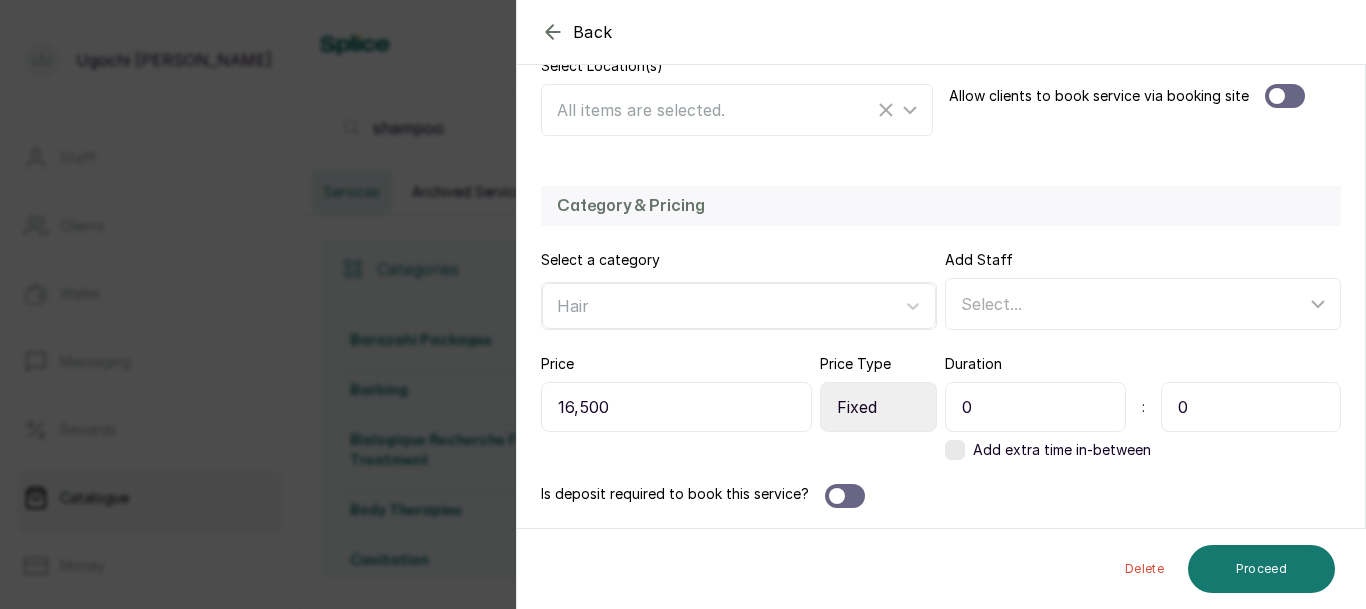 click on "0" at bounding box center (1251, 407) 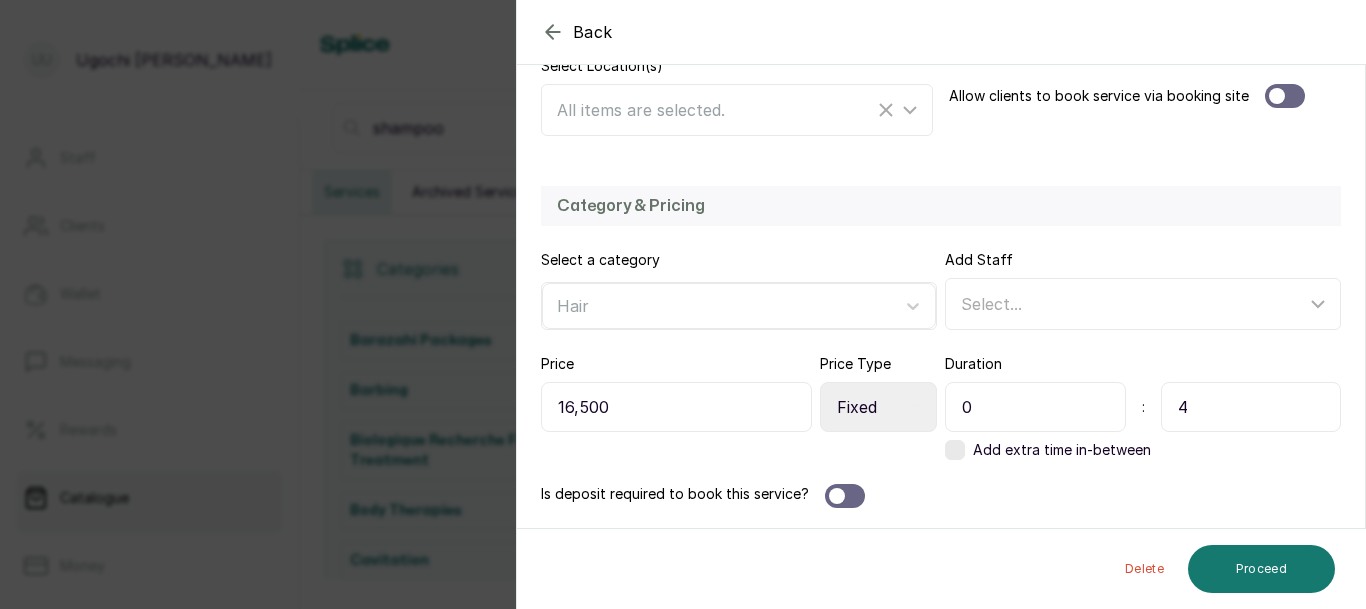 type on "45" 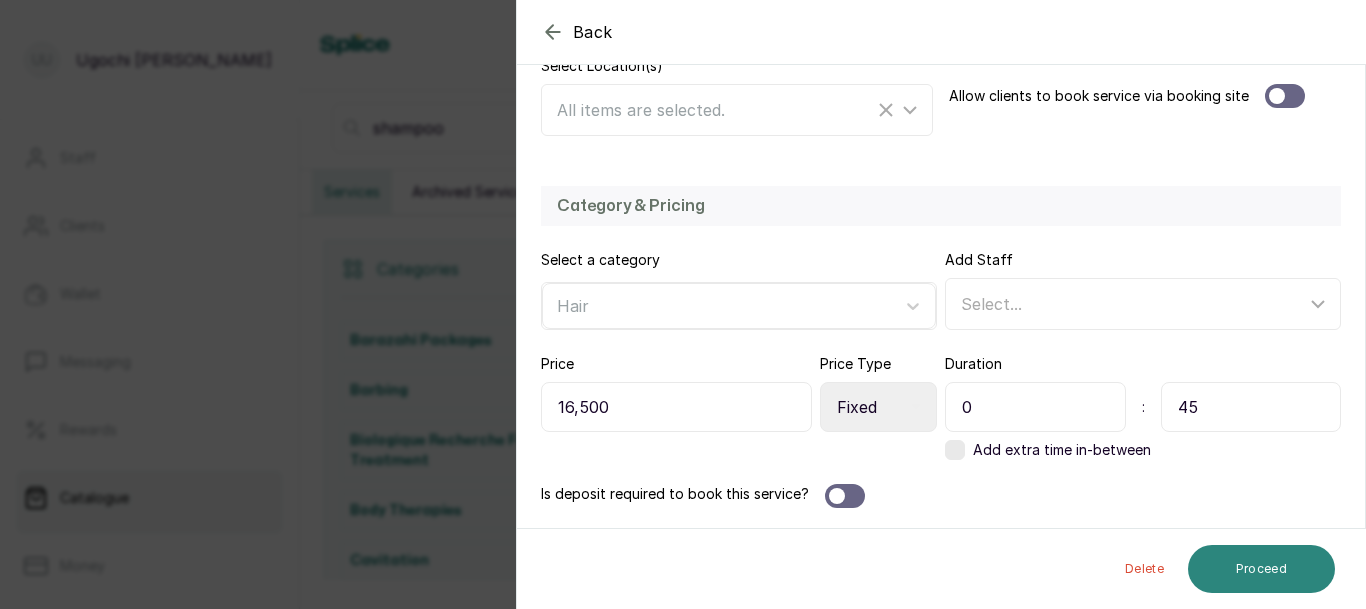 click on "Proceed" at bounding box center (1261, 569) 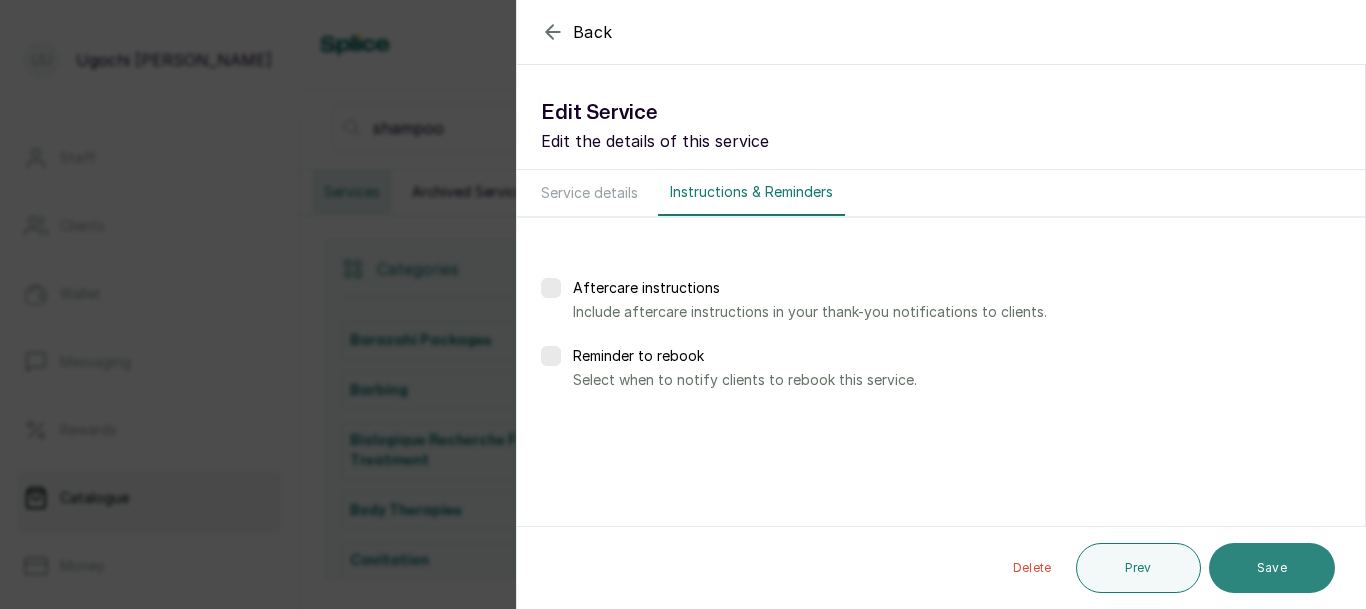 click on "Save" at bounding box center (1272, 568) 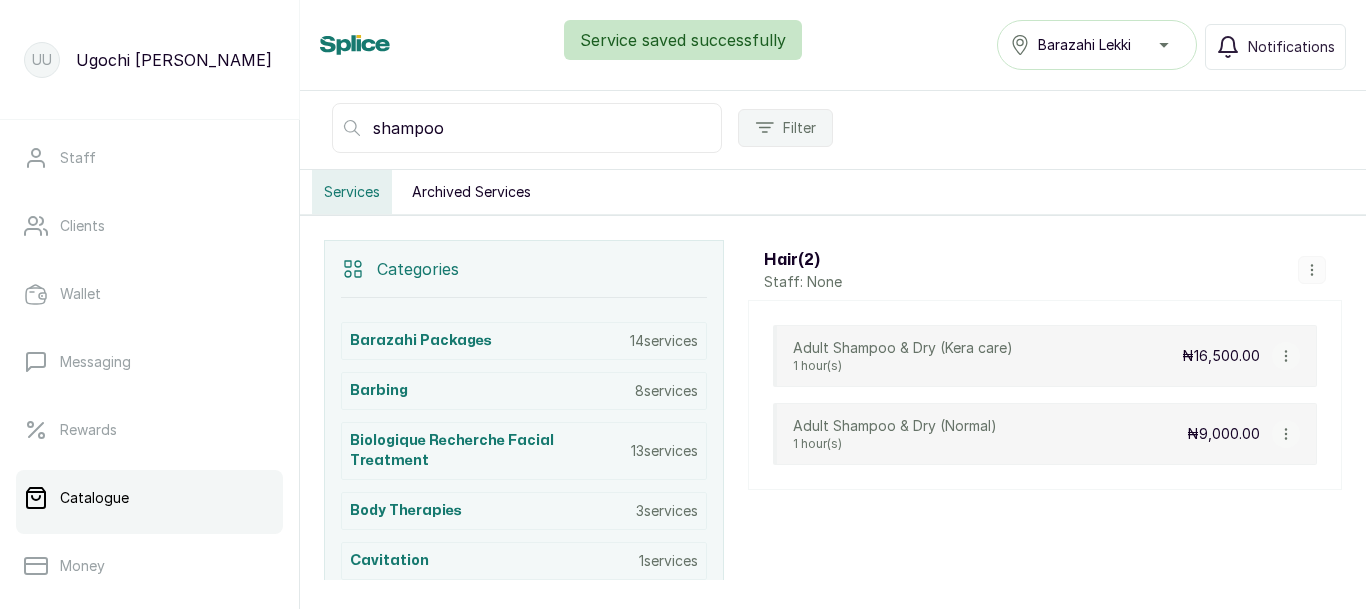 click on "Adult Shampoo & Dry (Normal)  1 hour(s) ₦9,000.00" at bounding box center [1045, 434] 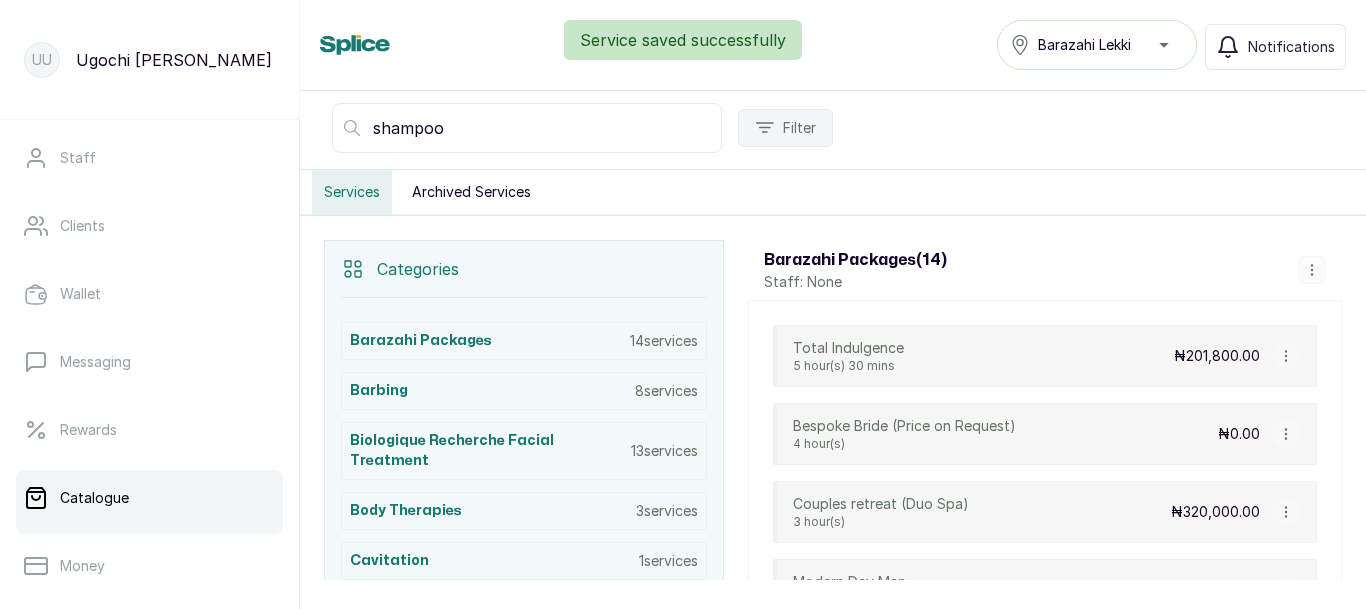 click on "shampoo" at bounding box center [527, 128] 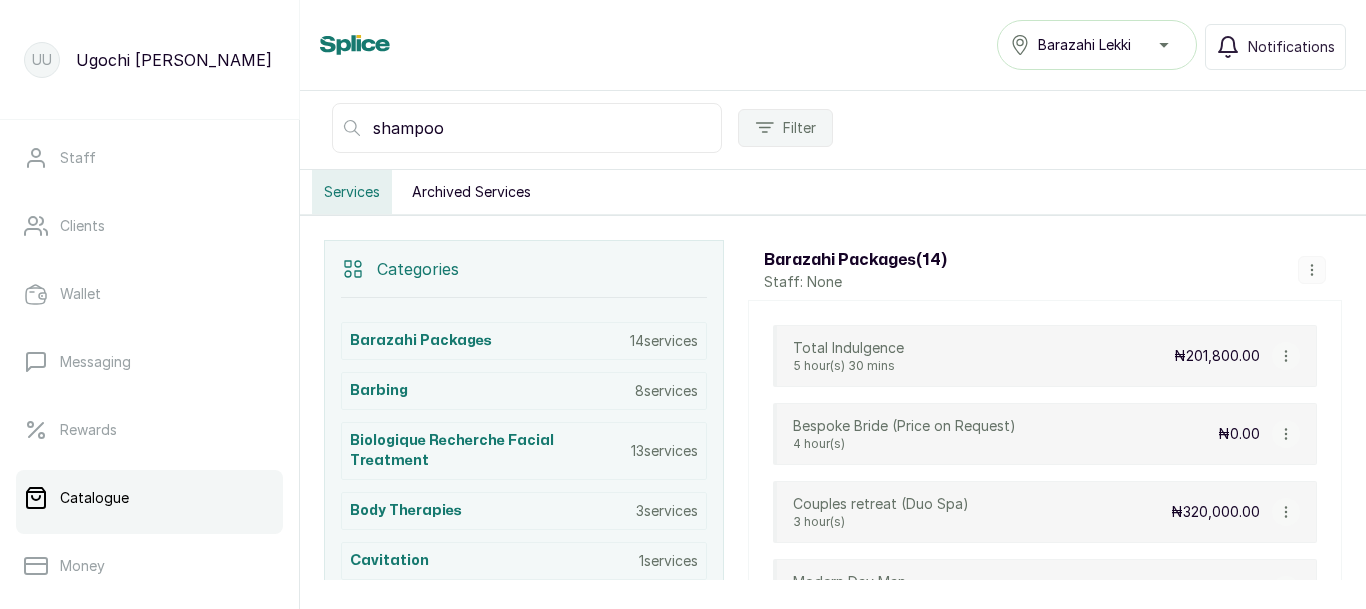 click on "shampoo" at bounding box center (527, 128) 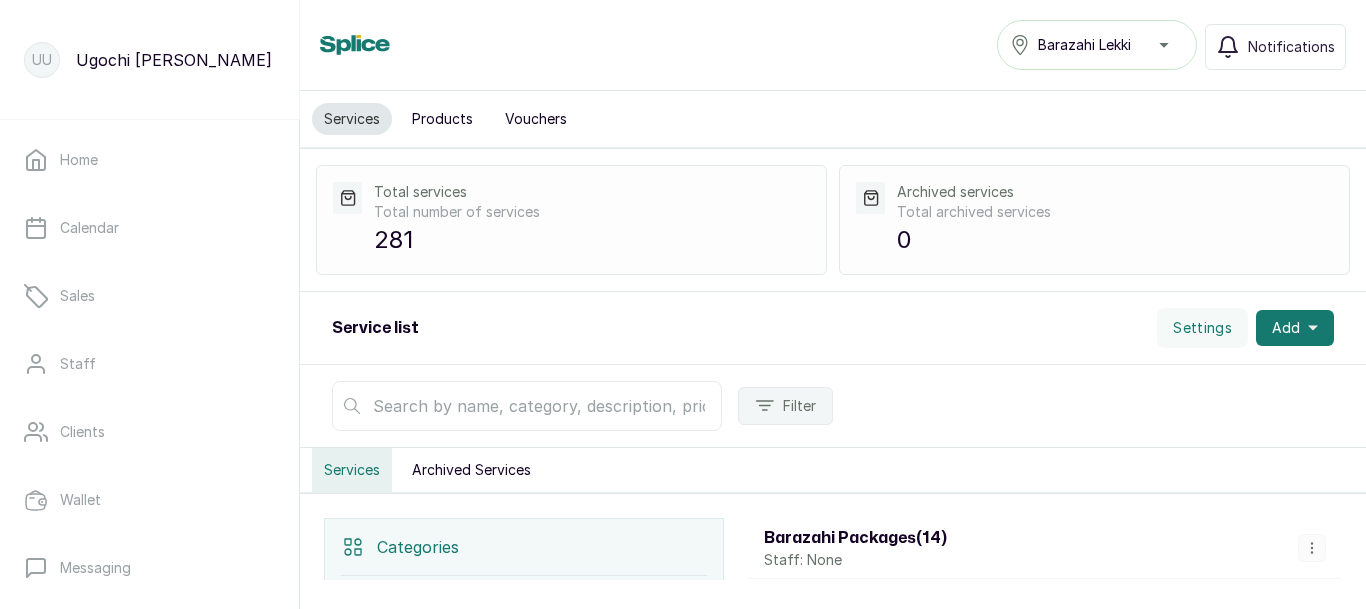 scroll, scrollTop: 0, scrollLeft: 0, axis: both 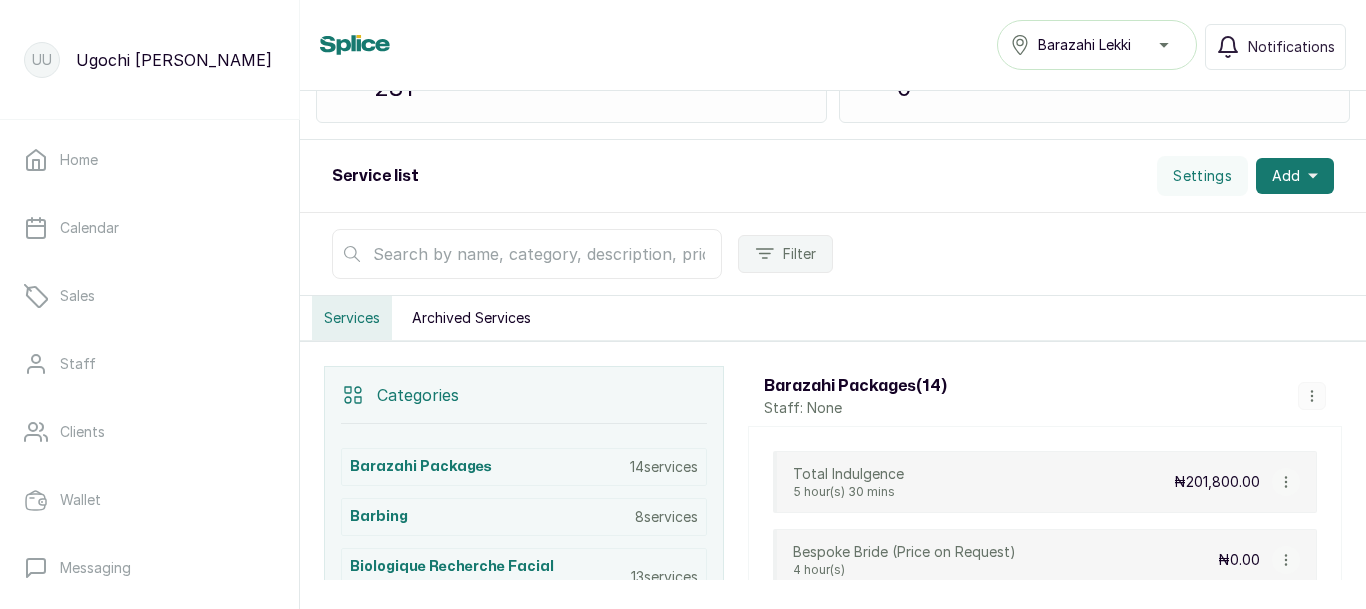 click at bounding box center [527, 254] 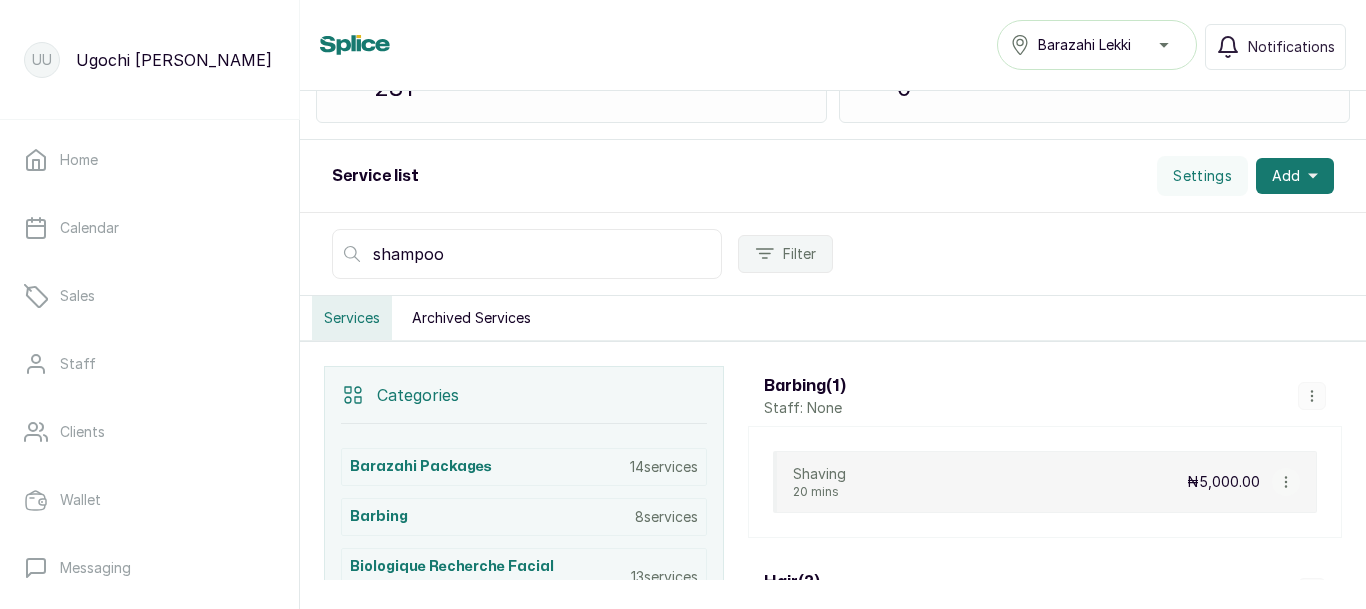 type on "shampoo" 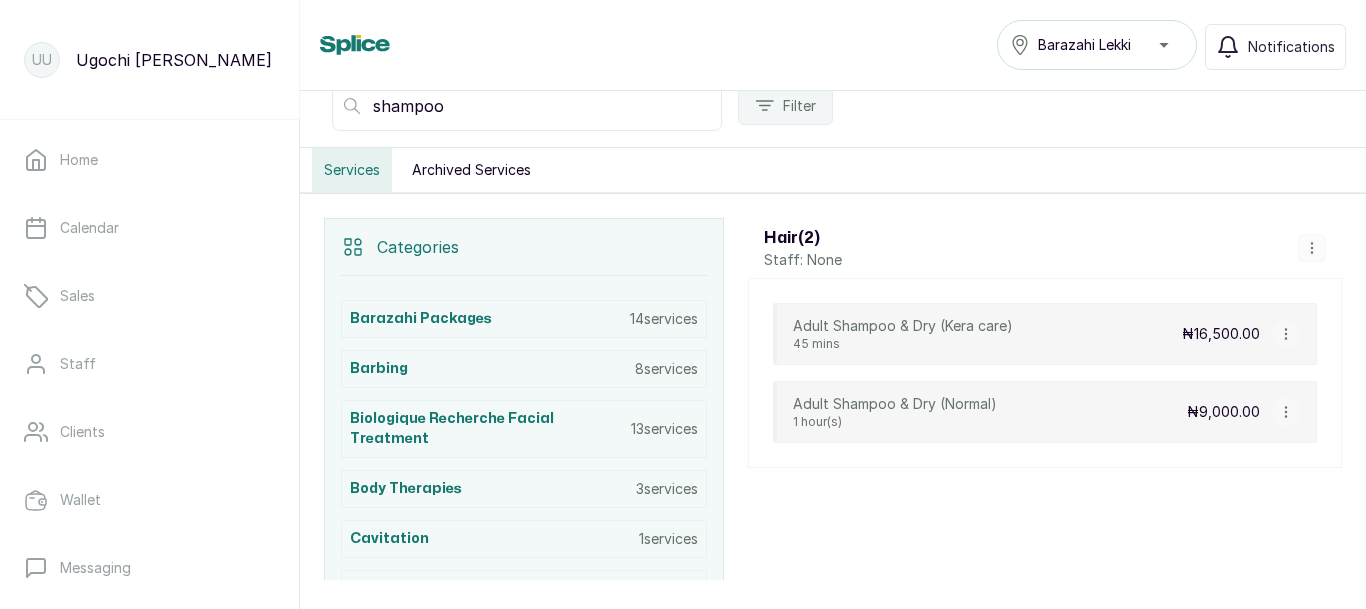 scroll, scrollTop: 301, scrollLeft: 0, axis: vertical 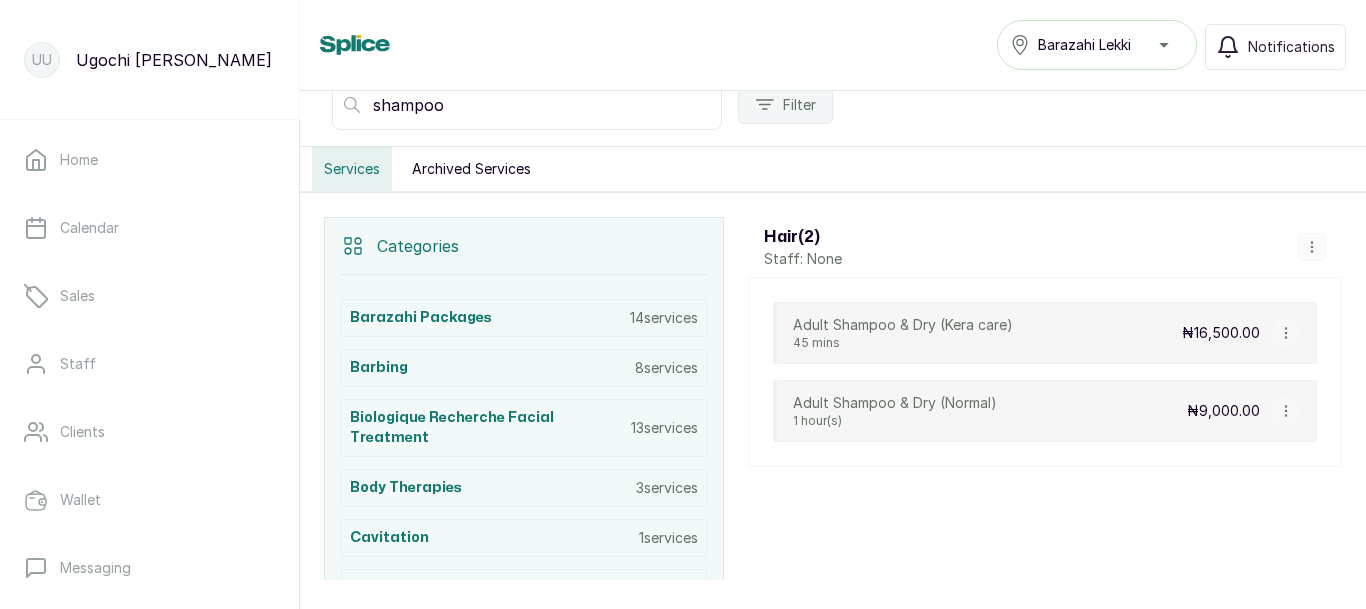 click 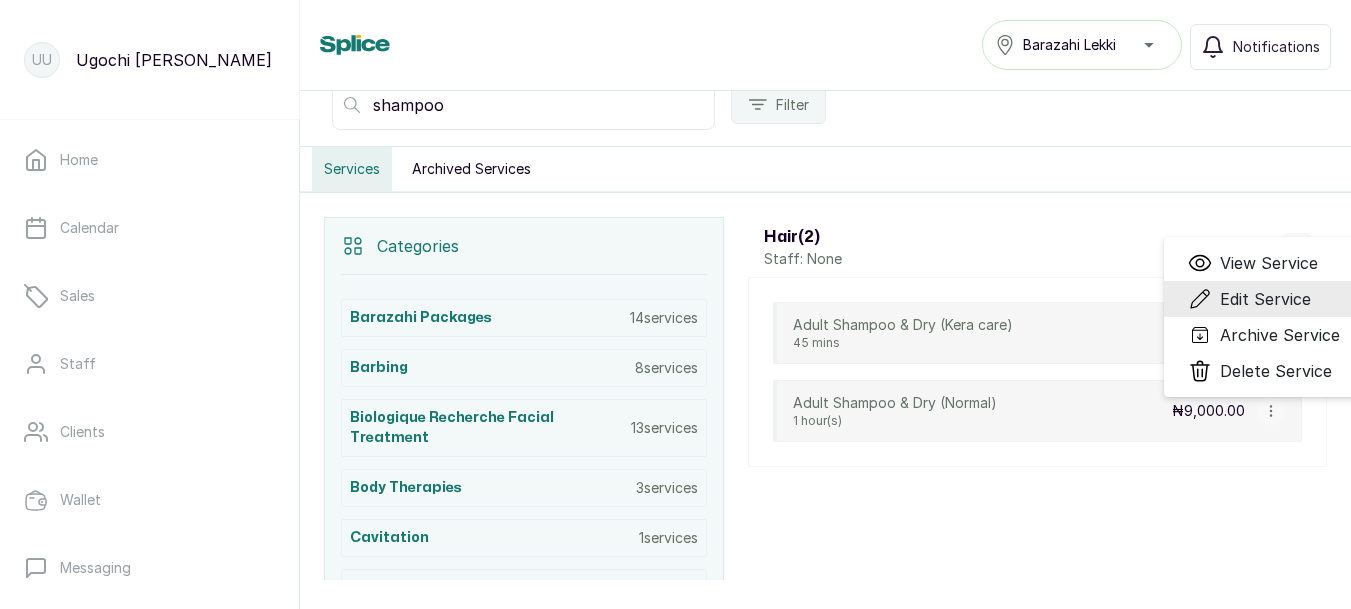 click on "Edit Service" at bounding box center (1265, 299) 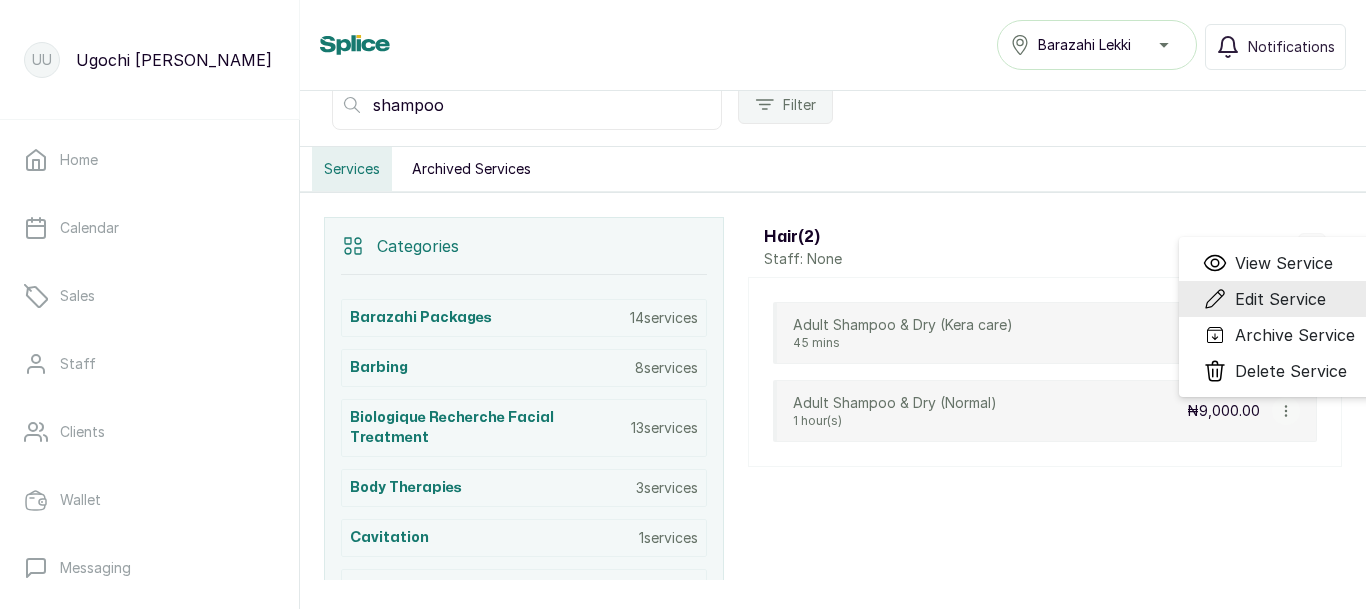 select on "fixed" 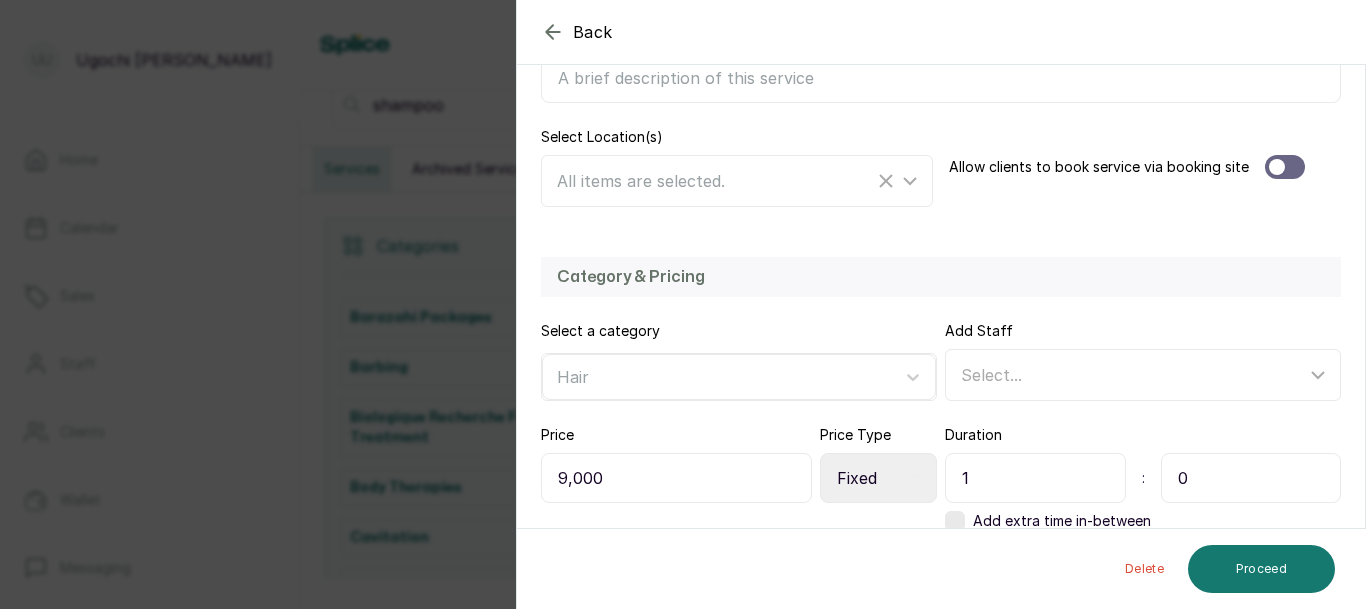 scroll, scrollTop: 460, scrollLeft: 0, axis: vertical 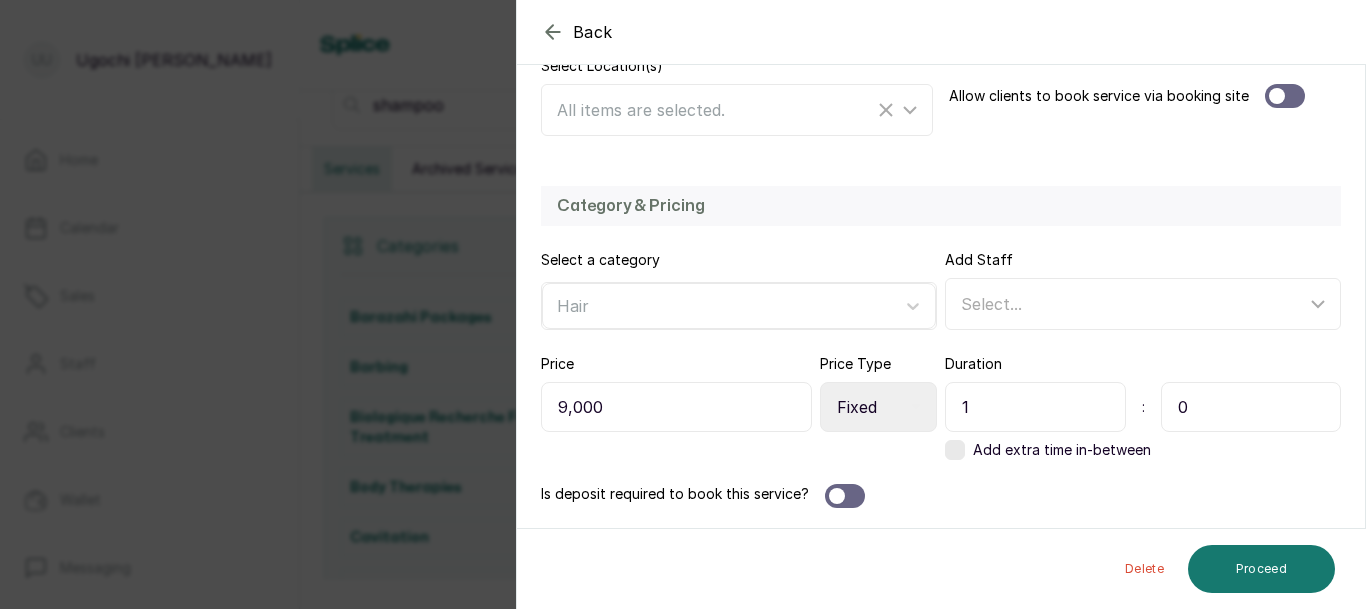 click on "1" at bounding box center (1035, 407) 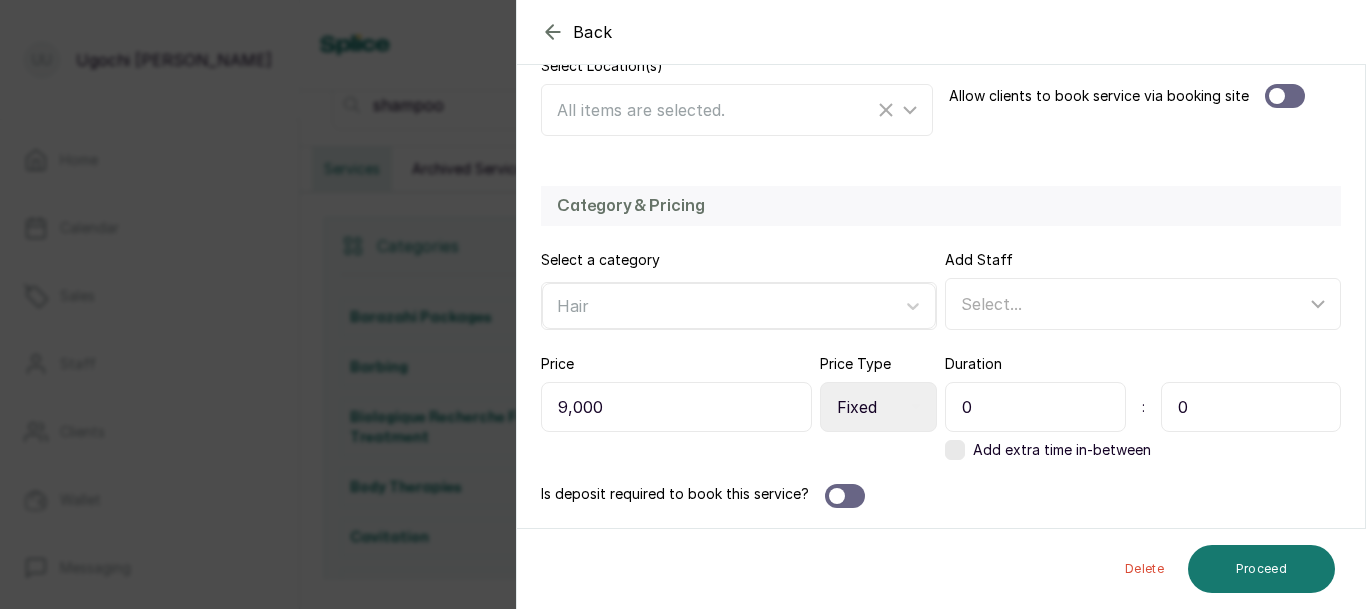 type on "0" 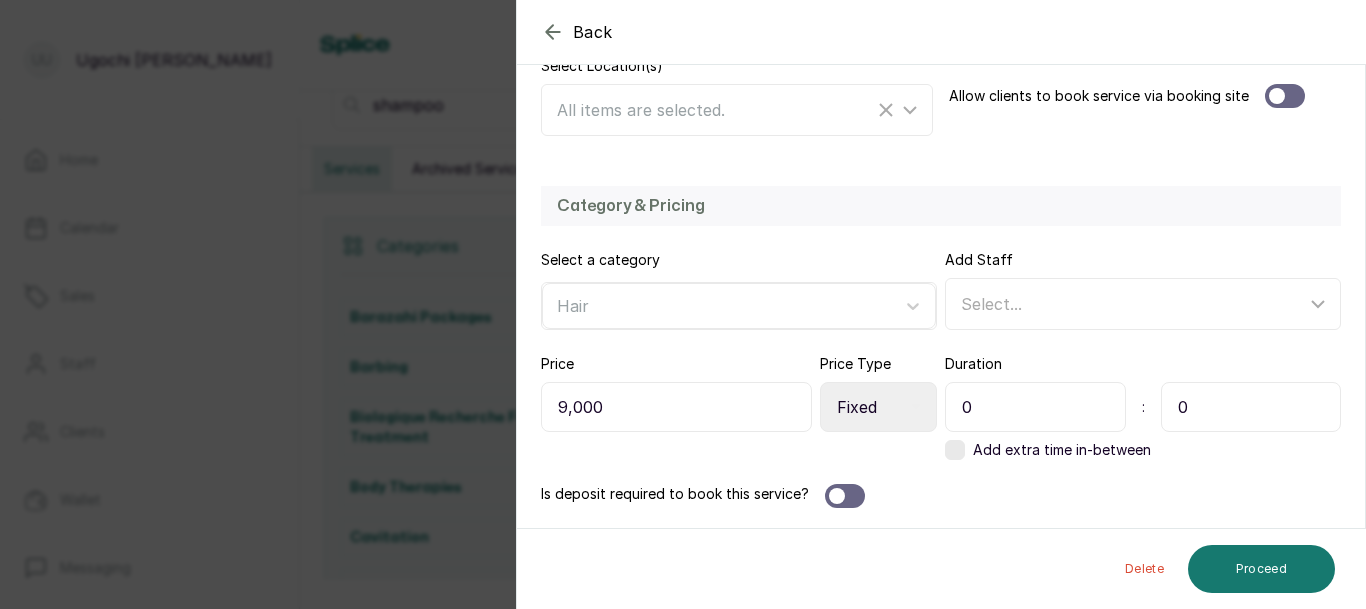 click on "0" at bounding box center [1251, 407] 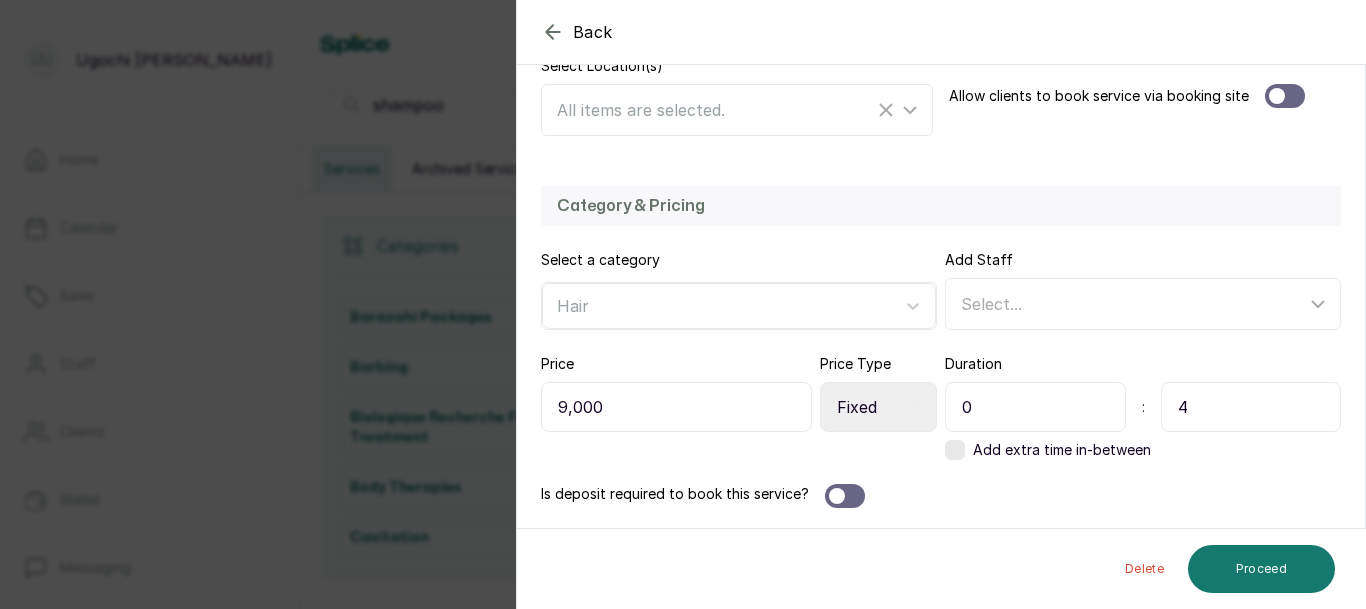type on "45" 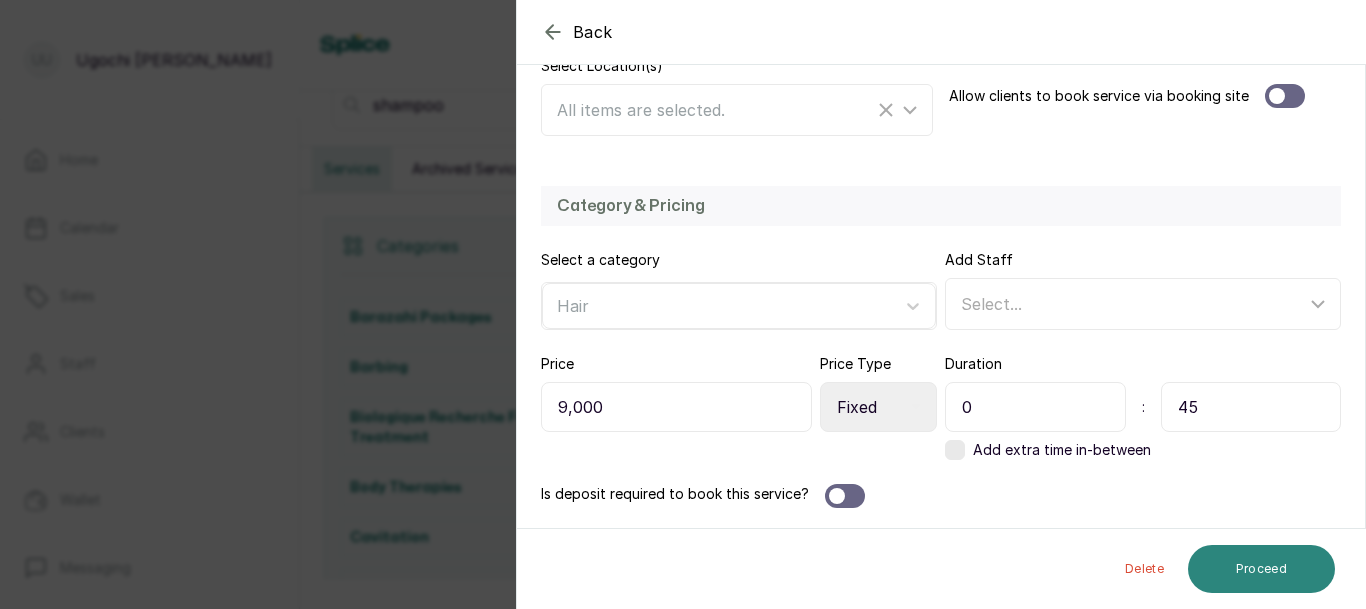 click on "Proceed" at bounding box center (1261, 569) 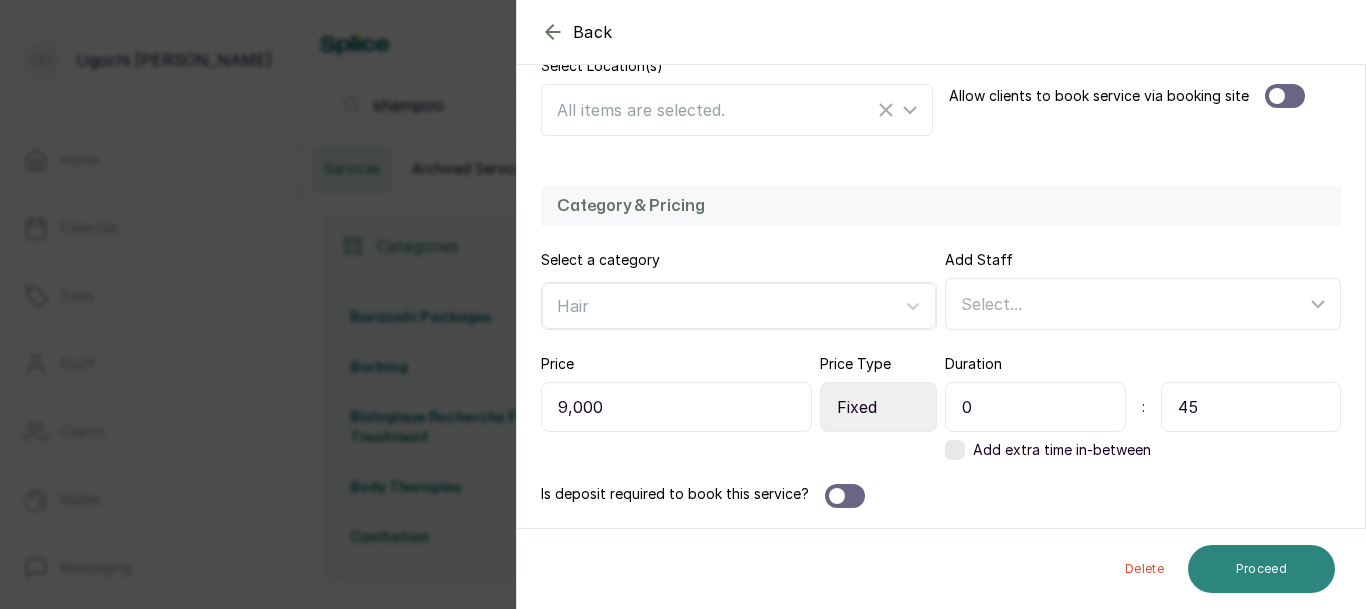 scroll, scrollTop: 0, scrollLeft: 0, axis: both 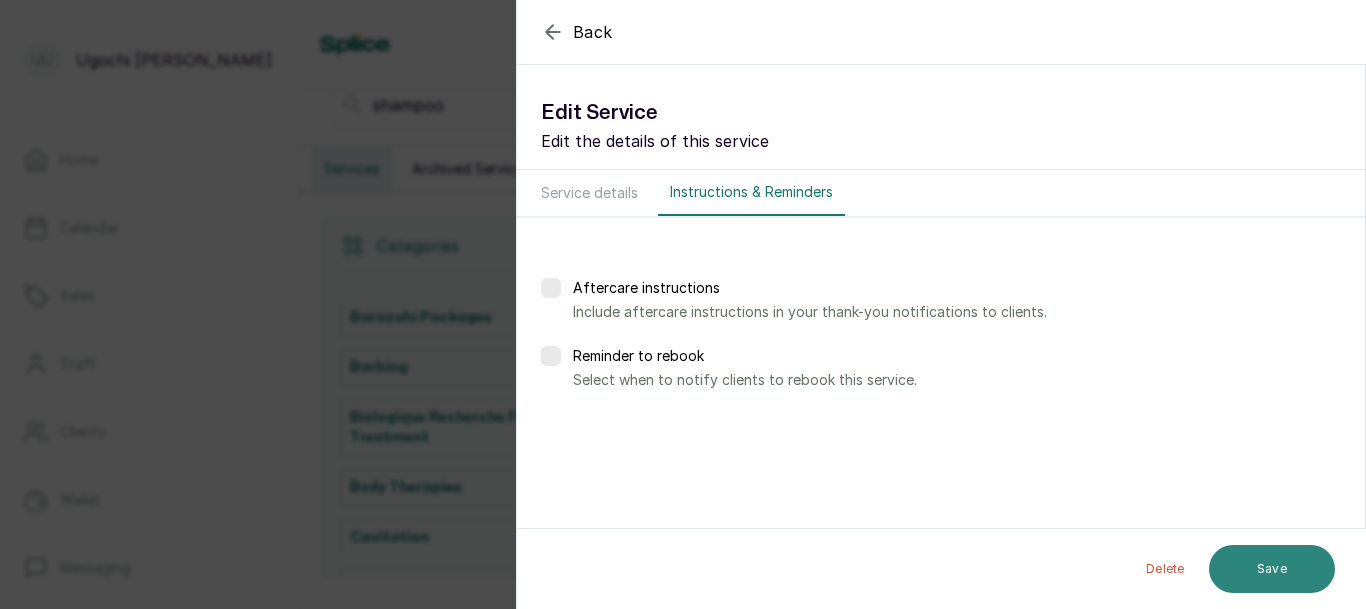 click on "Save" at bounding box center (1272, 569) 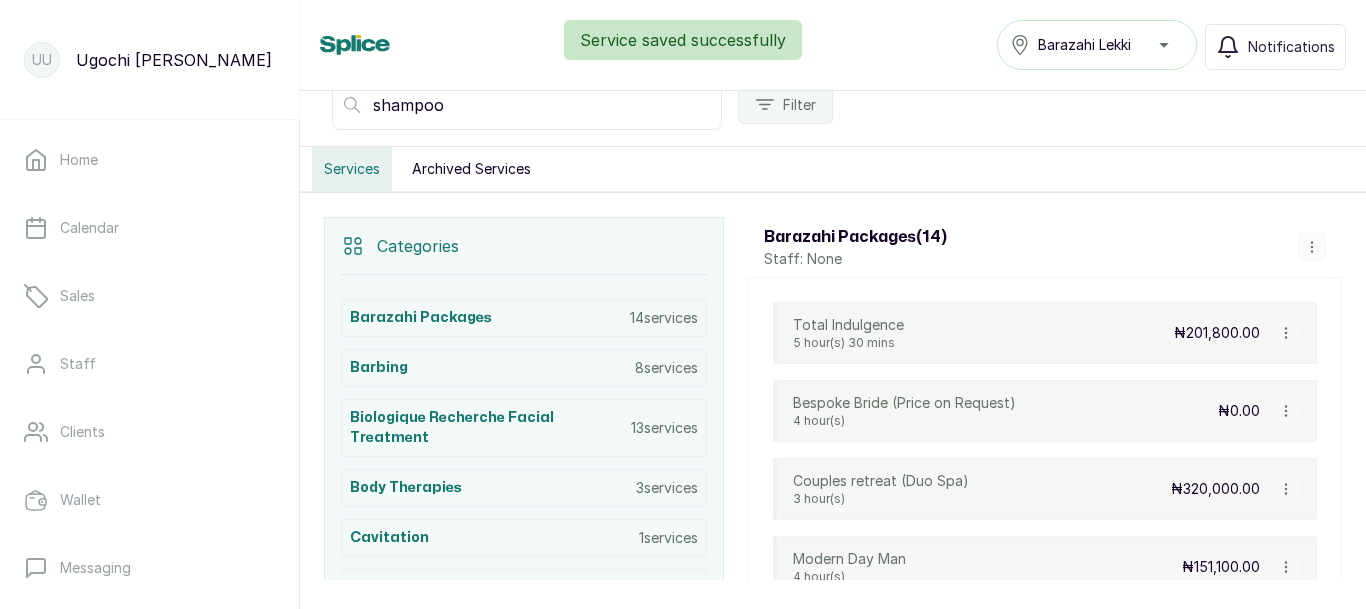 click on "shampoo" at bounding box center (527, 105) 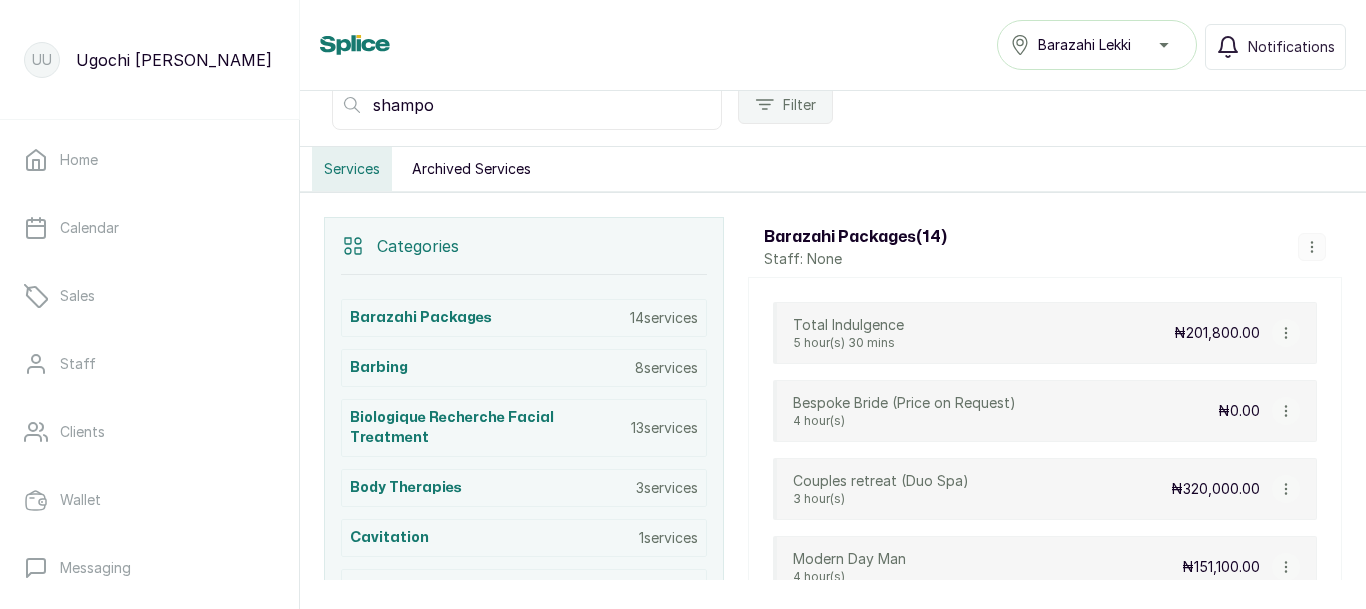 type on "shampoo" 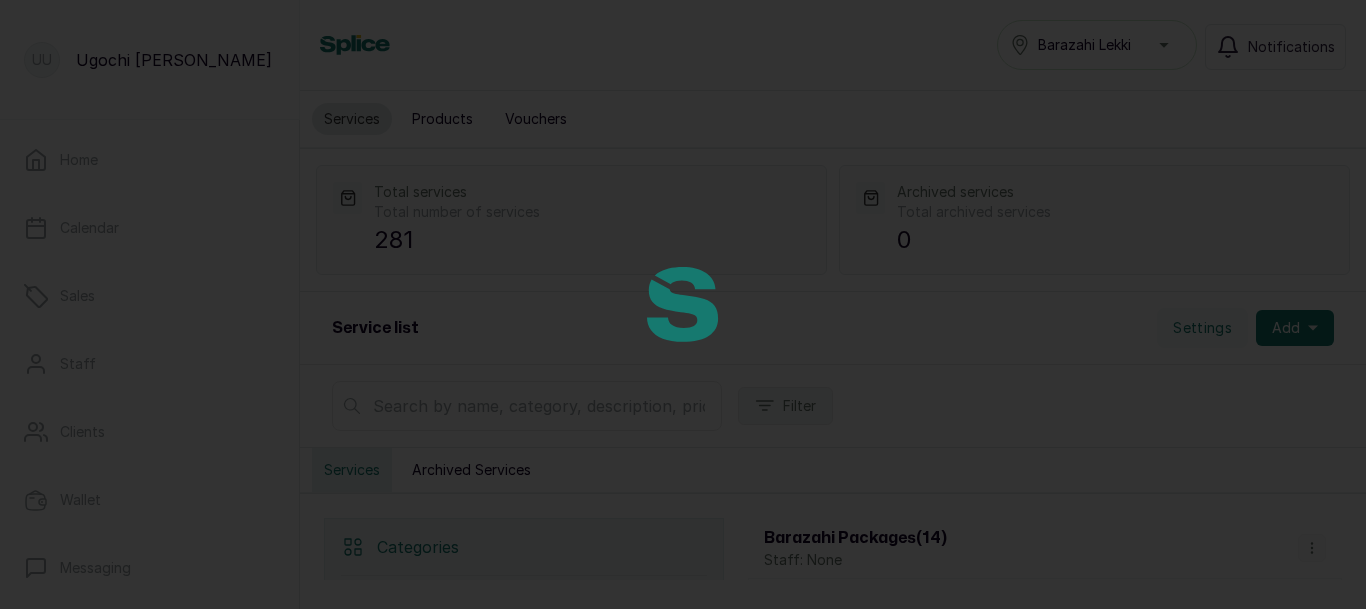scroll, scrollTop: 0, scrollLeft: 0, axis: both 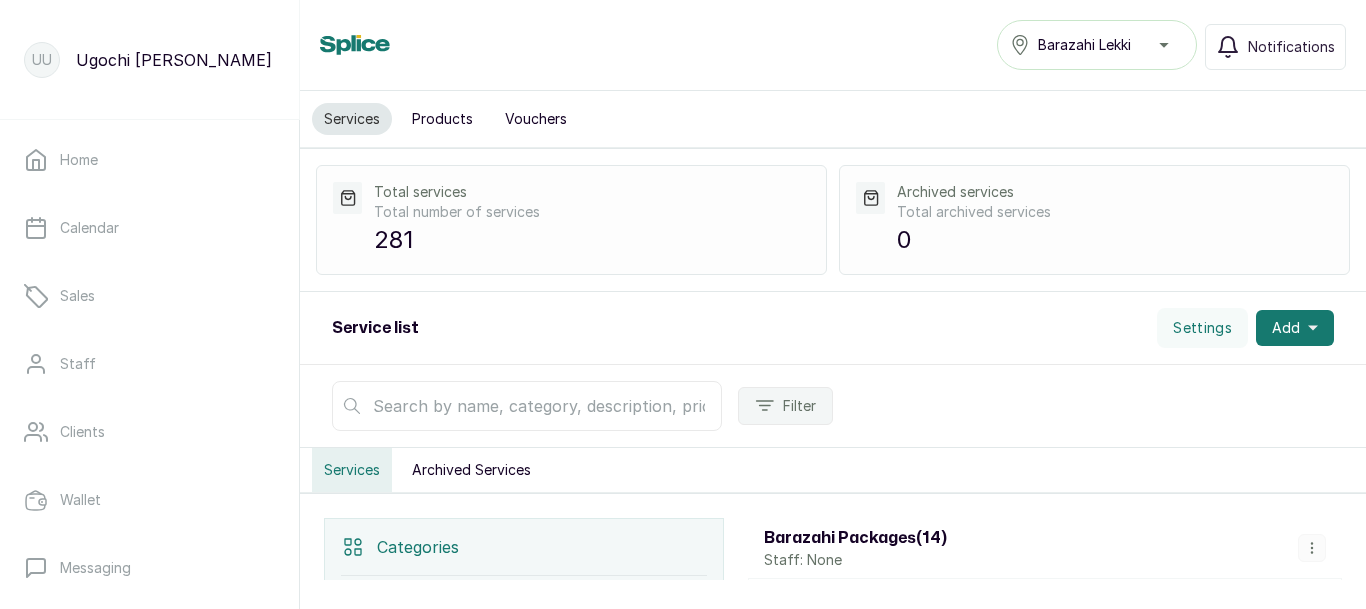 click at bounding box center (527, 406) 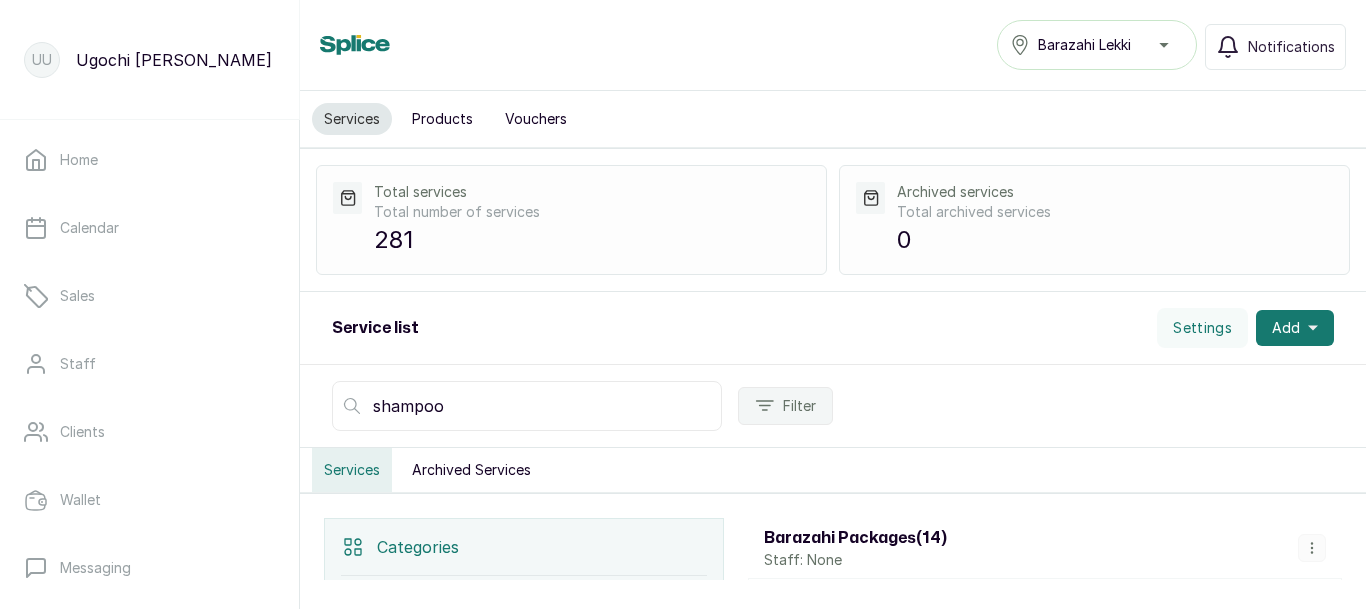 type on "shampoo" 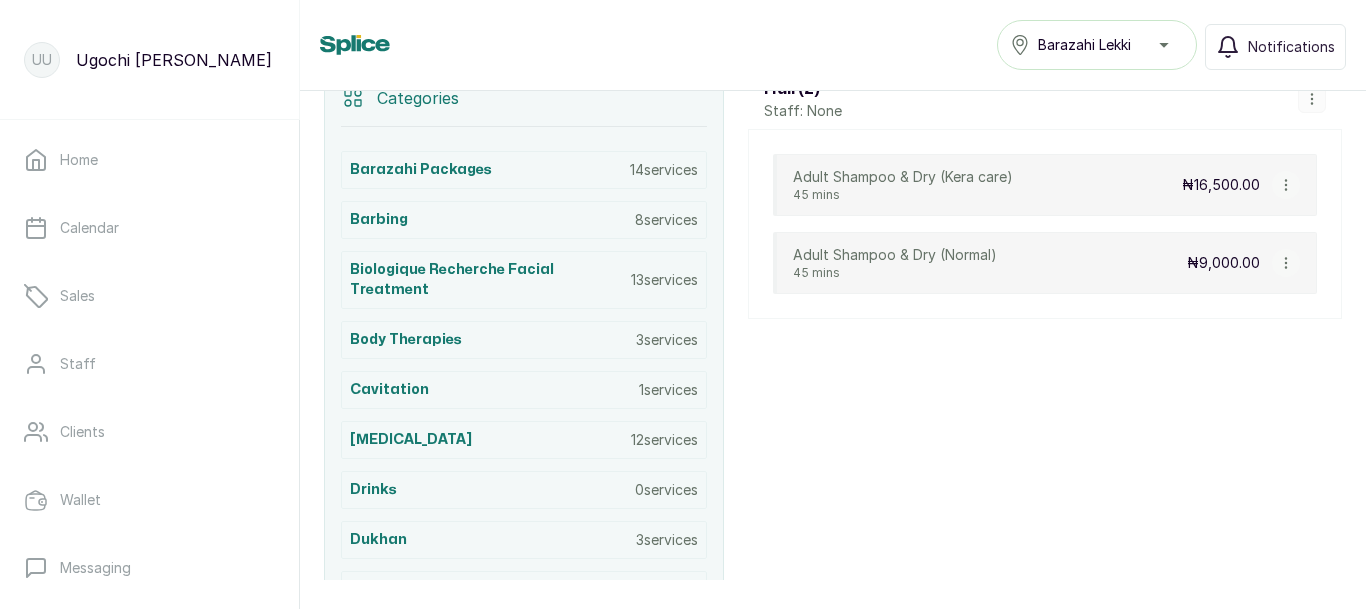 scroll, scrollTop: 486, scrollLeft: 0, axis: vertical 